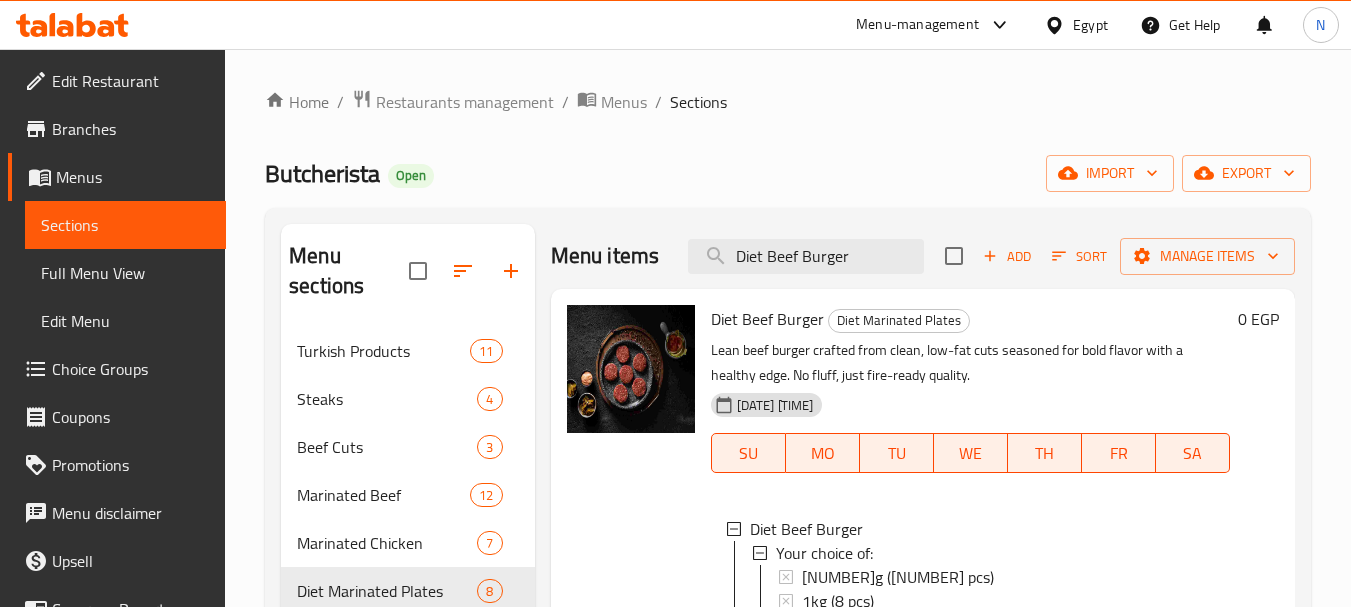 scroll, scrollTop: 0, scrollLeft: 0, axis: both 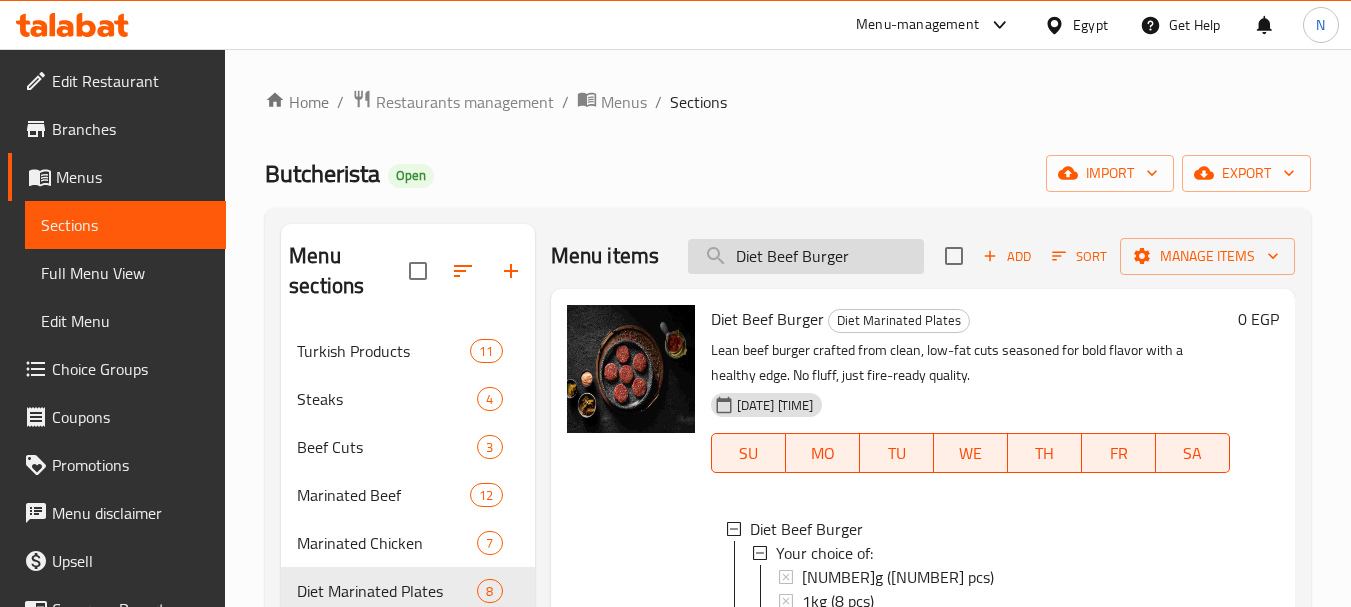 click on "Diet Beef Burger" at bounding box center (806, 256) 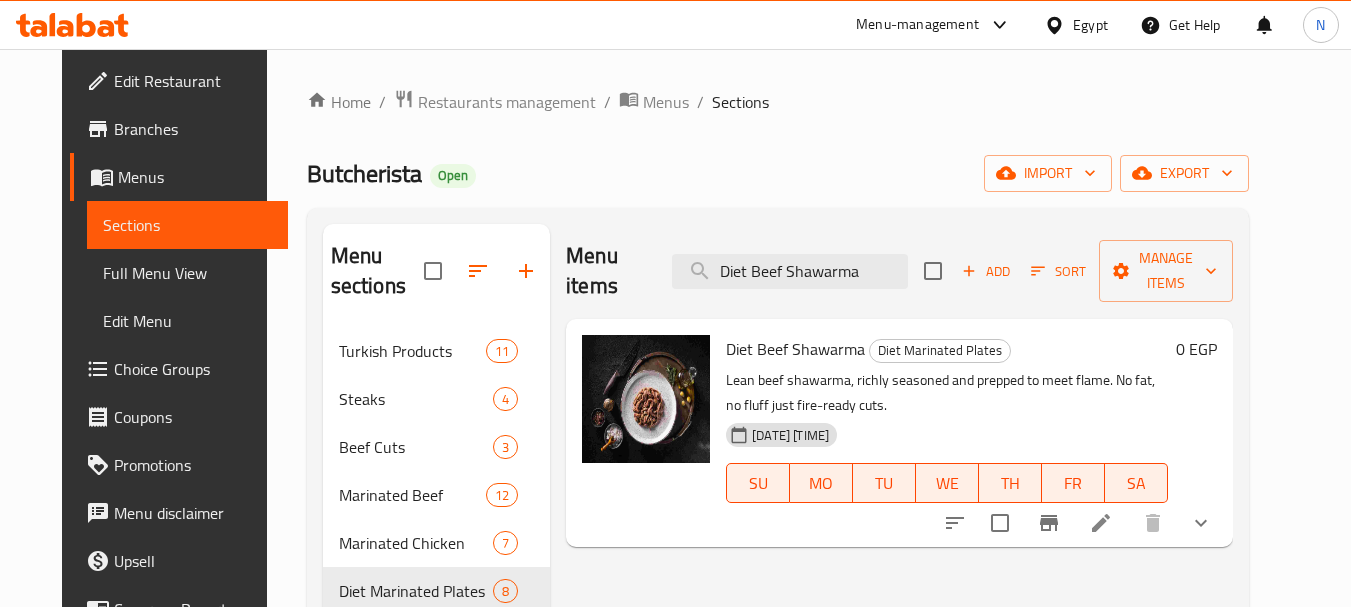type on "Diet Beef Shawarma" 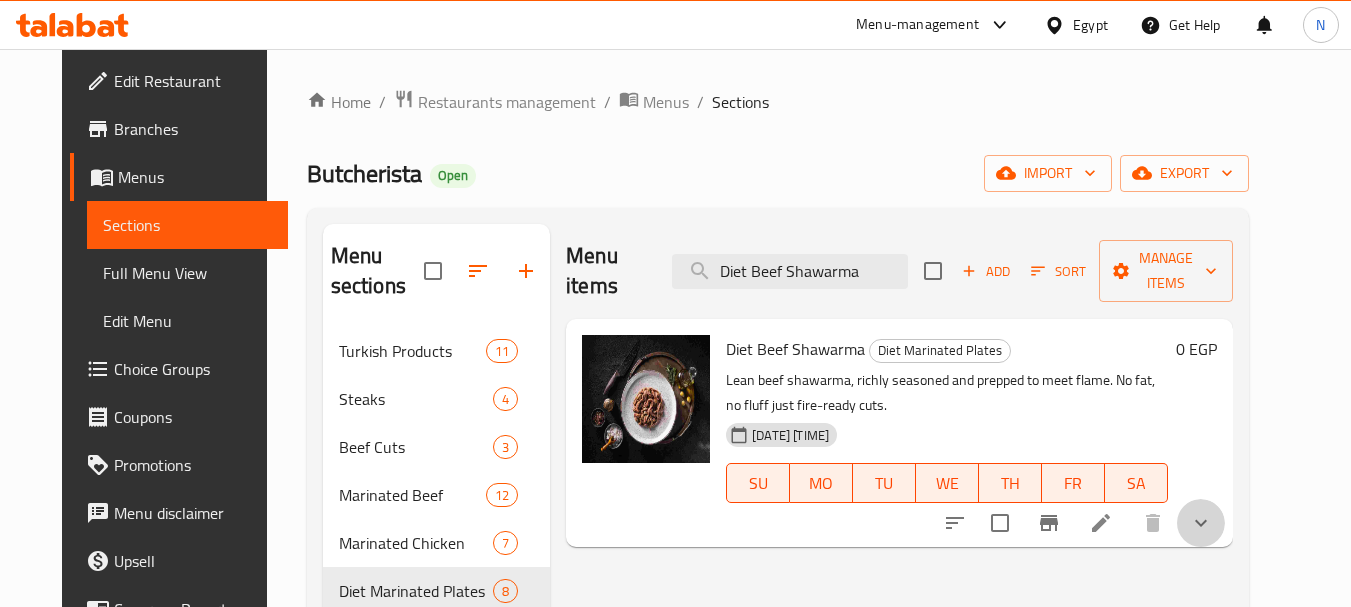 click 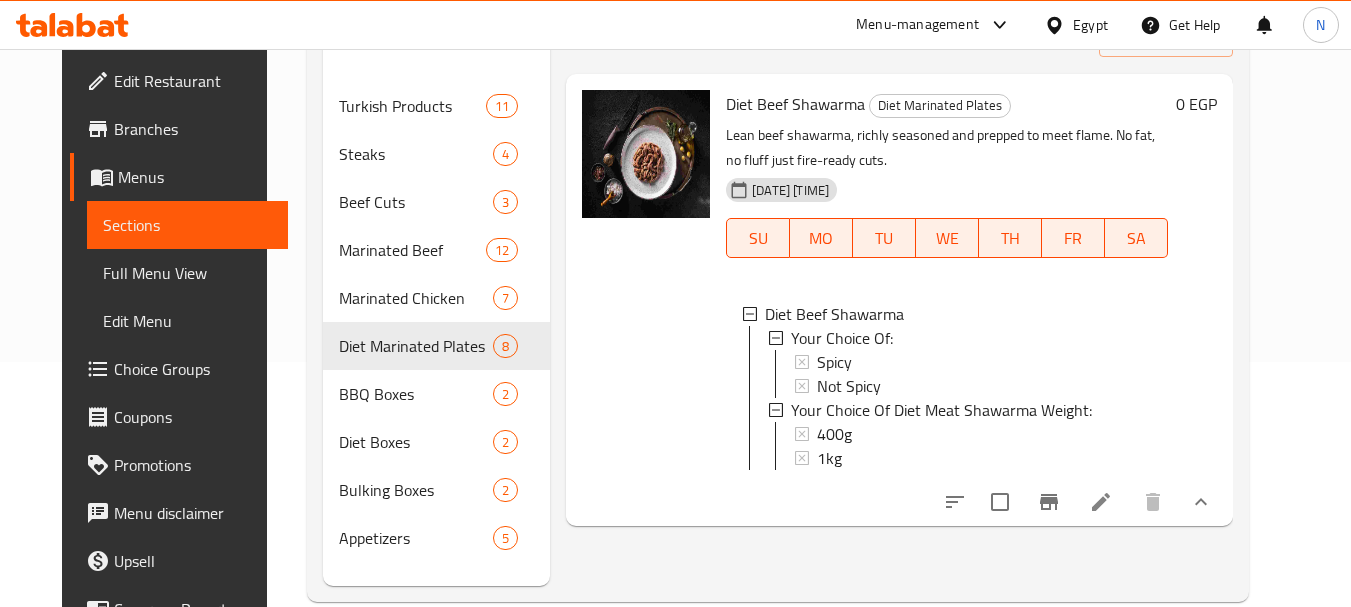 scroll, scrollTop: 280, scrollLeft: 0, axis: vertical 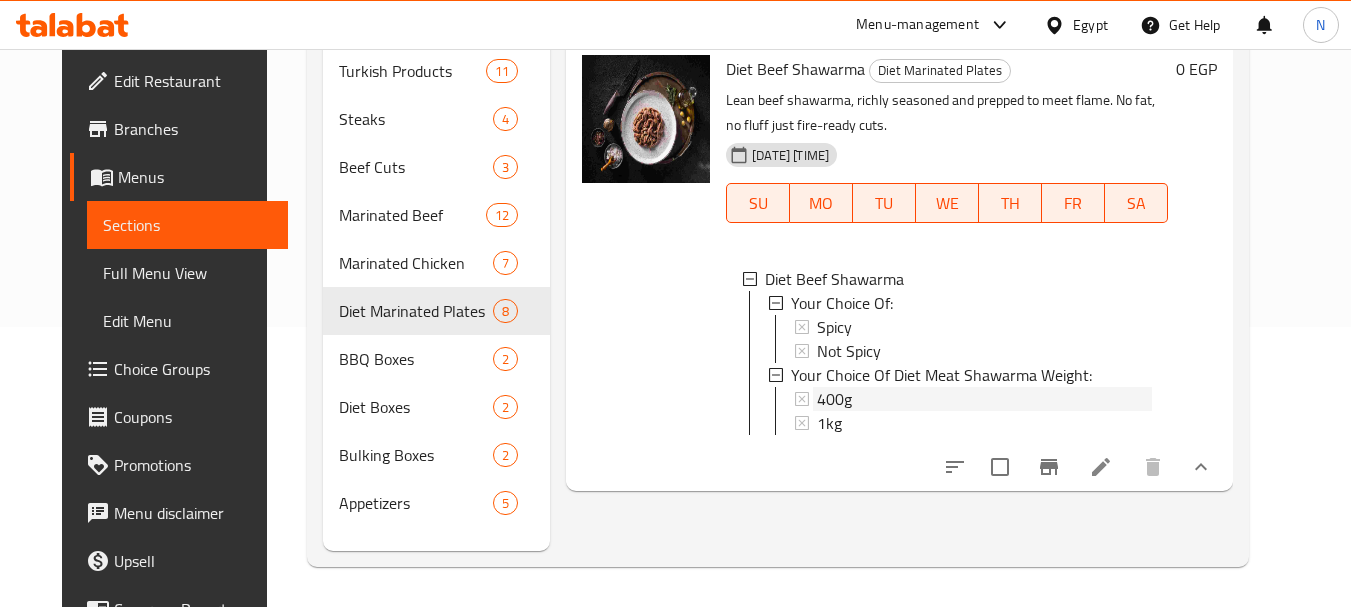 click on "400g" at bounding box center [834, 399] 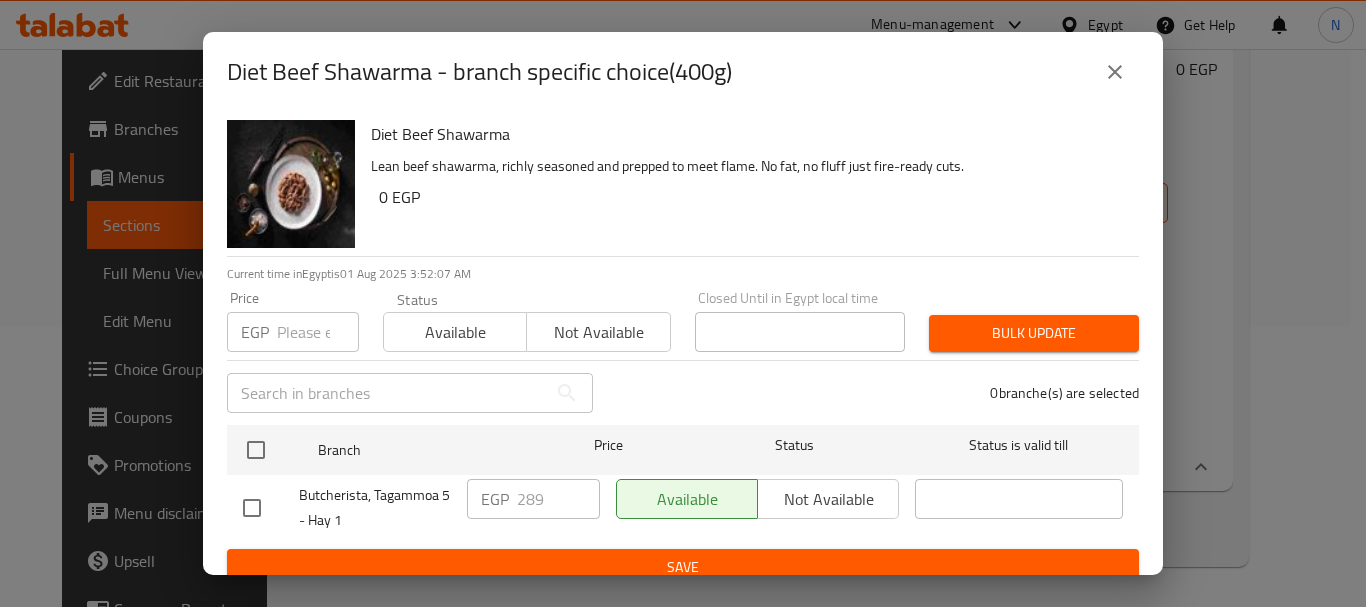 click at bounding box center (318, 332) 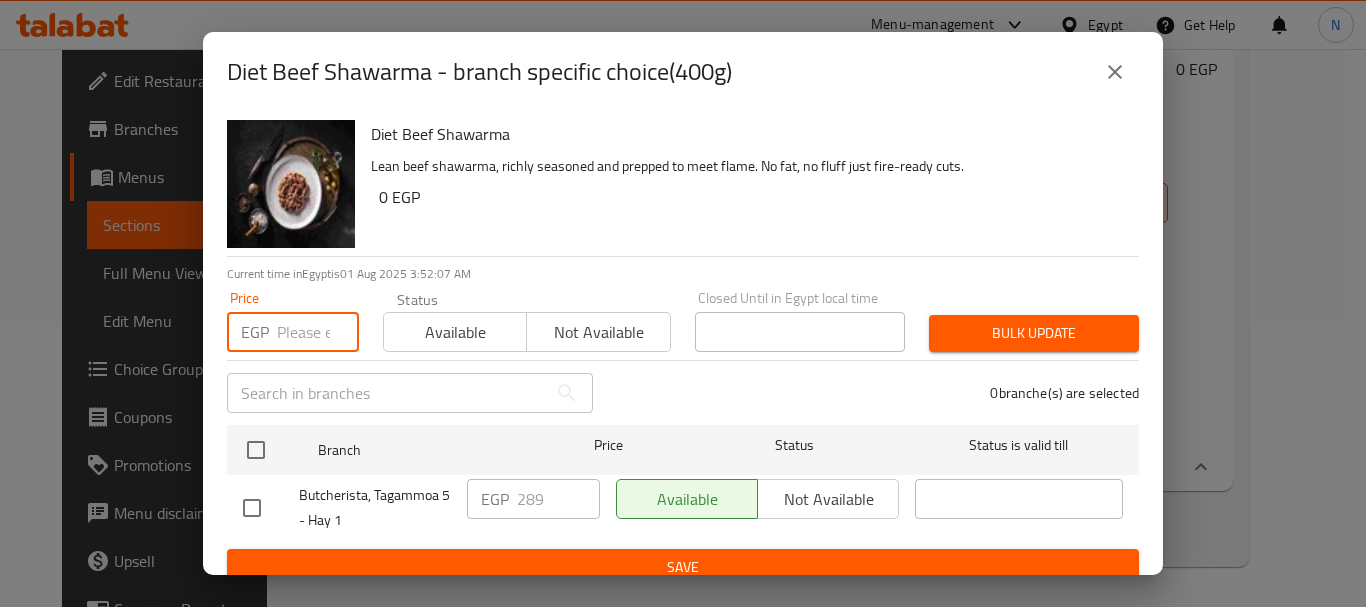 paste on "289" 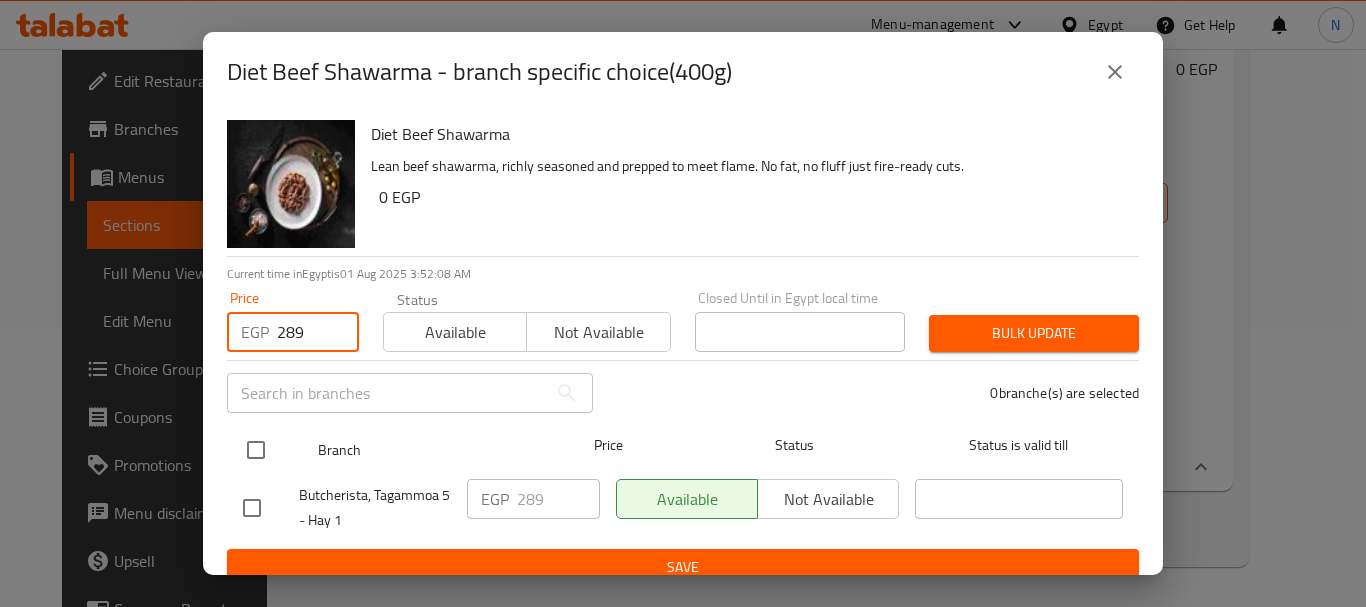 type on "289" 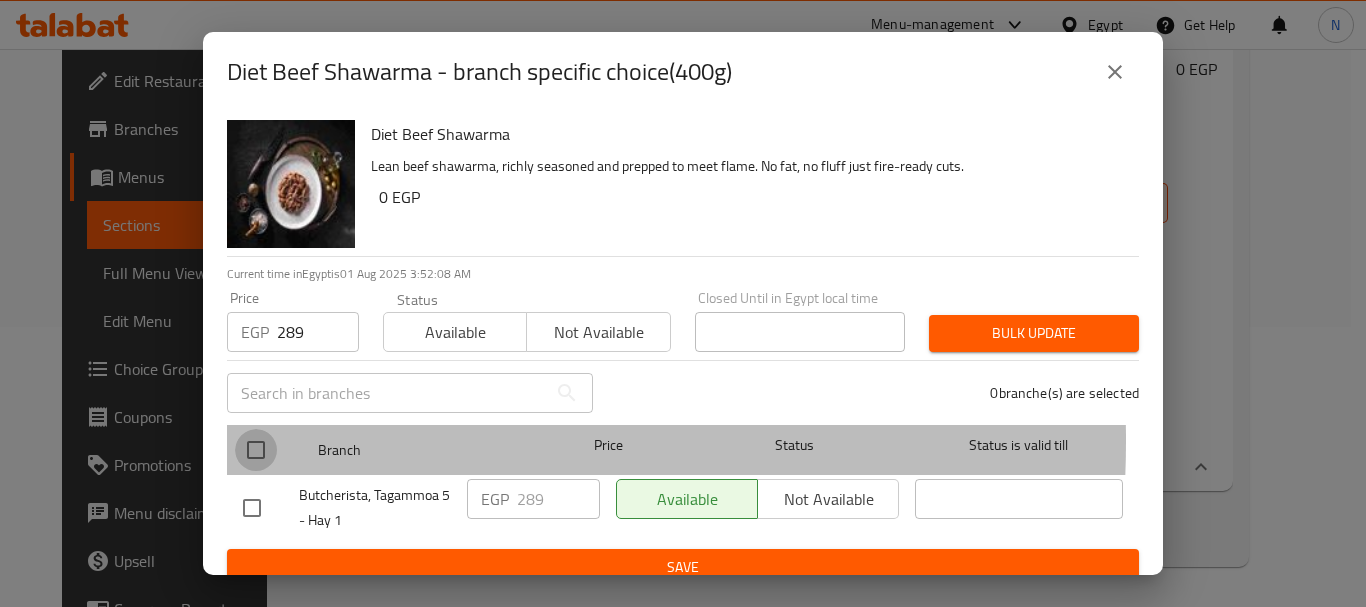 click at bounding box center [256, 450] 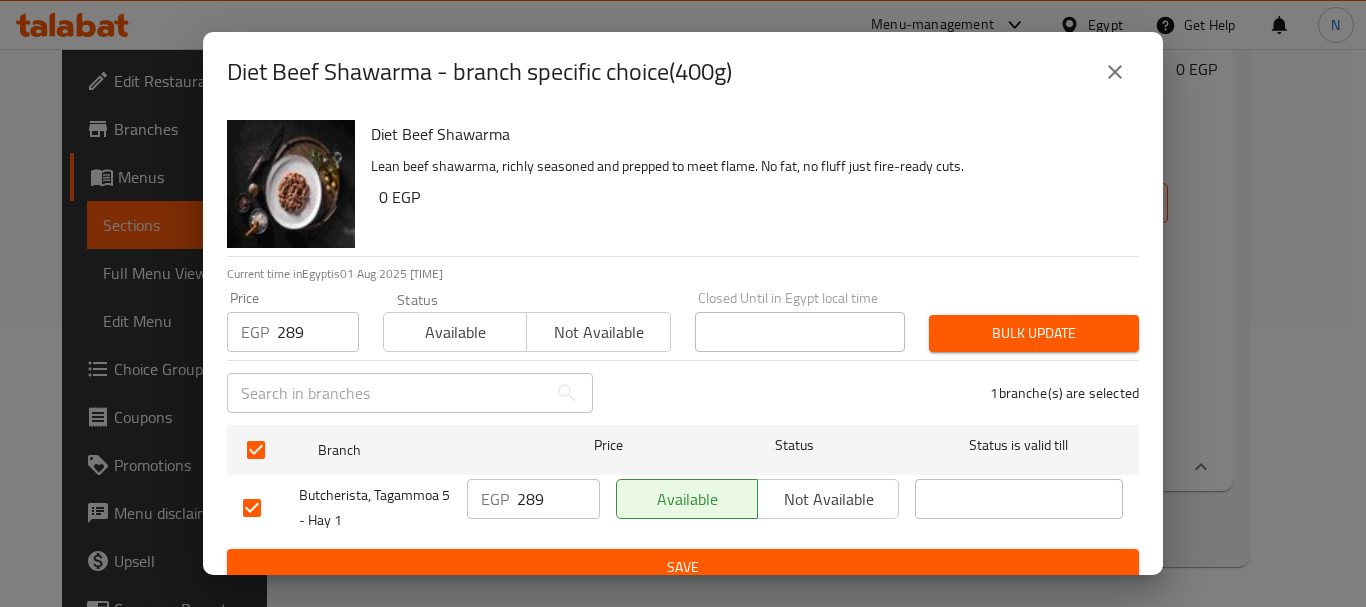click on "Bulk update" at bounding box center (1034, 333) 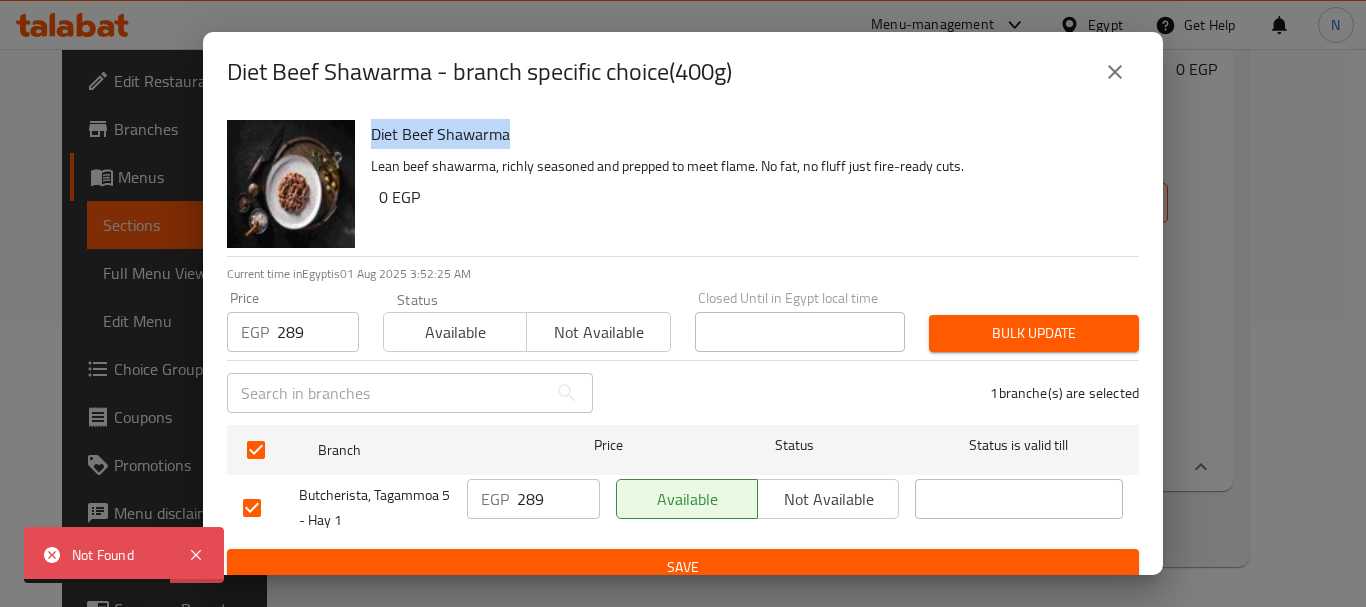 drag, startPoint x: 503, startPoint y: 135, endPoint x: 375, endPoint y: 131, distance: 128.06248 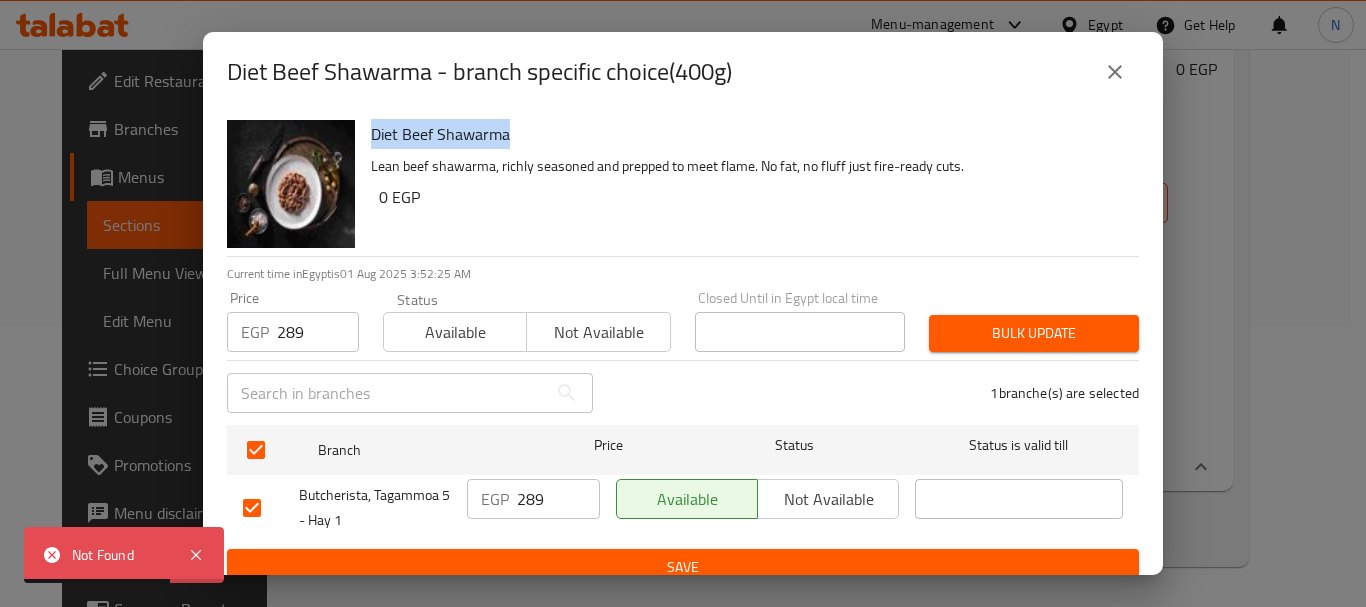 click on "Diet Beef Shawarma" at bounding box center [747, 134] 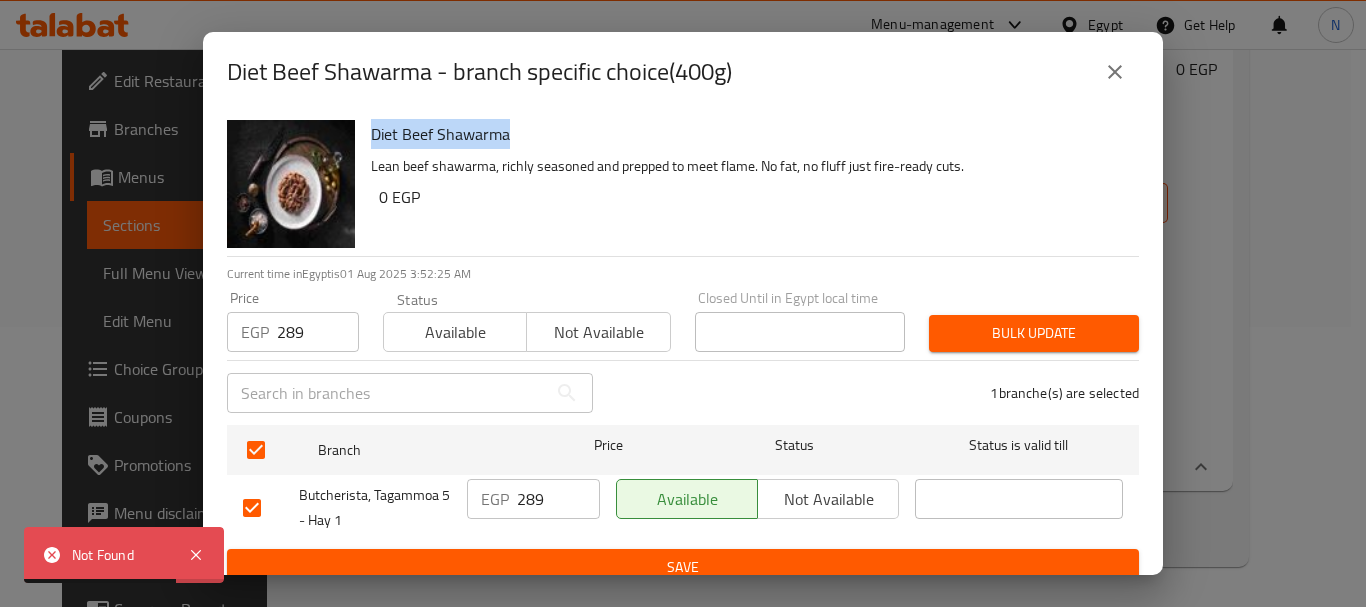 copy on "Diet Beef Shawarma" 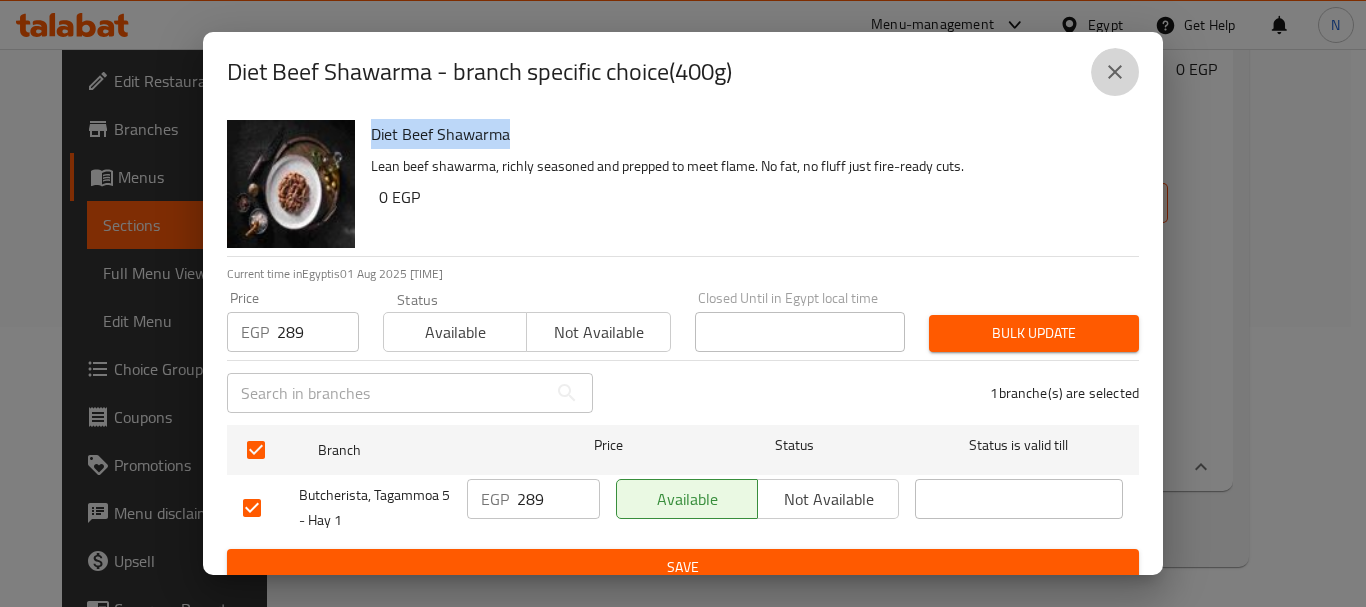 click 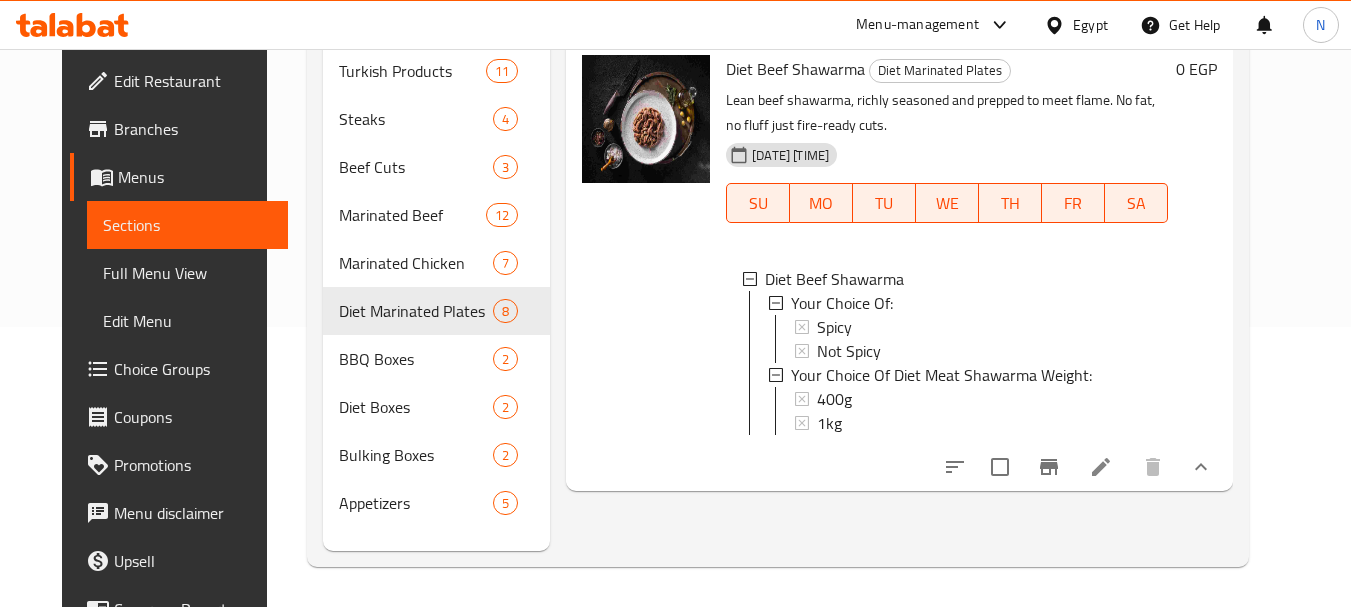 click 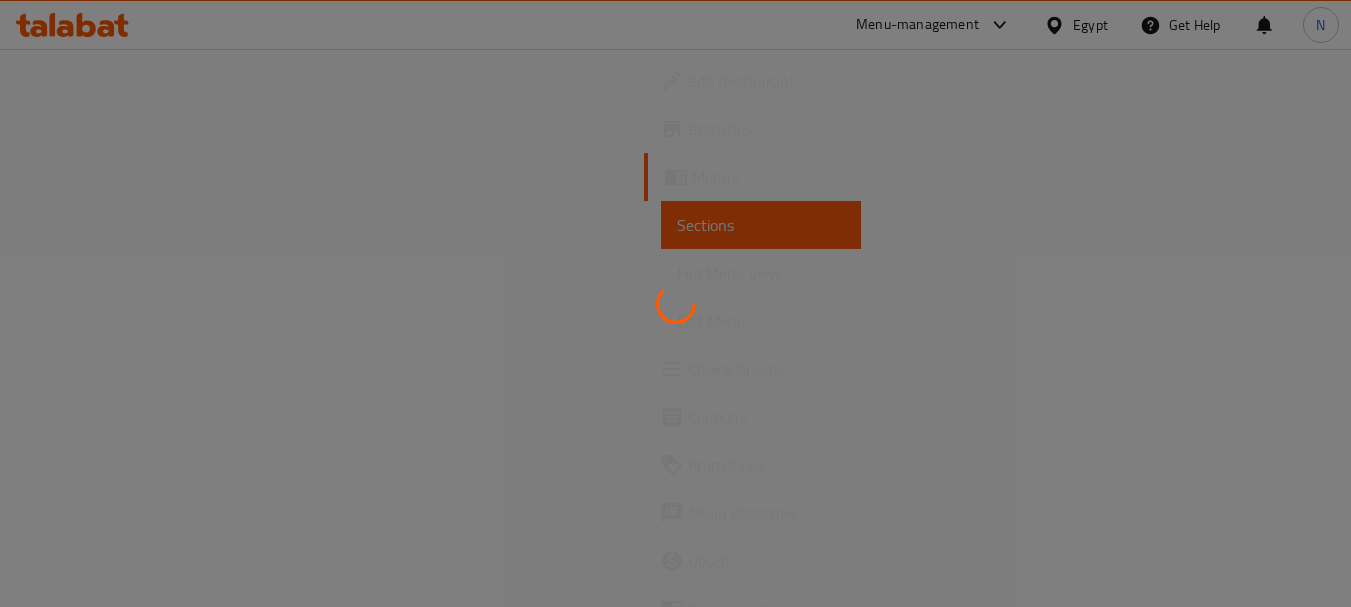 scroll, scrollTop: 0, scrollLeft: 0, axis: both 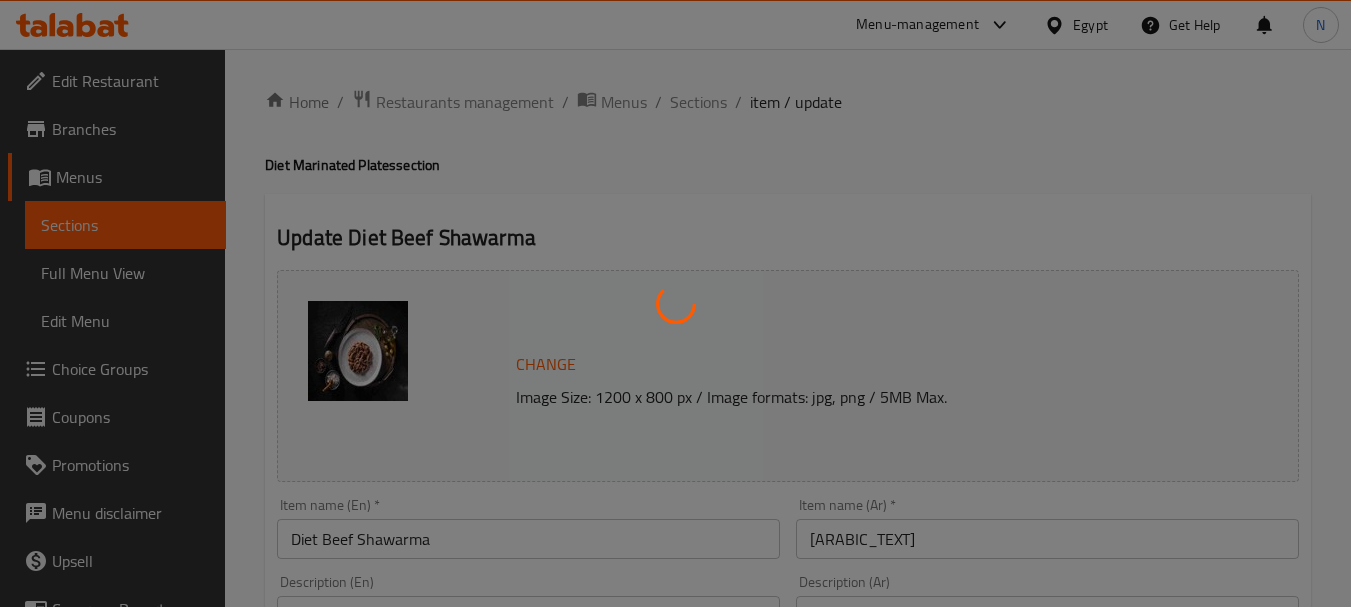 type on "إختيارك من:" 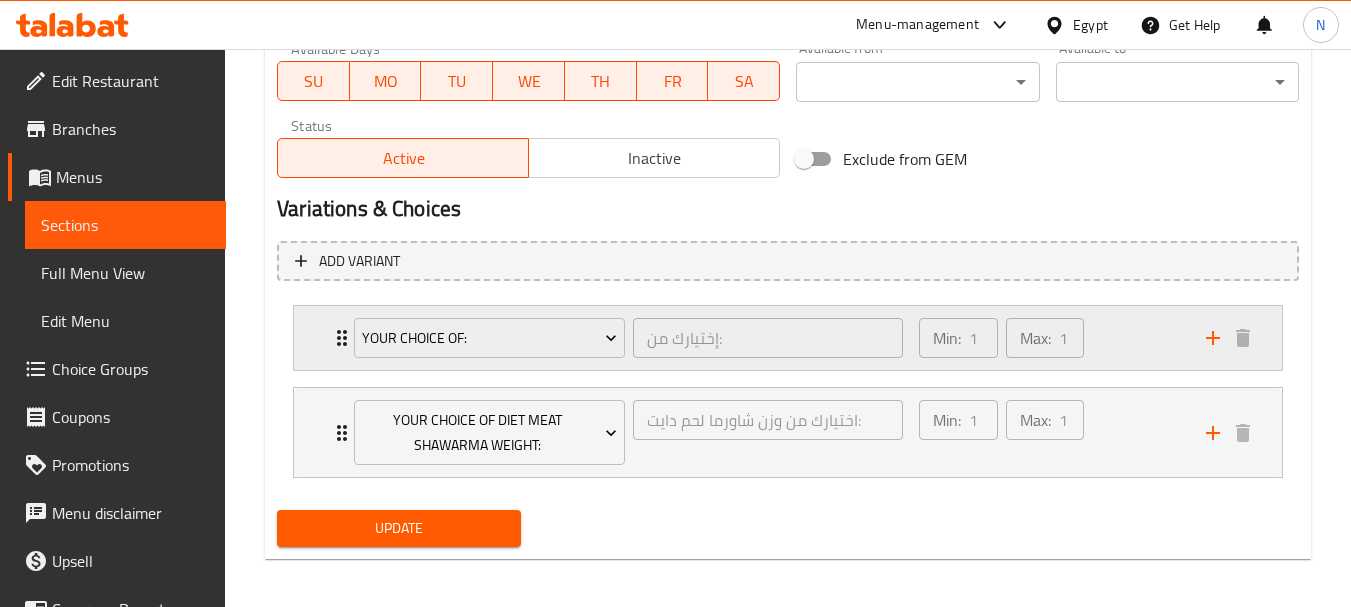 scroll, scrollTop: 975, scrollLeft: 0, axis: vertical 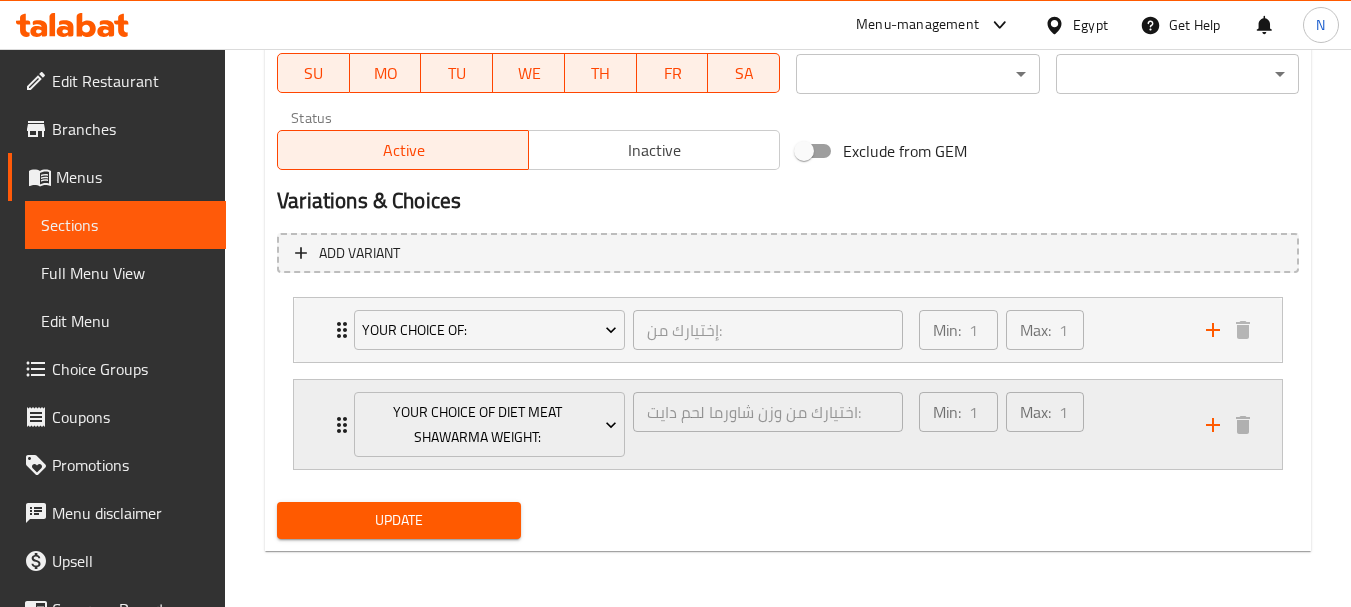 click on "Min: 1 ​ Max: 1 ​" at bounding box center (1050, 424) 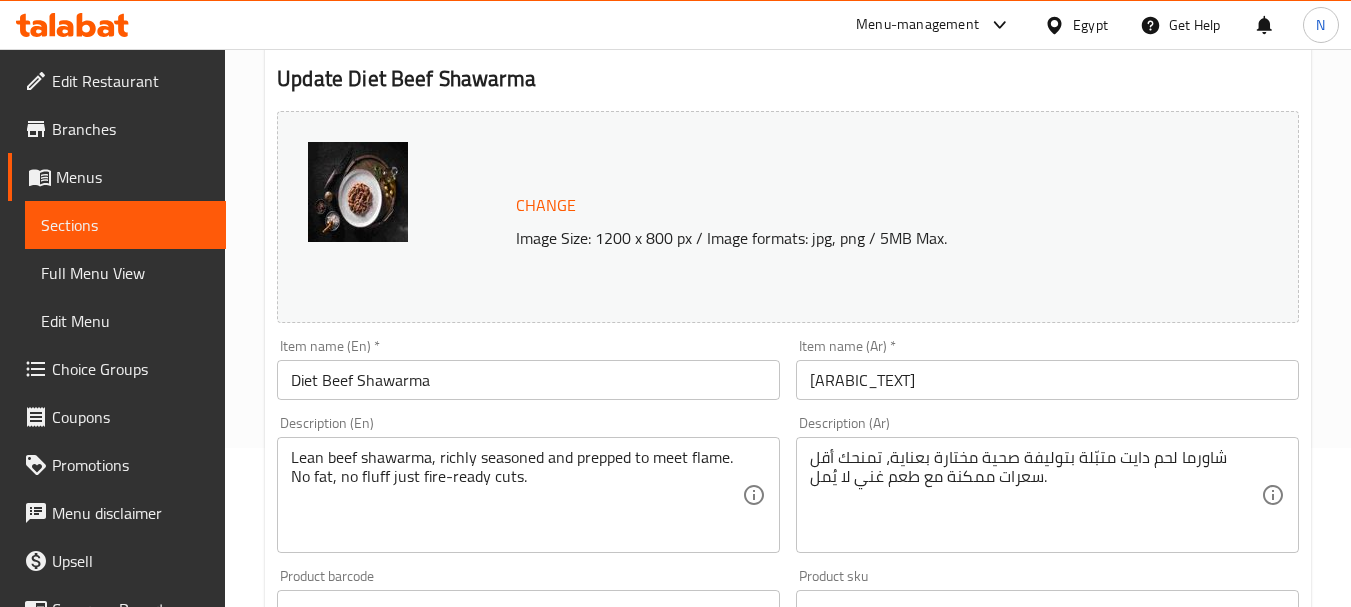 scroll, scrollTop: 0, scrollLeft: 0, axis: both 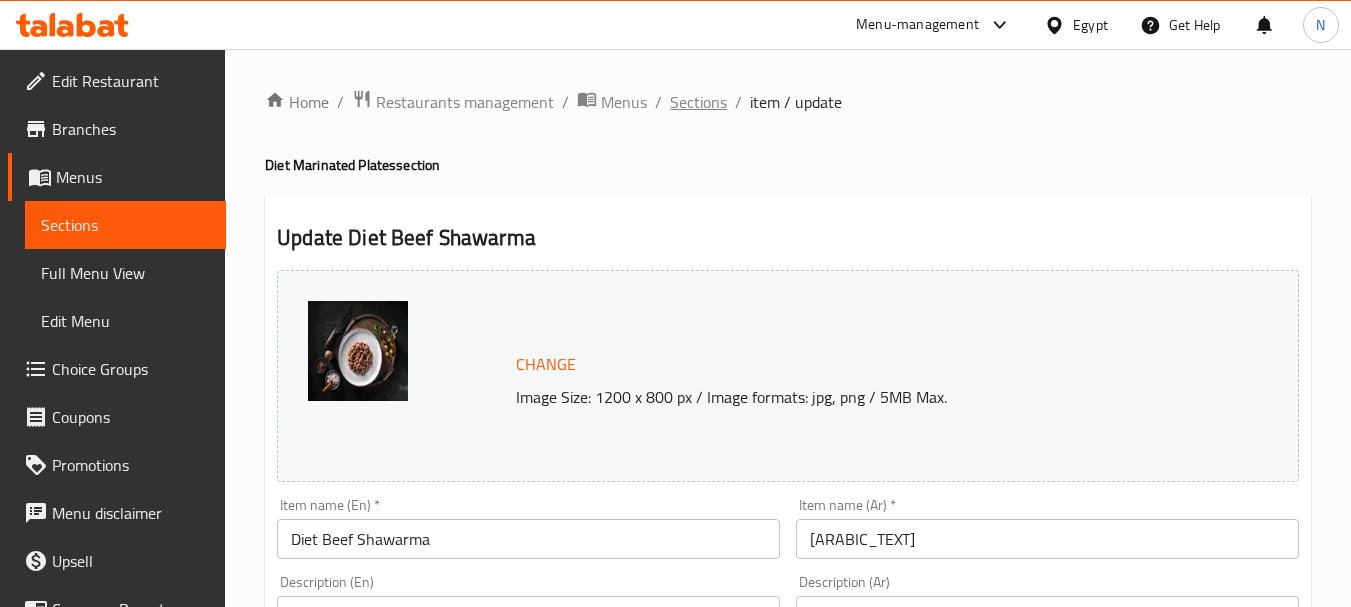 click on "Sections" at bounding box center (698, 102) 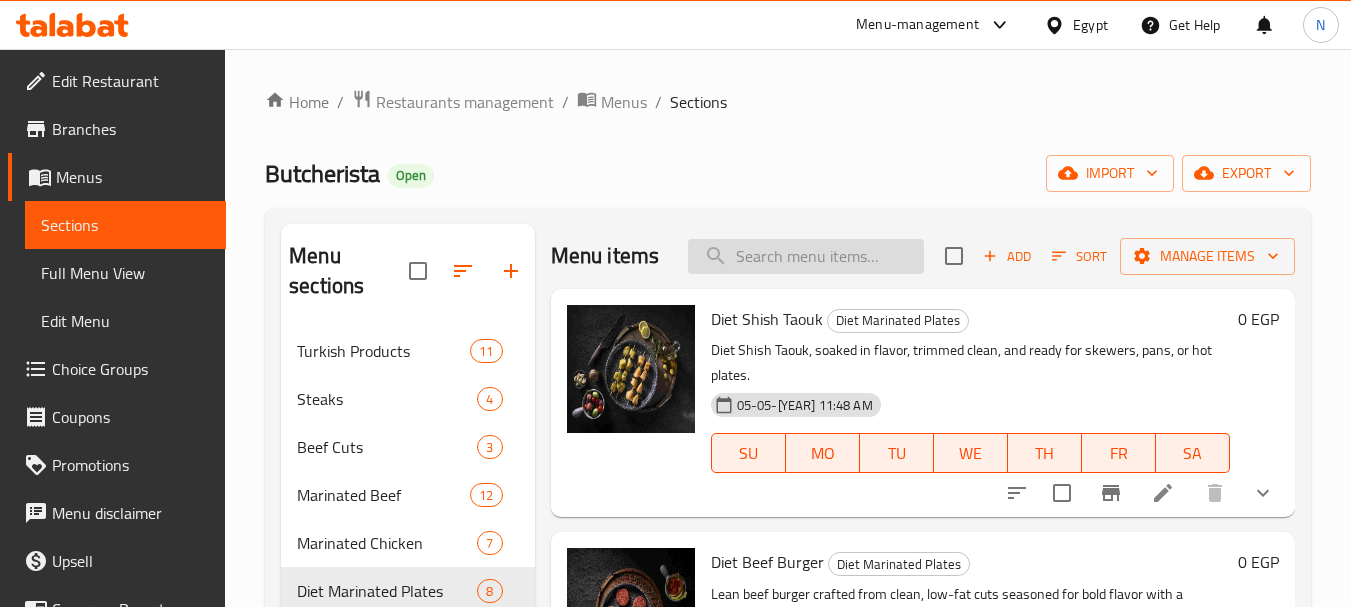 click at bounding box center (806, 256) 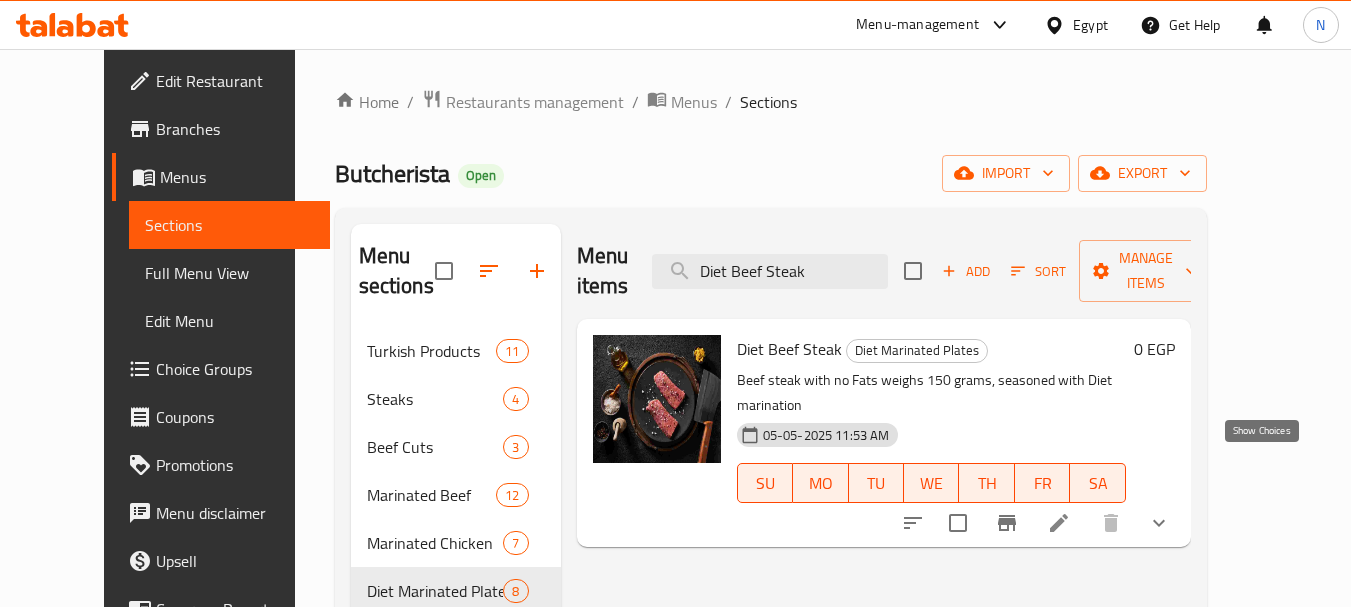 type on "Diet Beef Steak" 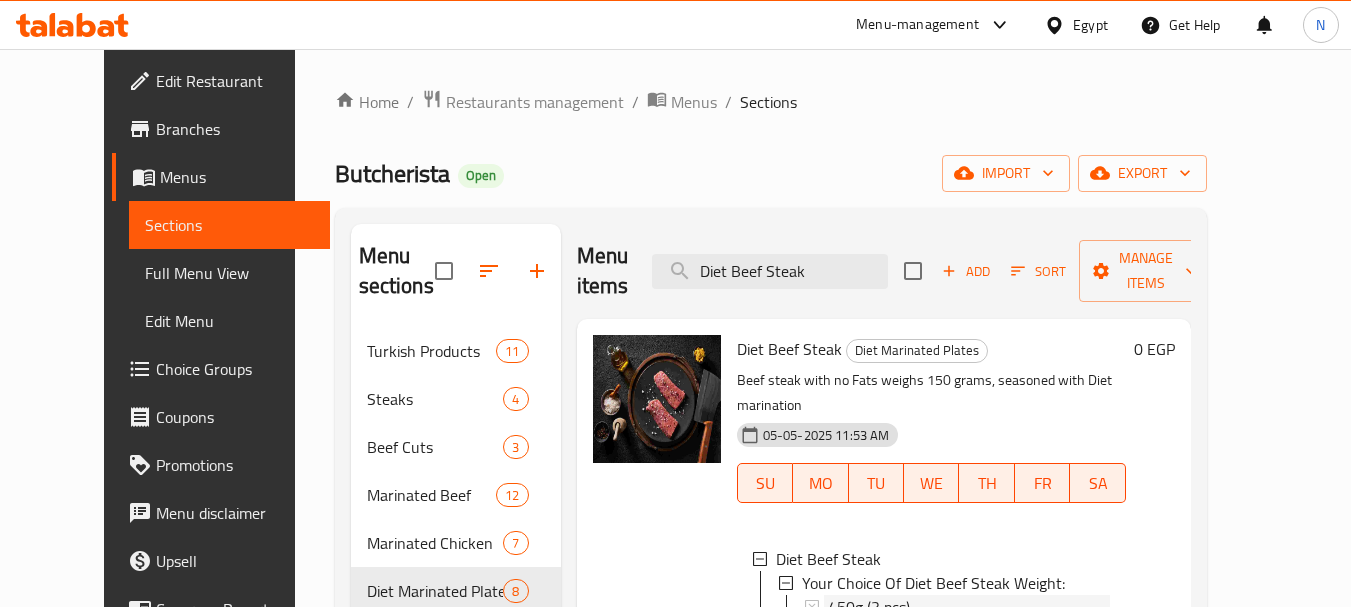 click on "[WEIGHT] ([NUMBER] pcs)" at bounding box center [869, 607] 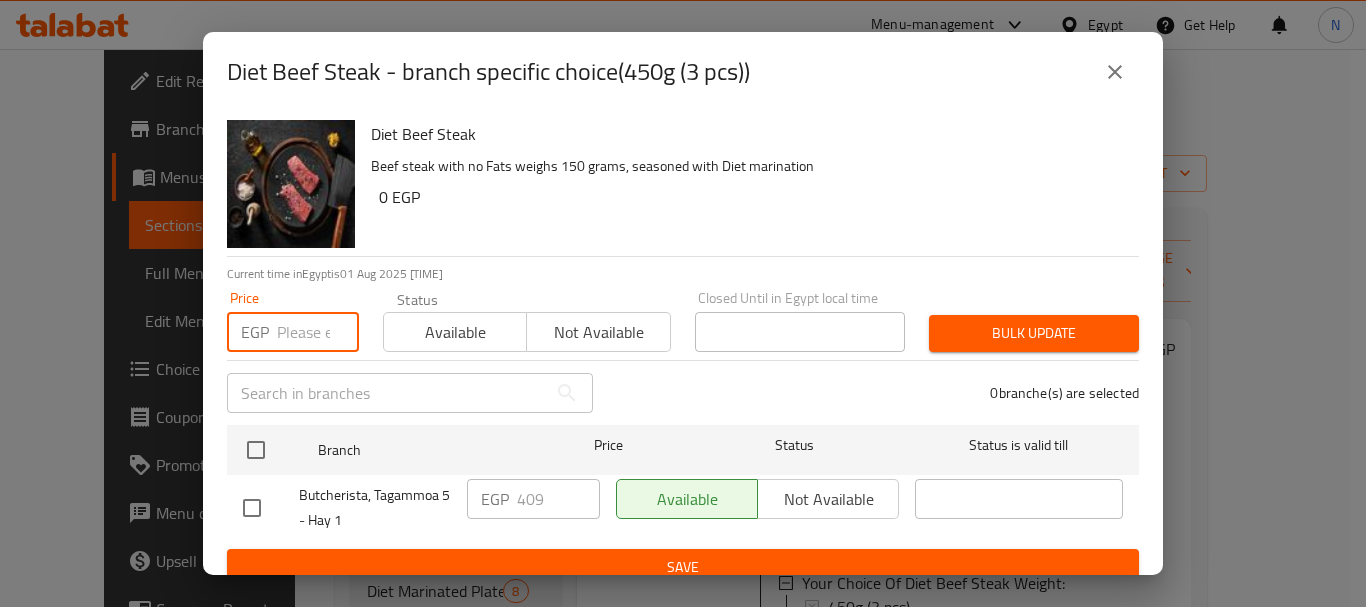 click at bounding box center [318, 332] 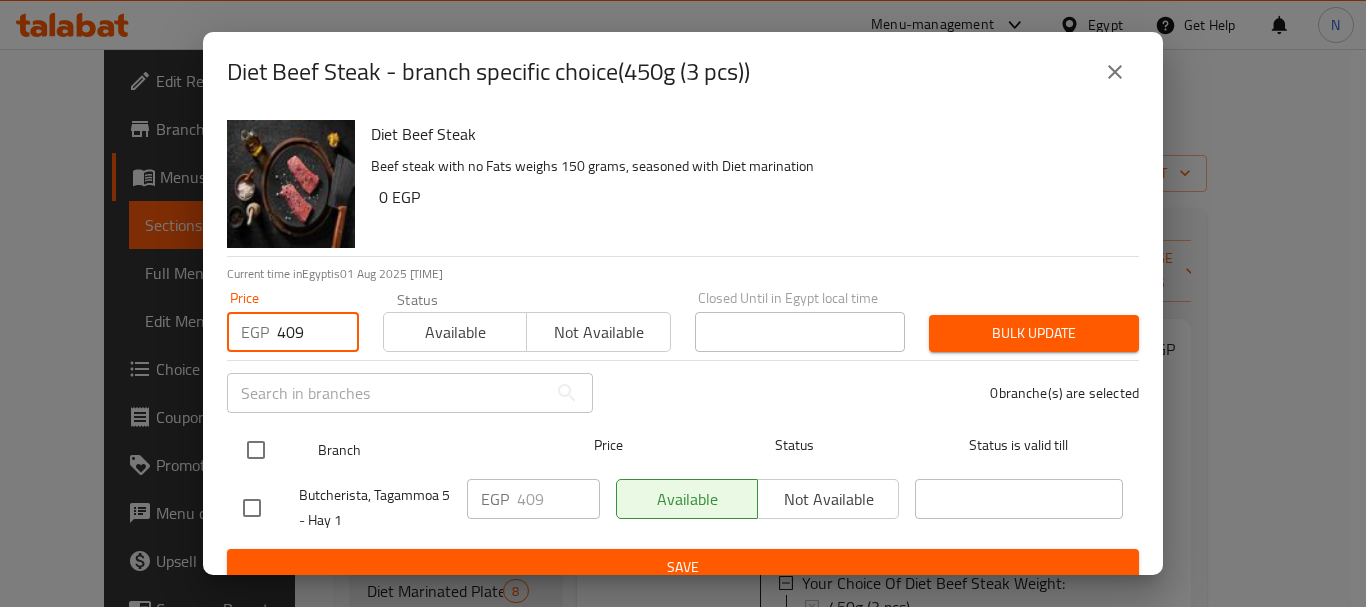 type on "[NUMBER]" 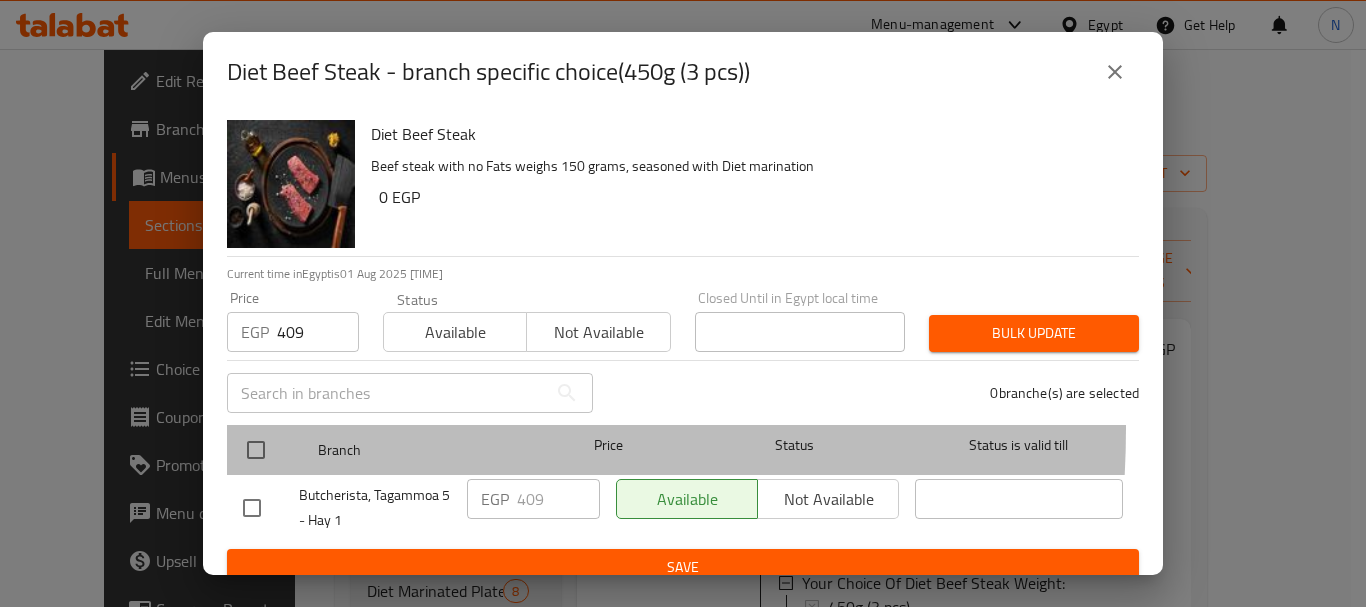 drag, startPoint x: 272, startPoint y: 428, endPoint x: 272, endPoint y: 440, distance: 12 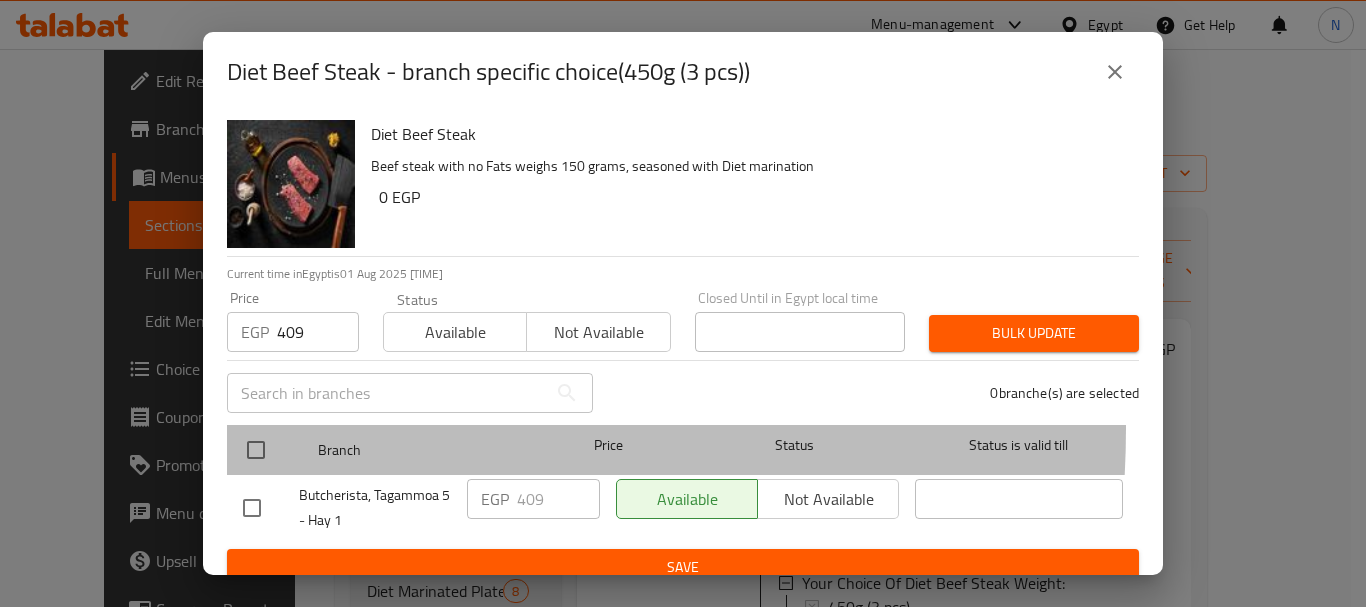 click at bounding box center [272, 450] 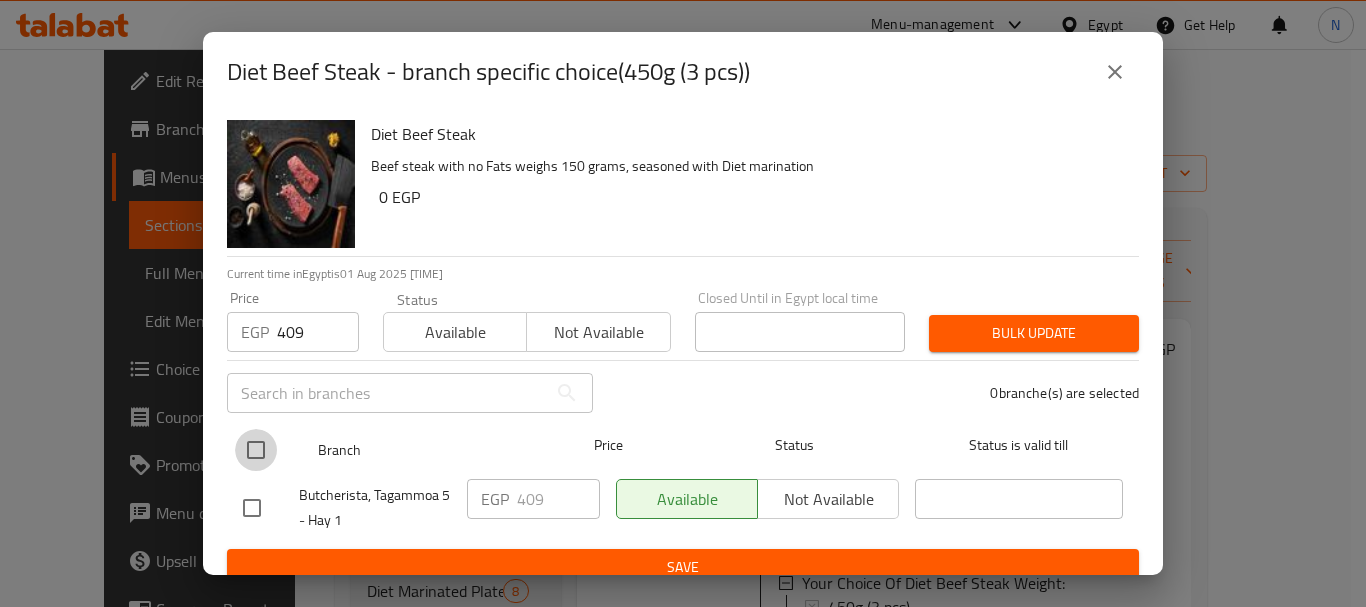 click at bounding box center (256, 450) 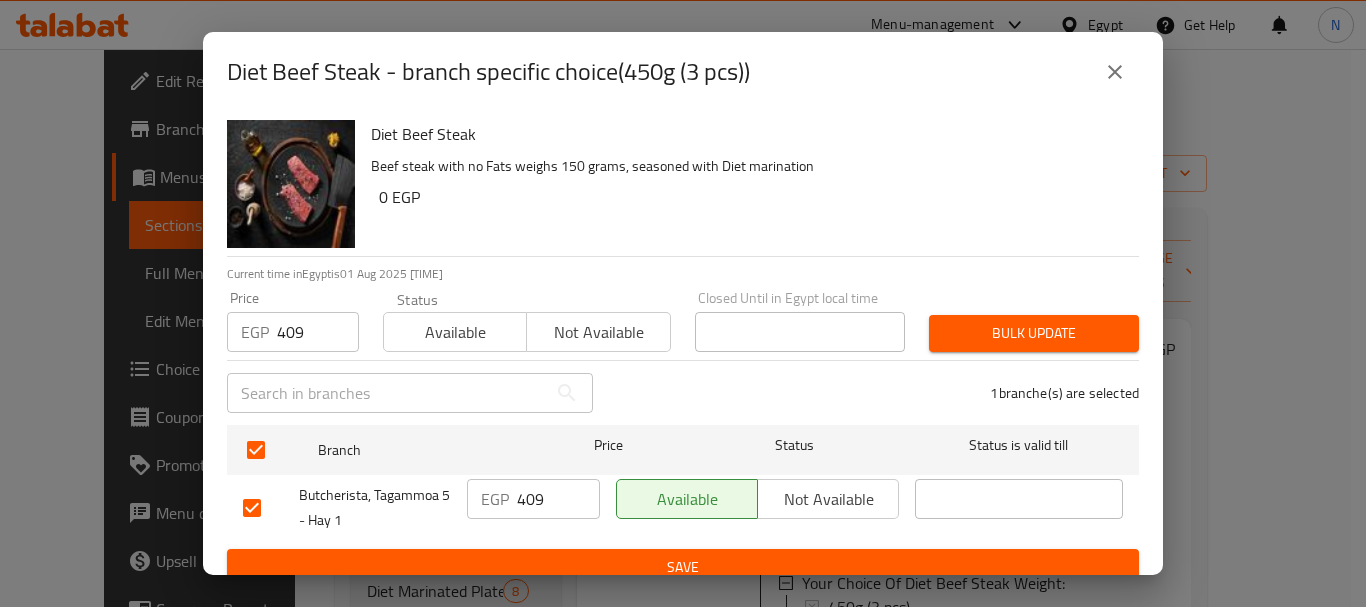 click on "Bulk update" at bounding box center (1034, 333) 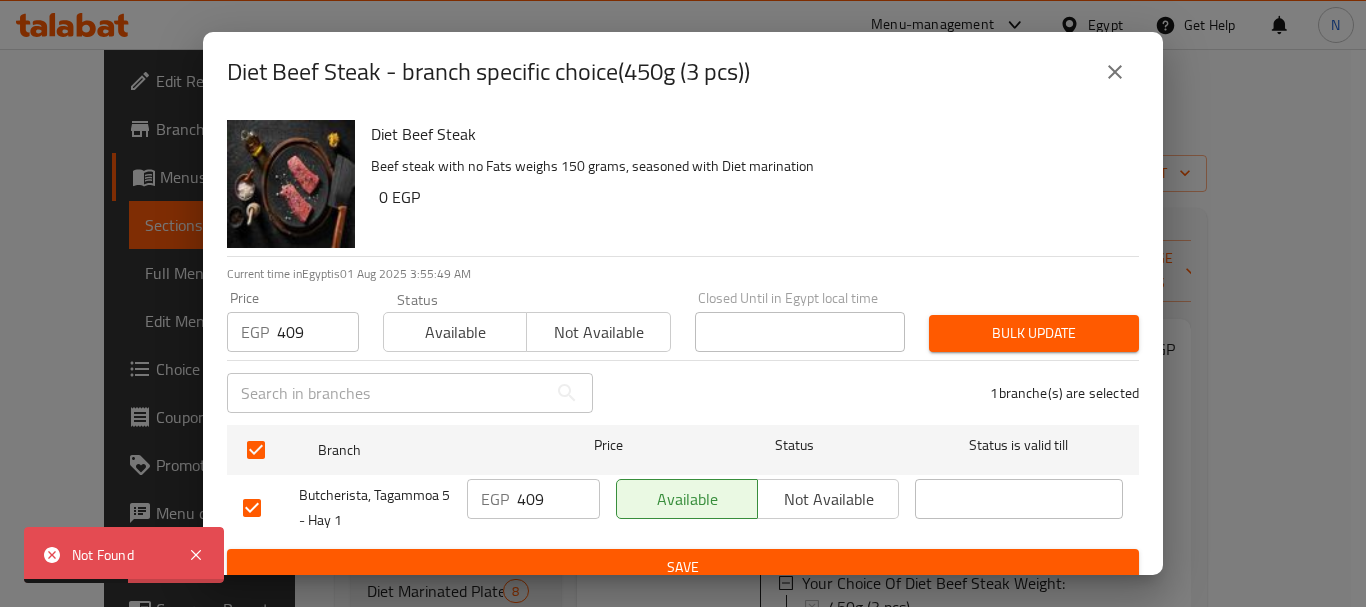 click 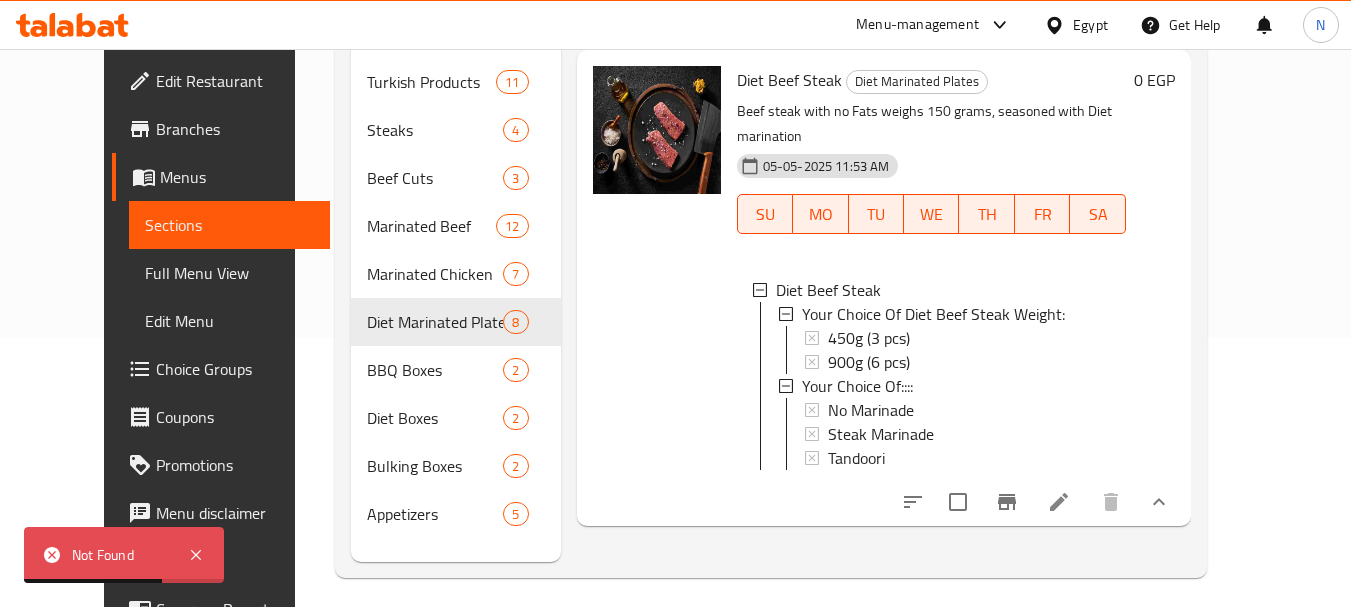 scroll, scrollTop: 280, scrollLeft: 0, axis: vertical 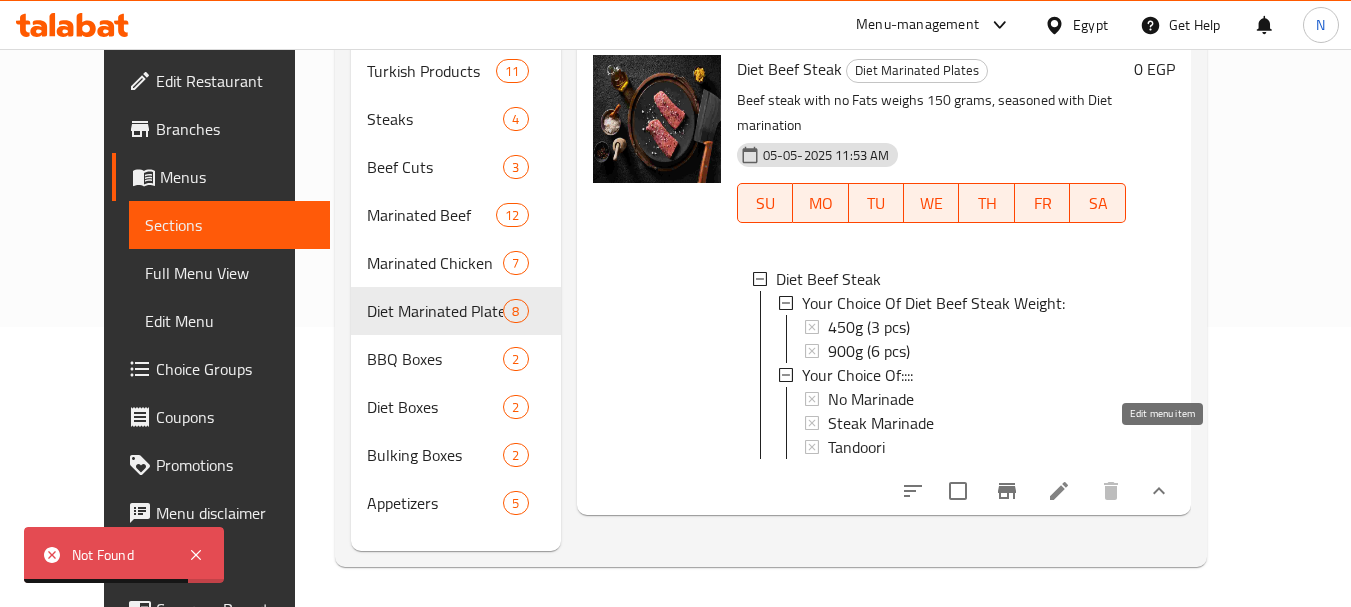 click 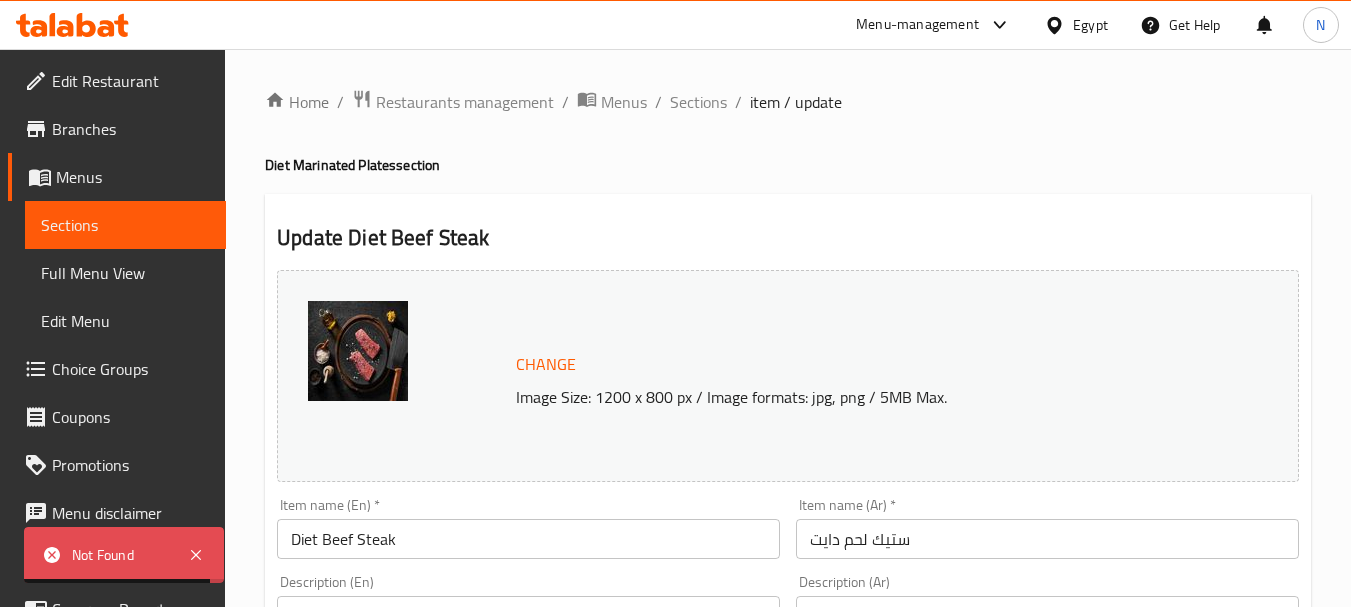scroll, scrollTop: 975, scrollLeft: 0, axis: vertical 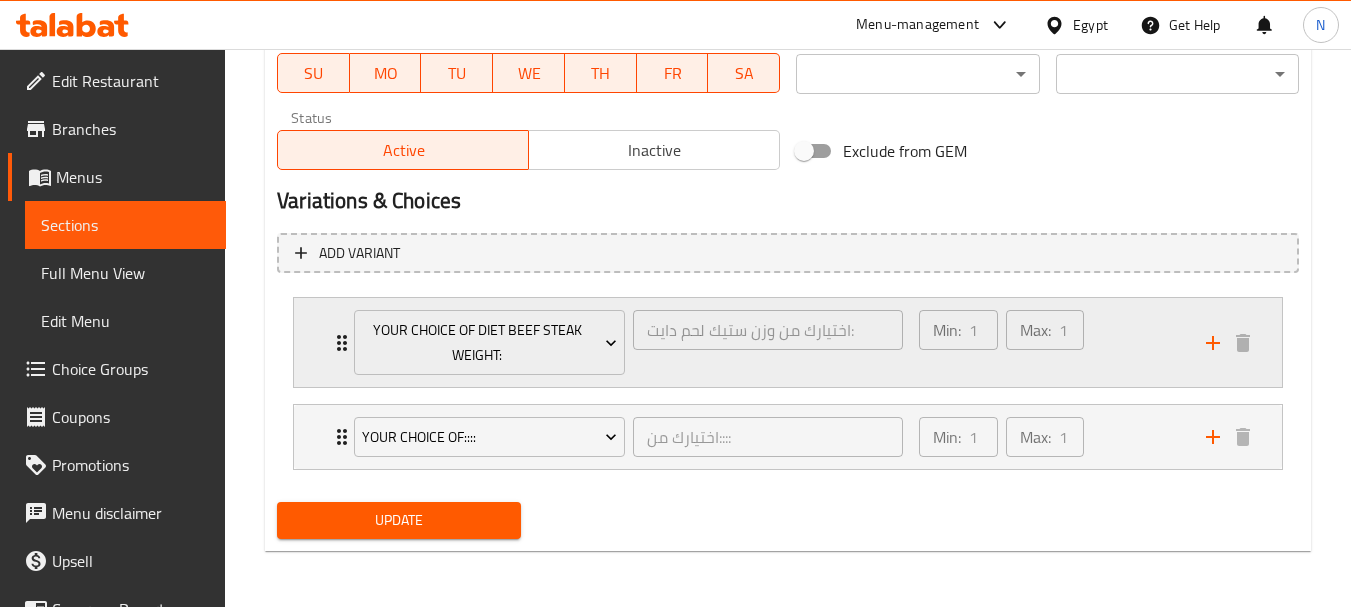 click on "Min: 1 ​ Max: 1 ​" at bounding box center (1050, 342) 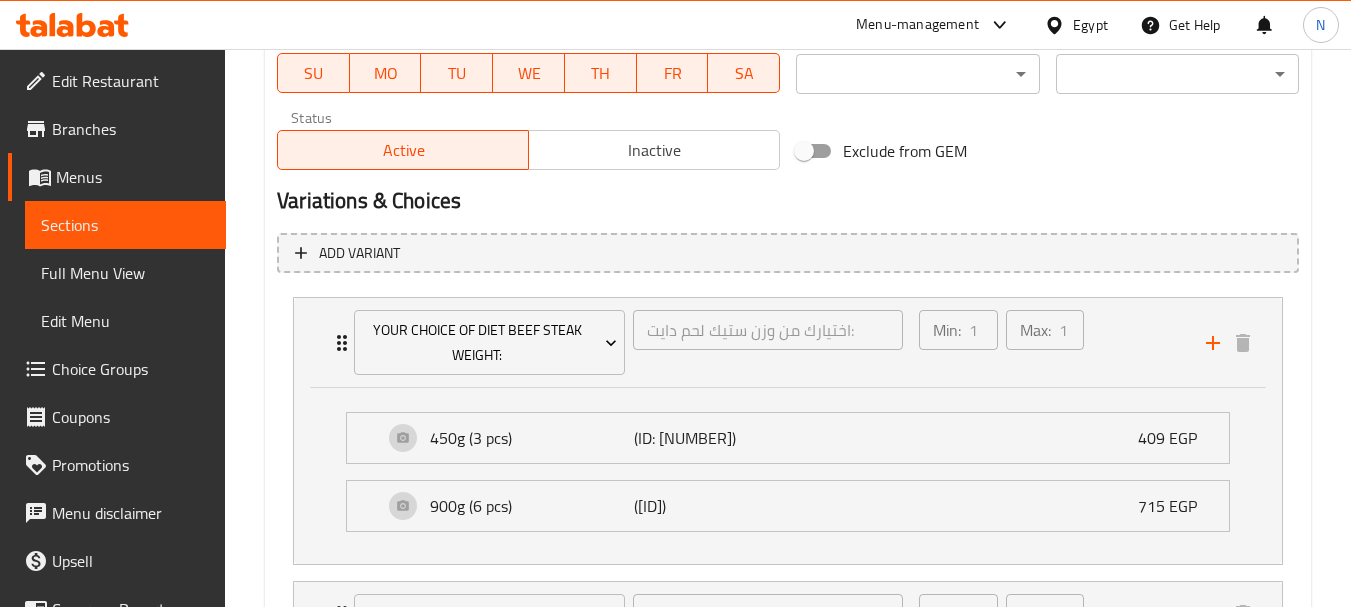 scroll, scrollTop: 0, scrollLeft: 0, axis: both 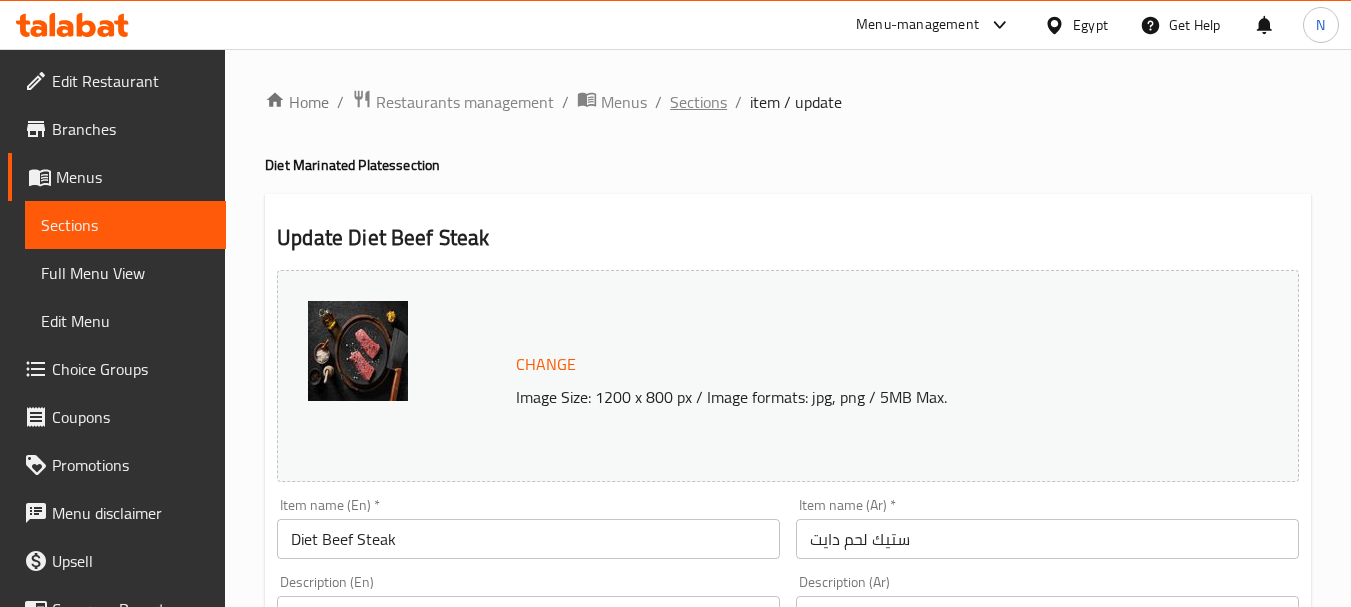 click on "Sections" at bounding box center [698, 102] 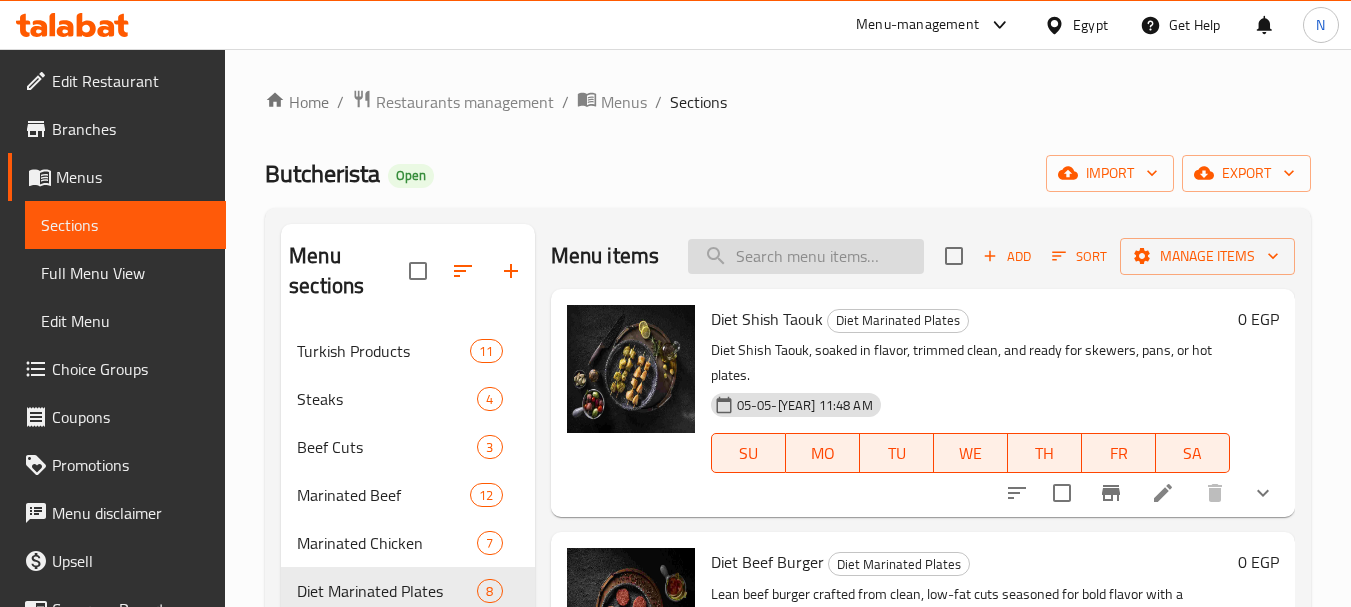 click at bounding box center [806, 256] 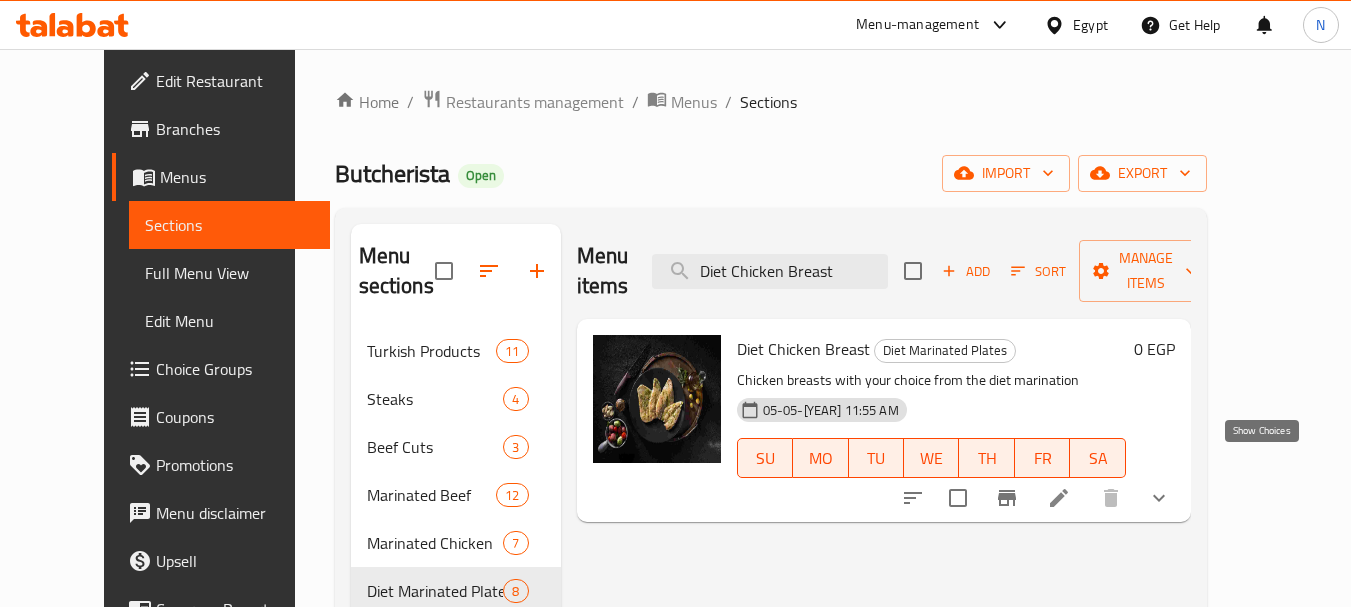 type on "Diet Chicken Breast" 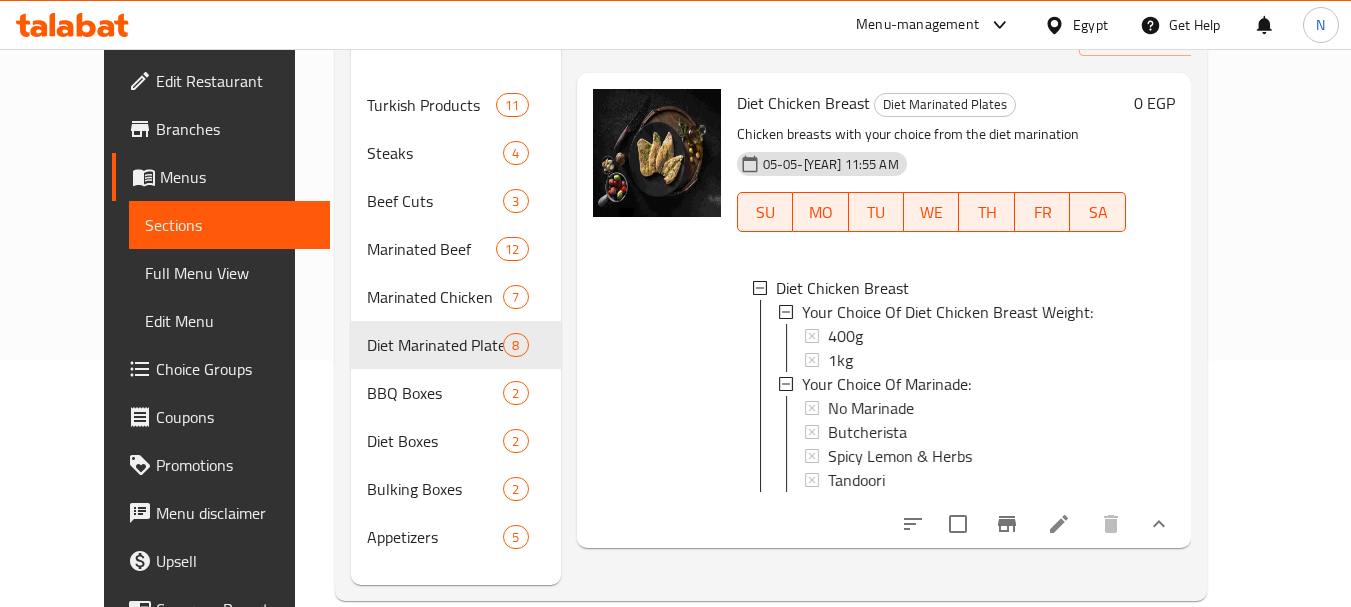 scroll, scrollTop: 280, scrollLeft: 0, axis: vertical 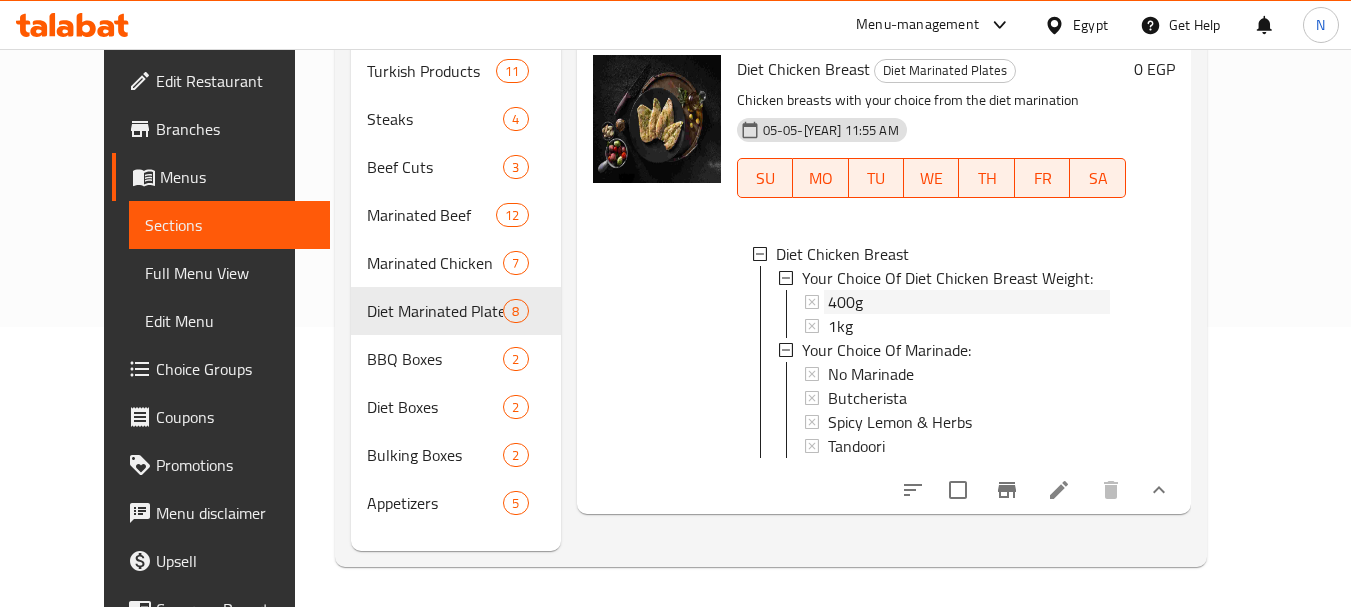 click on "400g" at bounding box center (969, 302) 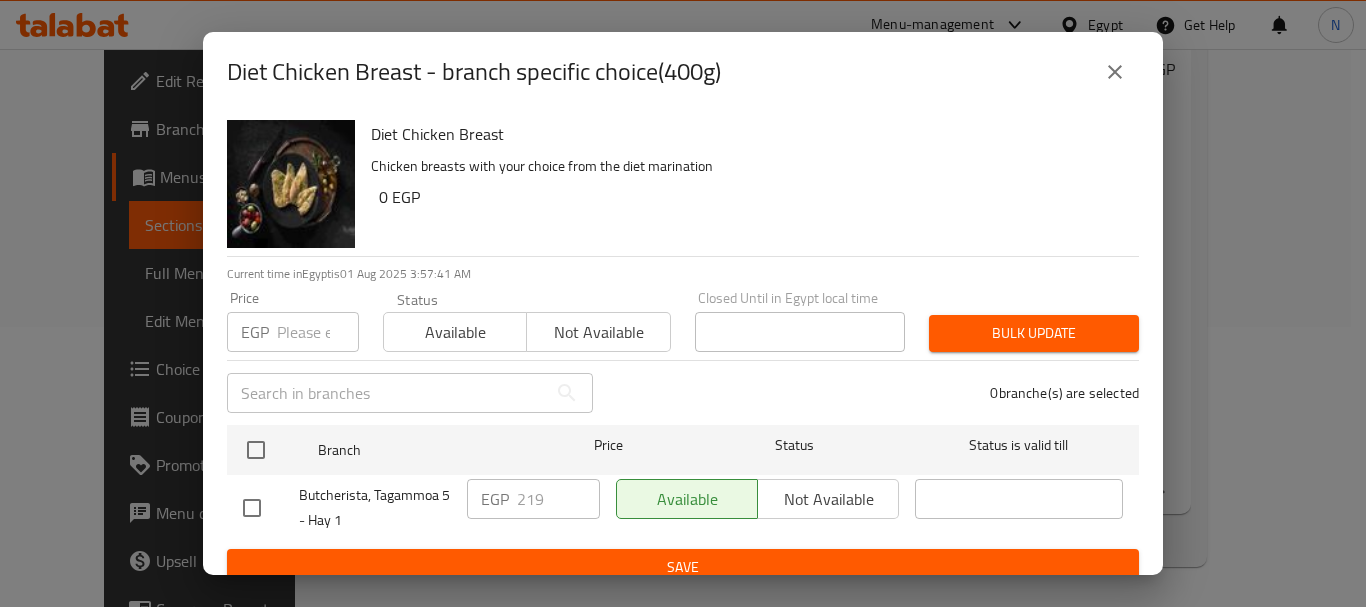 click at bounding box center (318, 332) 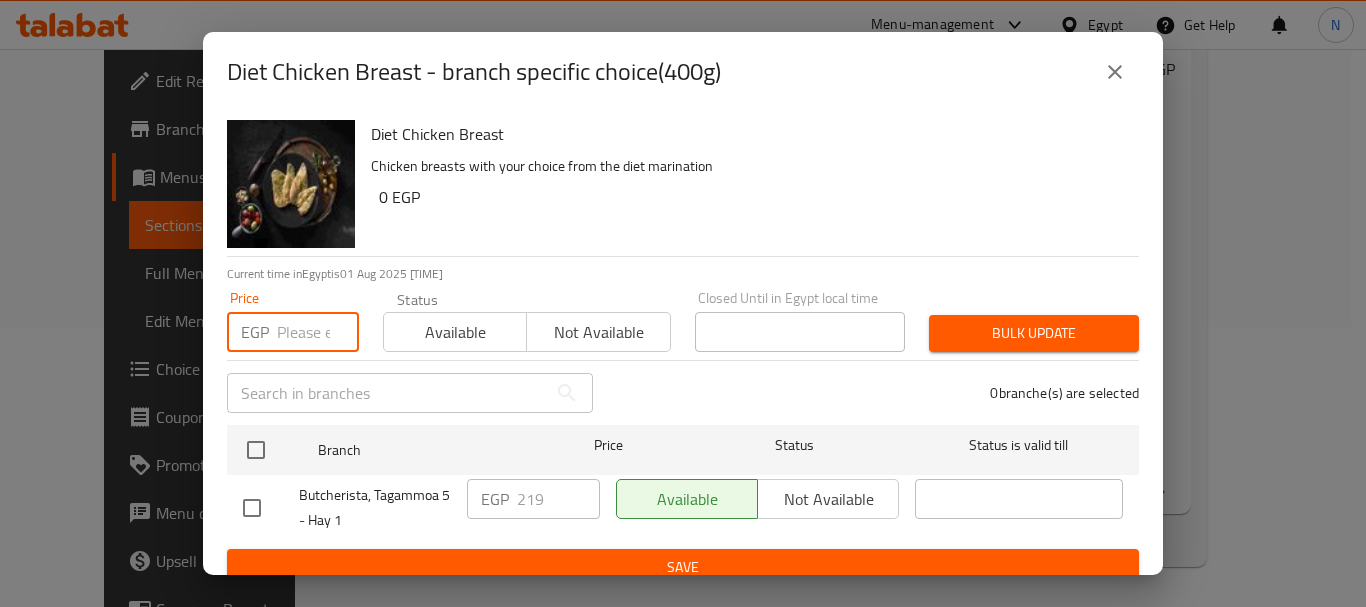 paste on "219" 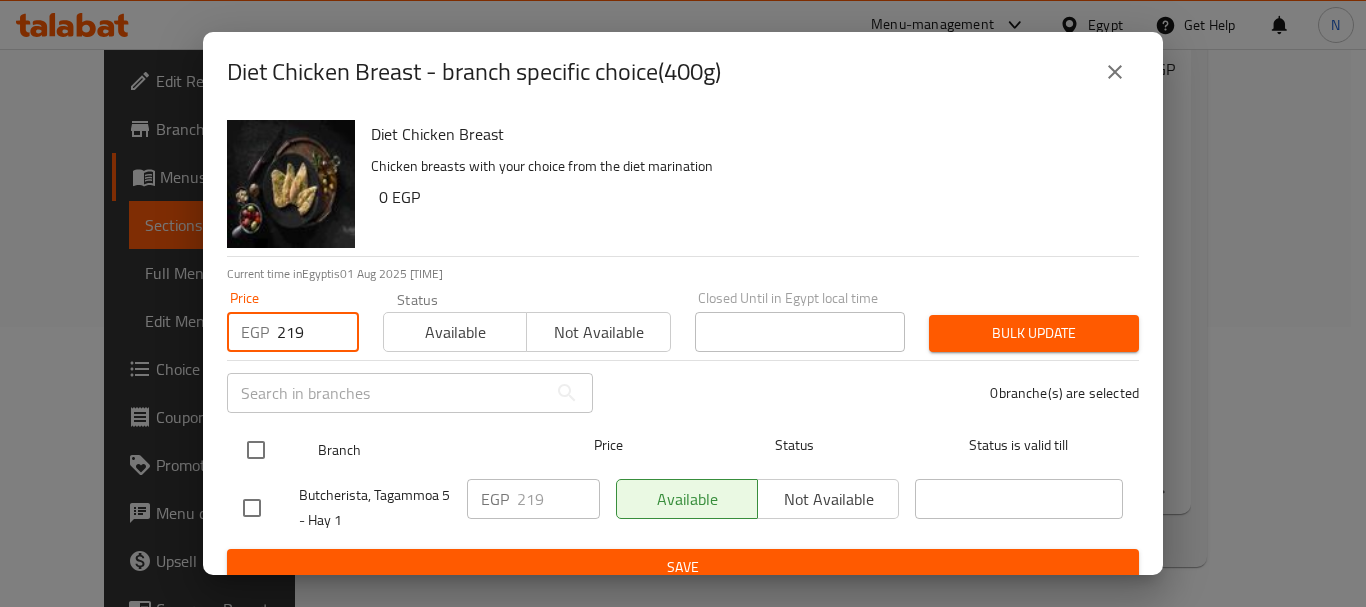 type on "219" 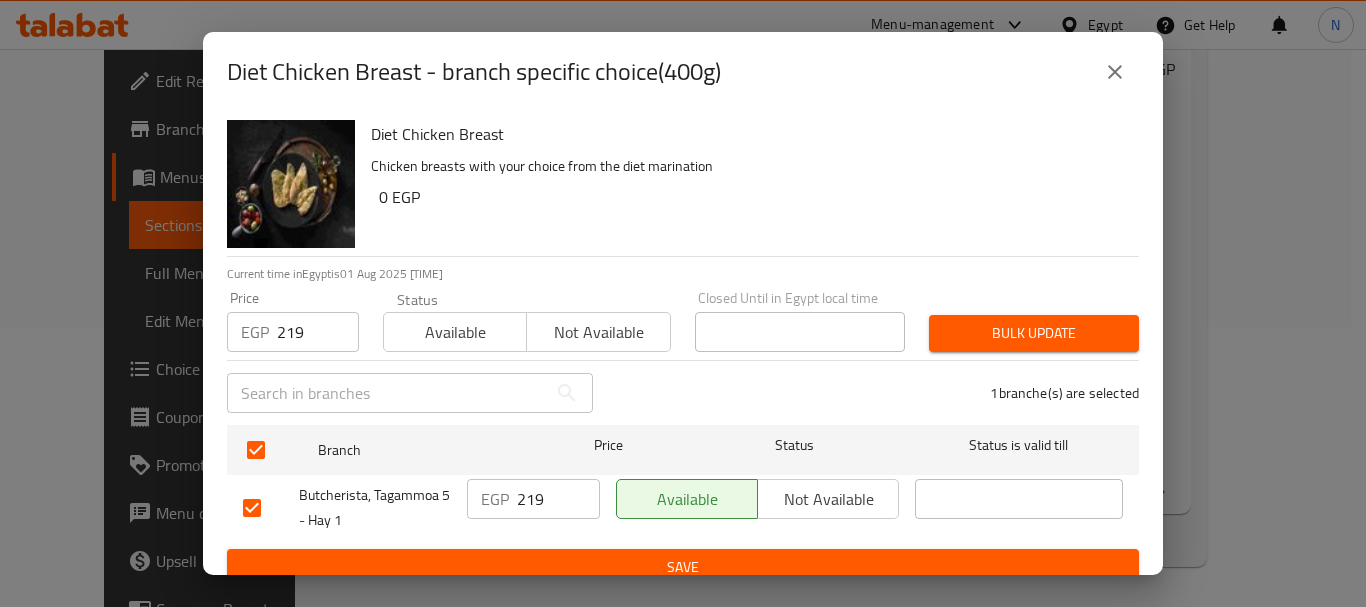 click on "Bulk update" at bounding box center (1034, 333) 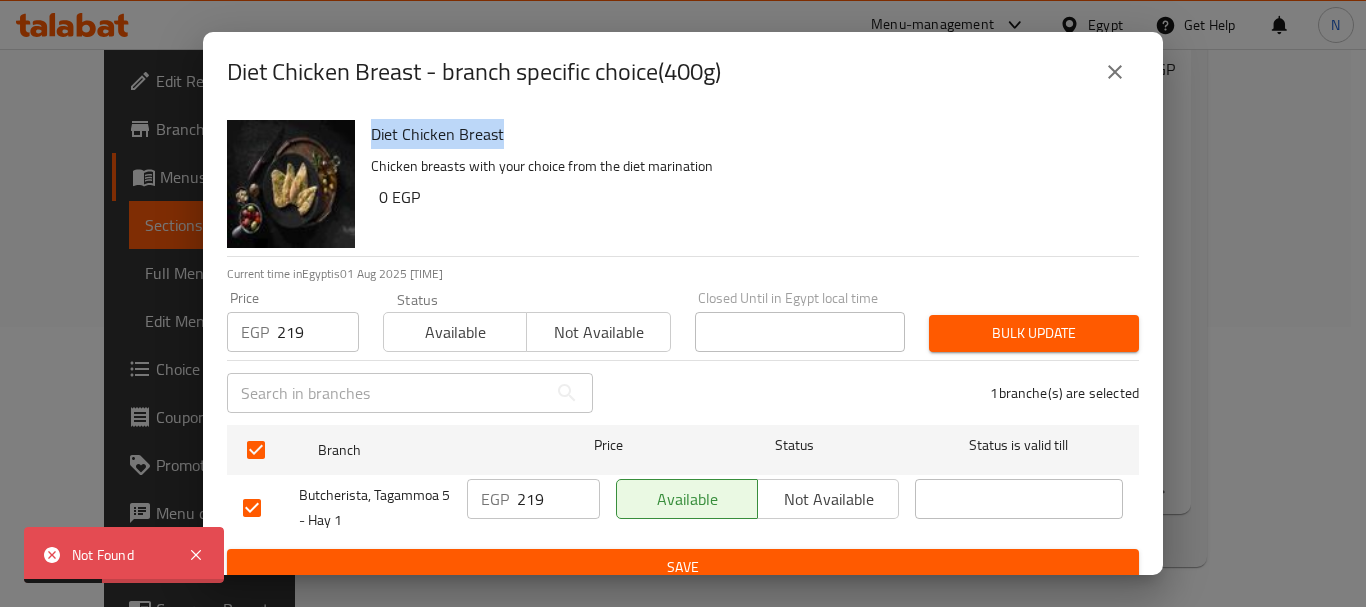 drag, startPoint x: 508, startPoint y: 136, endPoint x: 364, endPoint y: 144, distance: 144.22205 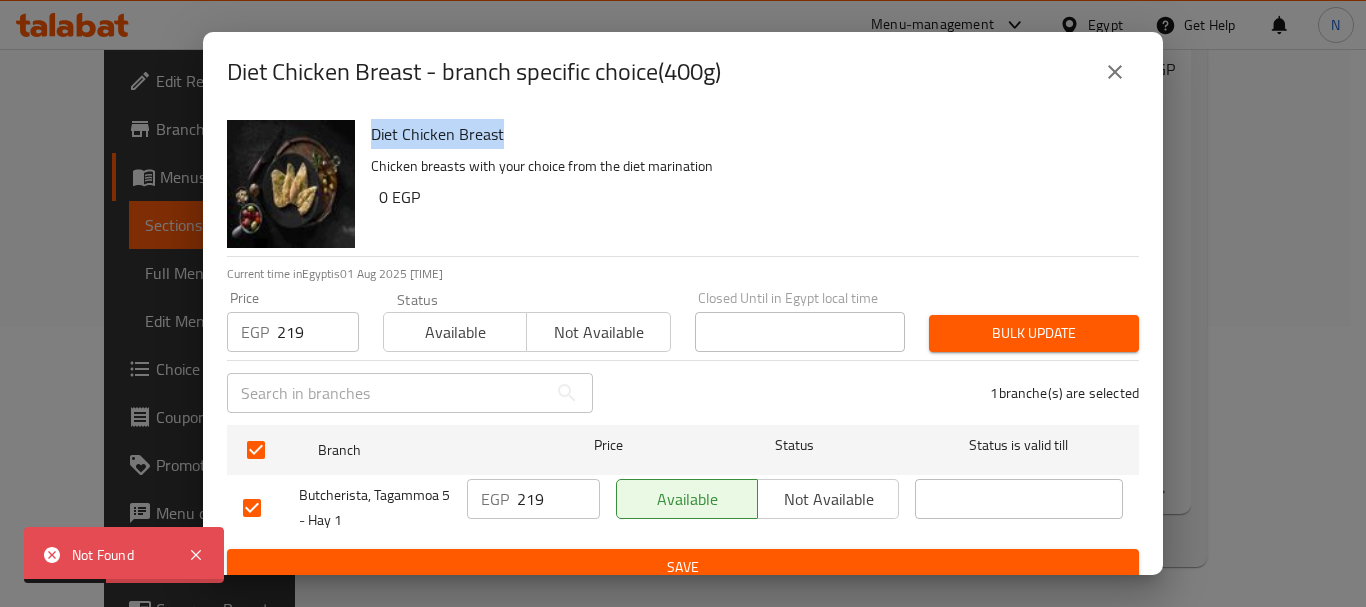 copy on "Diet Chicken Breast" 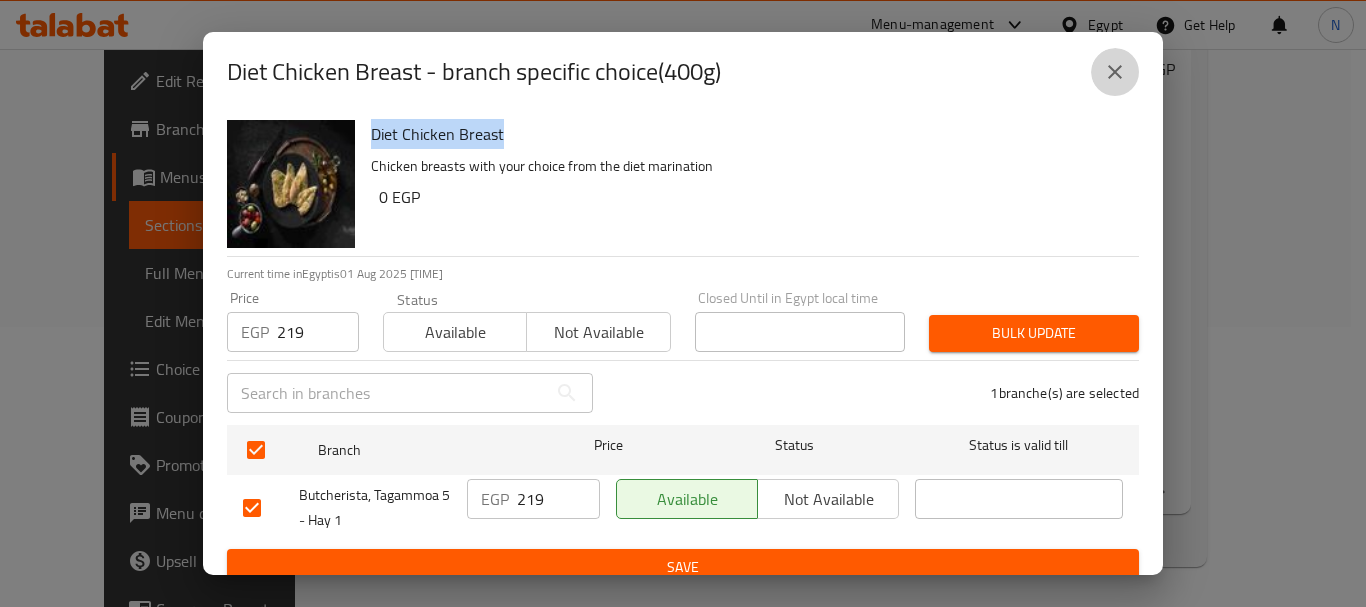 click 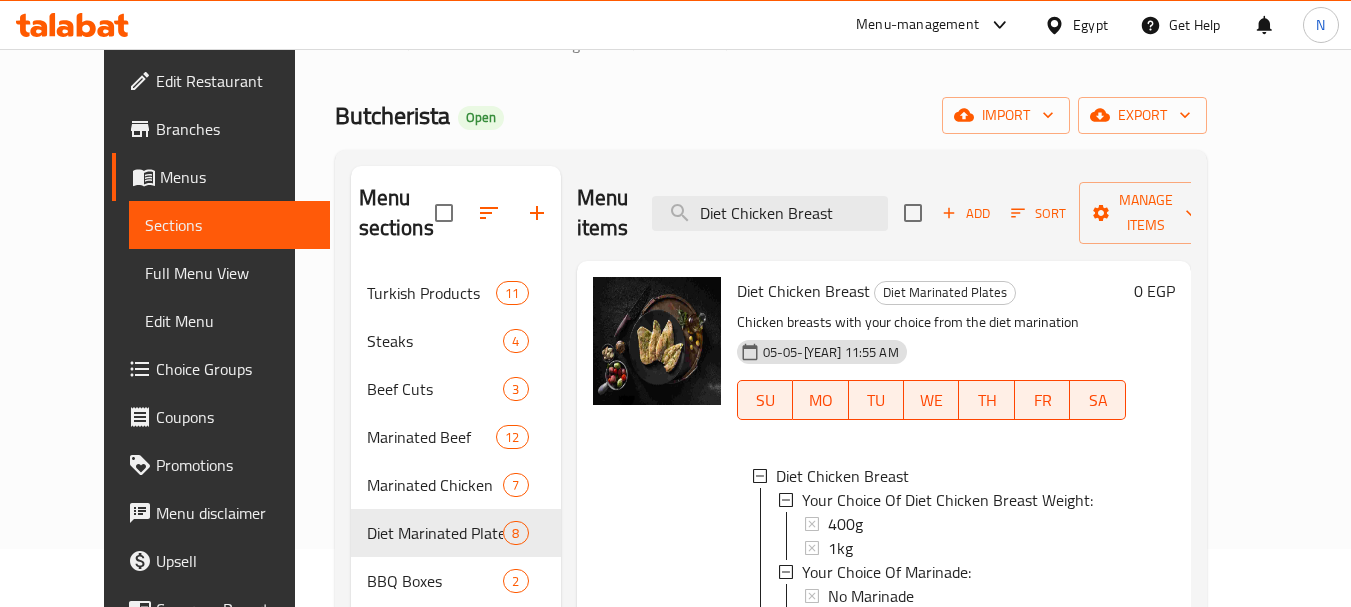 scroll, scrollTop: 0, scrollLeft: 0, axis: both 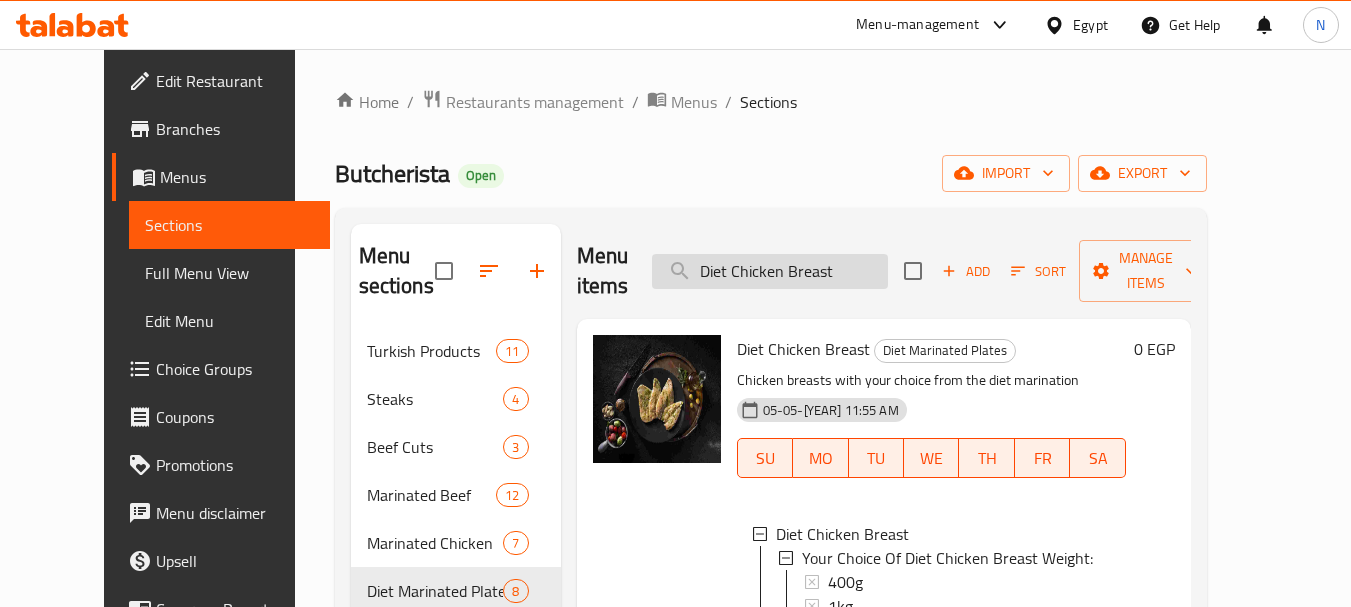 click on "Diet Chicken Breast" at bounding box center (770, 271) 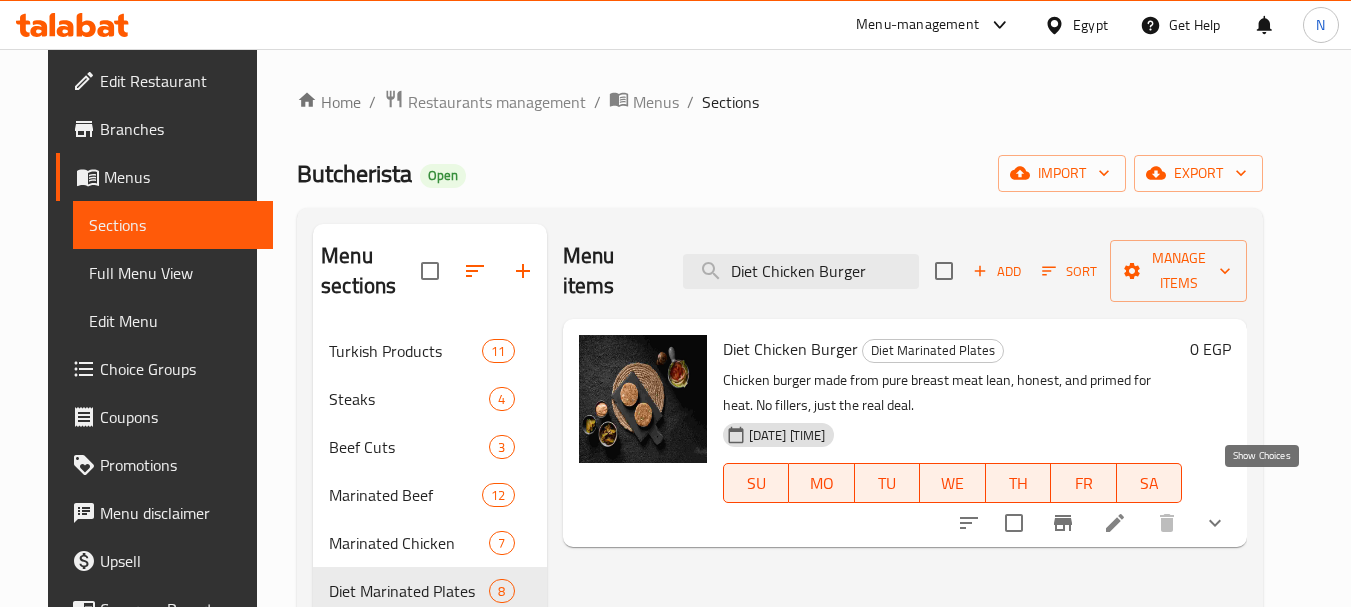 type on "Diet Chicken Burger" 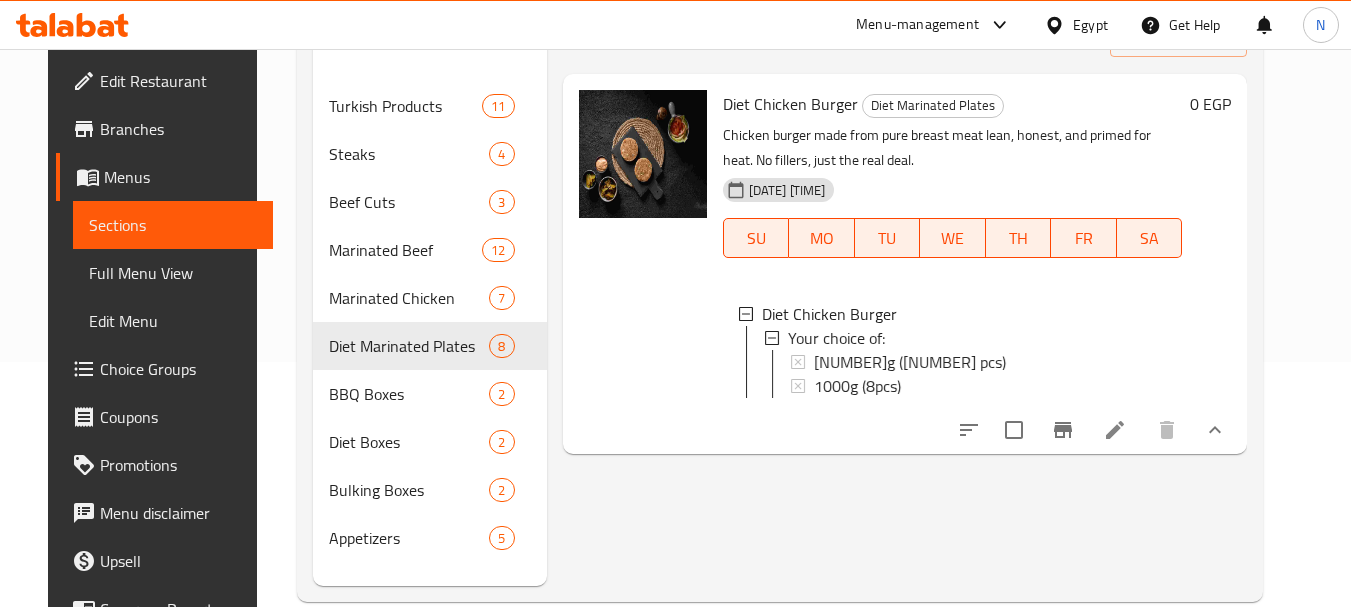 scroll, scrollTop: 280, scrollLeft: 0, axis: vertical 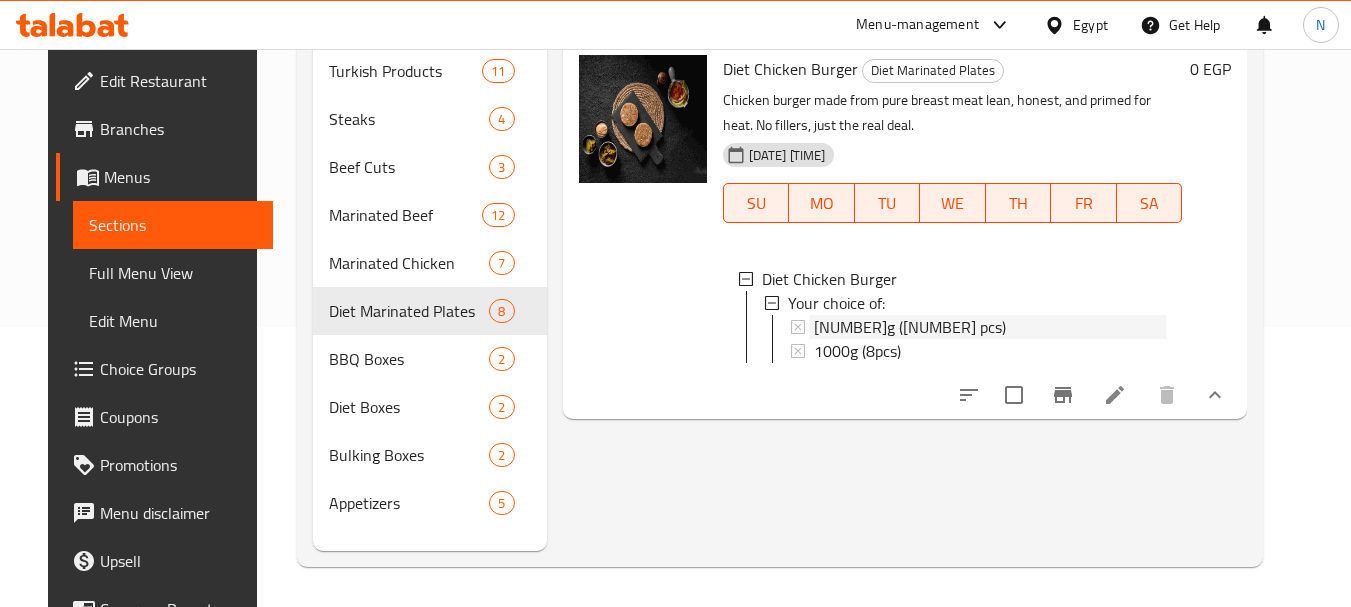 click on "500g (4 pcs)" at bounding box center (910, 327) 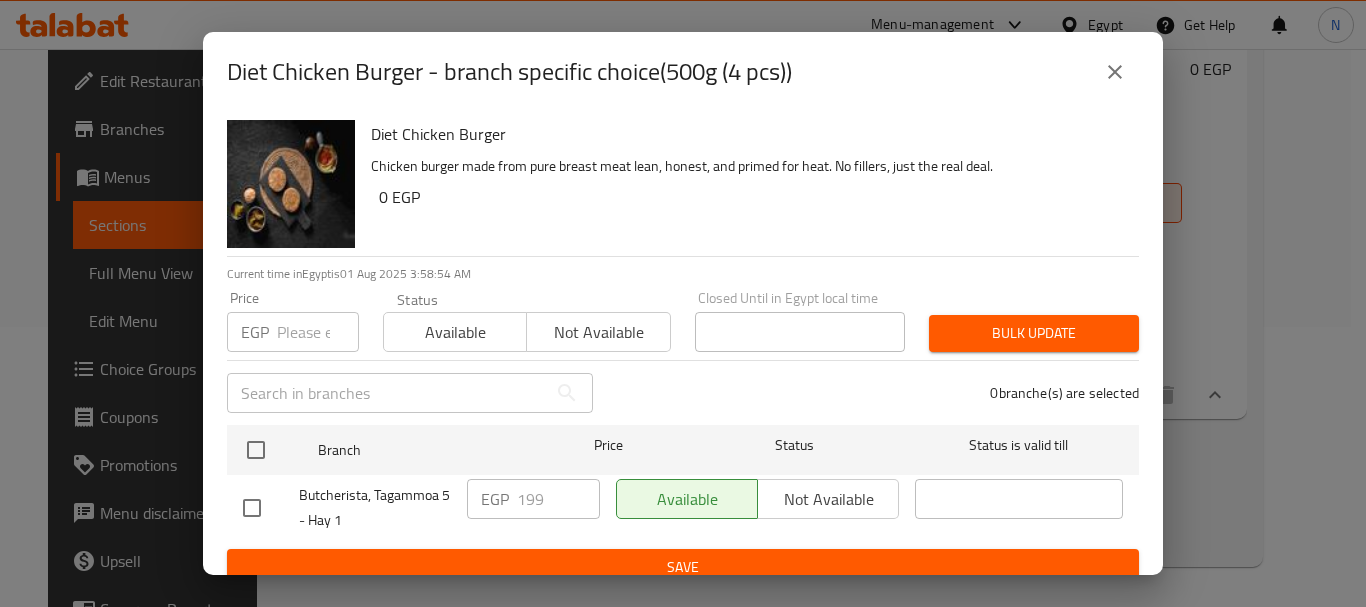click at bounding box center [318, 332] 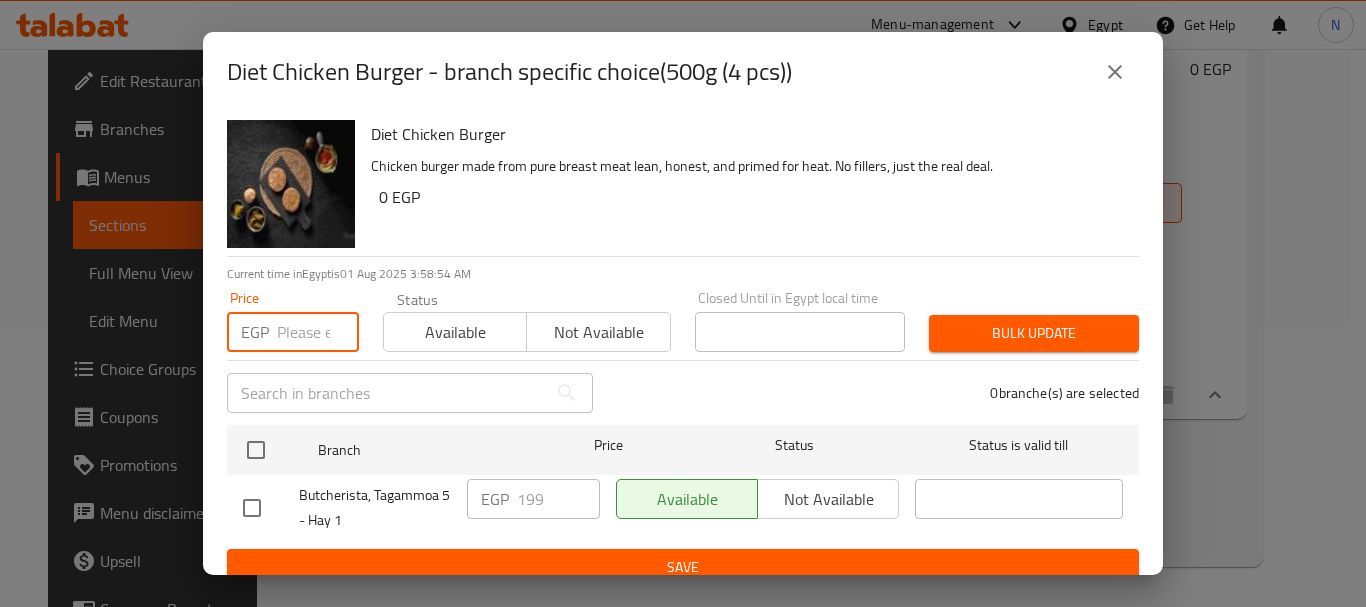paste on "199" 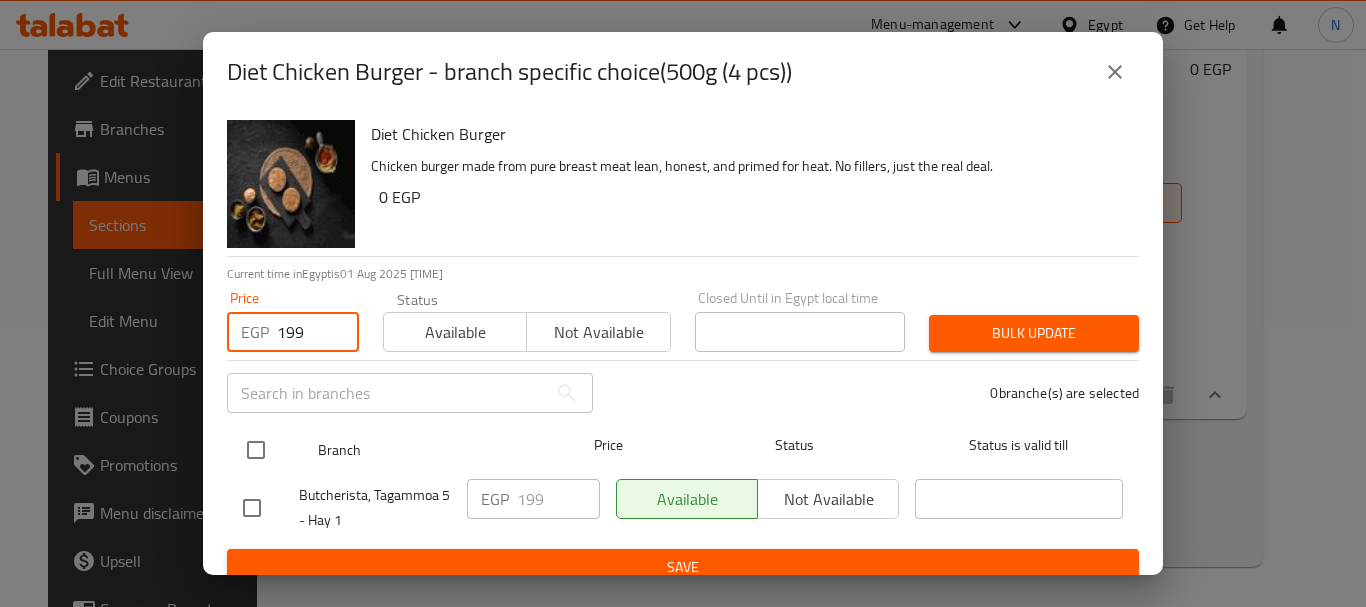 type on "199" 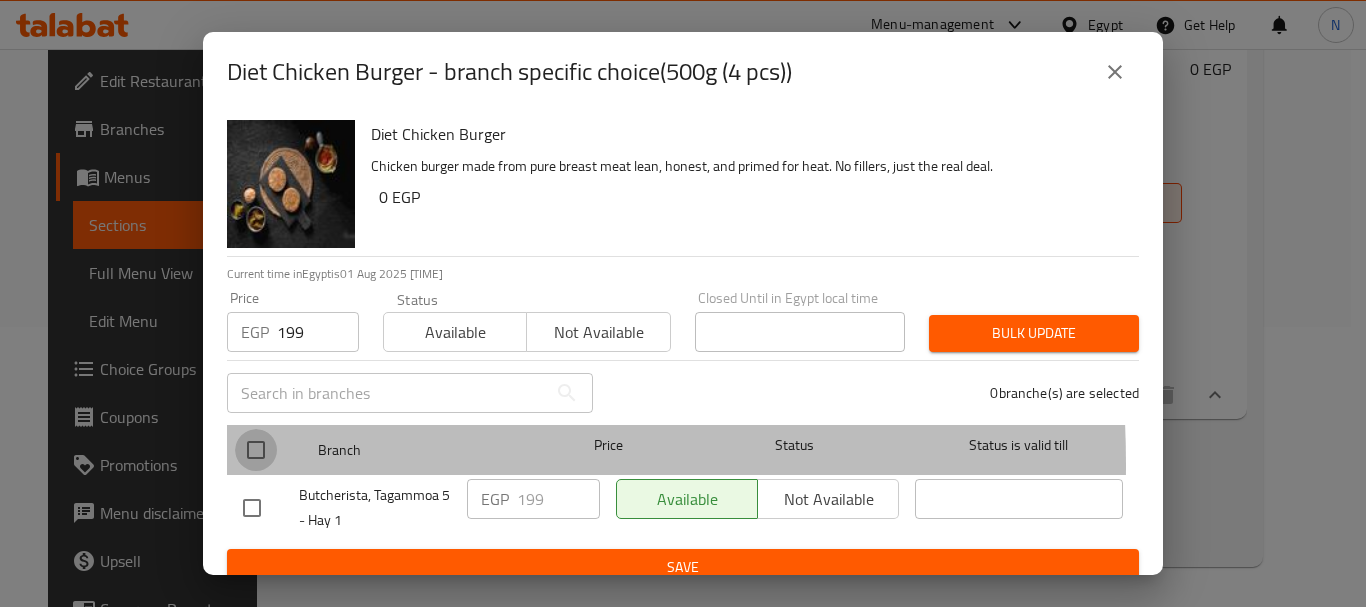 click at bounding box center (256, 450) 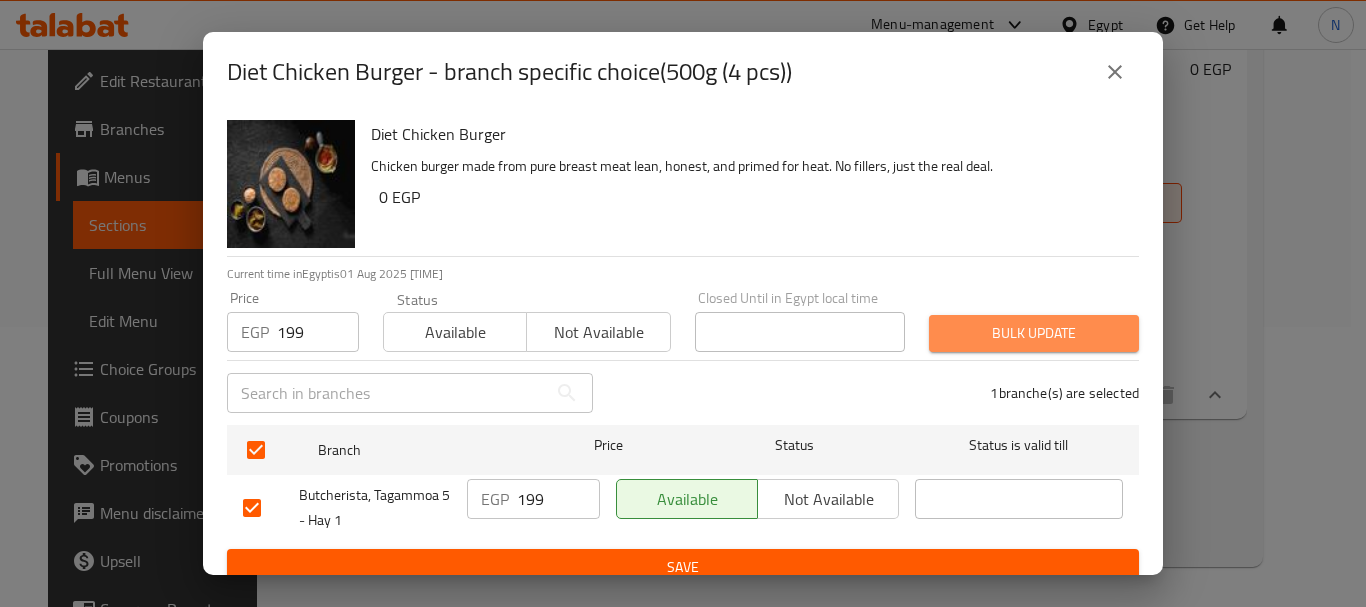click on "Bulk update" at bounding box center [1034, 333] 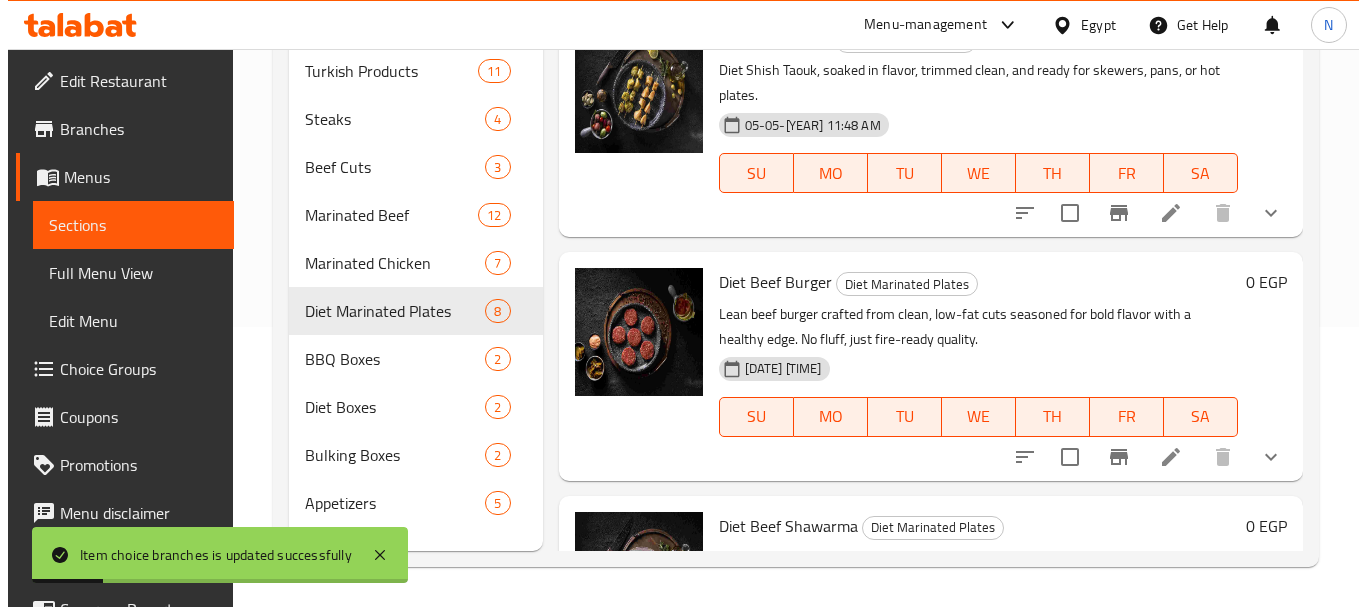 scroll, scrollTop: 0, scrollLeft: 0, axis: both 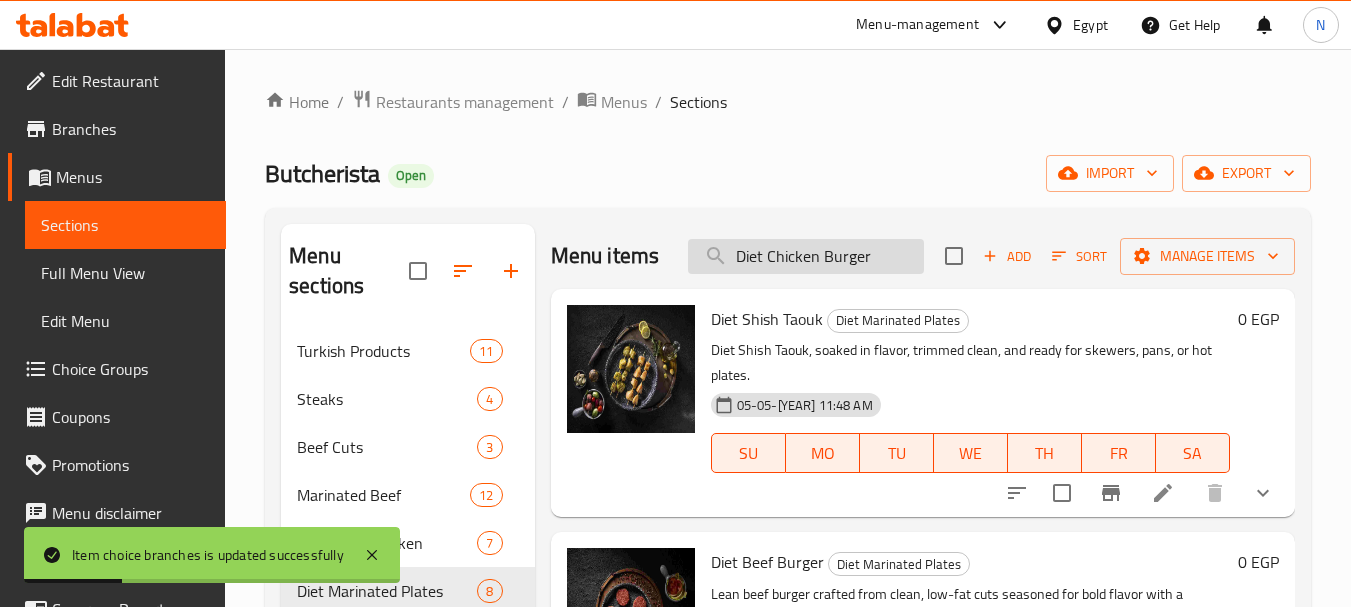 click on "Diet Chicken Burger" at bounding box center [806, 256] 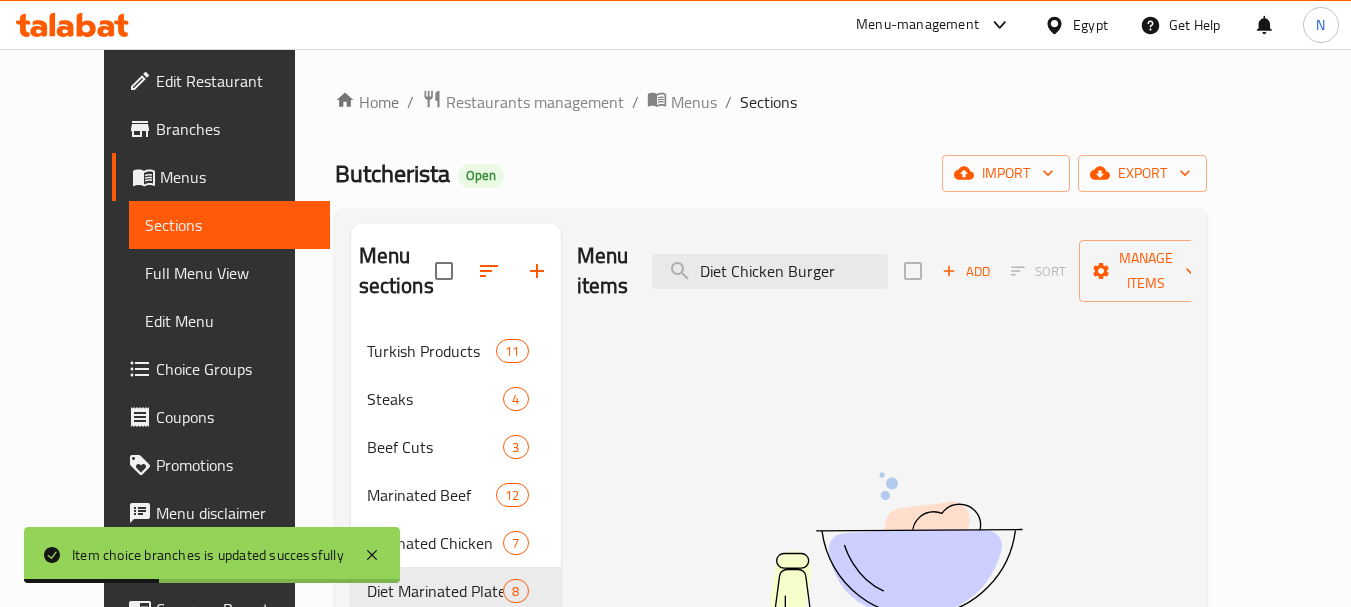 type on "Diet Chicken Burger" 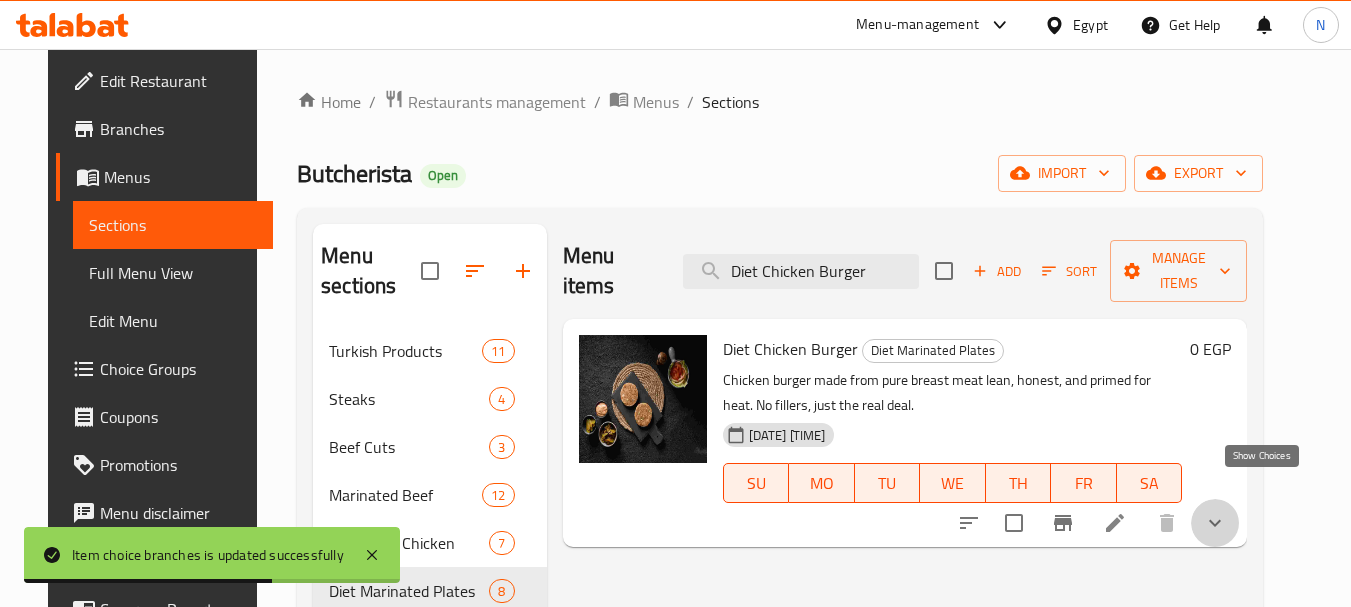 click 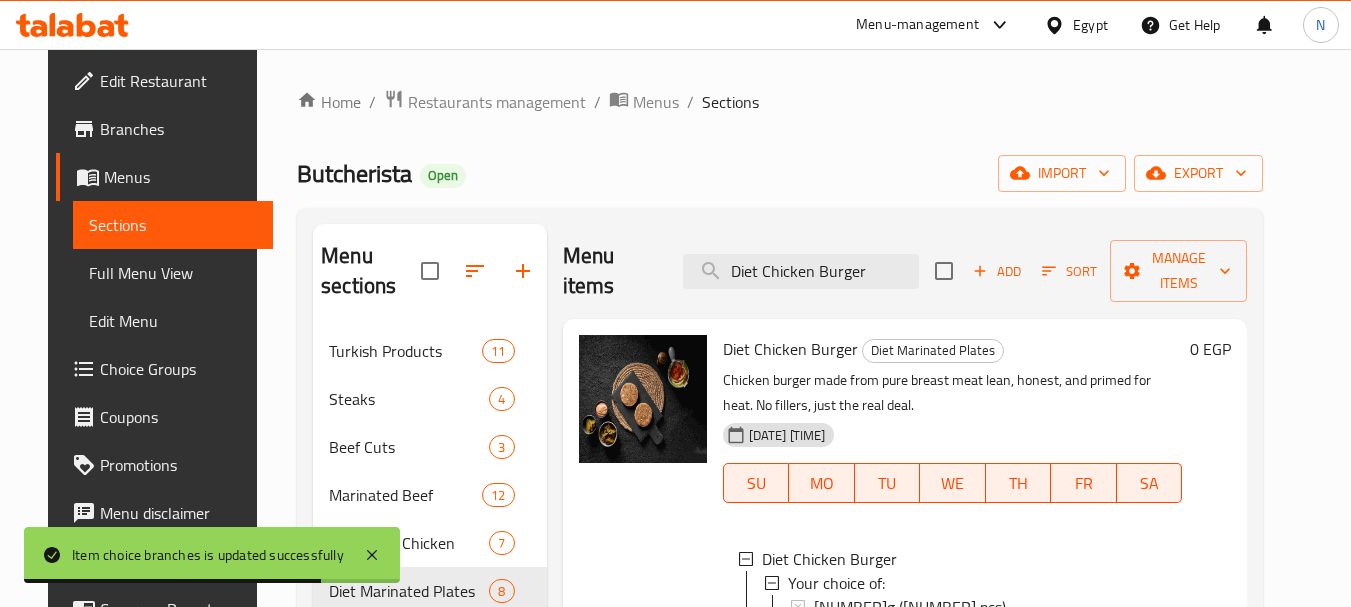 click on "1000g (8pcs)" at bounding box center [990, 631] 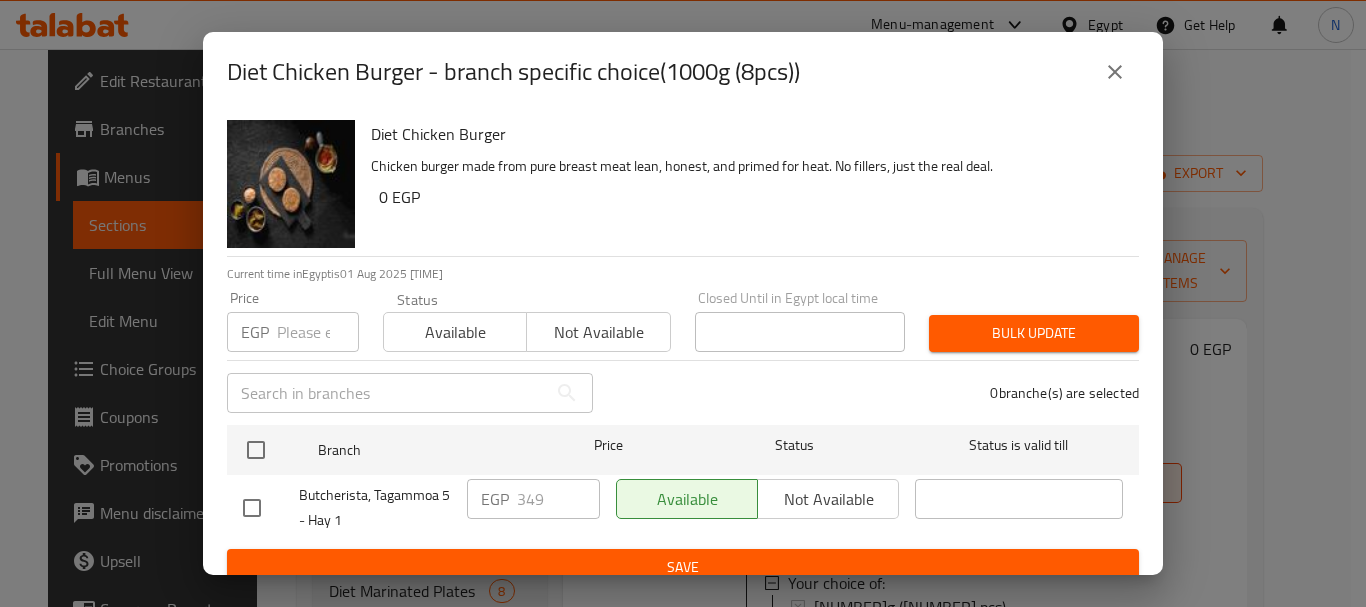 click at bounding box center (318, 332) 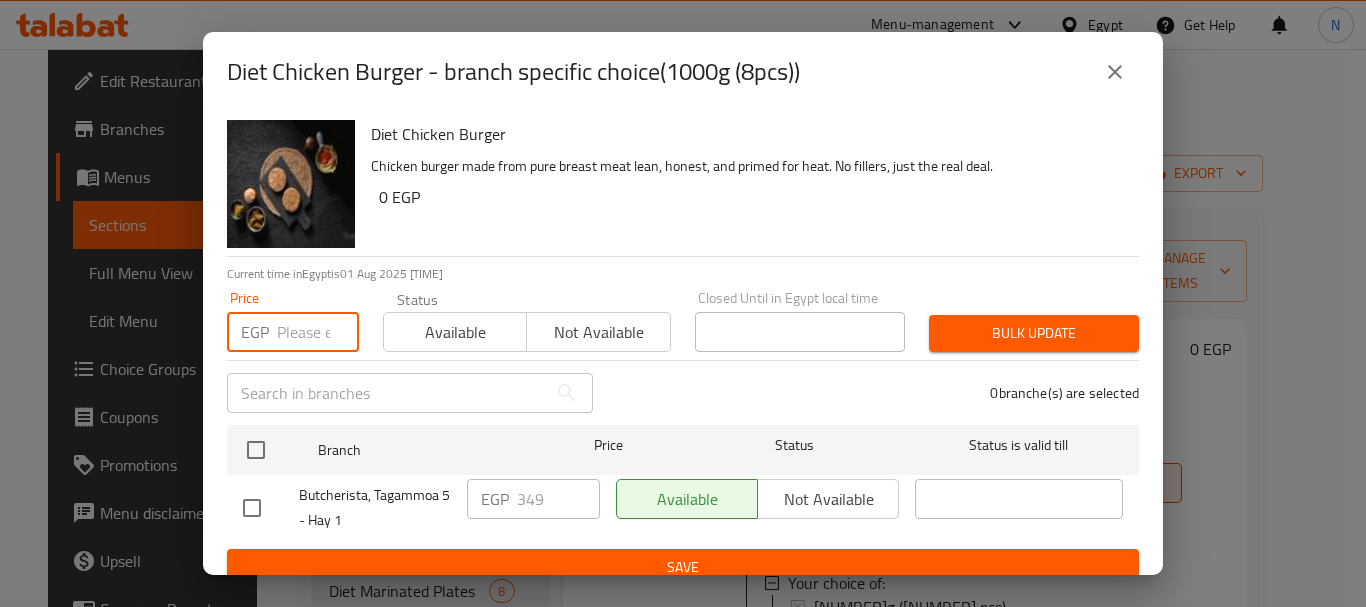 paste on "349" 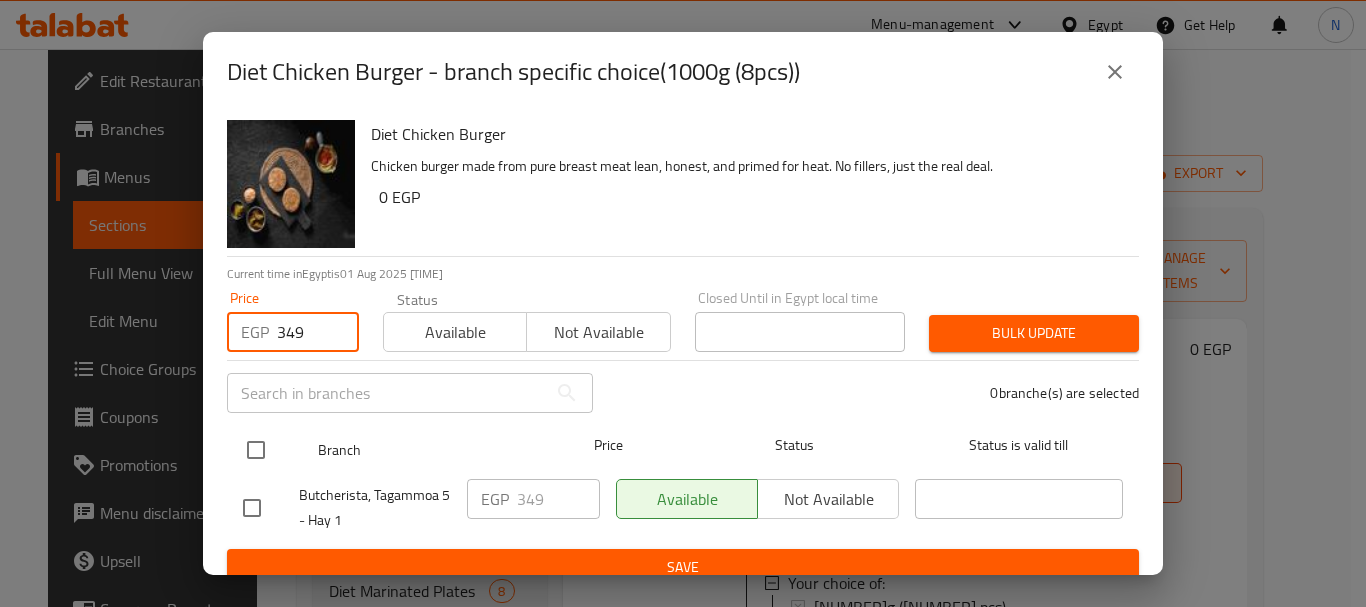 type on "349" 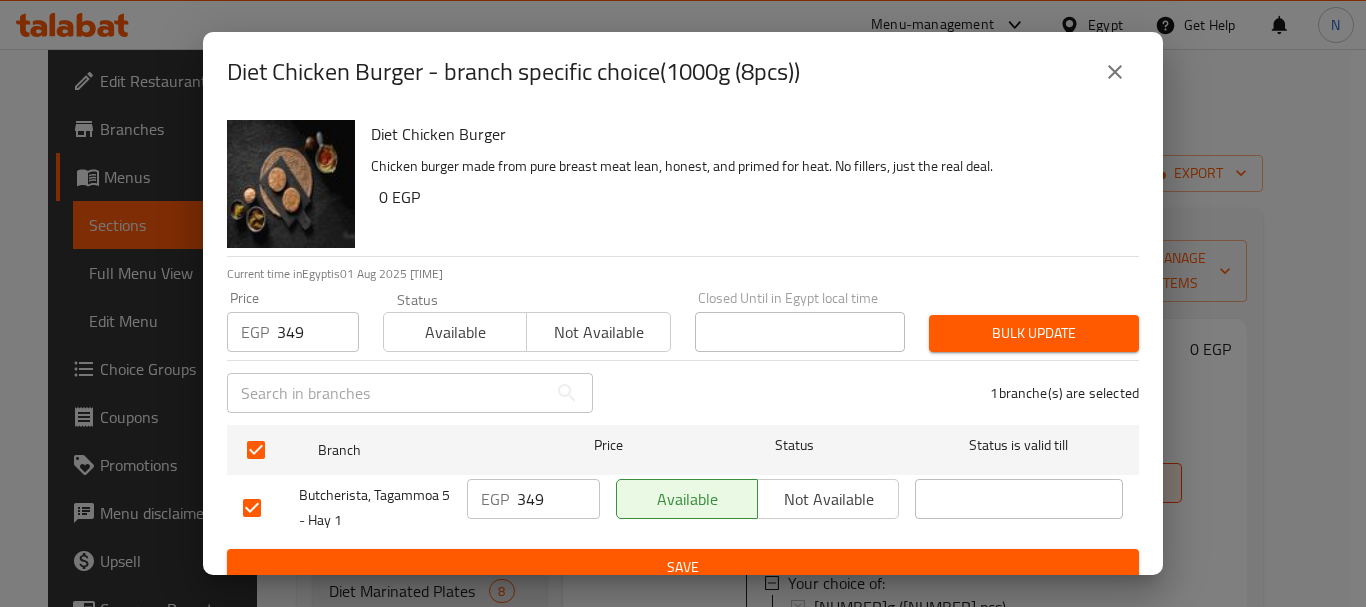 click on "Bulk update" at bounding box center (1034, 333) 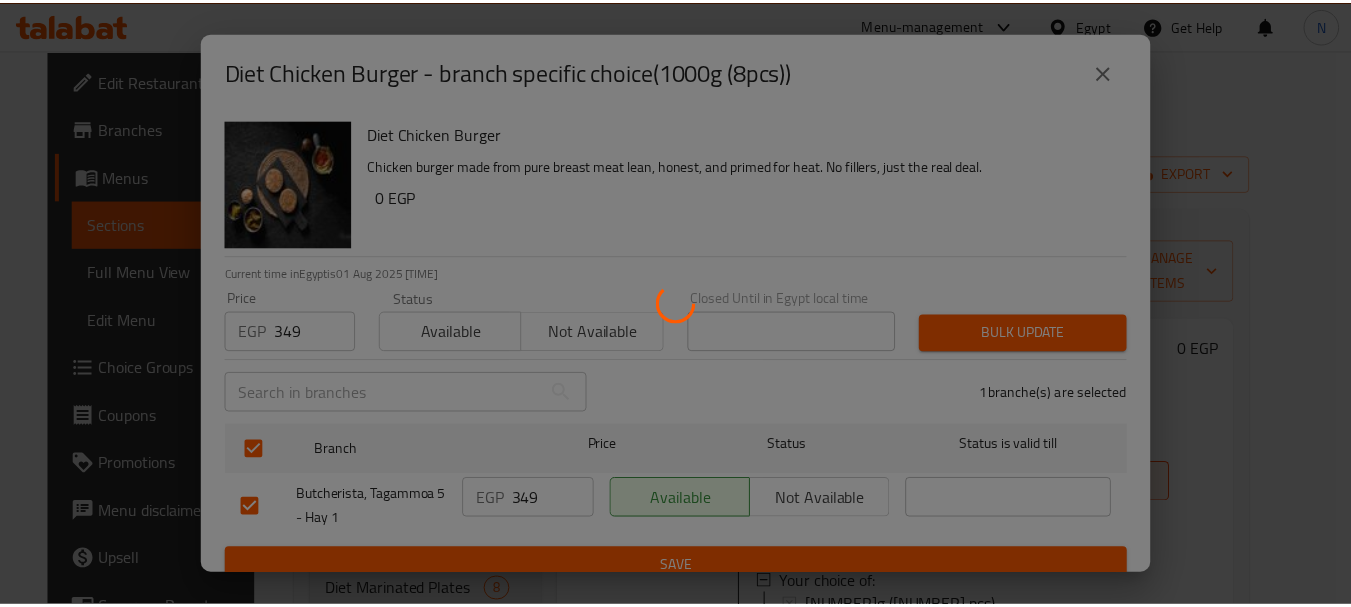 scroll, scrollTop: 6, scrollLeft: 0, axis: vertical 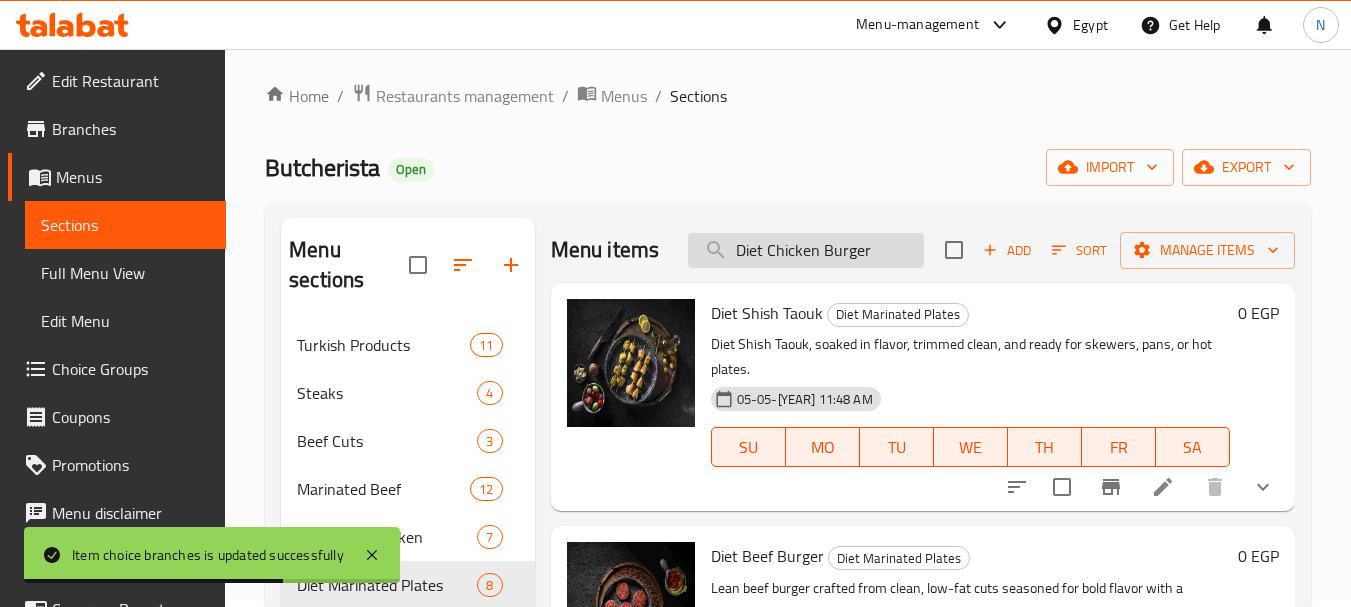 click on "Diet Chicken Burger" at bounding box center [806, 250] 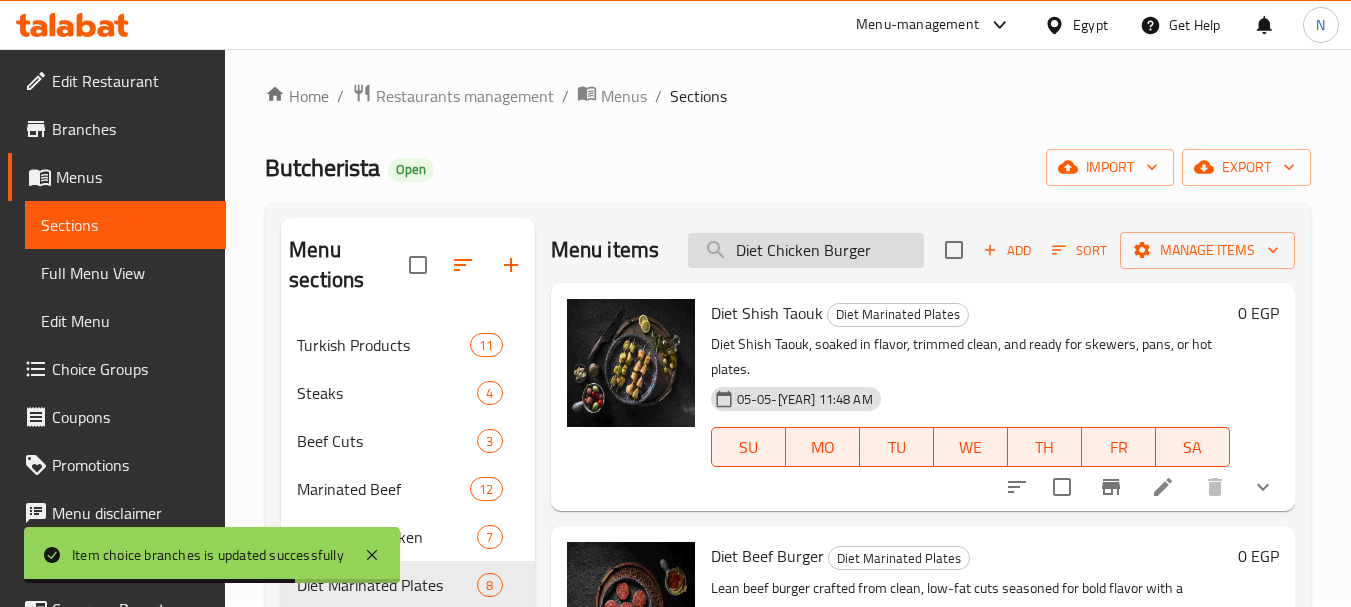 click on "Diet Chicken Burger" at bounding box center (806, 250) 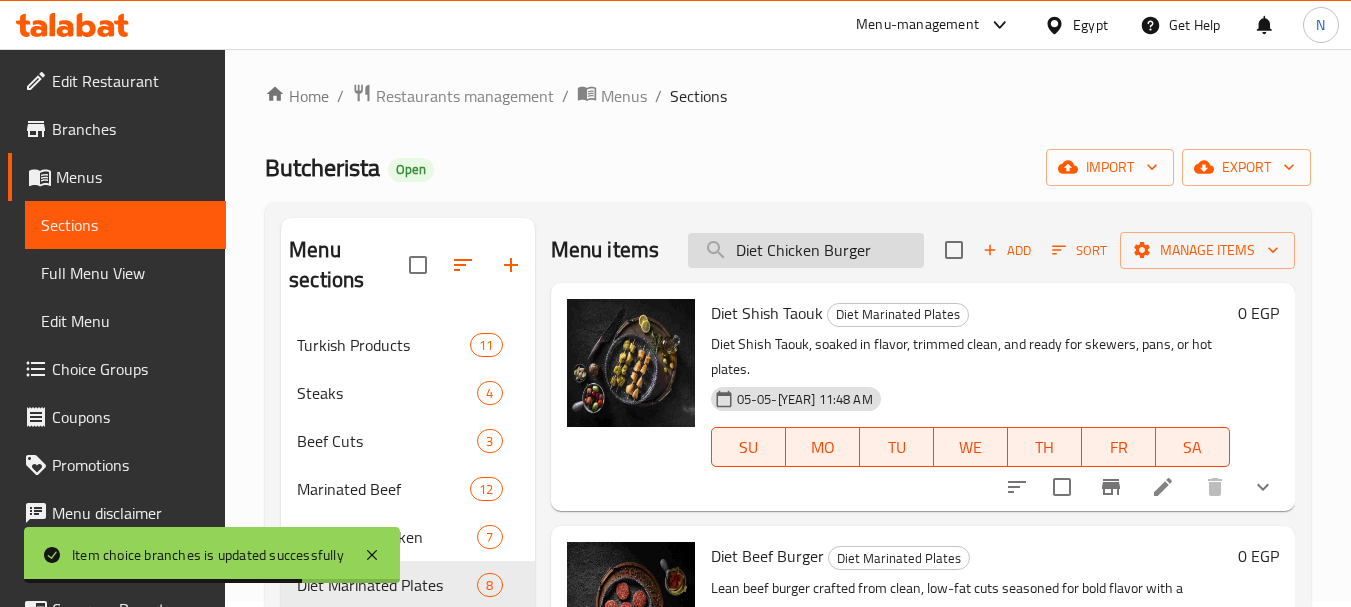 click on "Diet Chicken Burger" at bounding box center [806, 250] 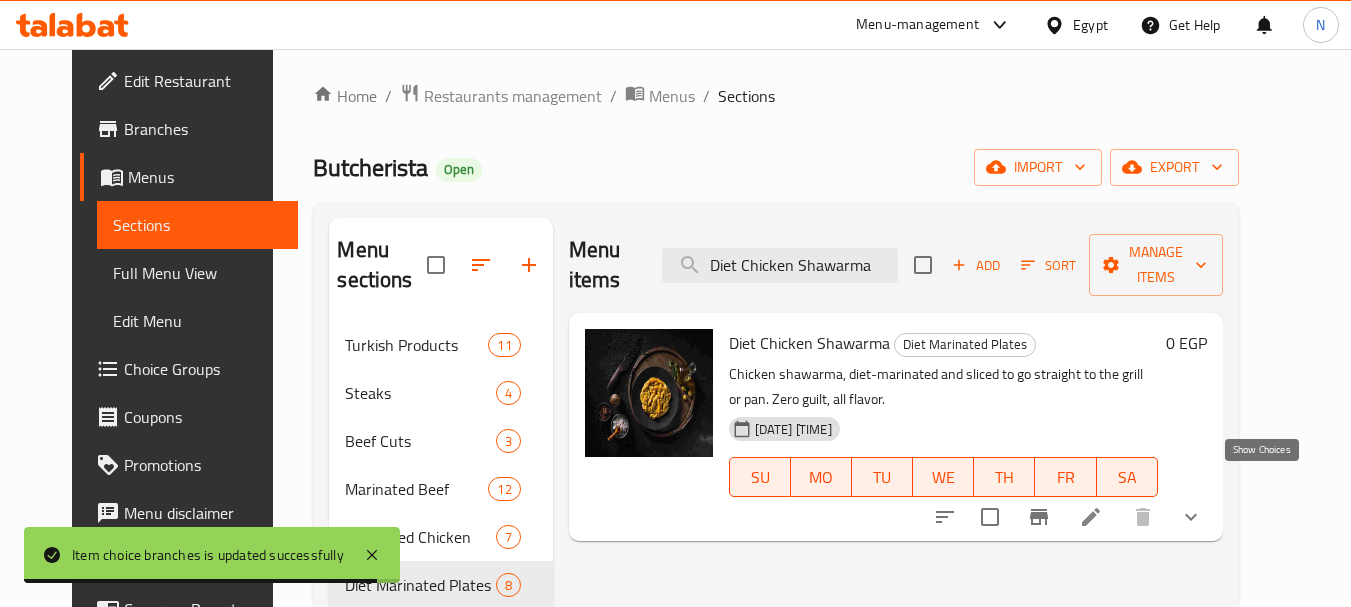 type on "Diet Chicken Shawarma" 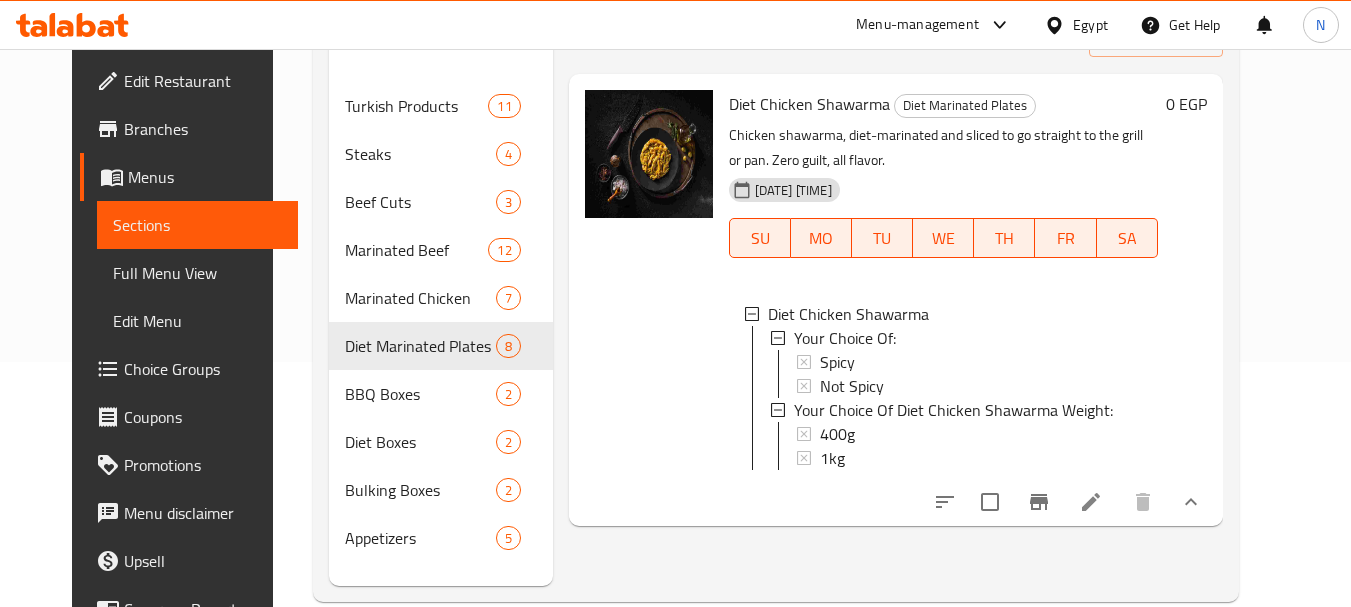 scroll, scrollTop: 280, scrollLeft: 0, axis: vertical 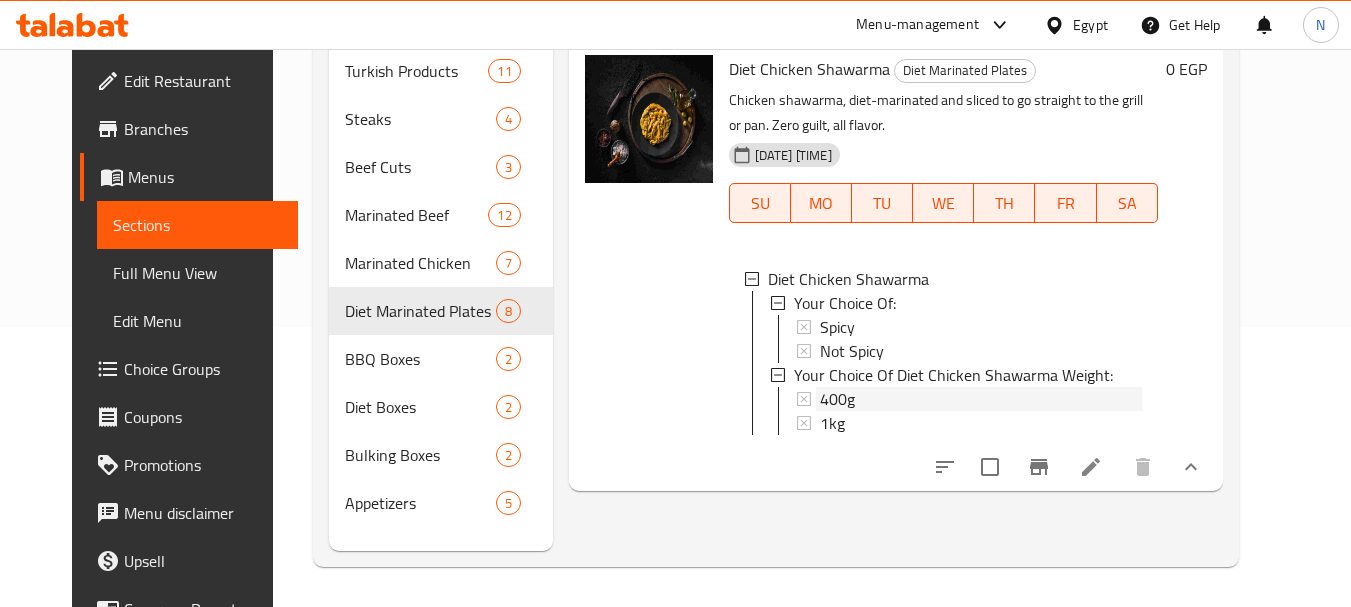 click on "400g" at bounding box center [837, 399] 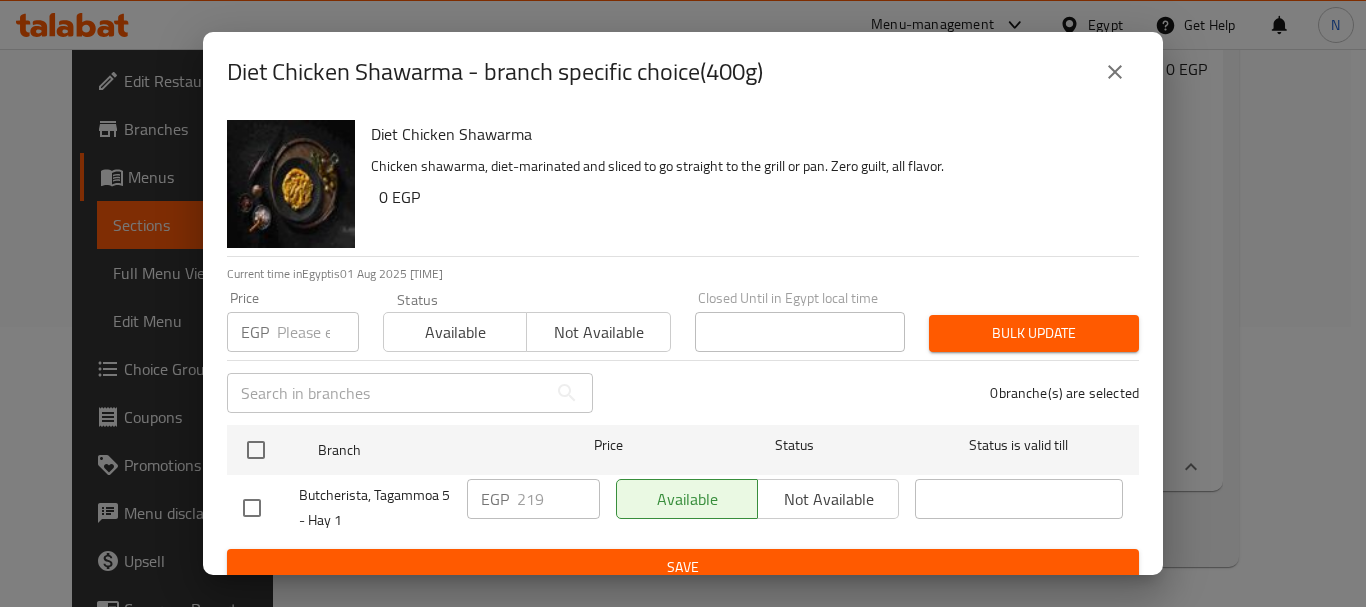 click at bounding box center [318, 332] 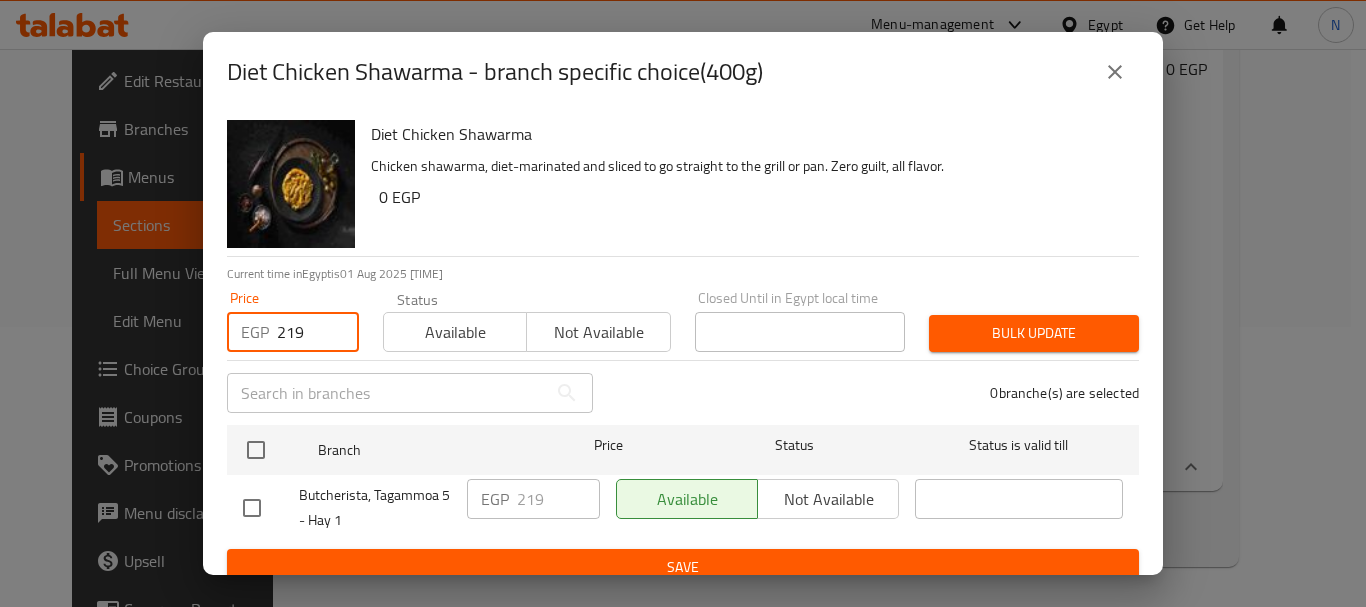 type on "219" 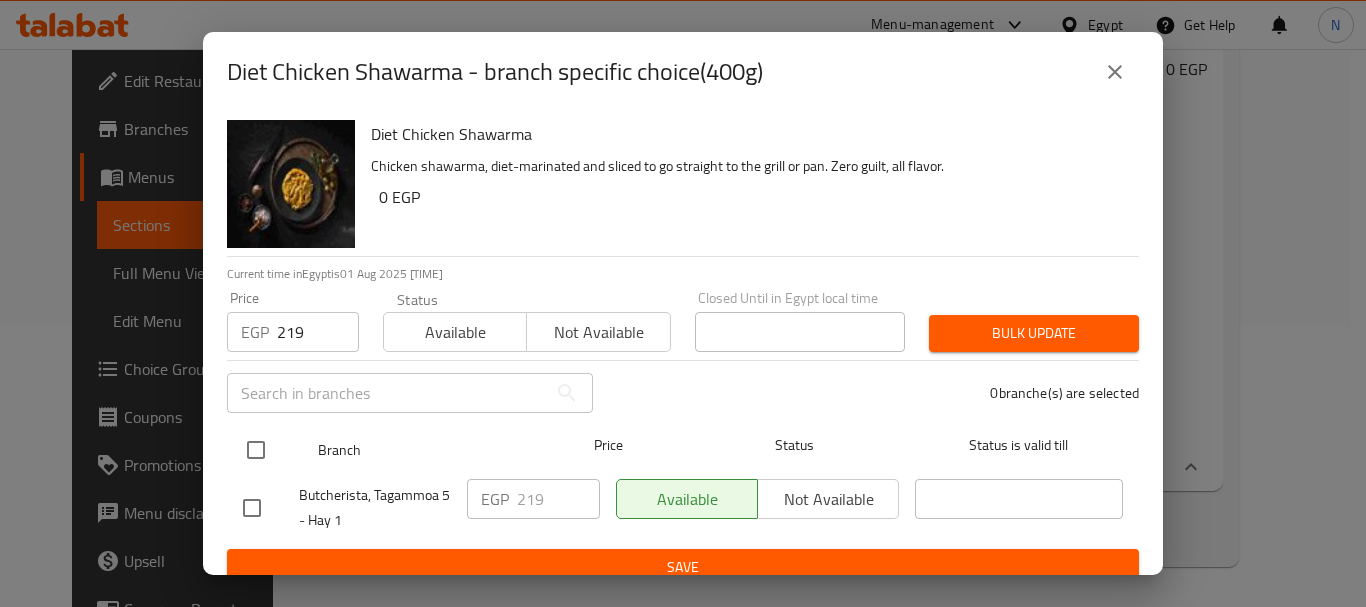 click at bounding box center [256, 450] 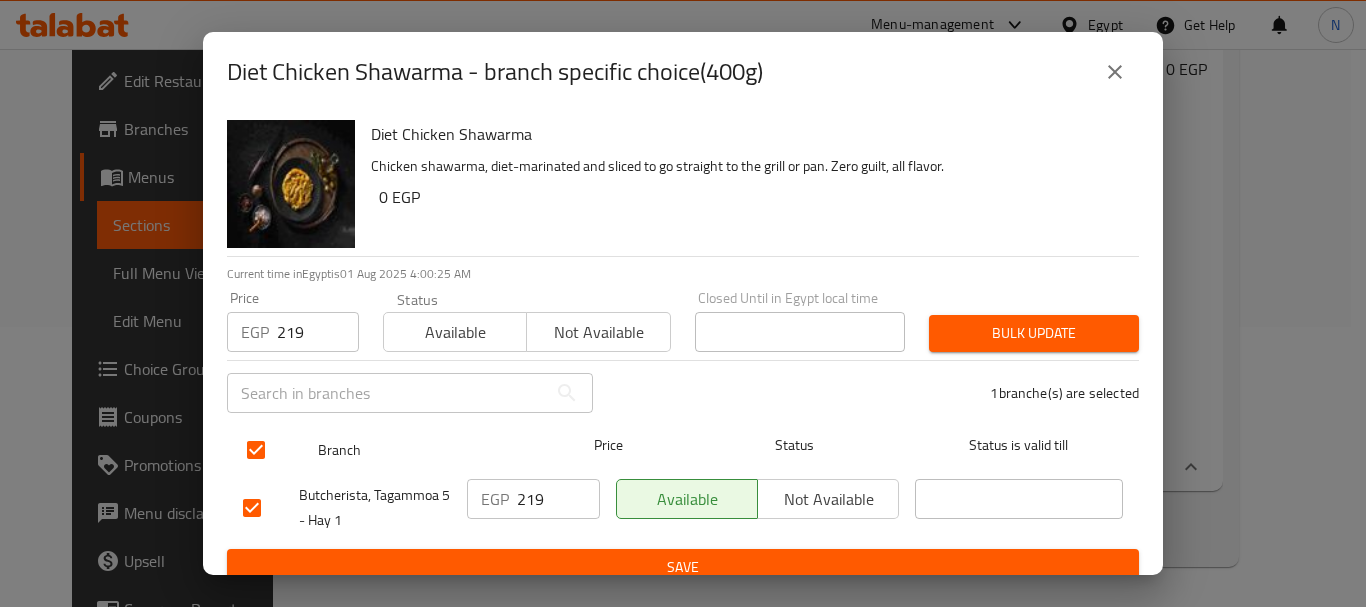 checkbox on "true" 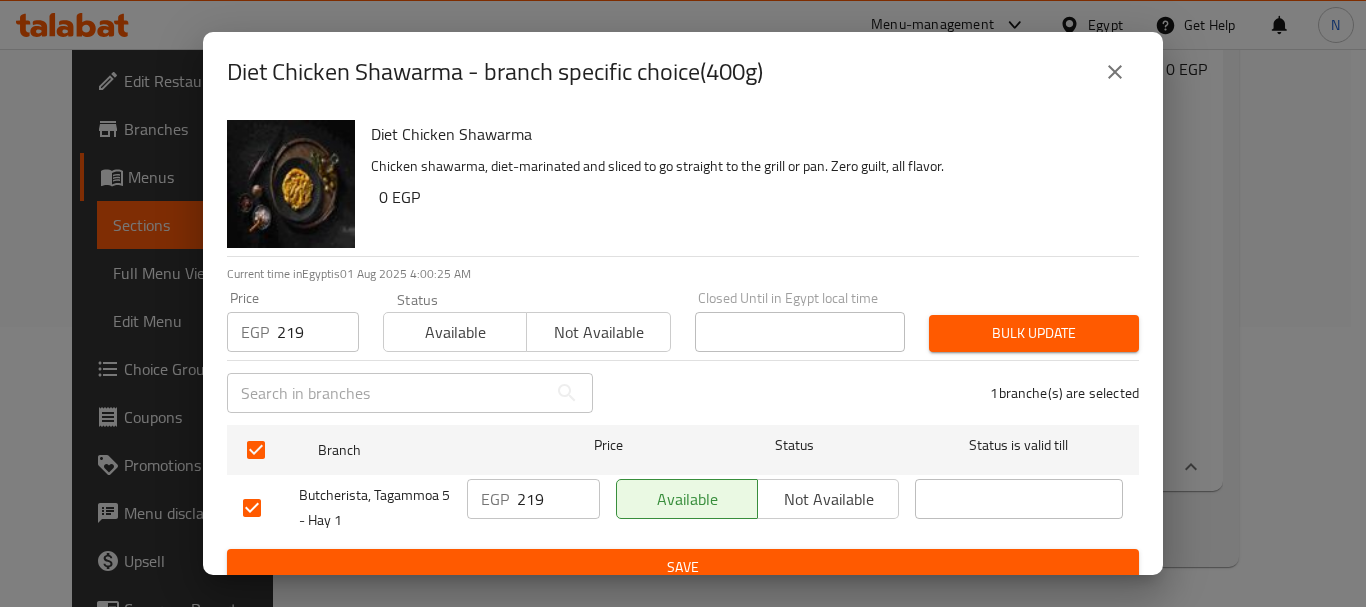 click on "Bulk update" at bounding box center [1034, 333] 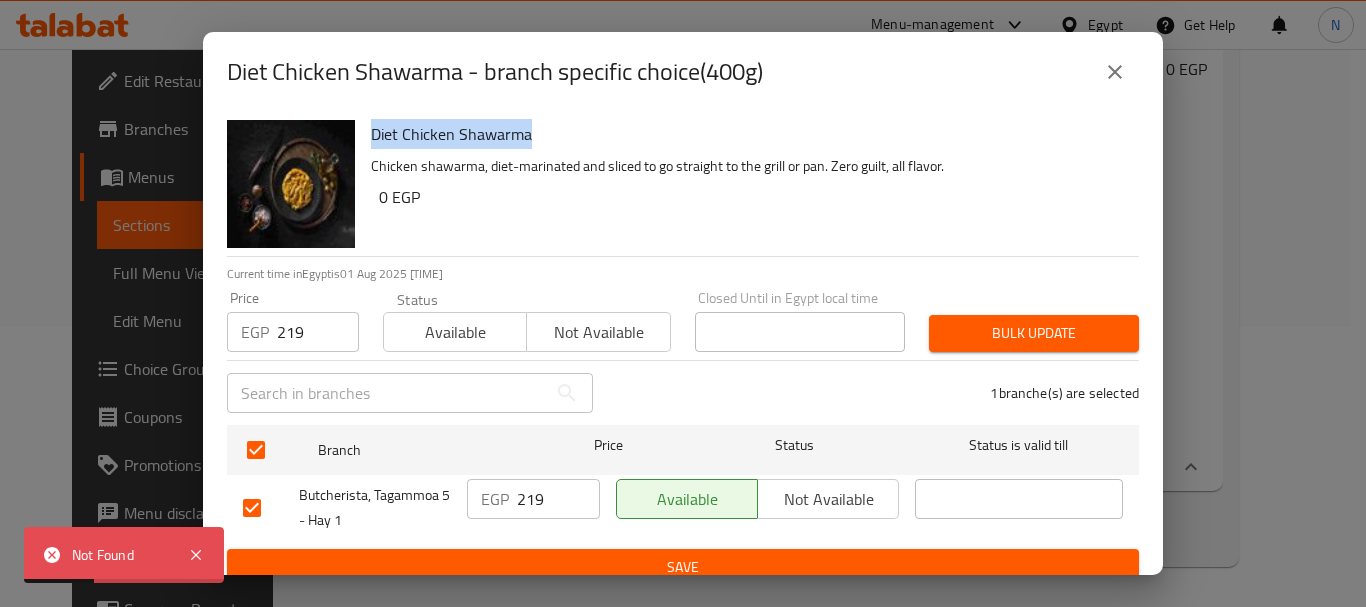 drag, startPoint x: 539, startPoint y: 132, endPoint x: 374, endPoint y: 136, distance: 165.04848 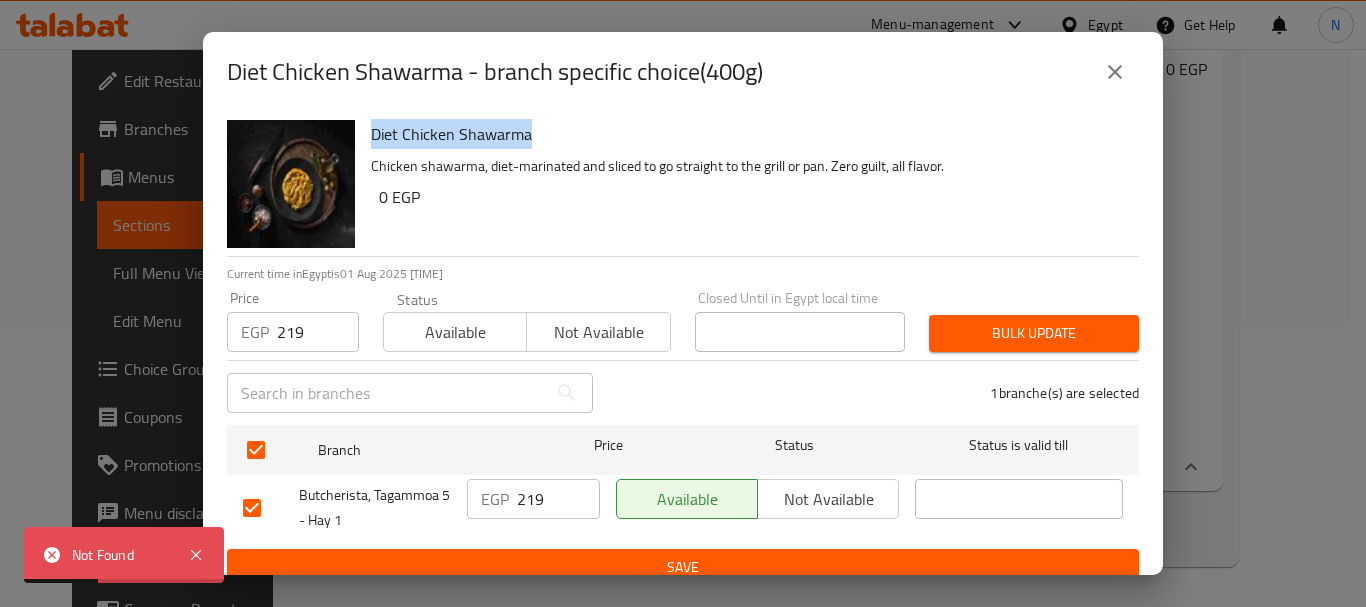 copy on "Diet Chicken Shawarma" 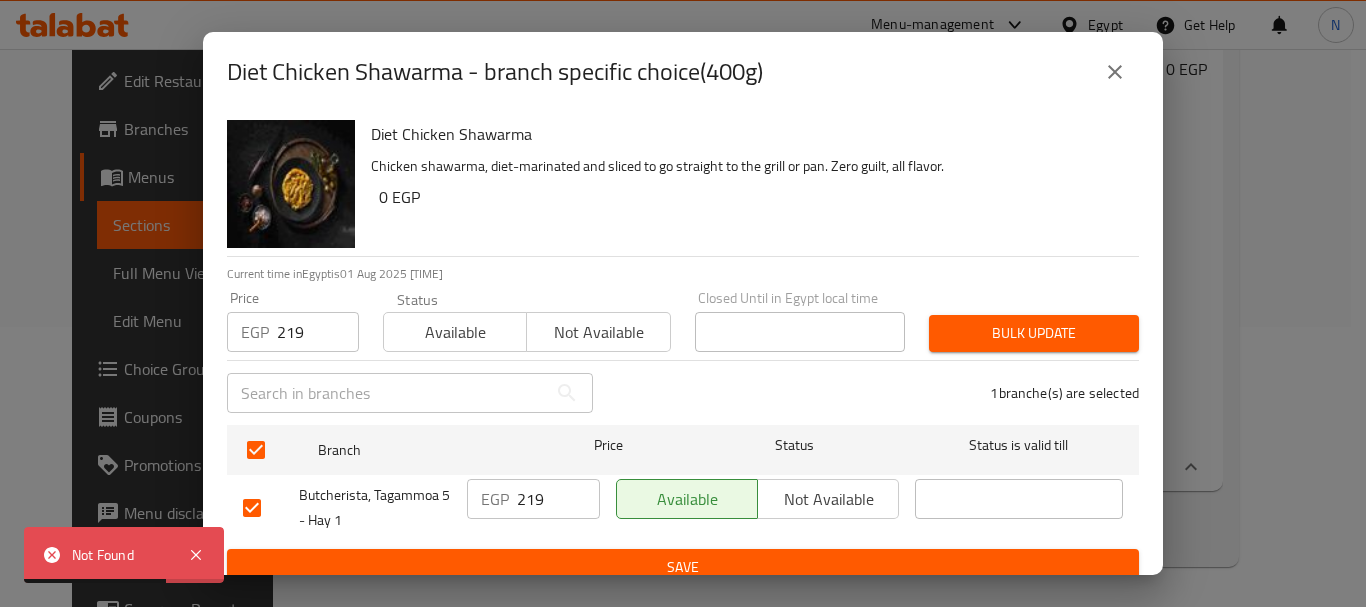 click on "219" at bounding box center [318, 332] 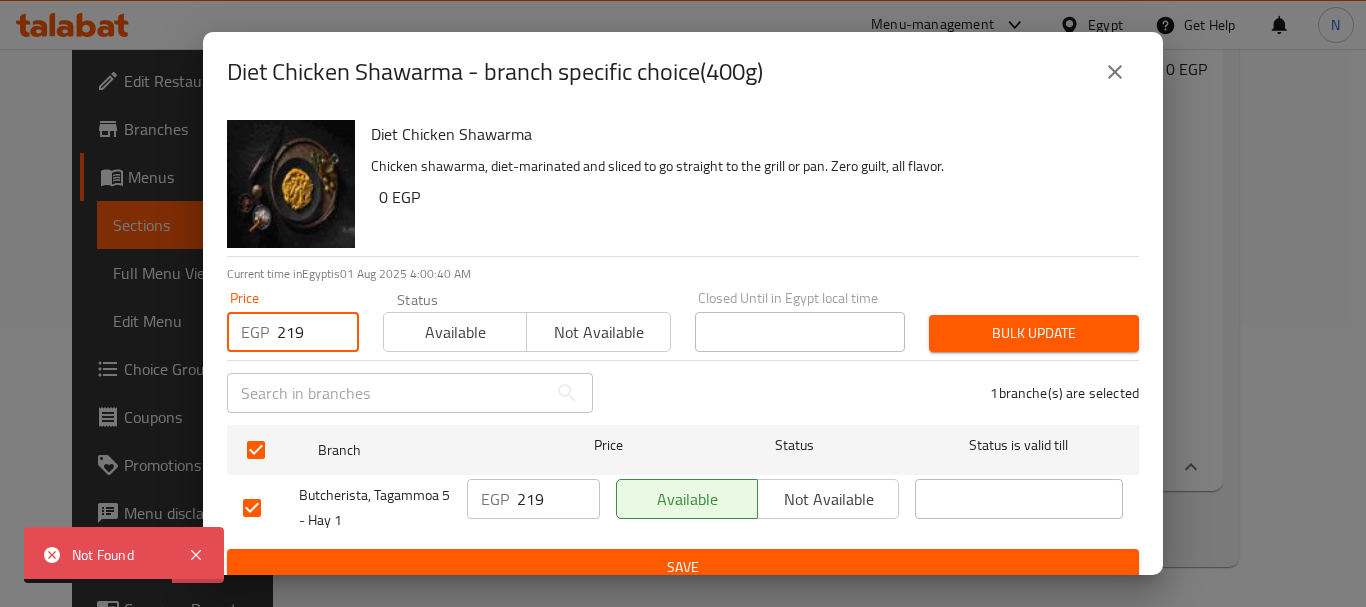 click on "219" at bounding box center (318, 332) 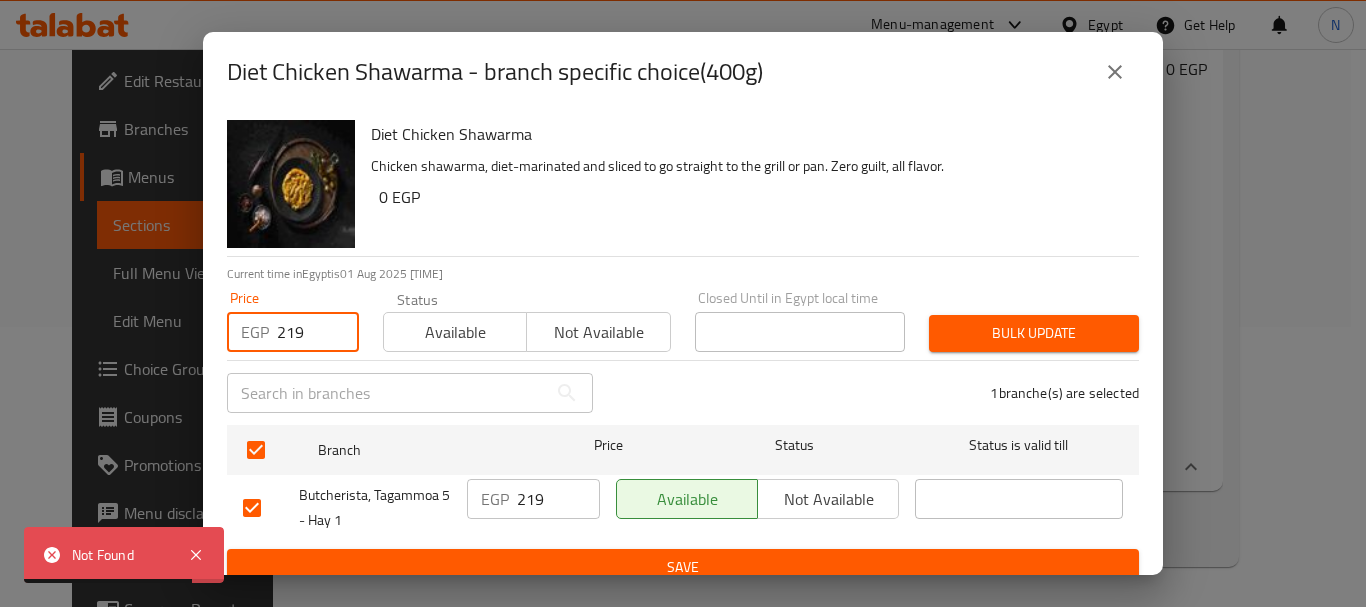 click 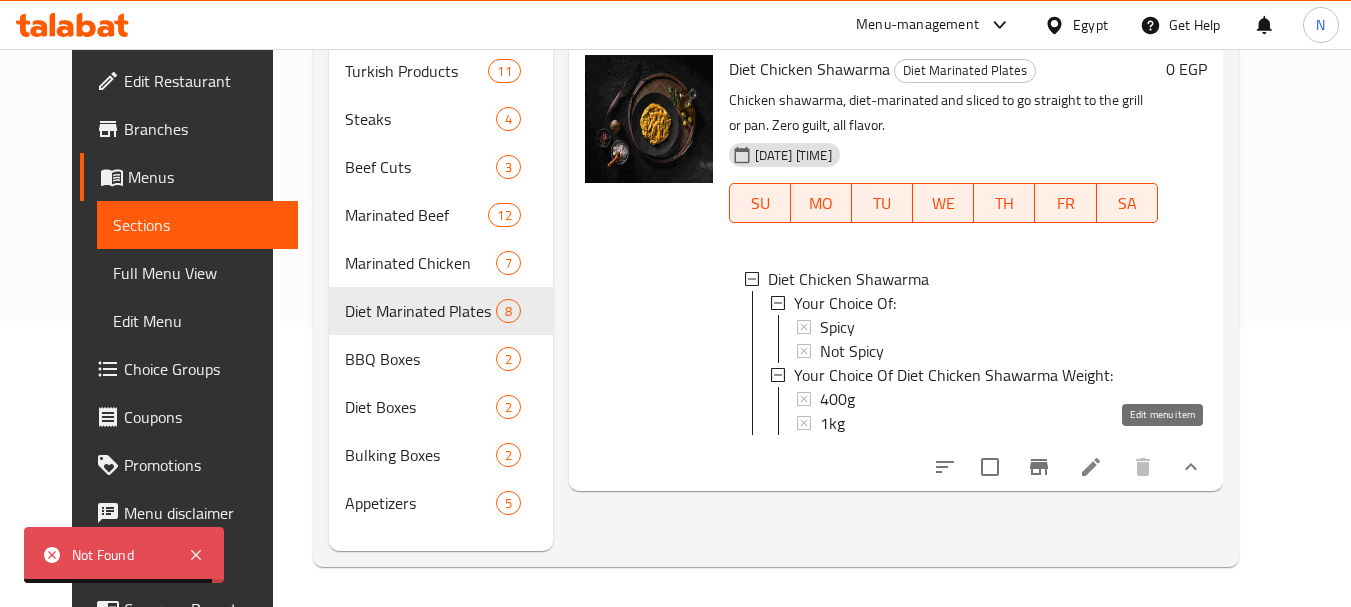 click 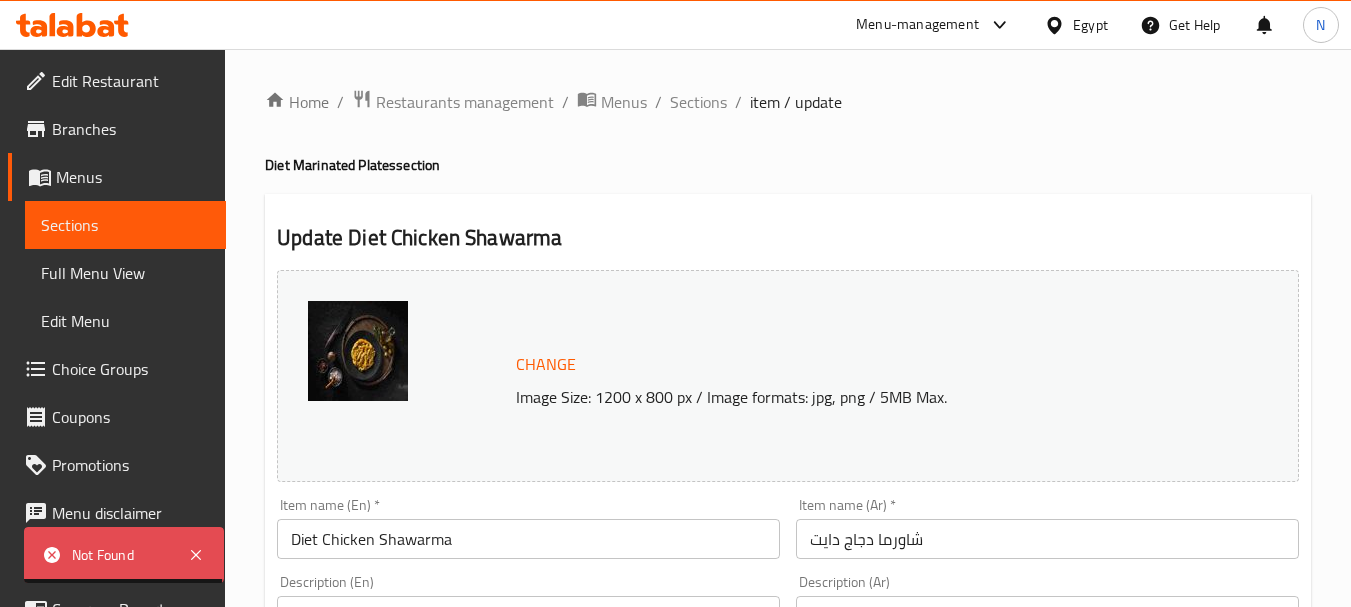 scroll, scrollTop: 975, scrollLeft: 0, axis: vertical 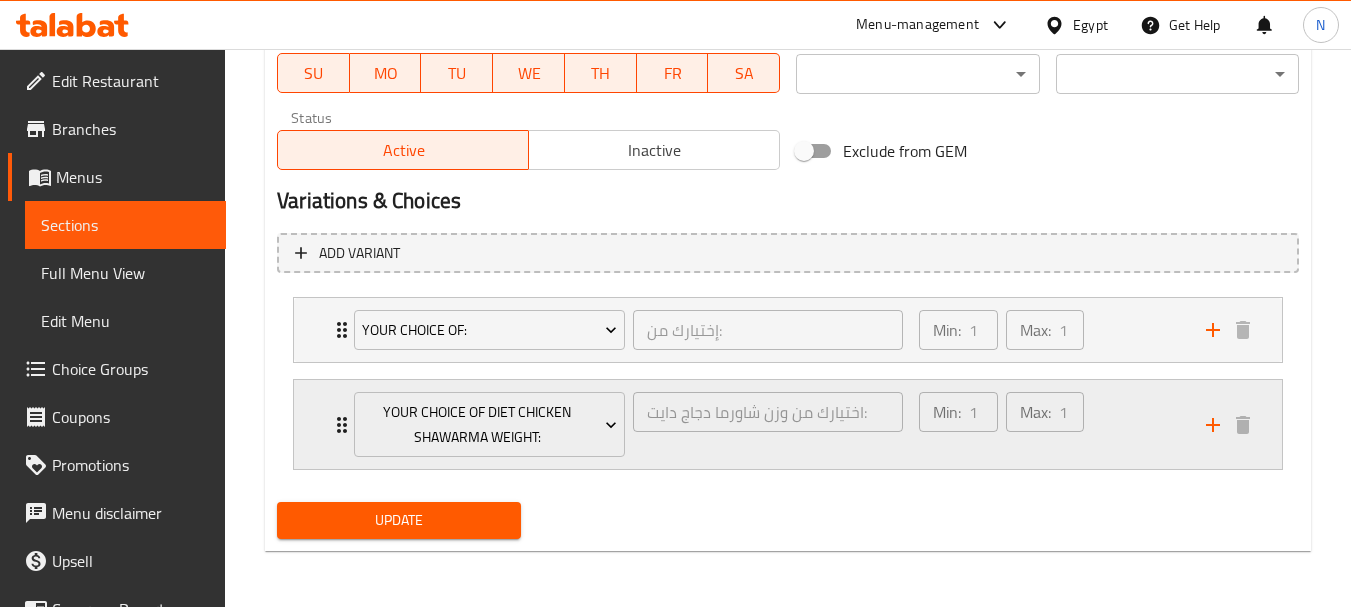 click on "Min: 1 ​ Max: 1 ​" at bounding box center (1050, 424) 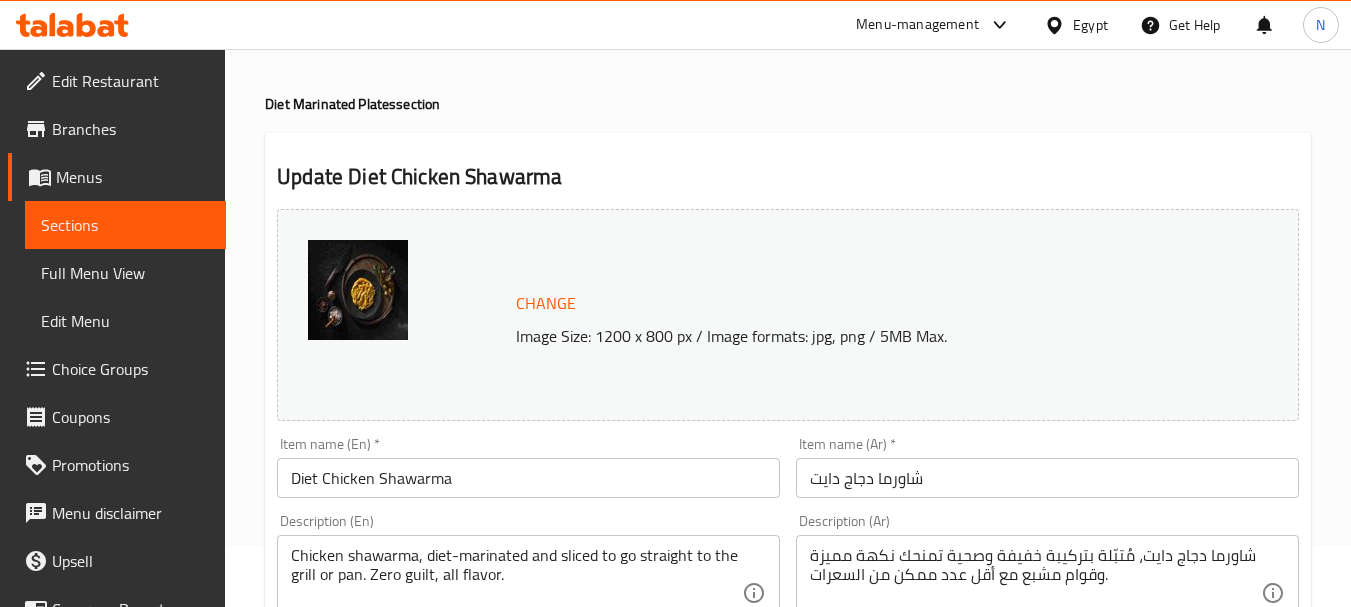 scroll, scrollTop: 0, scrollLeft: 0, axis: both 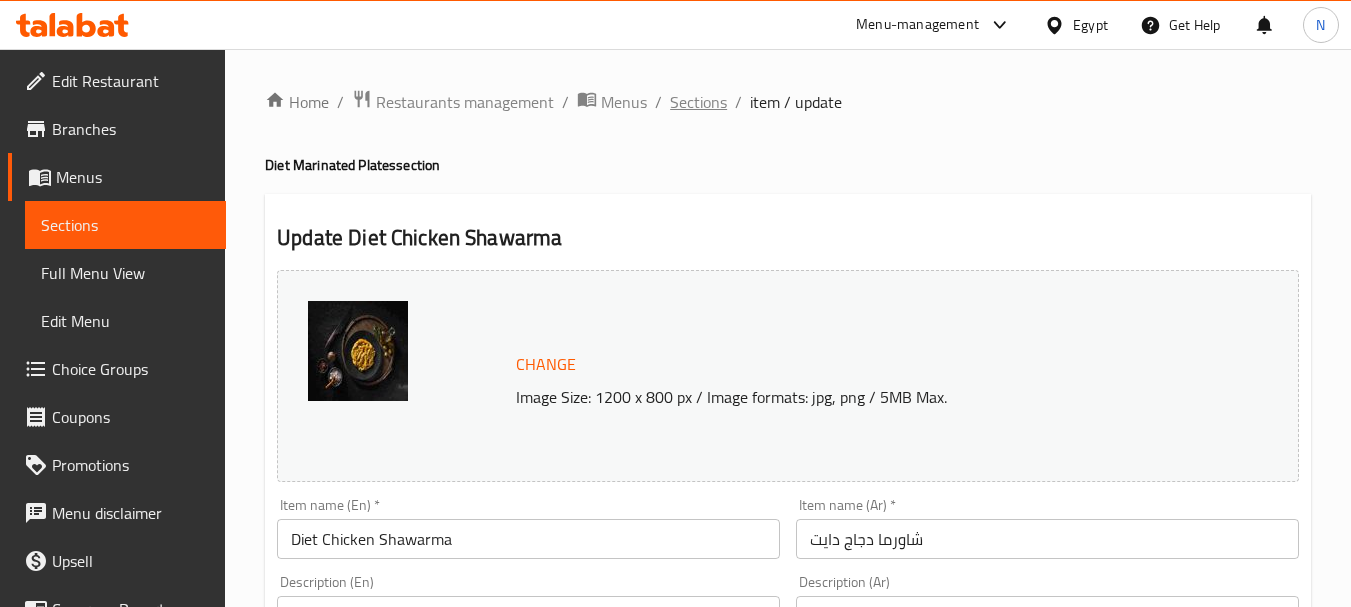 click on "Sections" at bounding box center [698, 102] 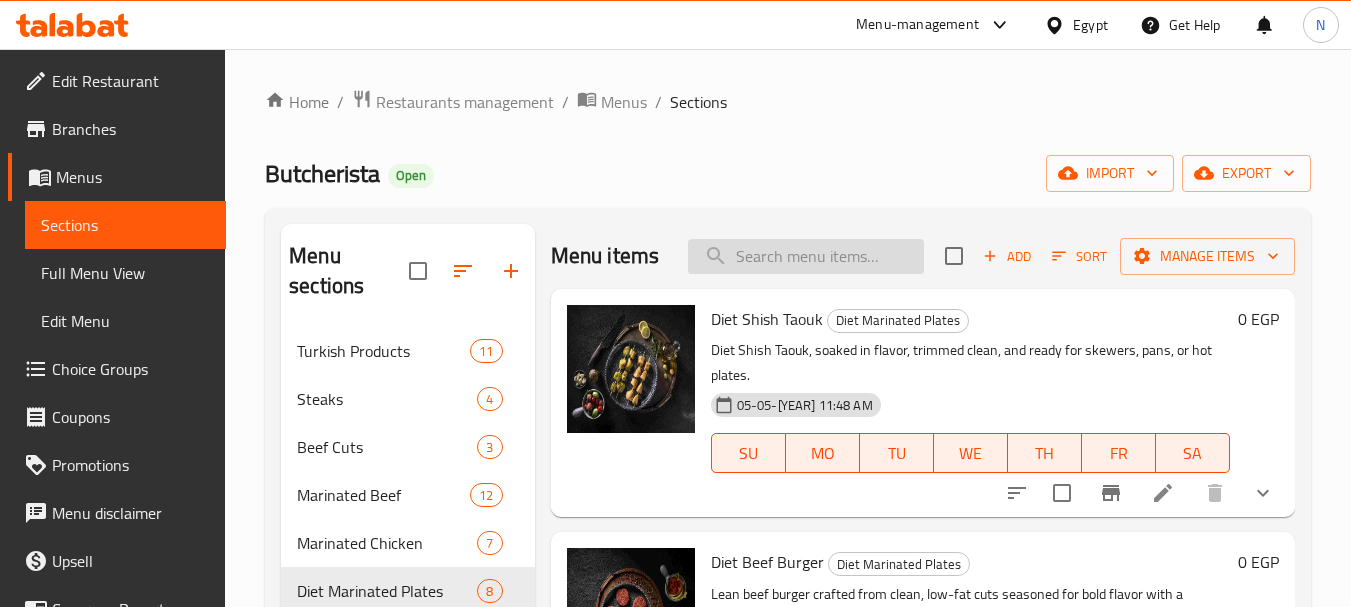click at bounding box center [806, 256] 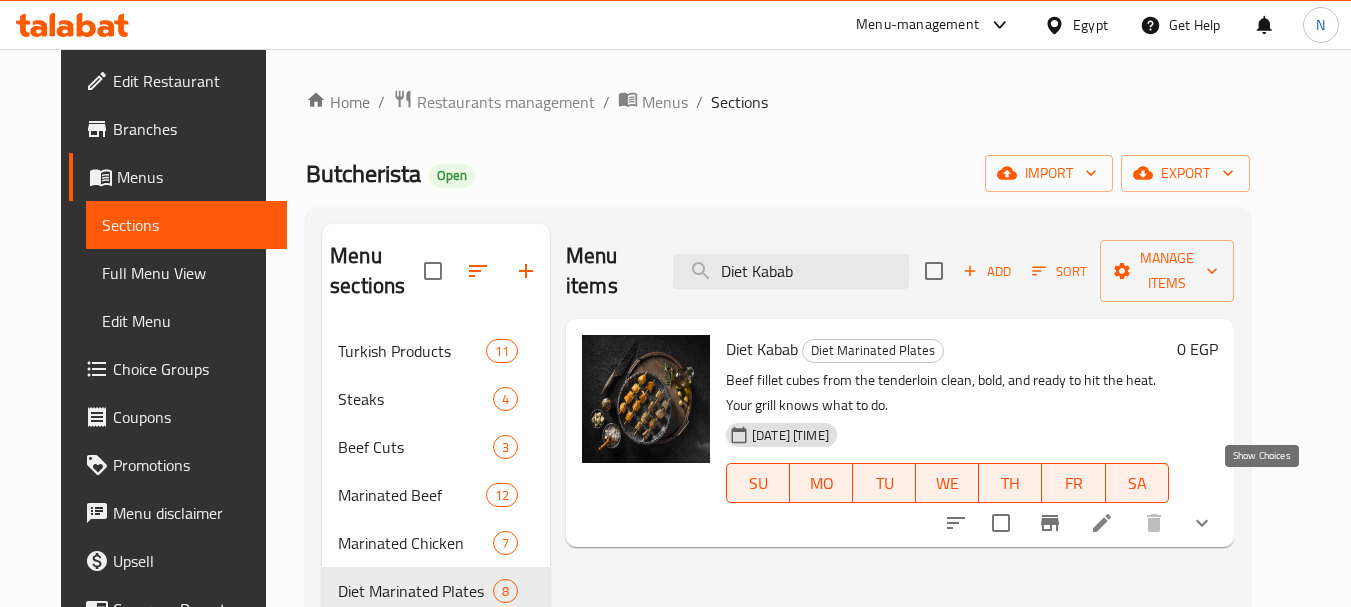 type on "Diet Kabab" 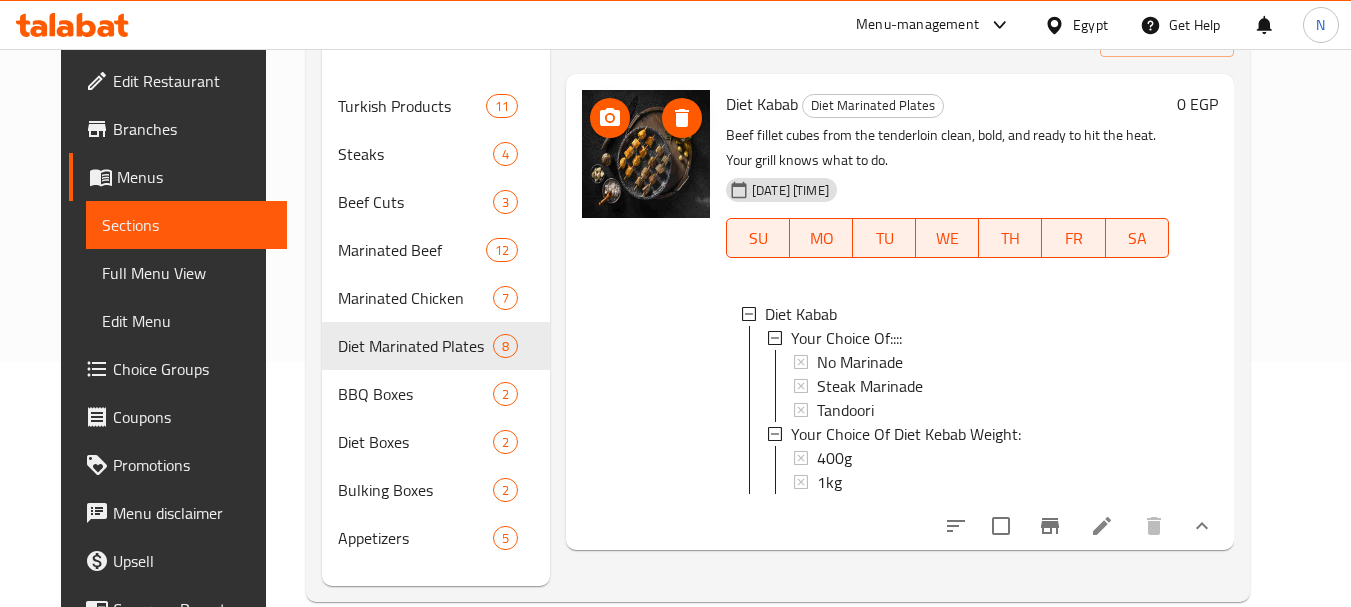 scroll, scrollTop: 280, scrollLeft: 0, axis: vertical 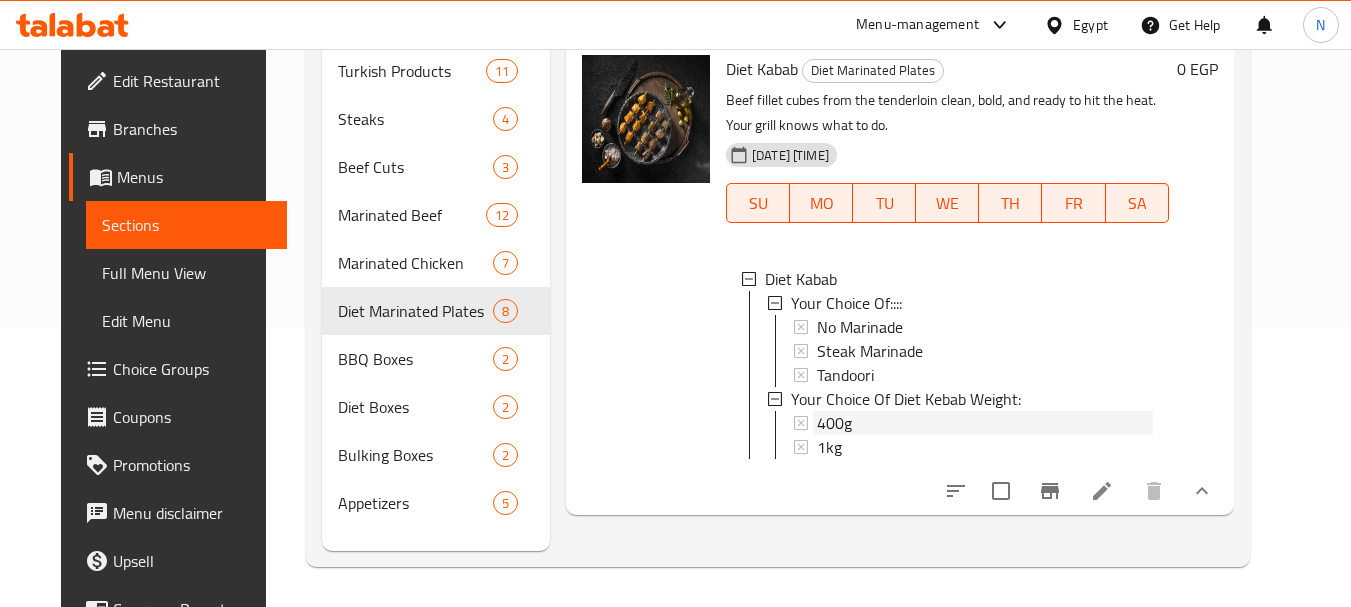 click on "400g" at bounding box center (985, 423) 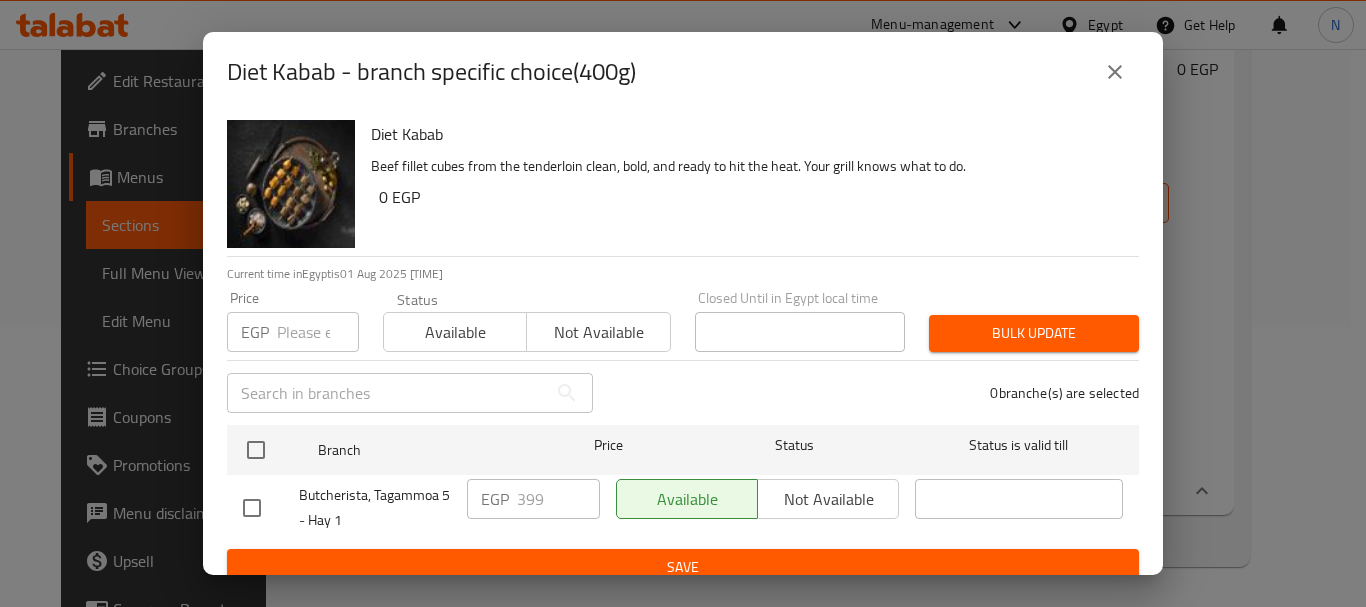 click at bounding box center [318, 332] 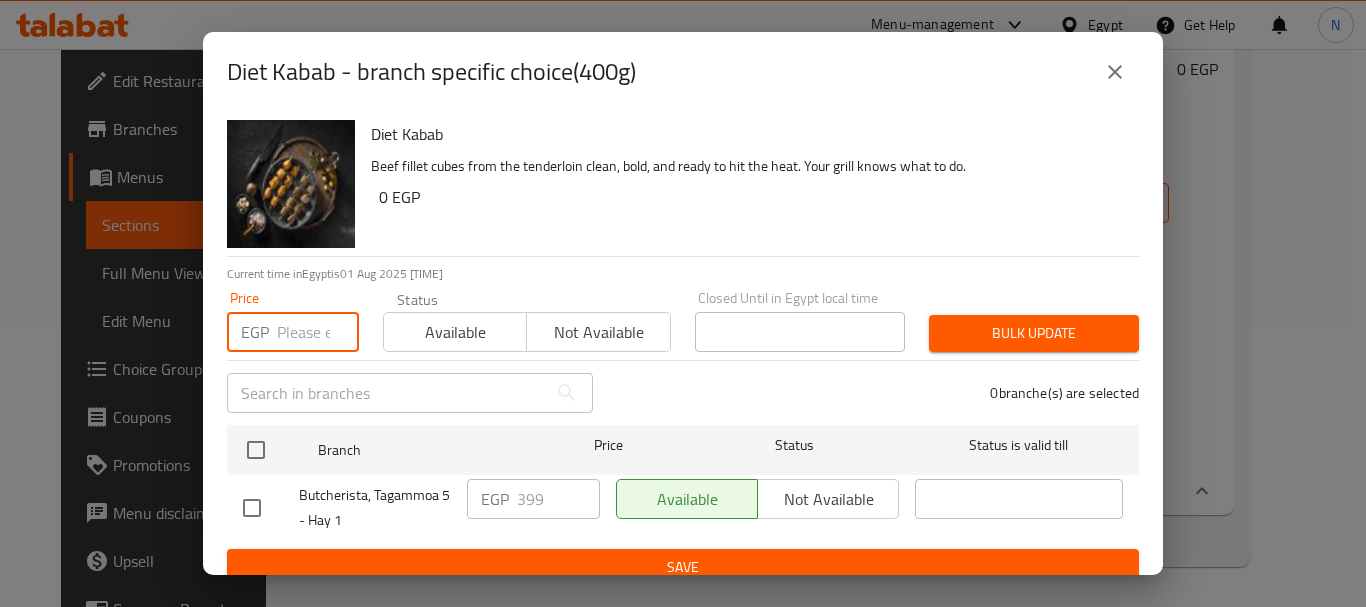 paste on "399" 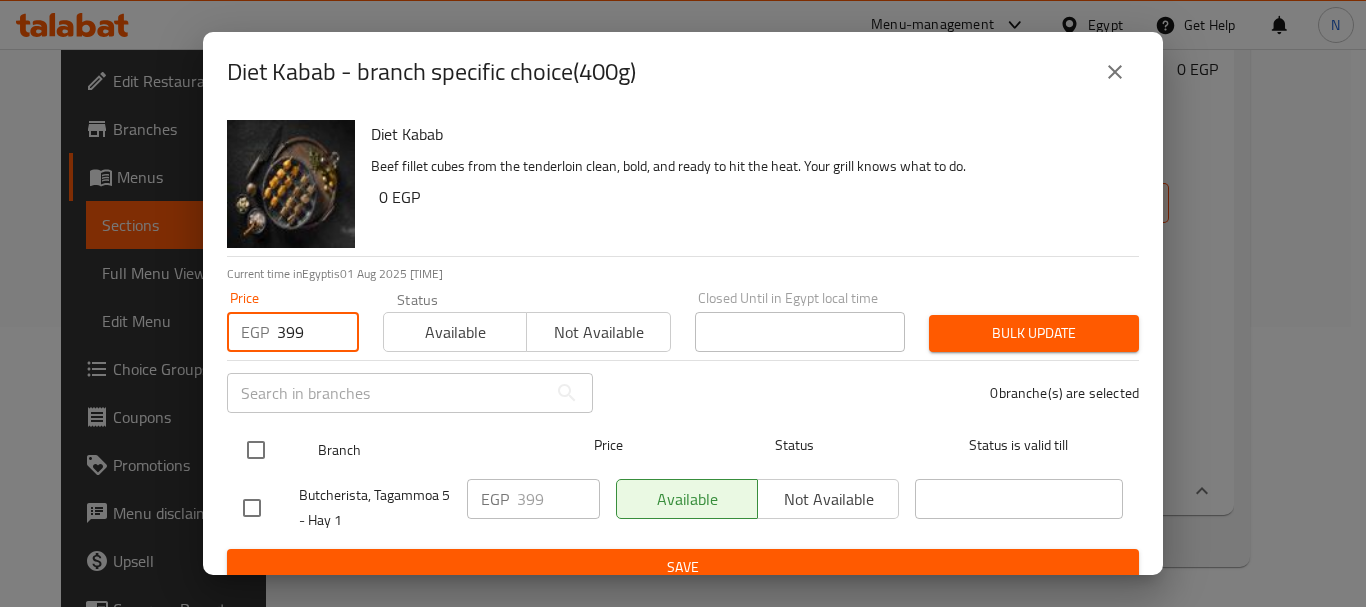 type on "399" 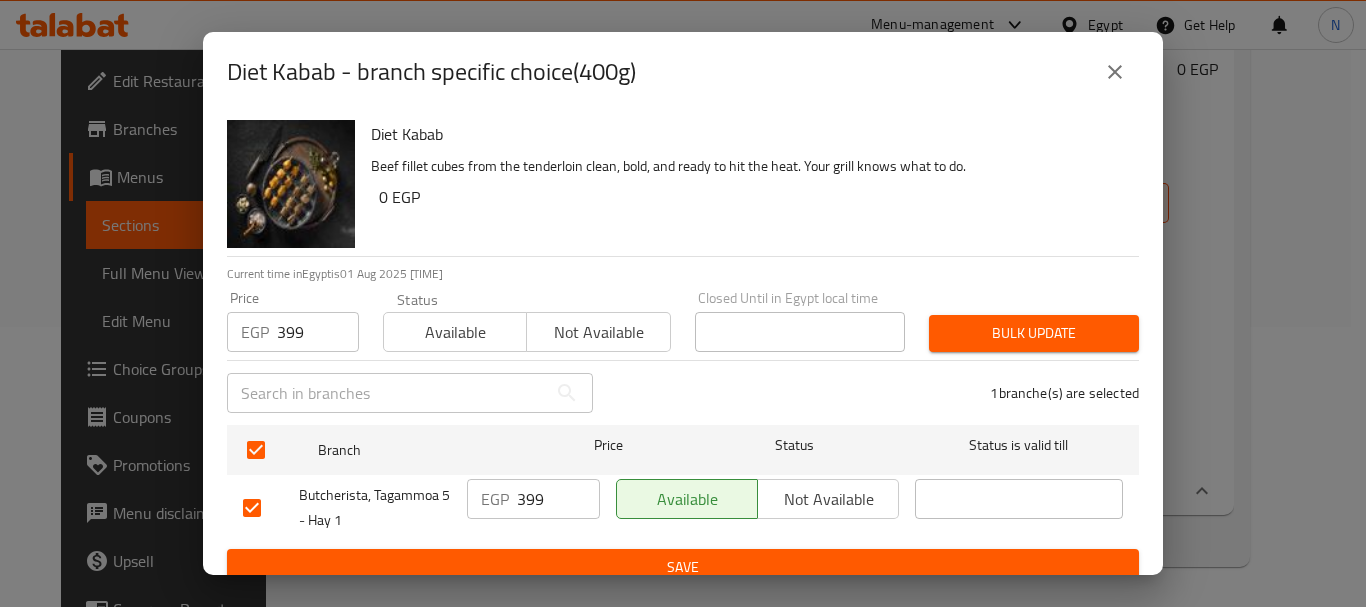 click on "Diet Kabab Beef fillet cubes from the tenderloin clean, bold, and ready to hit the heat. Your grill knows what to do.
0   EGP" at bounding box center [747, 184] 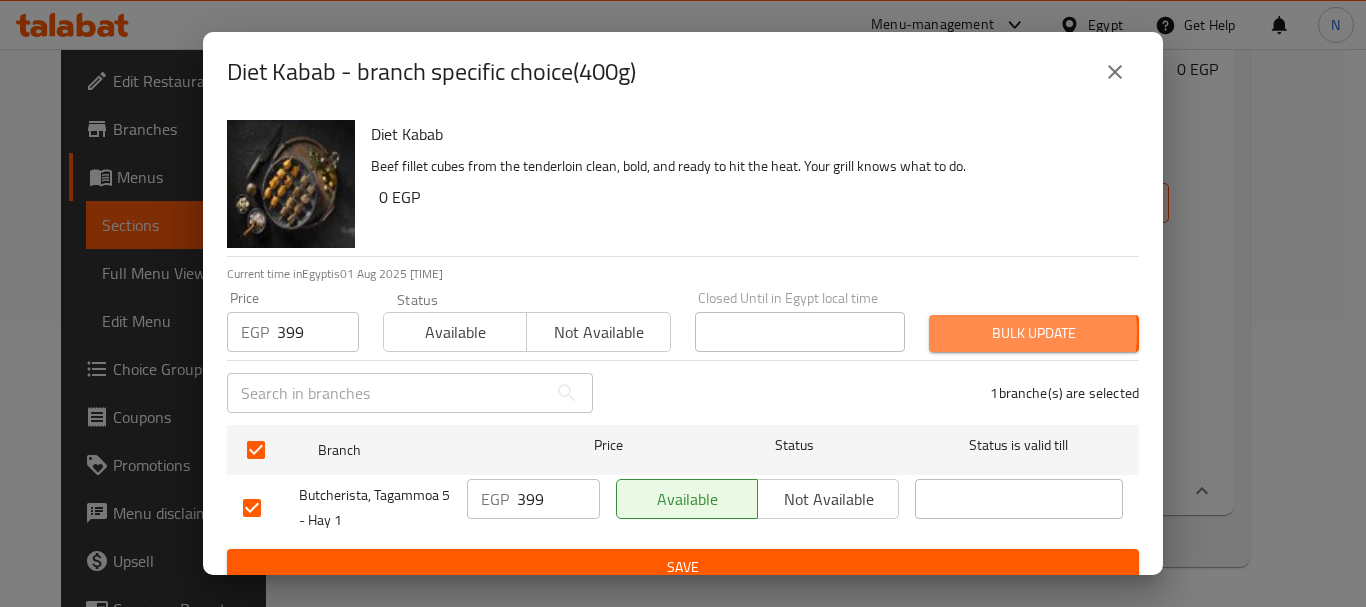 click on "Bulk update" at bounding box center [1034, 333] 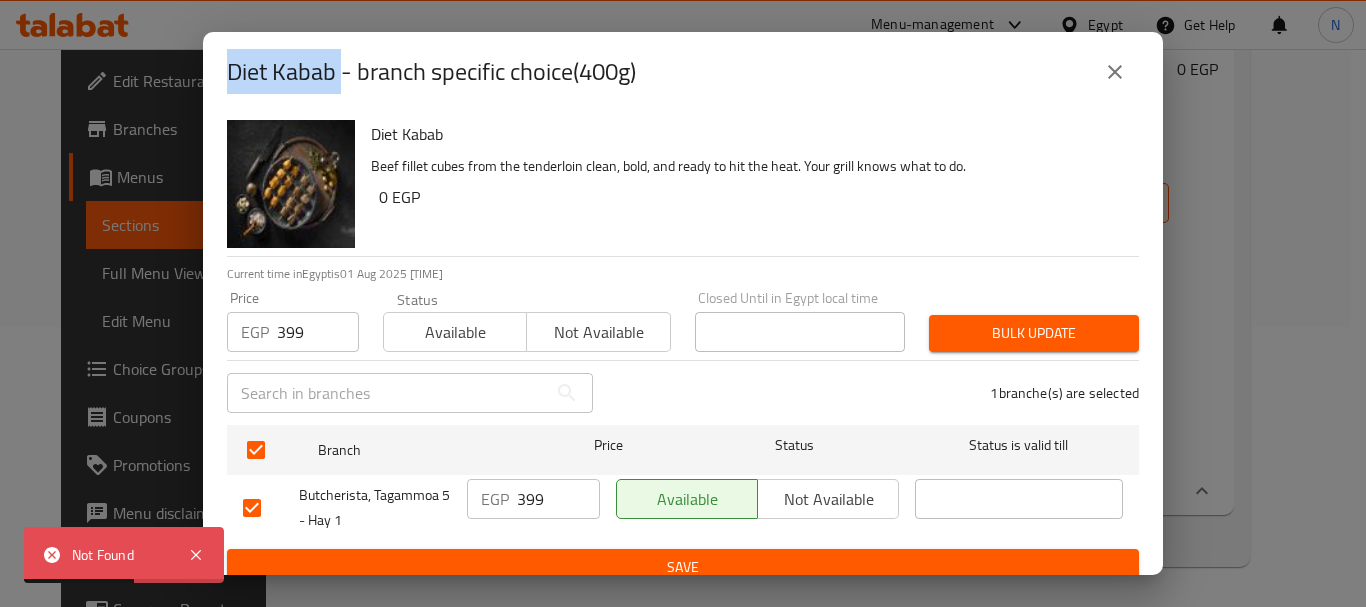 drag, startPoint x: 341, startPoint y: 80, endPoint x: 232, endPoint y: 80, distance: 109 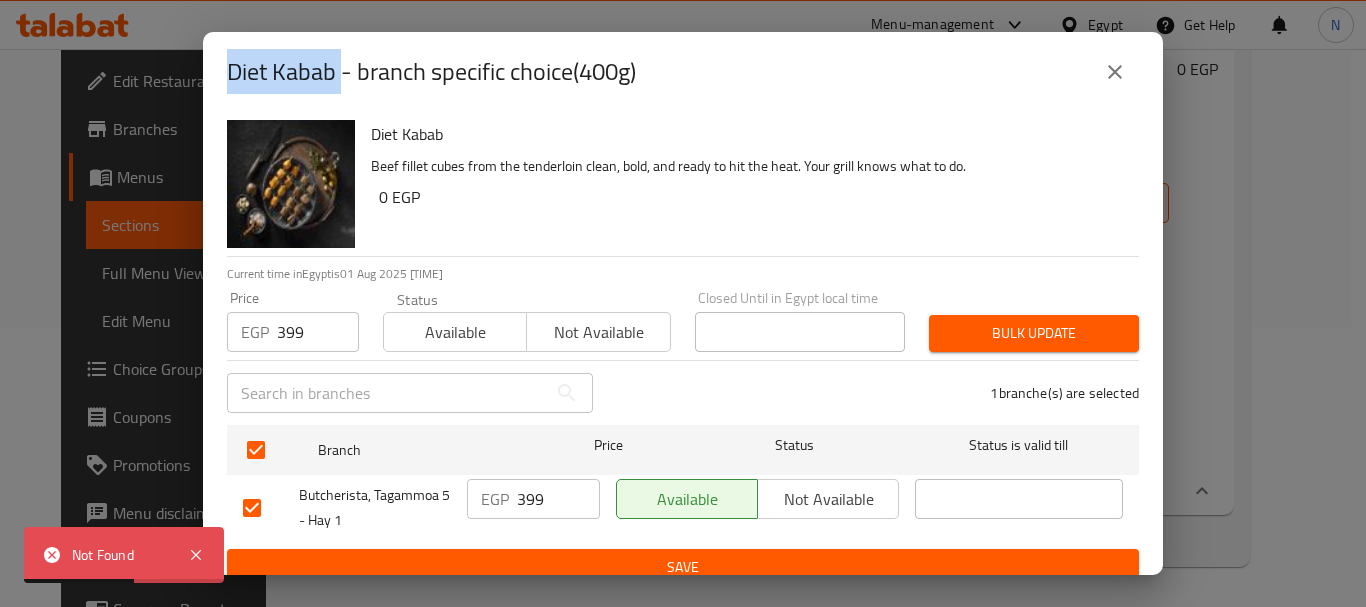 click on "Diet Kabab - branch specific choice(400g)" at bounding box center (431, 72) 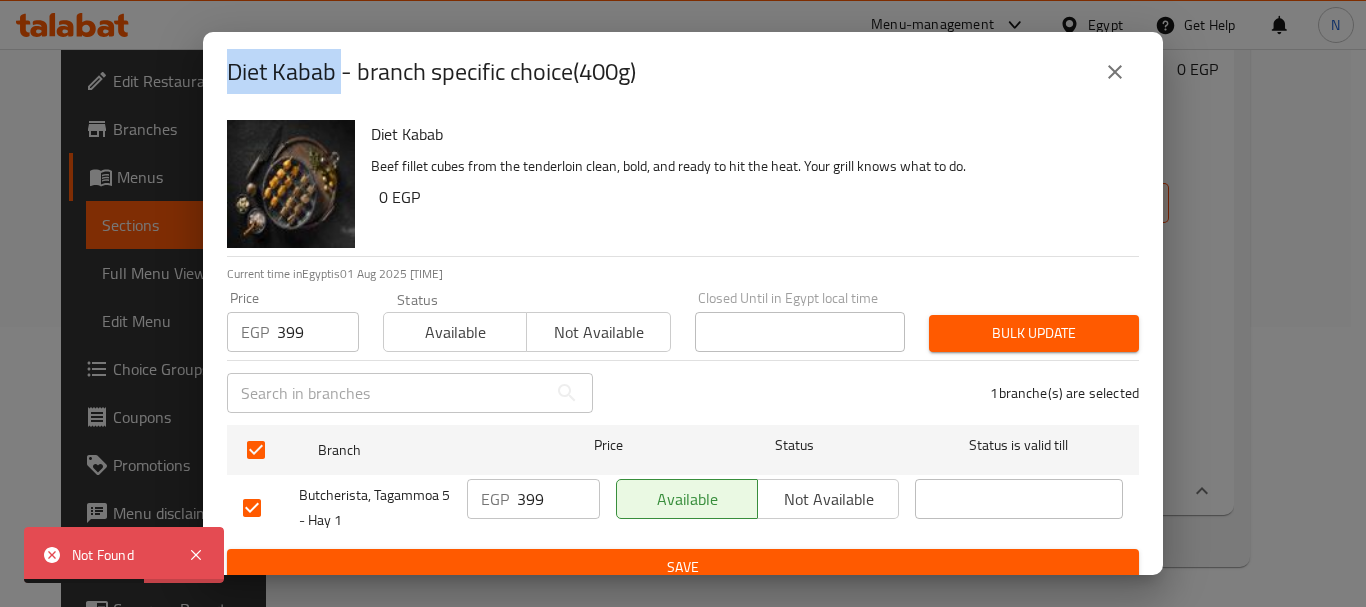 copy on "Diet Kabab" 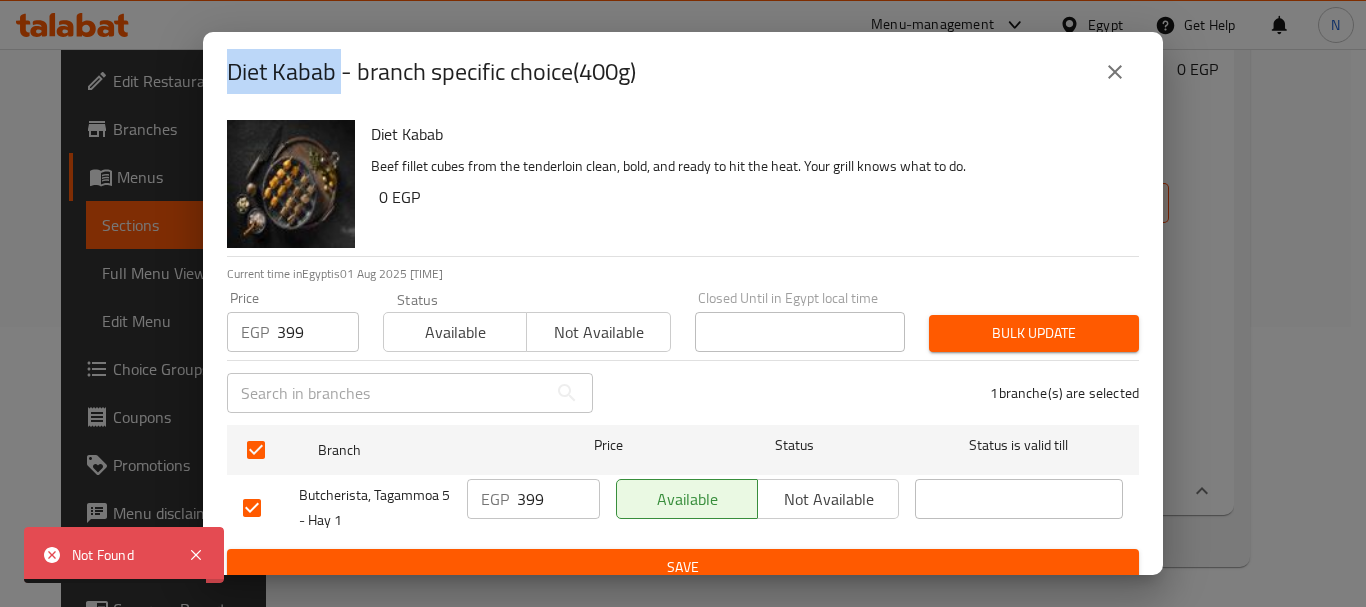 click 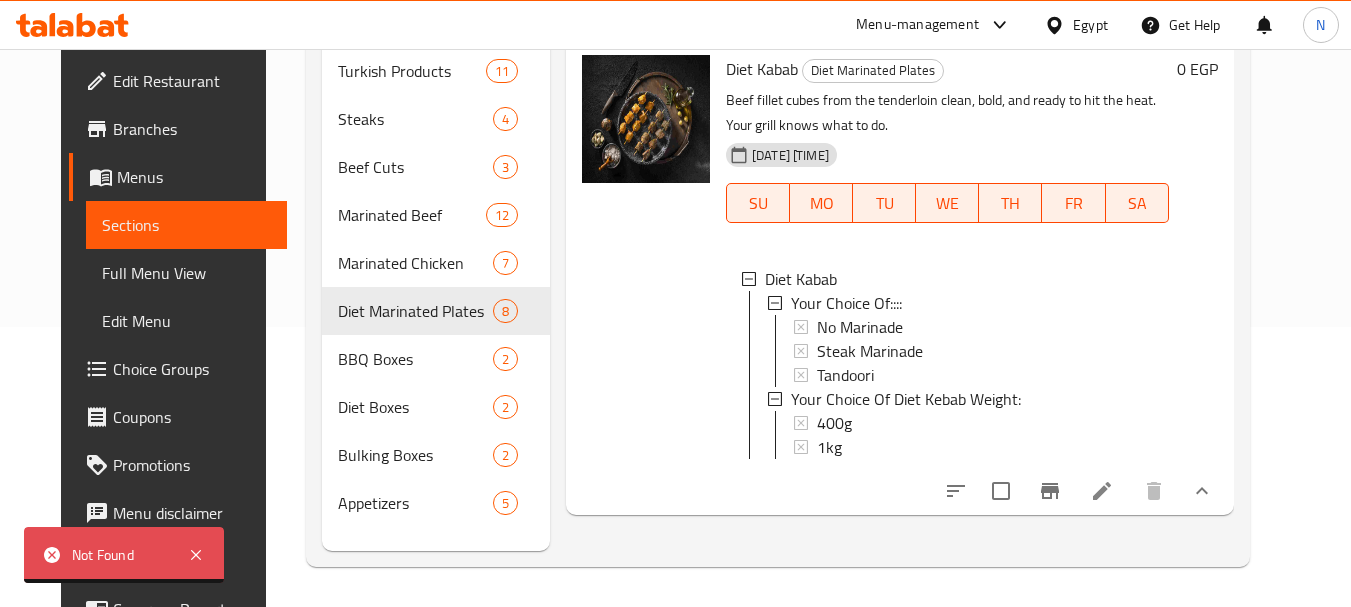 click 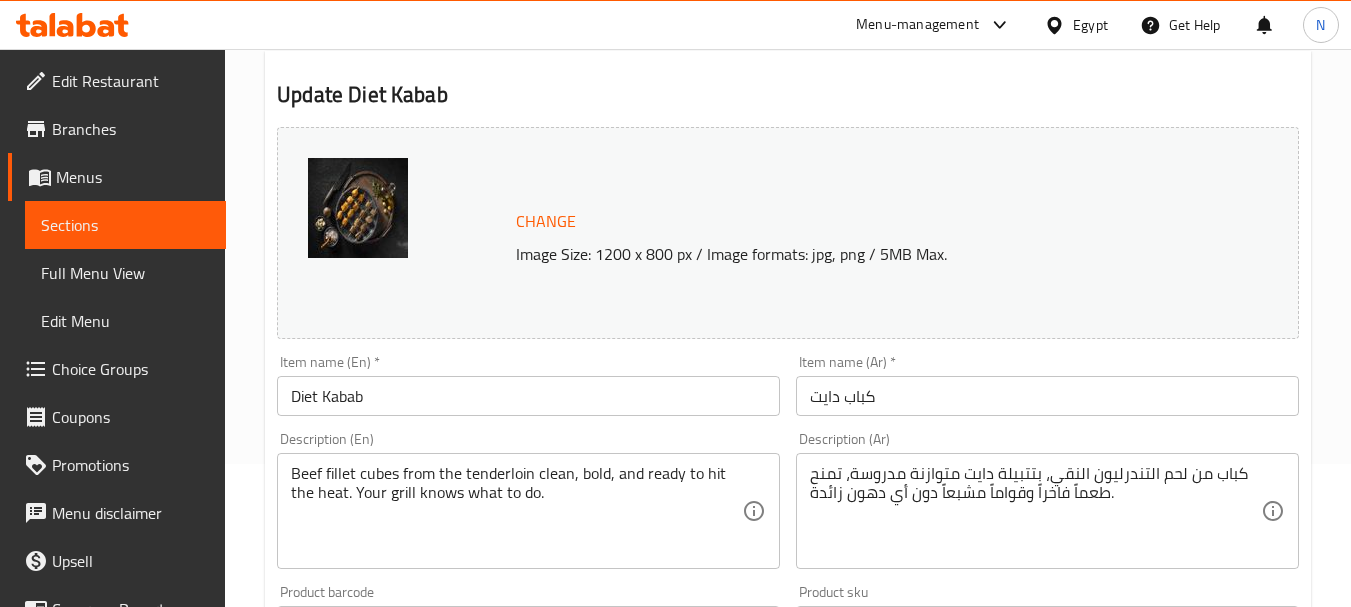 scroll, scrollTop: 950, scrollLeft: 0, axis: vertical 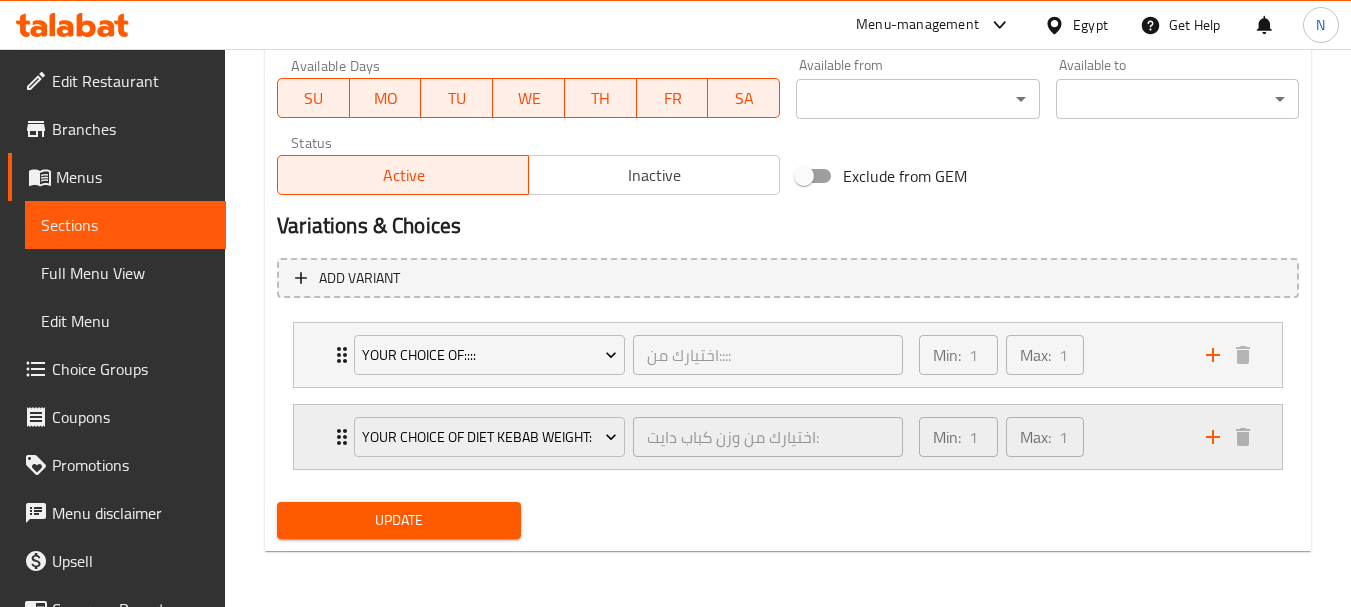 click on "Min: 1 ​ Max: 1 ​" at bounding box center (1050, 437) 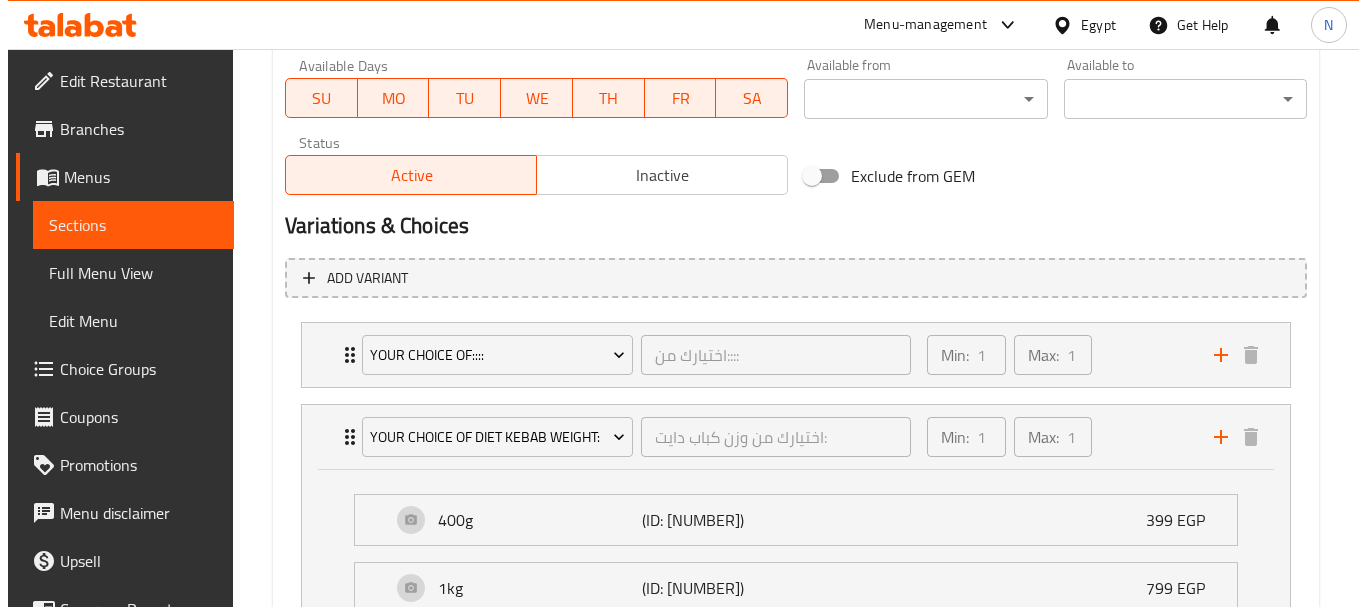 scroll, scrollTop: 0, scrollLeft: 0, axis: both 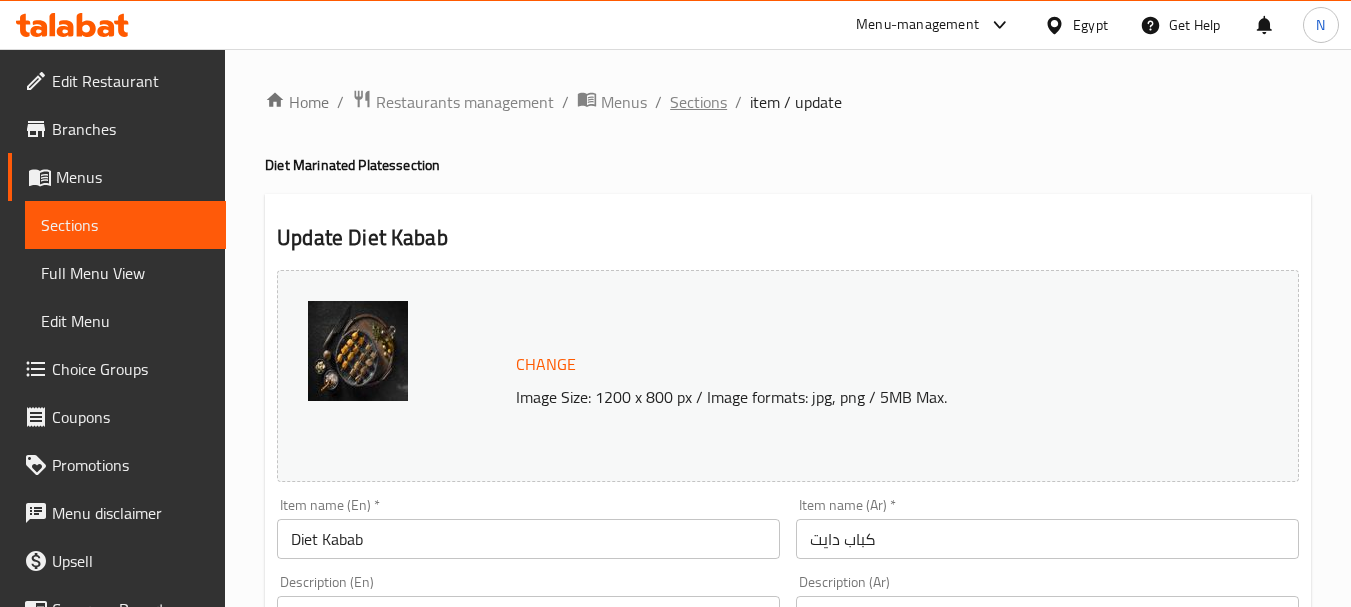 click on "Sections" at bounding box center [698, 102] 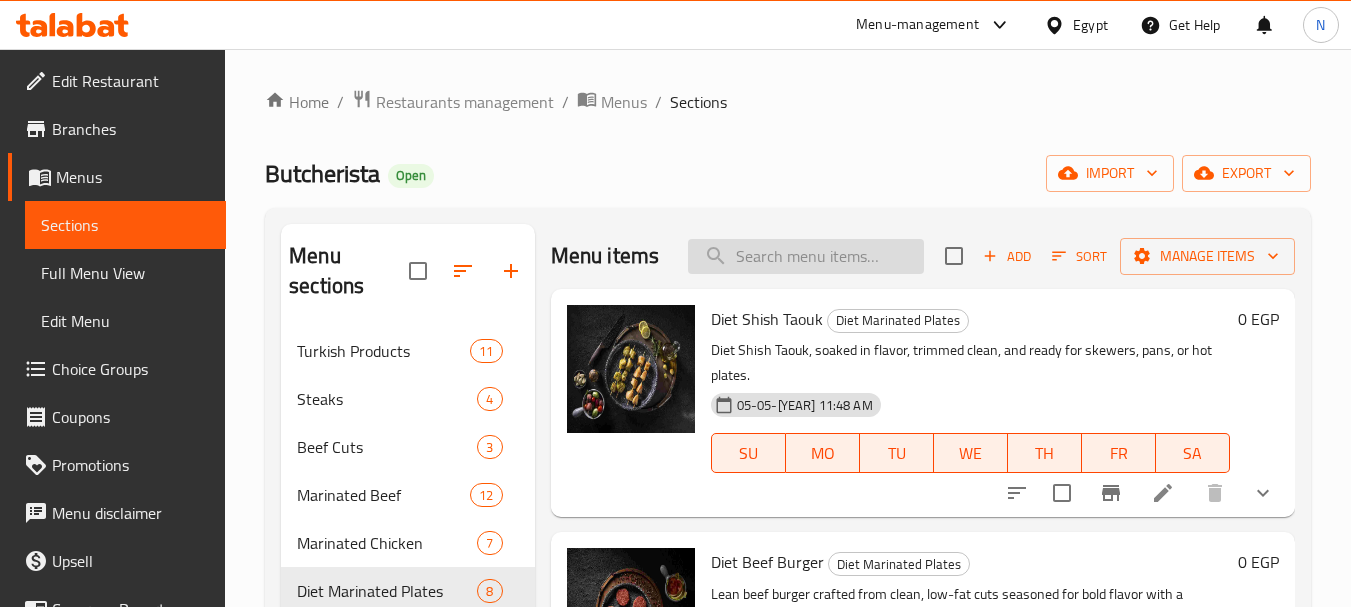 click at bounding box center (806, 256) 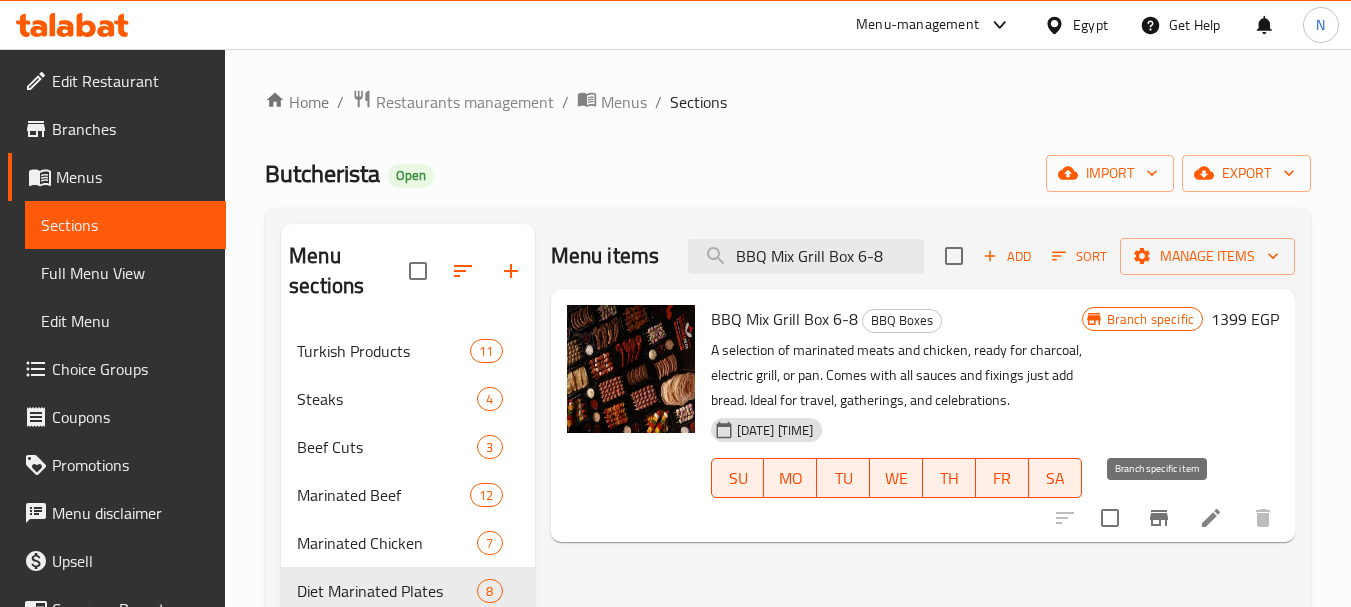 type on "[PRODUCT] [MIX] [GRILL] [BOX] [NUMBER]-[NUMBER]" 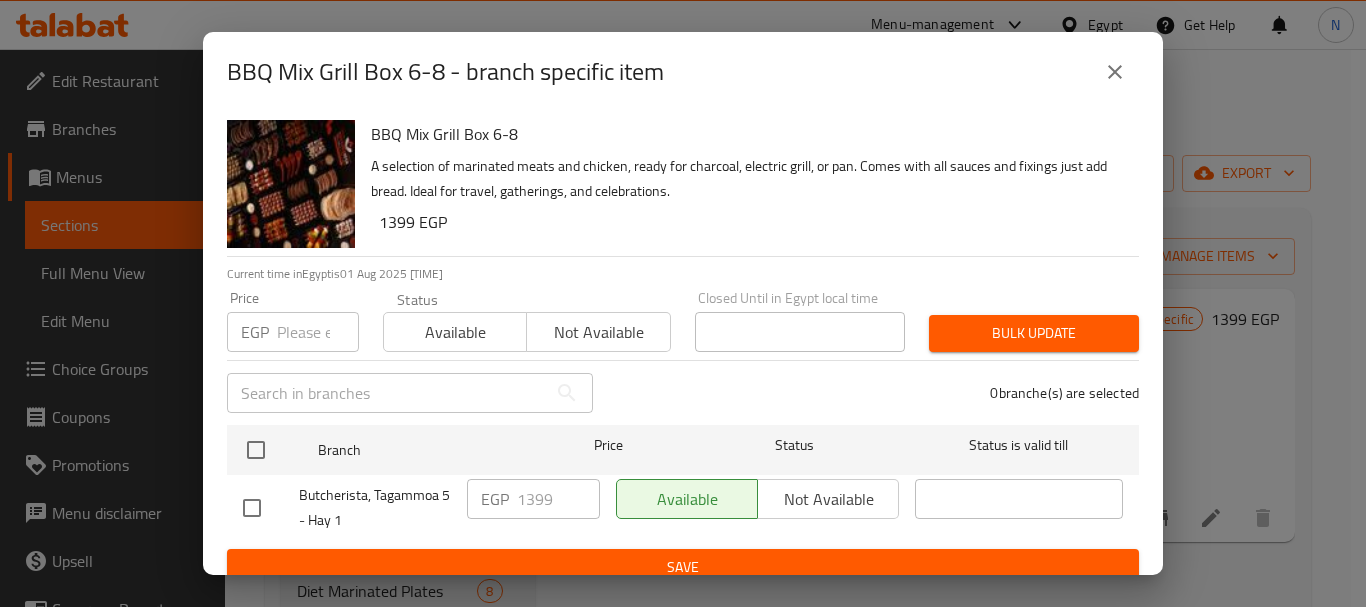 click at bounding box center [318, 332] 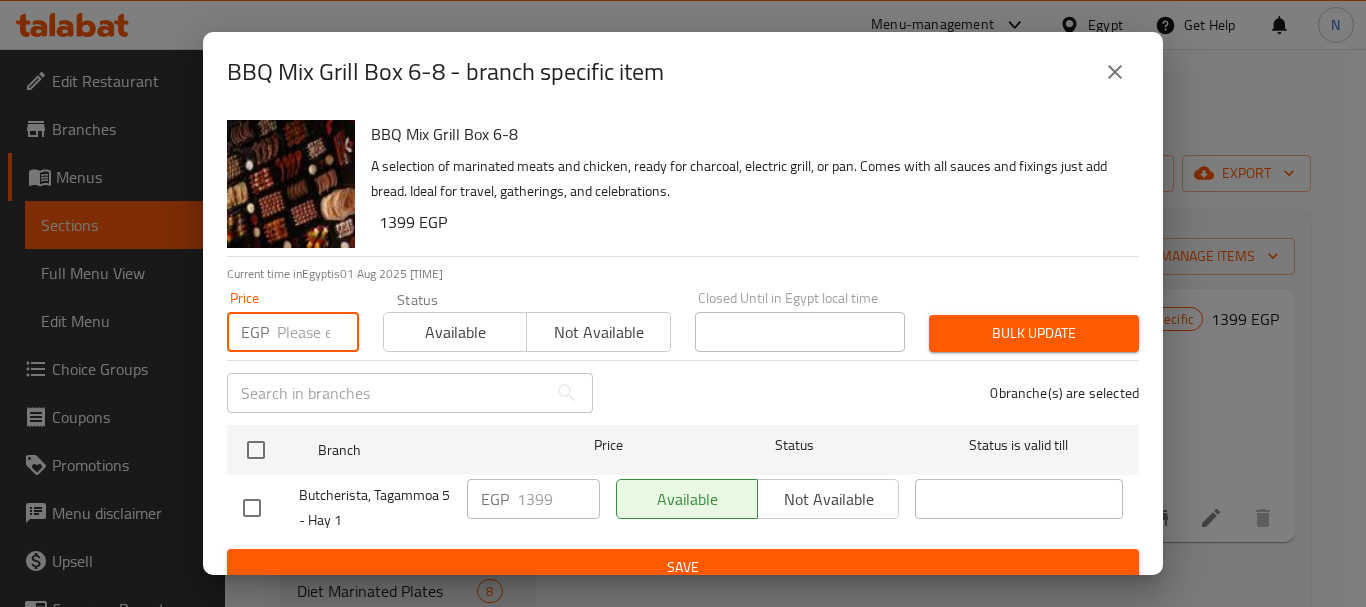 paste on "1399" 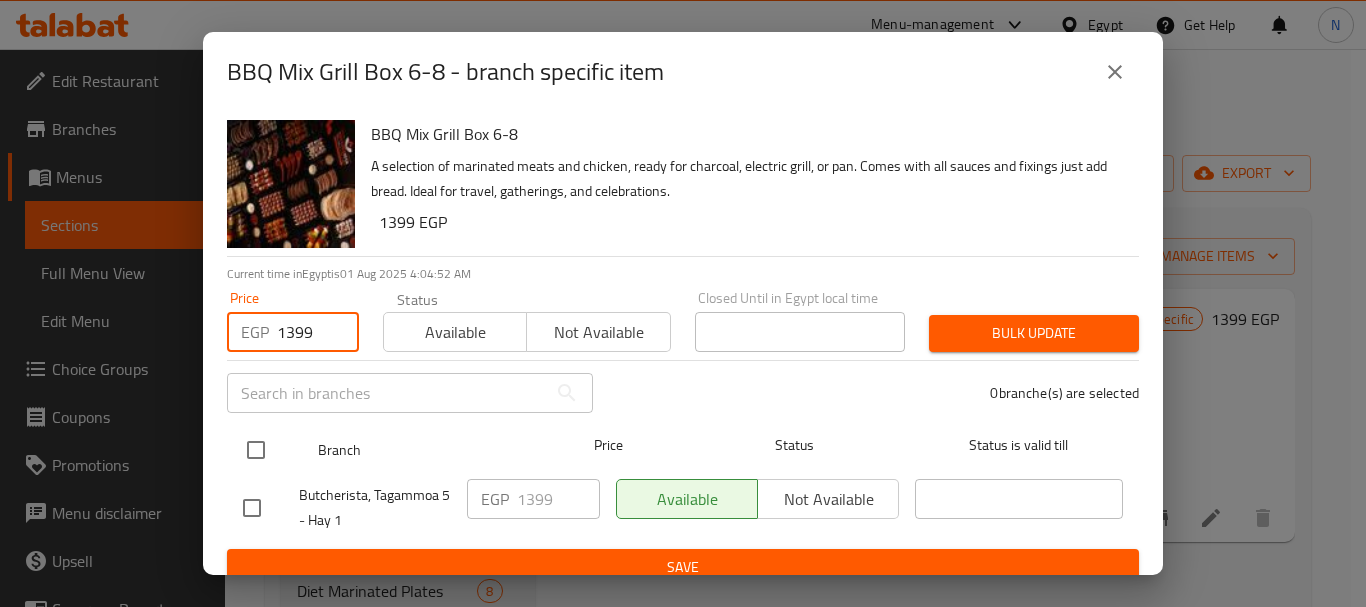 type on "1399" 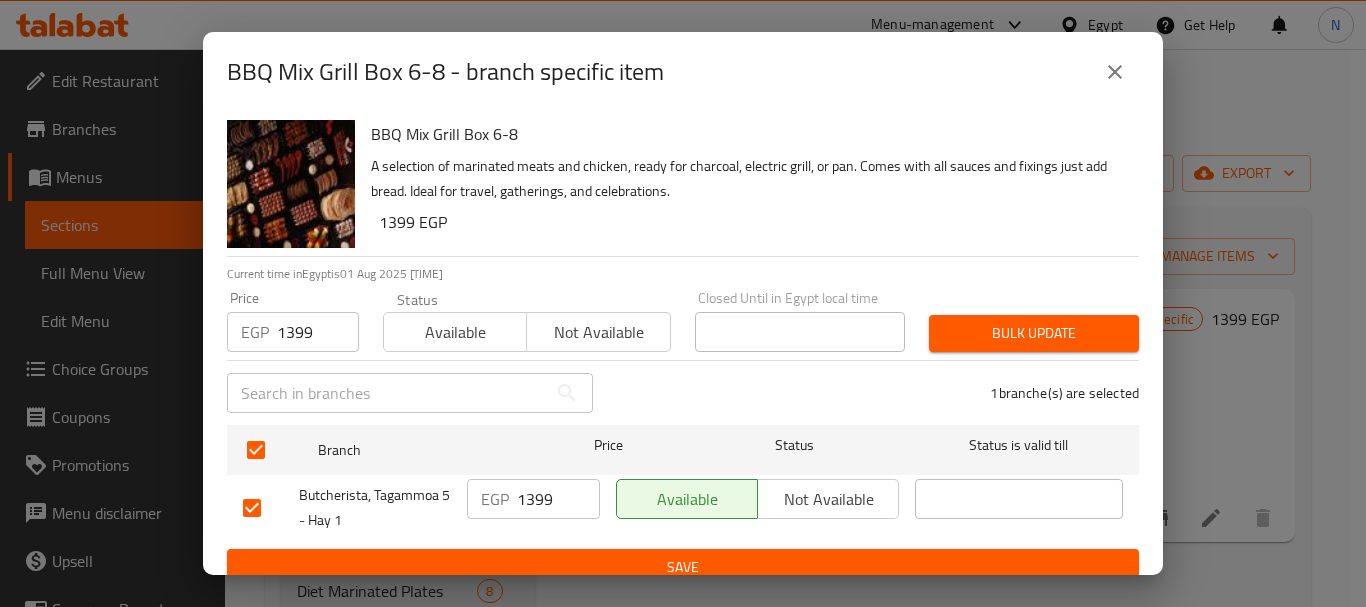 click on "Bulk update" at bounding box center [1034, 333] 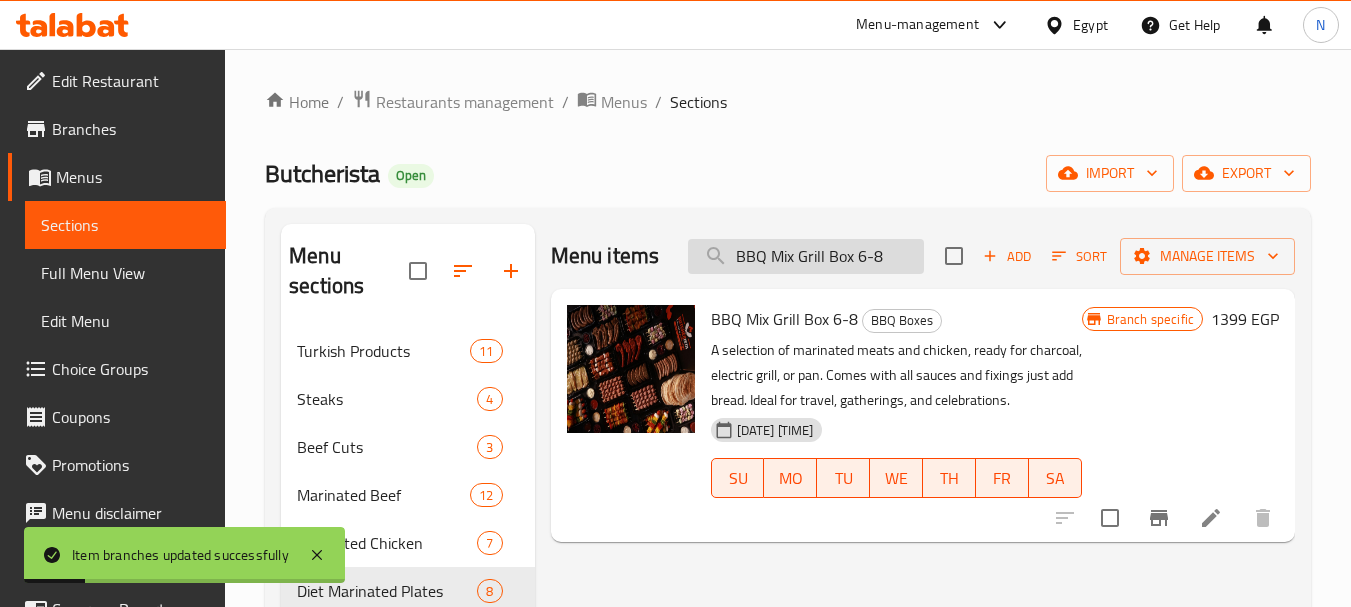 click on "[PRODUCT] [MIX] [GRILL] [BOX] [NUMBER]-[NUMBER]" at bounding box center [806, 256] 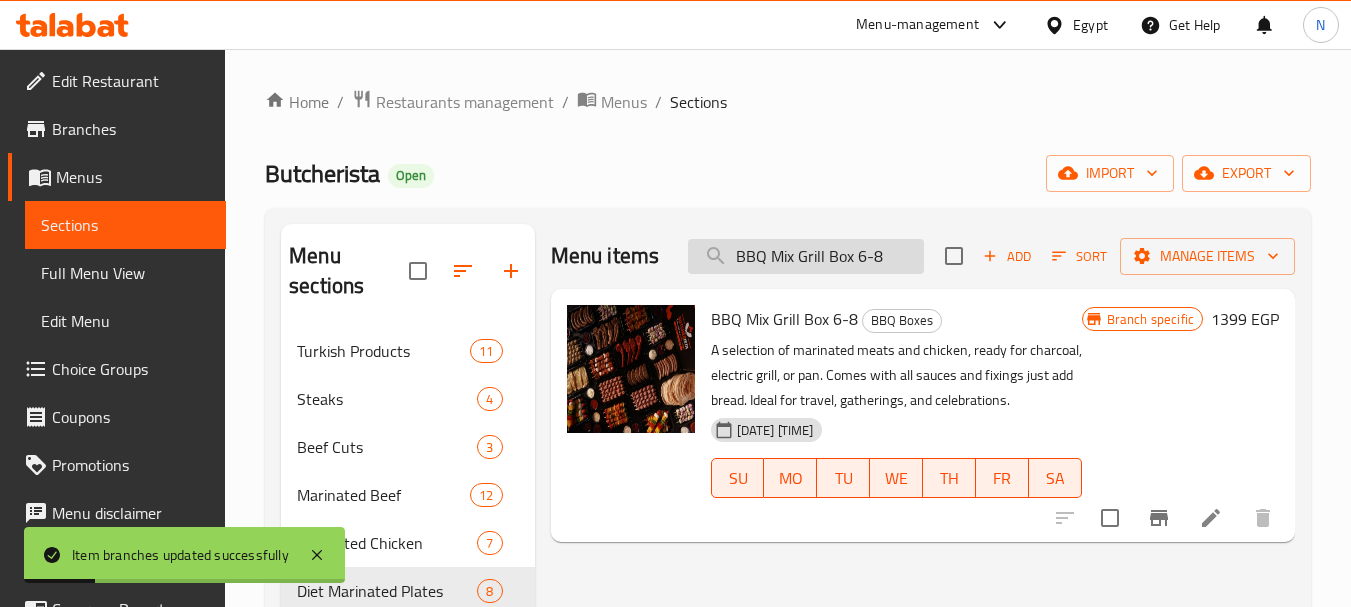 click on "[PRODUCT] [MIX] [GRILL] [BOX] [NUMBER]-[NUMBER]" at bounding box center [806, 256] 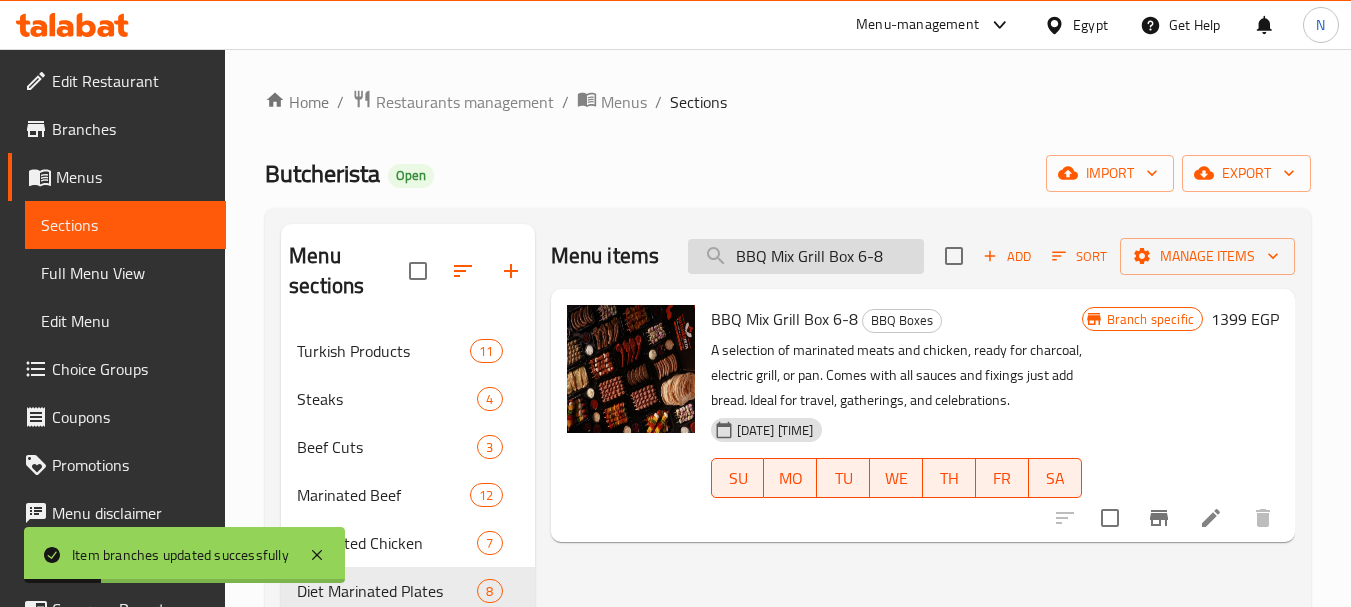 paste on "12-15" 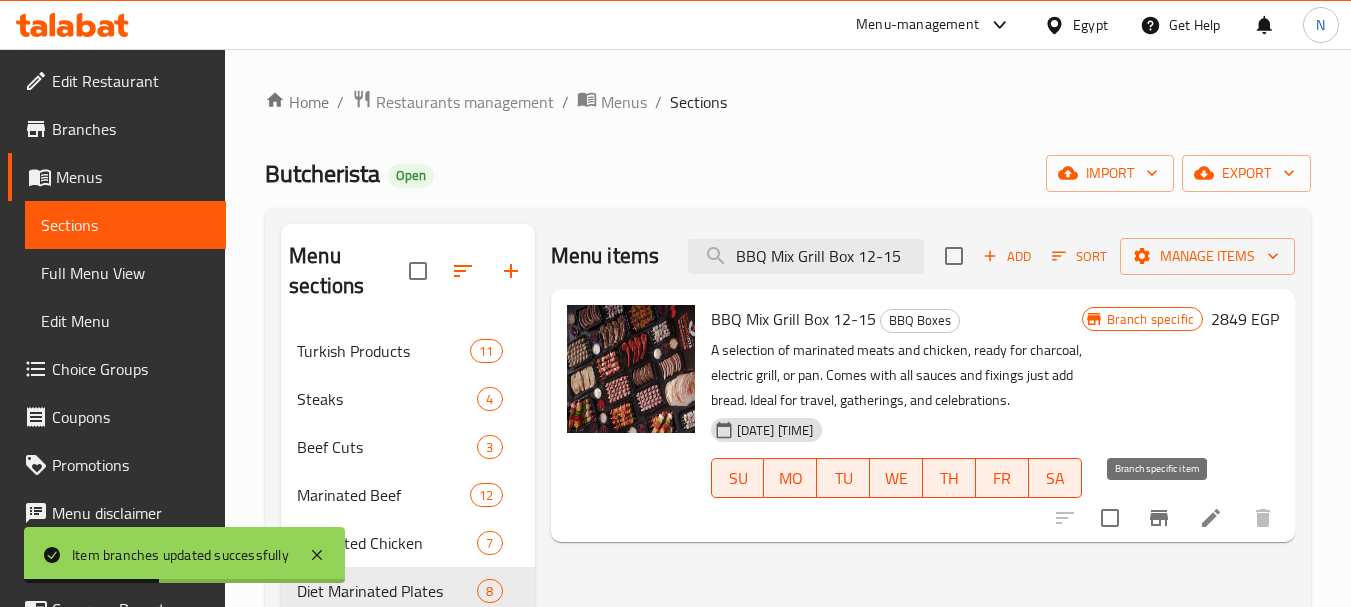 type on "BBQ Mix Grill Box [NUMBER]-[NUMBER]" 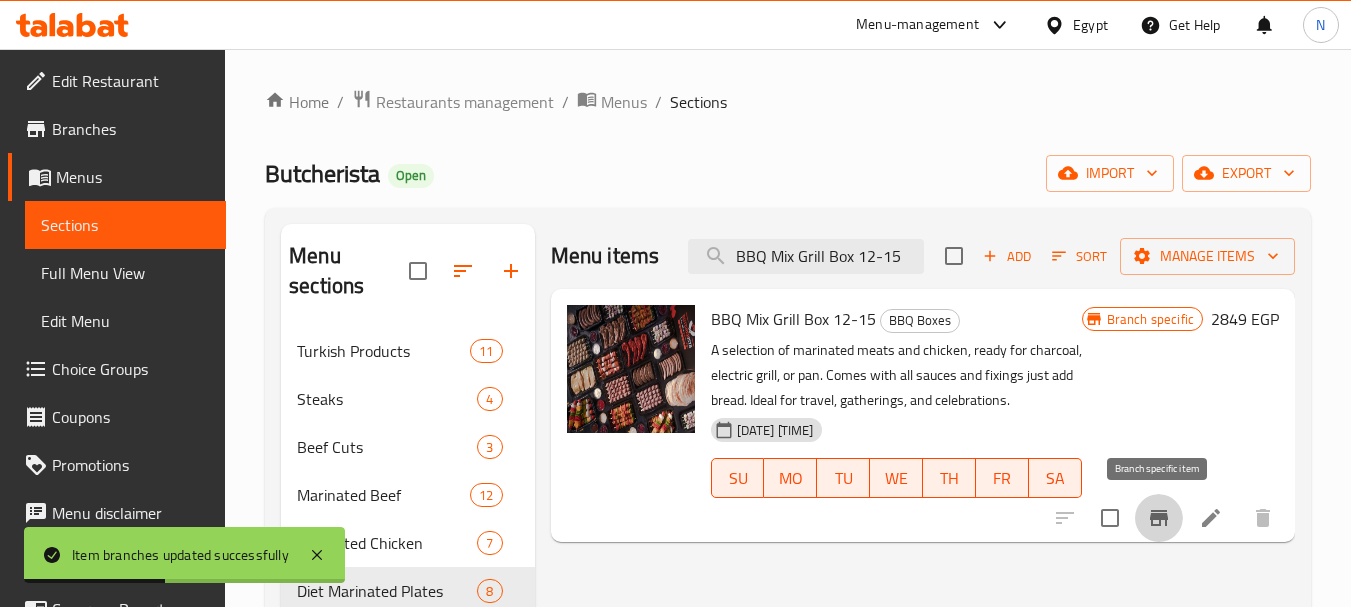 click 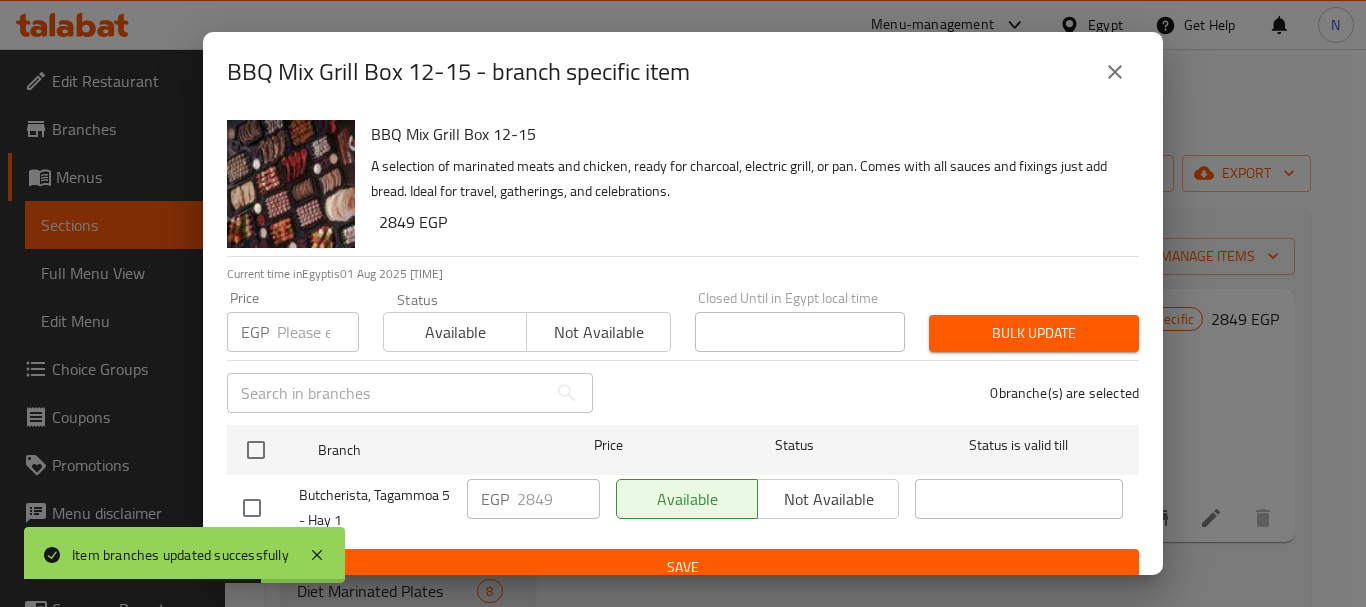 click at bounding box center [318, 332] 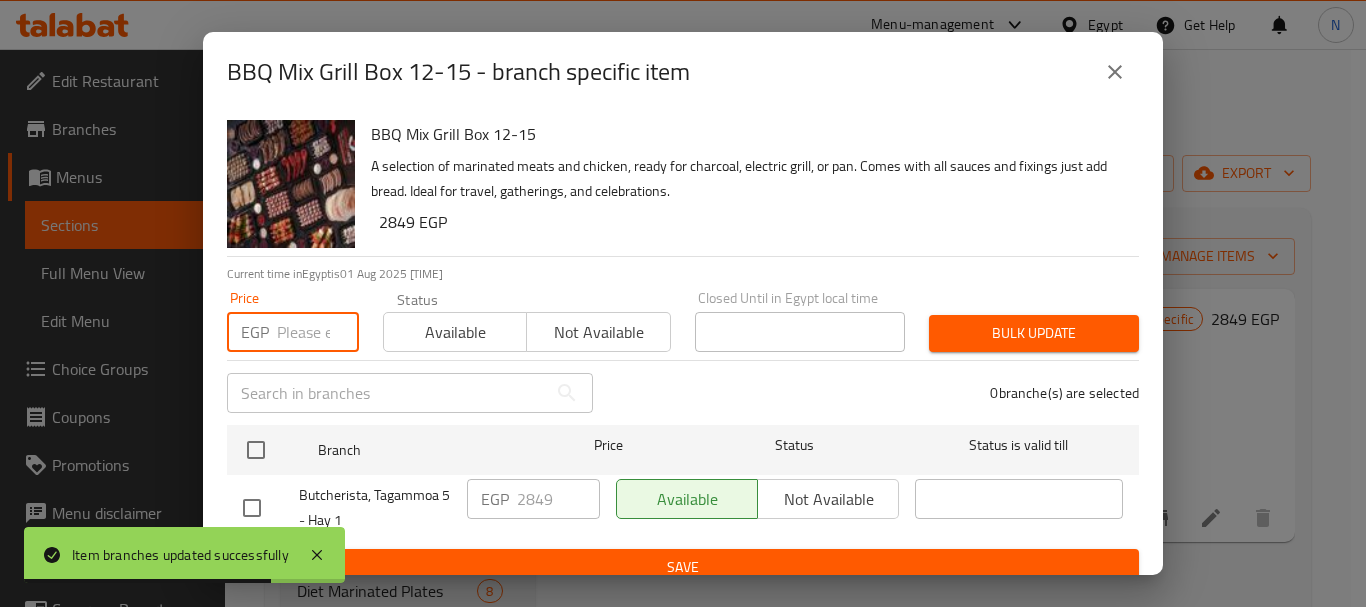 paste on "[NUMBER]" 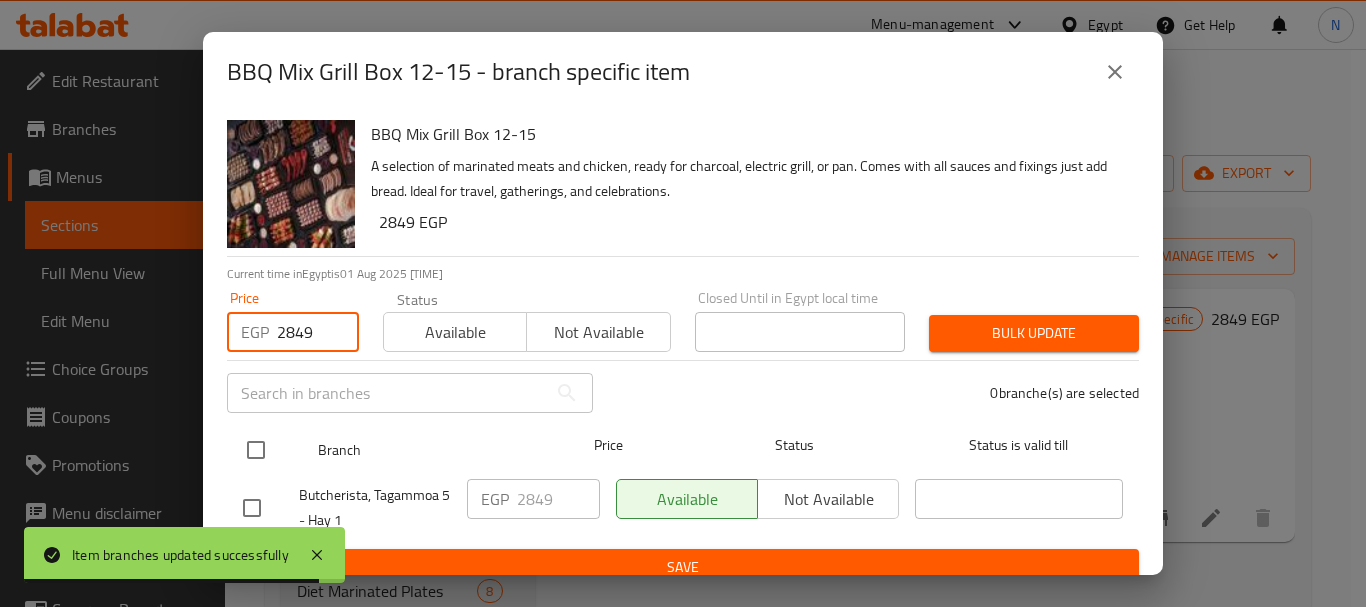 type on "[NUMBER]" 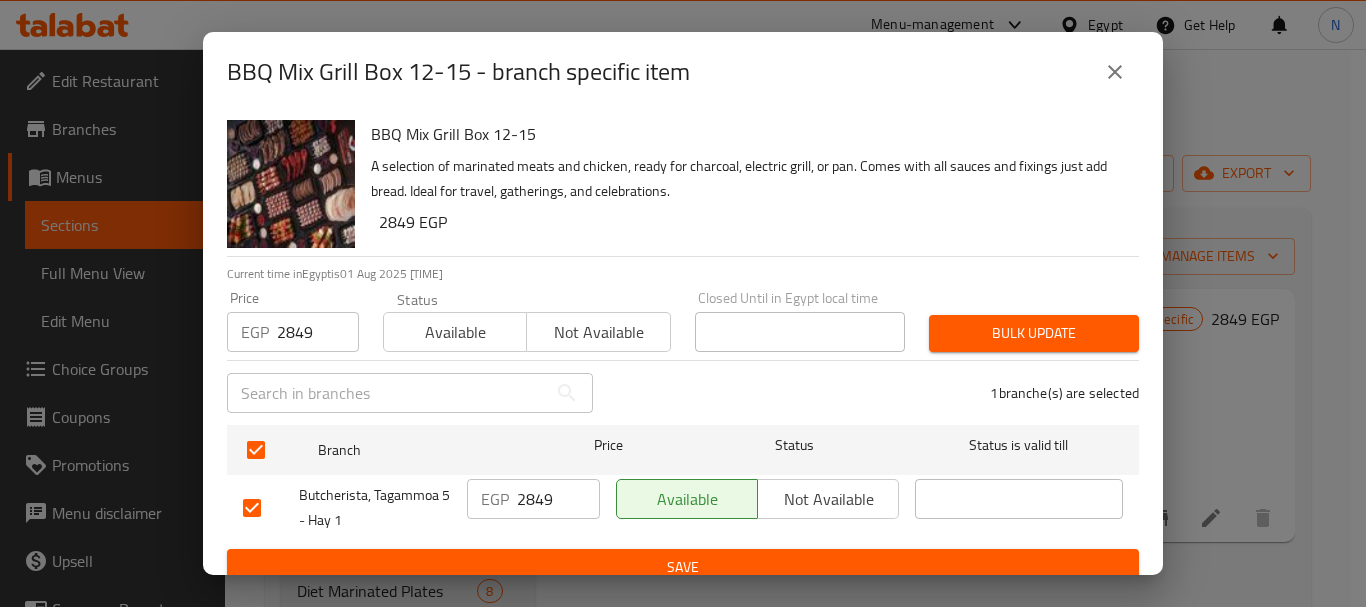 click on "Bulk update" at bounding box center (1034, 333) 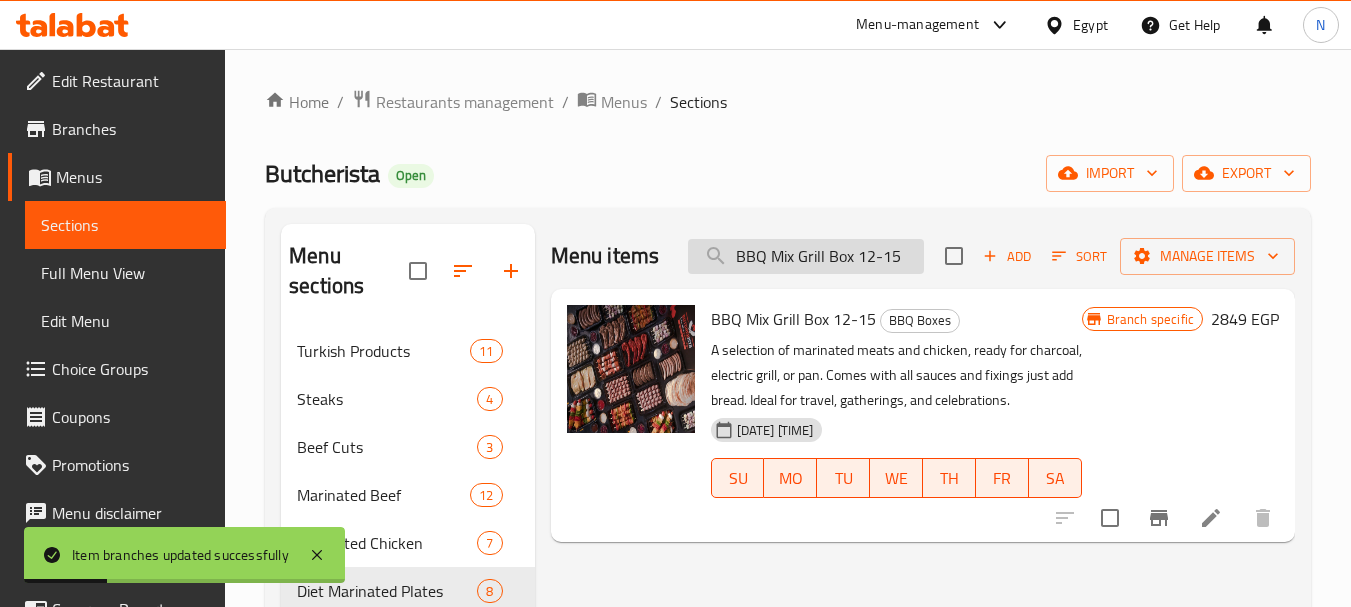 click on "BBQ Mix Grill Box [NUMBER]-[NUMBER]" at bounding box center [806, 256] 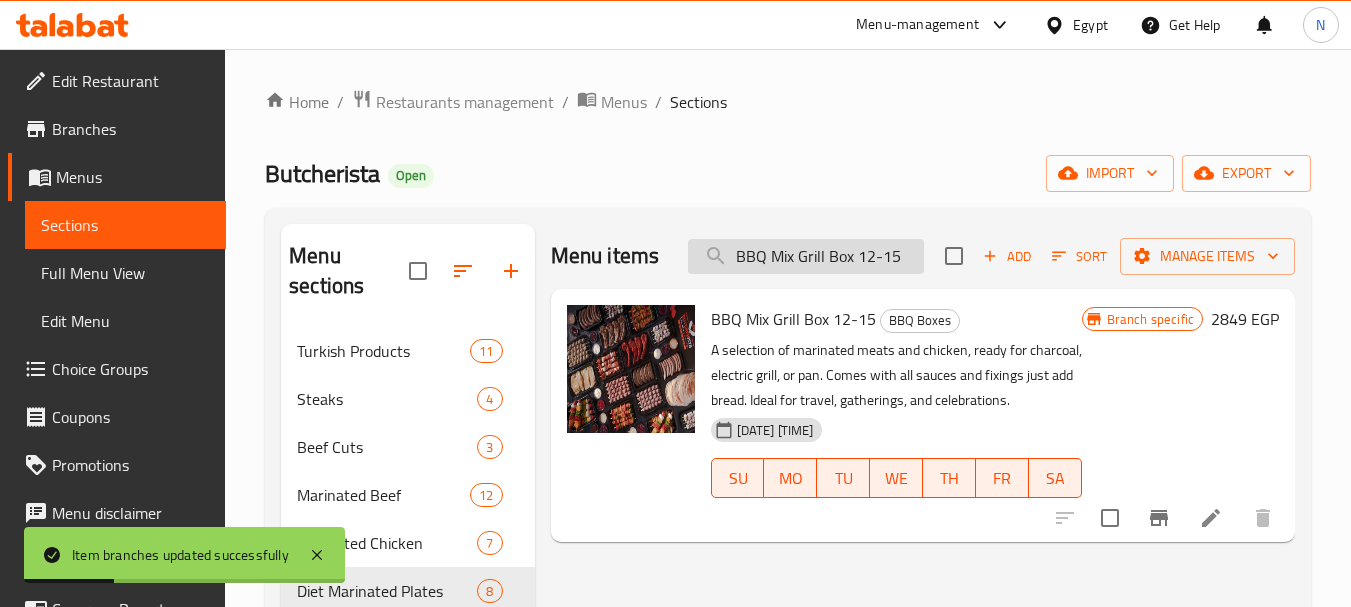 click on "BBQ Mix Grill Box [NUMBER]-[NUMBER]" at bounding box center (806, 256) 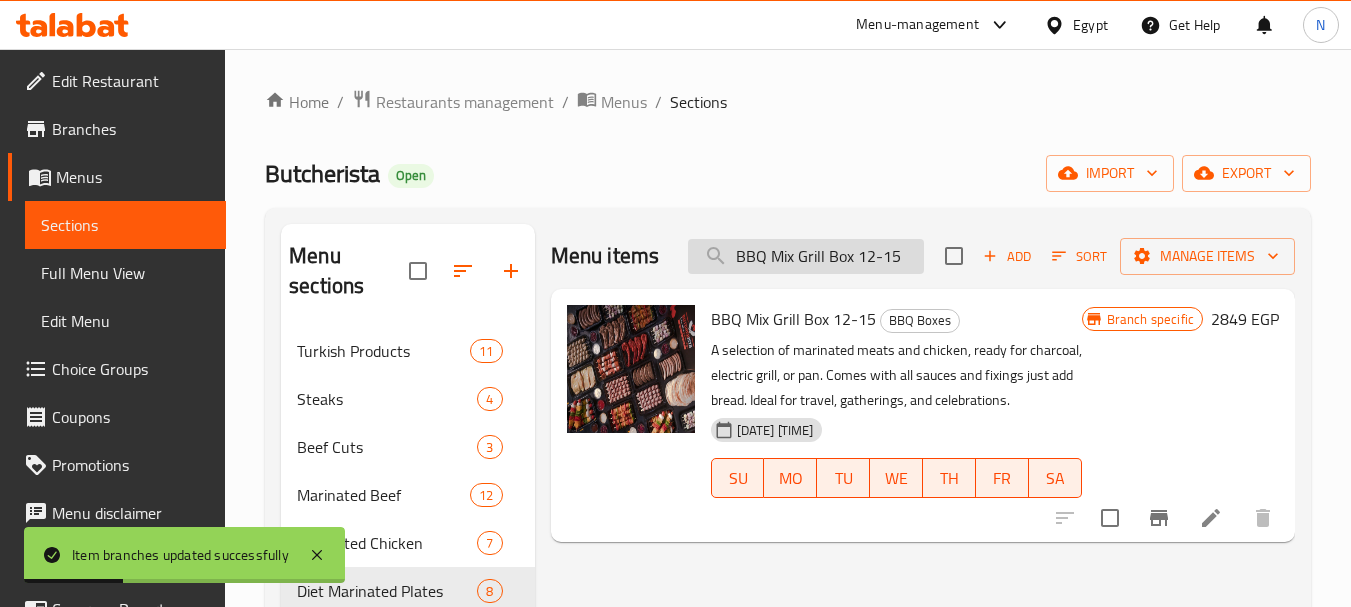 click on "BBQ Mix Grill Box [NUMBER]-[NUMBER]" at bounding box center (806, 256) 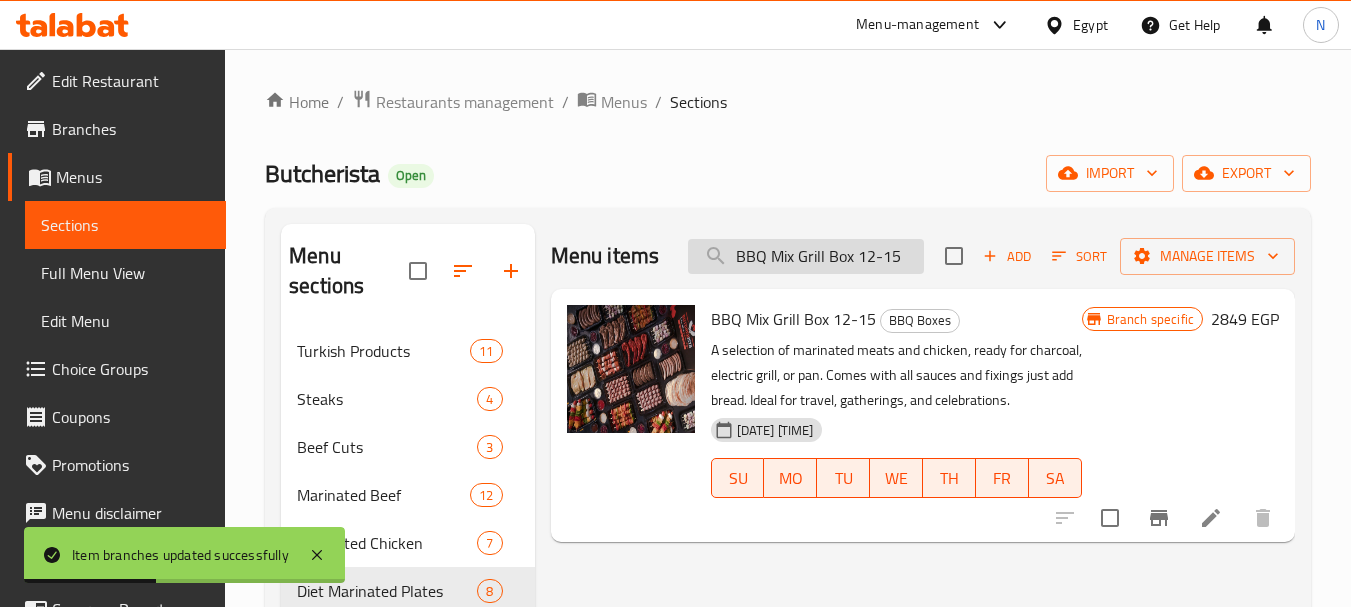 paste on "Diet Mix Box 7" 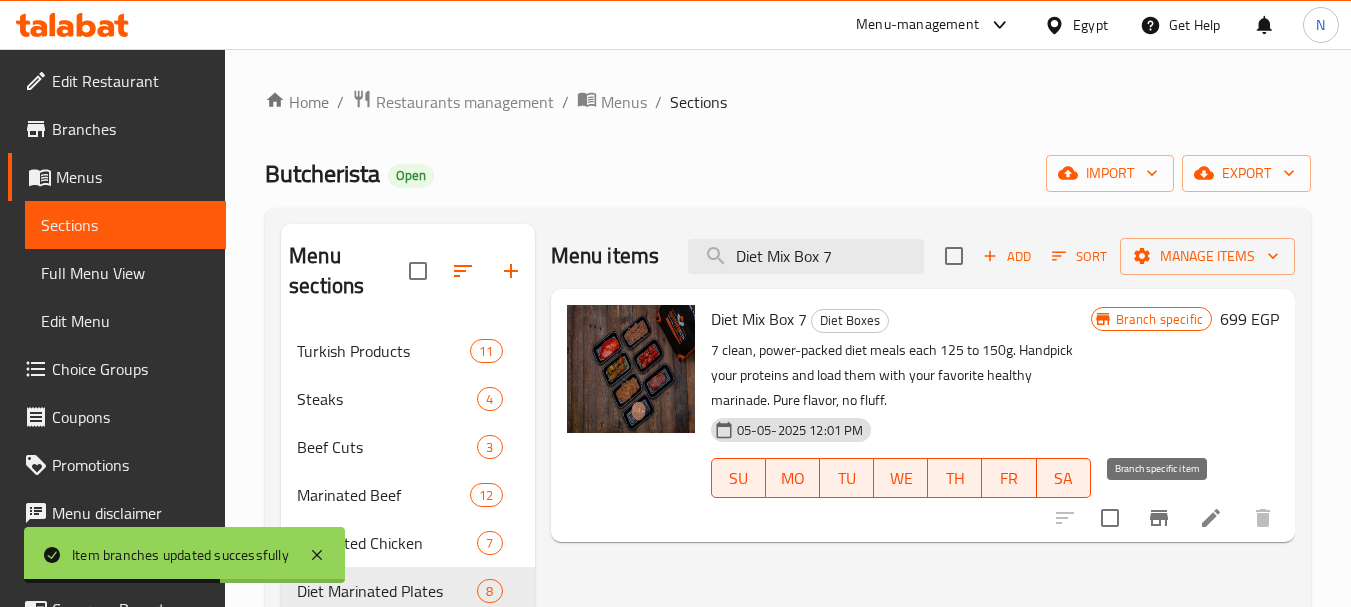 type on "Diet Mix Box 7" 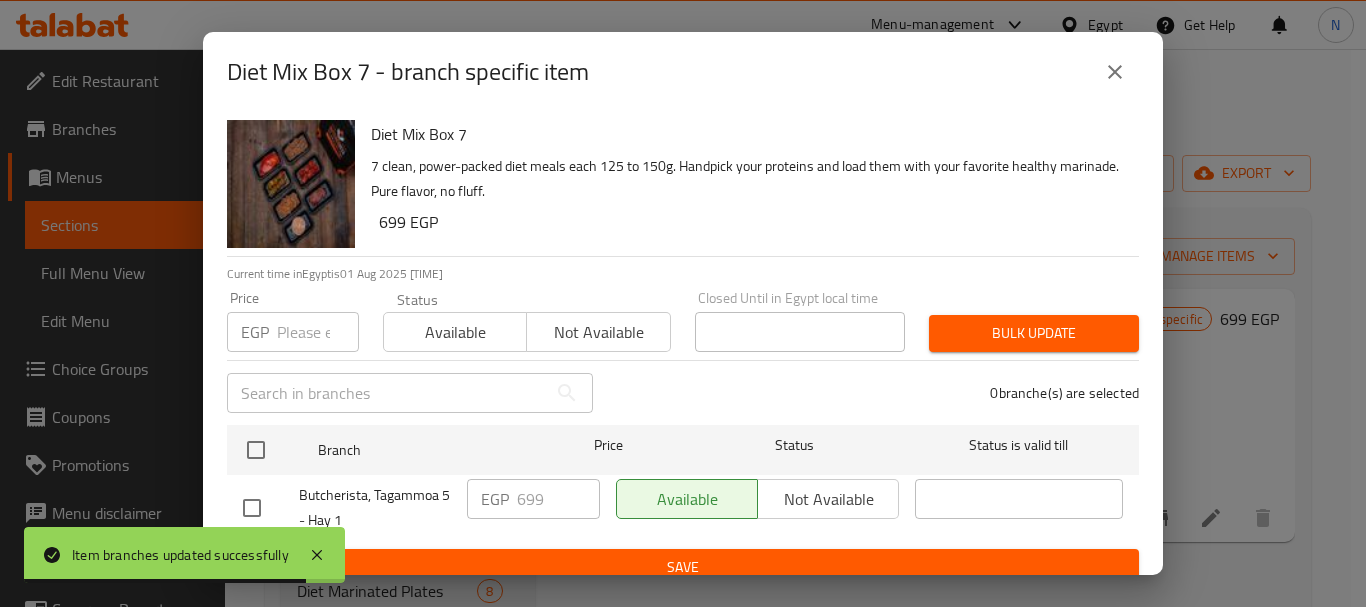 click at bounding box center [318, 332] 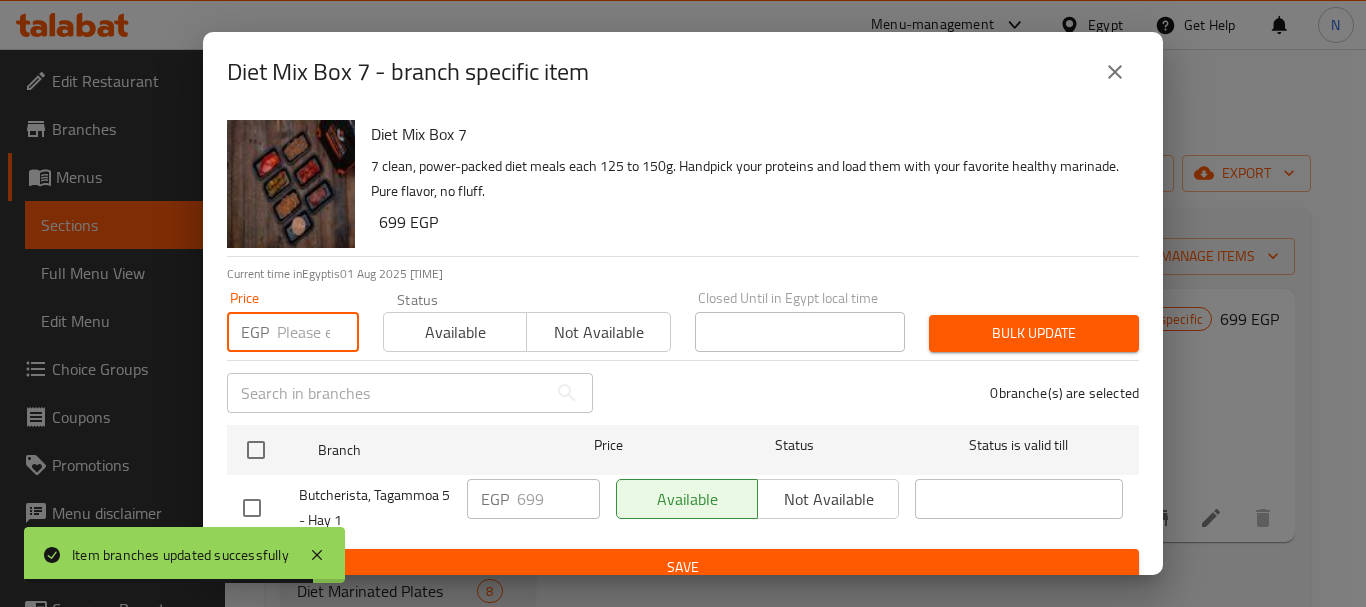 paste on "699" 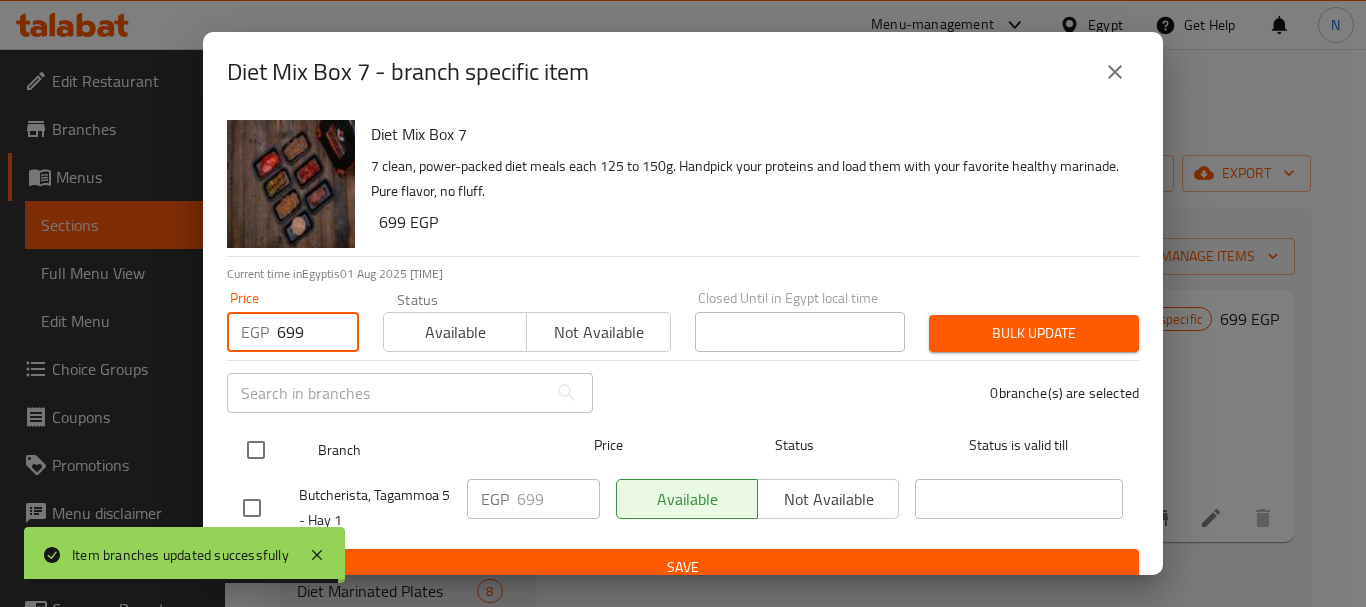 type on "699" 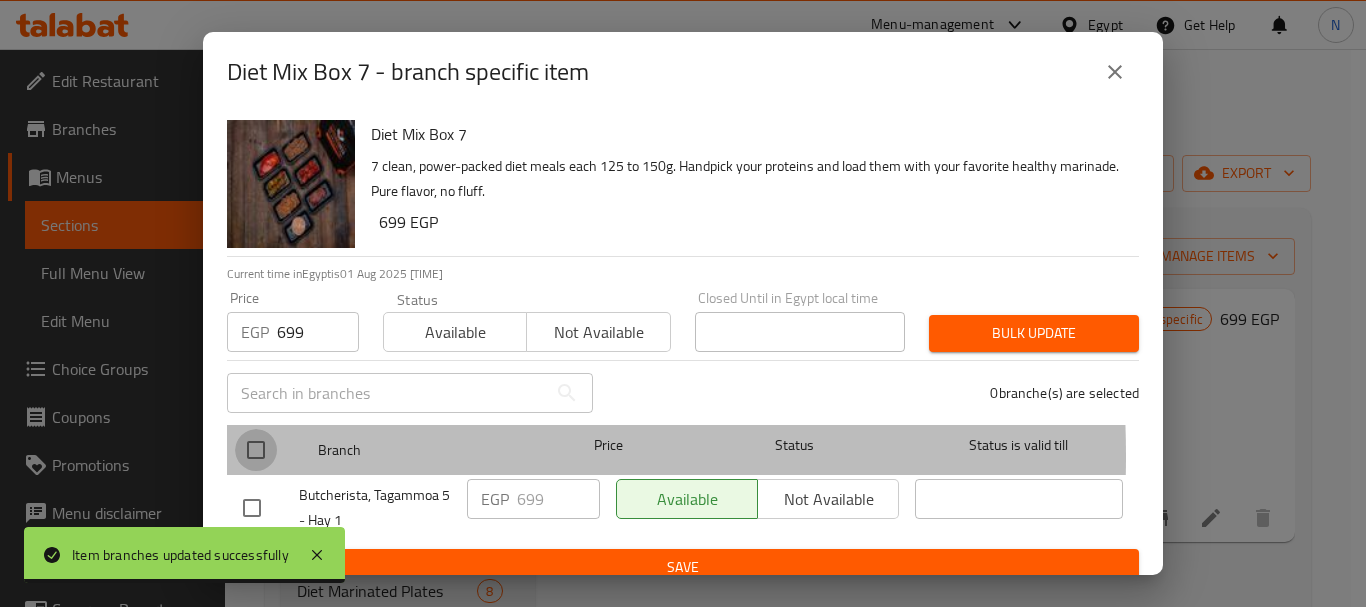 click at bounding box center (256, 450) 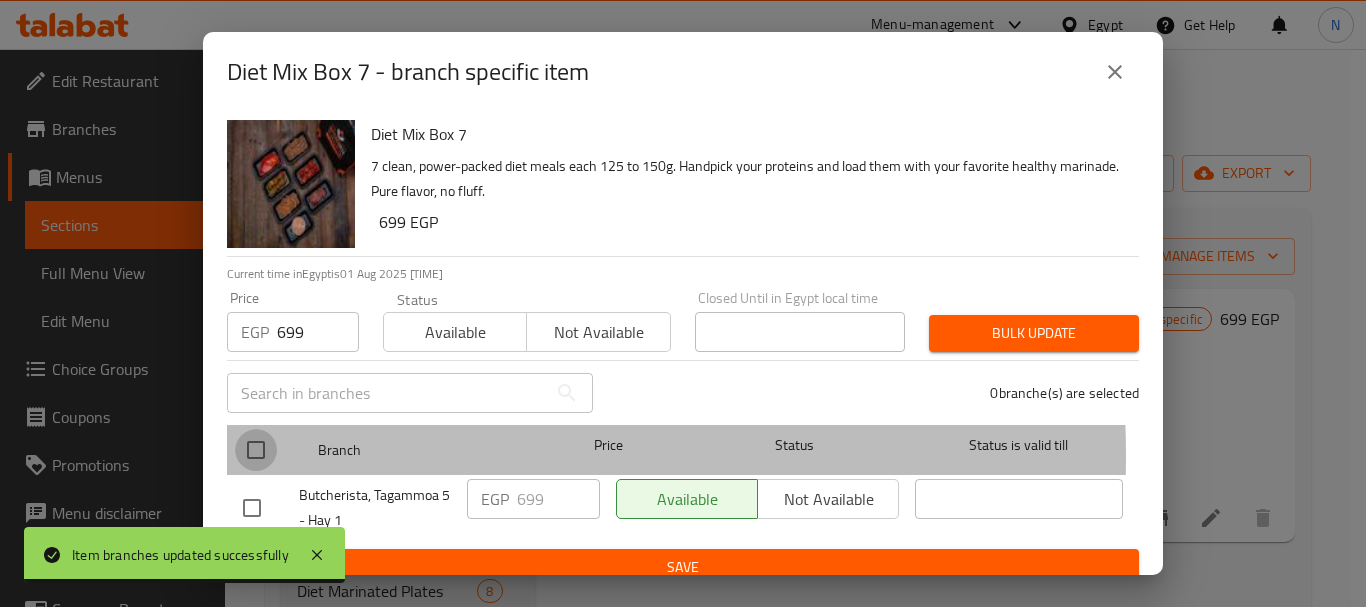 checkbox on "true" 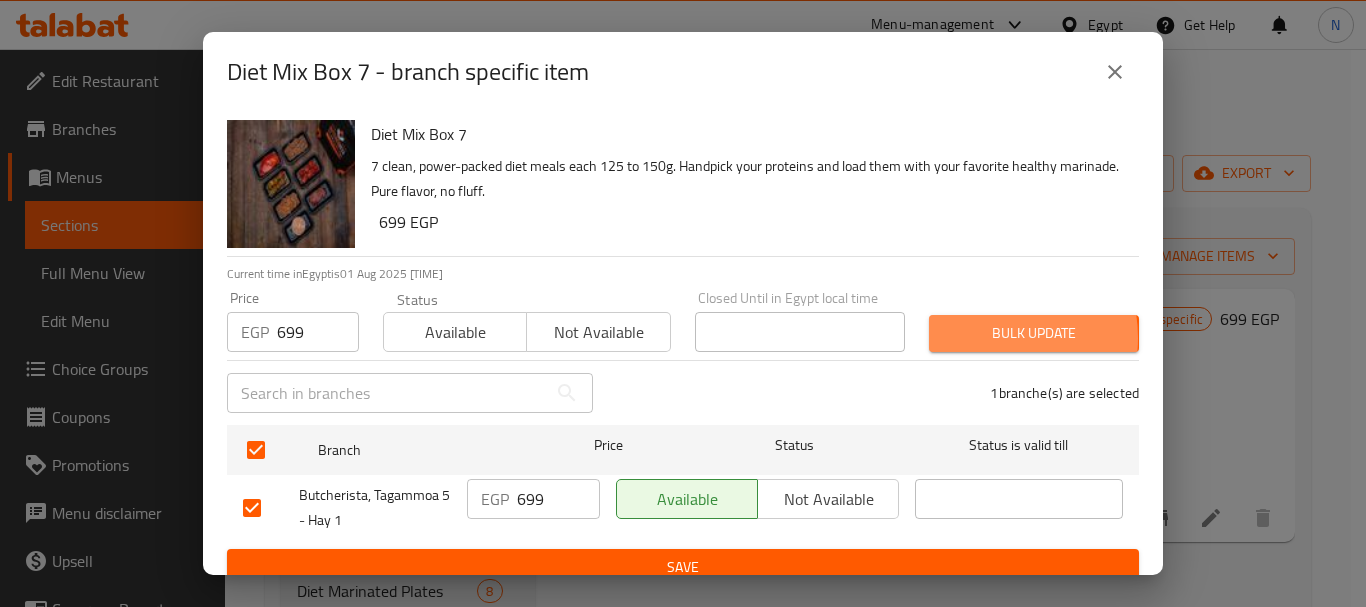 click on "Bulk update" at bounding box center [1034, 333] 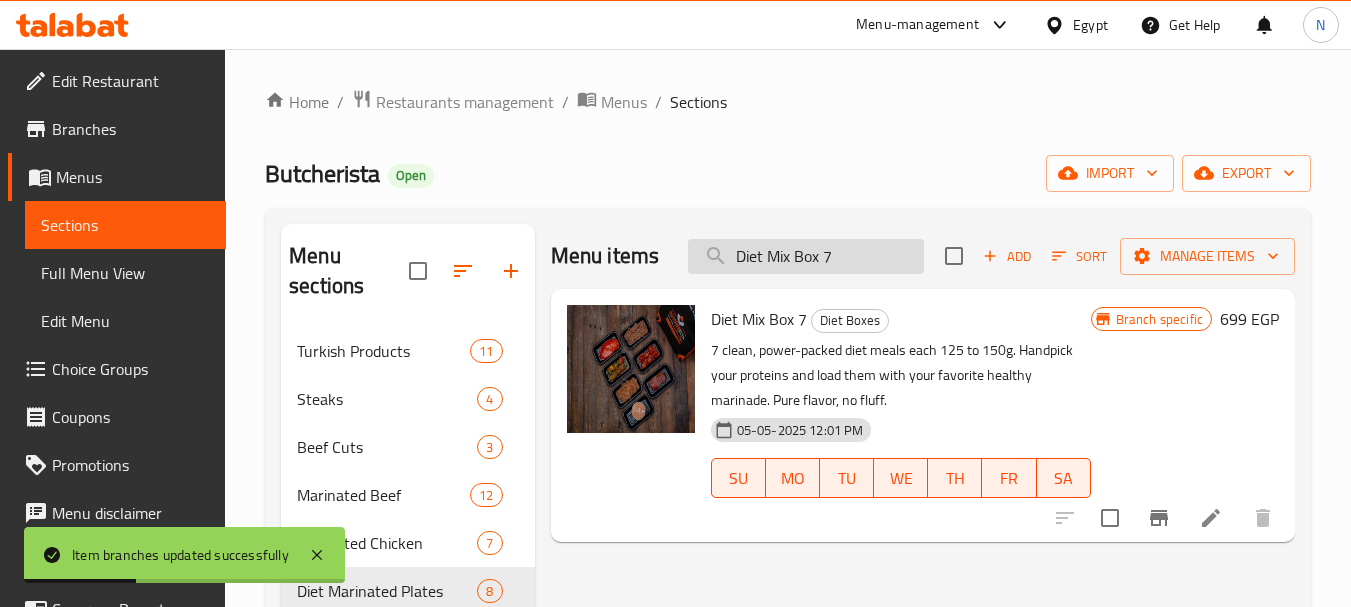 click on "Diet Mix Box 7" at bounding box center [806, 256] 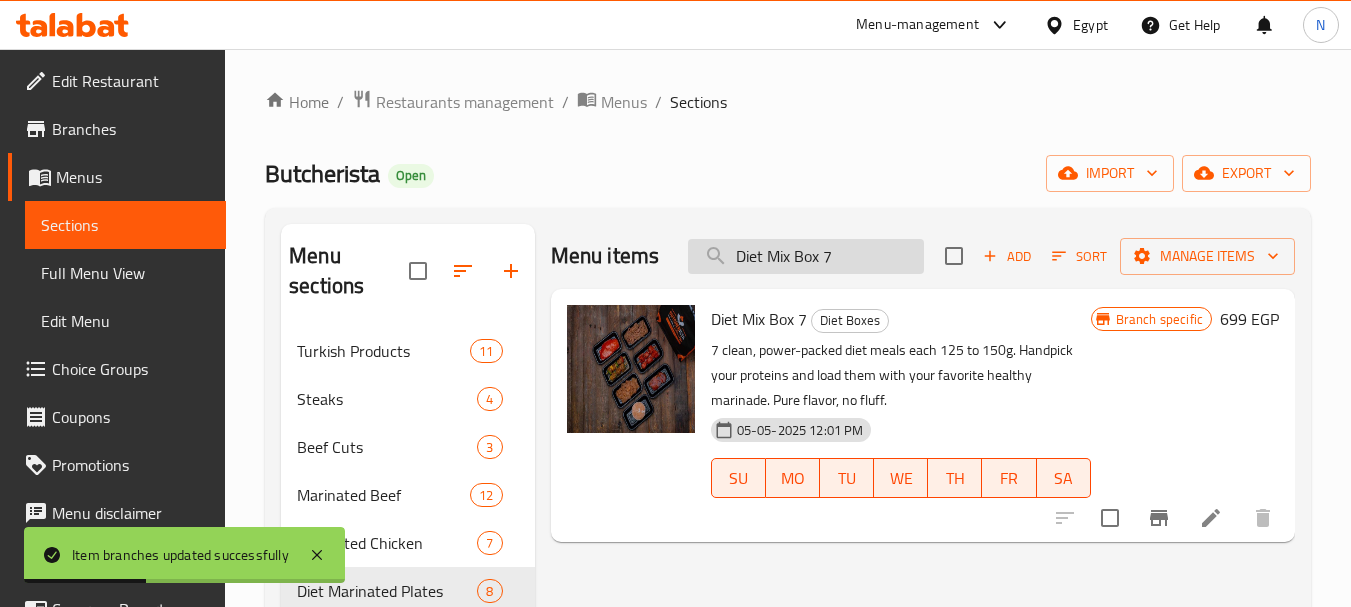 click on "Diet Mix Box 7" at bounding box center (806, 256) 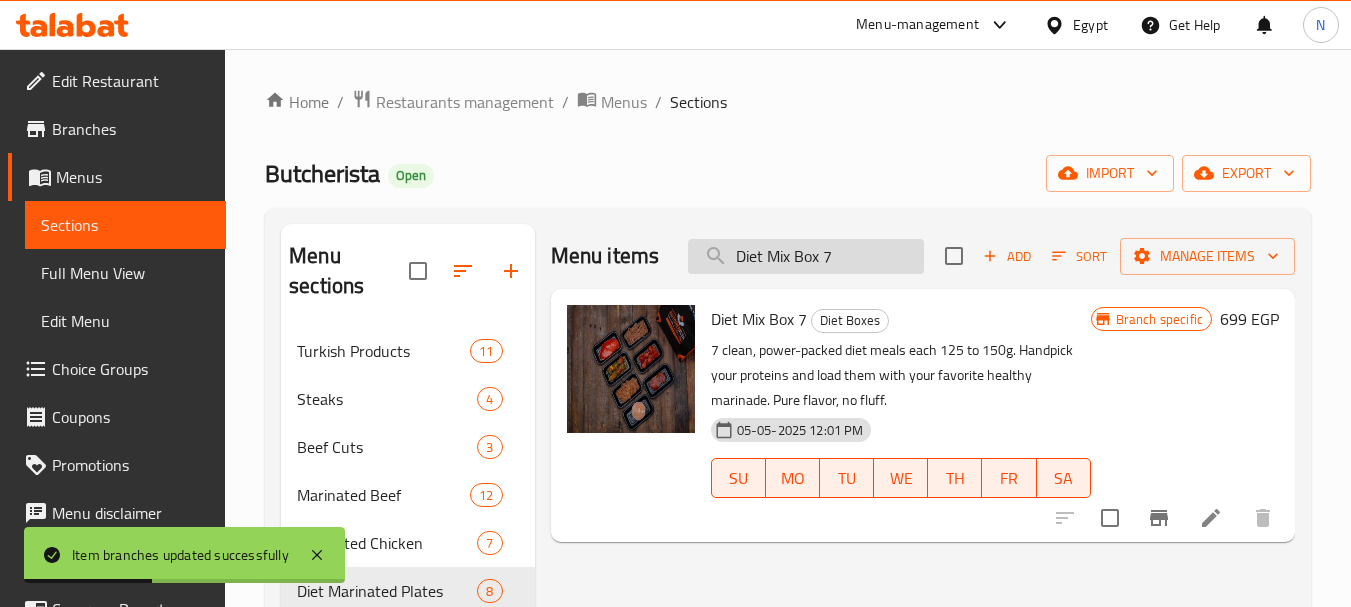 paste on "15" 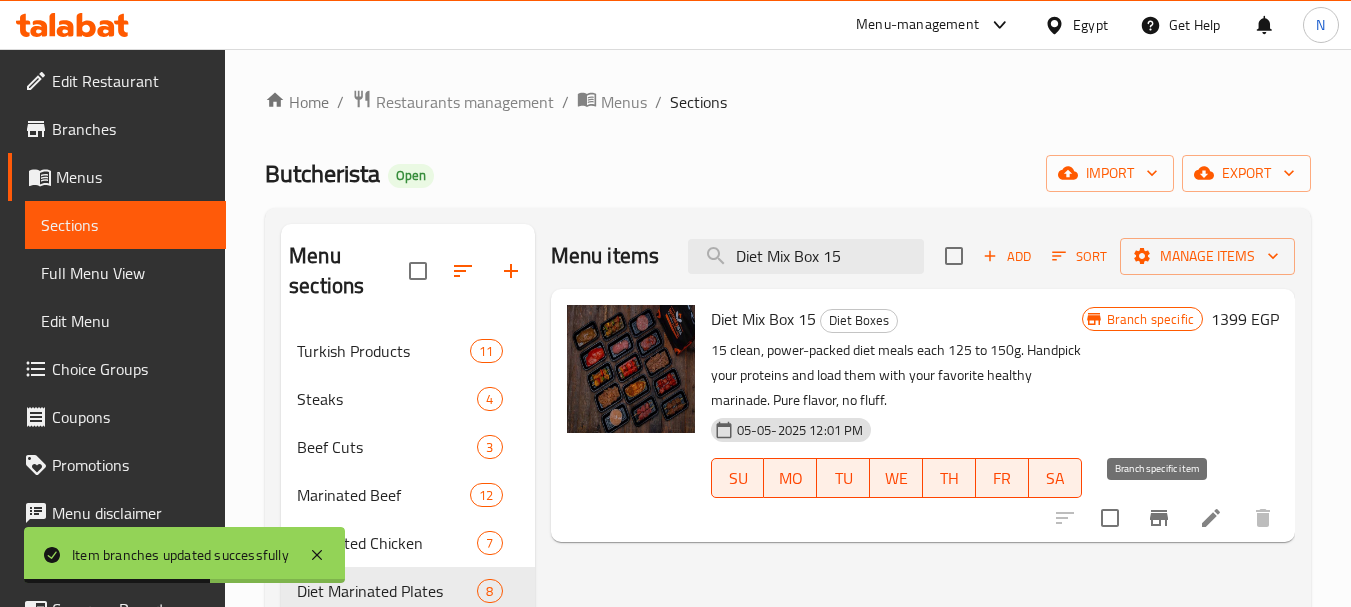 type on "[DIET] [MIX] [BOX] [NUMBER]" 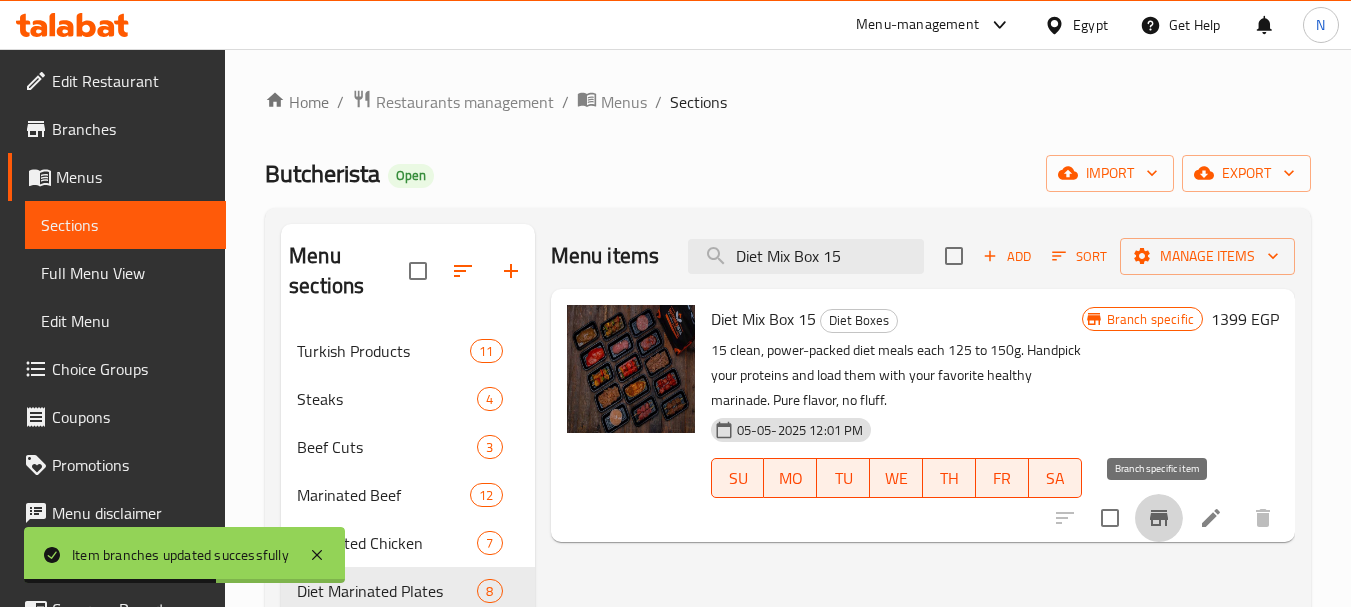 click 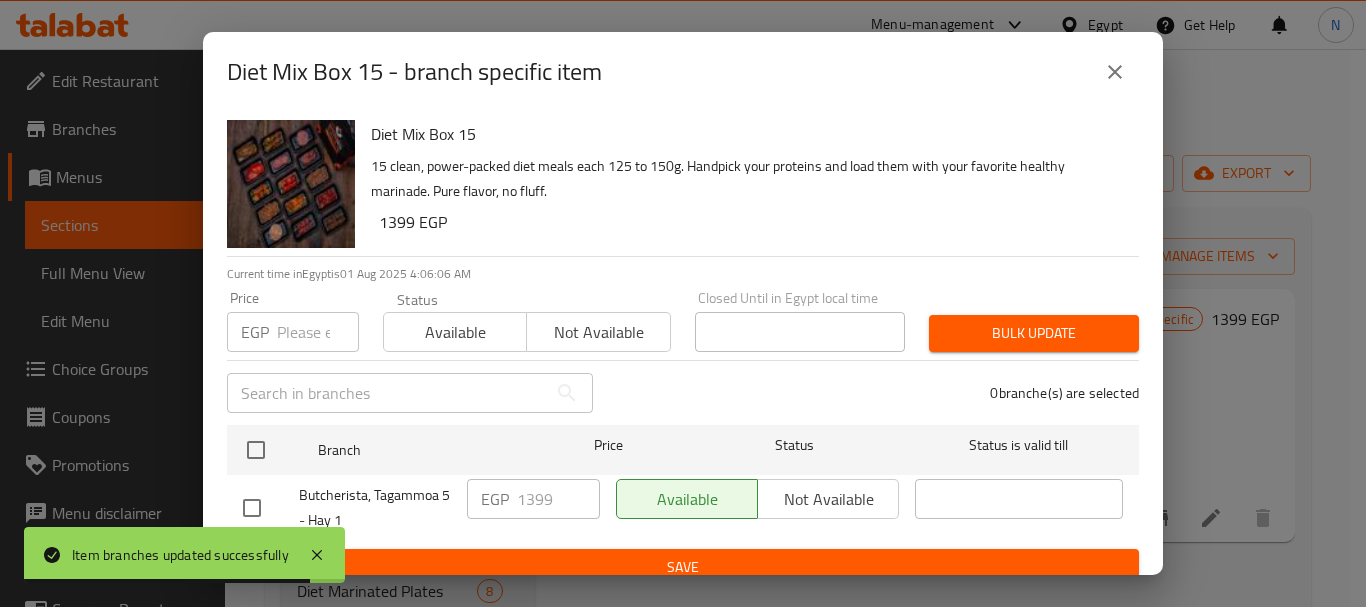 click at bounding box center (318, 332) 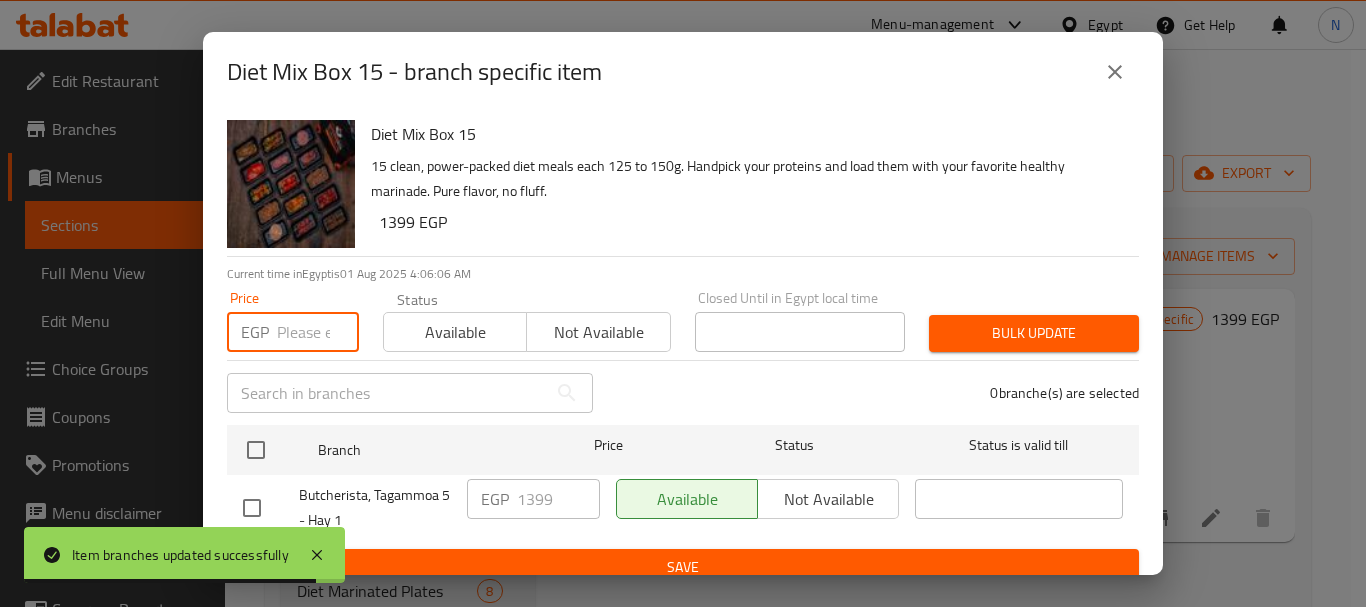 paste on "1399" 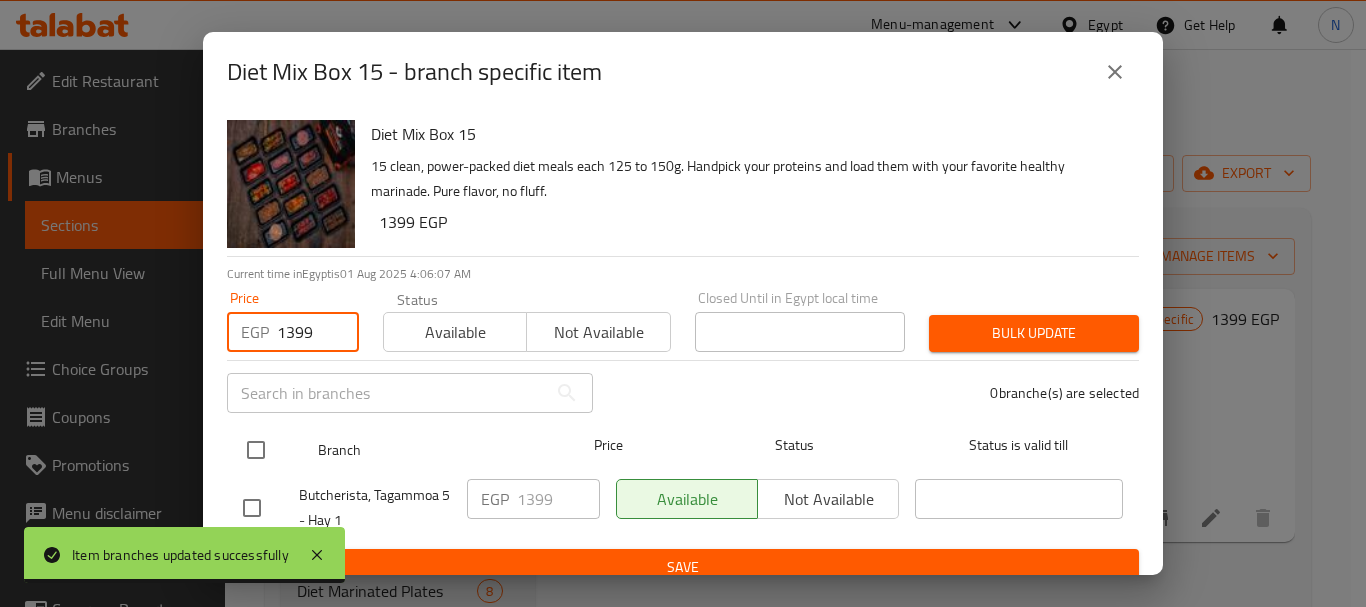 type on "1399" 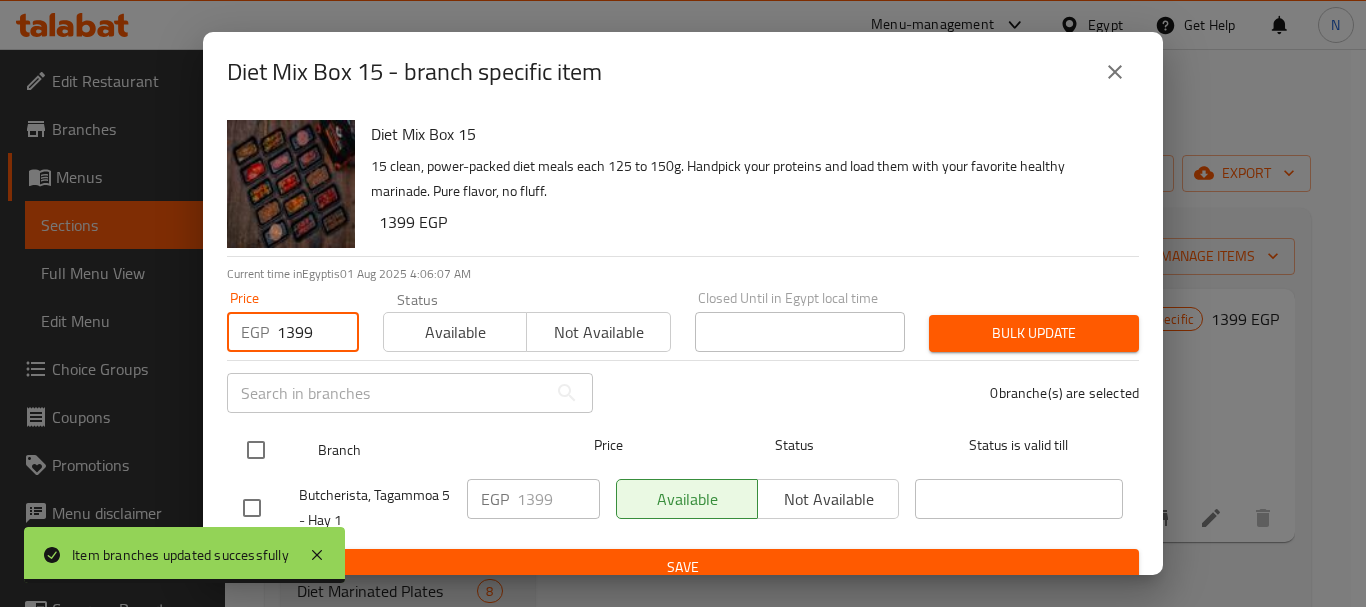click at bounding box center (256, 450) 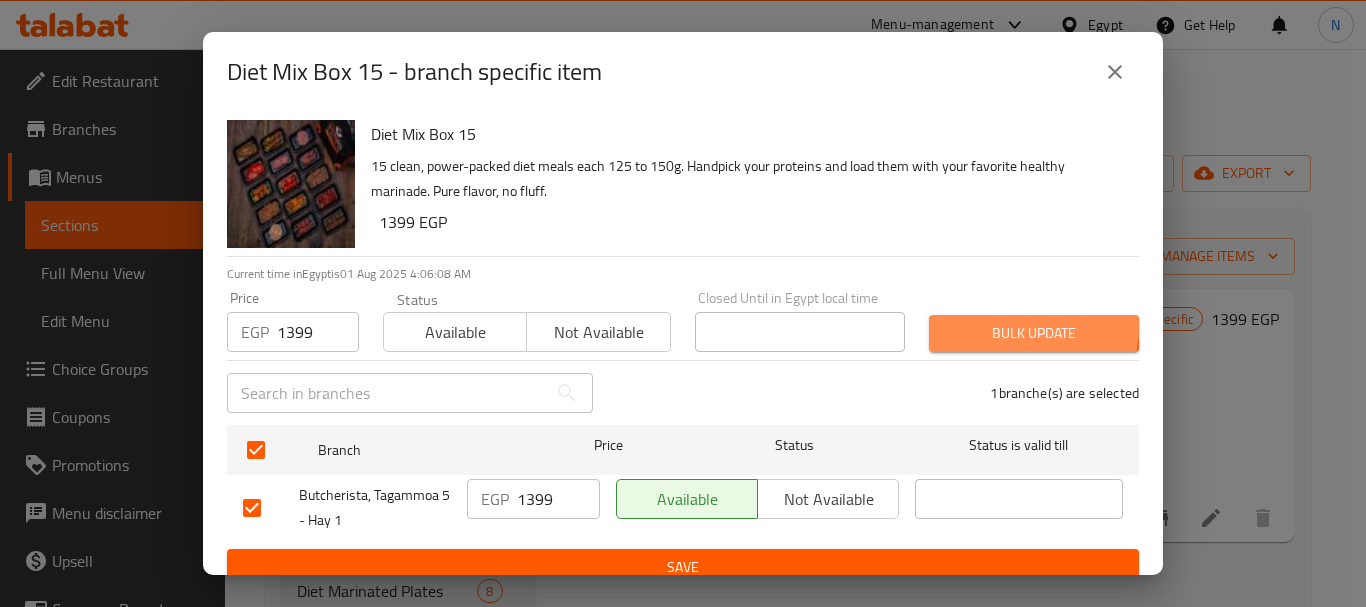 click on "Bulk update" at bounding box center (1034, 333) 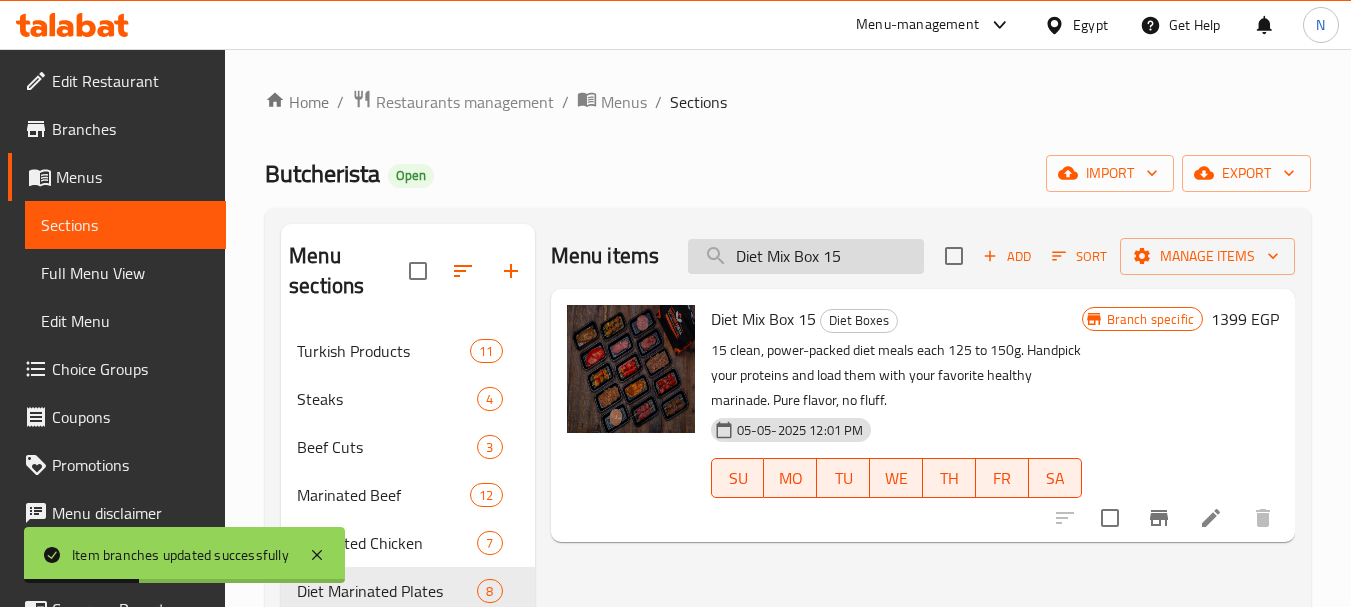 click on "[DIET] [MIX] [BOX] [NUMBER]" at bounding box center [806, 256] 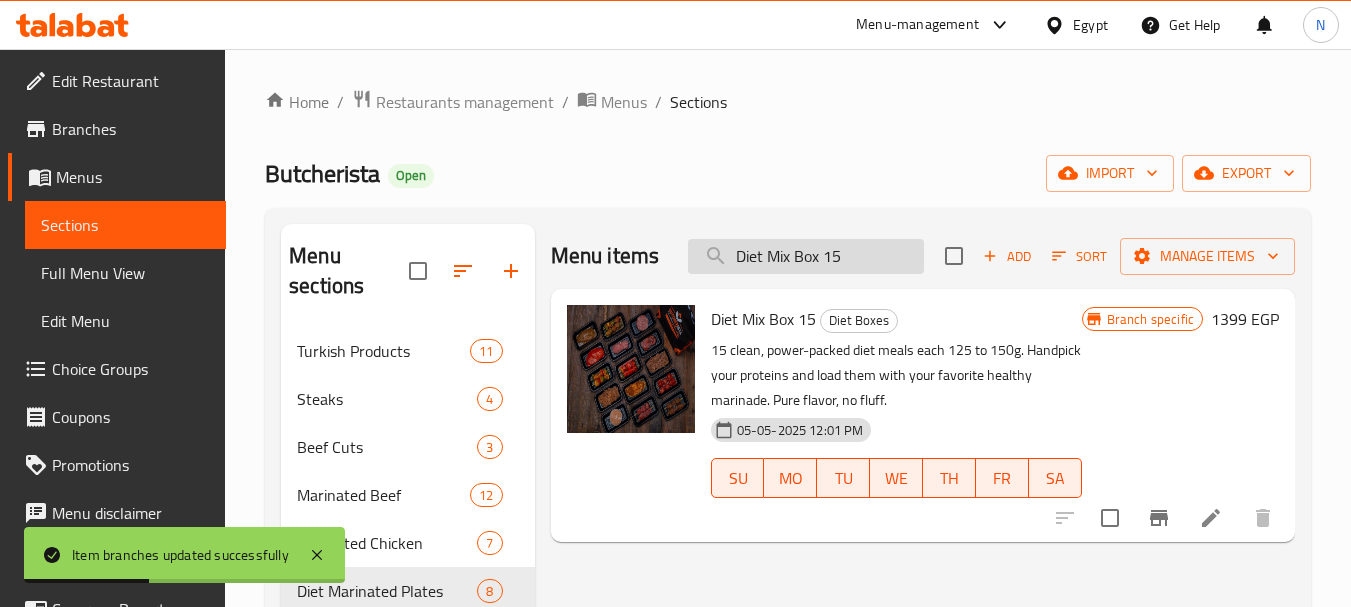 click on "[DIET] [MIX] [BOX] [NUMBER]" at bounding box center (806, 256) 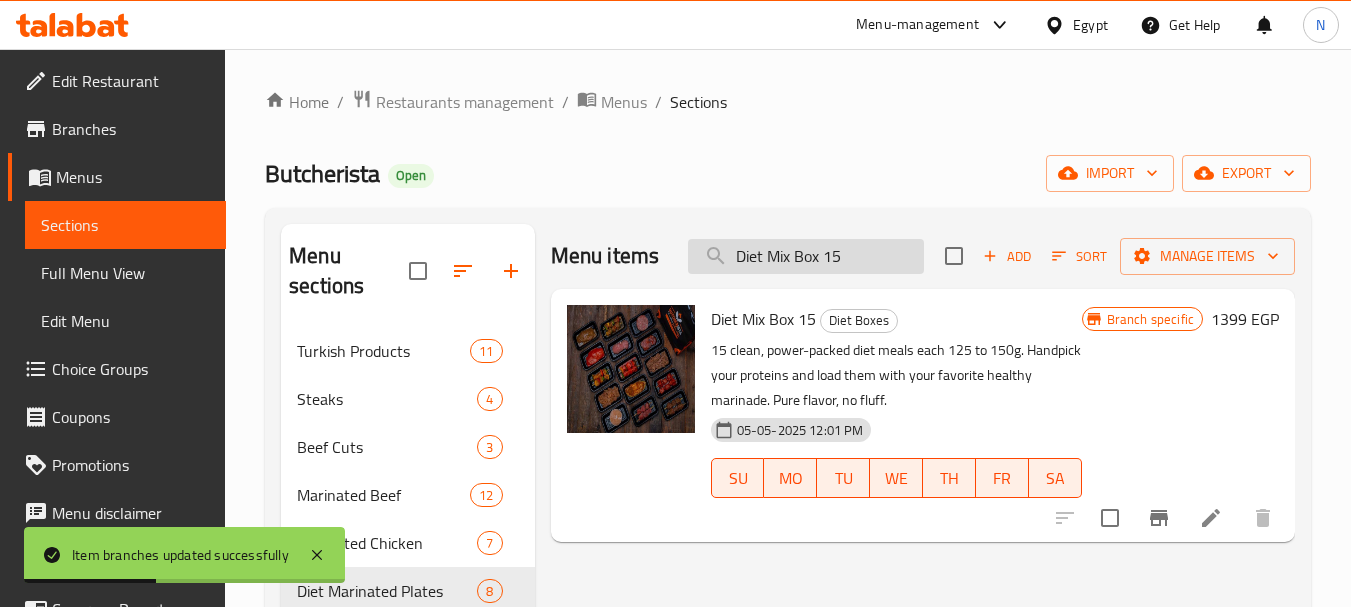 click on "[DIET] [MIX] [BOX] [NUMBER]" at bounding box center [806, 256] 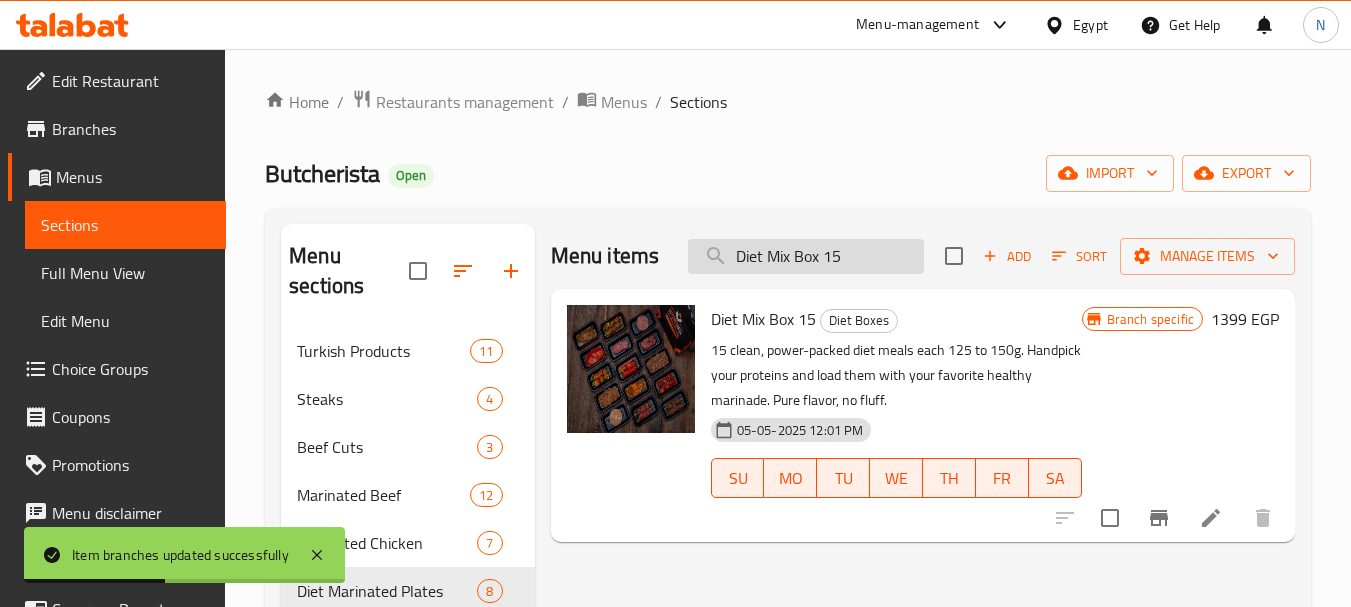 paste on "Bulking Mix Box [NUMBER]" 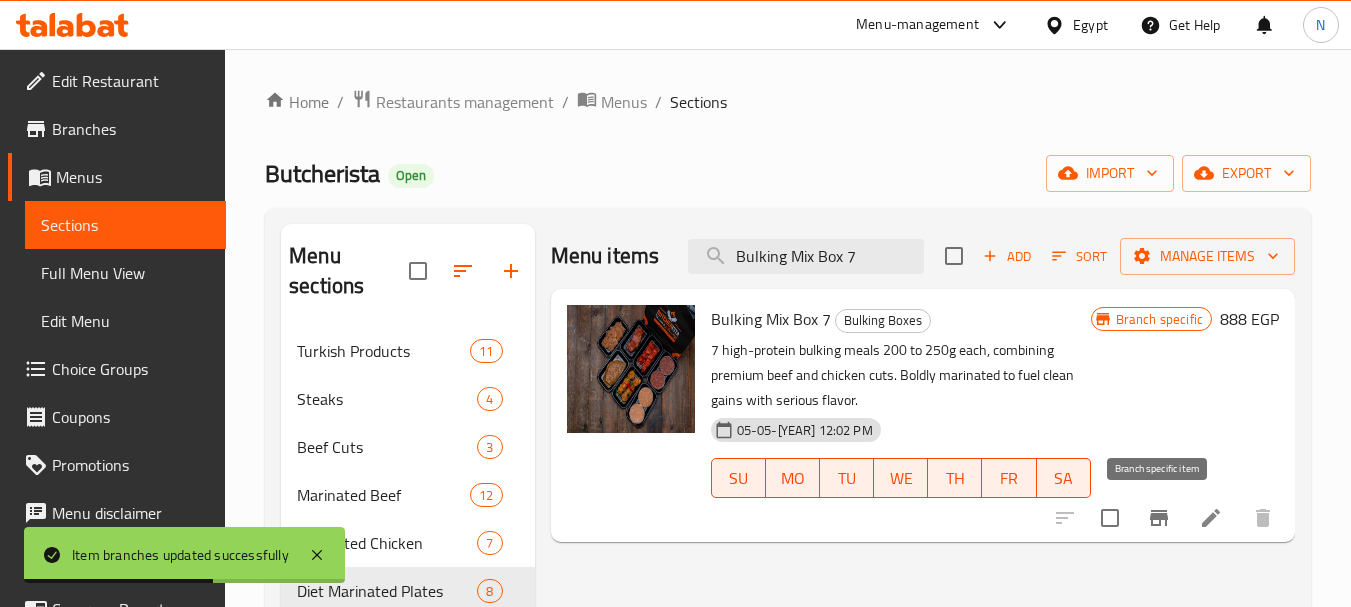 type on "Bulking Mix Box [NUMBER]" 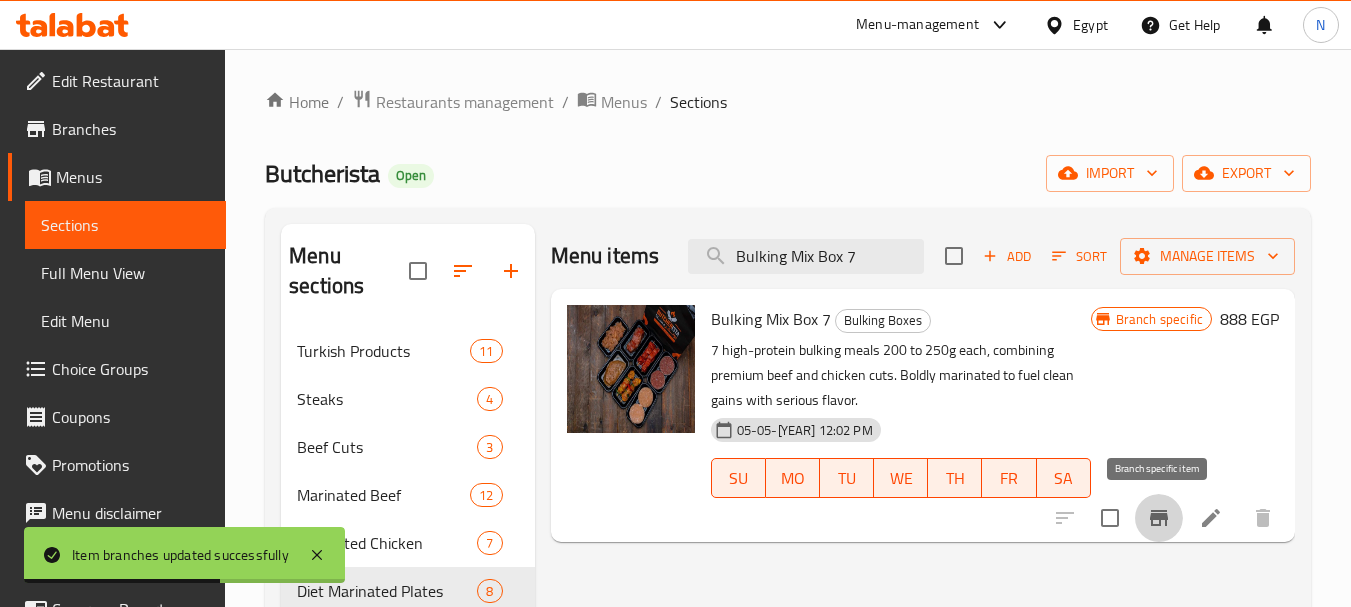 click 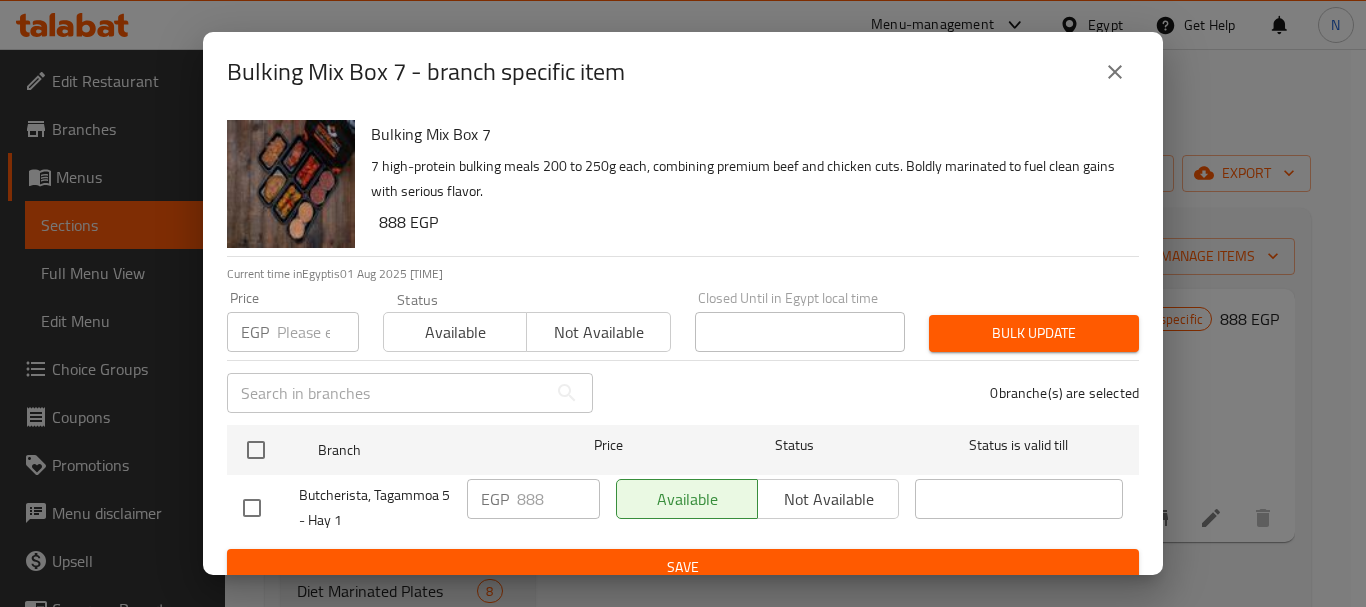 click at bounding box center (318, 332) 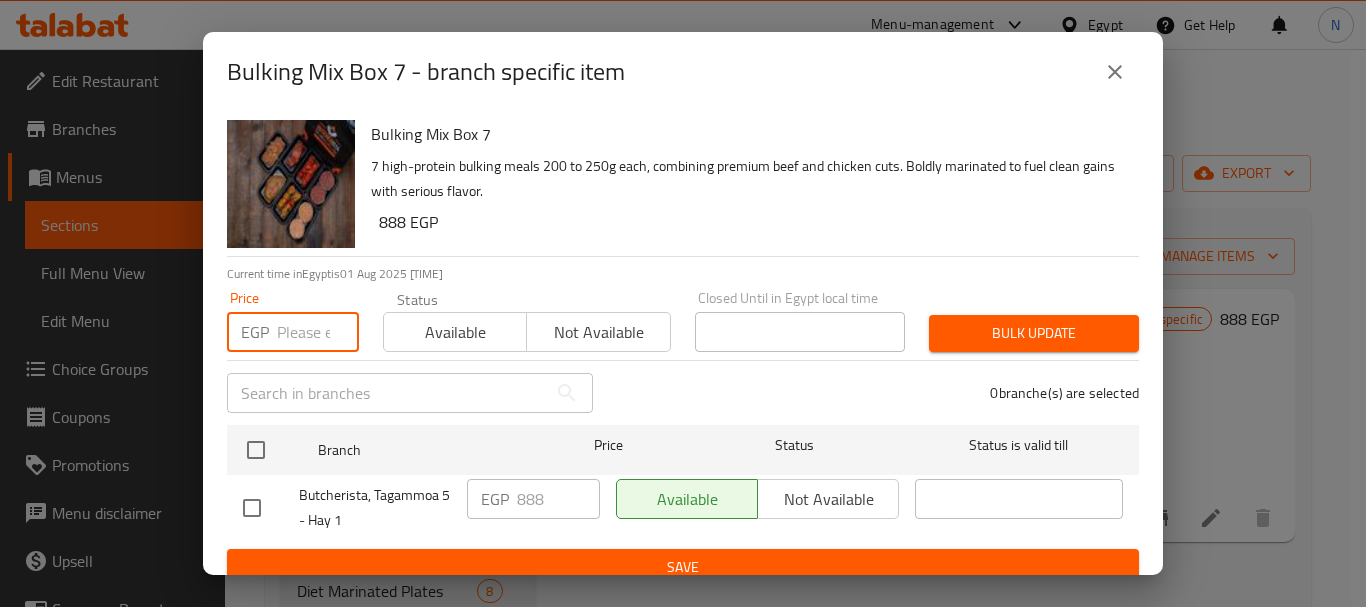 paste on "888" 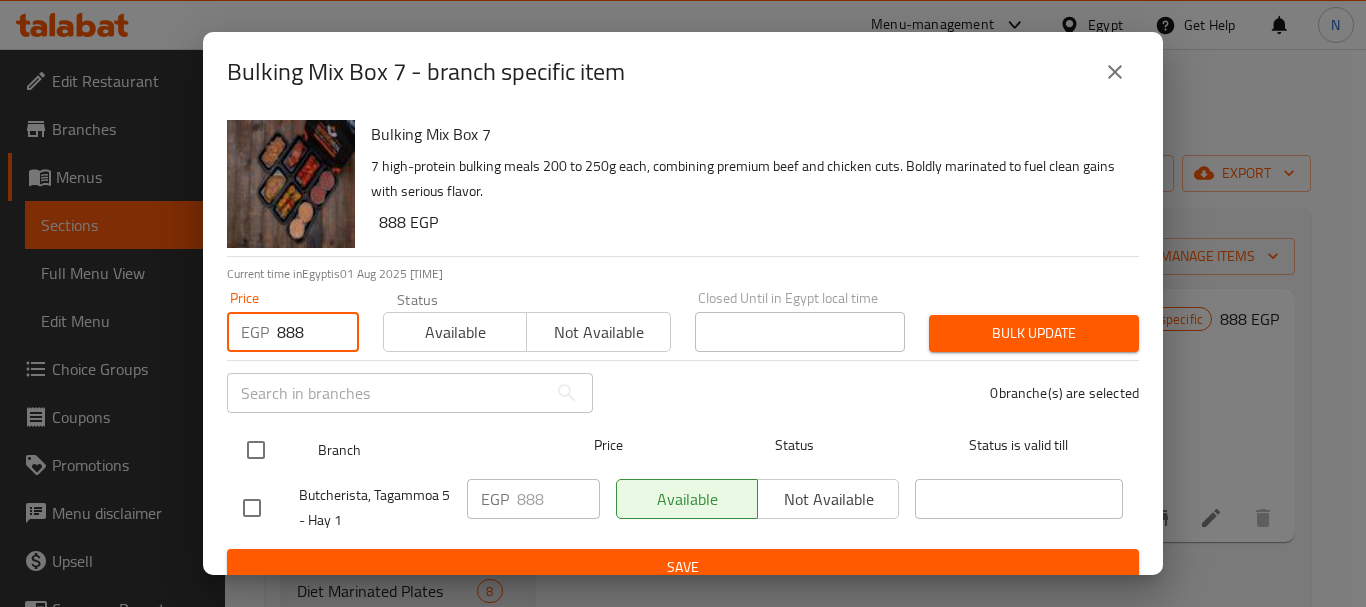 type on "888" 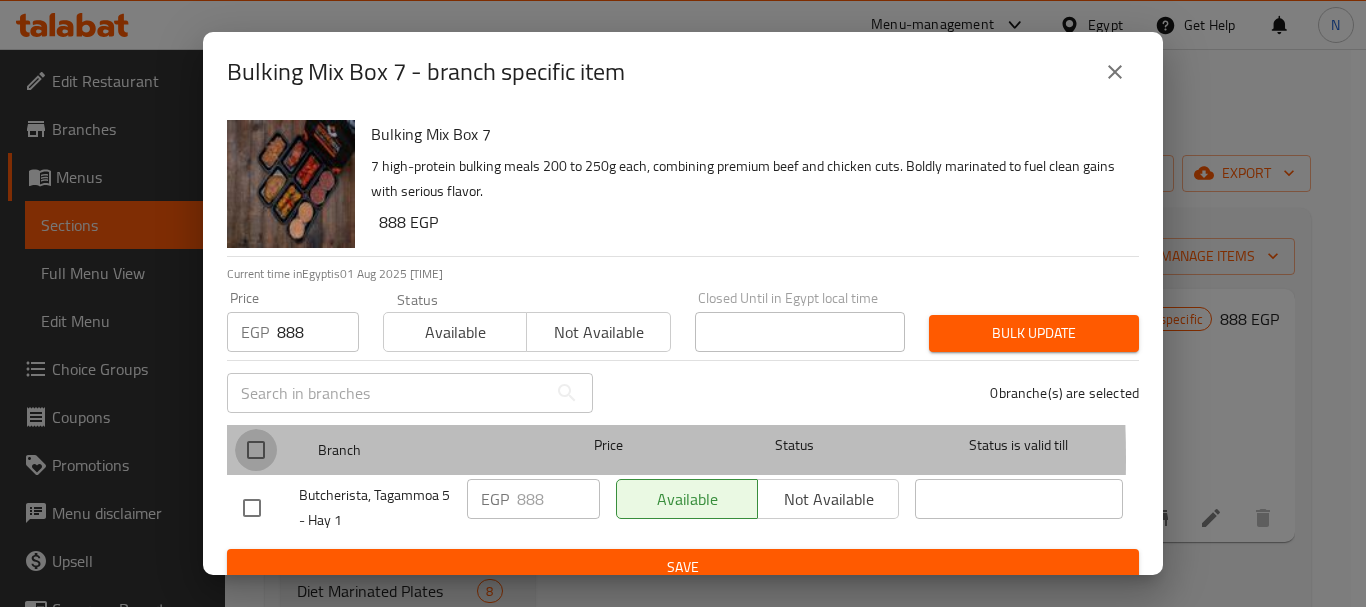 click at bounding box center (256, 450) 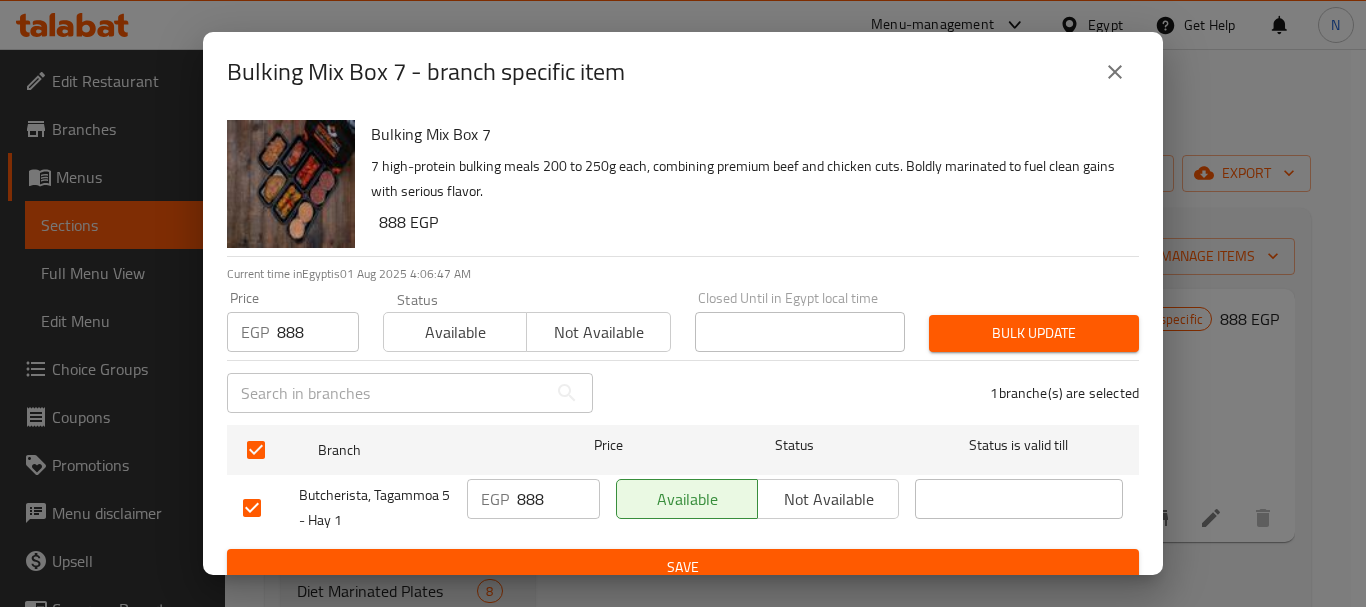 click on "Bulk update" at bounding box center [1034, 333] 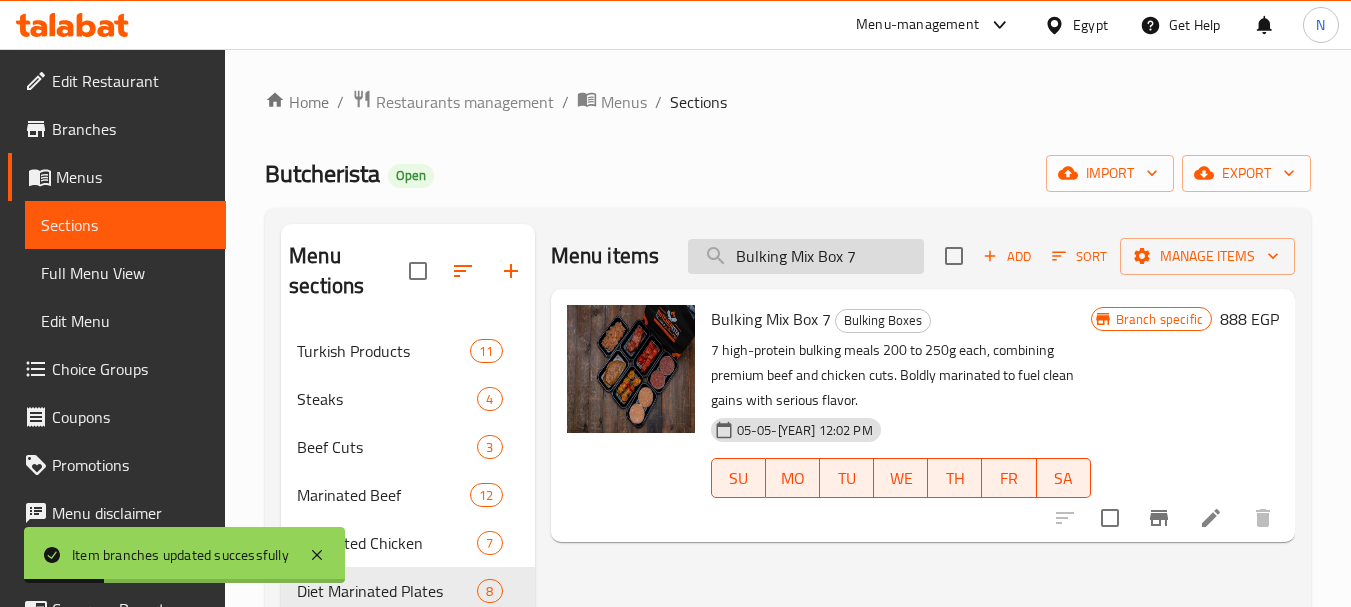 click on "Bulking Mix Box [NUMBER]" at bounding box center [806, 256] 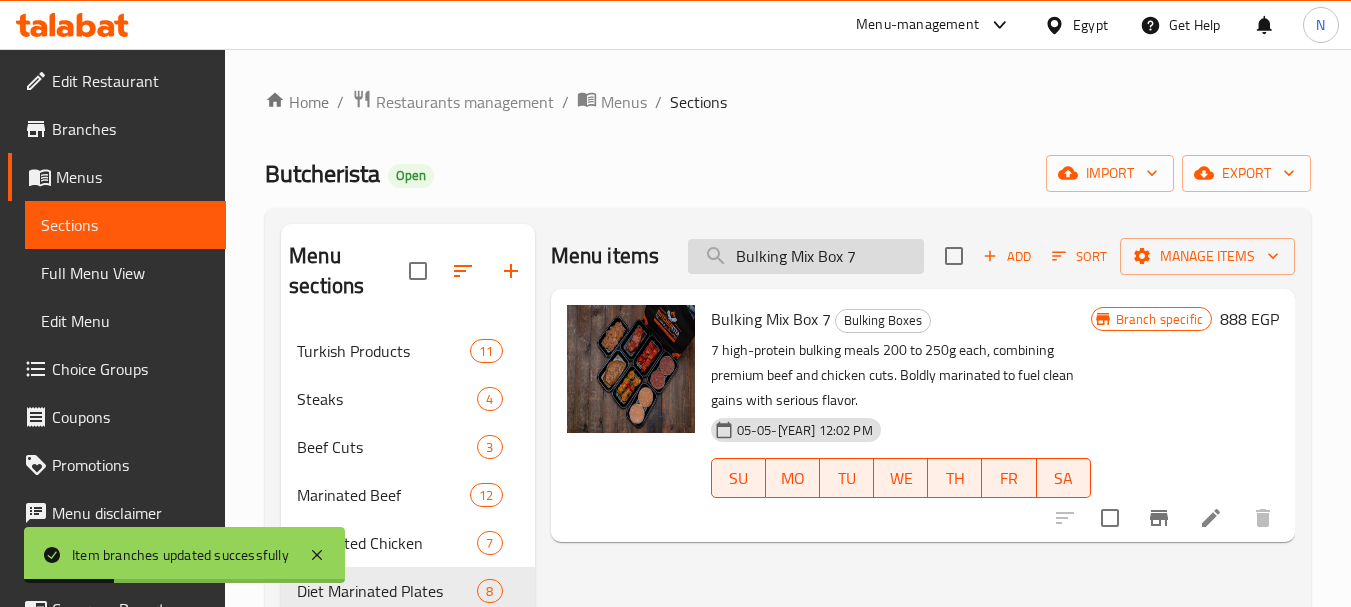click on "Bulking Mix Box [NUMBER]" at bounding box center [806, 256] 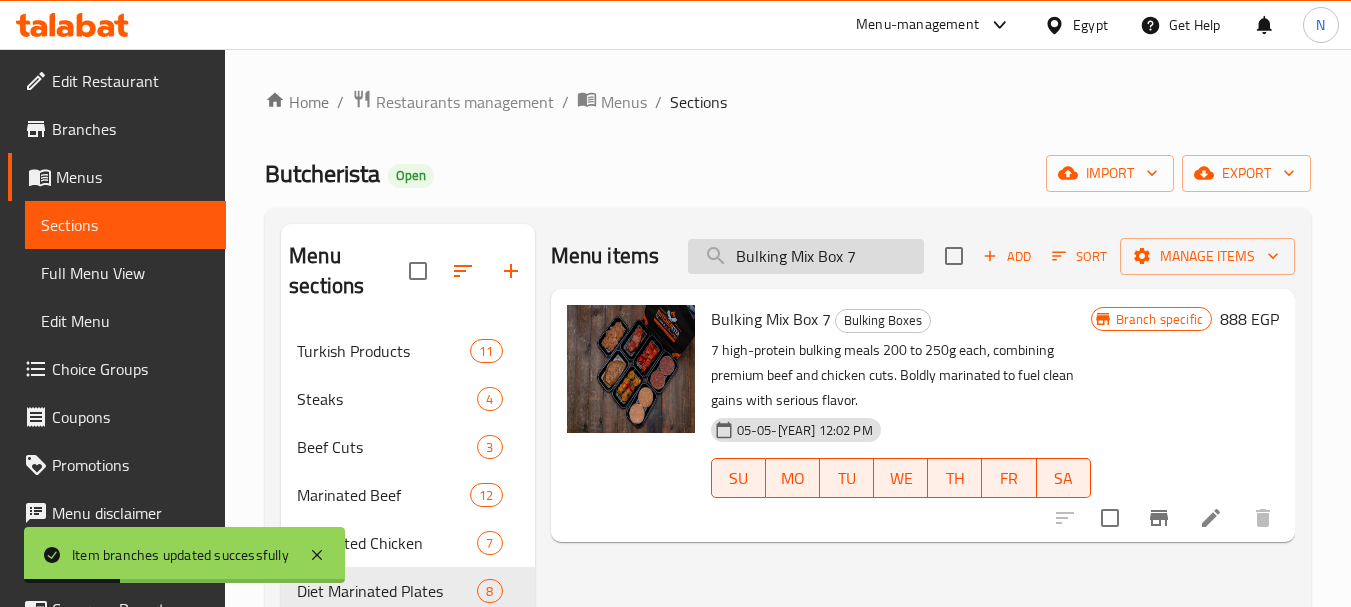 click on "Bulking Mix Box [NUMBER]" at bounding box center (806, 256) 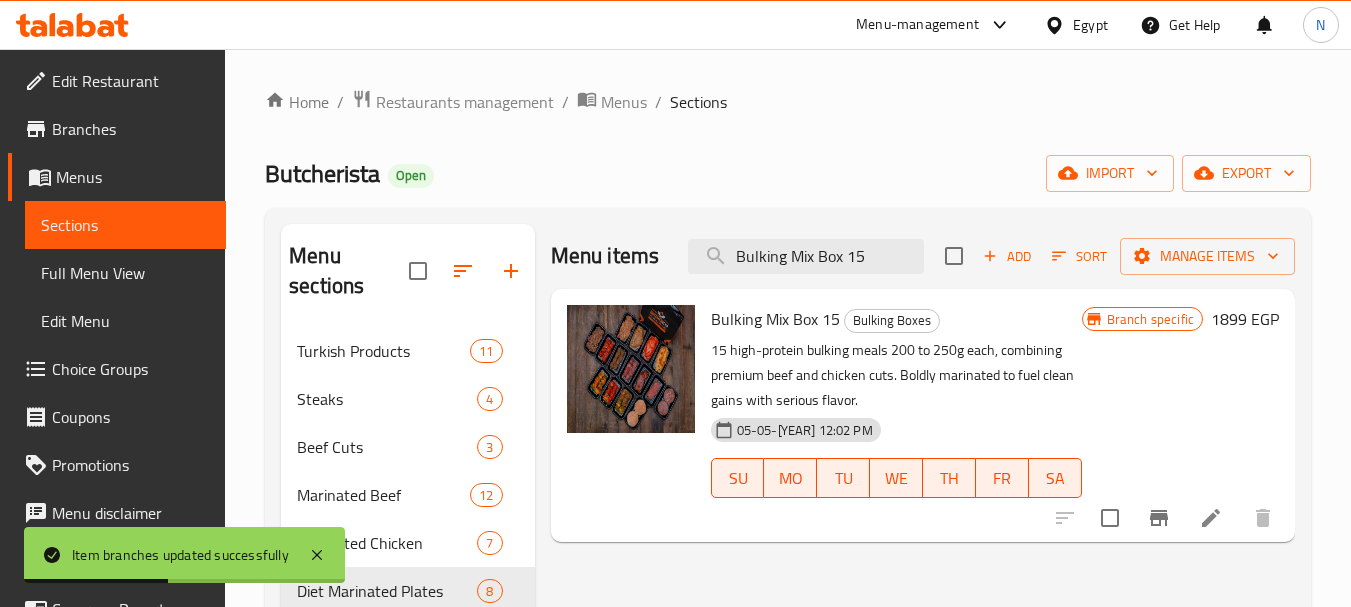 type on "Bulking Mix Box 15" 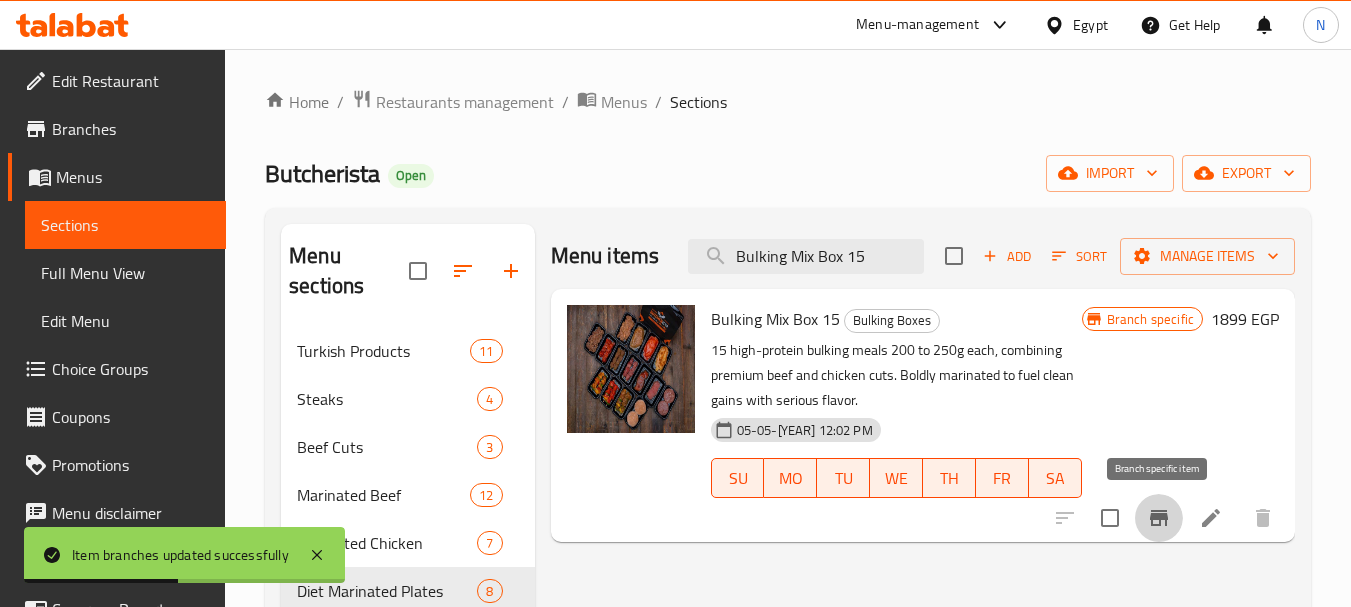 click 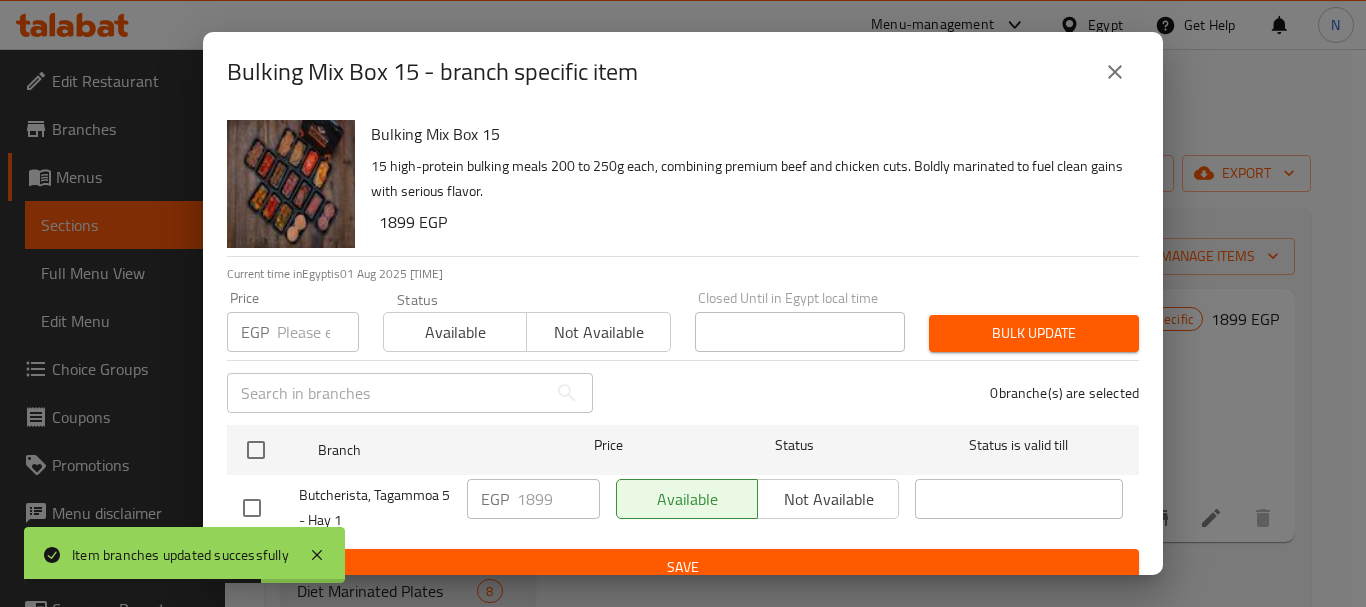 click at bounding box center (318, 332) 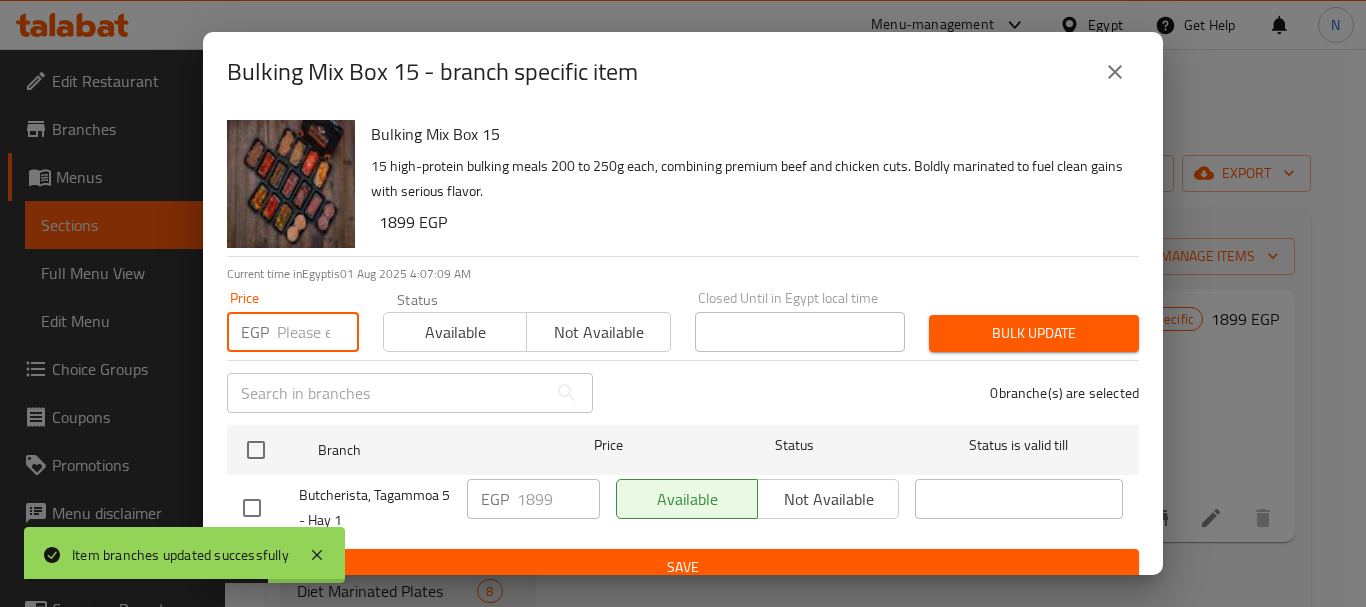paste on "[NUMBER]" 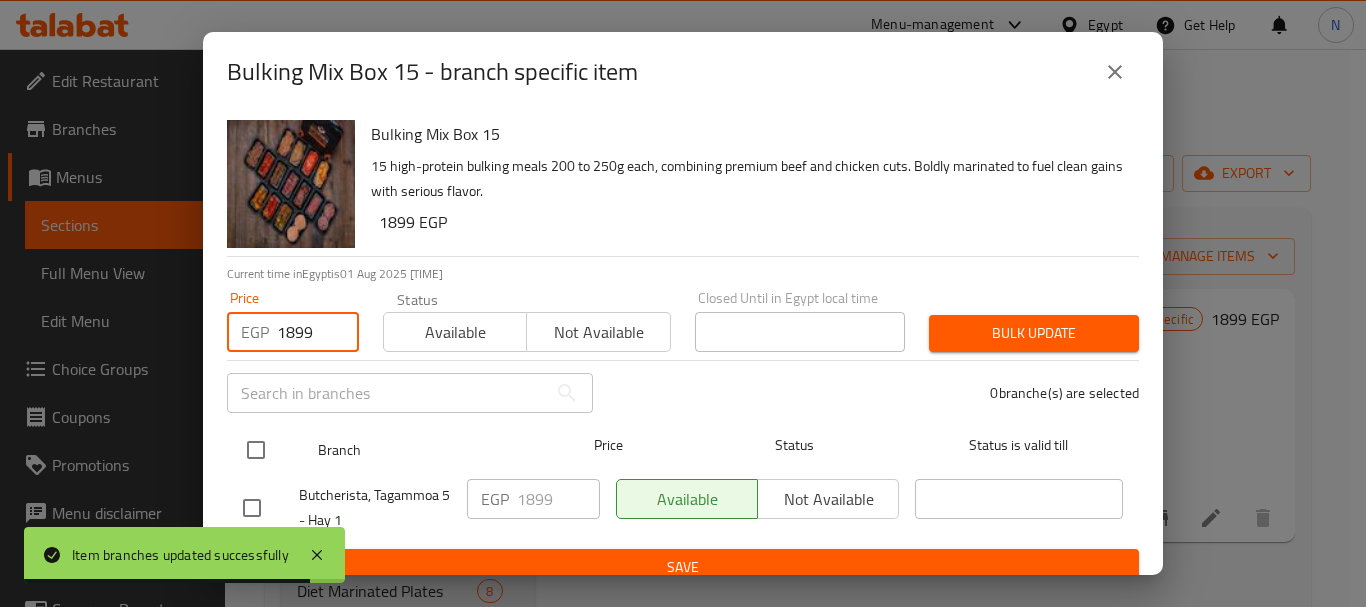 type on "[NUMBER]" 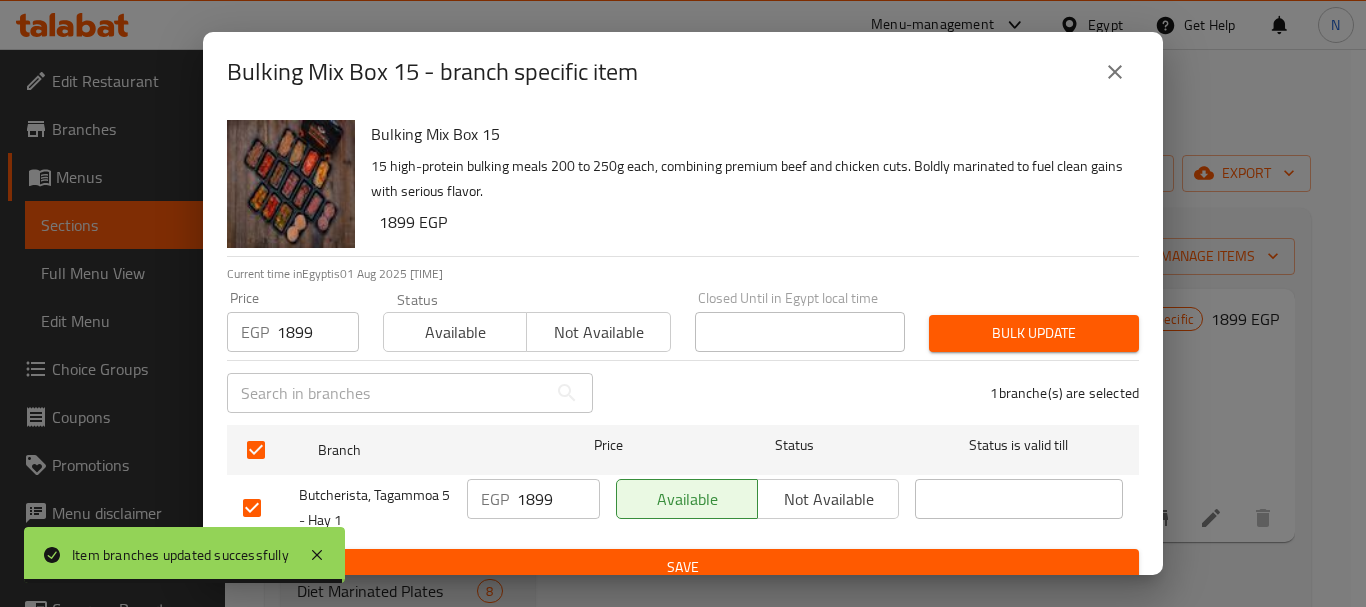 click on "Bulk update" at bounding box center (1034, 333) 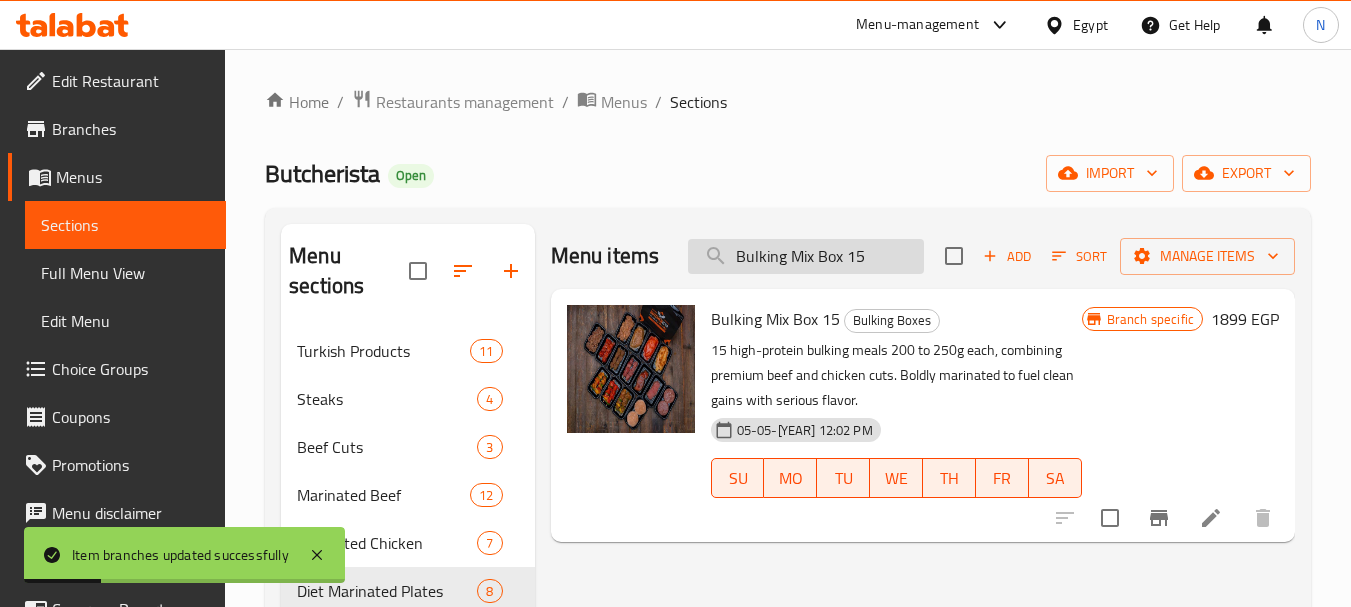 click on "Bulking Mix Box 15" at bounding box center [806, 256] 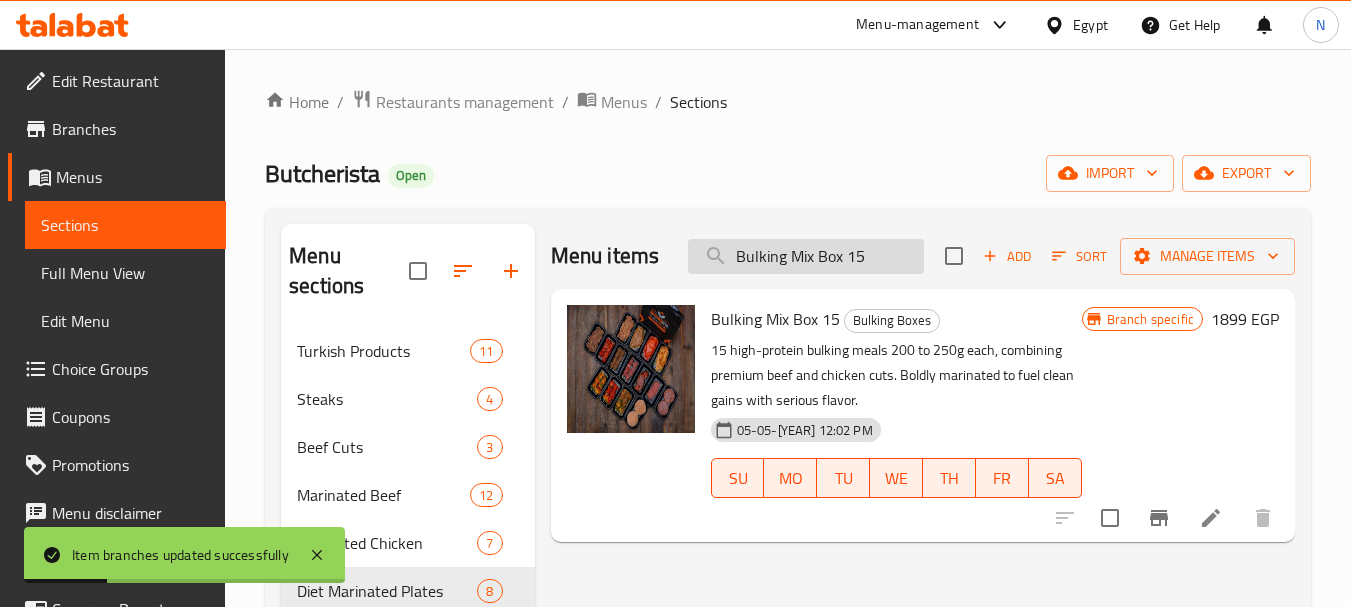 click on "Bulking Mix Box 15" at bounding box center [806, 256] 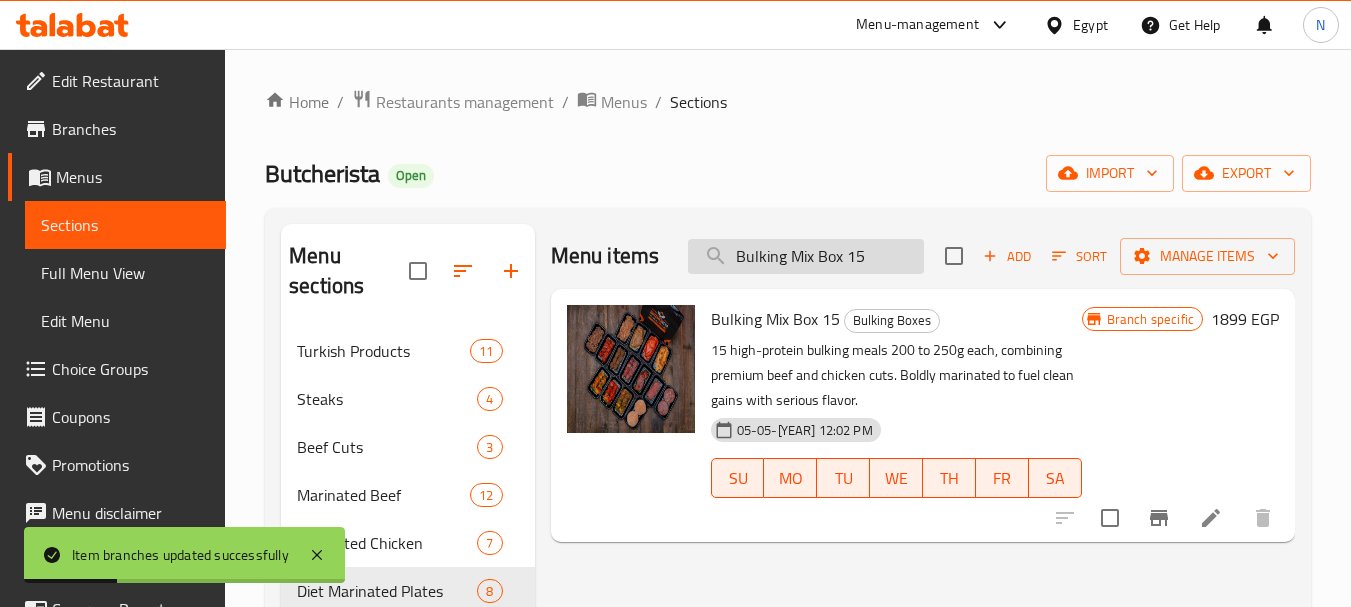 paste on "eef Kobeba" 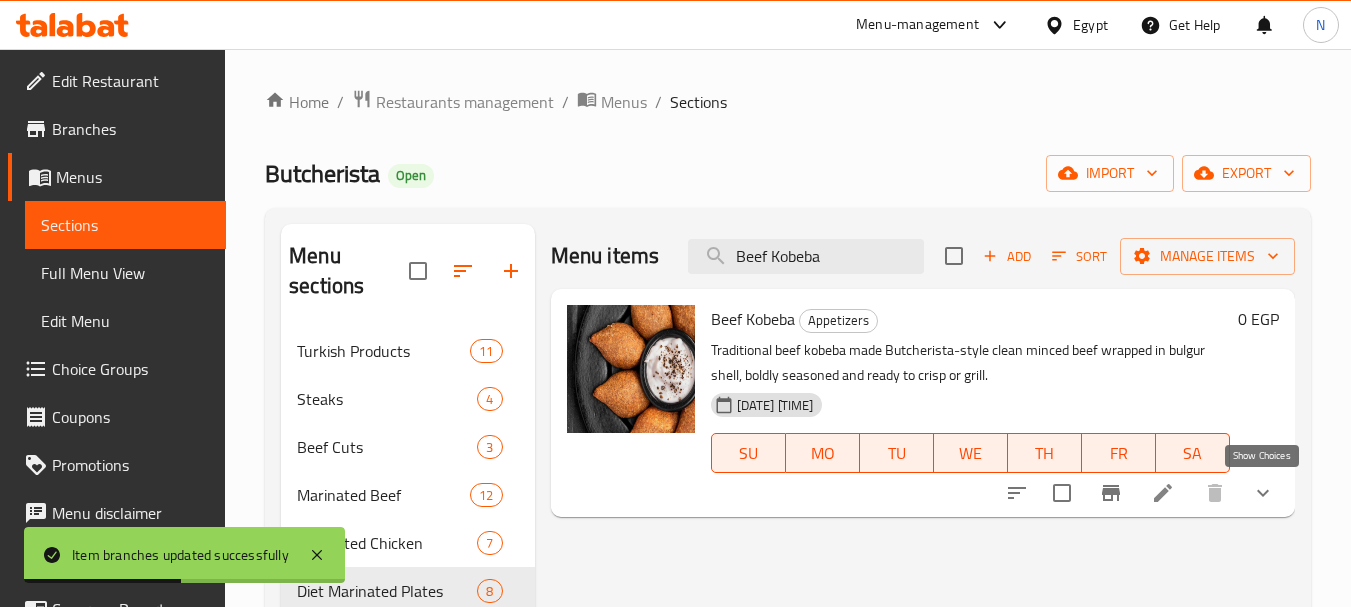 type on "Beef Kobeba" 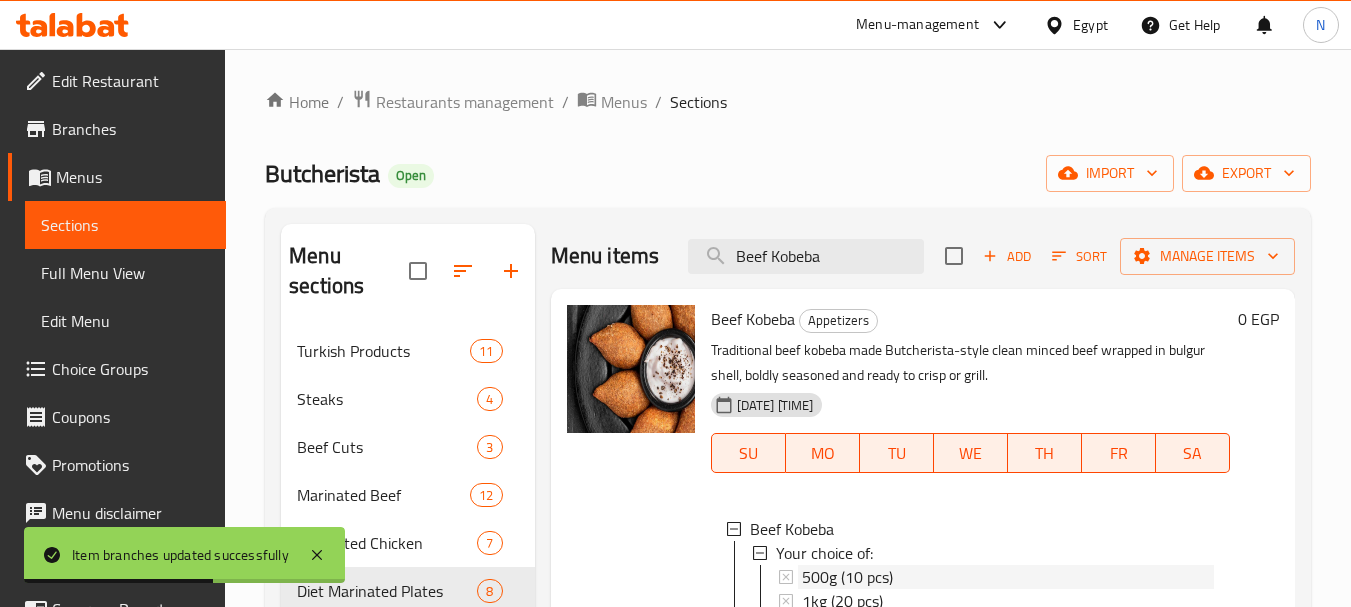 click on "500g (10 pcs)" at bounding box center [847, 577] 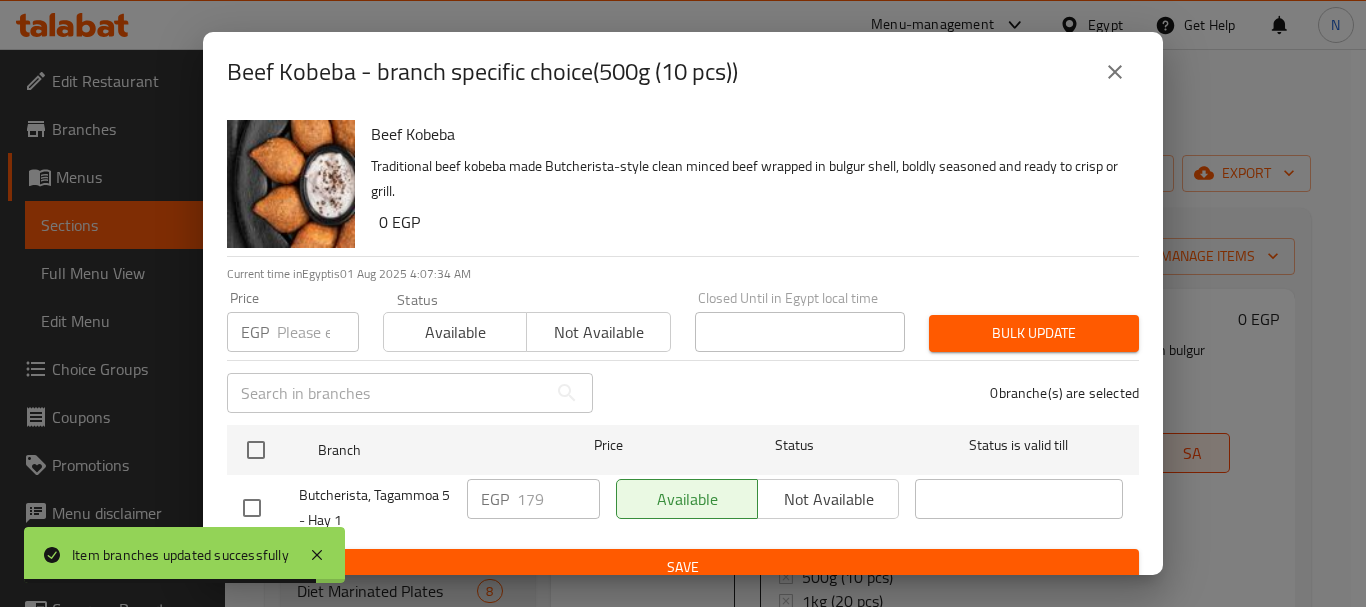 click at bounding box center [318, 332] 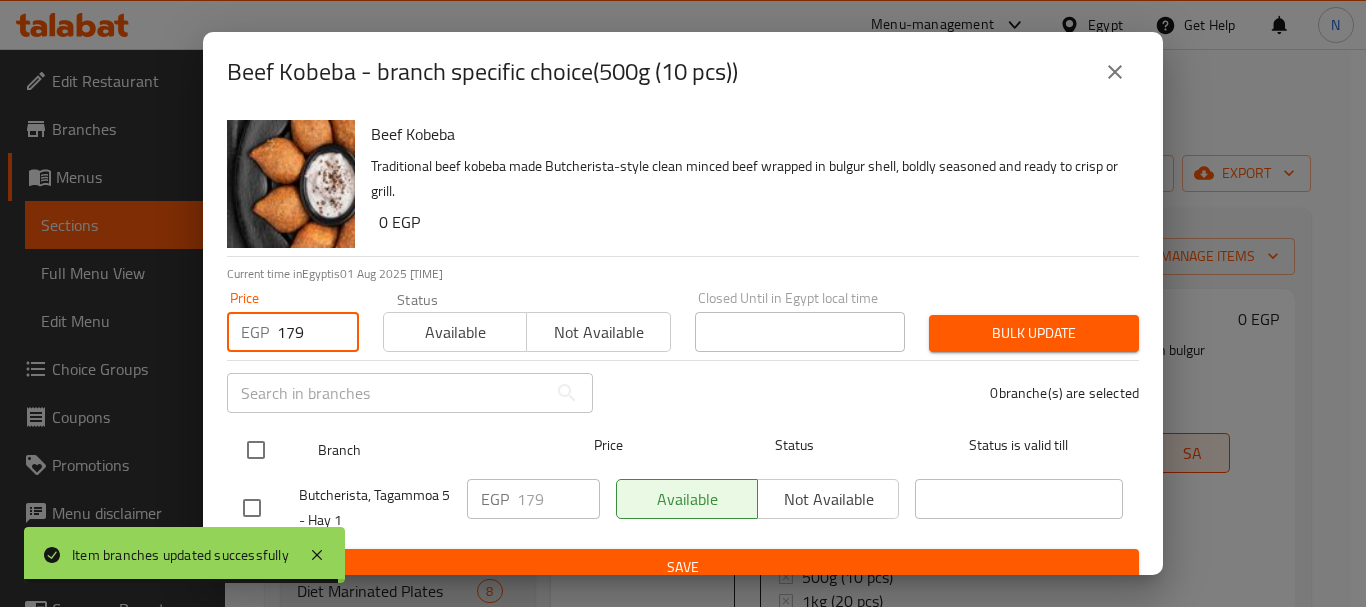 type on "179" 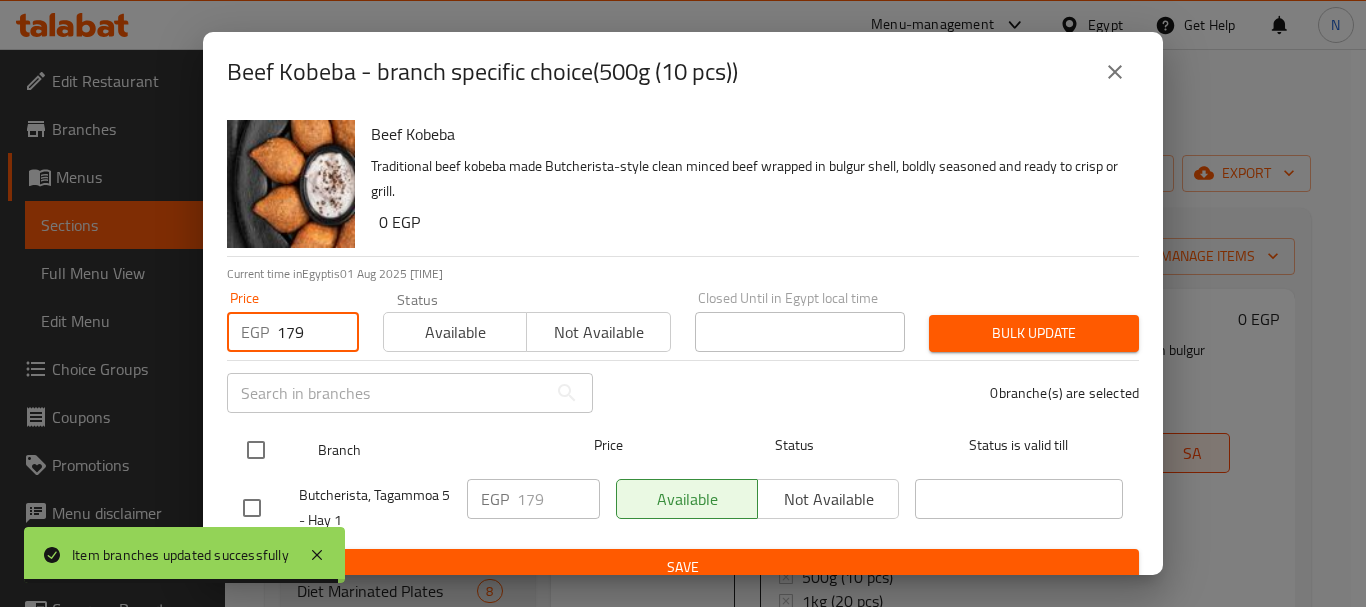 click at bounding box center [256, 450] 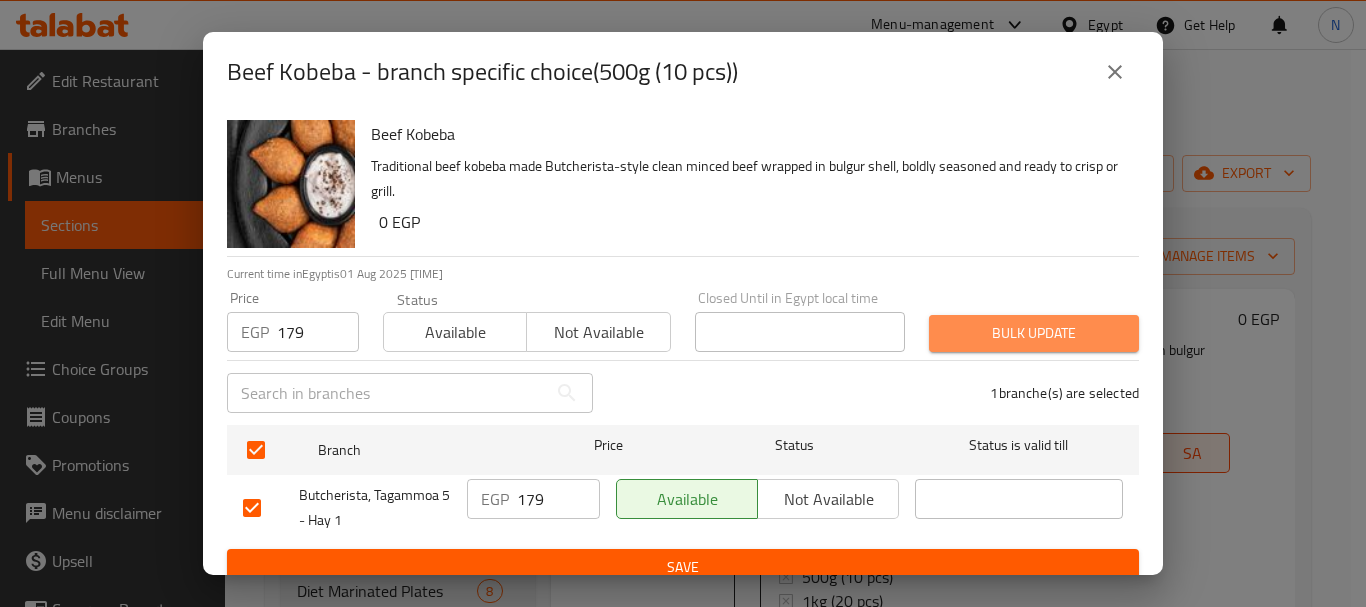 click on "Bulk update" at bounding box center [1034, 333] 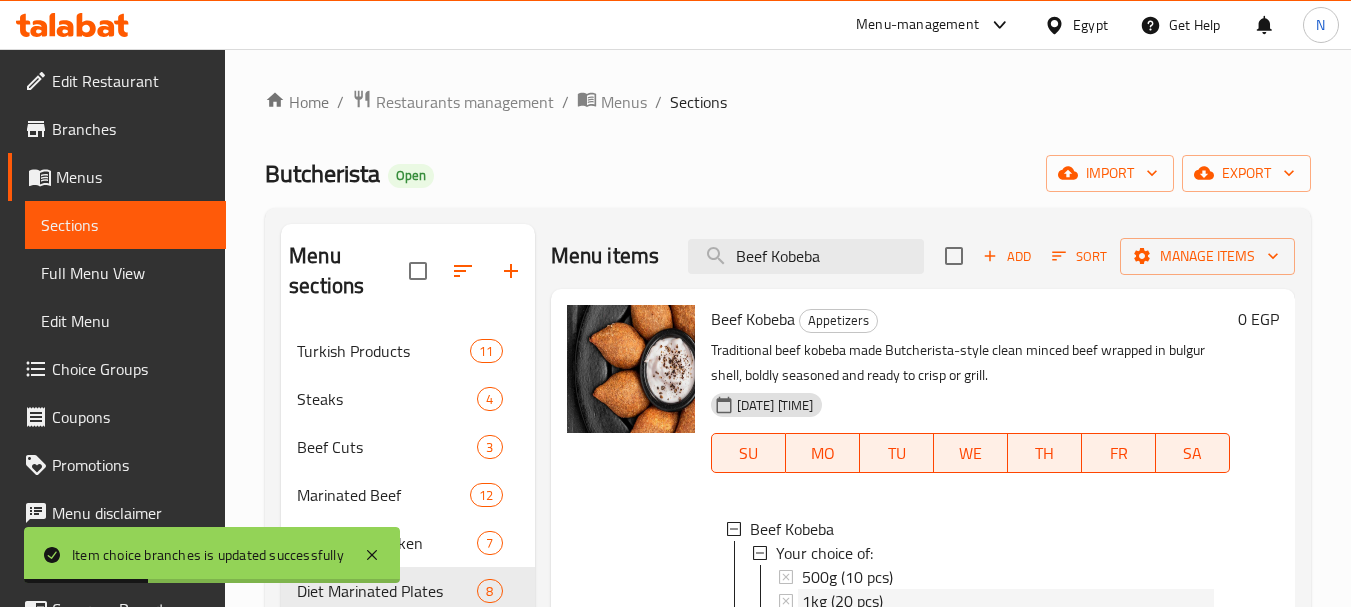 click on "[WEIGHT] ([NUMBER] pcs)" at bounding box center (842, 601) 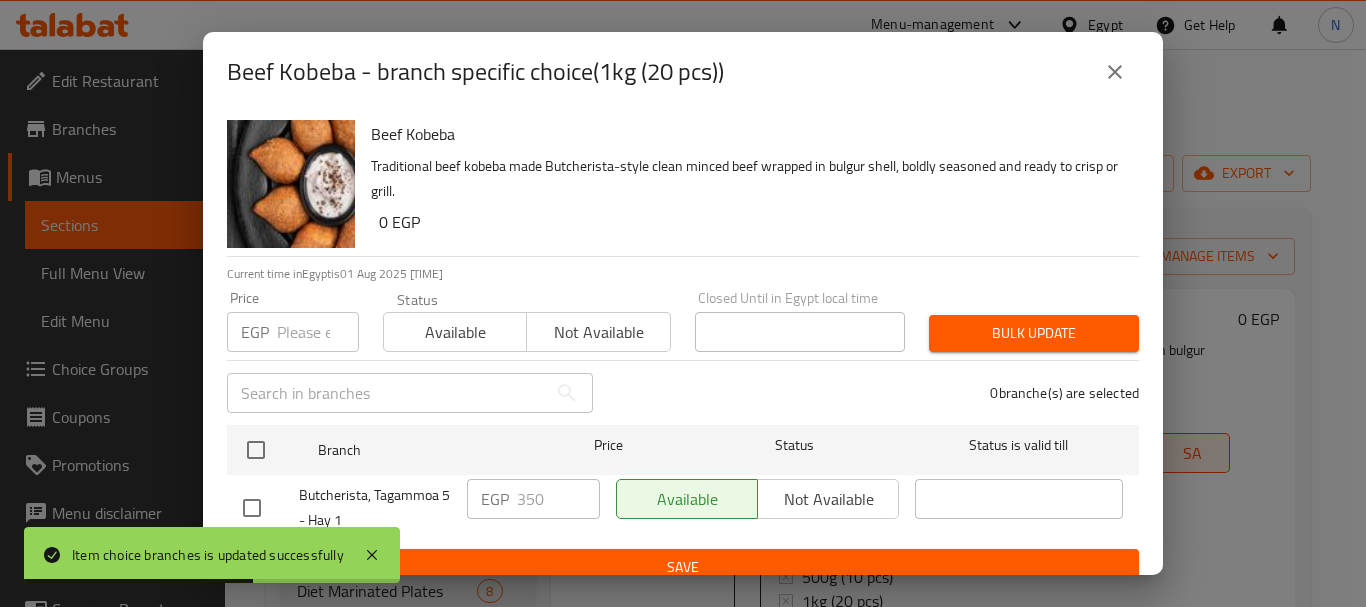 click at bounding box center (318, 332) 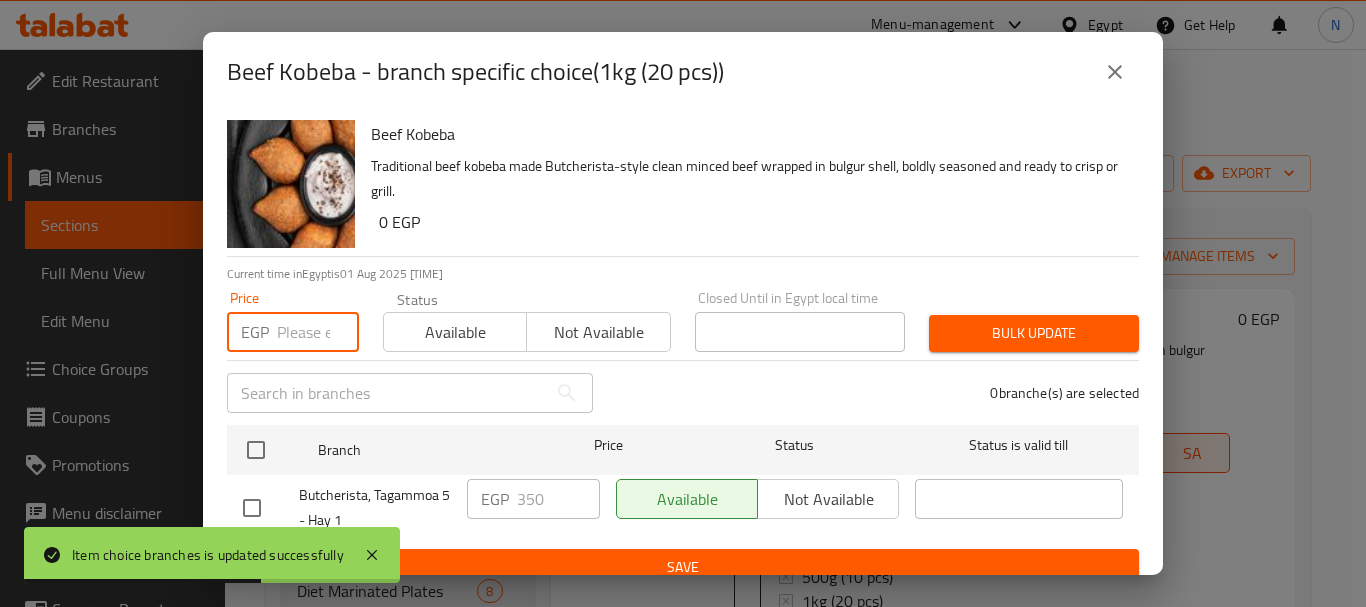 paste on "350" 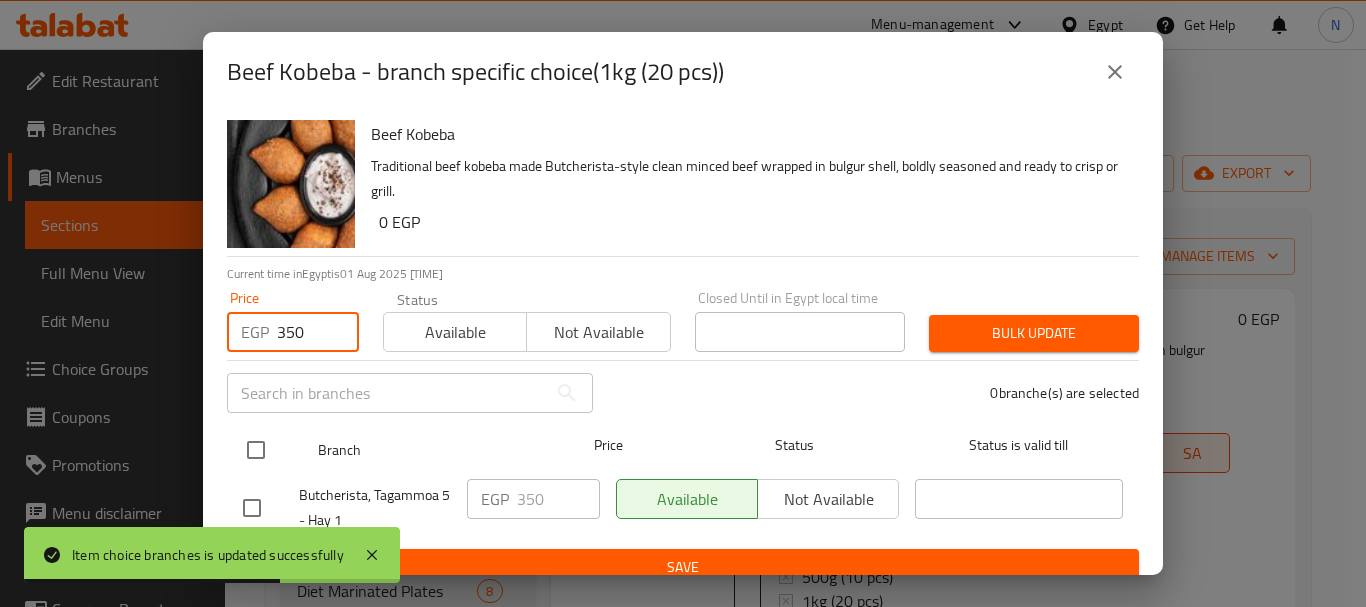 type on "350" 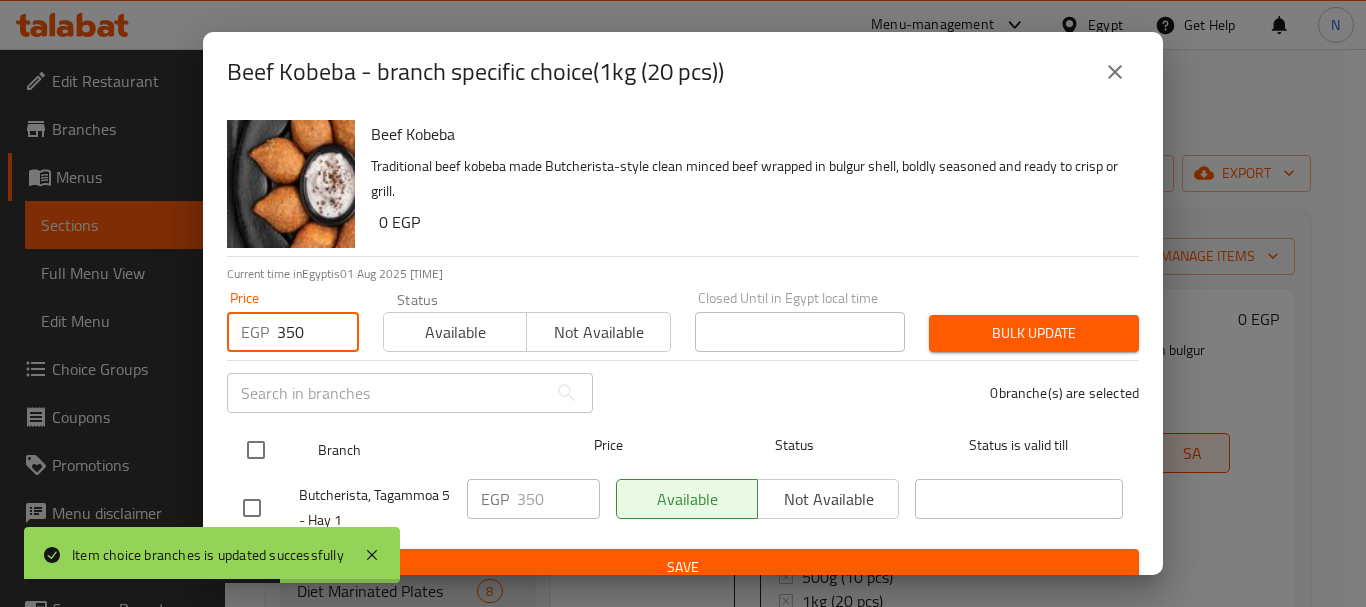 click at bounding box center (256, 450) 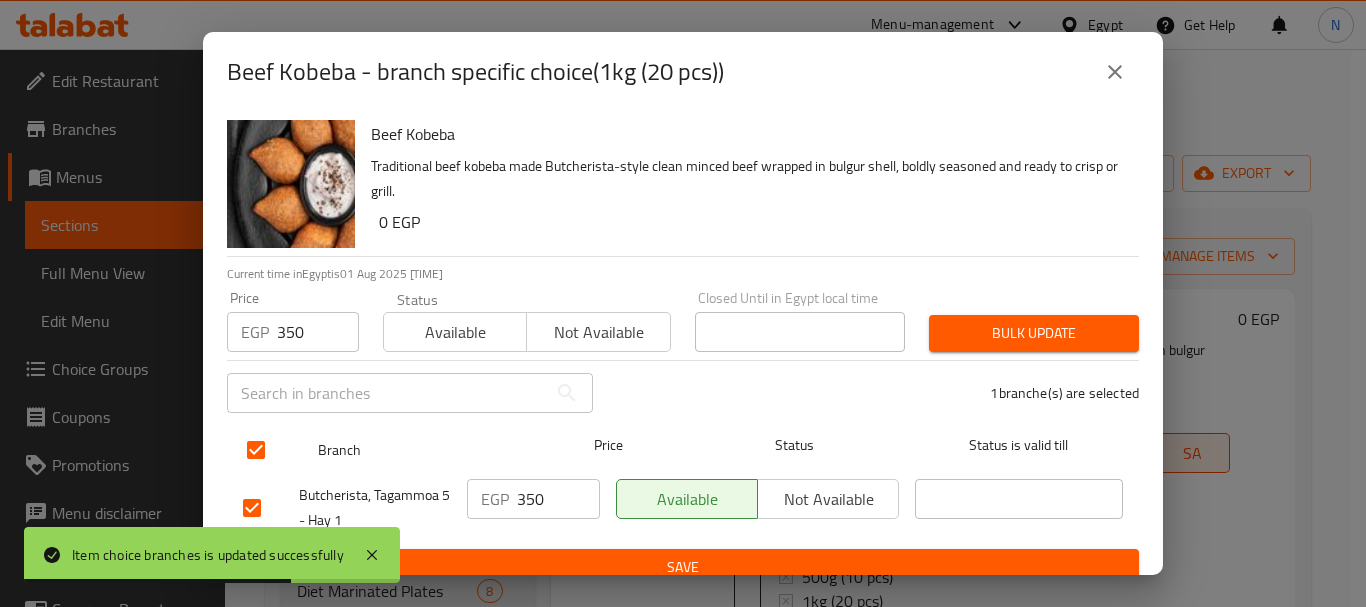 checkbox on "true" 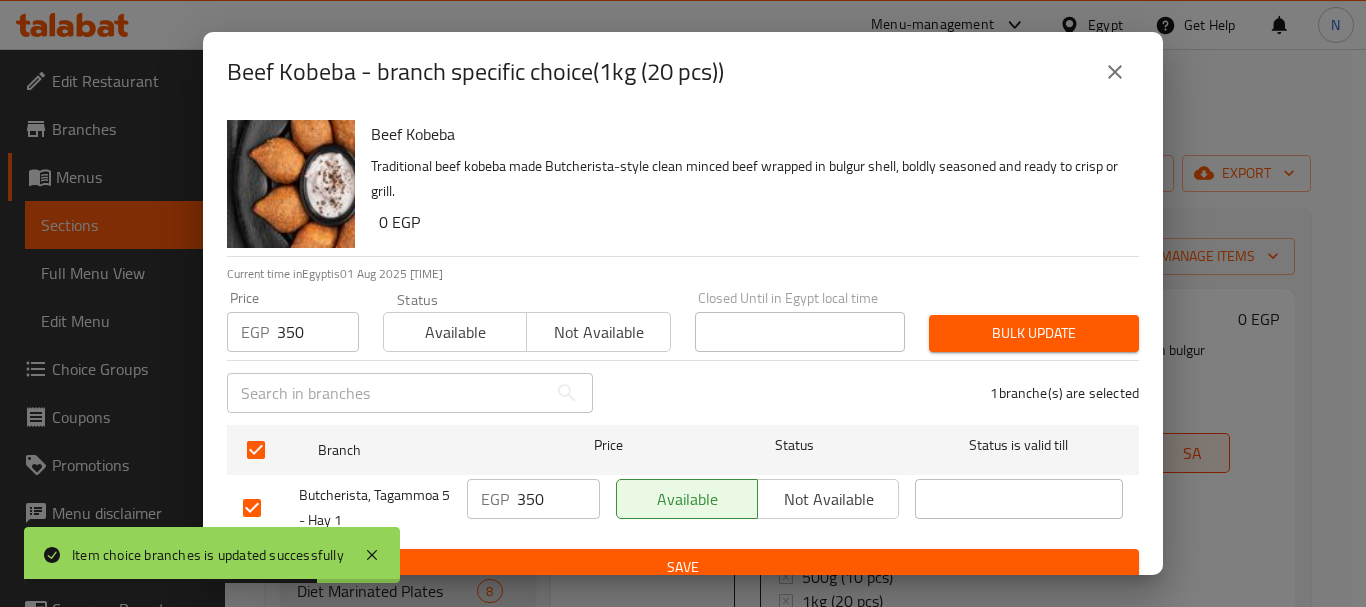 click on "Bulk update" at bounding box center (1034, 333) 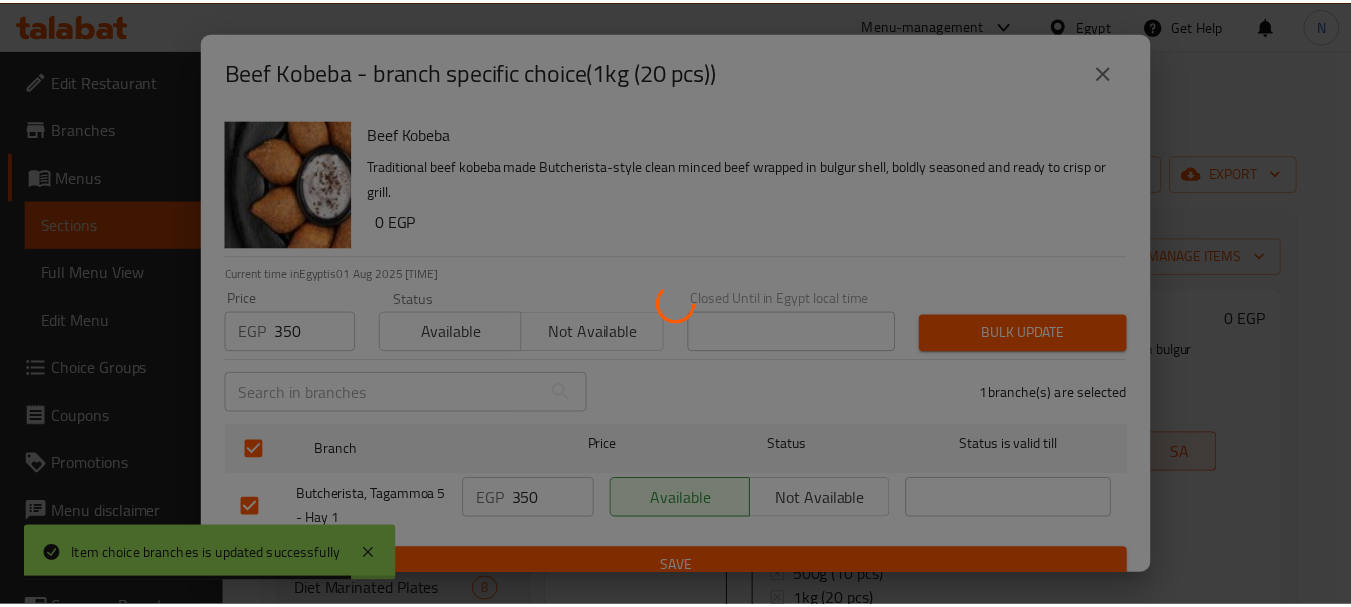 scroll, scrollTop: 6, scrollLeft: 0, axis: vertical 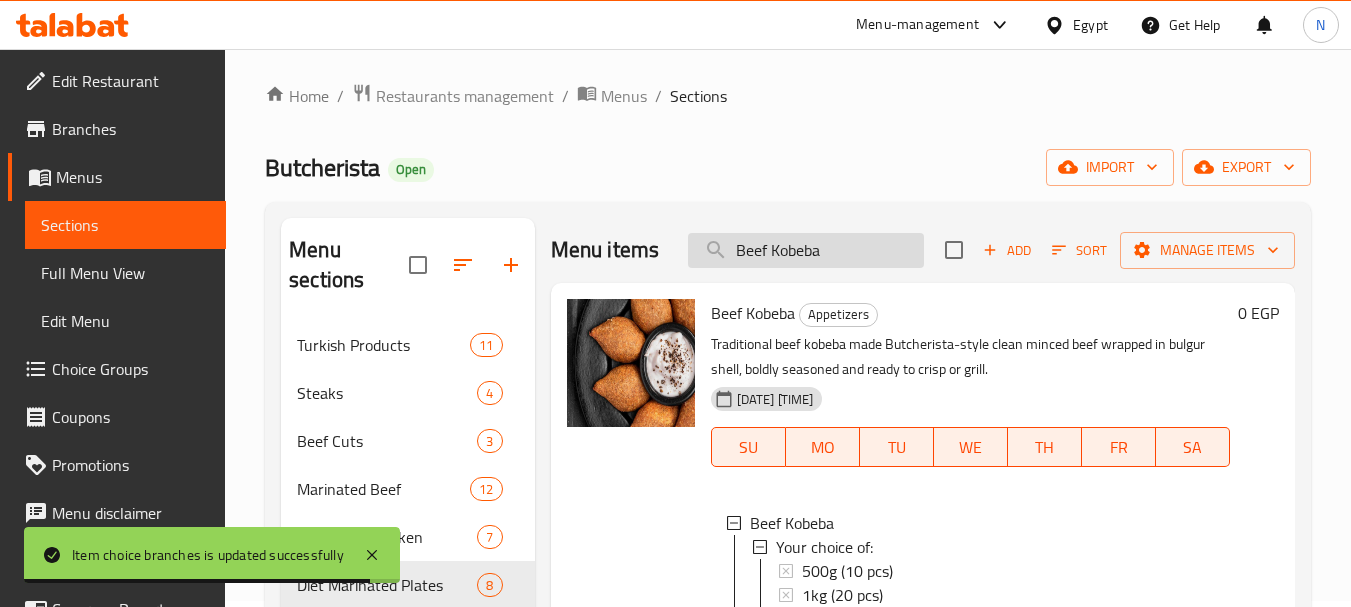 click on "Beef Kobeba" at bounding box center [806, 250] 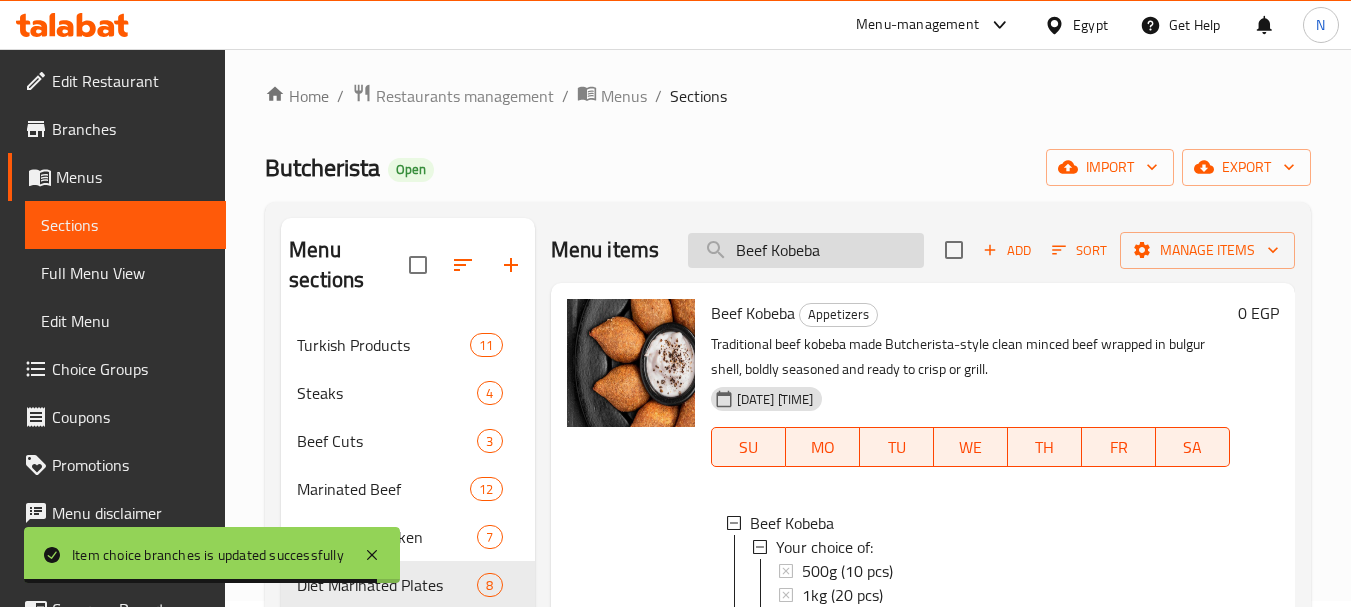 click on "Beef Kobeba" at bounding box center [806, 250] 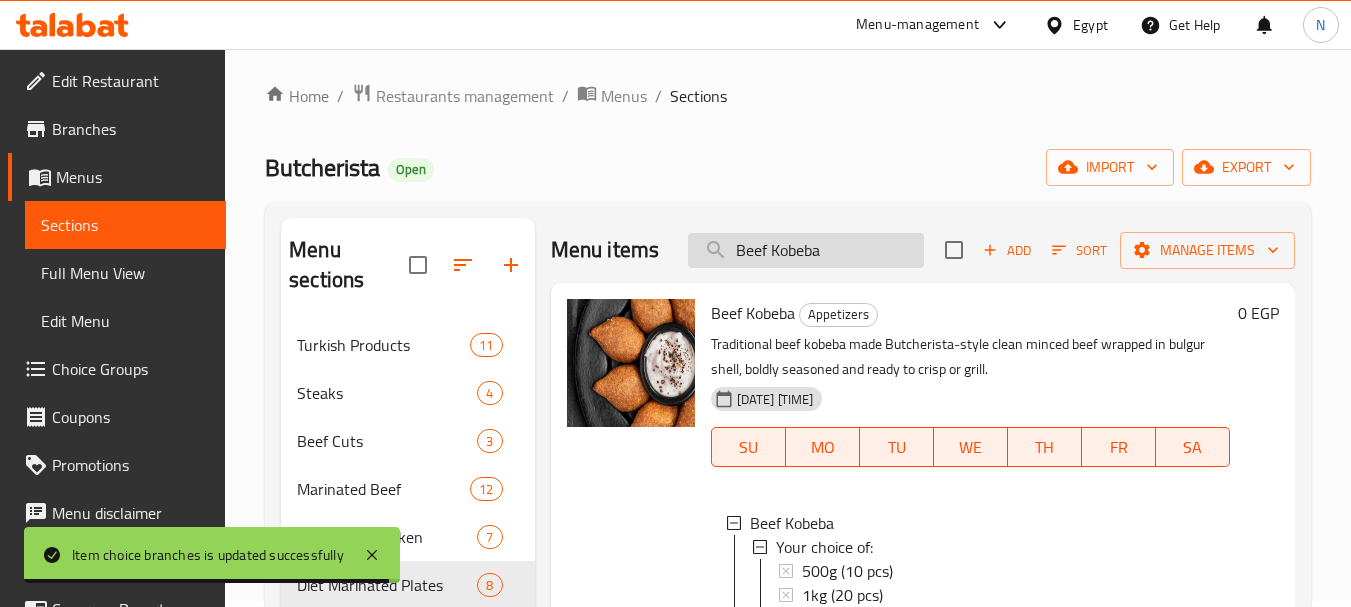click on "Beef Kobeba" at bounding box center [806, 250] 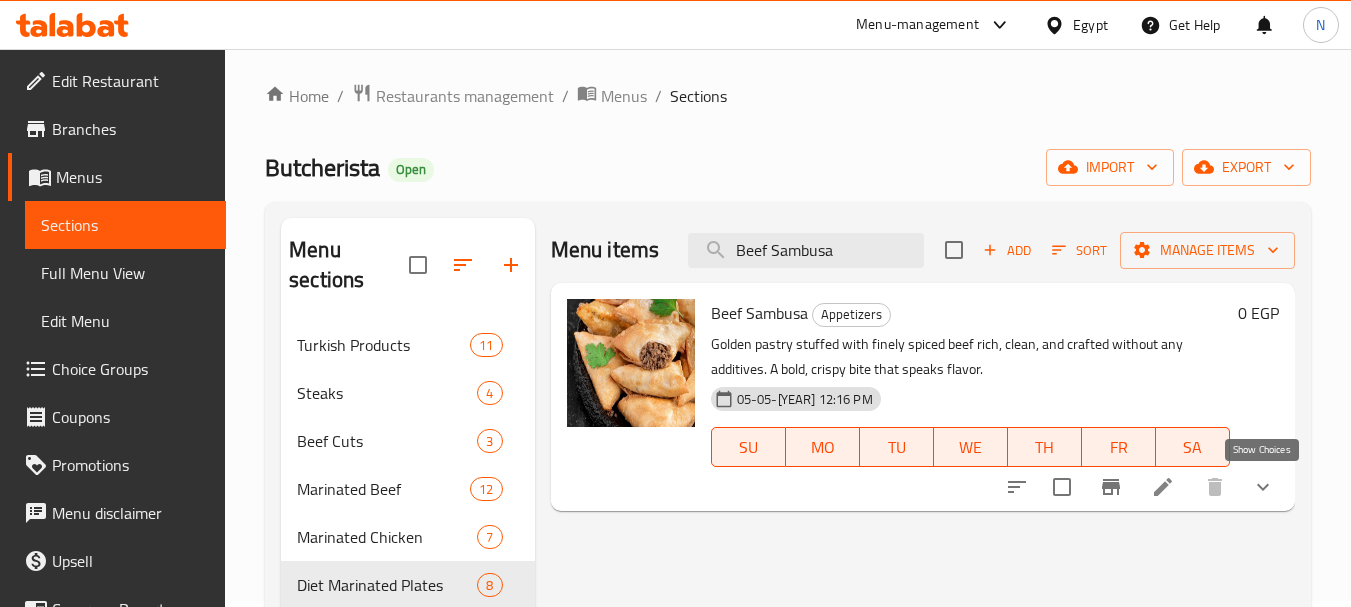 type on "Beef Sambusa" 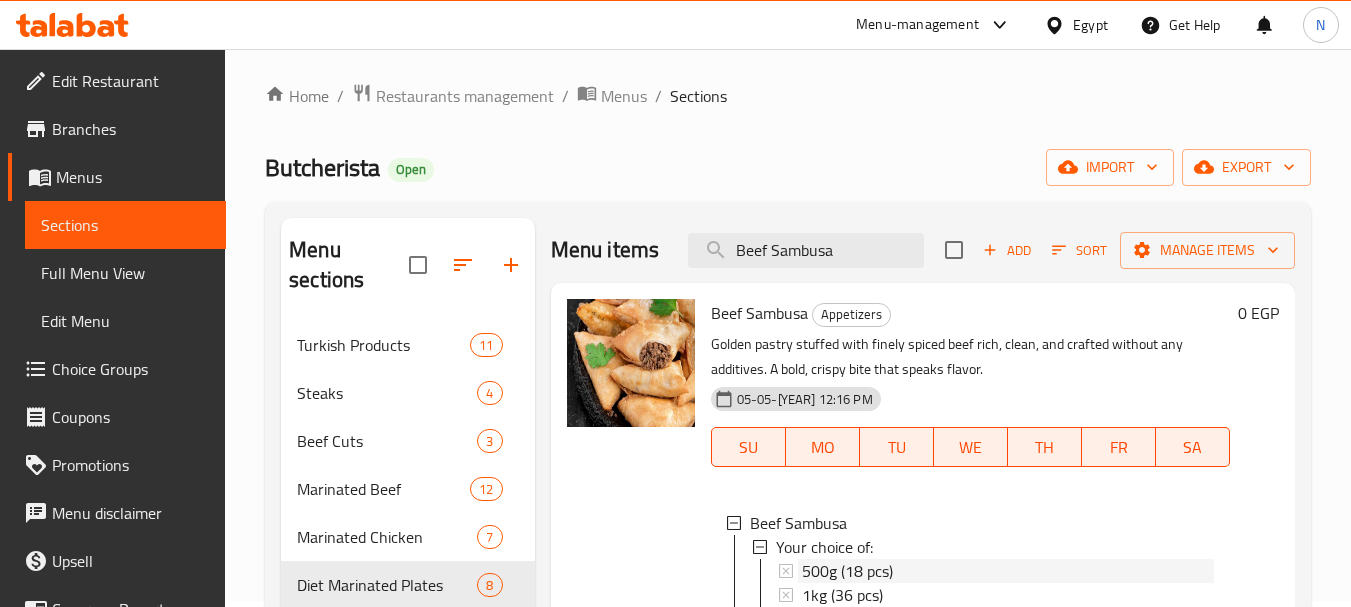 click on "500g (18 pcs)" at bounding box center (847, 571) 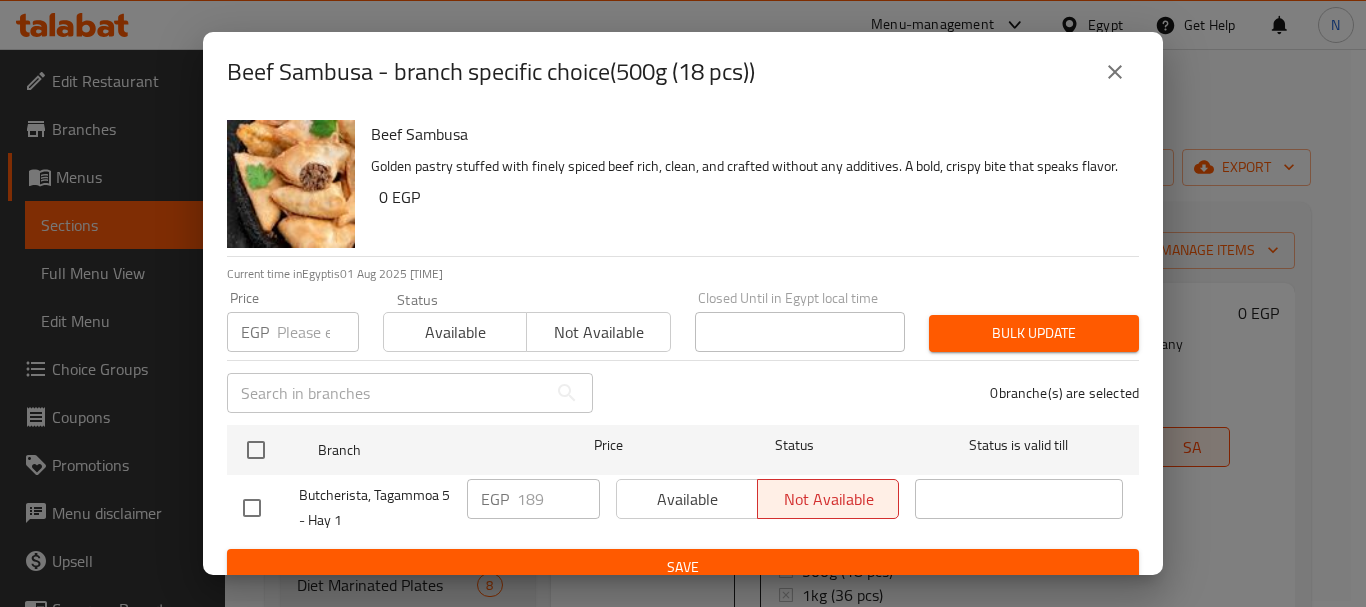 click at bounding box center (318, 332) 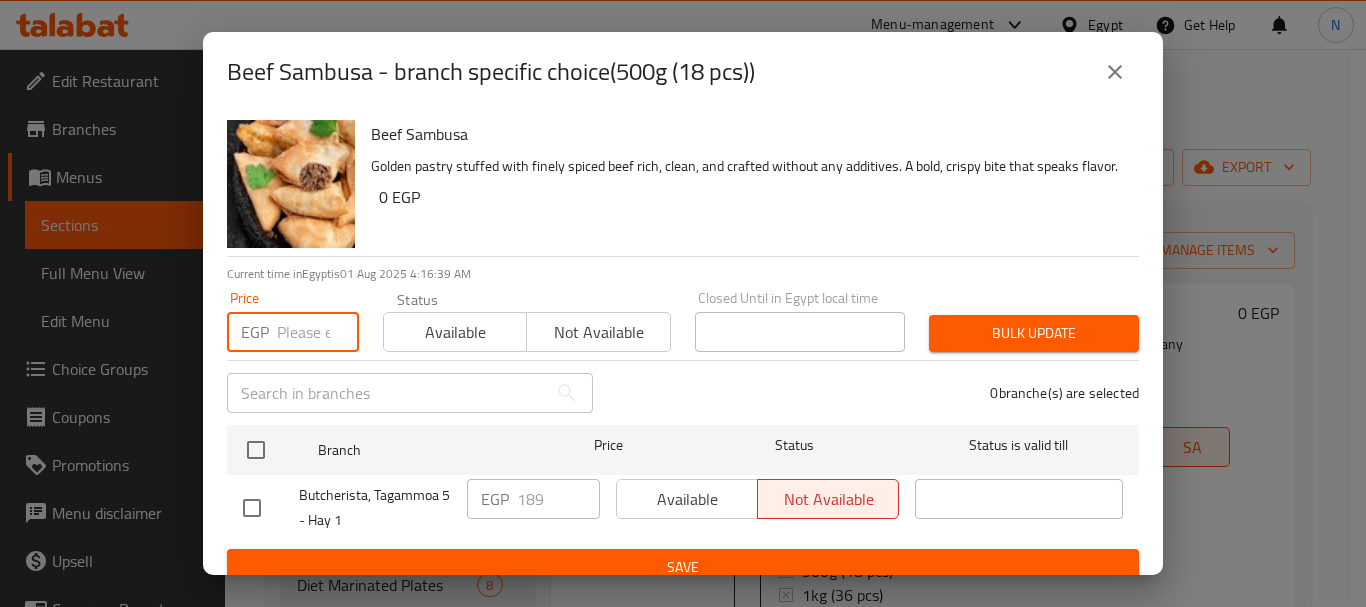 paste on "189" 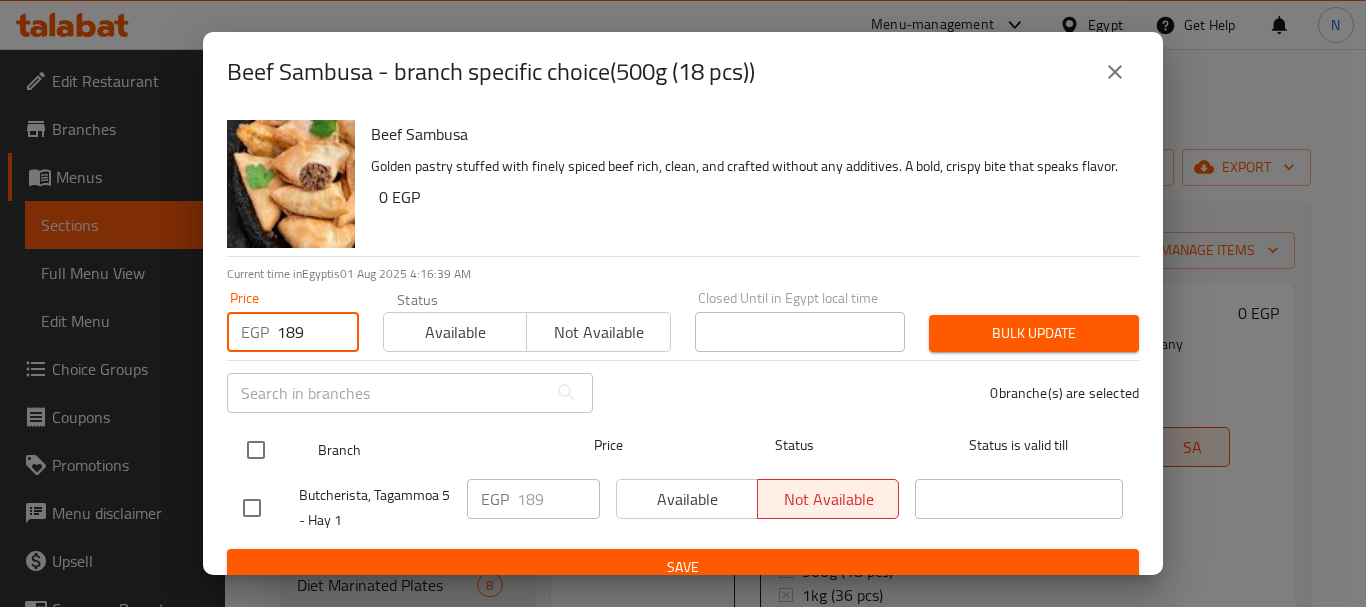 type on "189" 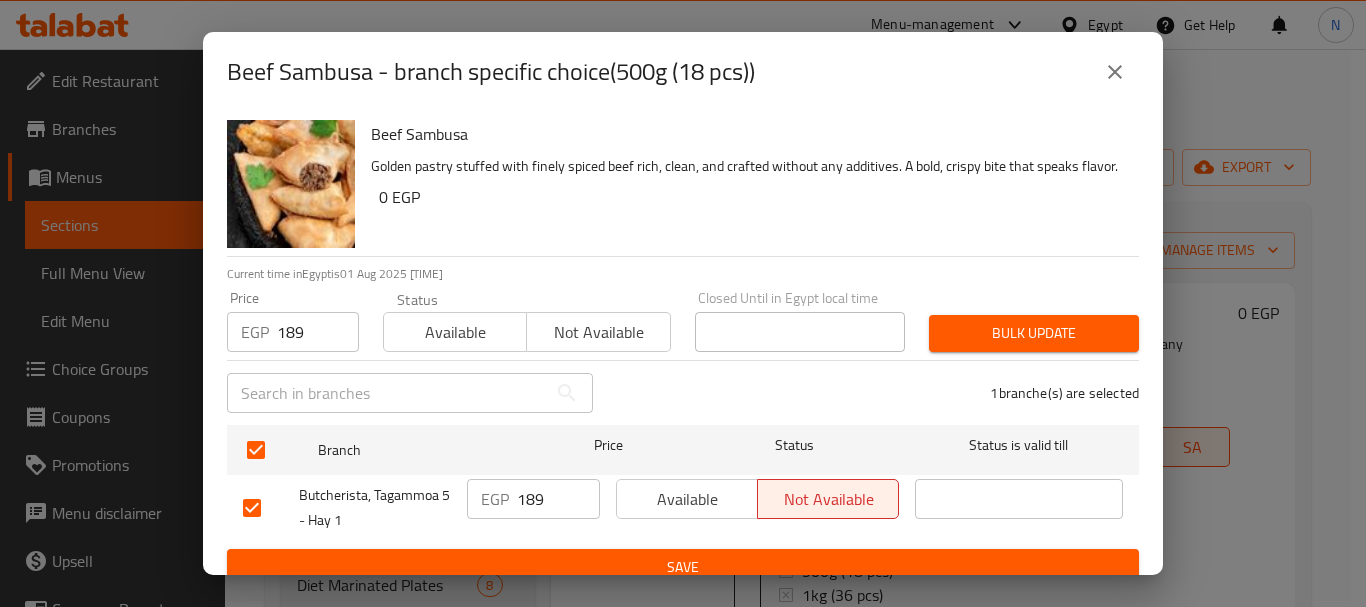 click on "Bulk update" at bounding box center [1034, 333] 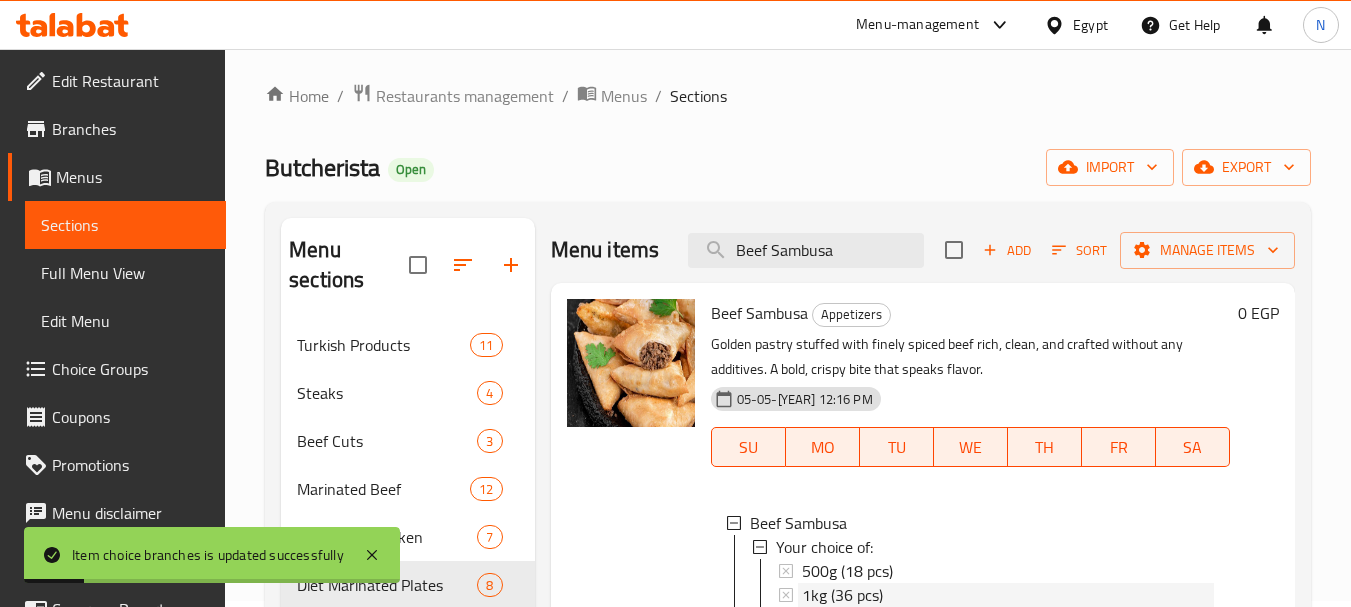 click on "[NUMBER][ITEM] ([NUMBER] [ITEMS])" at bounding box center (842, 595) 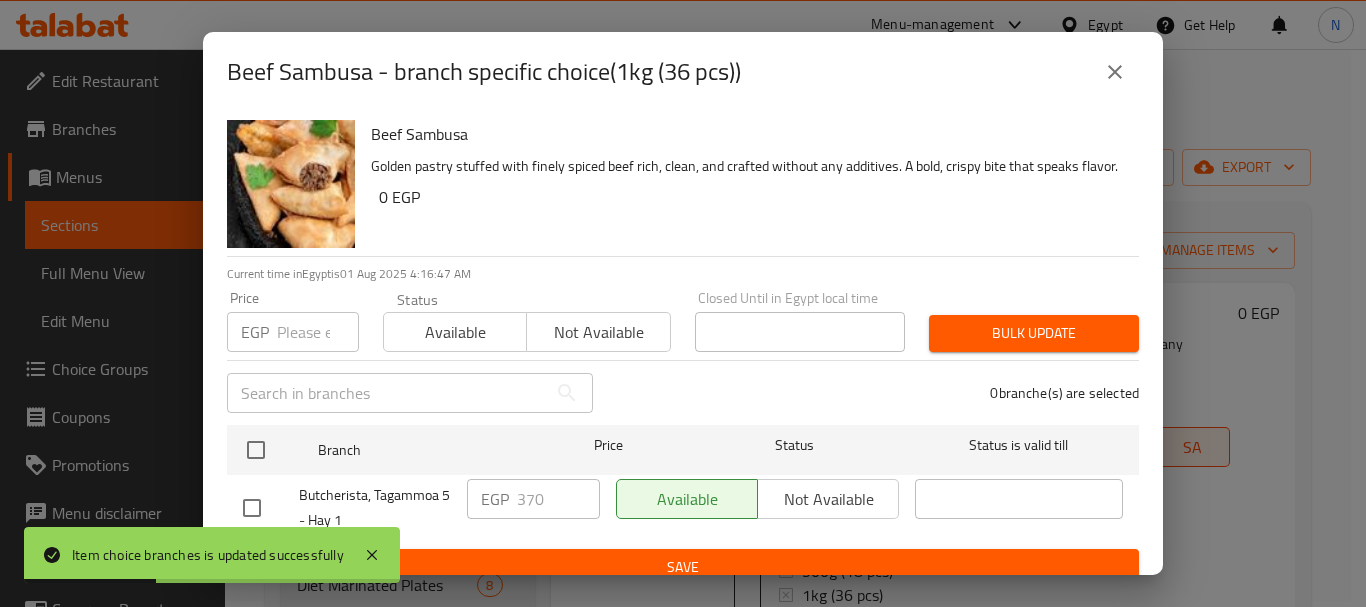 click on "EGP Price" at bounding box center [293, 332] 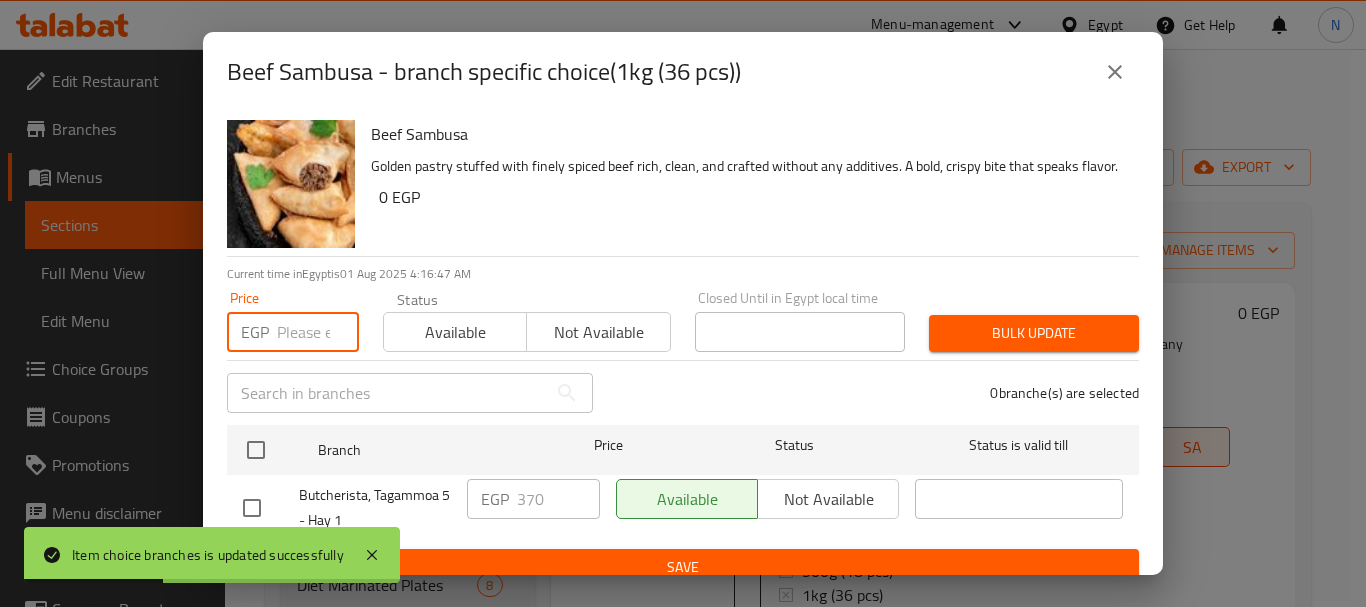 paste on "370" 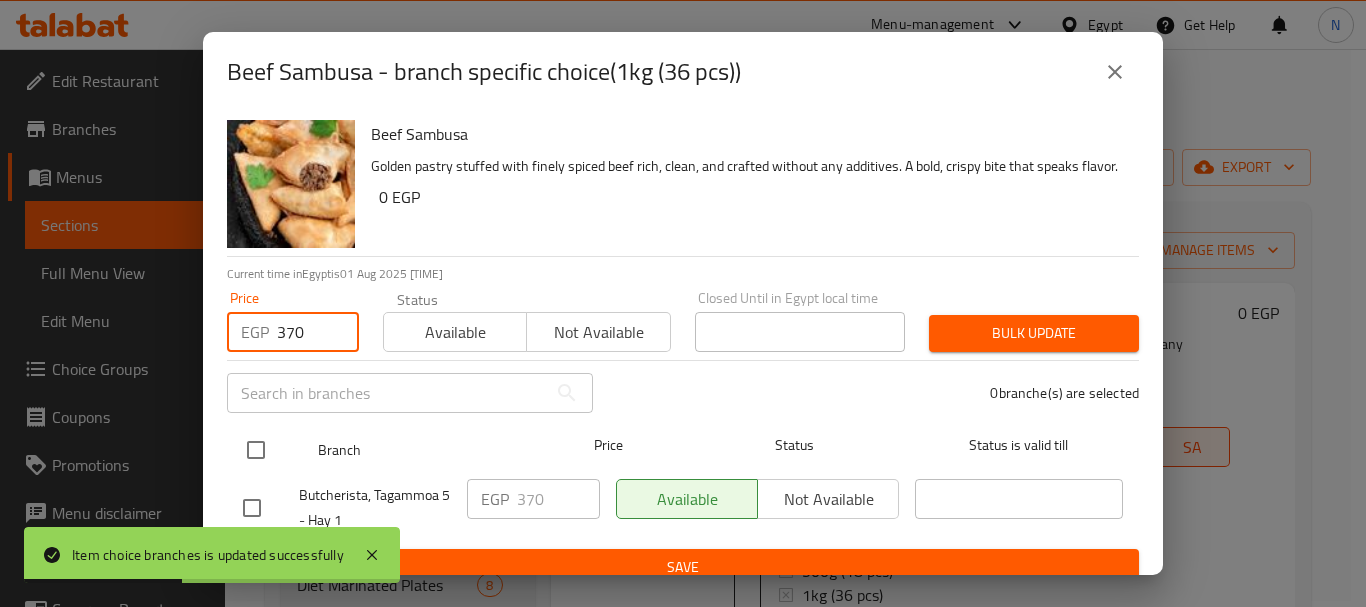 type on "370" 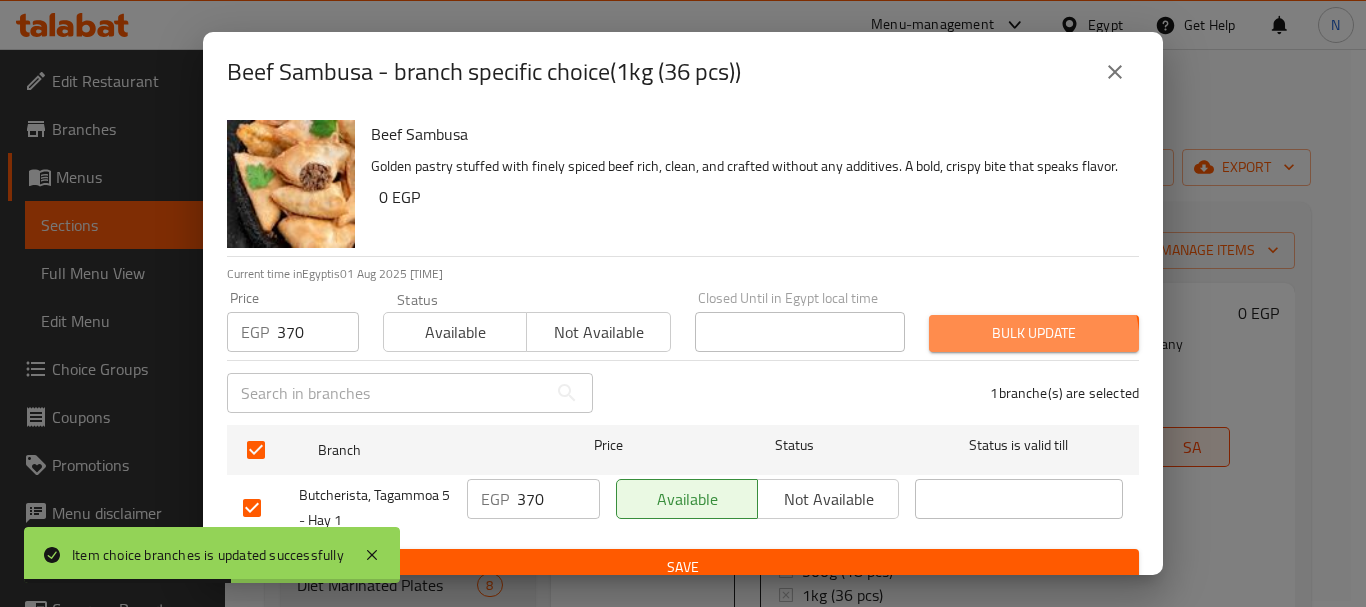 click on "Bulk update" at bounding box center [1034, 333] 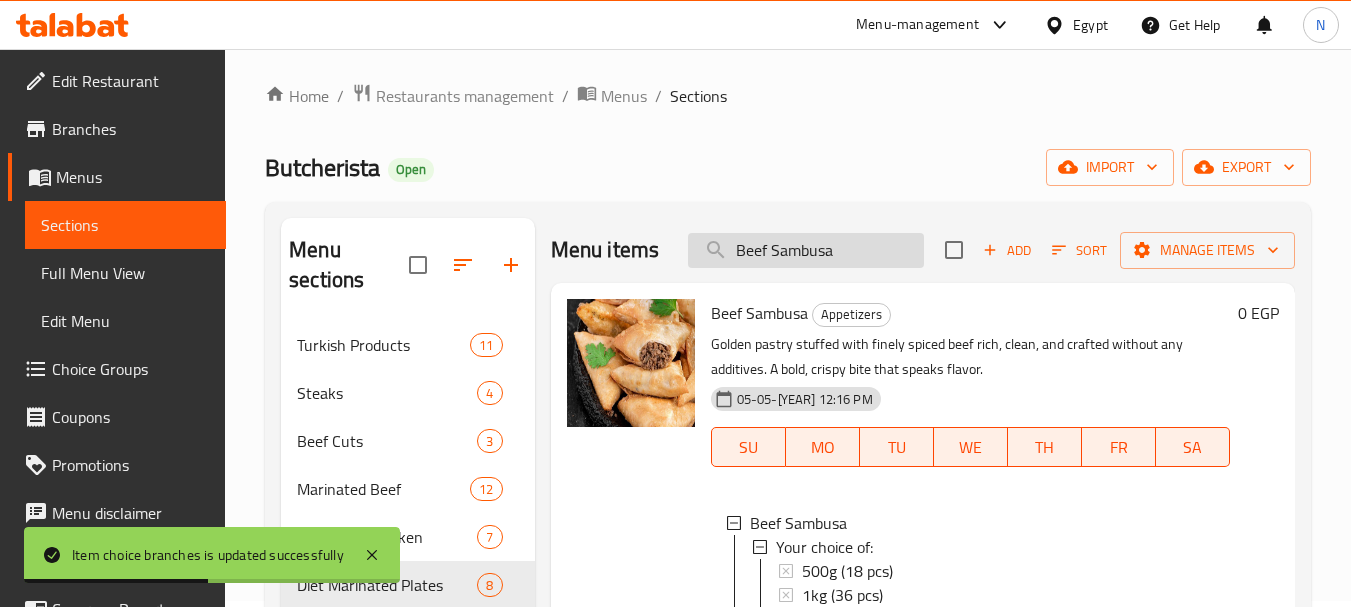 click on "Beef Sambusa" at bounding box center (806, 250) 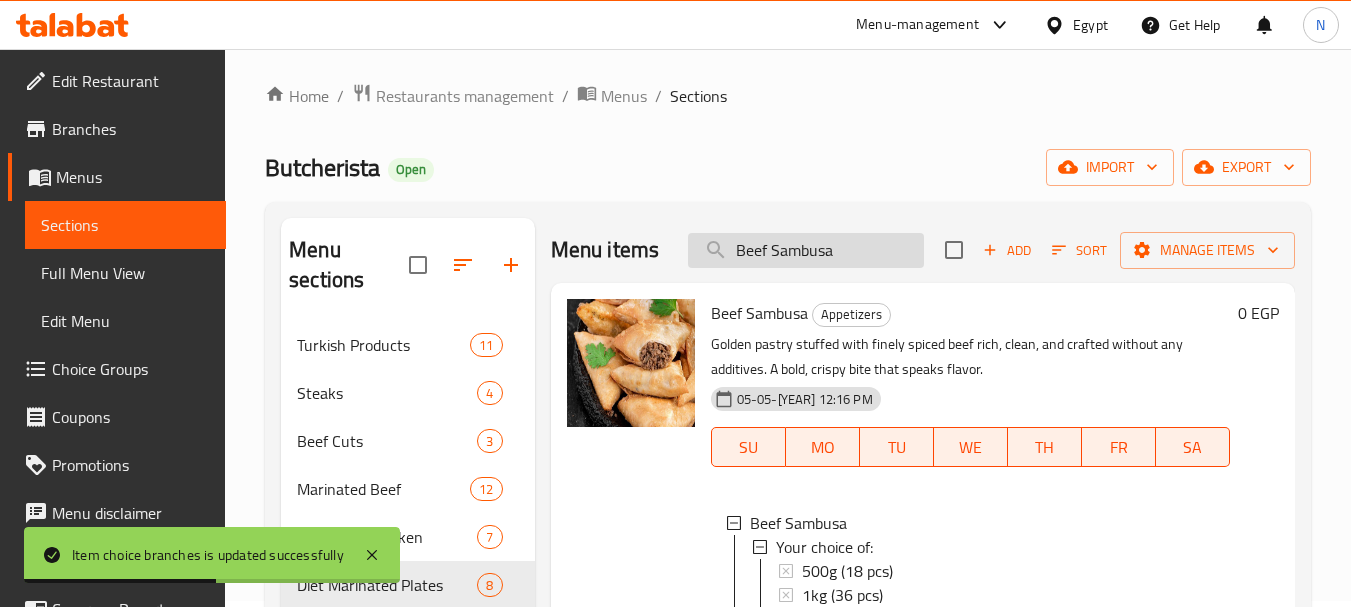 paste on "Mix Cheese" 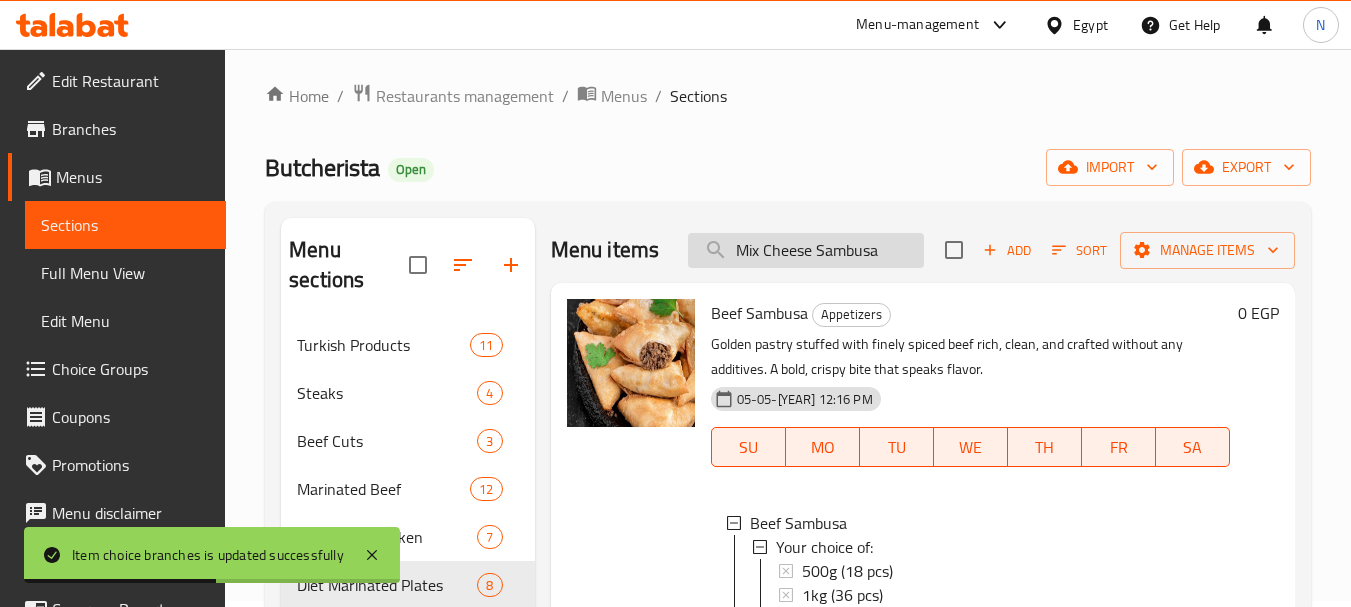 click on "Mix Cheese Sambusa" at bounding box center (806, 250) 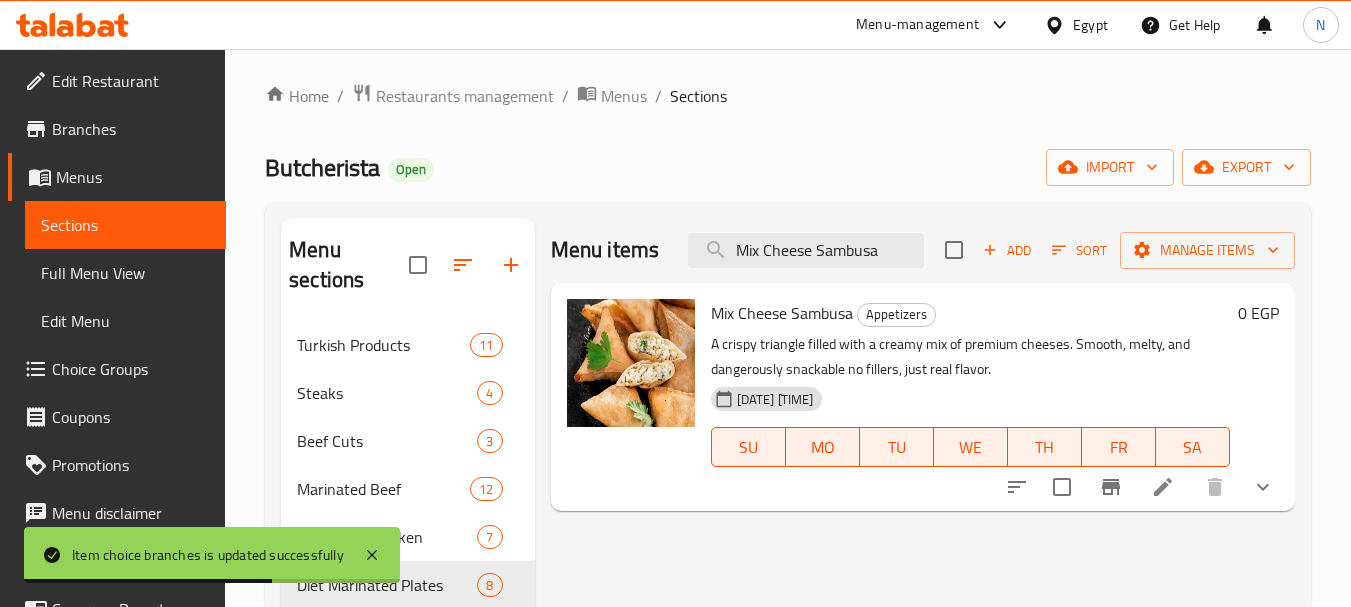 type on "Mix Cheese Sambusa" 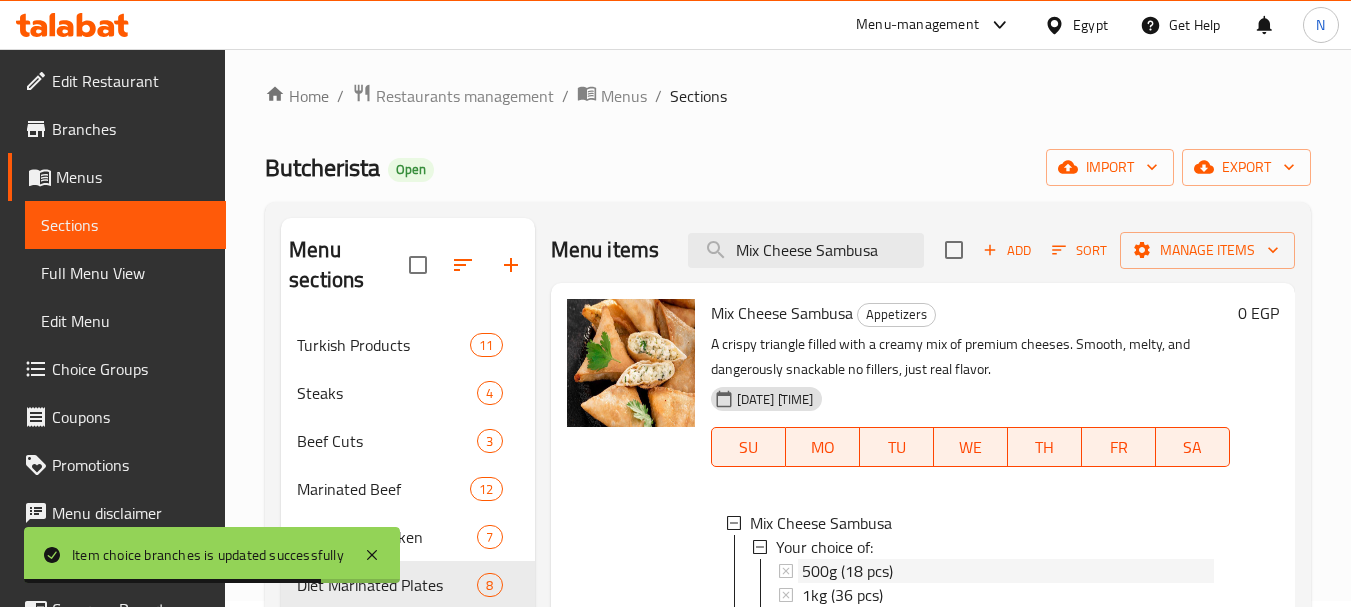 click on "500g (18 pcs)" at bounding box center [847, 571] 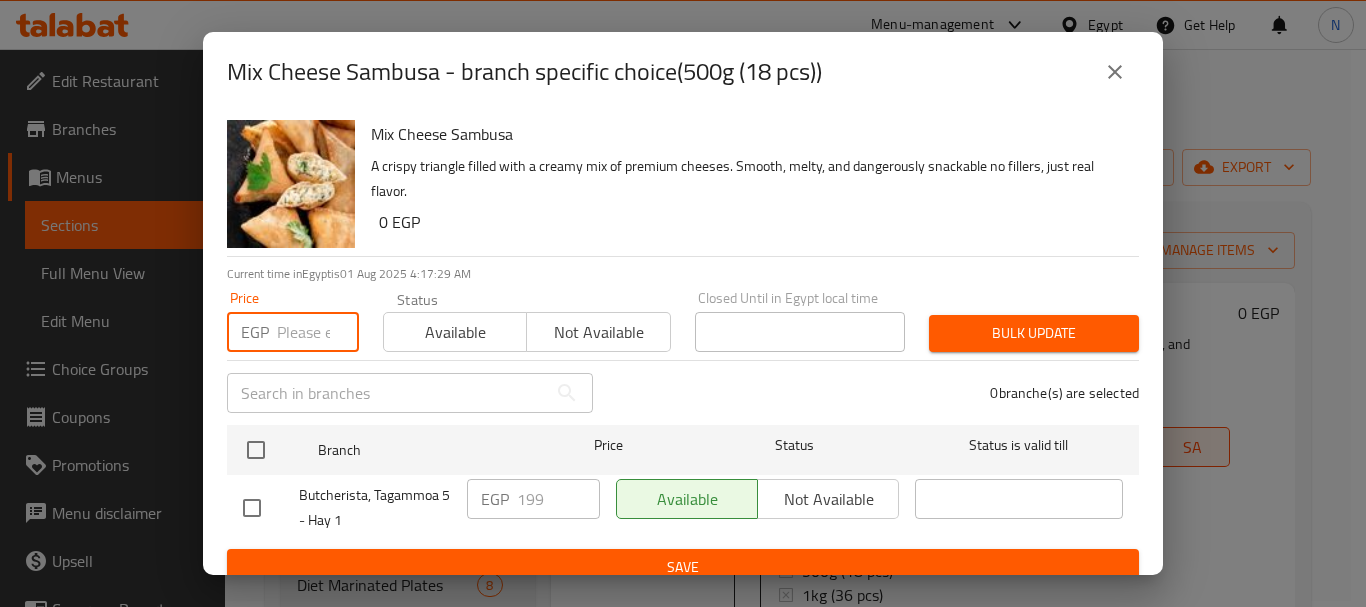 click at bounding box center [318, 332] 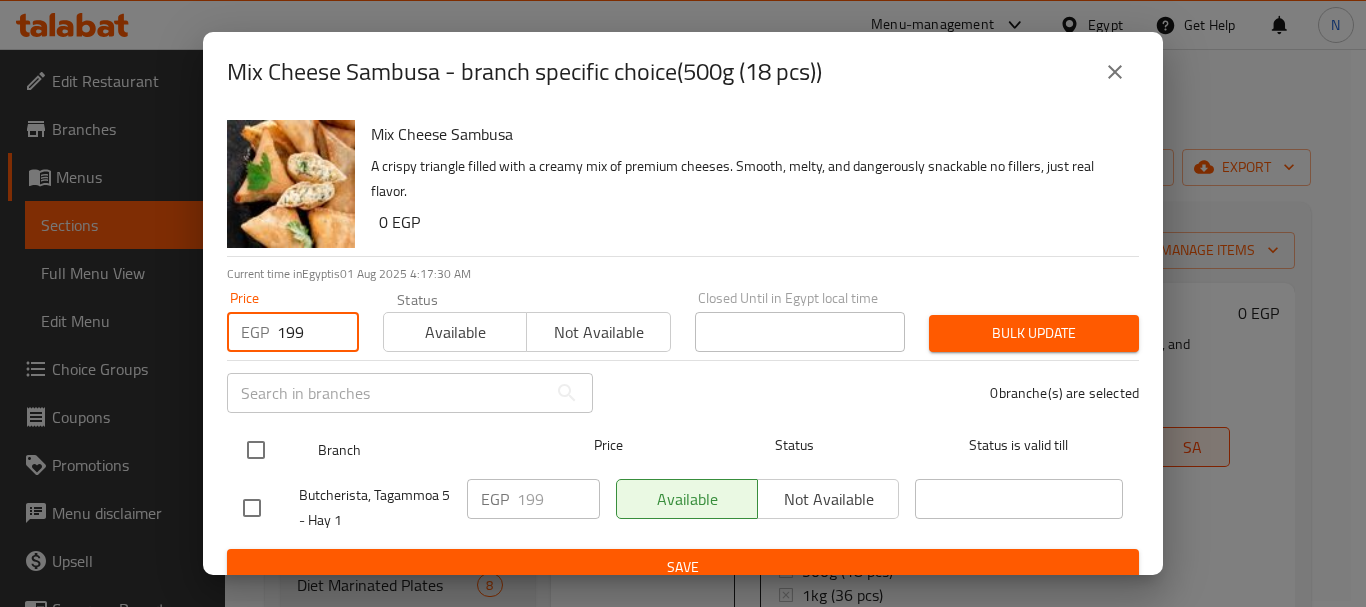 type on "199" 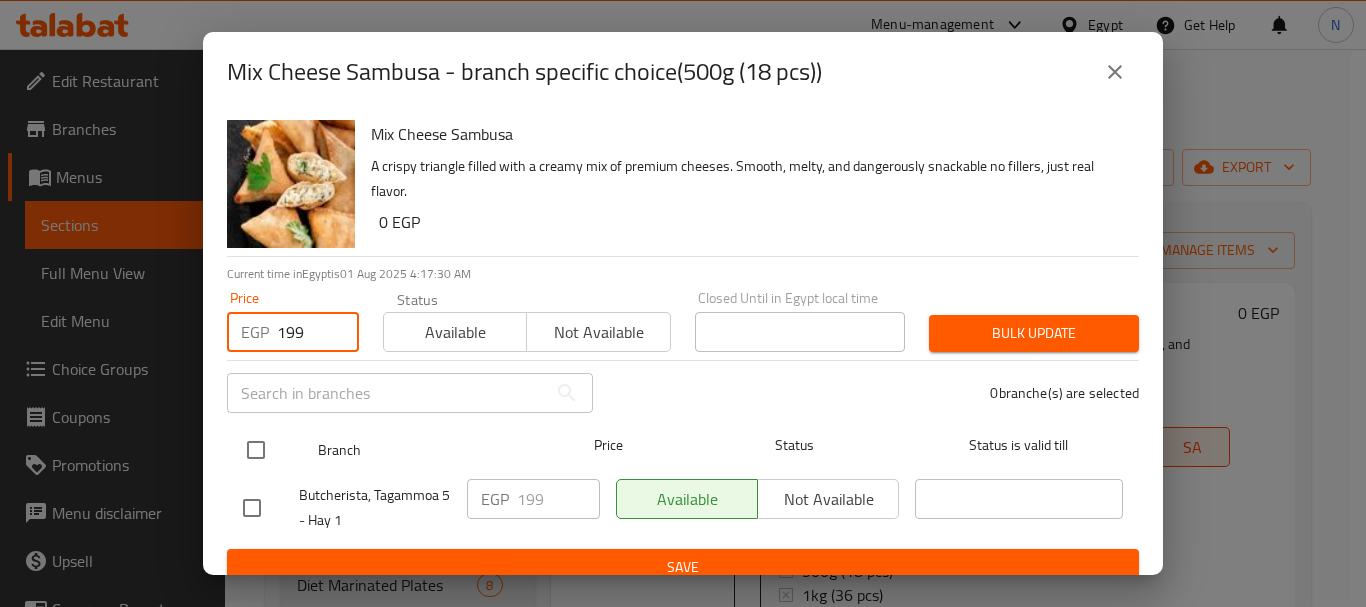 click at bounding box center [256, 450] 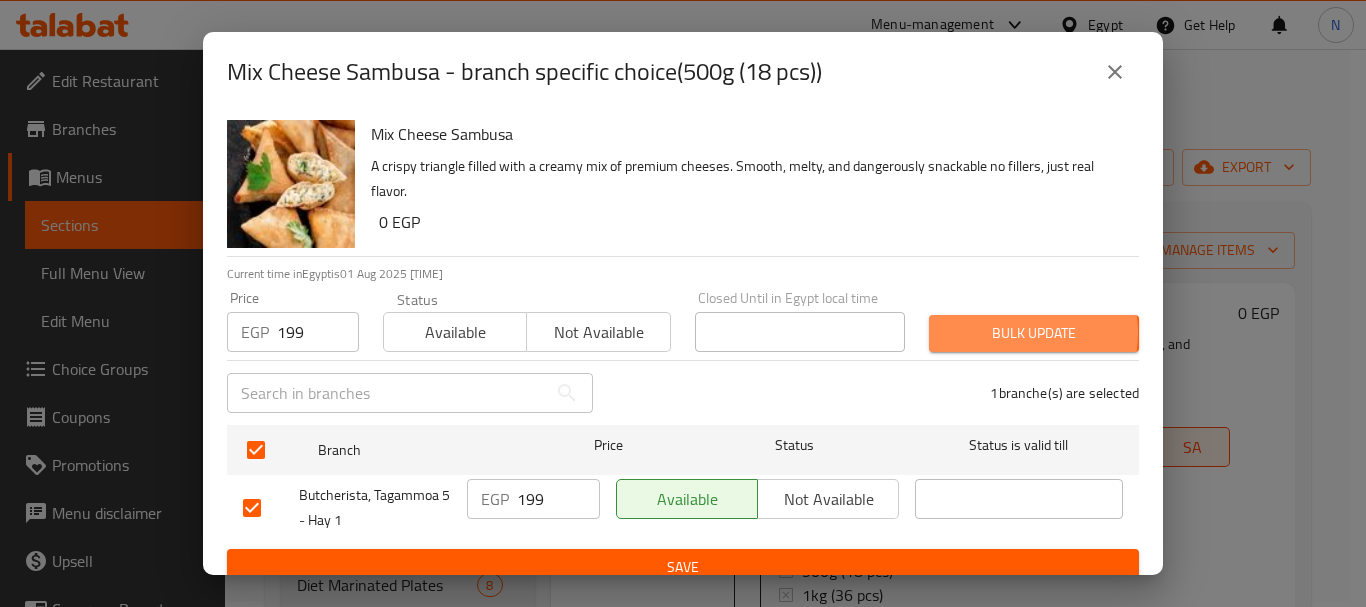 click on "Bulk update" at bounding box center [1034, 333] 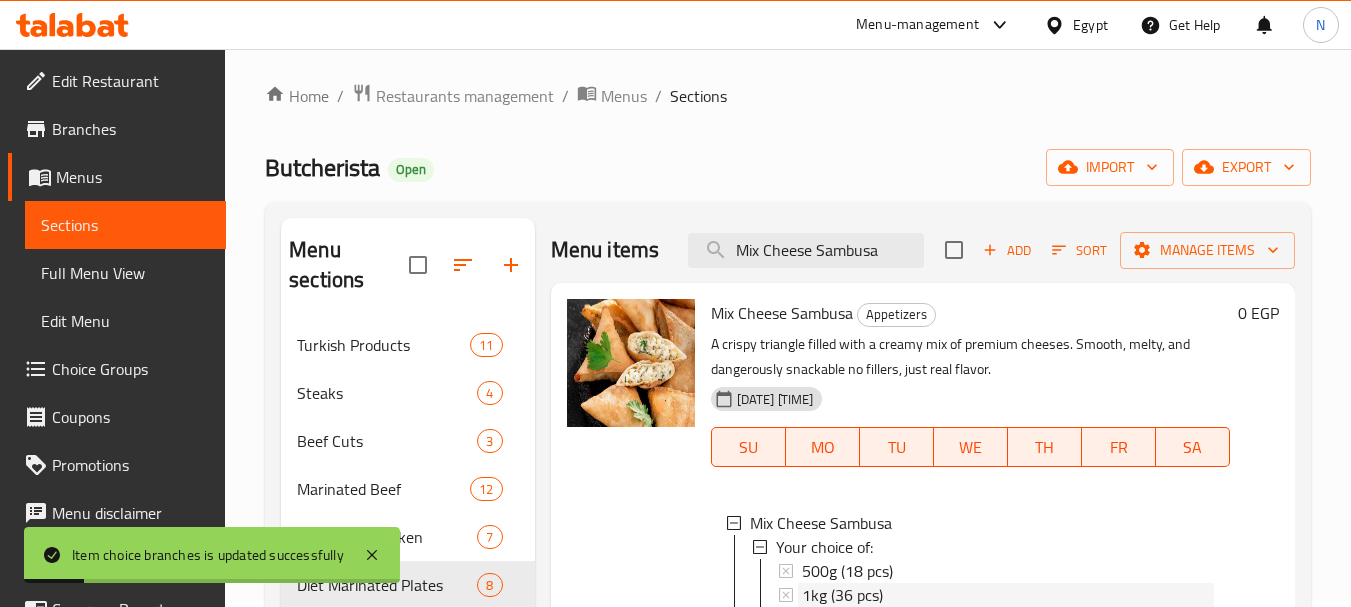 click on "[NUMBER][ITEM] ([NUMBER] [ITEMS])" at bounding box center (842, 595) 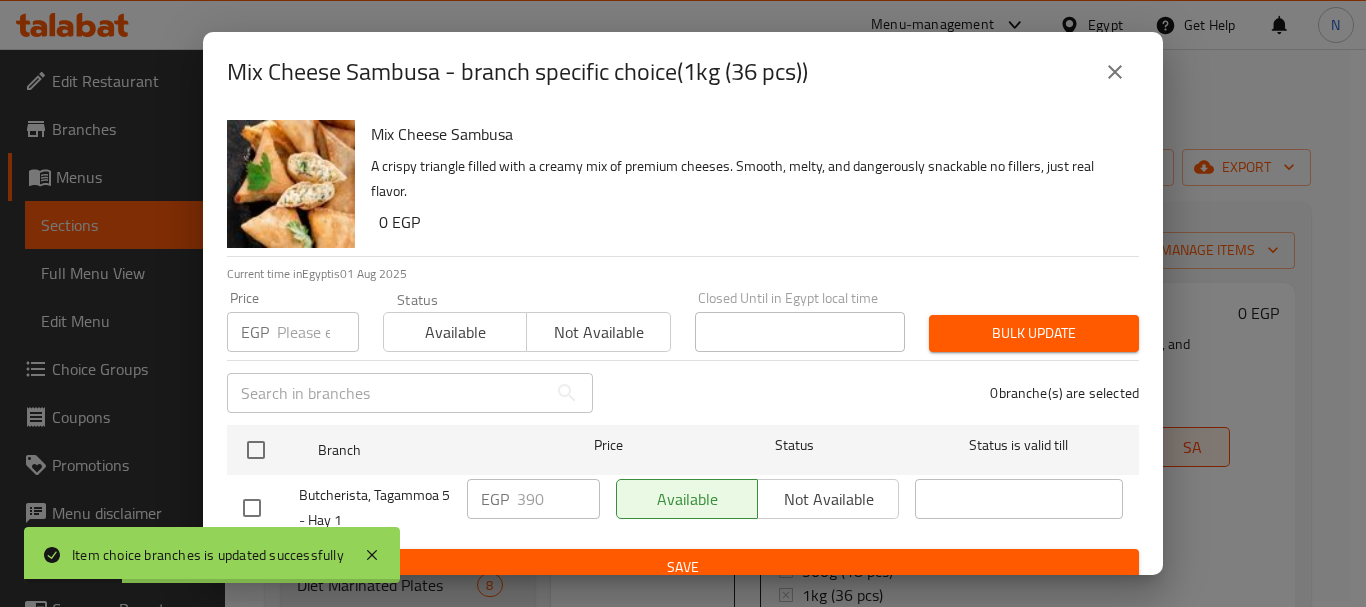 click at bounding box center (318, 332) 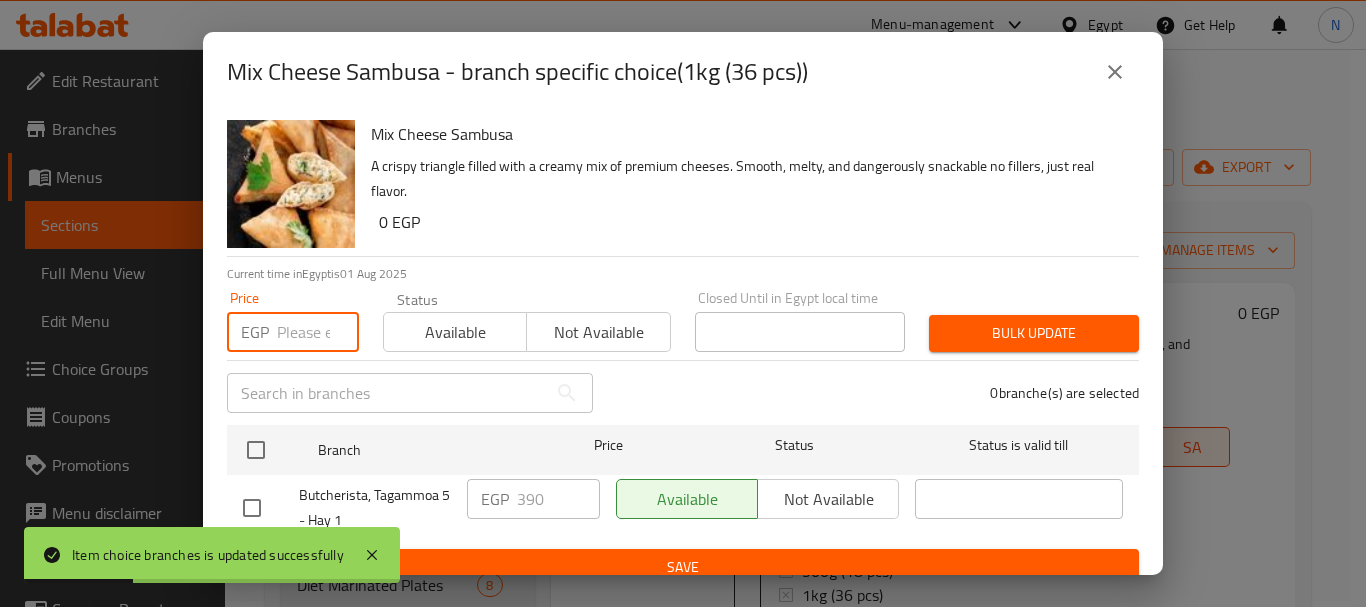 paste on "390" 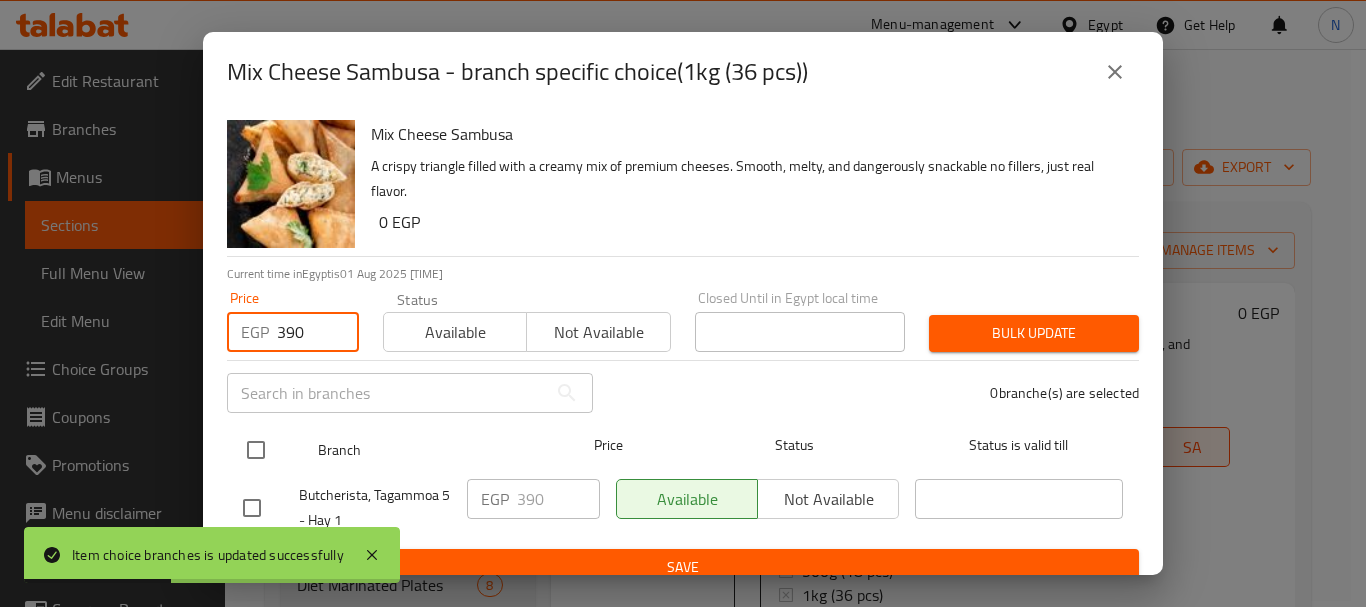 type on "390" 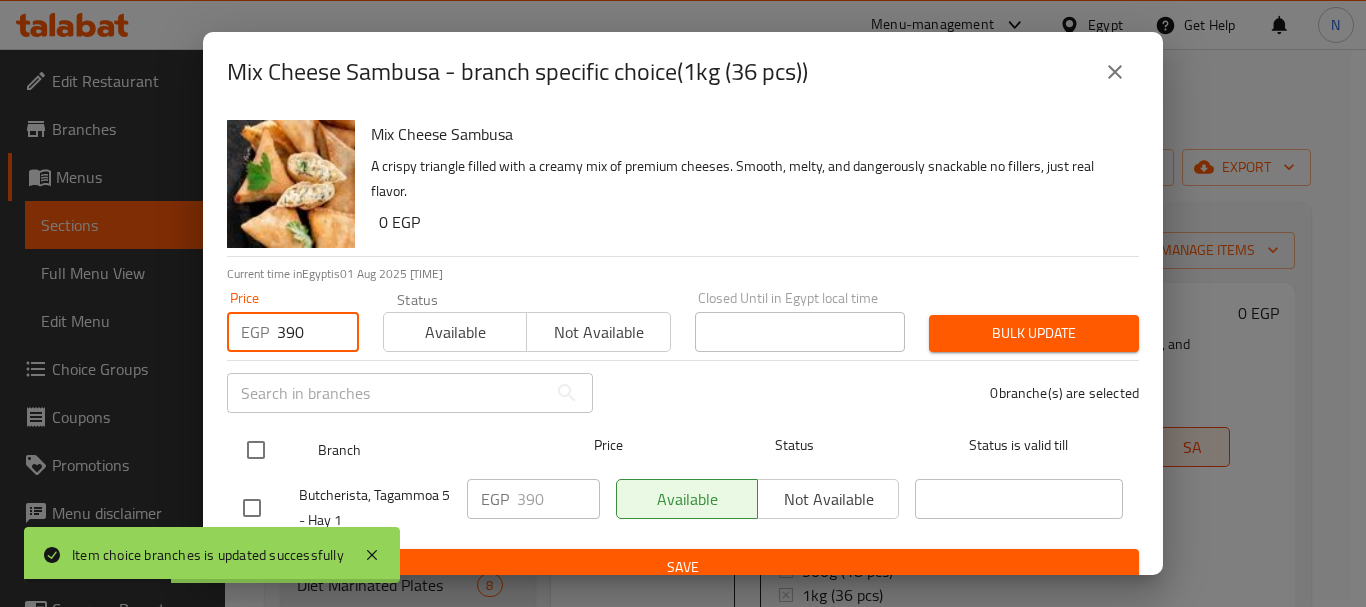 click at bounding box center [256, 450] 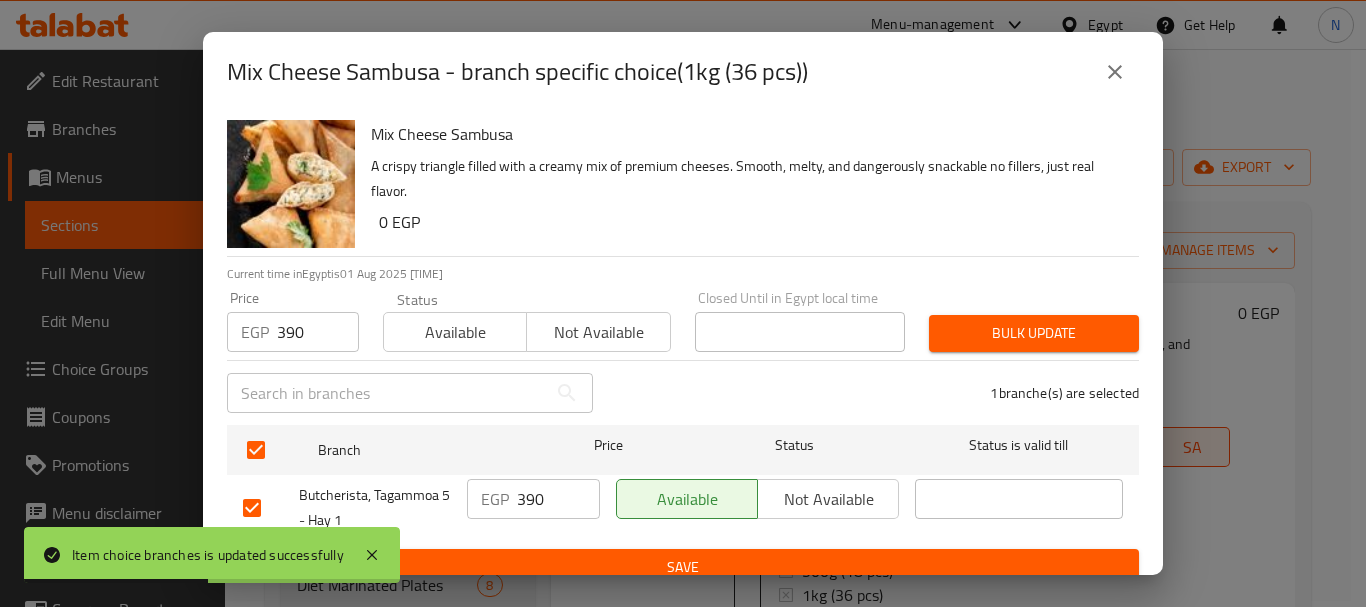 click on "Bulk update" at bounding box center [1034, 333] 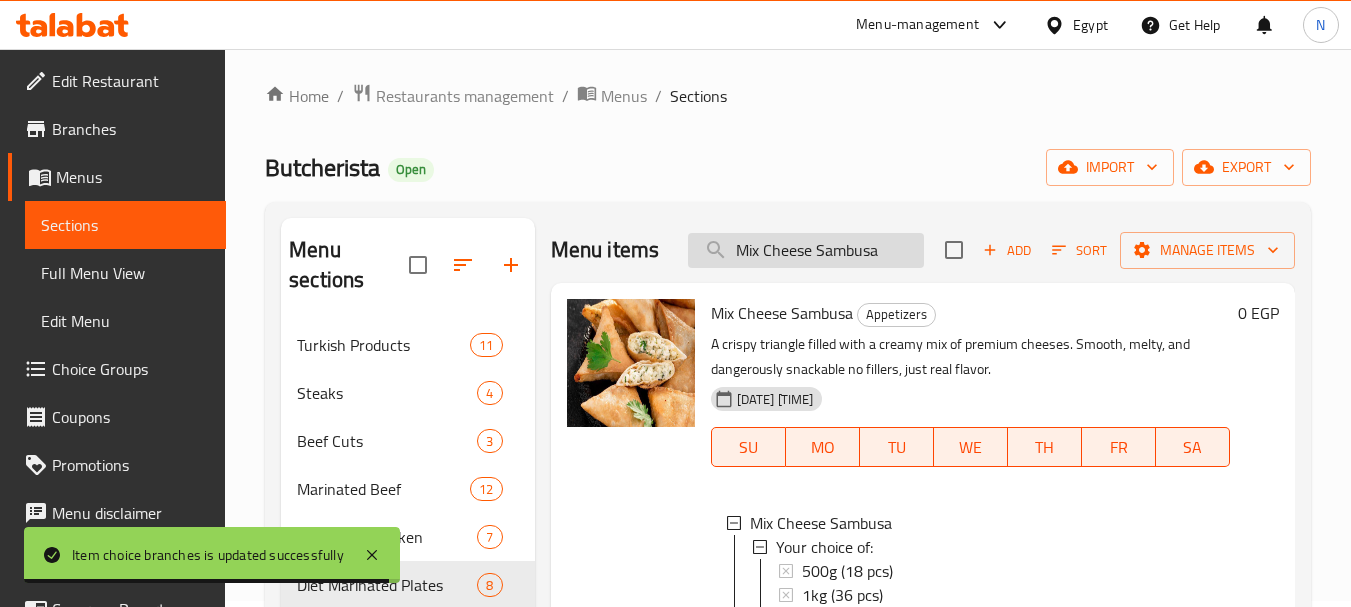 click on "Mix Cheese Sambusa" at bounding box center (806, 250) 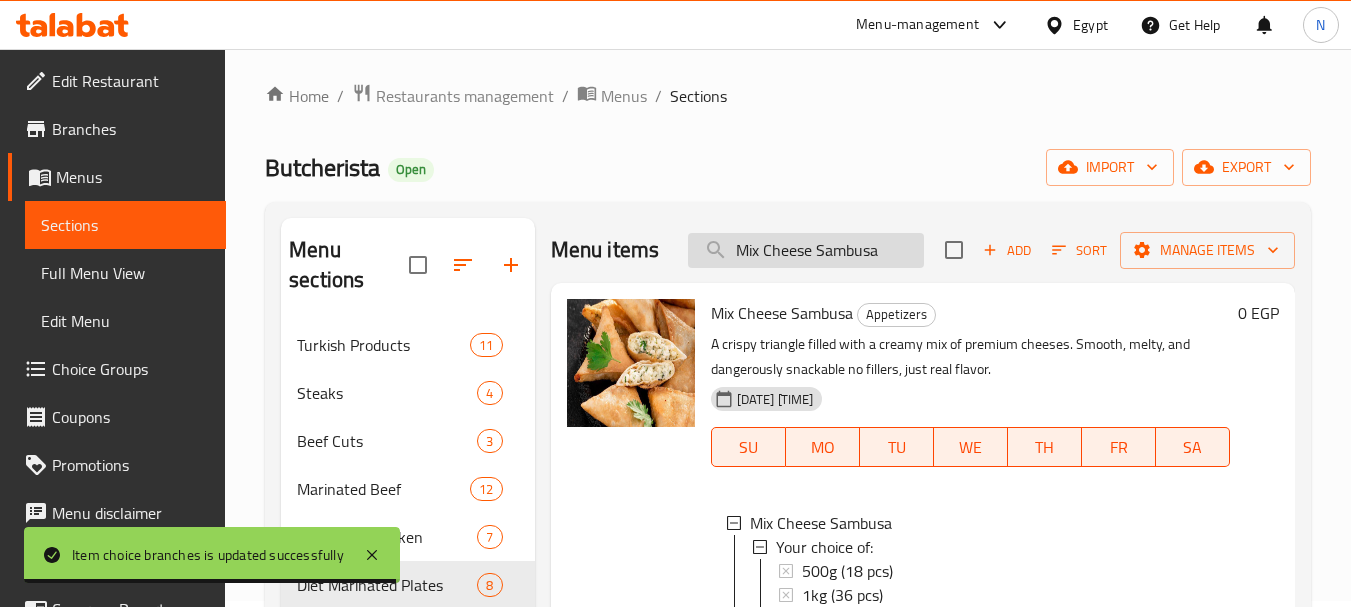 click on "Mix Cheese Sambusa" at bounding box center [806, 250] 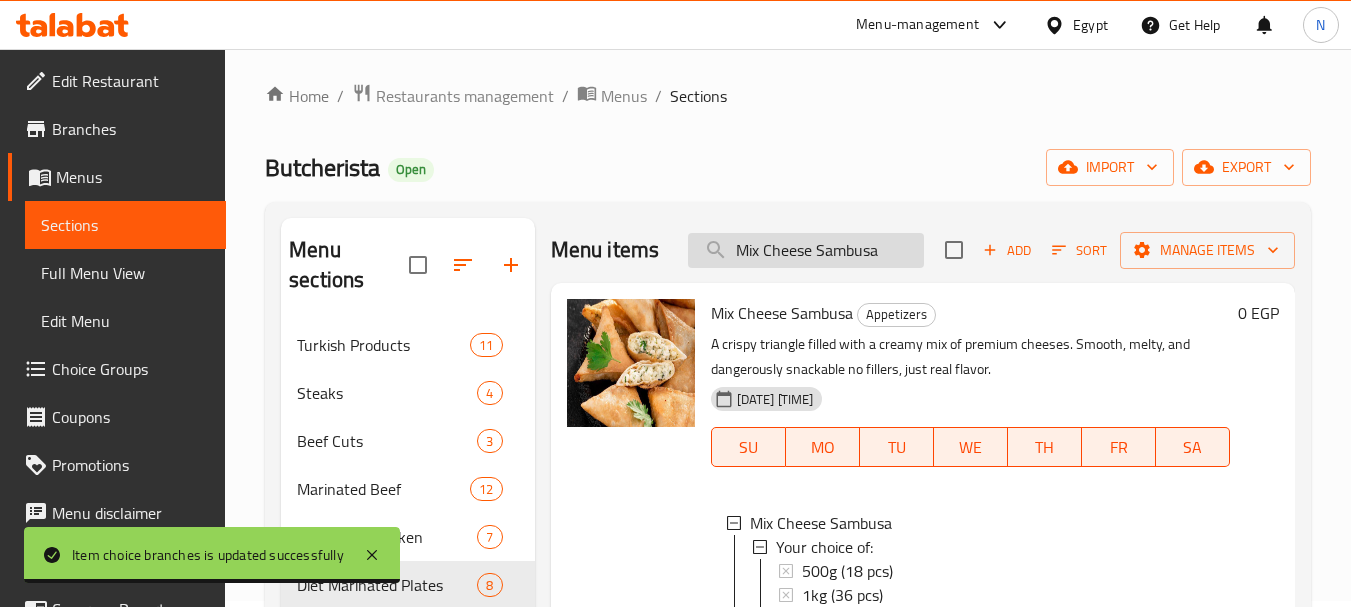 paste on "Chicken Cheese Pops" 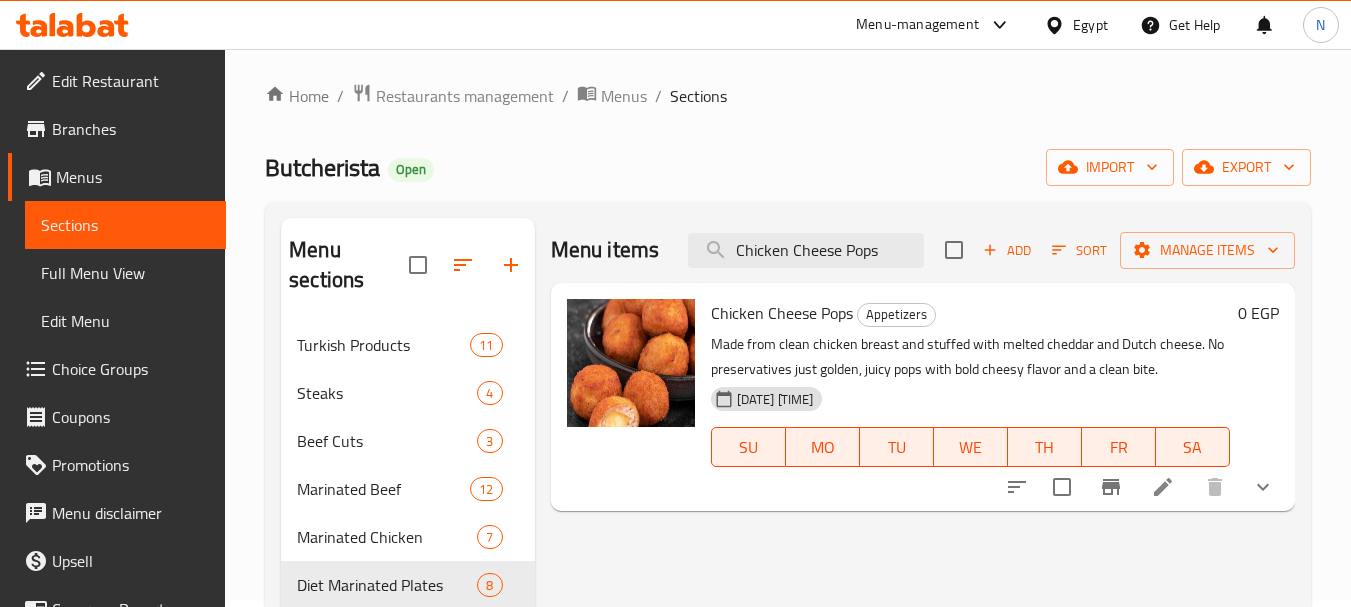 type on "Chicken Cheese Pops" 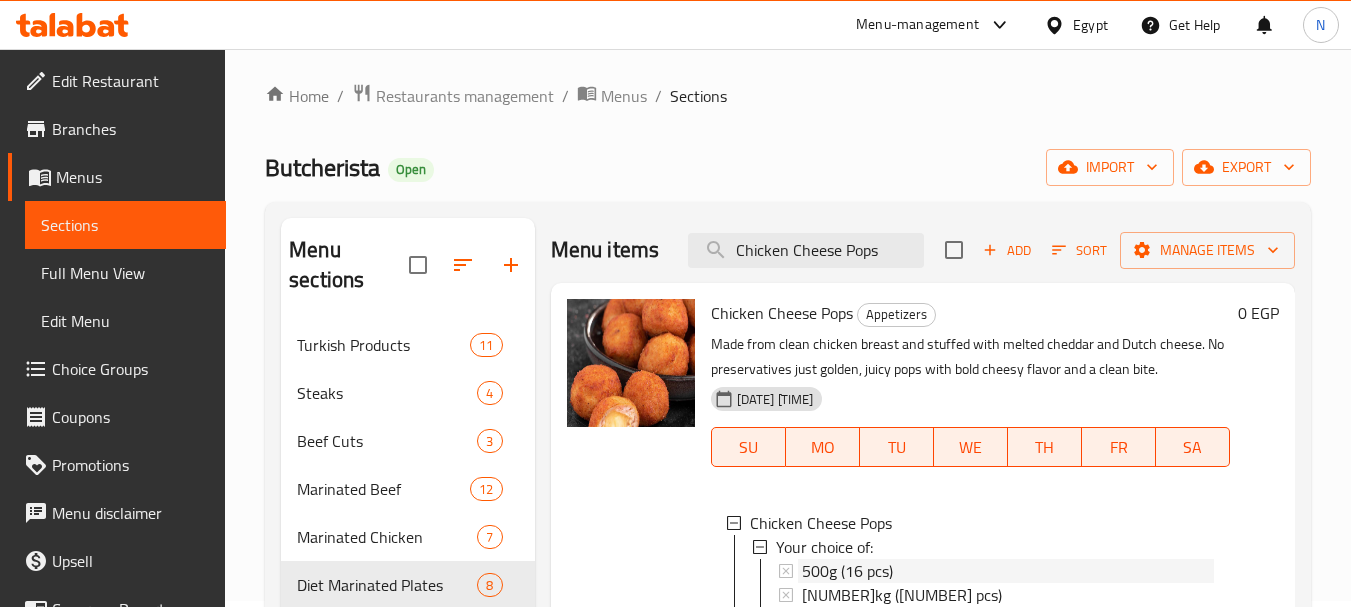 click on "[WEIGHT] ([NUMBER] Skewers)" at bounding box center (847, 571) 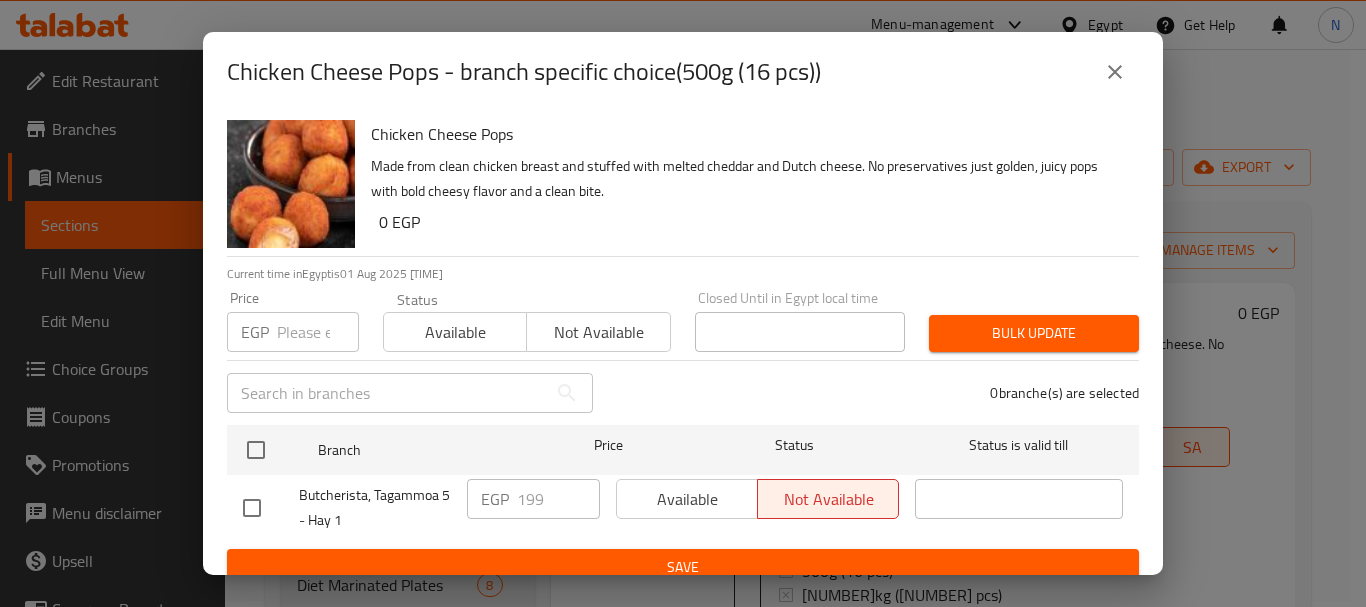 click at bounding box center (318, 332) 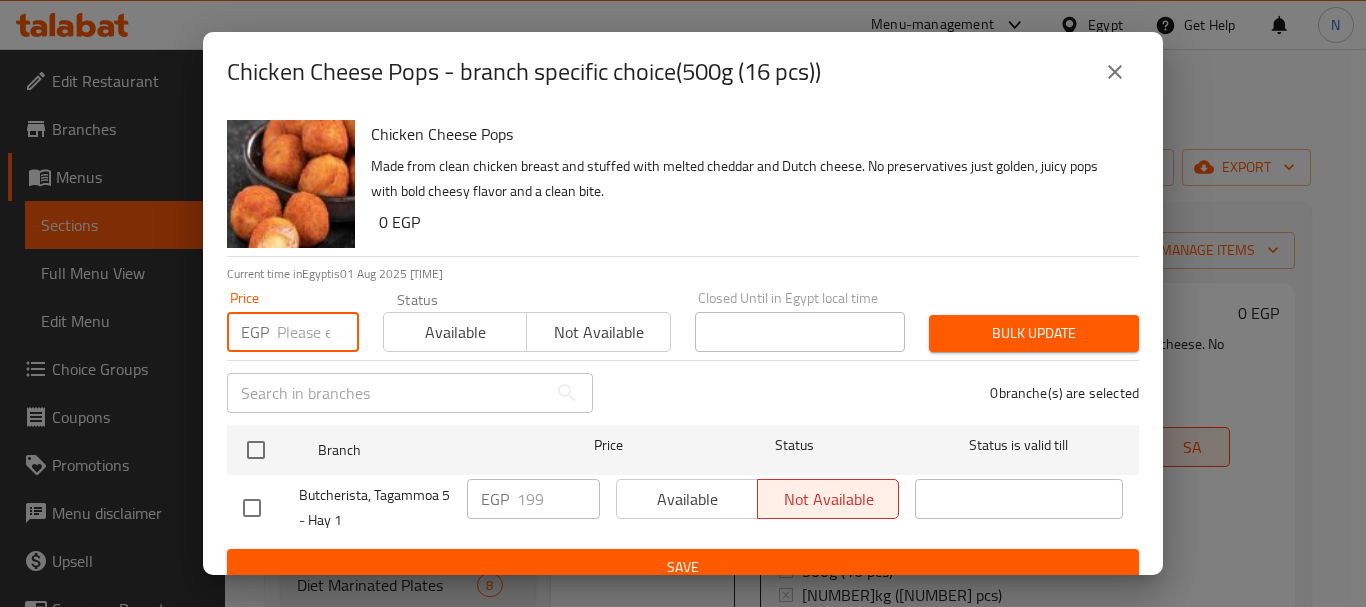 paste on "199" 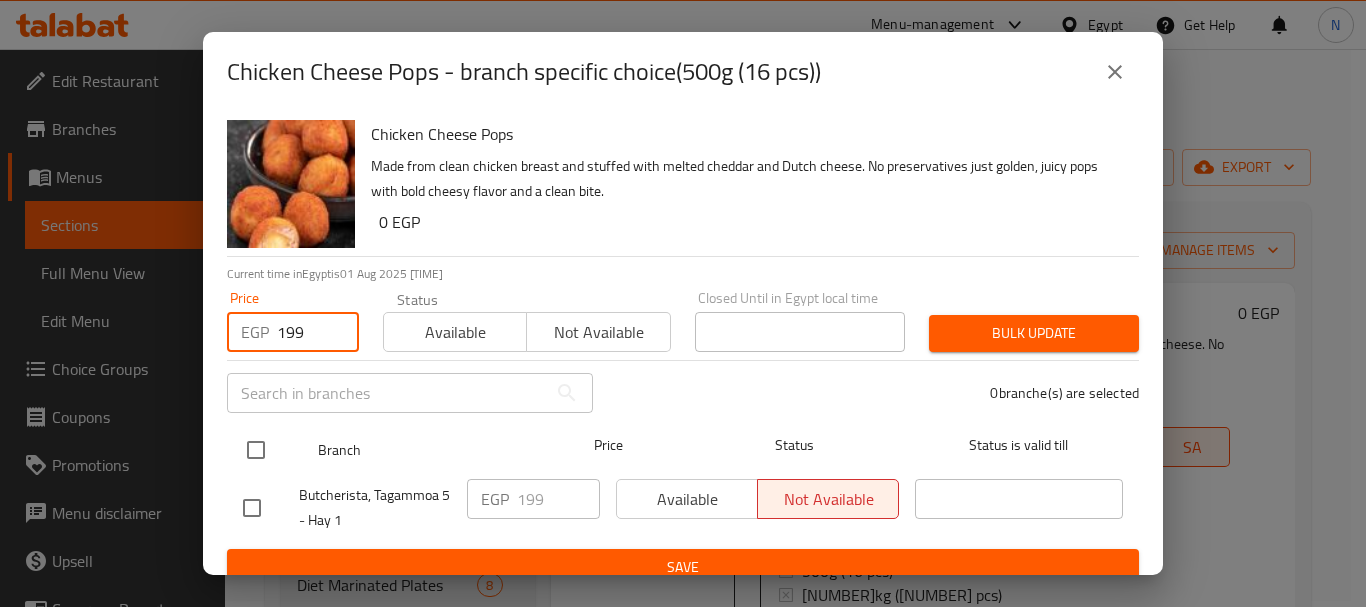 type on "199" 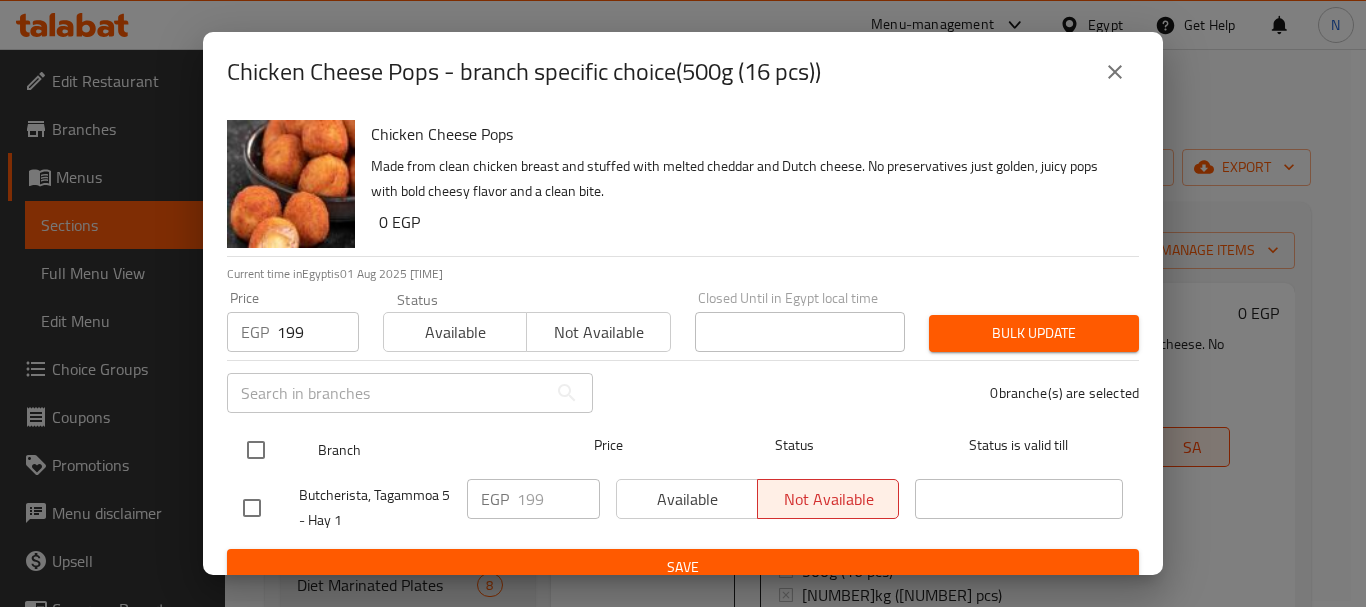click at bounding box center [256, 450] 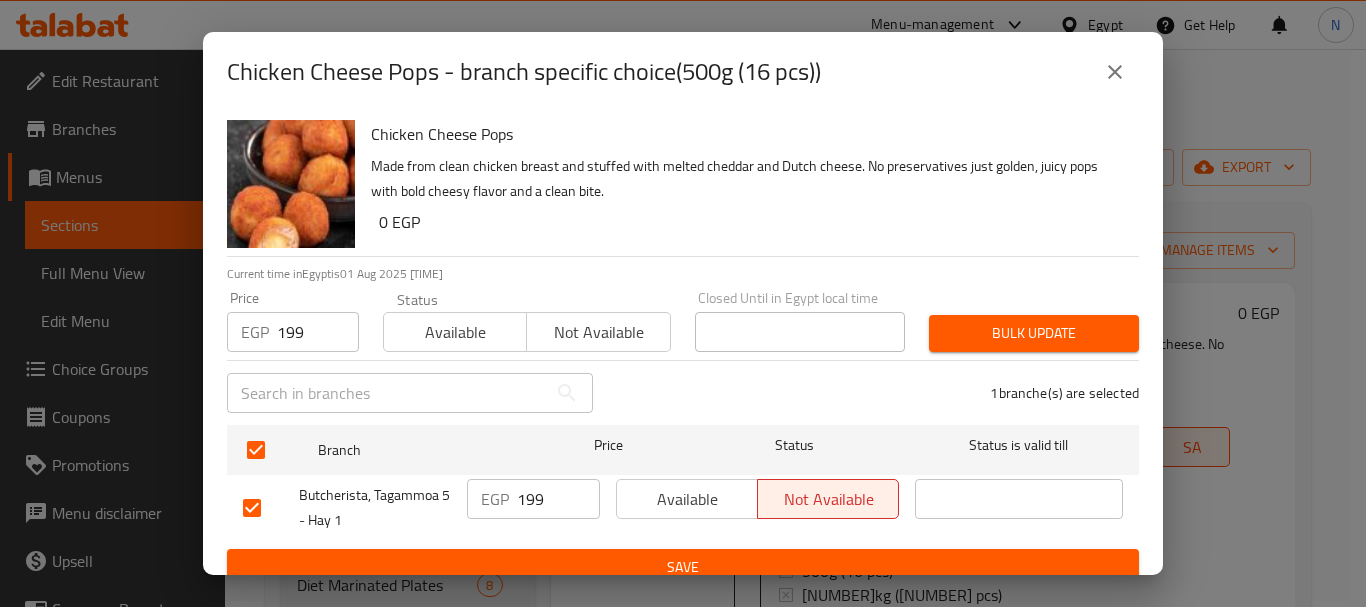 click on "Bulk update" at bounding box center [1034, 333] 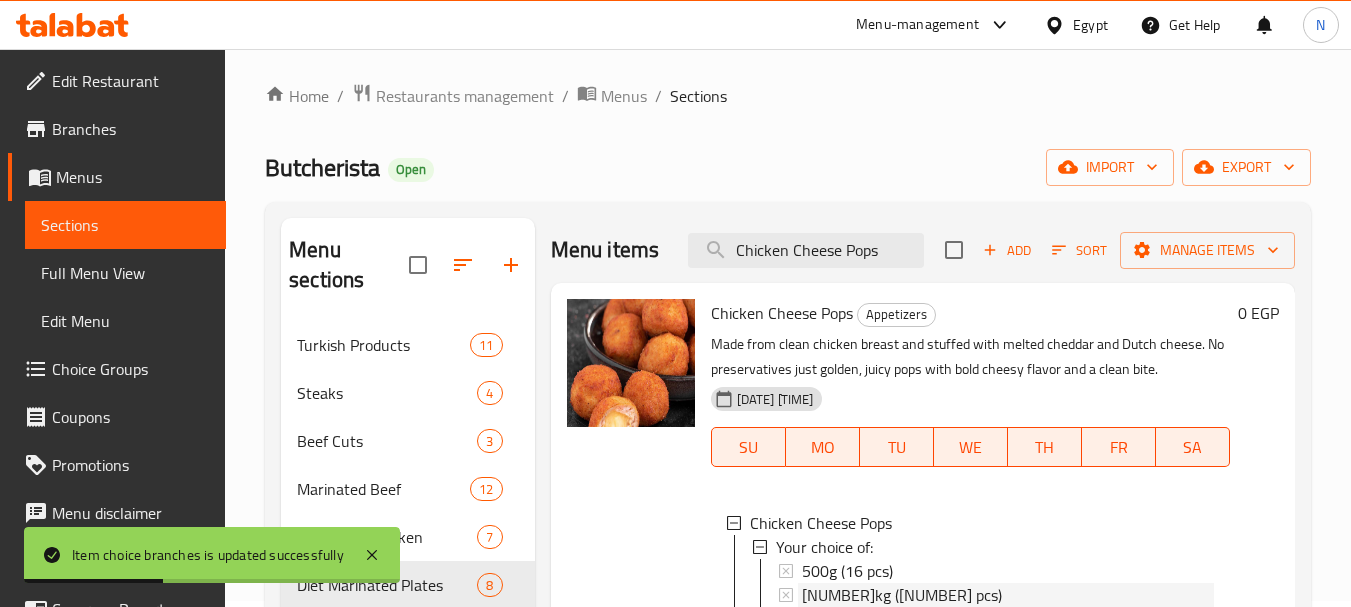 click on "1kg (32 pcs)" at bounding box center (902, 595) 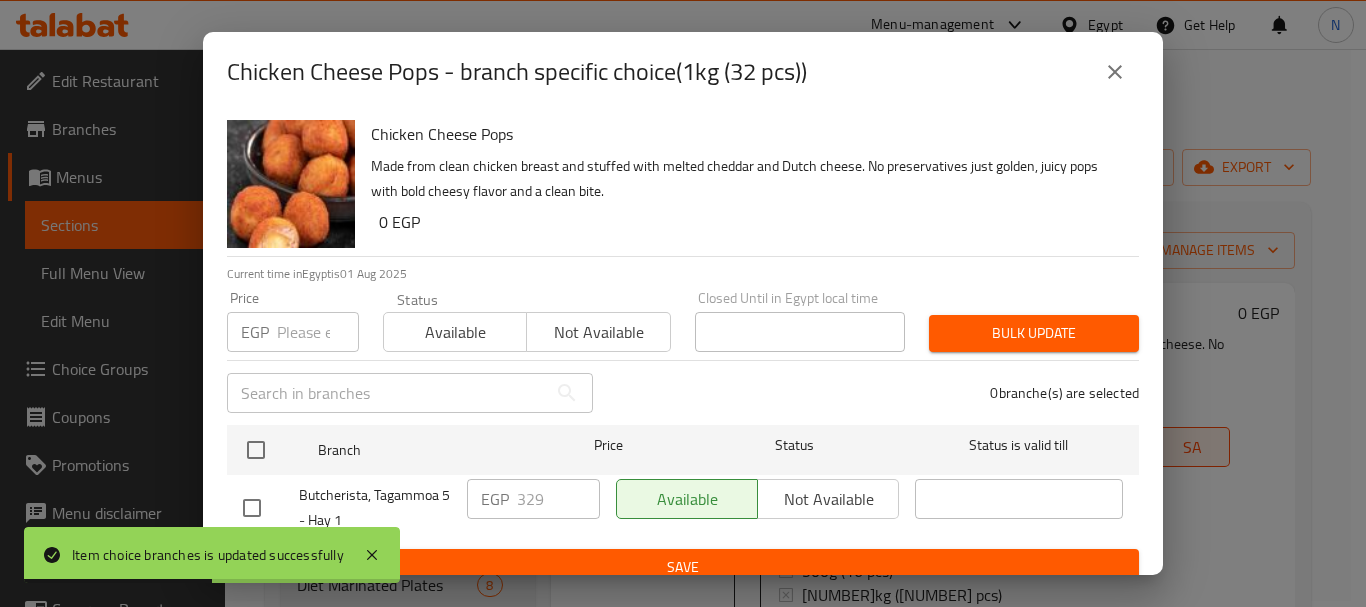 click at bounding box center [318, 332] 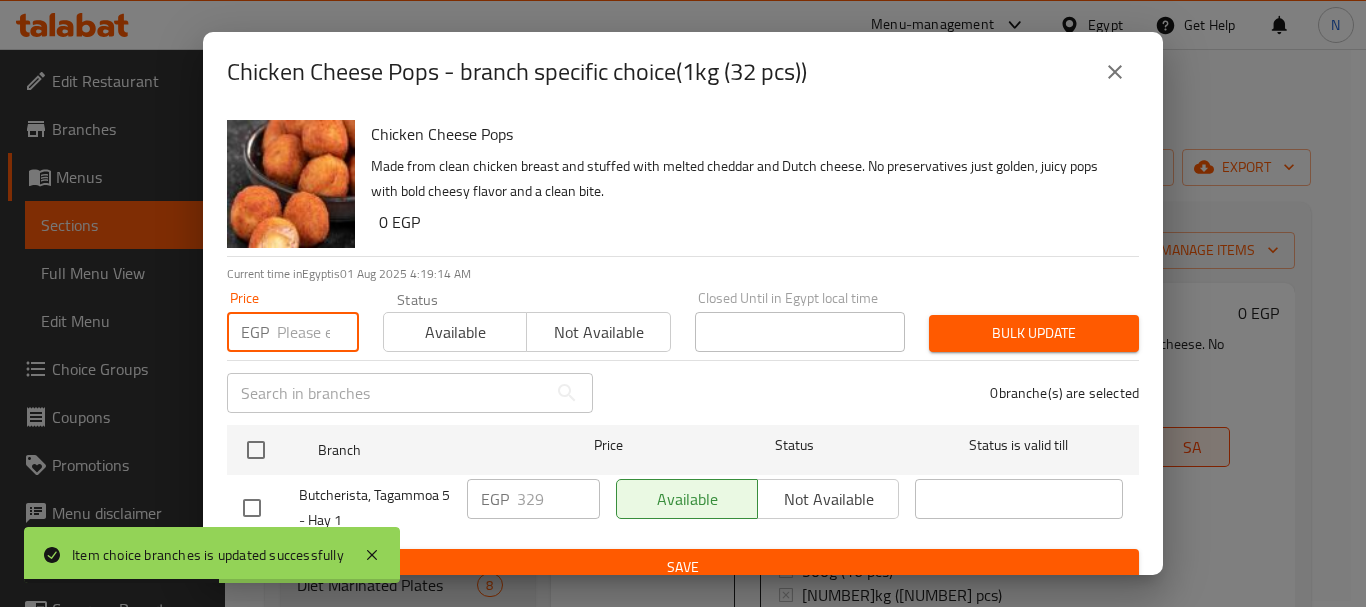 paste on "329" 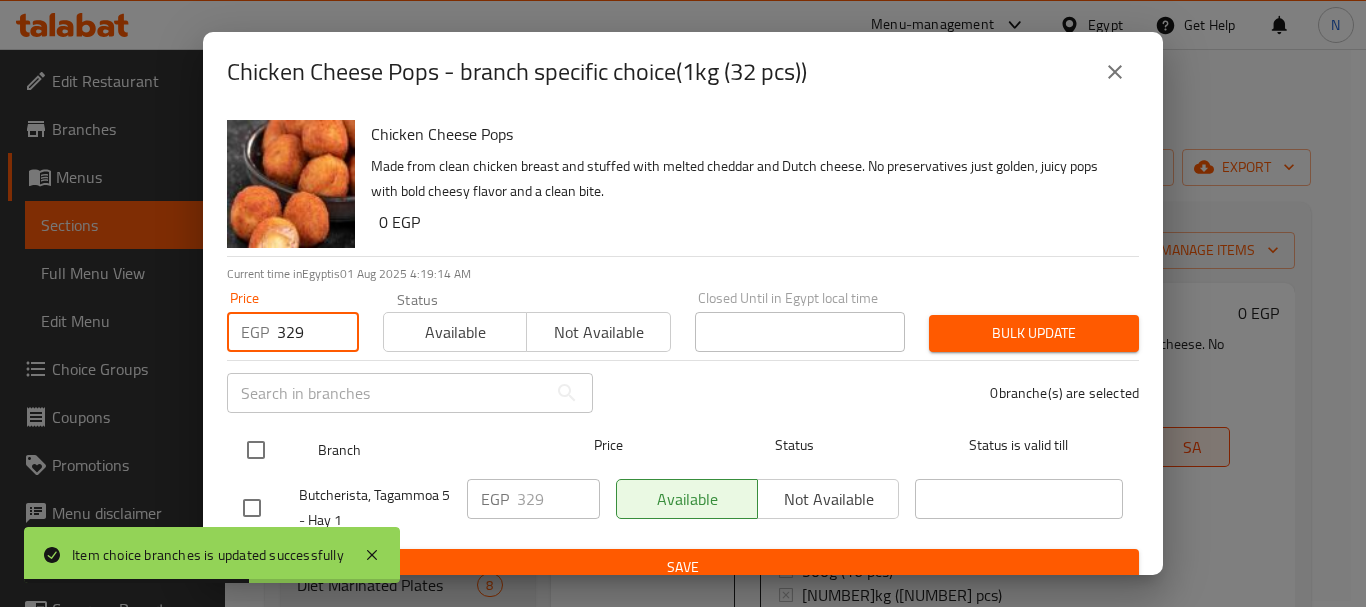 type on "329" 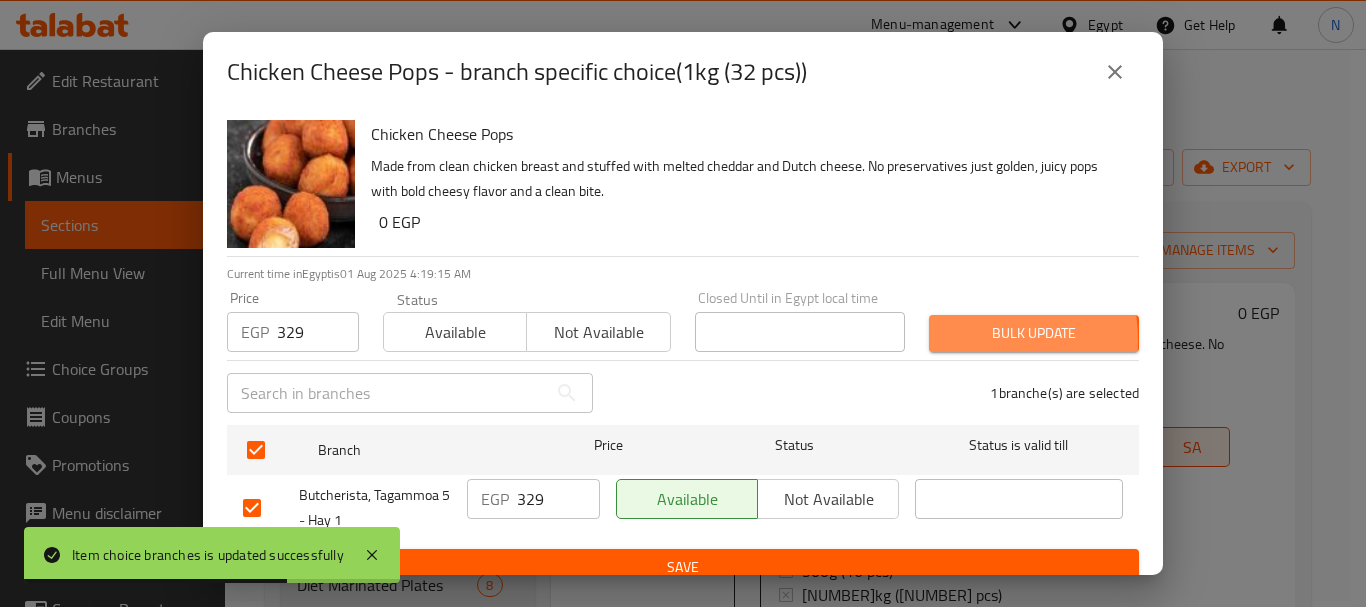 click on "Bulk update" at bounding box center [1034, 333] 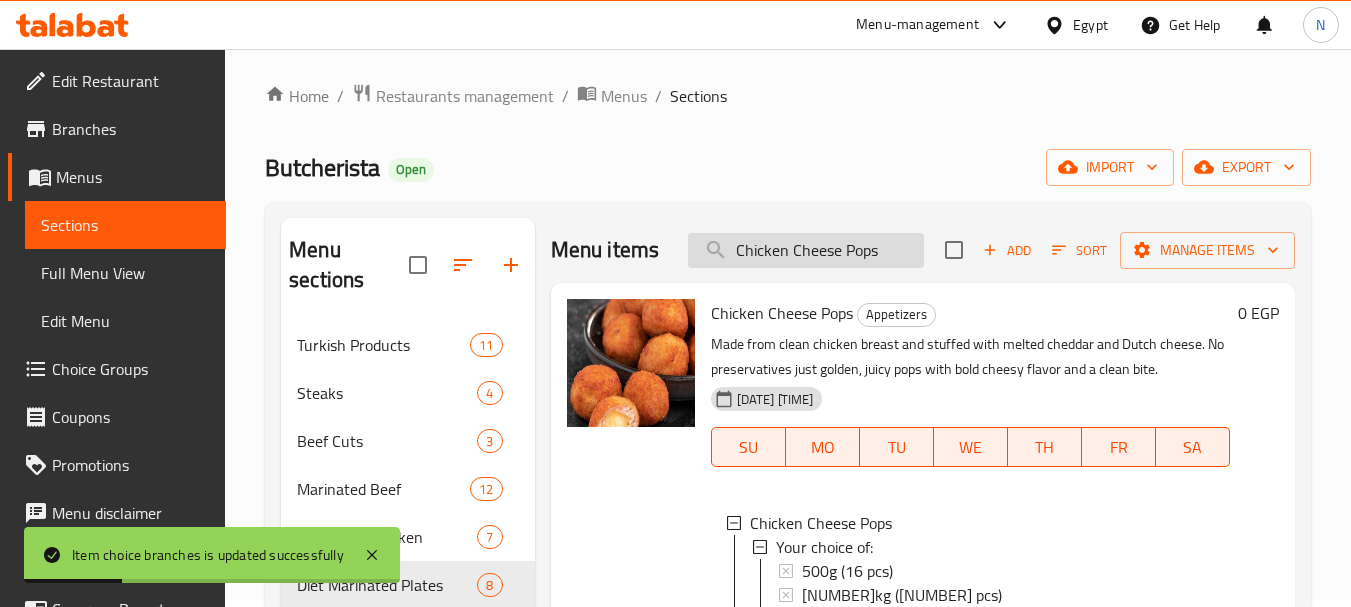 click on "Chicken Cheese Pops" at bounding box center (806, 250) 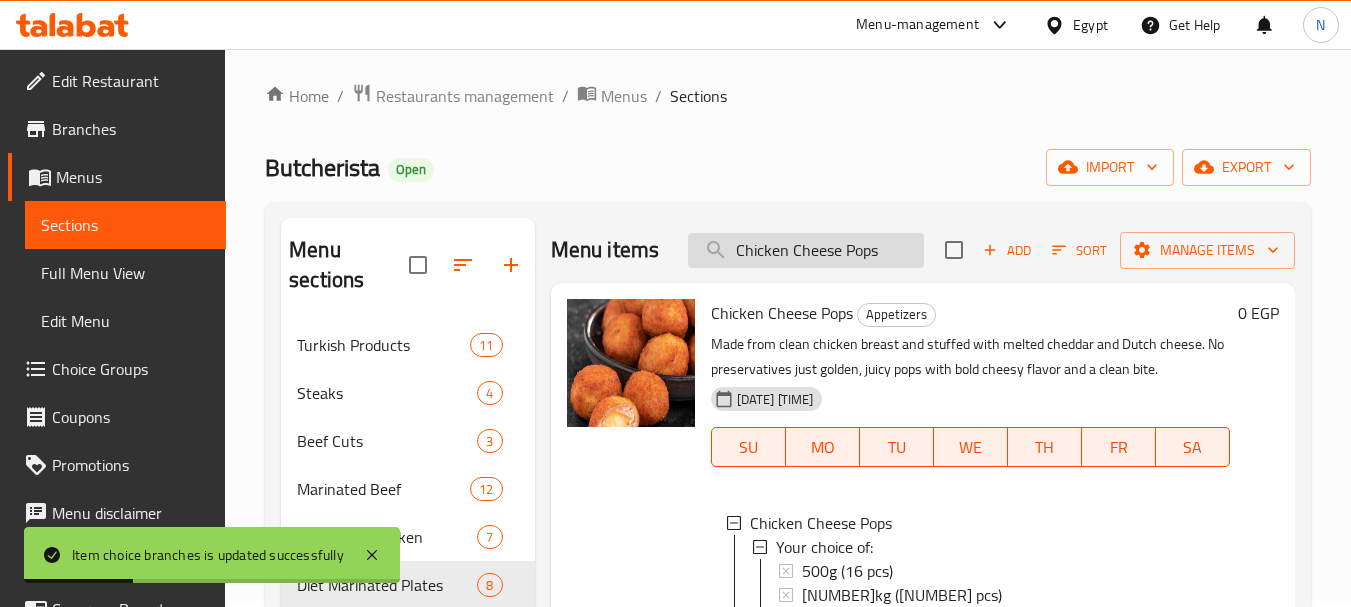 click on "Chicken Cheese Pops" at bounding box center (806, 250) 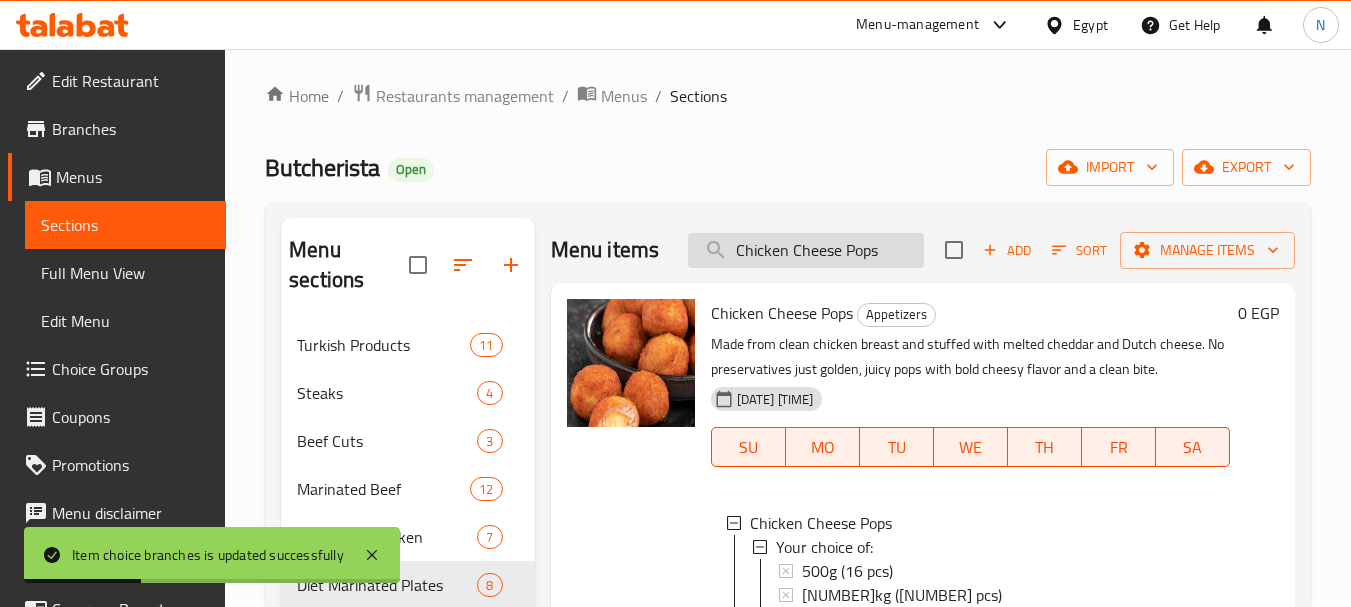 click on "Chicken Cheese Pops" at bounding box center (806, 250) 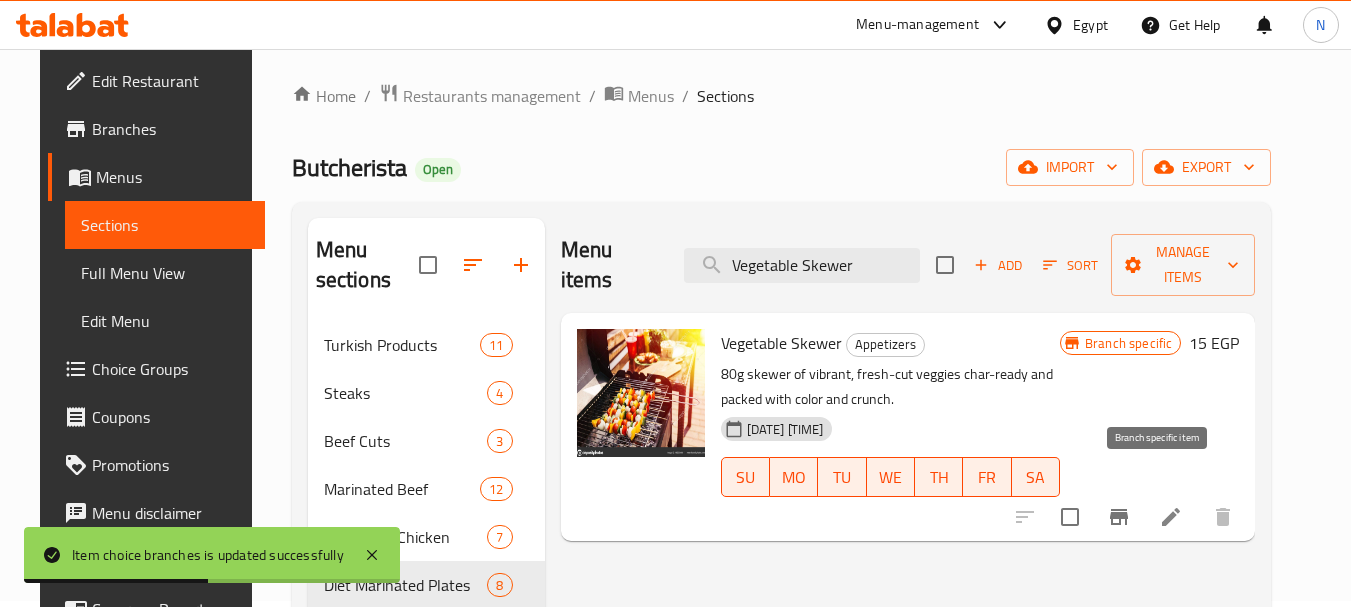 type on "Vegetable Skewer" 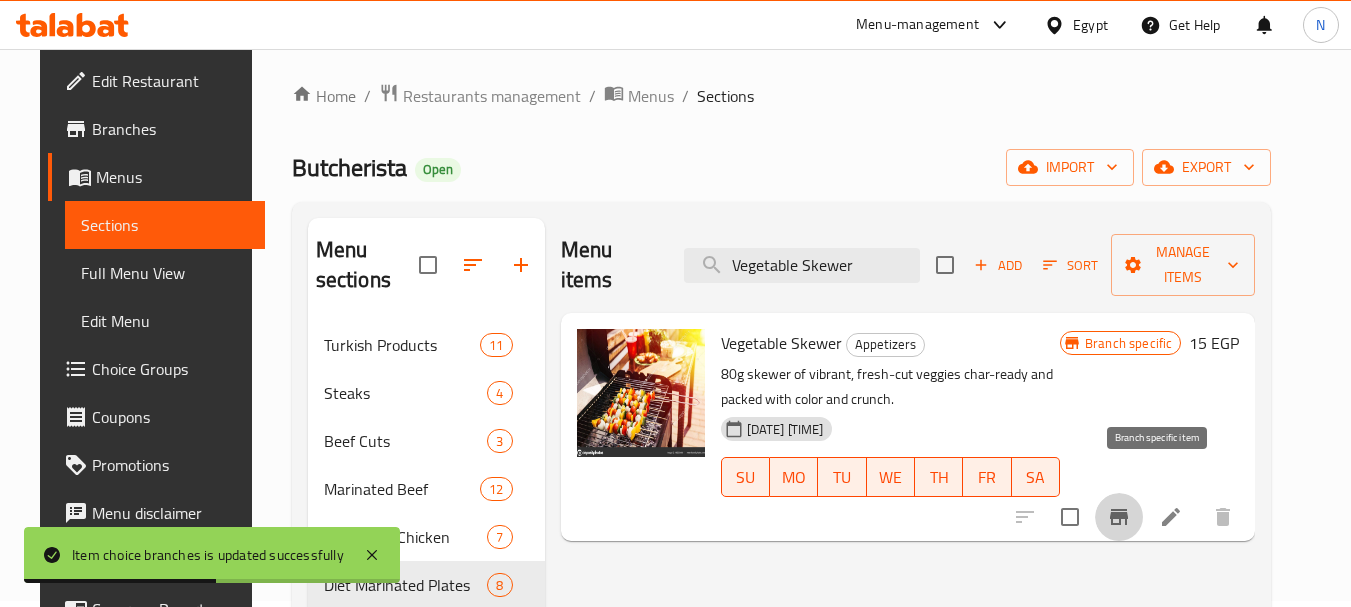 click 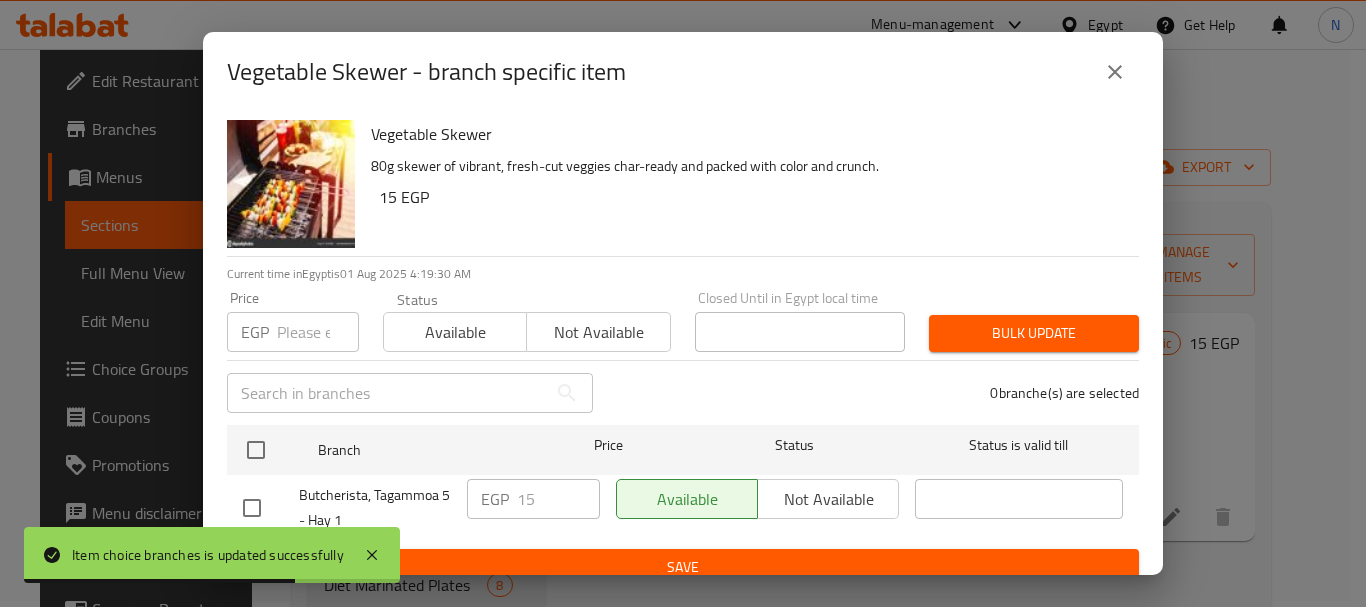 click at bounding box center (318, 332) 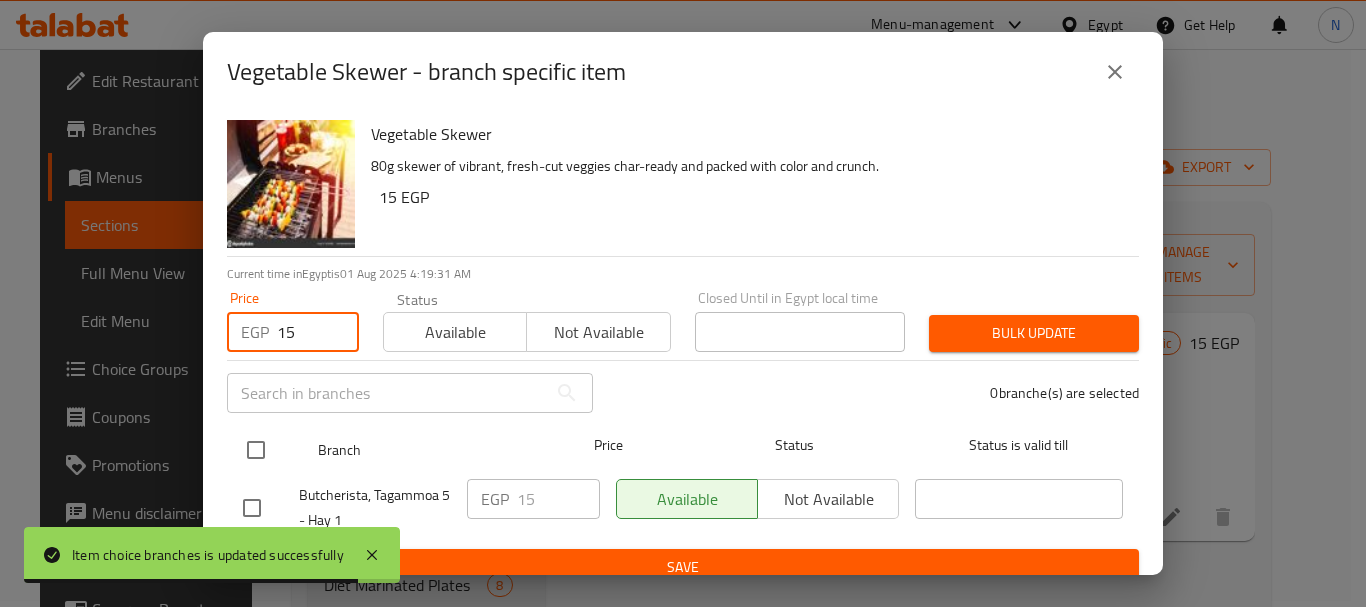 type on "15" 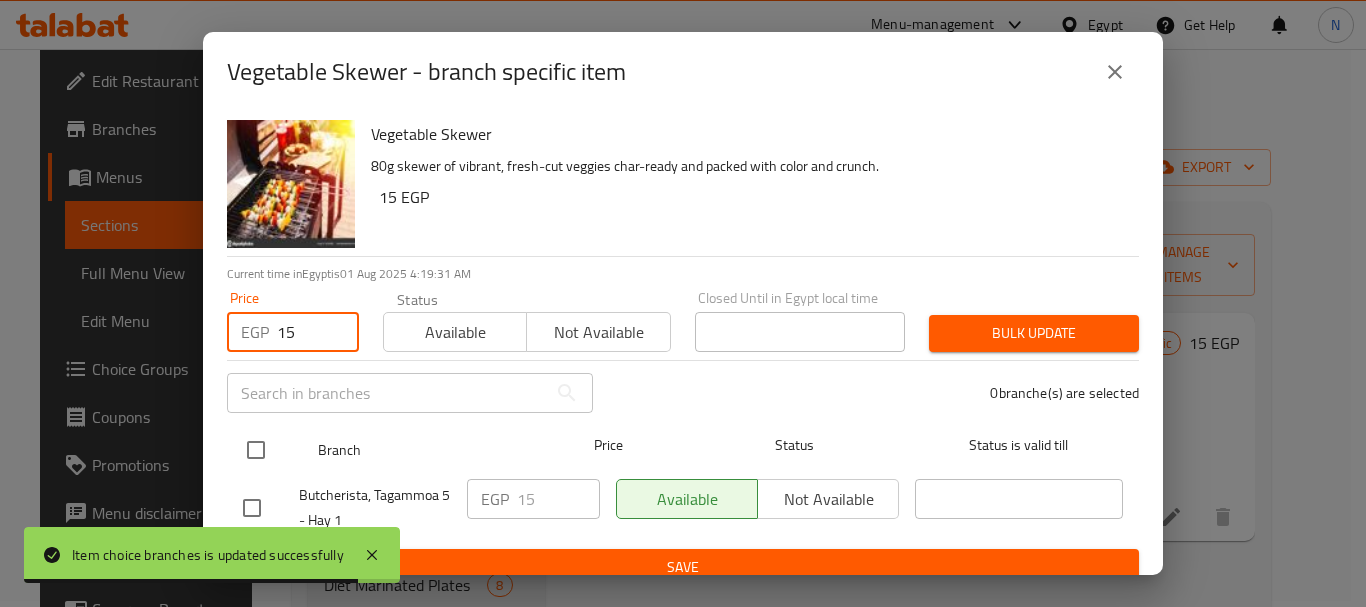 click at bounding box center [256, 450] 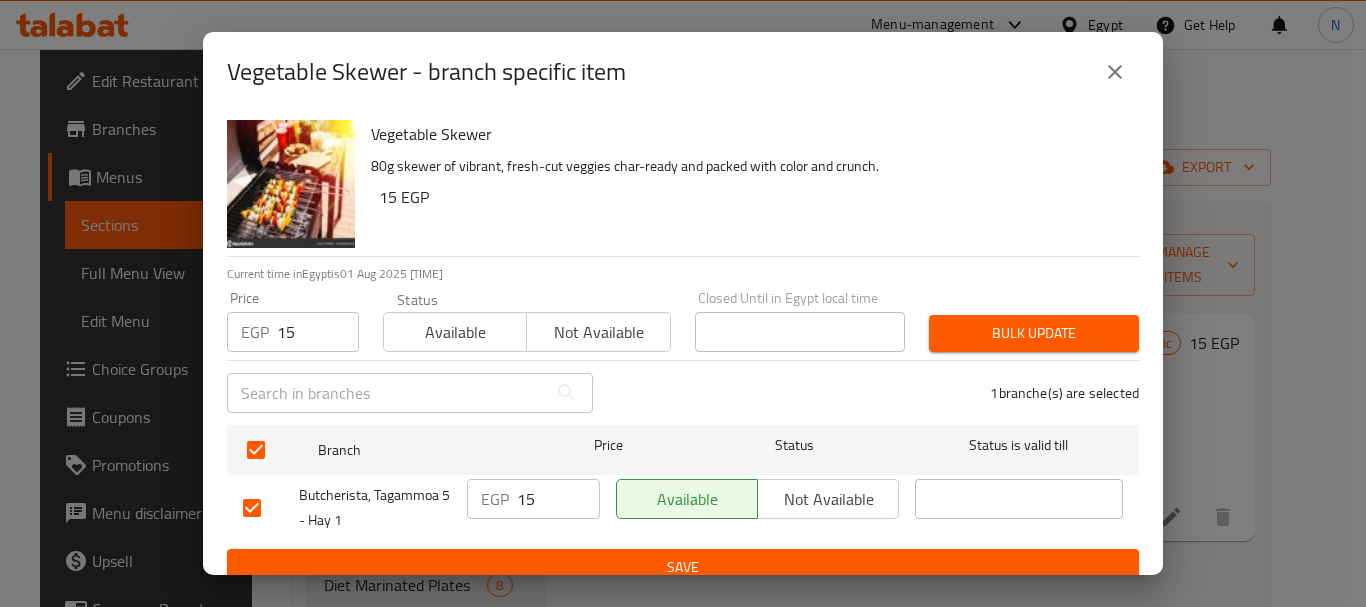 click on "Bulk update" at bounding box center [1034, 333] 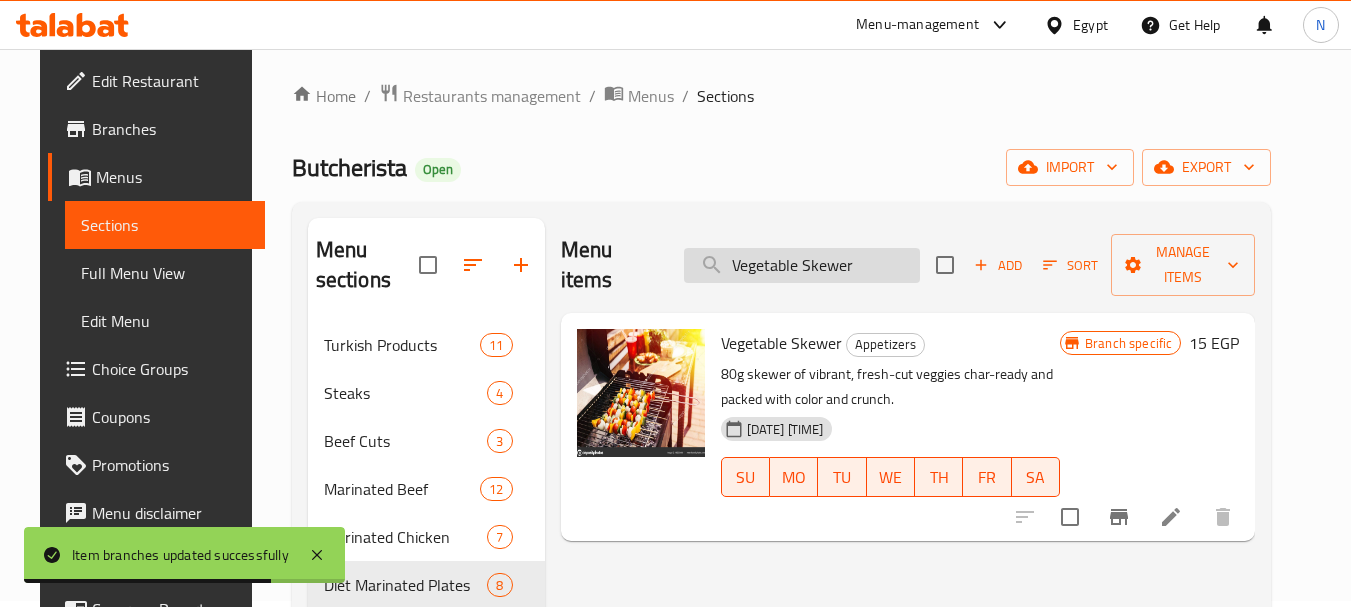 click on "Vegetable Skewer" at bounding box center [802, 265] 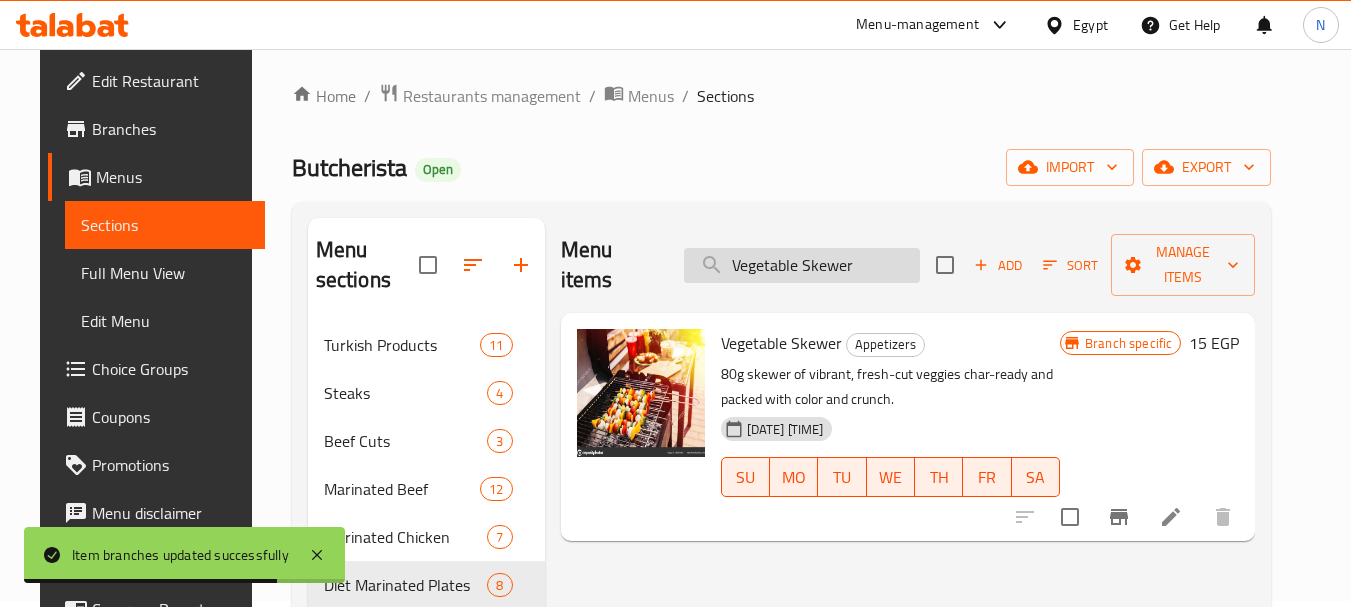 click on "Vegetable Skewer" at bounding box center [802, 265] 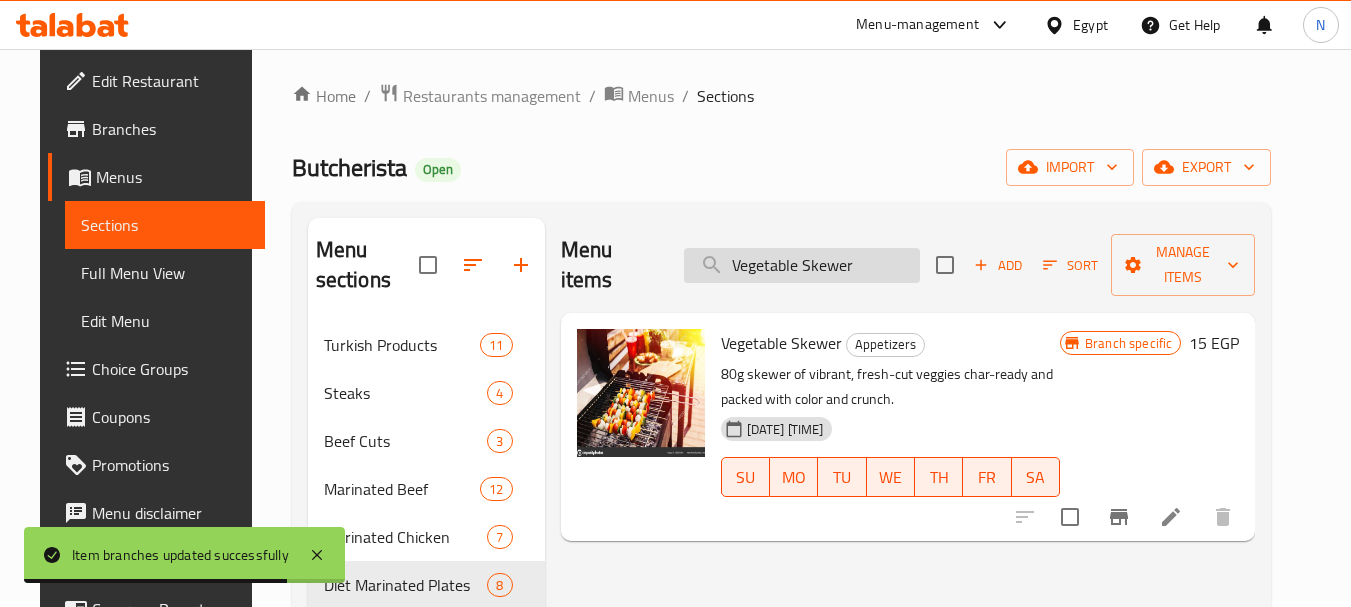click on "Vegetable Skewer" at bounding box center (802, 265) 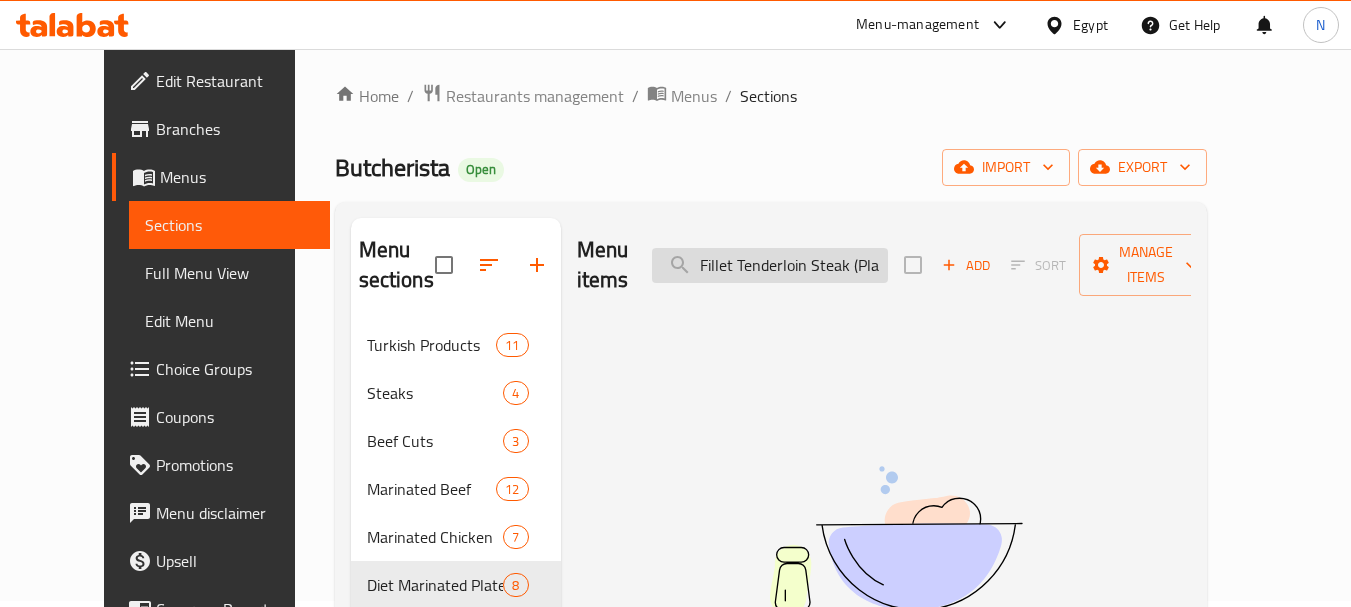 scroll, scrollTop: 0, scrollLeft: 0, axis: both 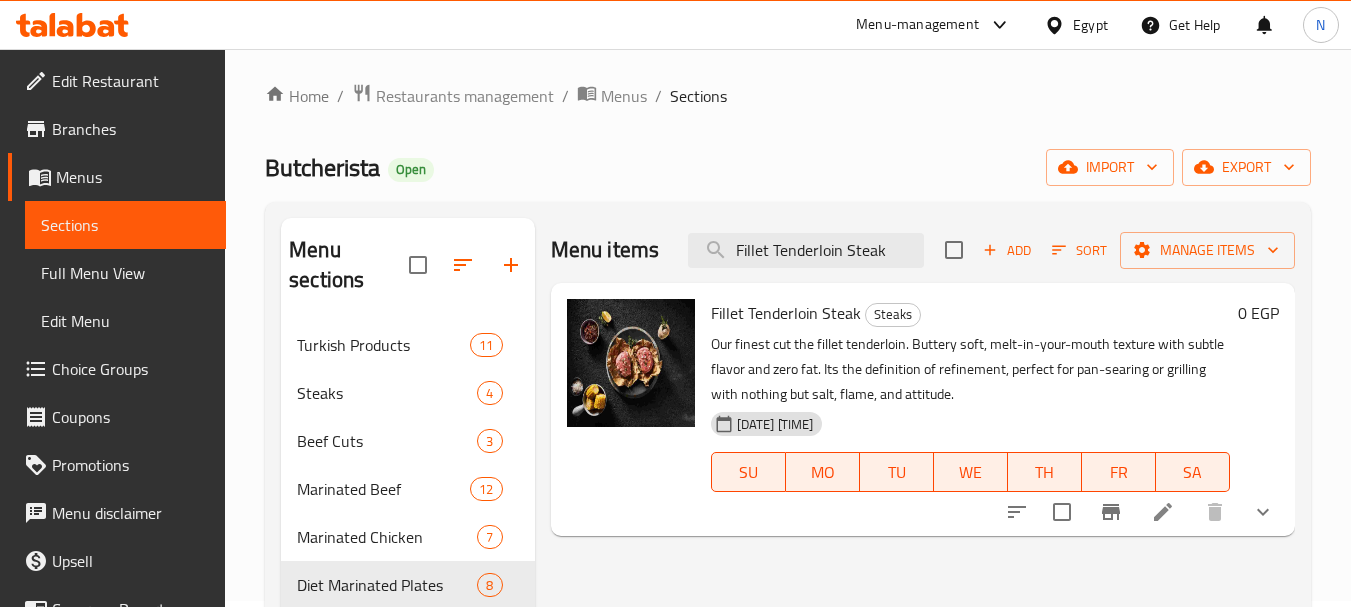 type on "Fillet Tenderloin Steak" 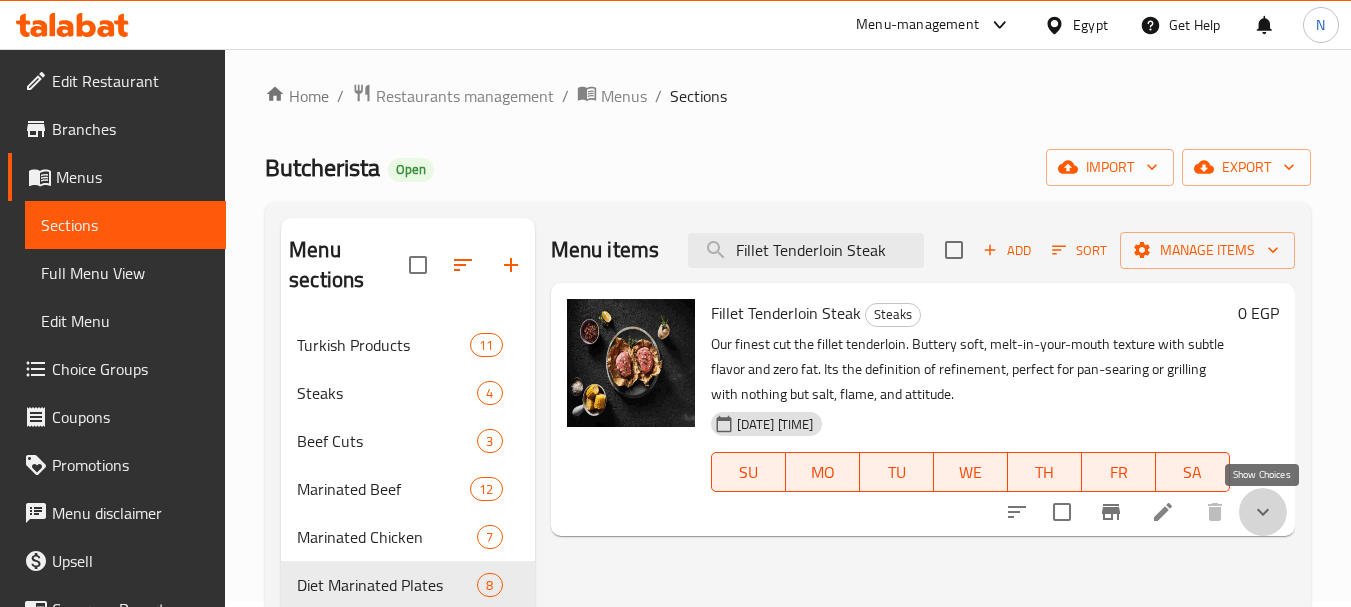 click 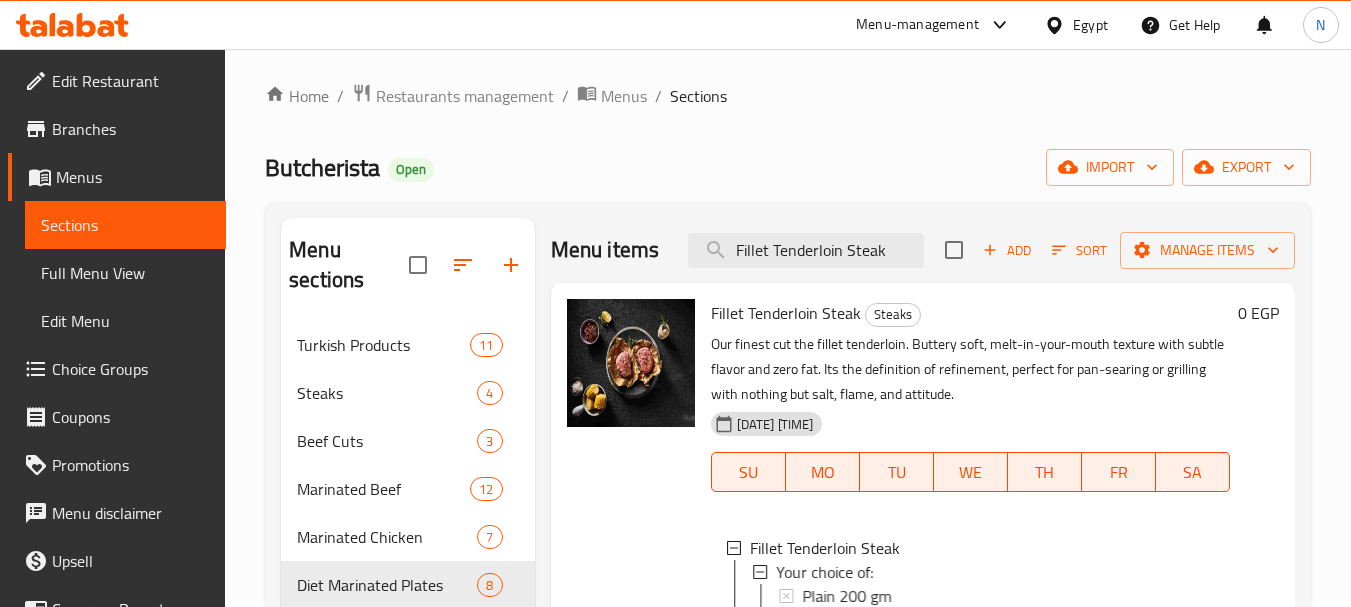 scroll, scrollTop: 280, scrollLeft: 0, axis: vertical 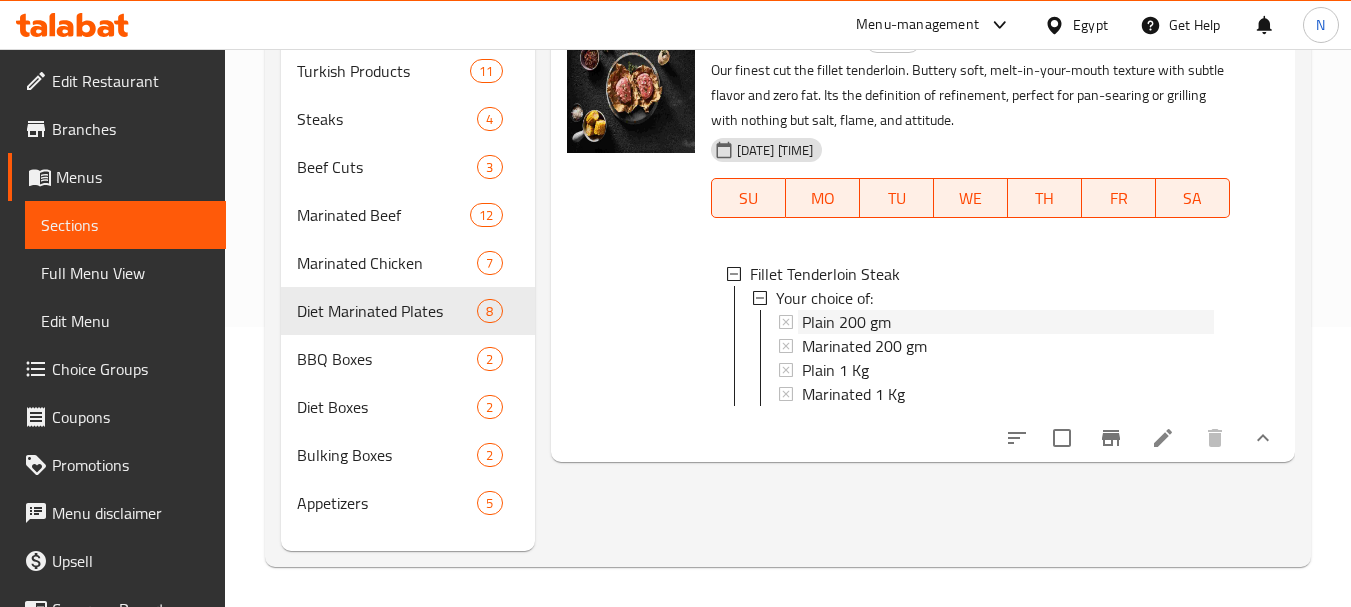 click on "Plain [WEIGHT]" at bounding box center (846, 322) 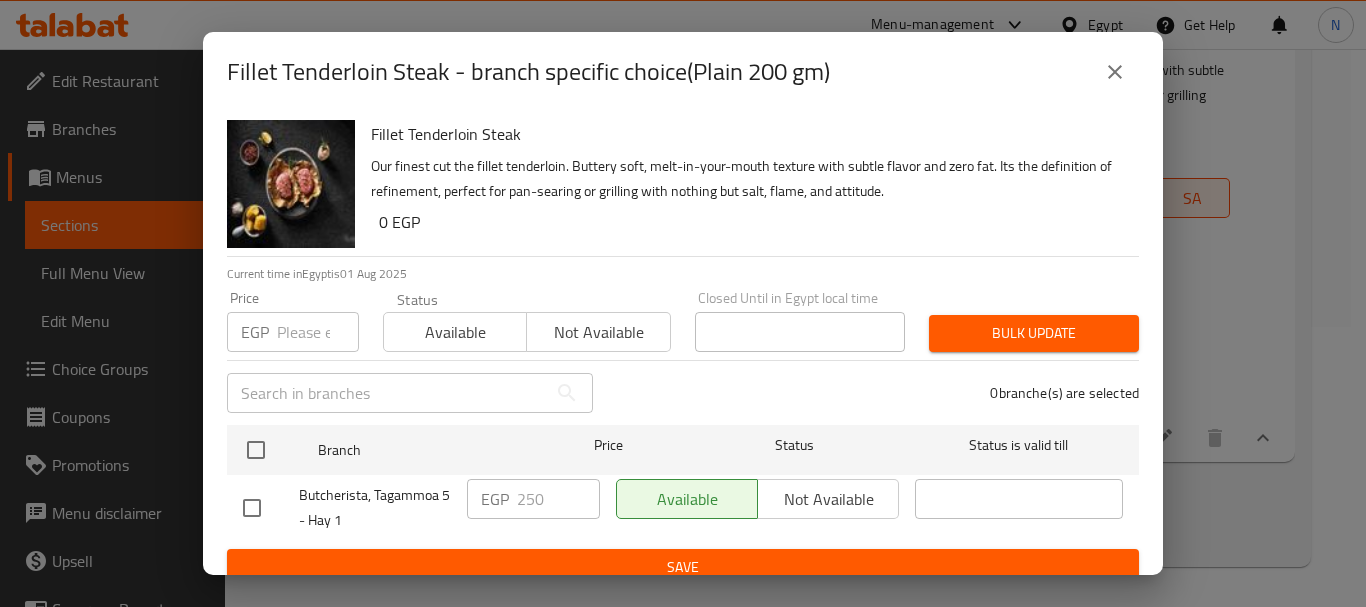 click at bounding box center (318, 332) 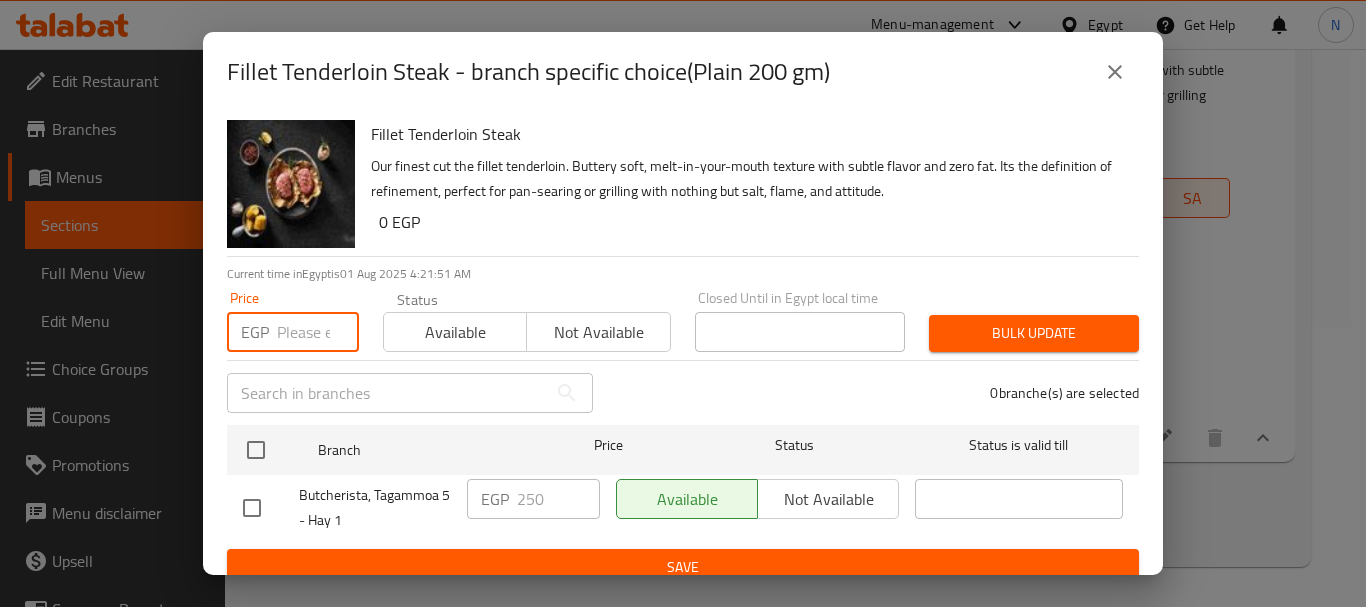 paste on "250" 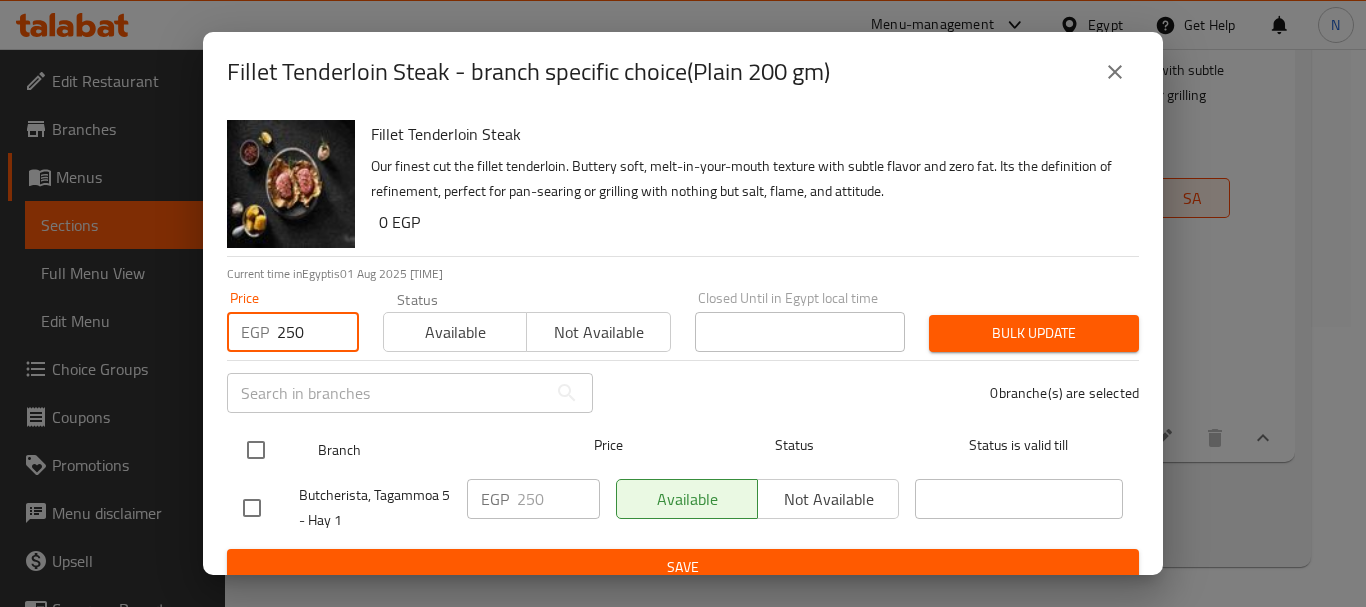 type on "250" 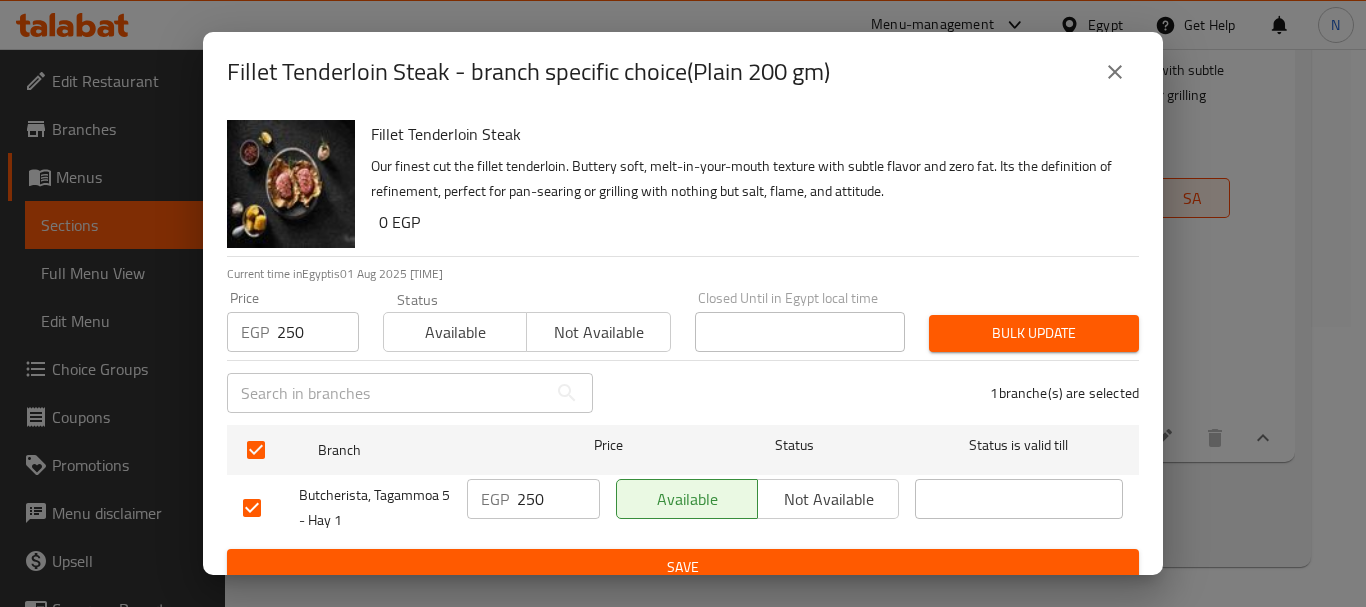 click on "Bulk update" at bounding box center (1034, 333) 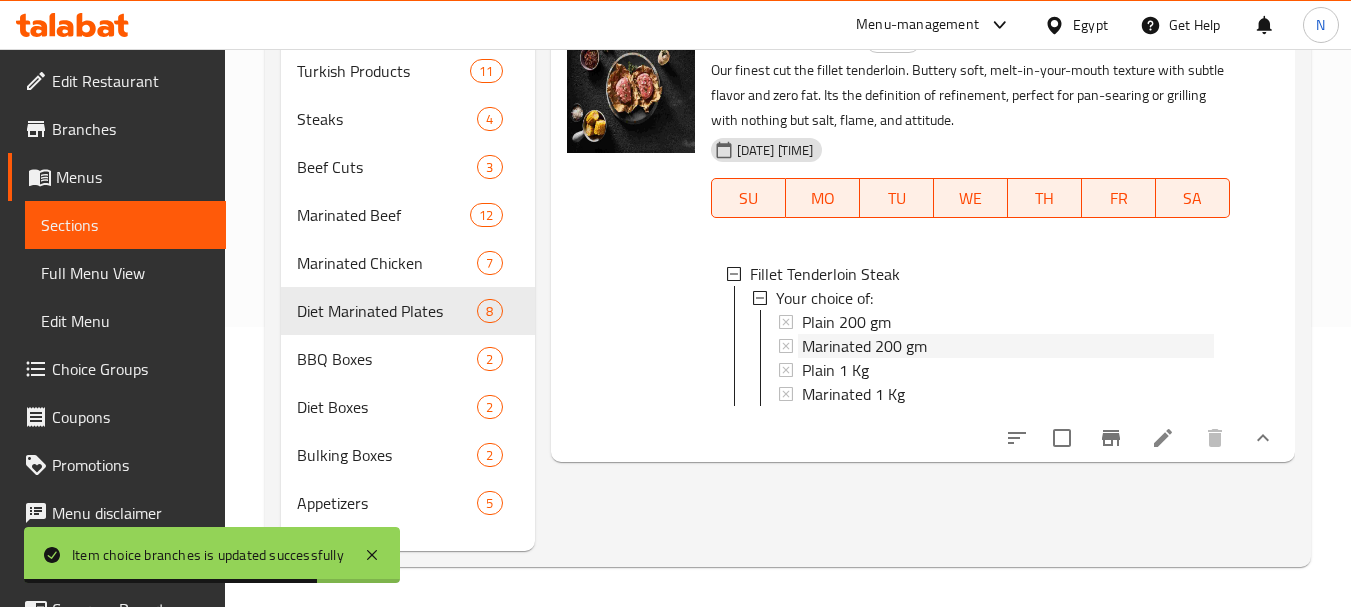 click on "Marinated [WEIGHT]" at bounding box center (864, 346) 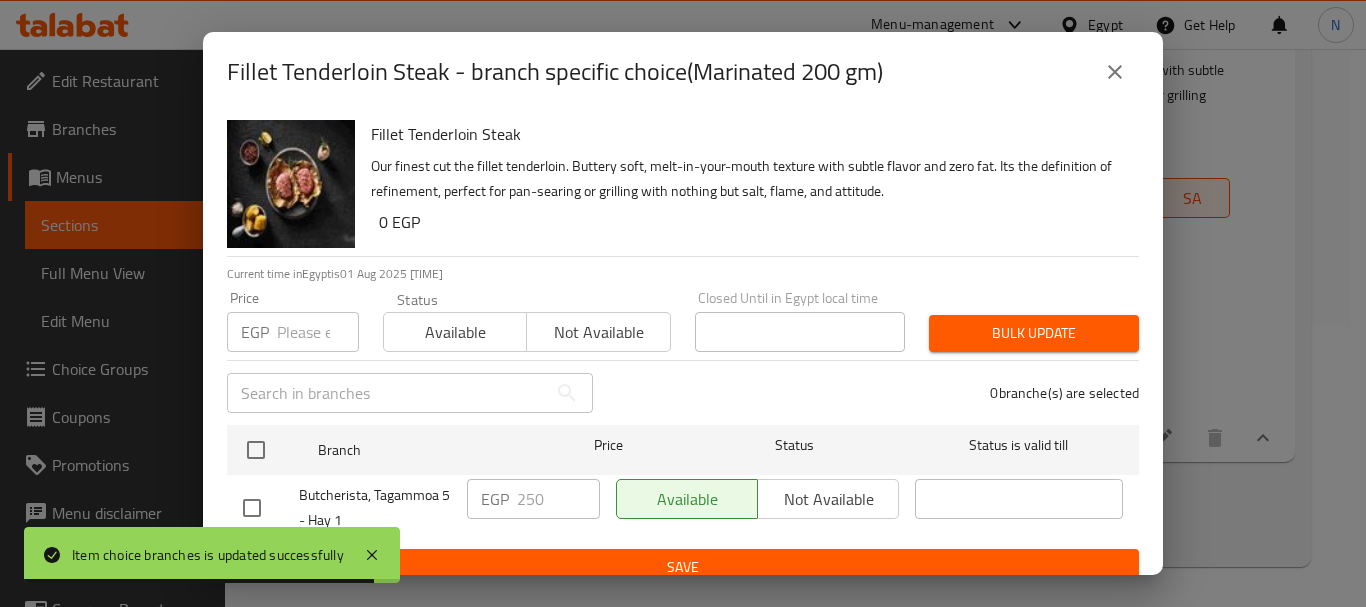 click at bounding box center (318, 332) 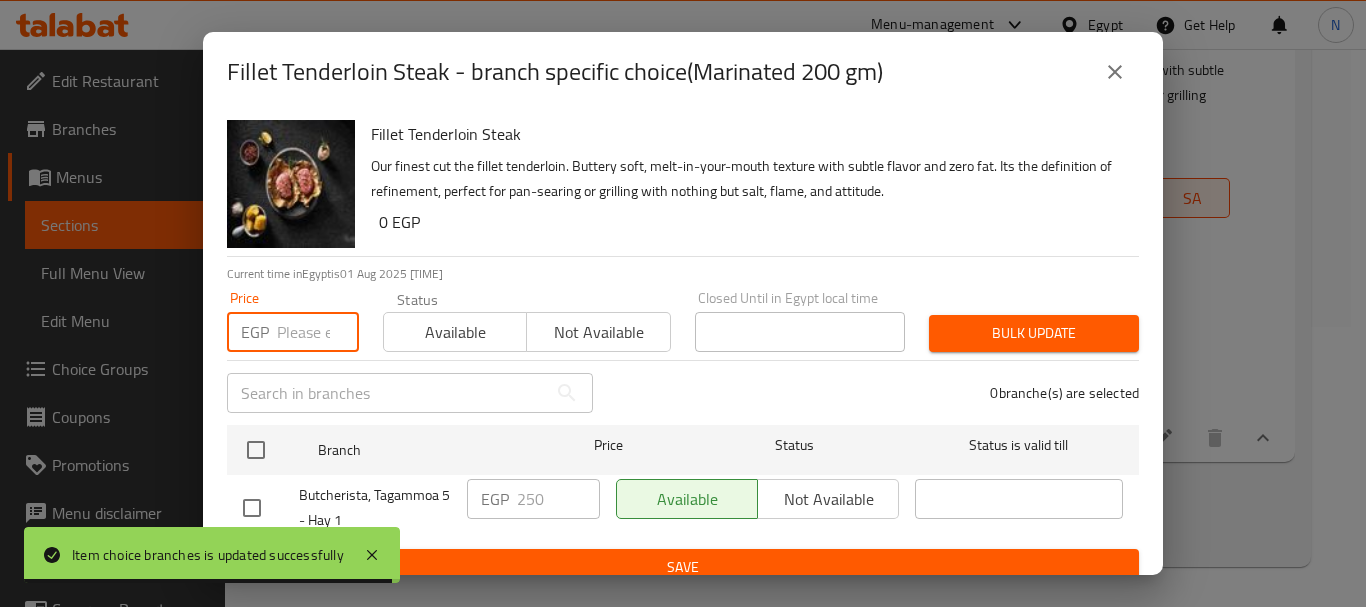 paste on "260" 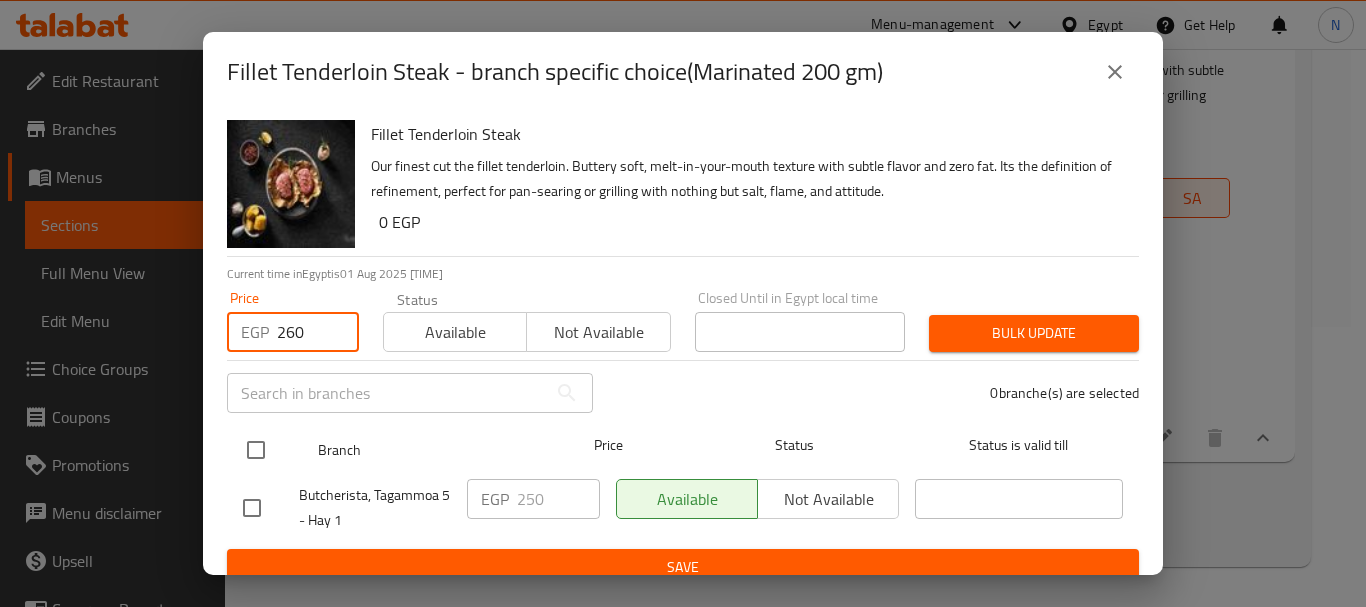 type on "260" 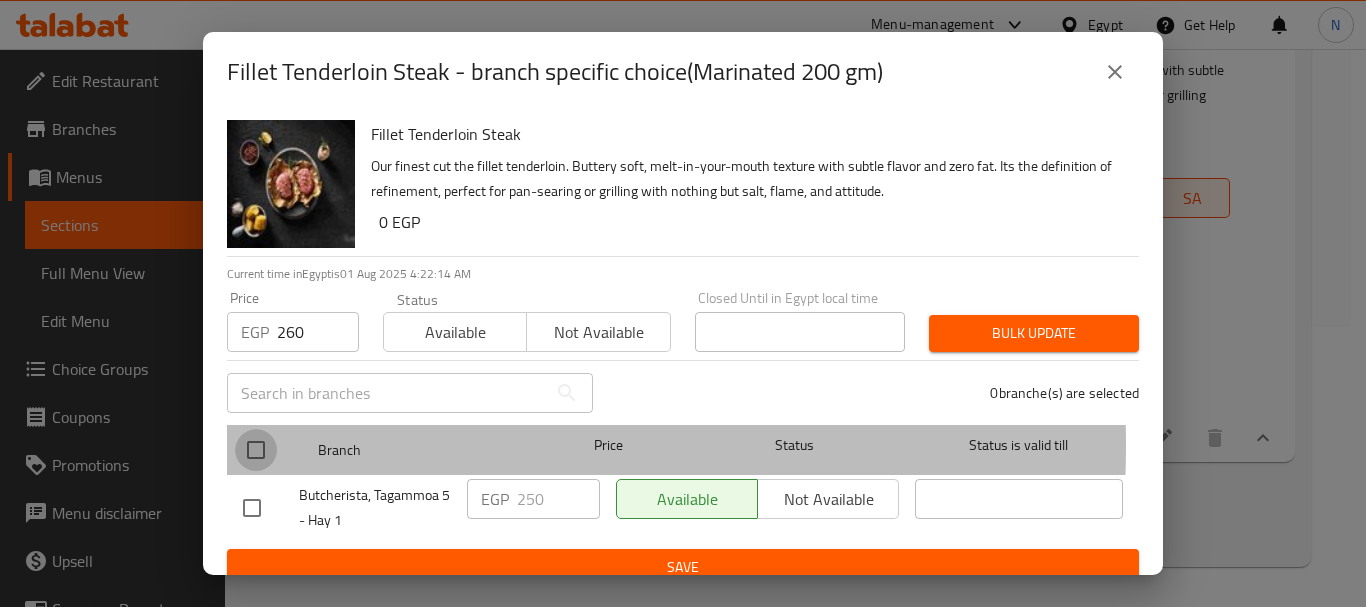 click at bounding box center (256, 450) 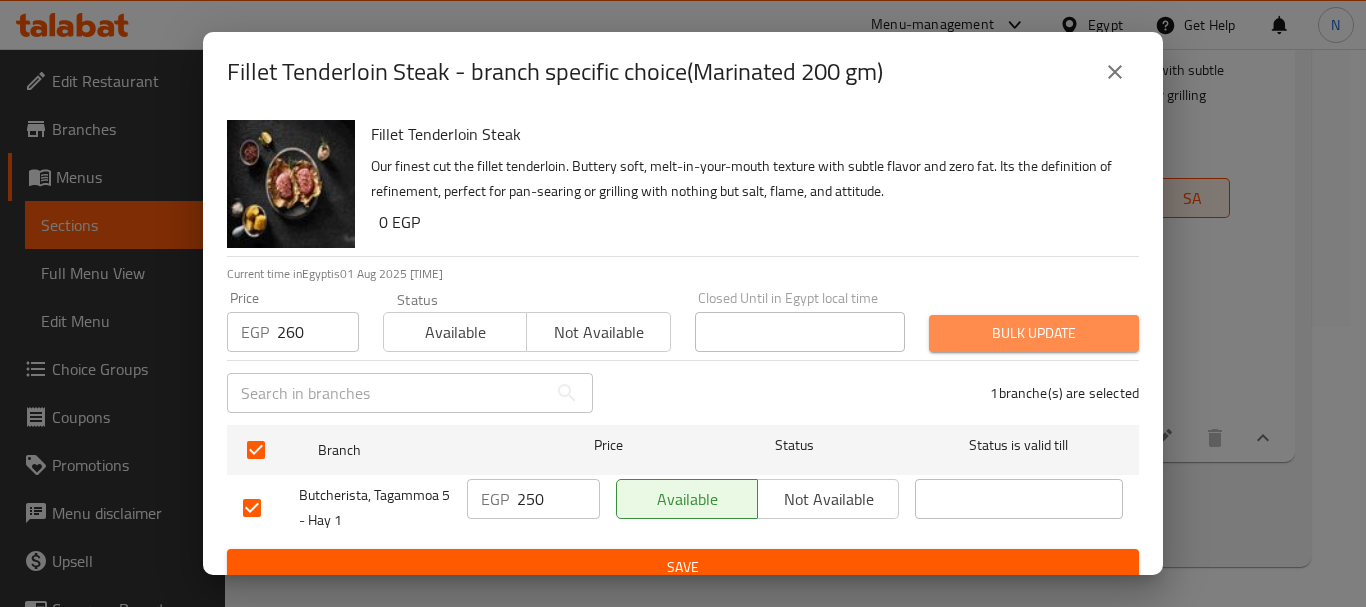 click on "Bulk update" at bounding box center (1034, 333) 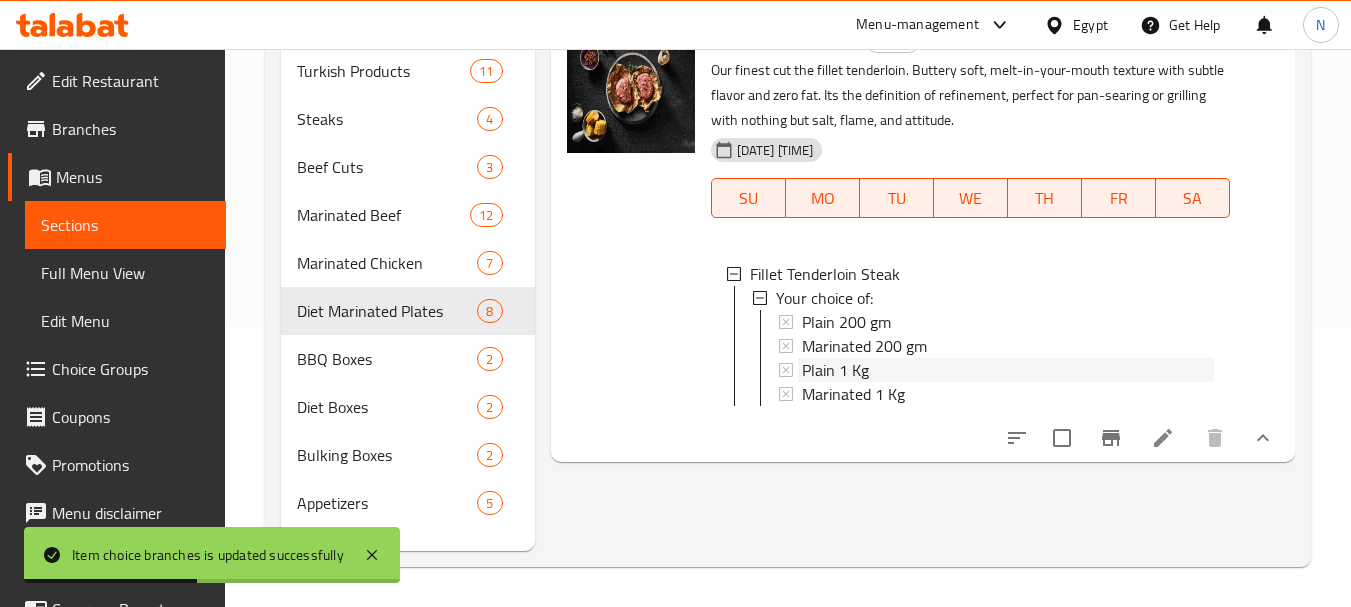 click on "[WEIGHT] Marinated" at bounding box center [1008, 370] 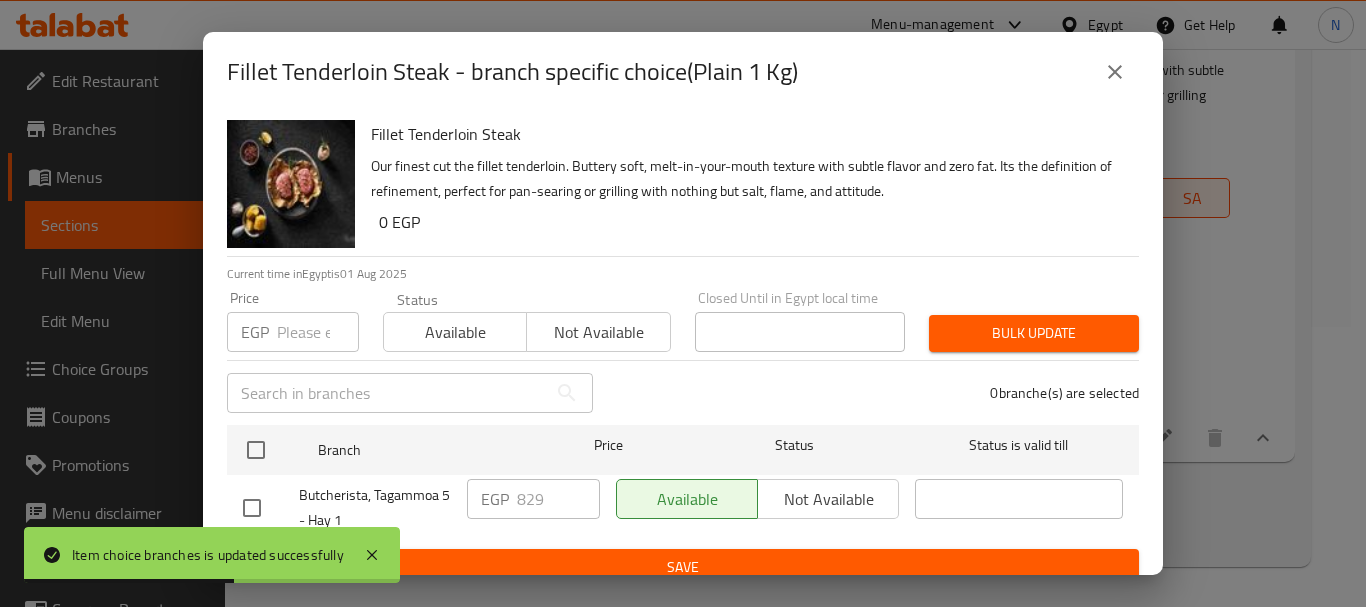 click at bounding box center (318, 332) 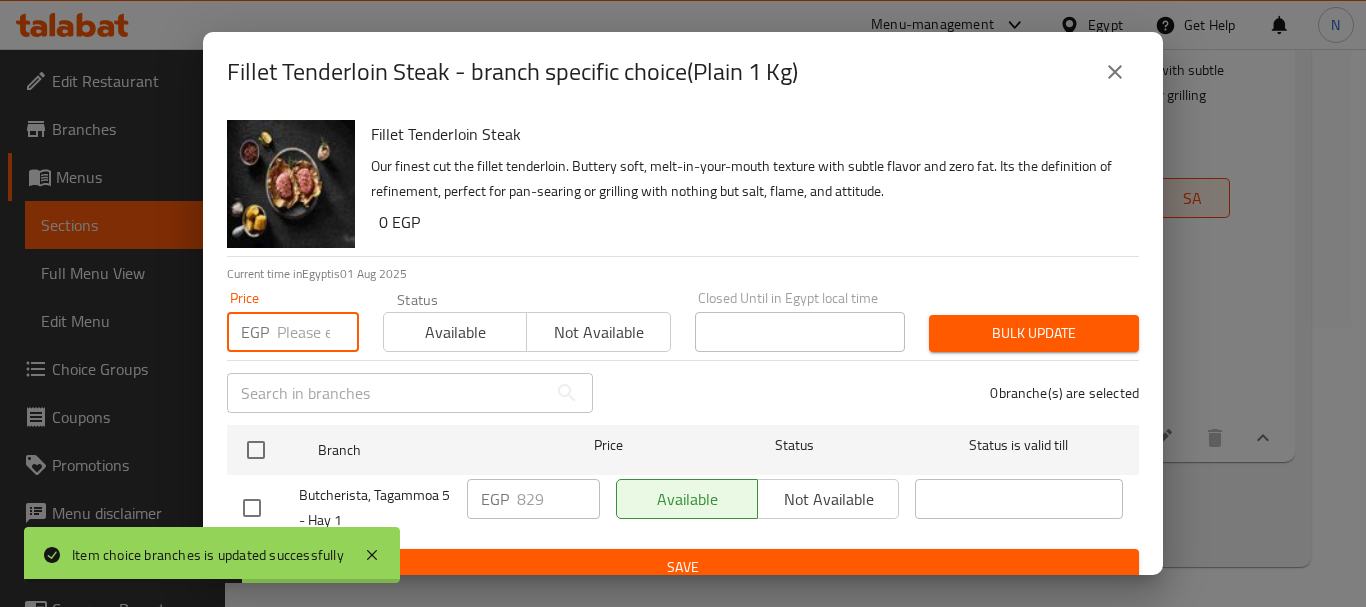 paste on "829" 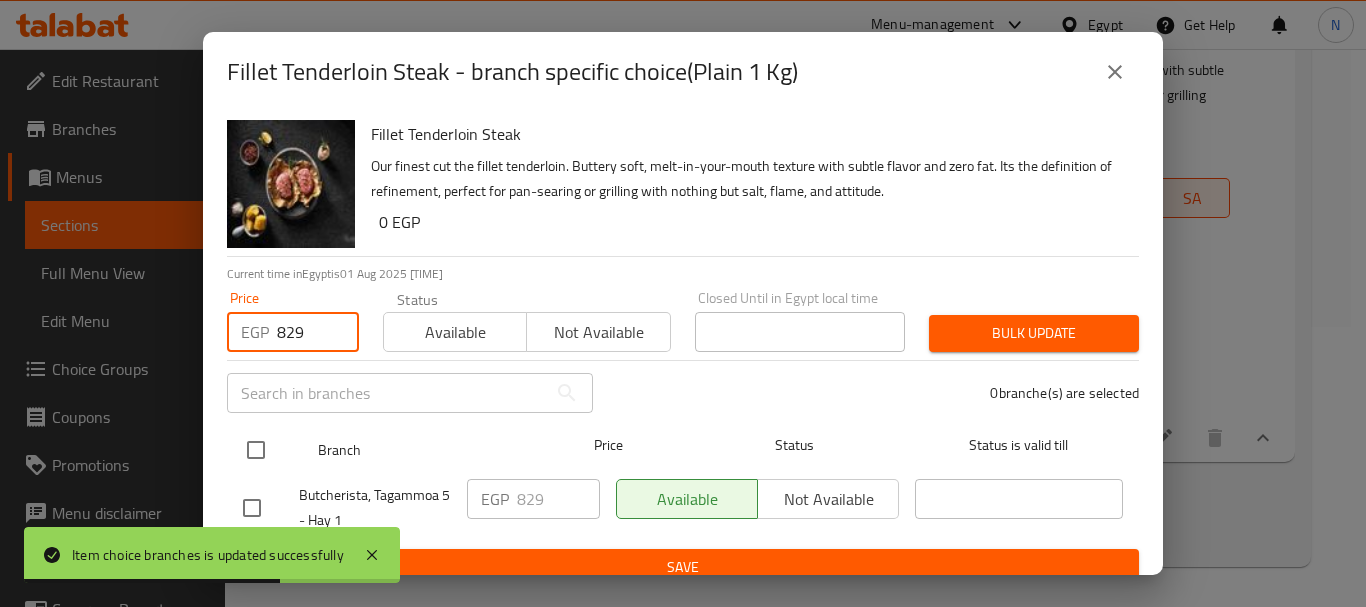type on "829" 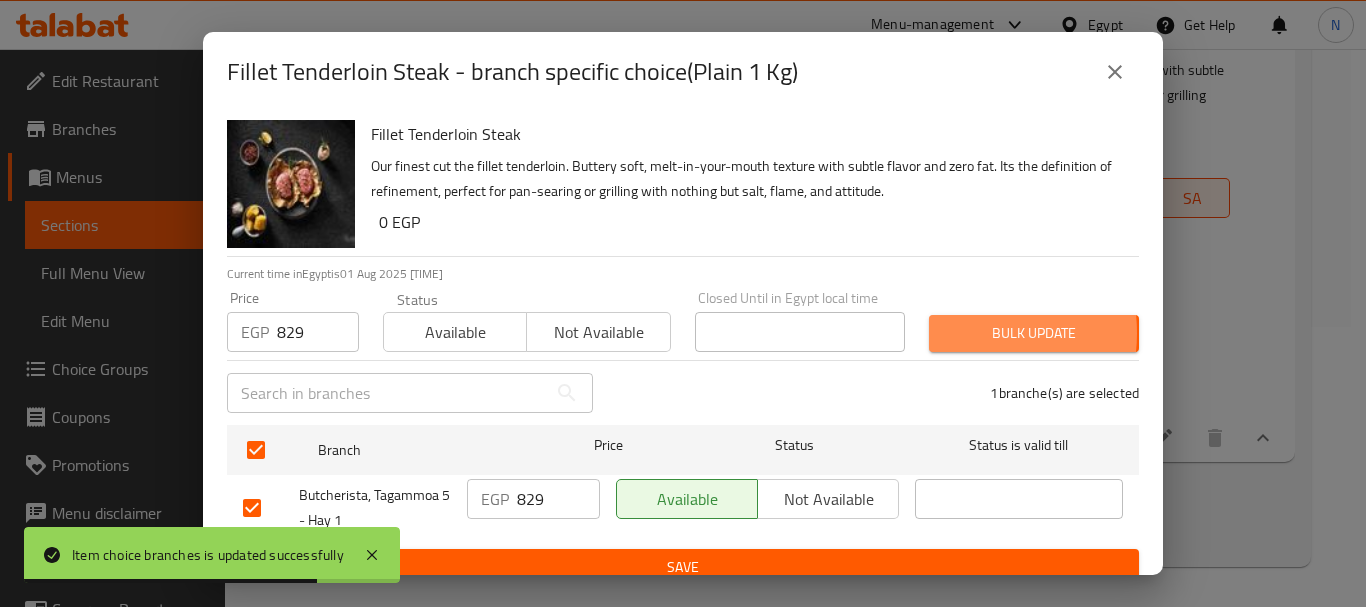 click on "Bulk update" at bounding box center [1034, 333] 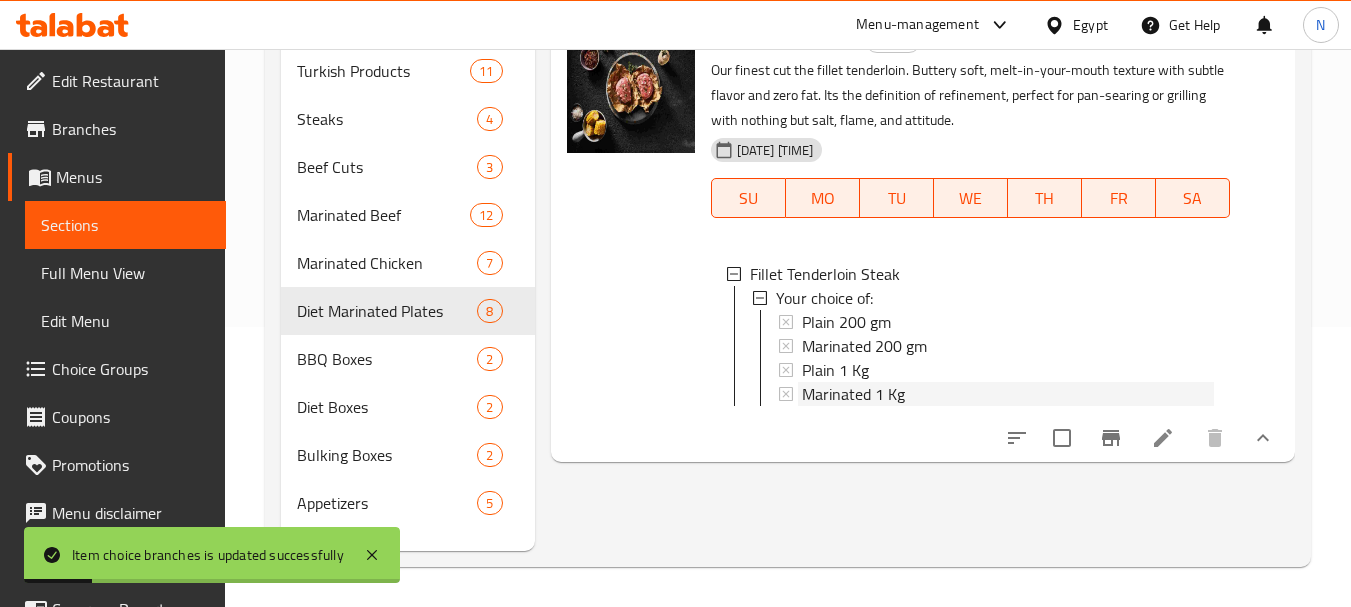 click on "[WEIGHT] Marinated" at bounding box center (853, 394) 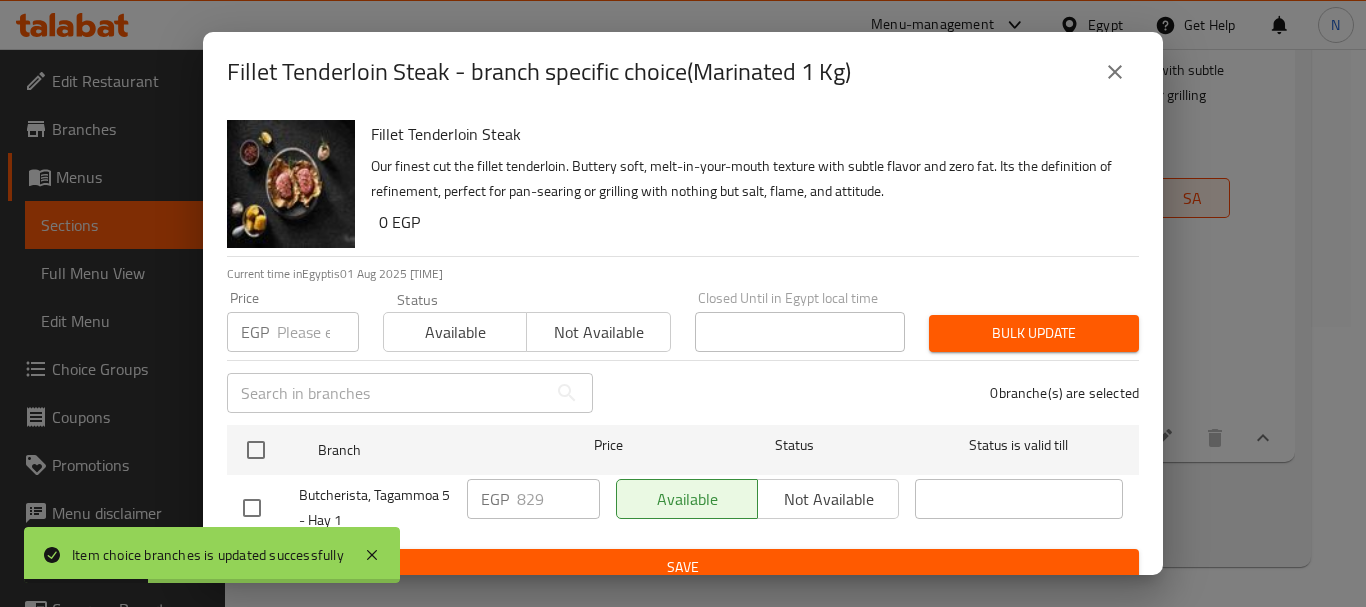 click at bounding box center [318, 332] 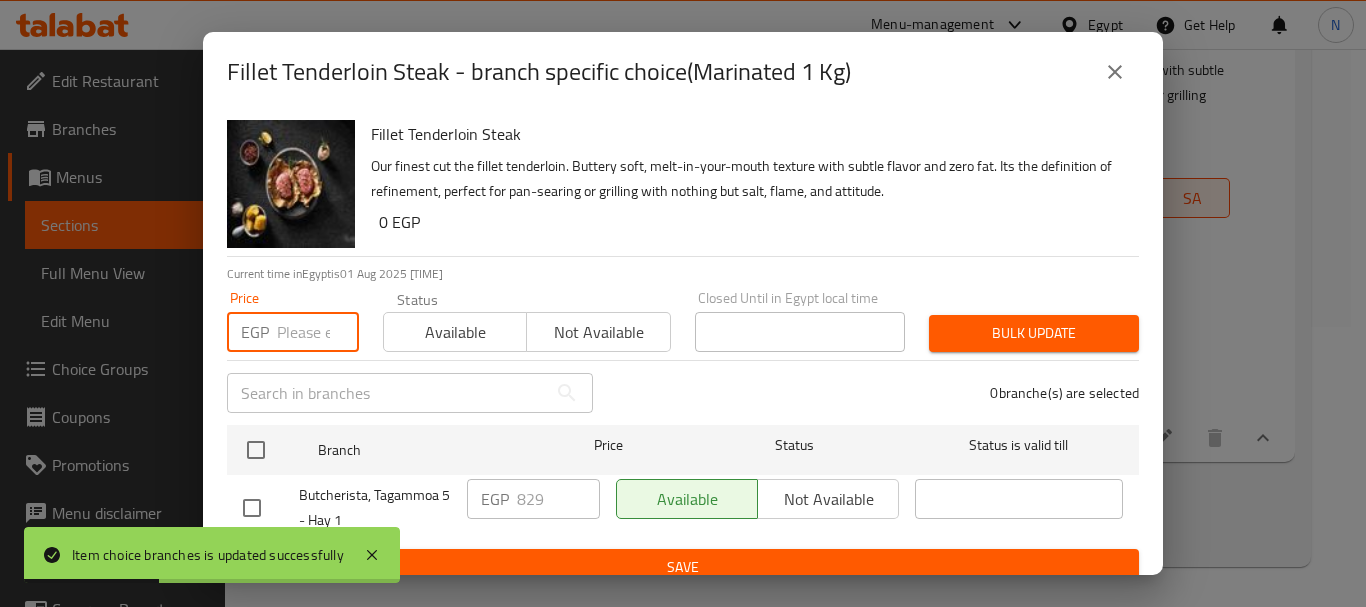 paste on "854" 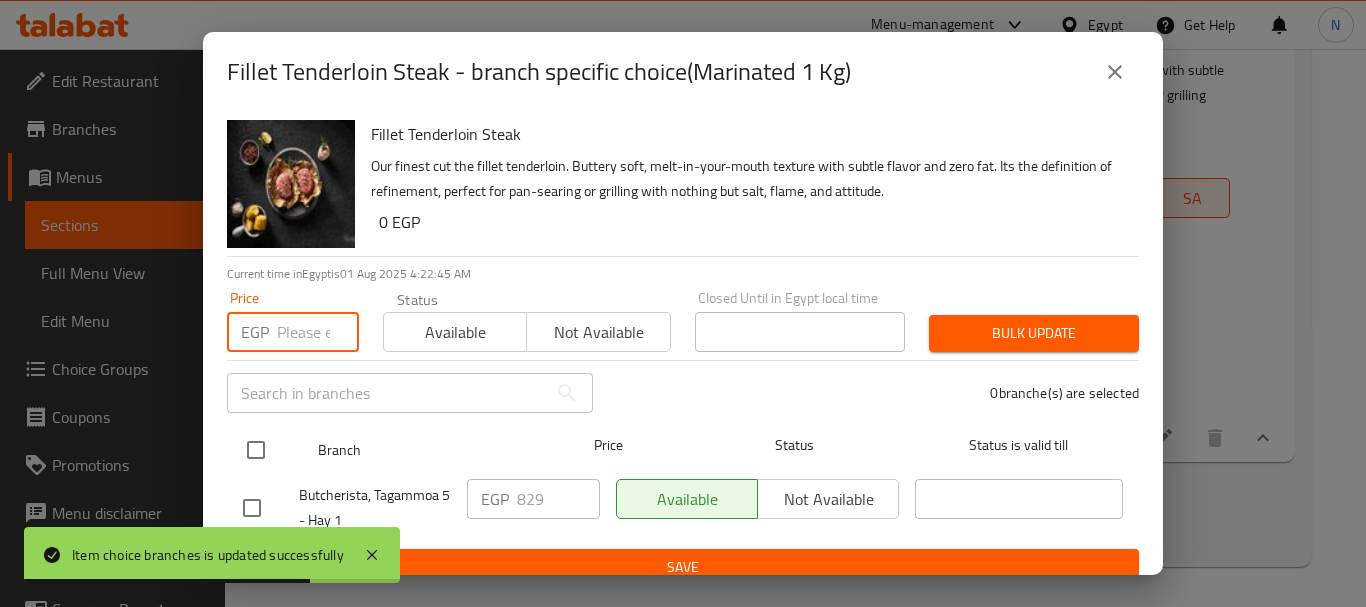 type on "854" 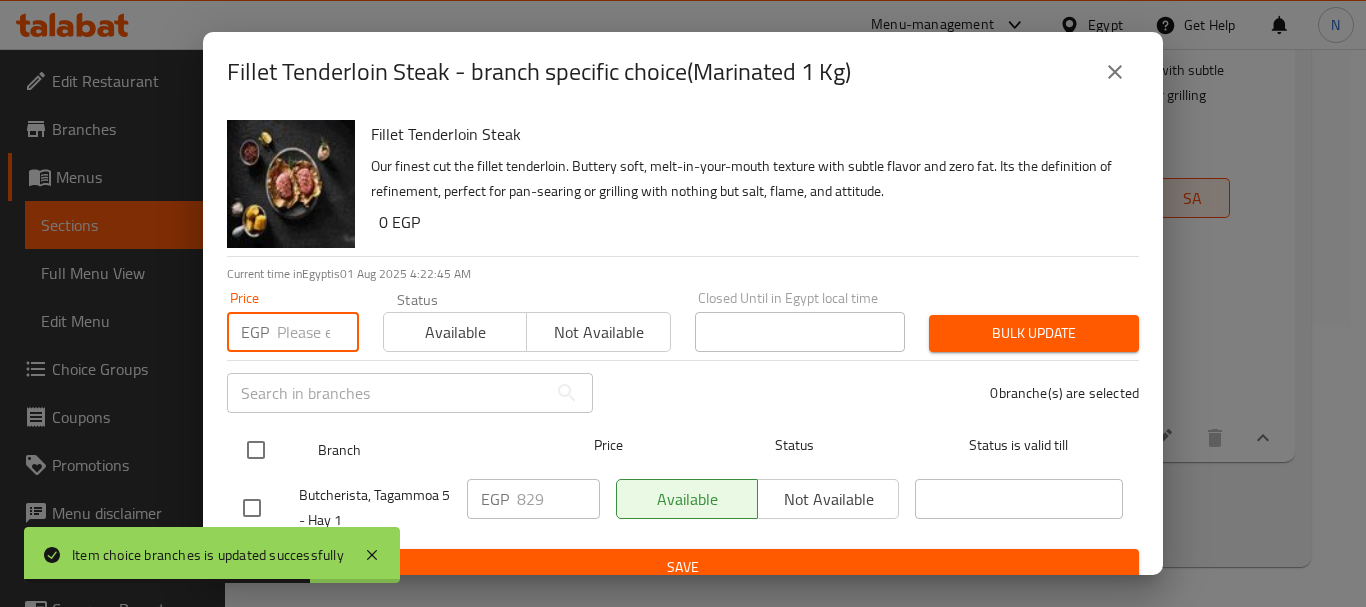 click at bounding box center (256, 450) 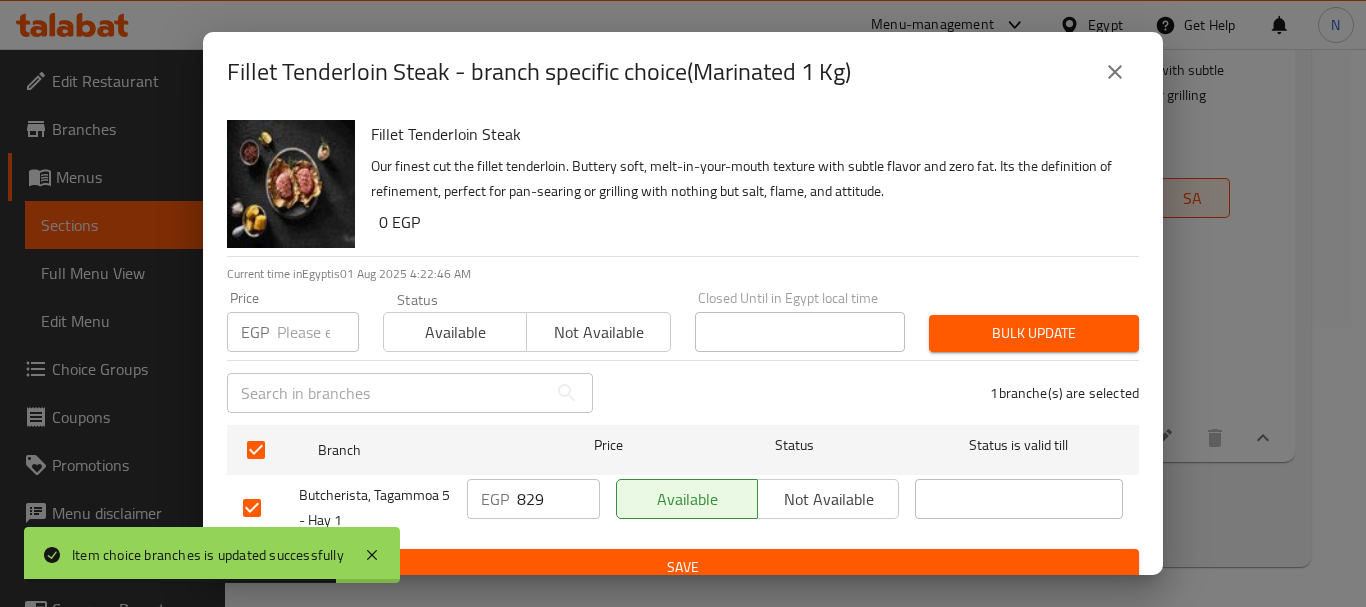 click on "Bulk update" at bounding box center (1034, 333) 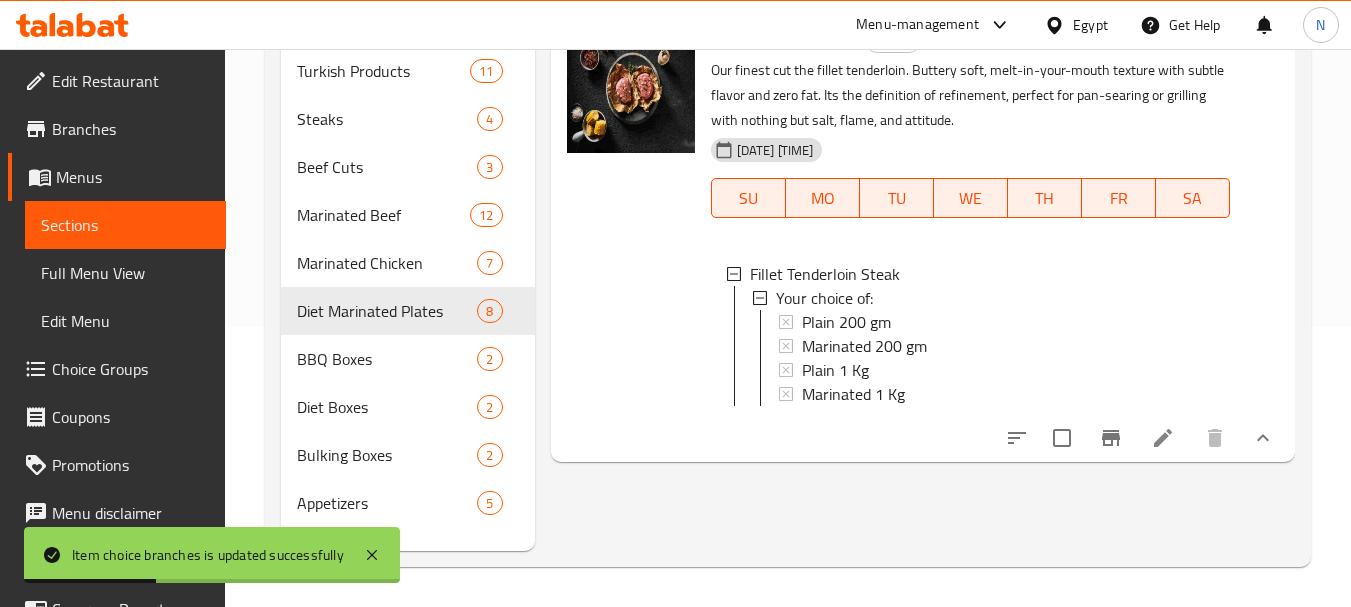 click 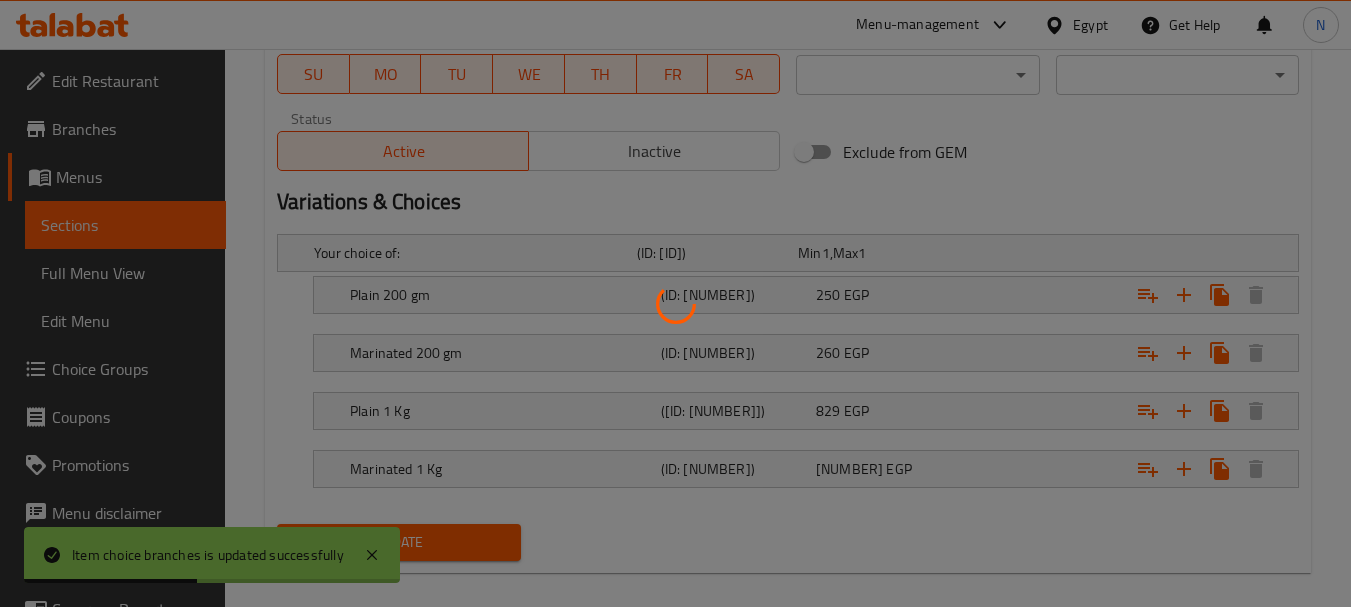 scroll, scrollTop: 996, scrollLeft: 0, axis: vertical 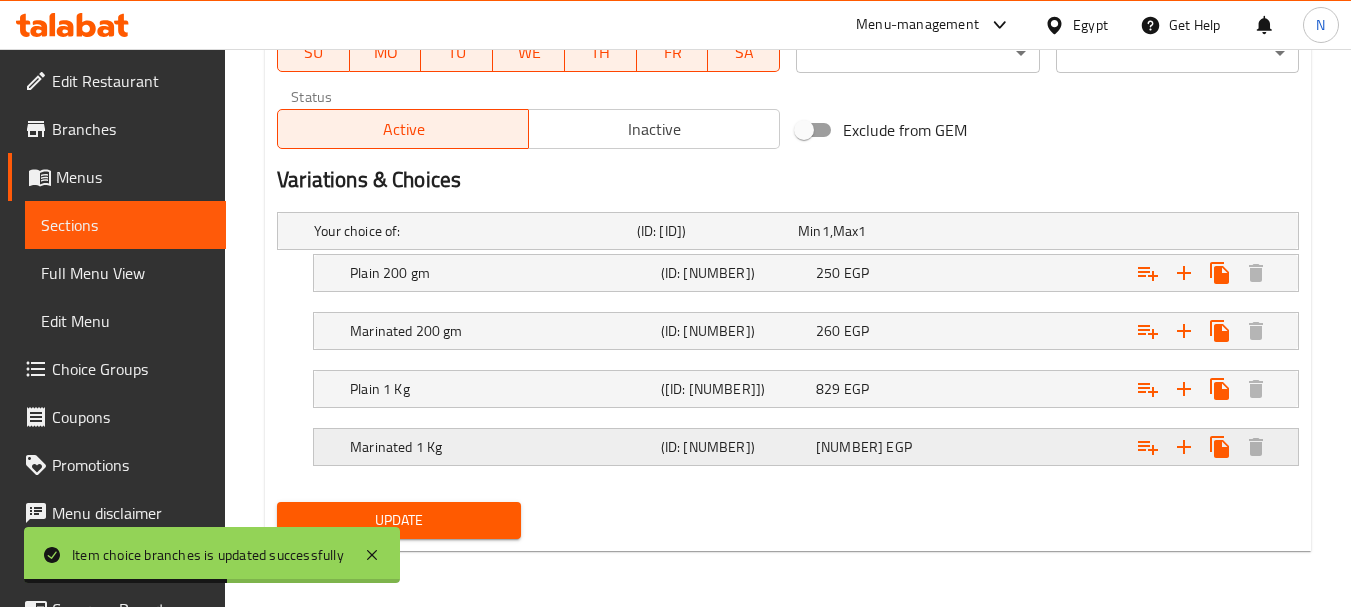 click at bounding box center (1116, 231) 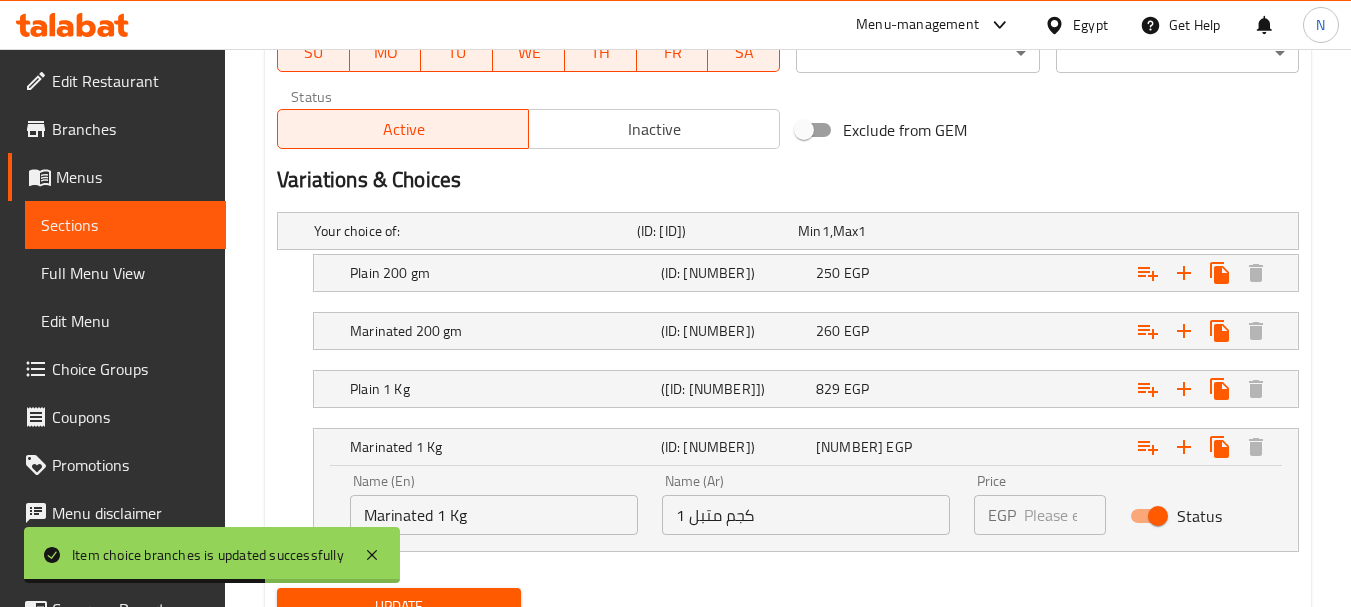 click on "854" at bounding box center (1065, 515) 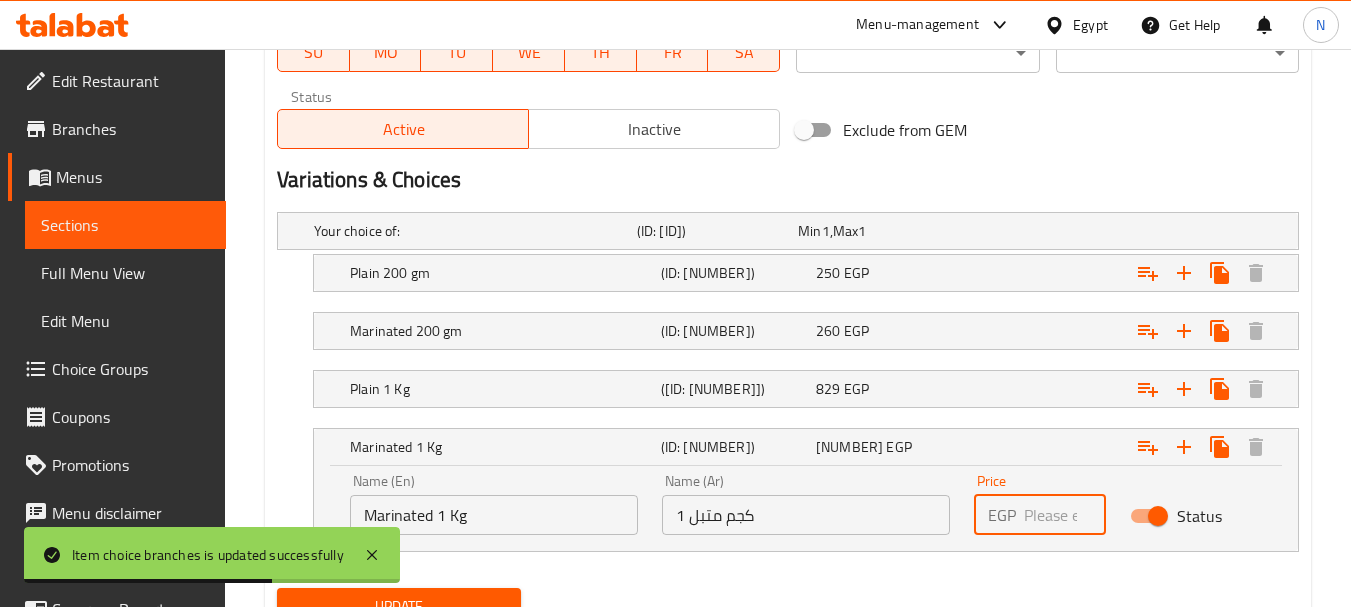 click on "854" at bounding box center [1065, 515] 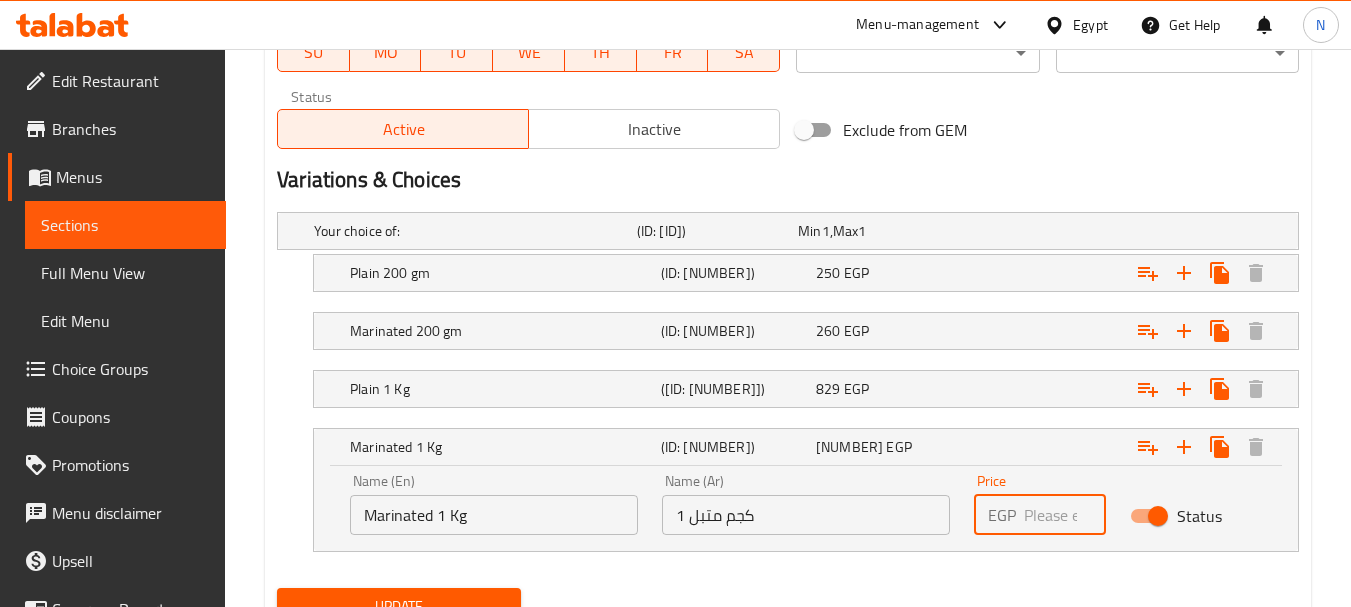 scroll, scrollTop: 0, scrollLeft: 0, axis: both 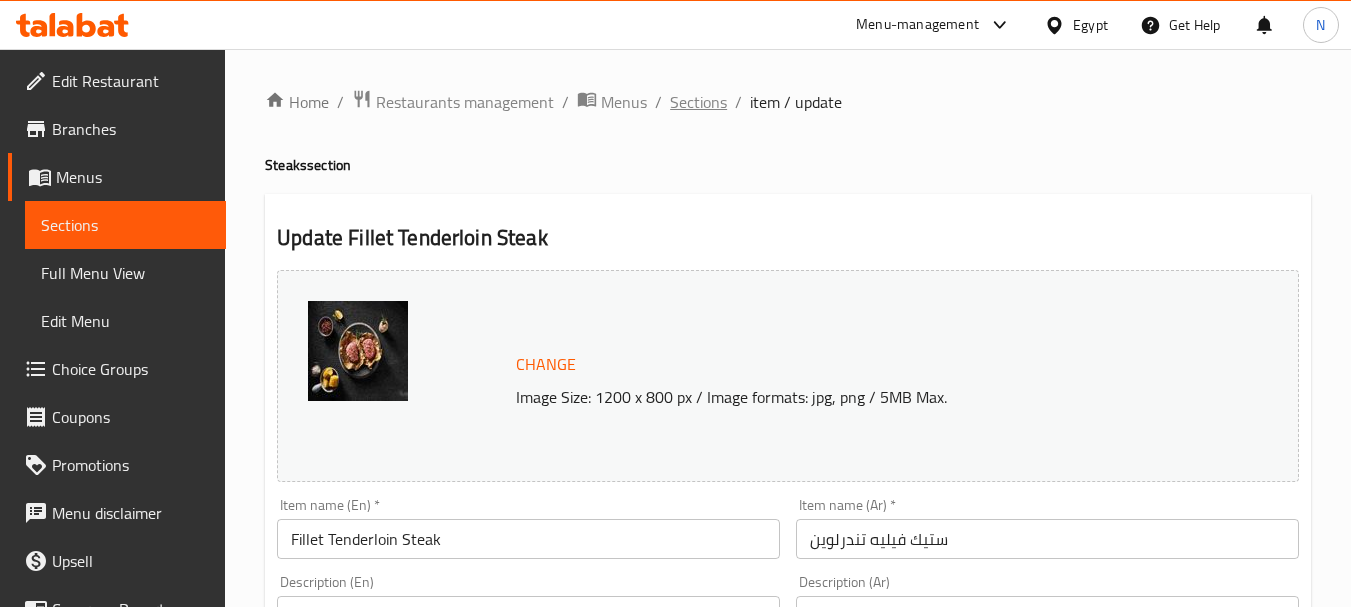 click on "Sections" at bounding box center [698, 102] 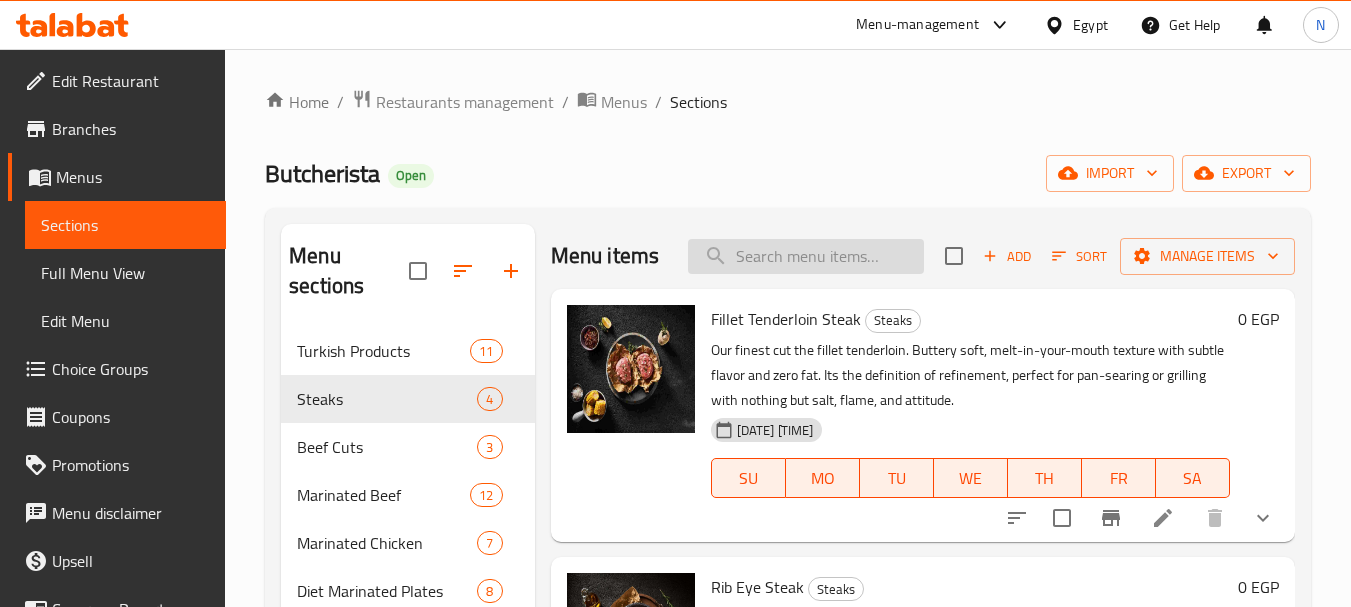 click at bounding box center [806, 256] 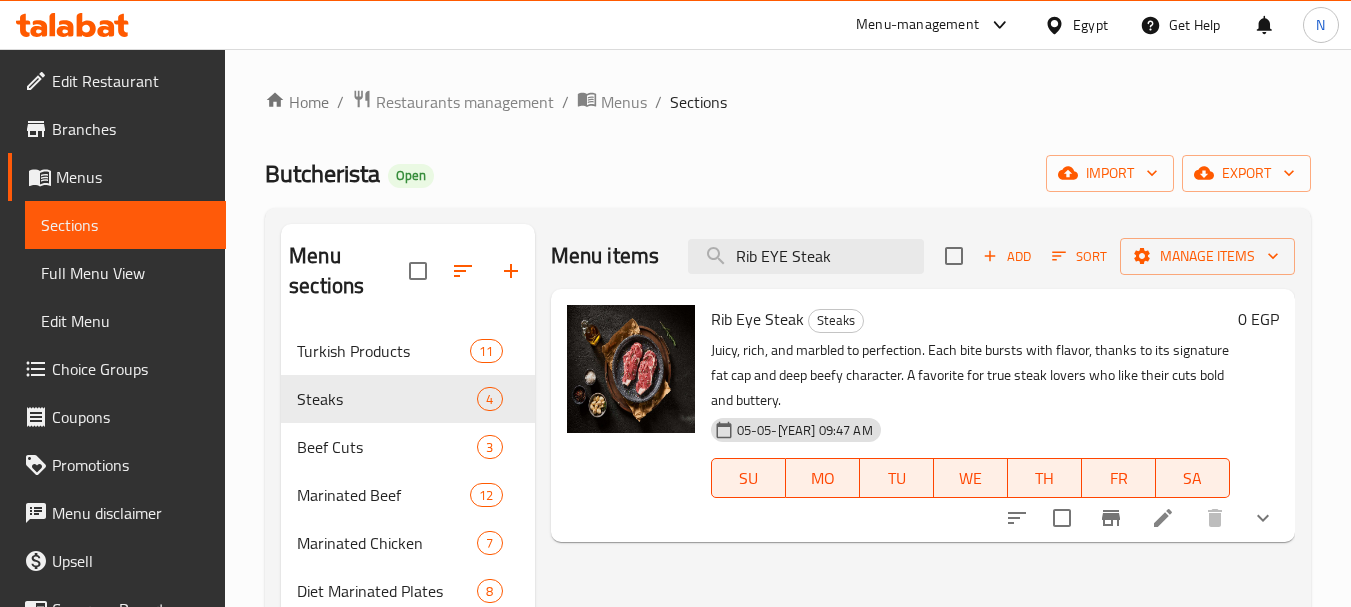 type on "Rib EYE Steak" 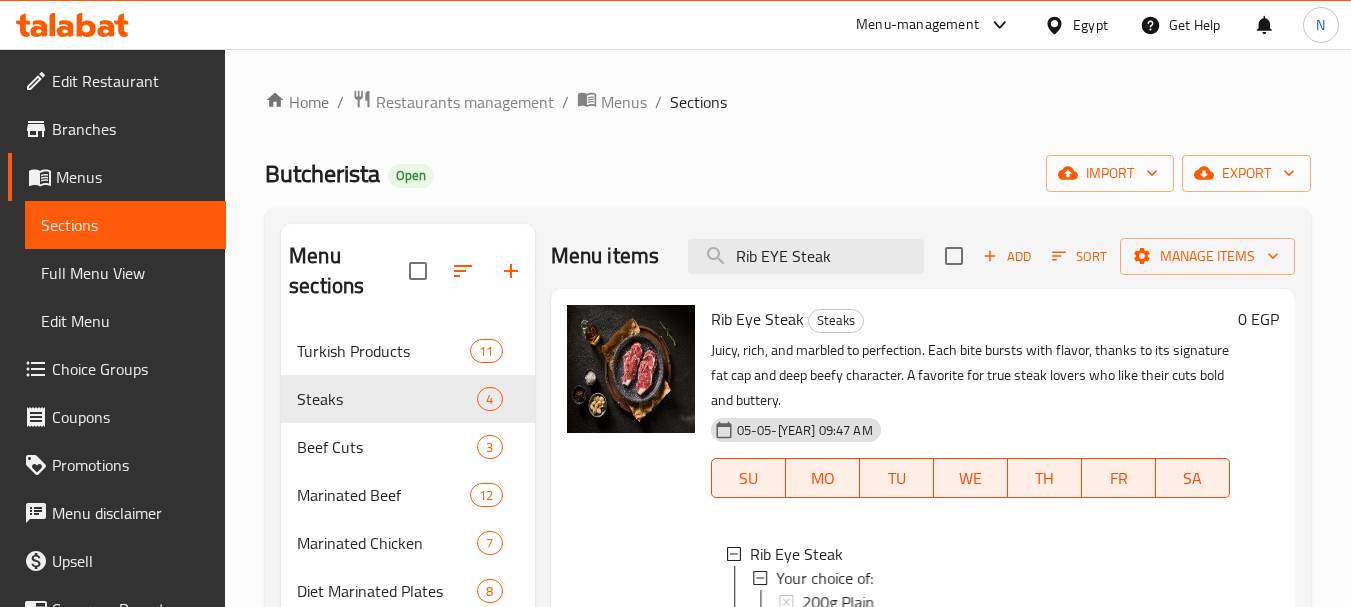 scroll, scrollTop: 4, scrollLeft: 0, axis: vertical 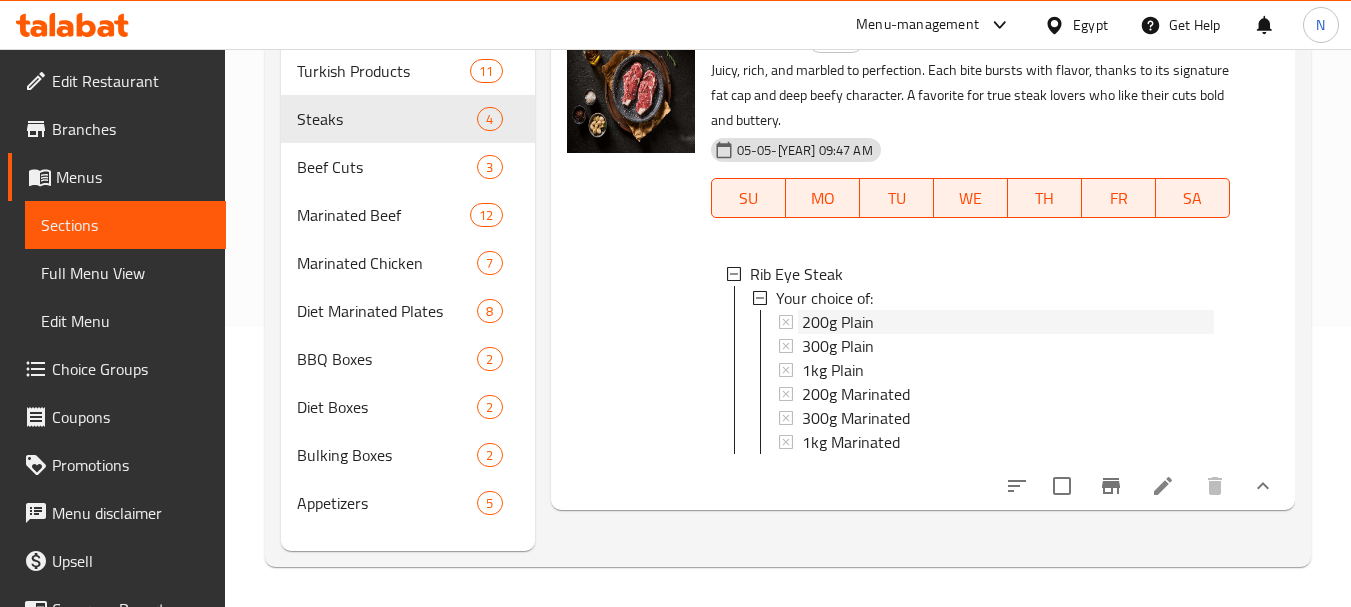 click on "200g Plain" at bounding box center (838, 322) 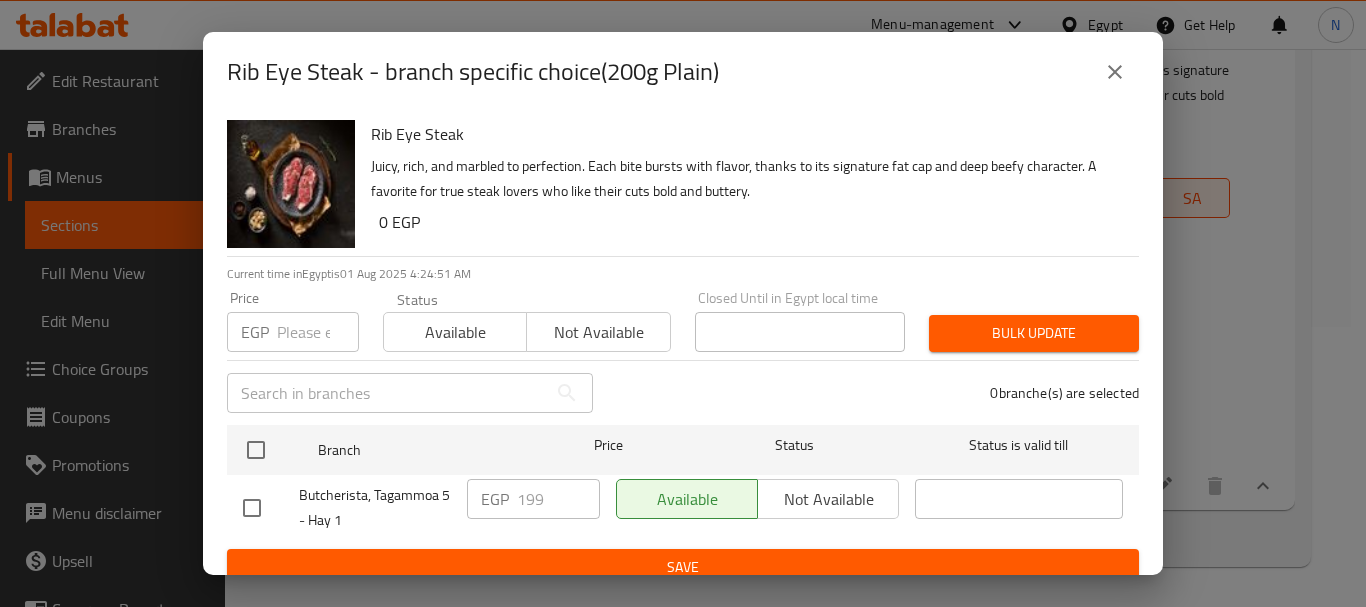 click at bounding box center (318, 332) 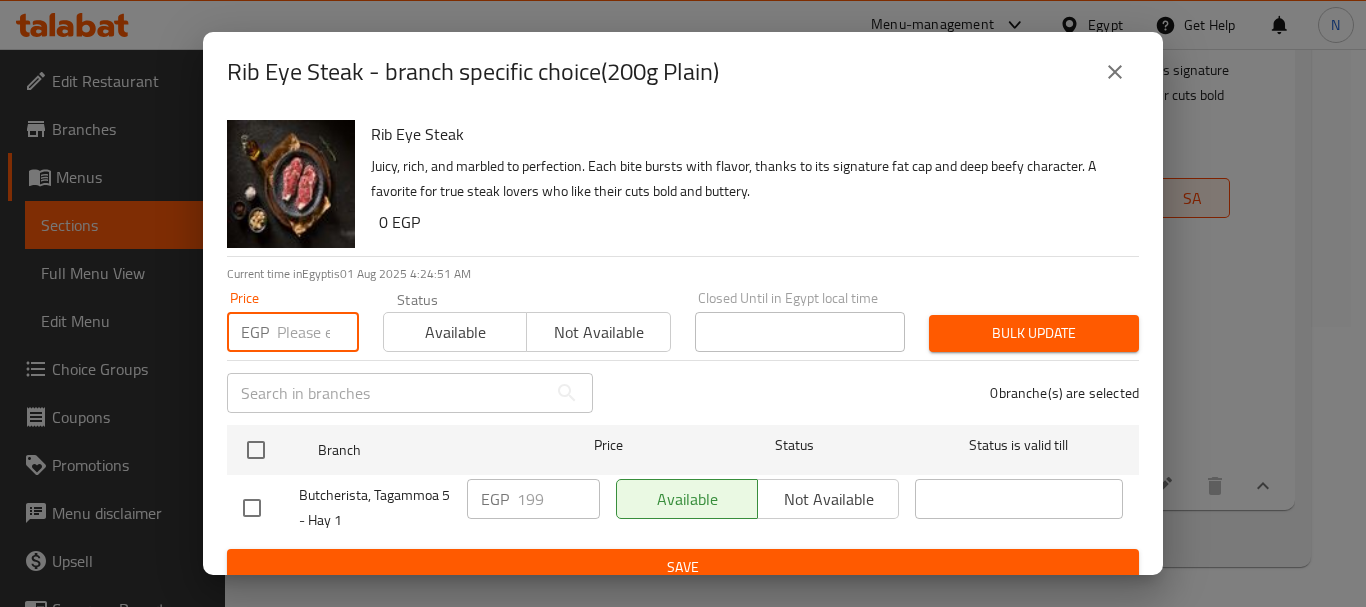paste on "199" 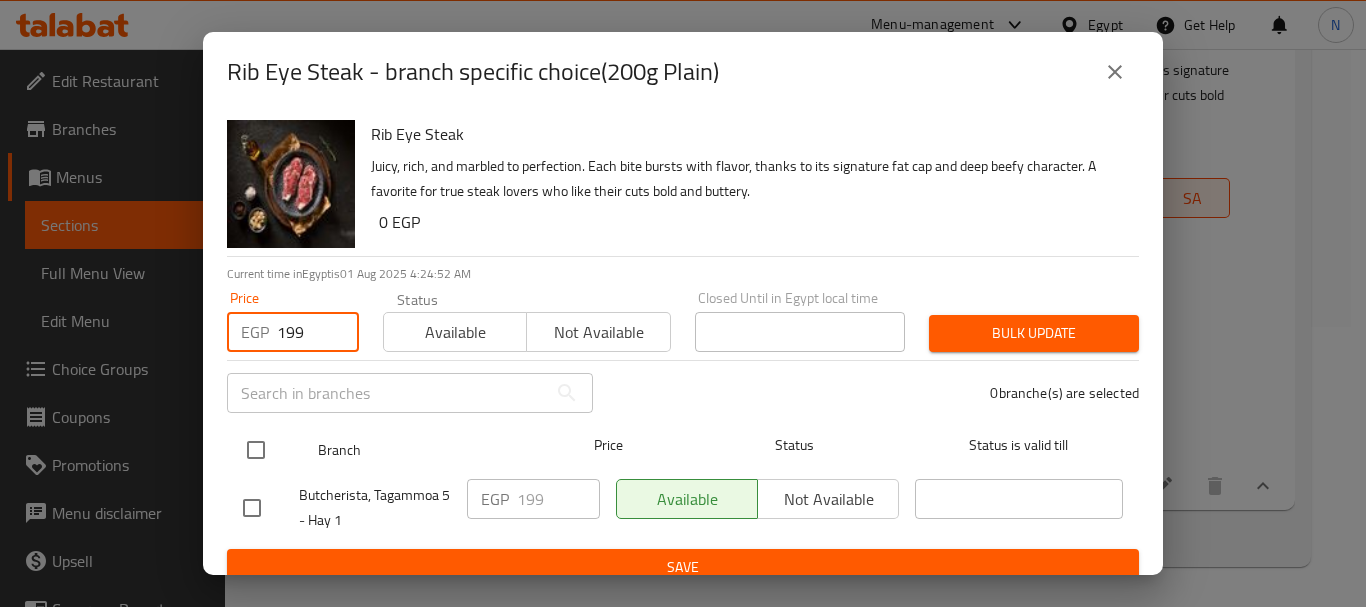 type on "199" 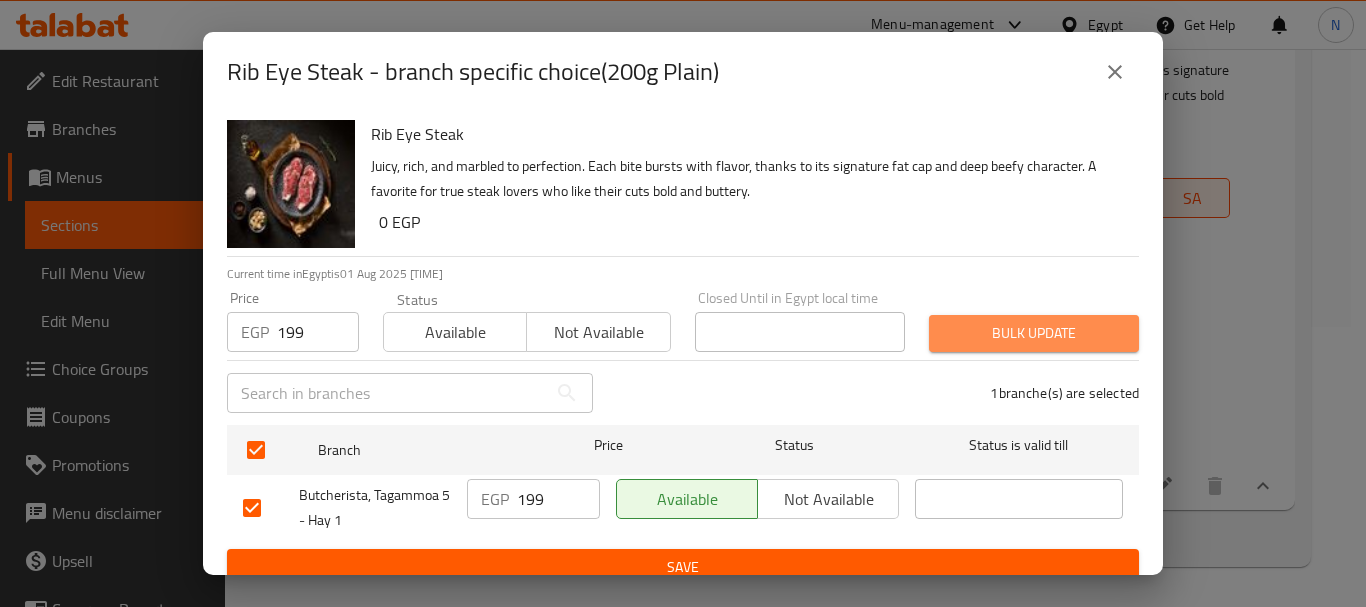 click on "Bulk update" at bounding box center (1034, 333) 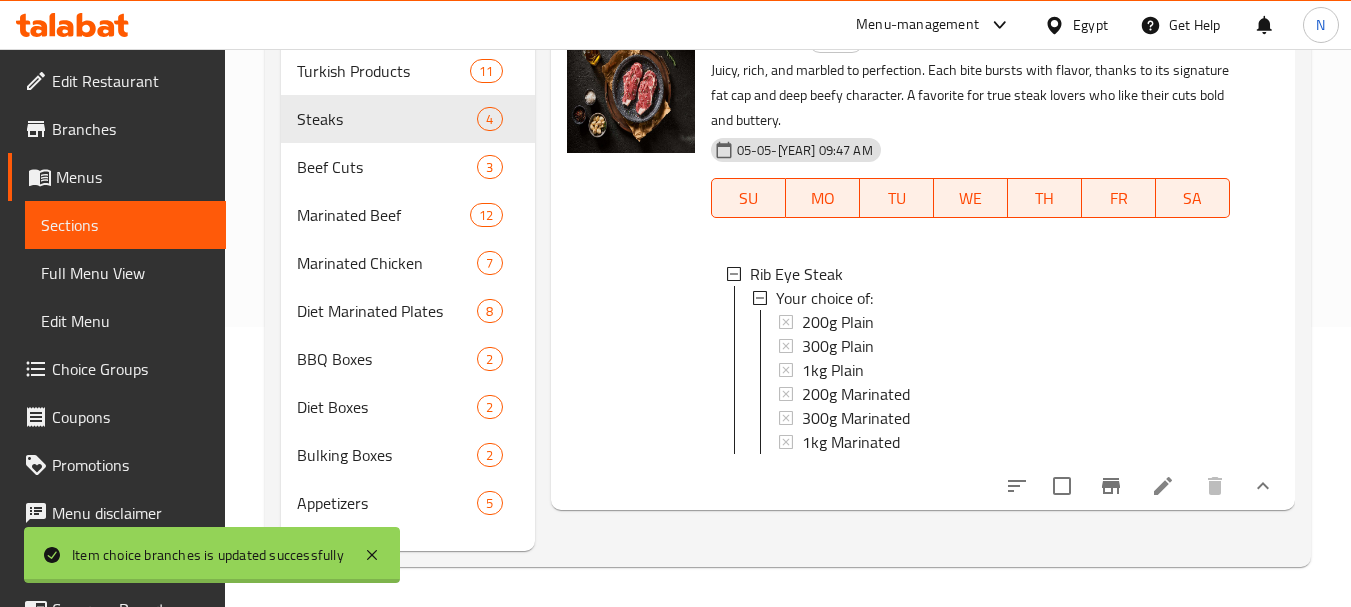 scroll, scrollTop: 0, scrollLeft: 0, axis: both 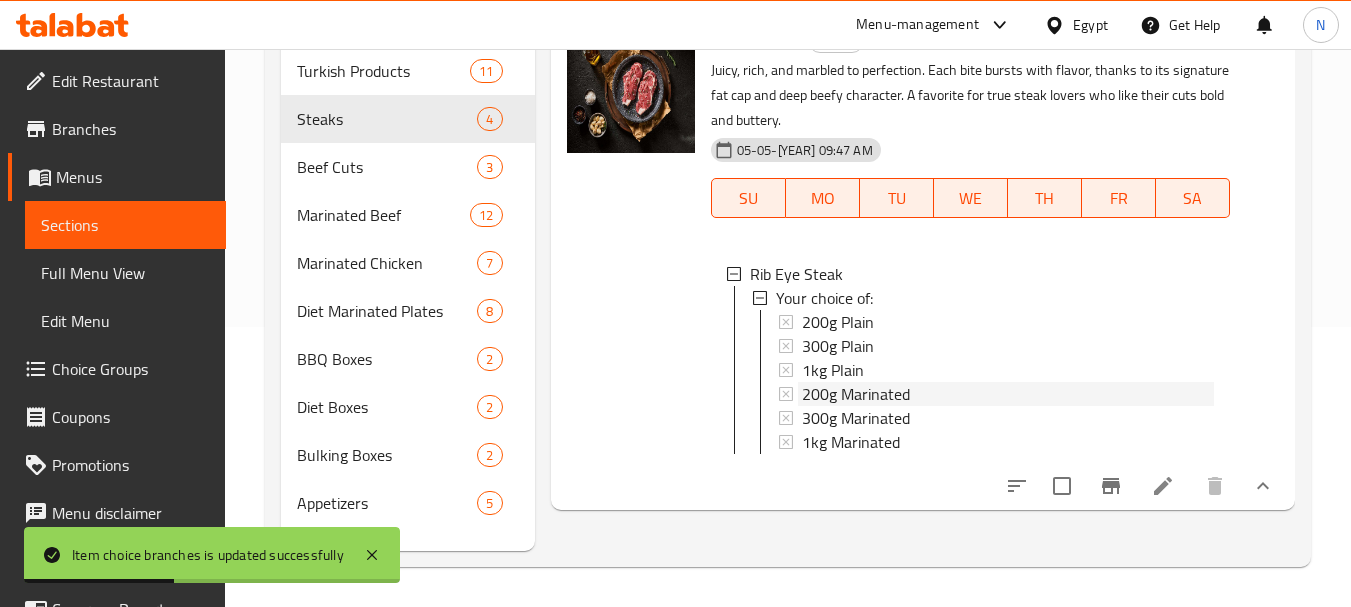 click on "200g Marinated" at bounding box center (856, 394) 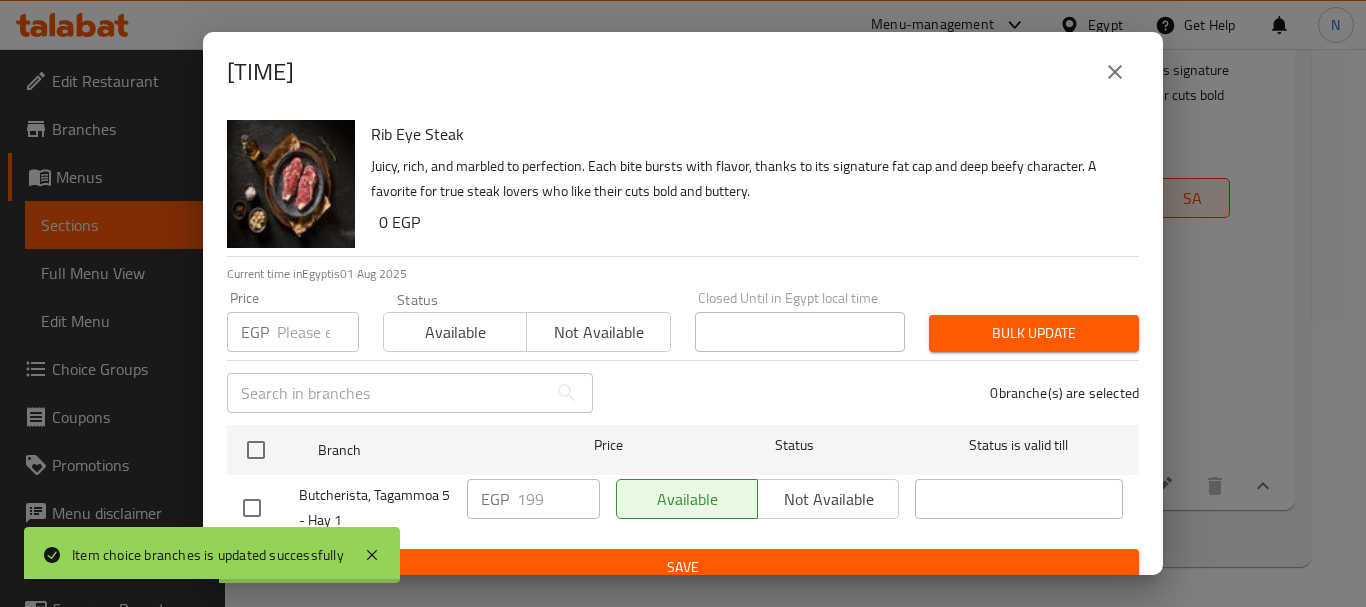 click at bounding box center [318, 332] 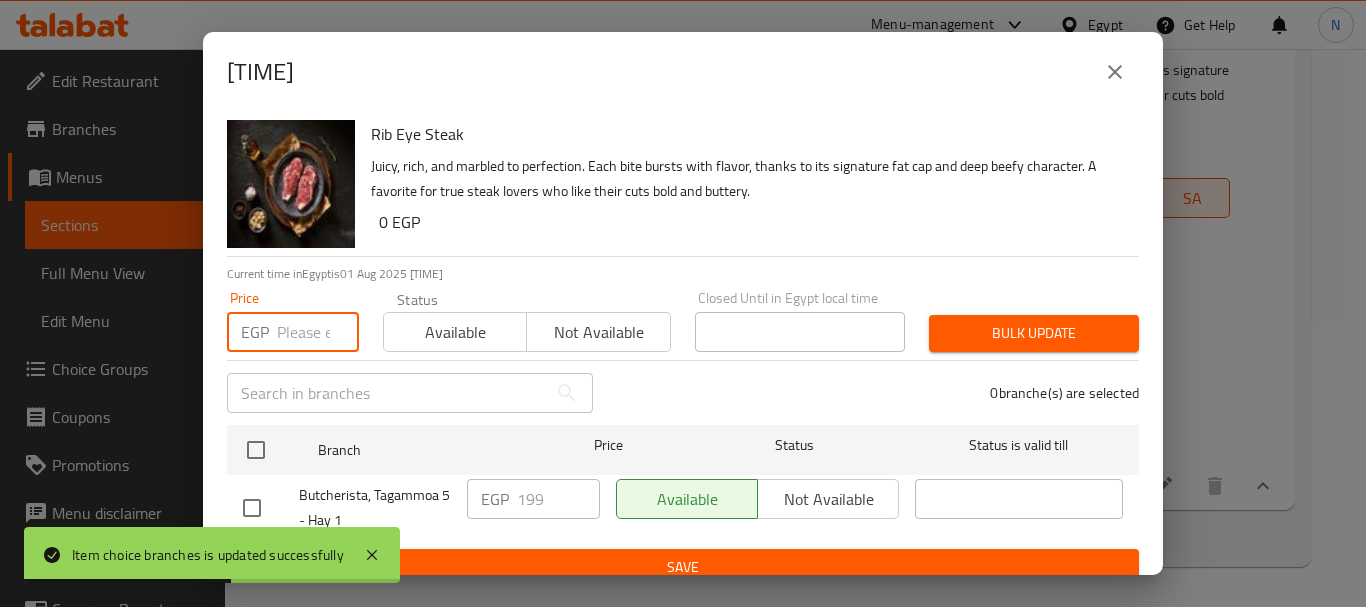 paste on "209" 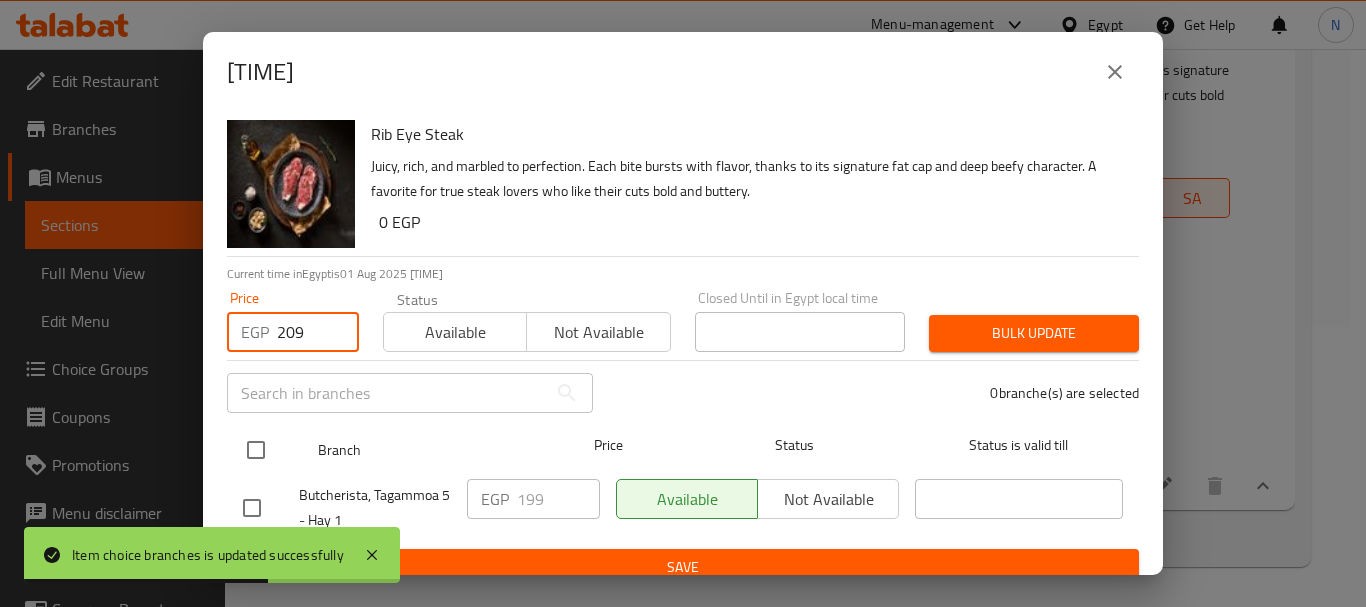type on "209" 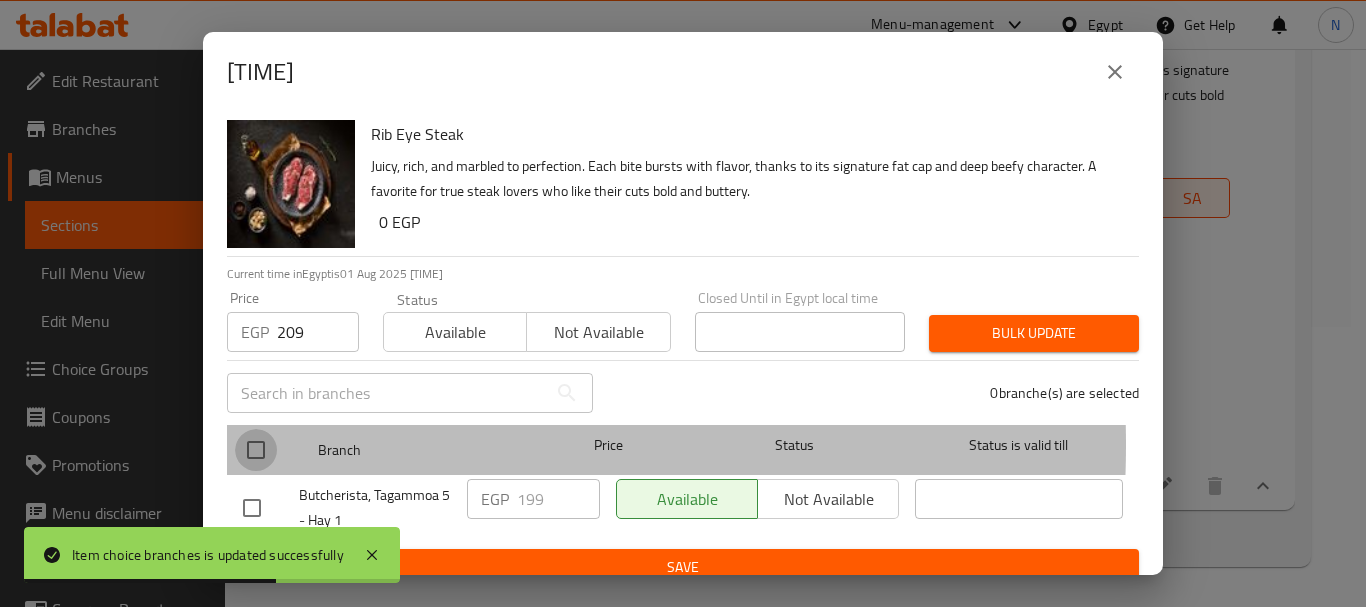 click at bounding box center (256, 450) 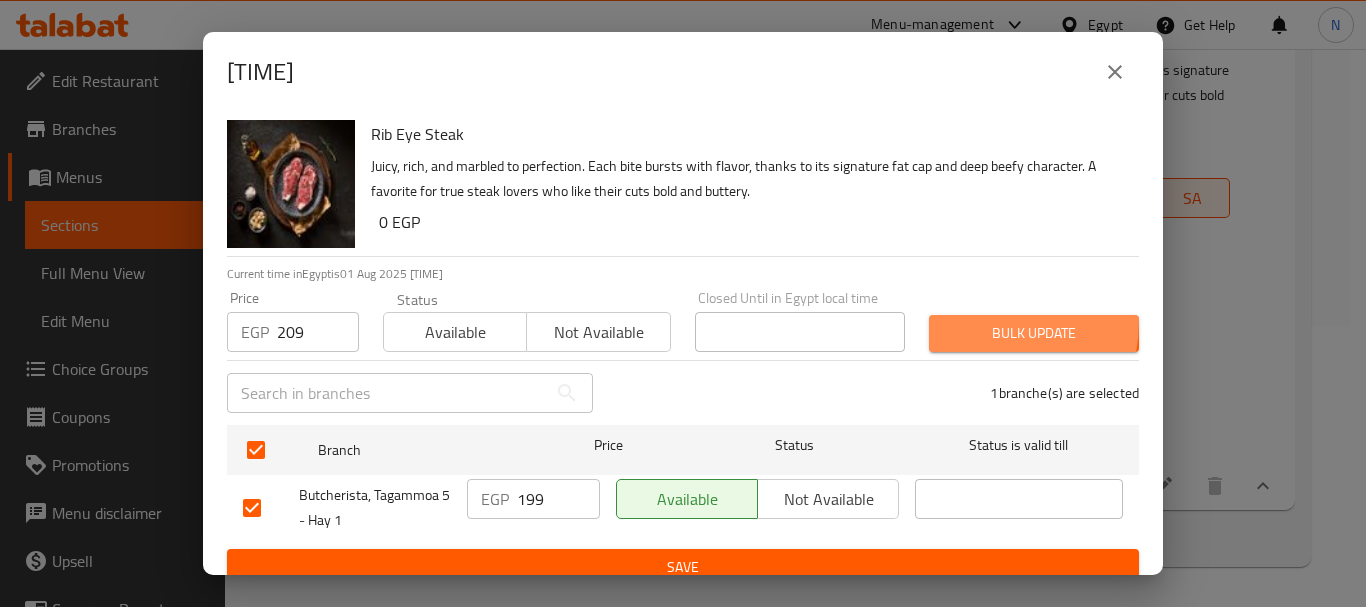 click on "Bulk update" at bounding box center [1034, 333] 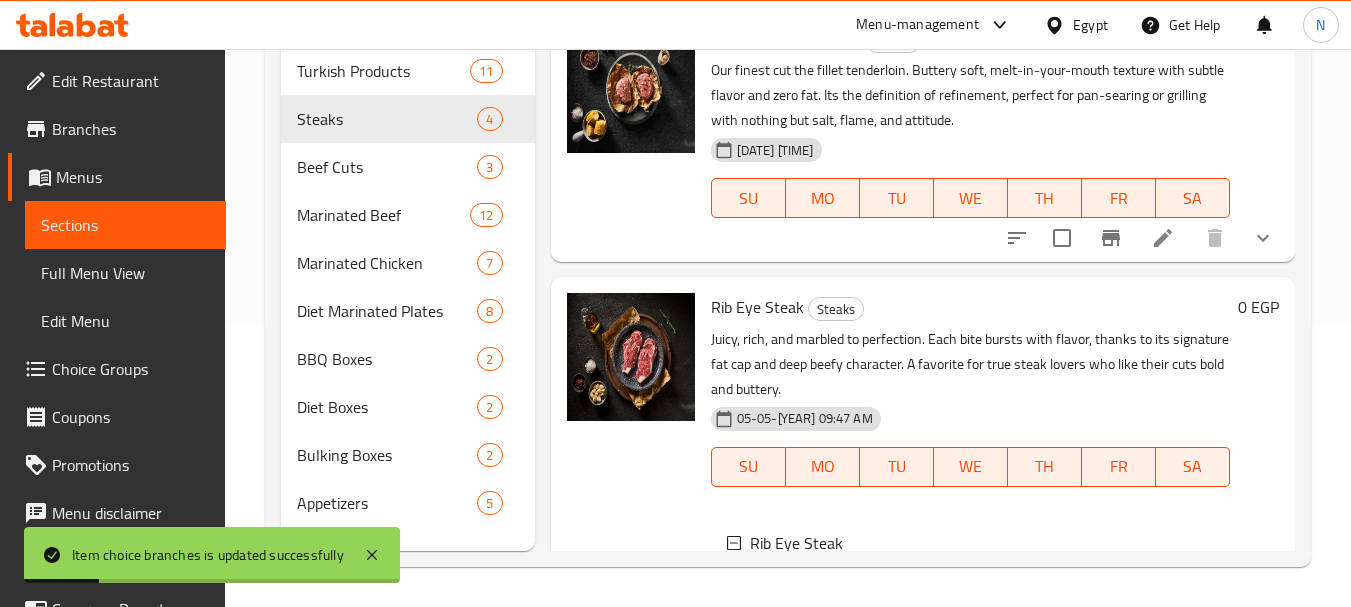 scroll, scrollTop: 0, scrollLeft: 0, axis: both 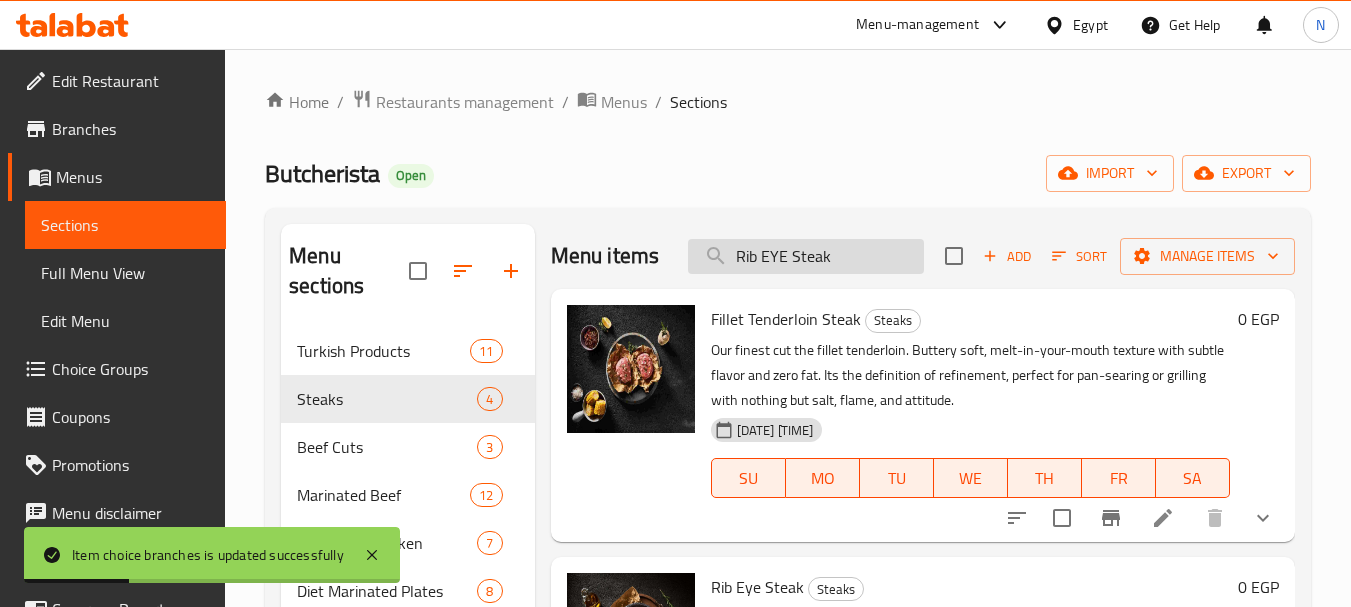 click on "Rib EYE Steak" at bounding box center [806, 256] 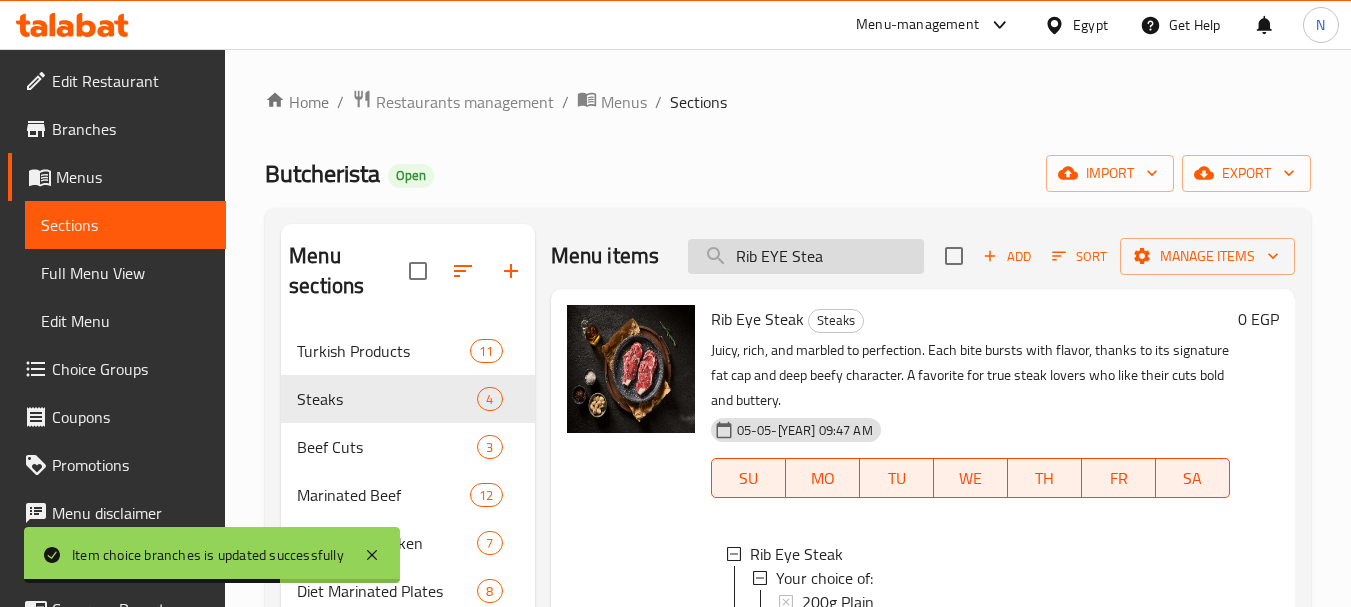 type on "Rib EYE Steak" 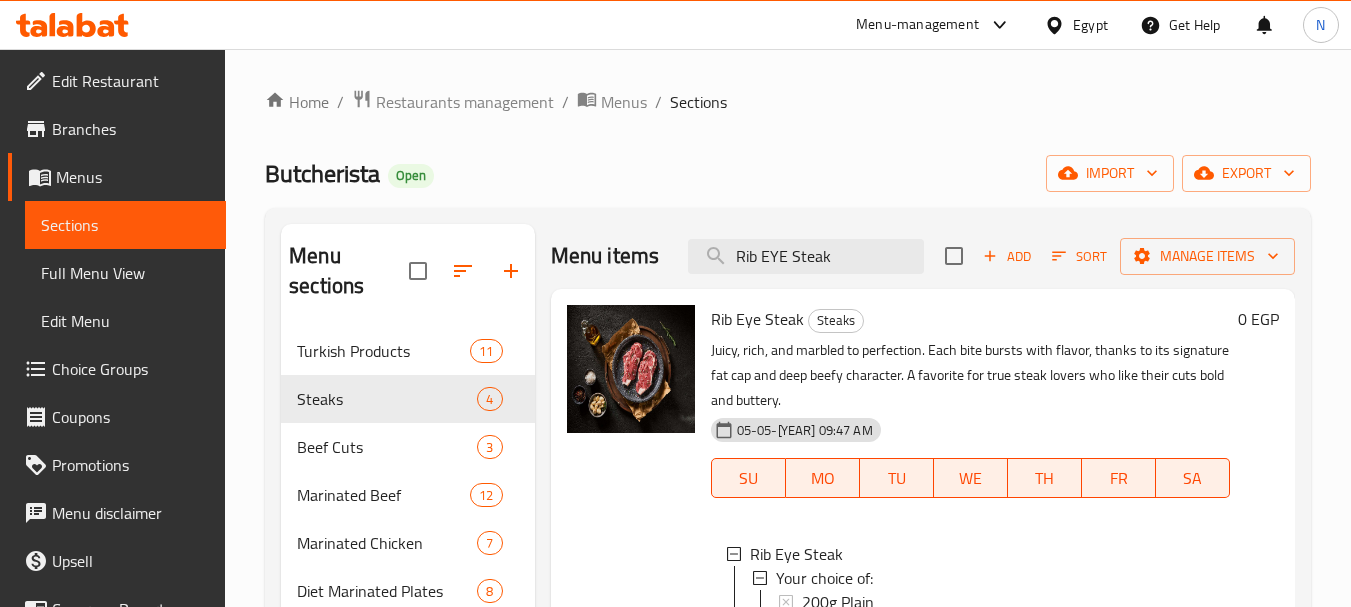 scroll, scrollTop: 4, scrollLeft: 0, axis: vertical 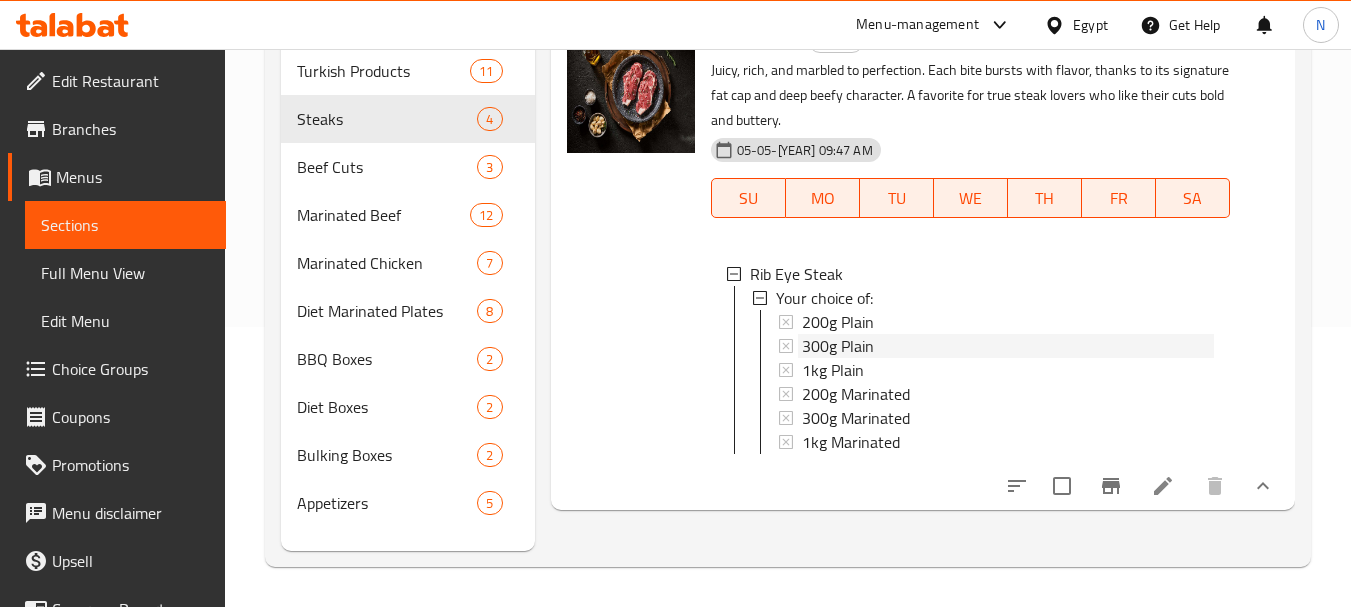 click on "[NUMBER] [WEIGHT] [DESCRIPTION]" at bounding box center [838, 346] 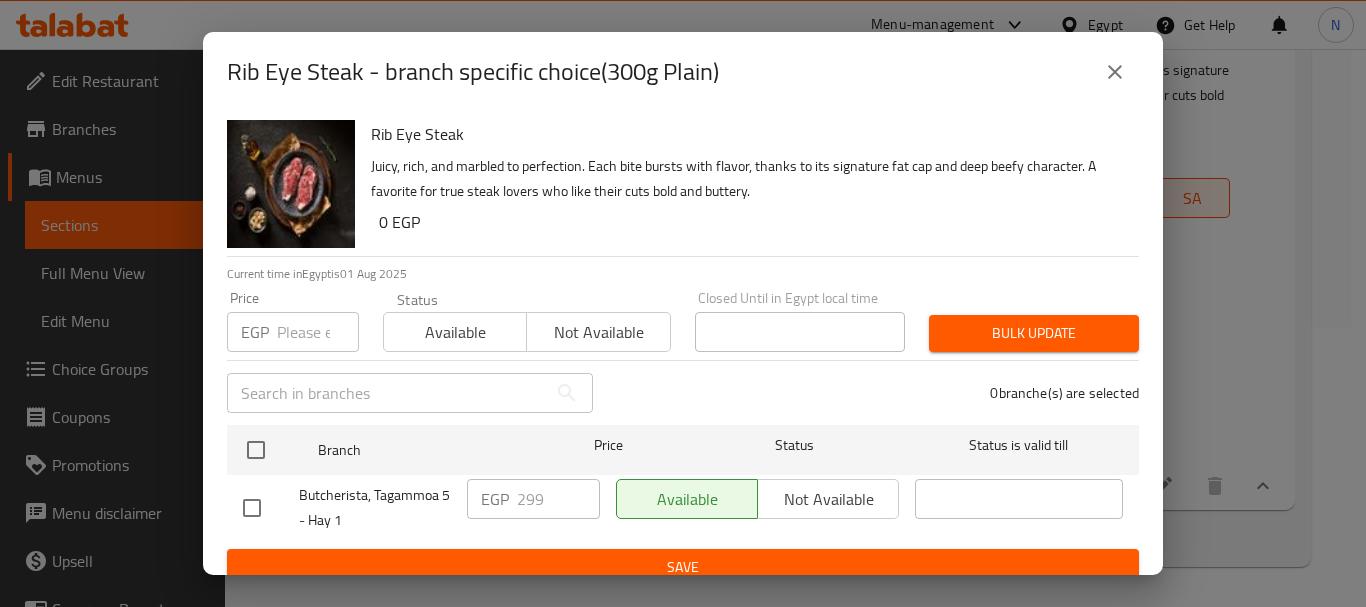 click at bounding box center (318, 332) 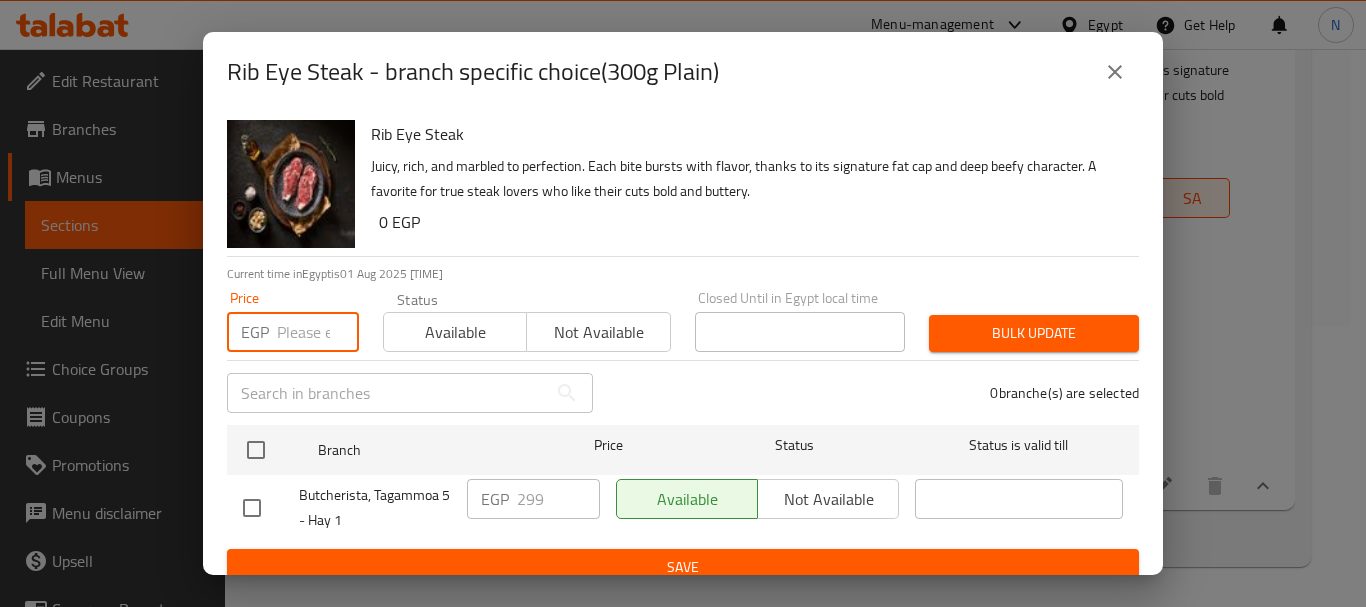 paste on "299" 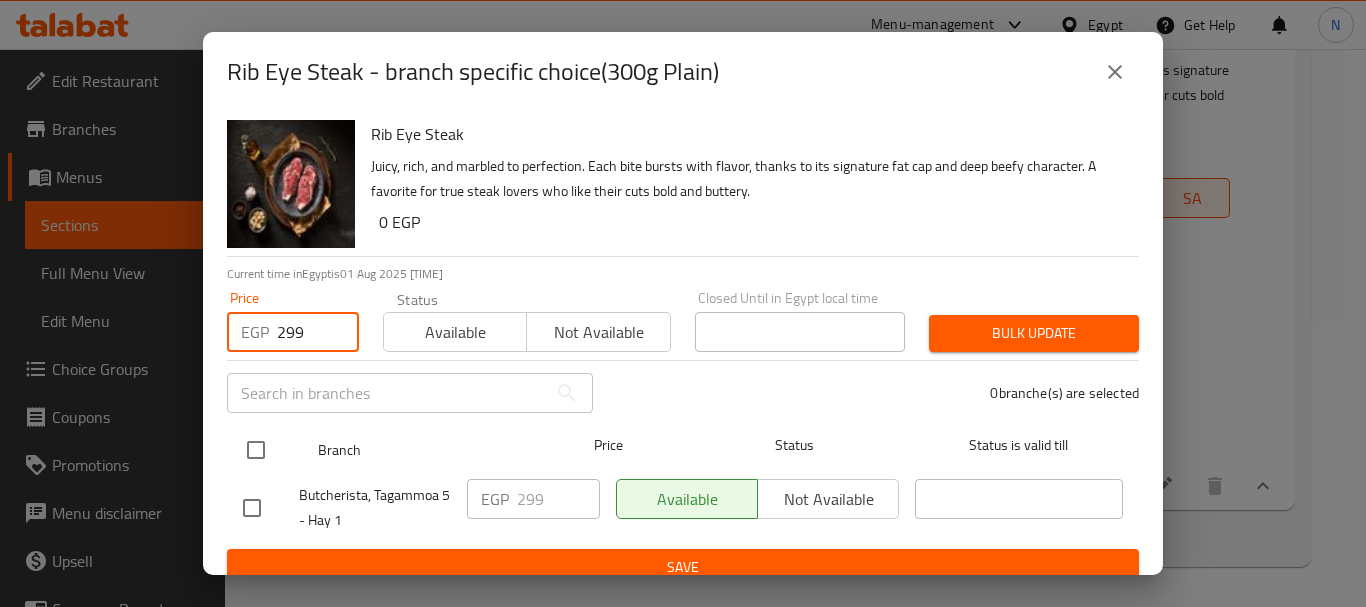 type on "299" 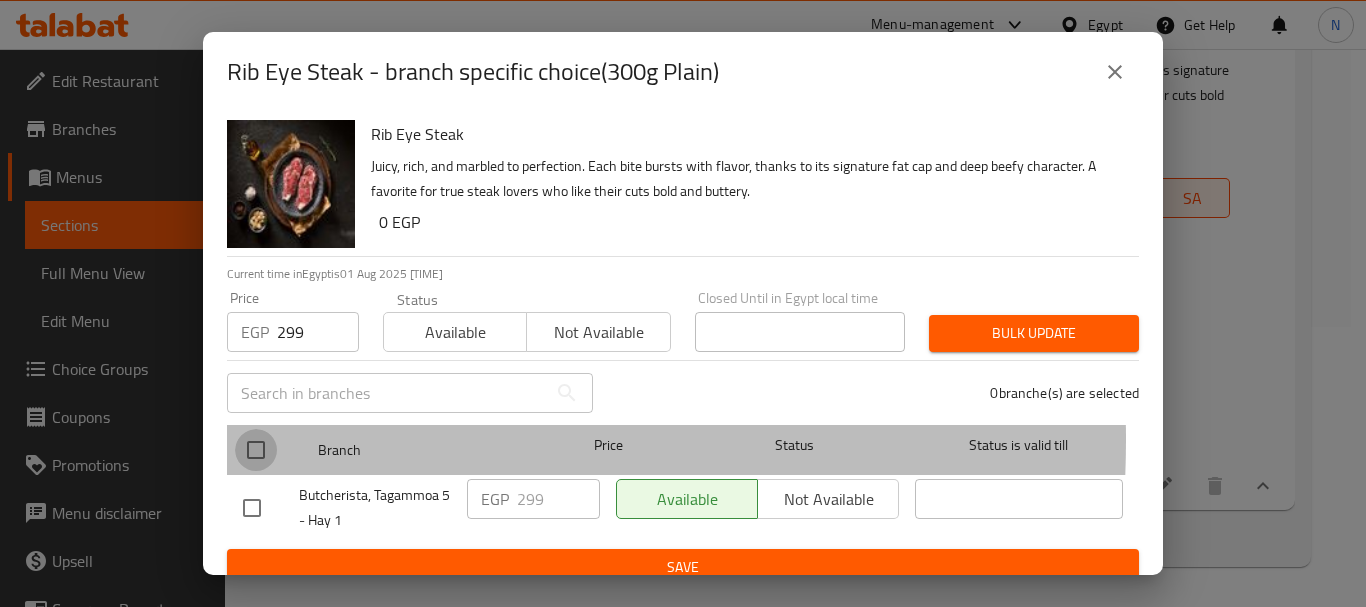 click at bounding box center [256, 450] 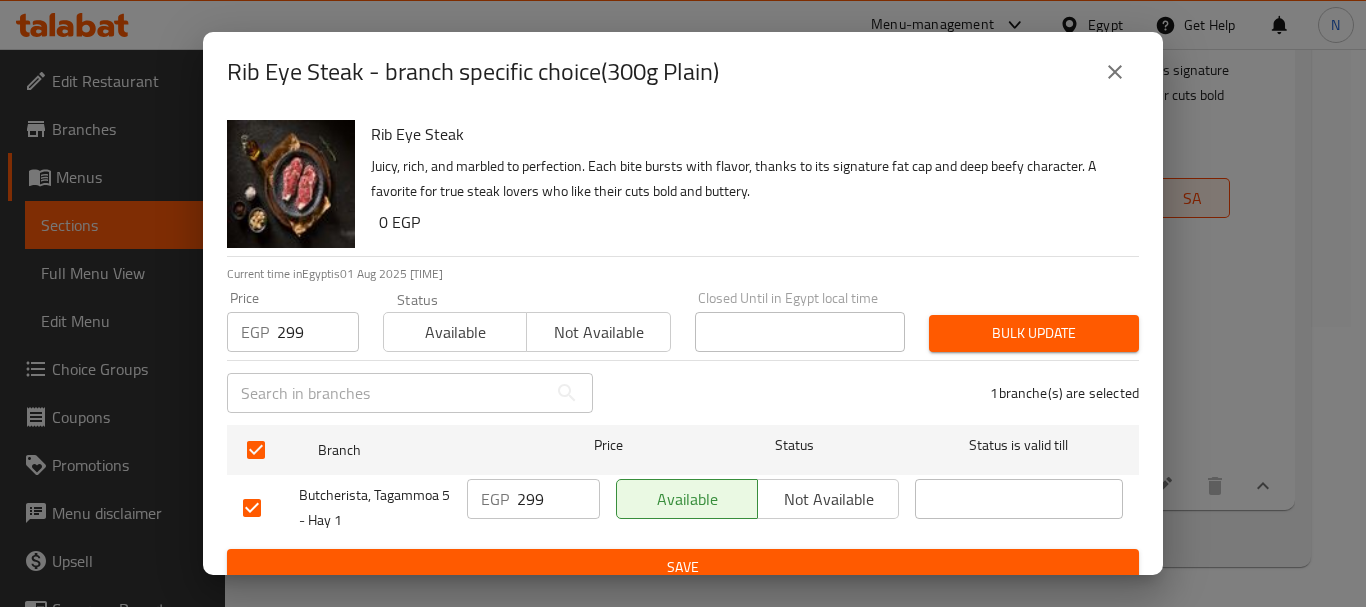 click on "Bulk update" at bounding box center (1034, 333) 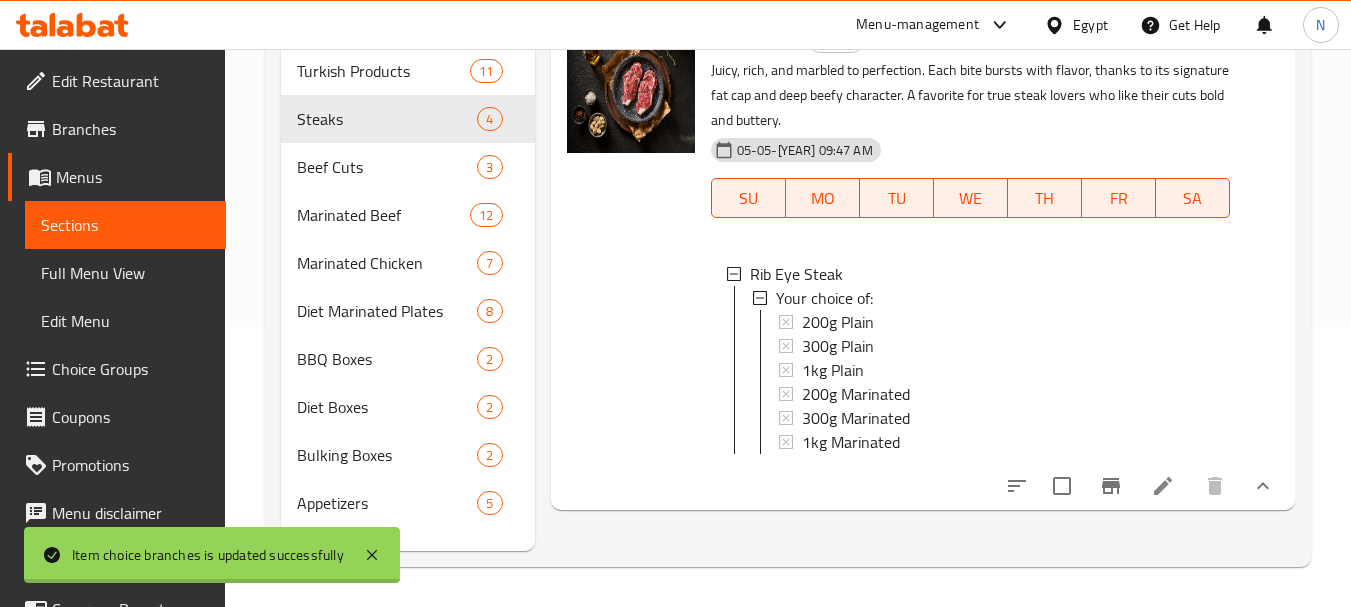 scroll, scrollTop: 0, scrollLeft: 0, axis: both 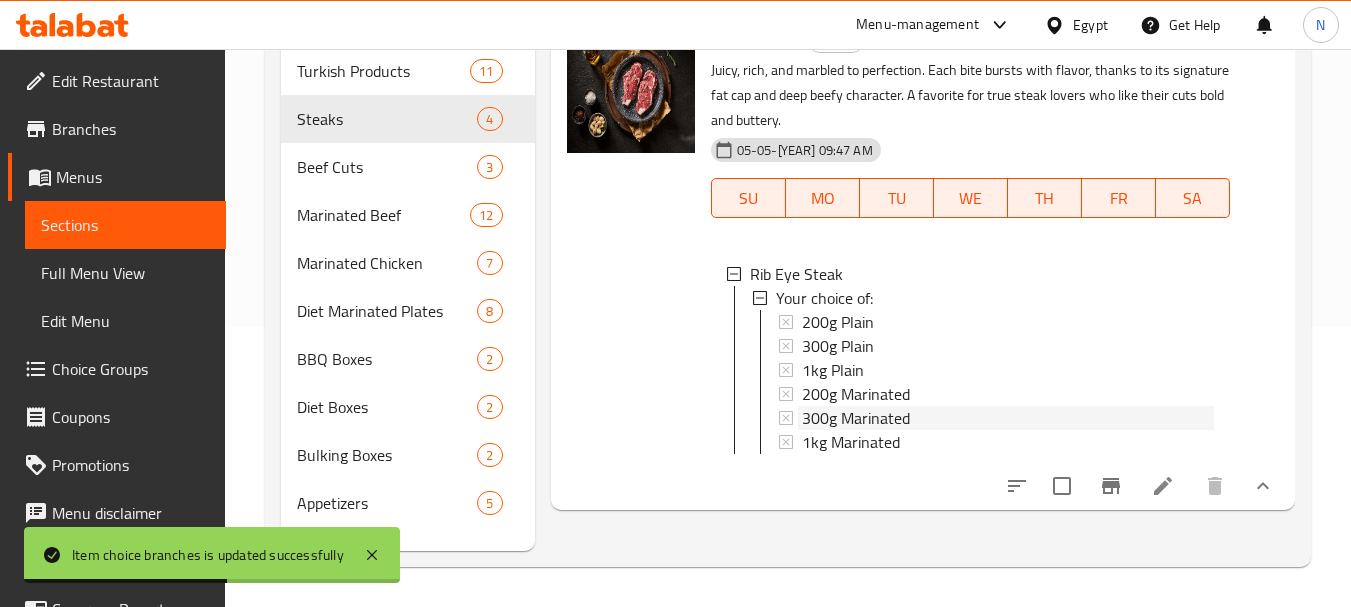 click on "[WEIGHT] Marinated" at bounding box center (856, 418) 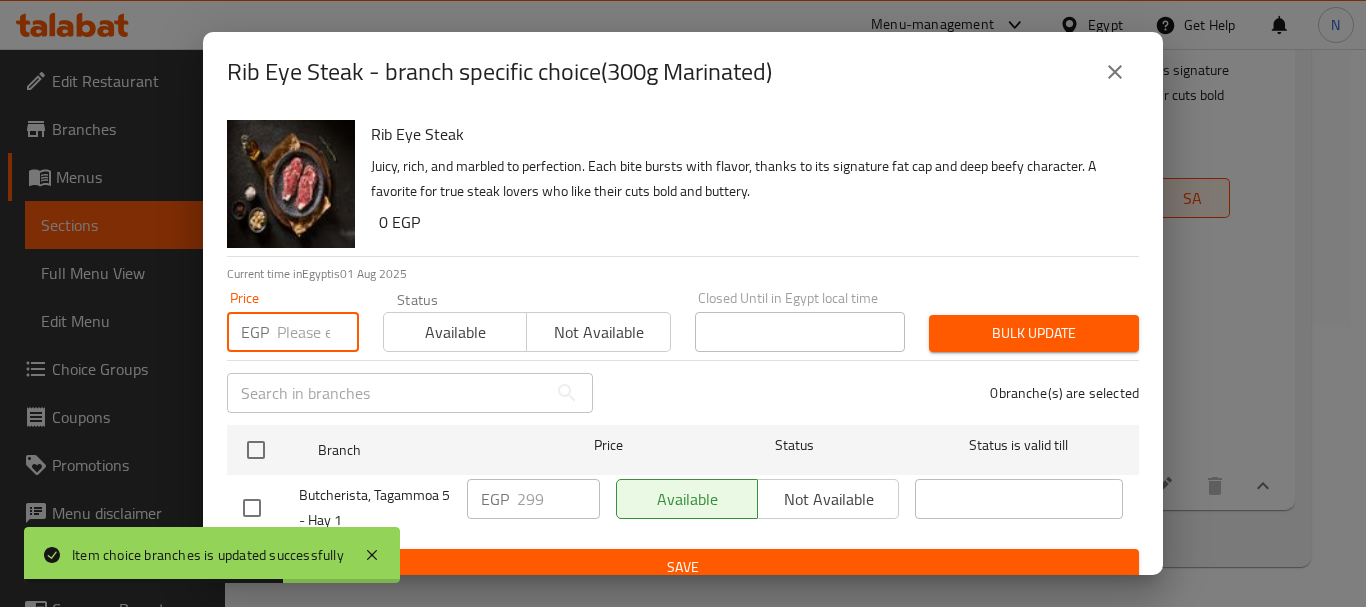 click at bounding box center (318, 332) 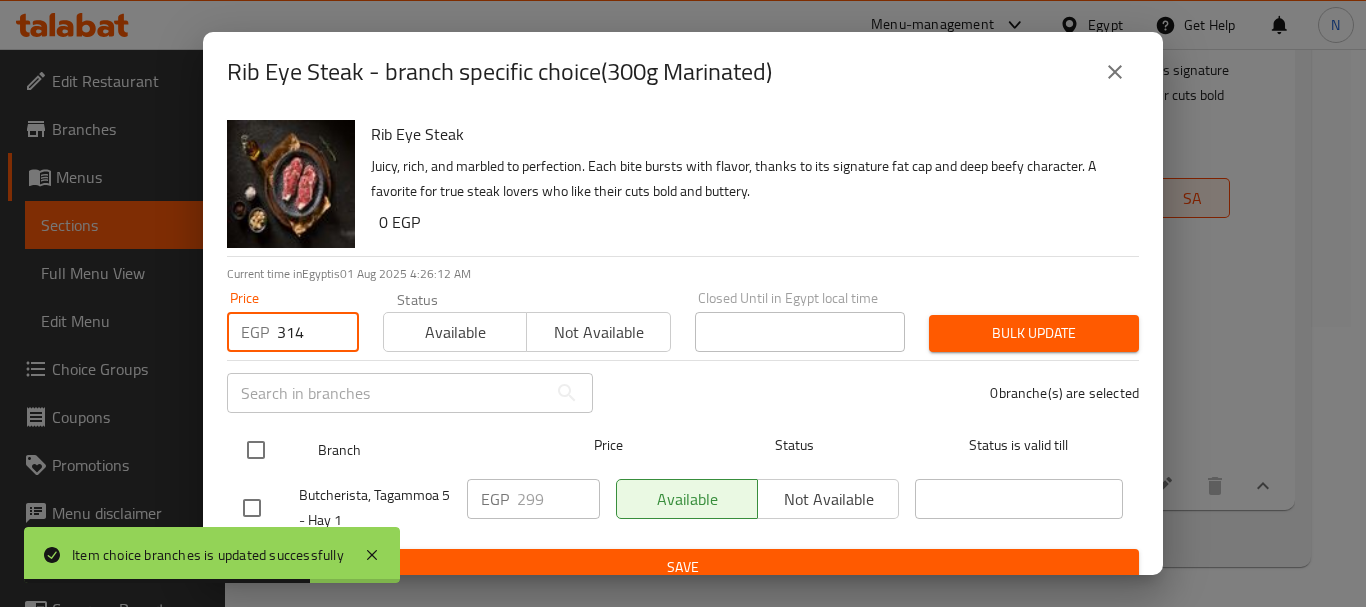 type on "314" 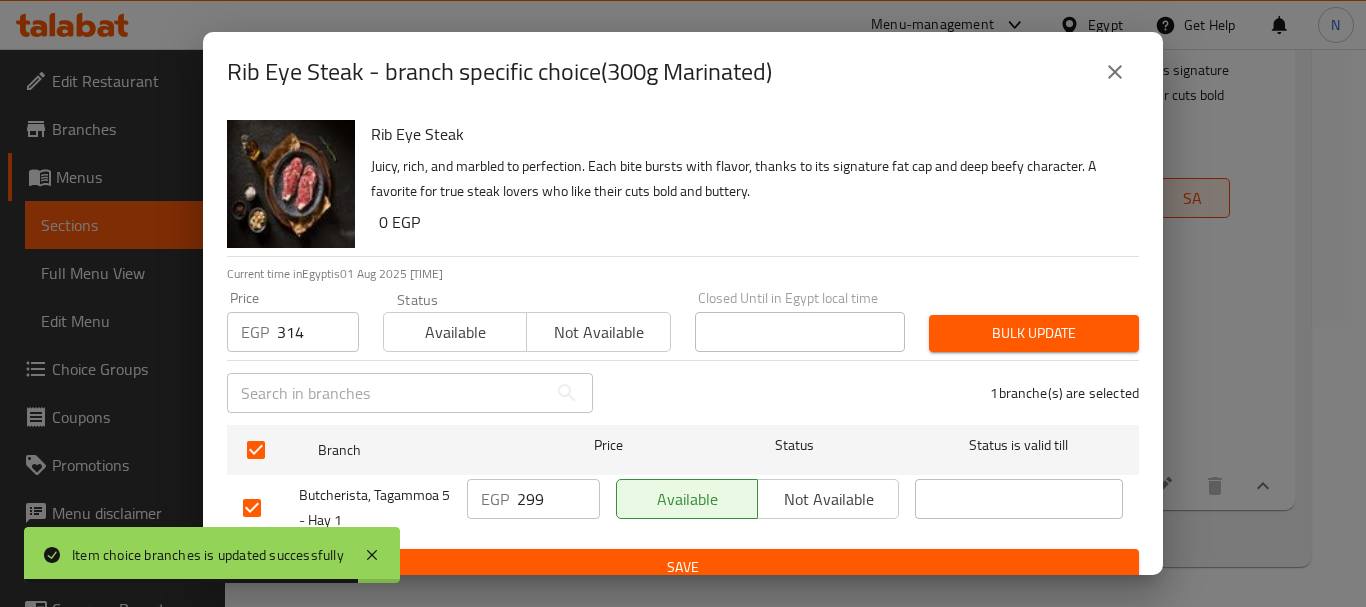 click on "Bulk update" at bounding box center [1034, 333] 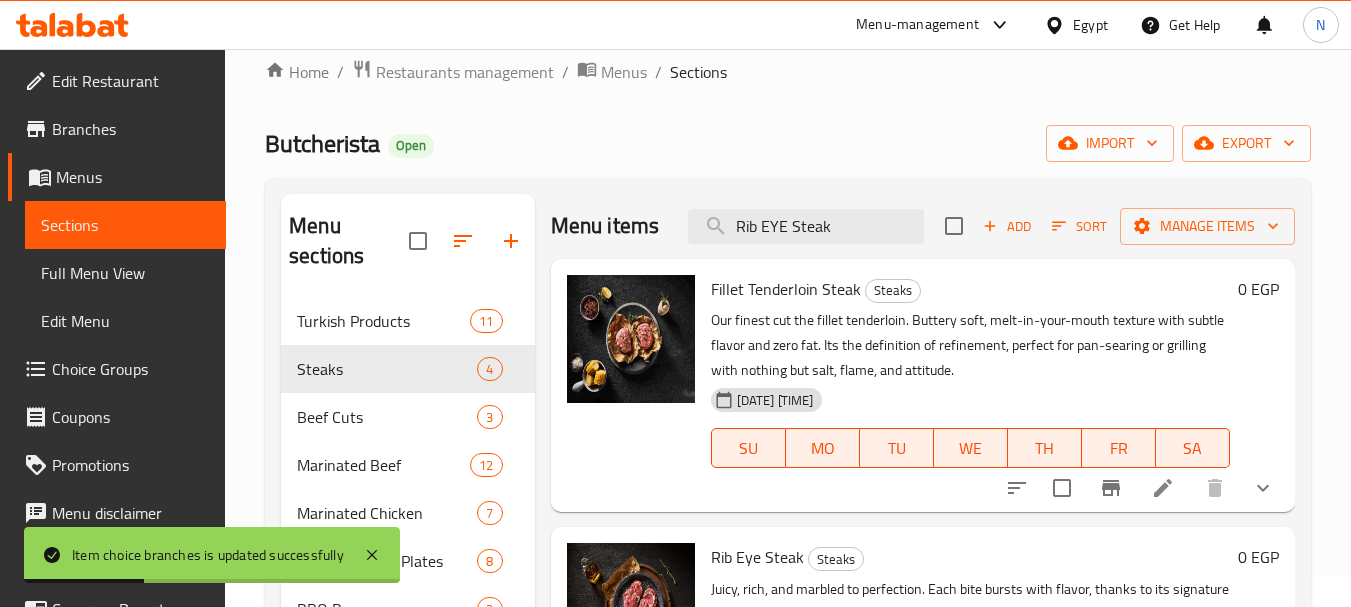 scroll, scrollTop: 0, scrollLeft: 0, axis: both 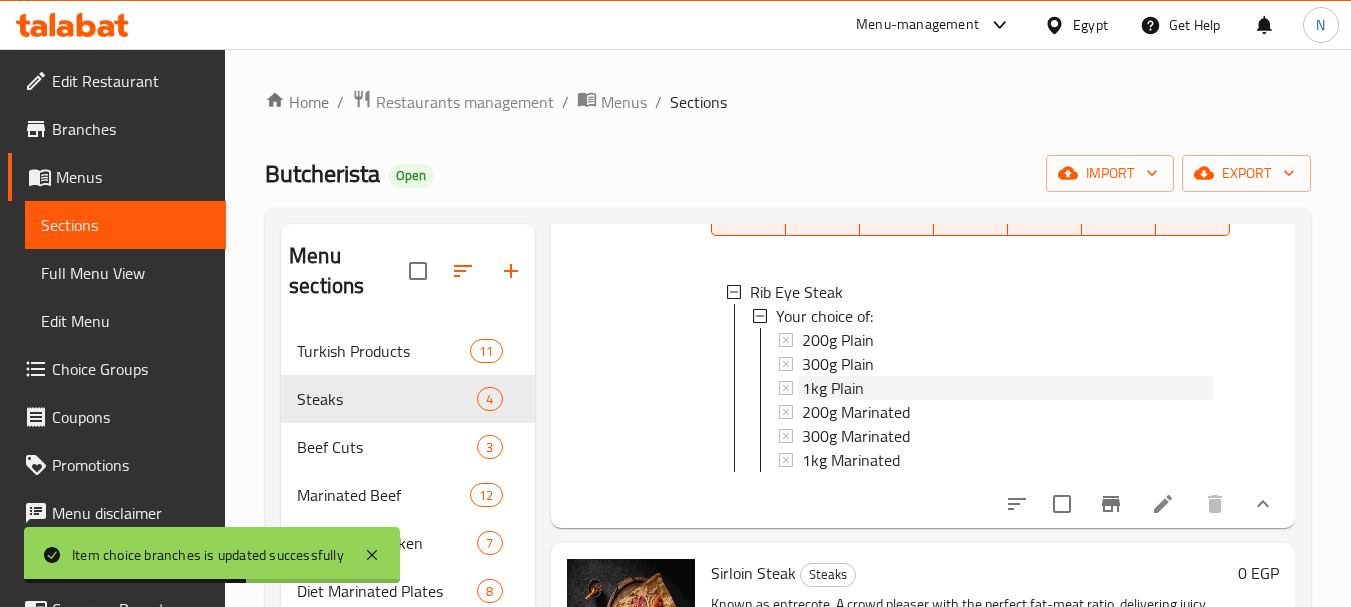 click on "1kg Plain" at bounding box center [1008, 388] 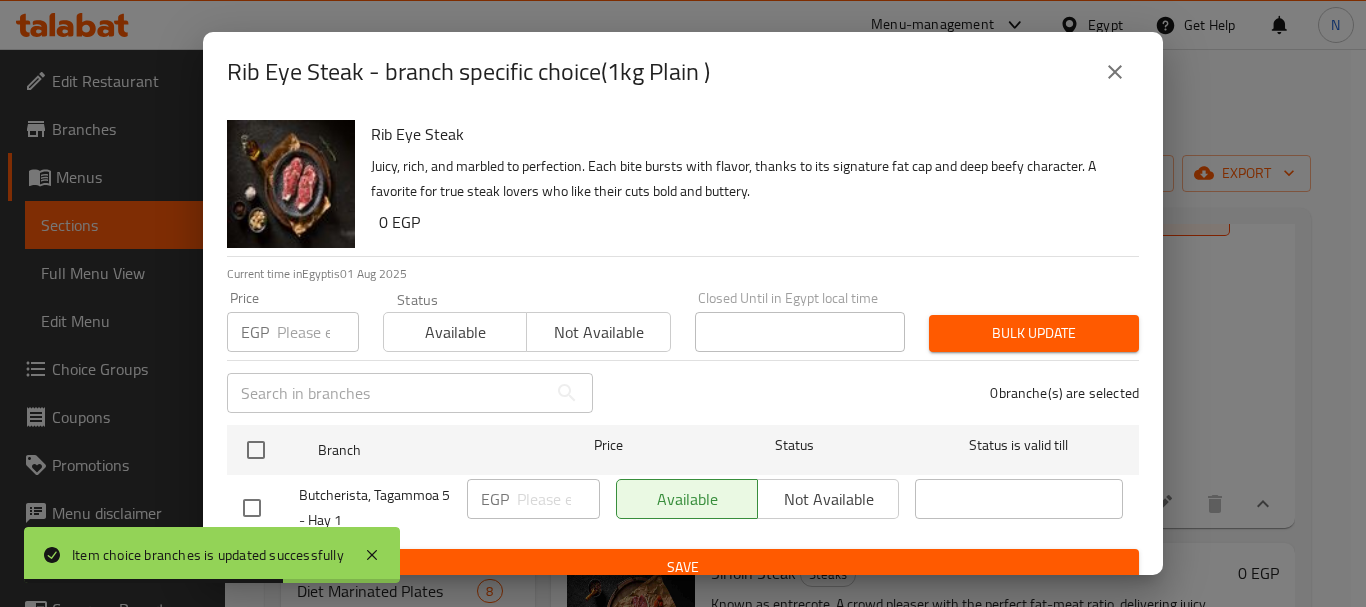 click at bounding box center (318, 332) 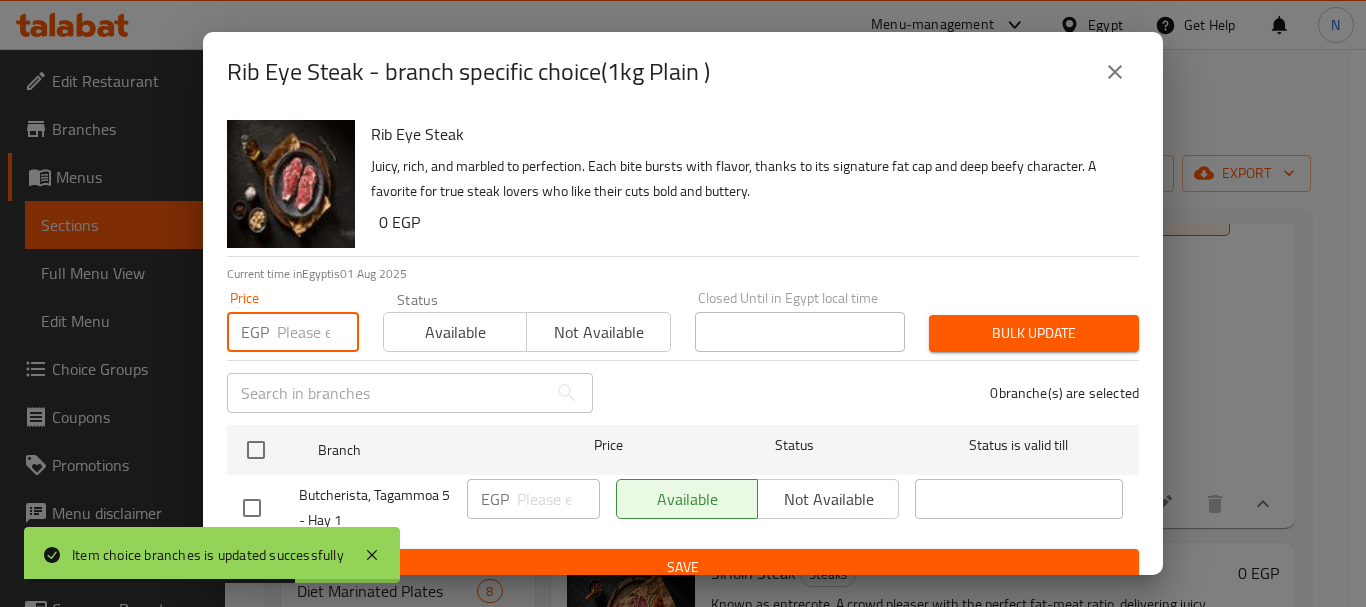 paste on "609" 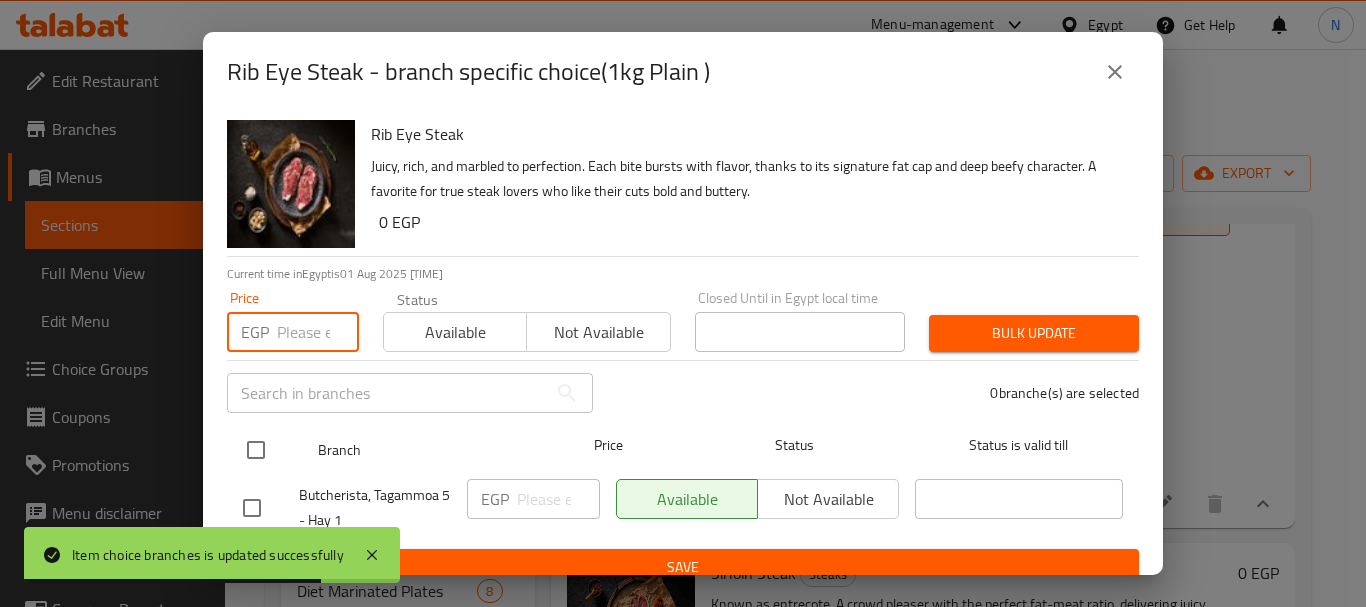 type on "609" 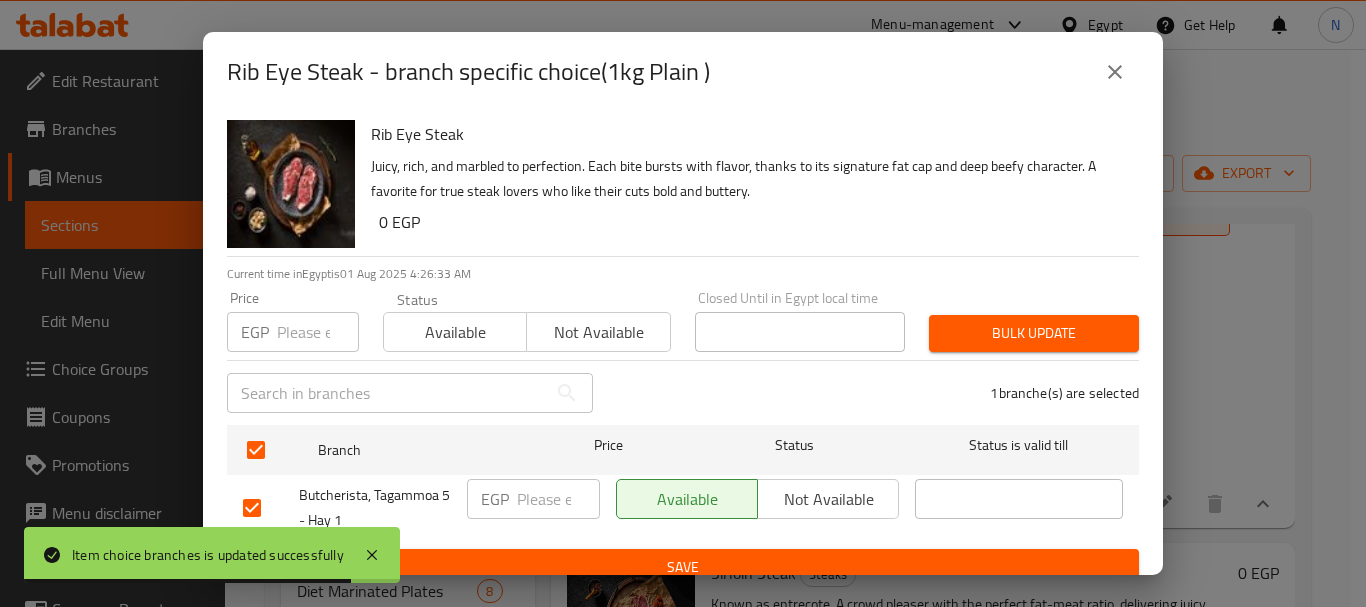 click on "Bulk update" at bounding box center (1034, 333) 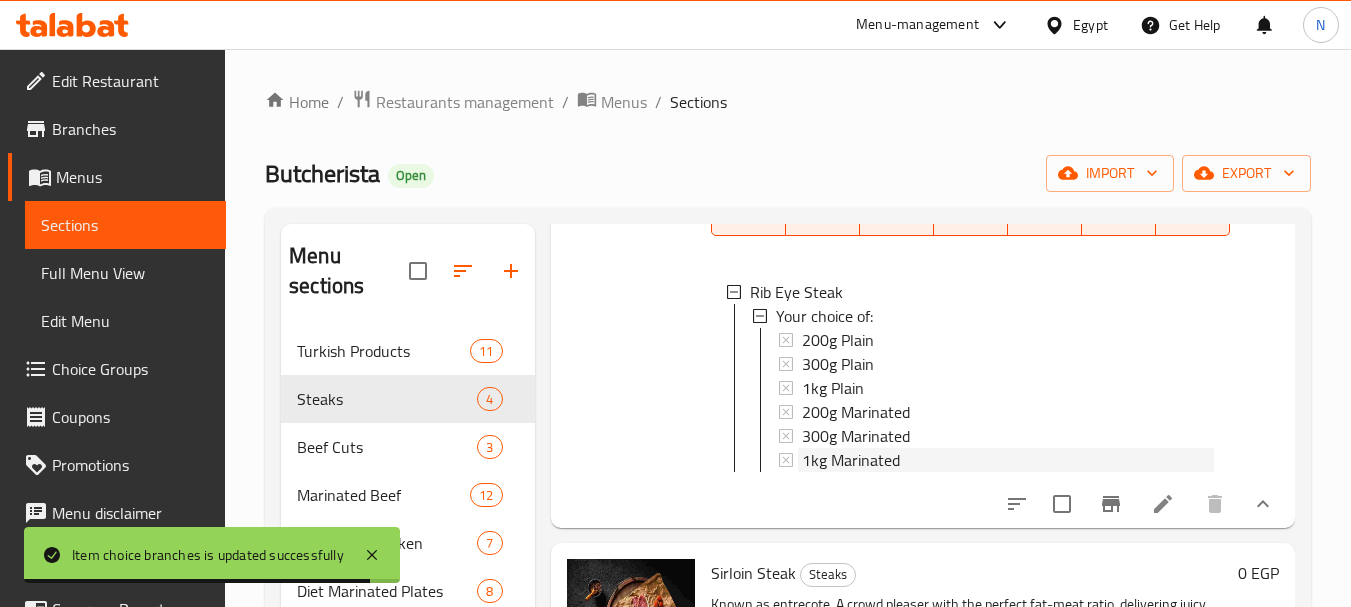 click on "[WEIGHT] Marinated" at bounding box center [851, 460] 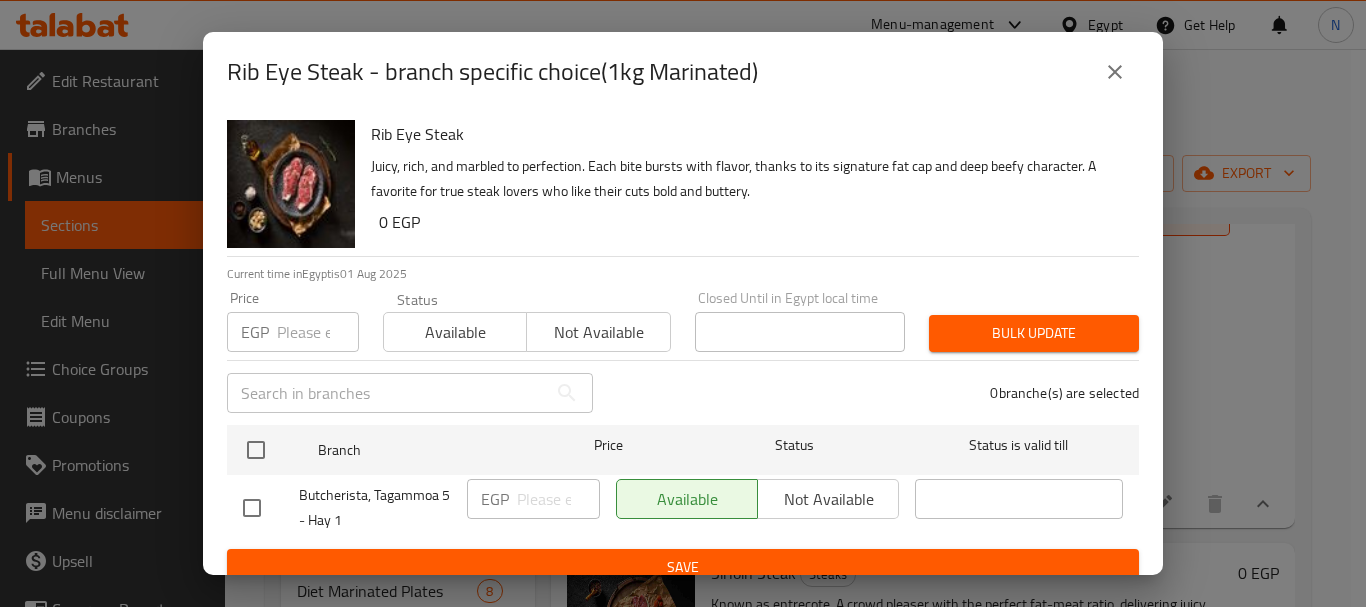 click at bounding box center (318, 332) 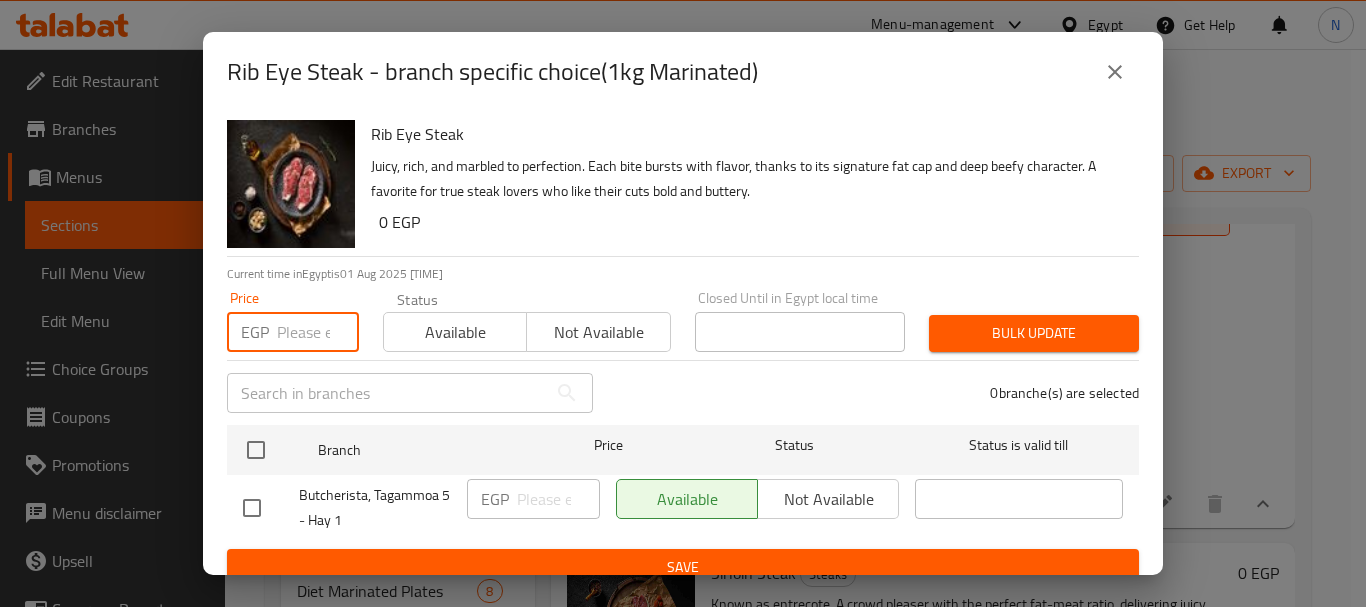 paste on "634" 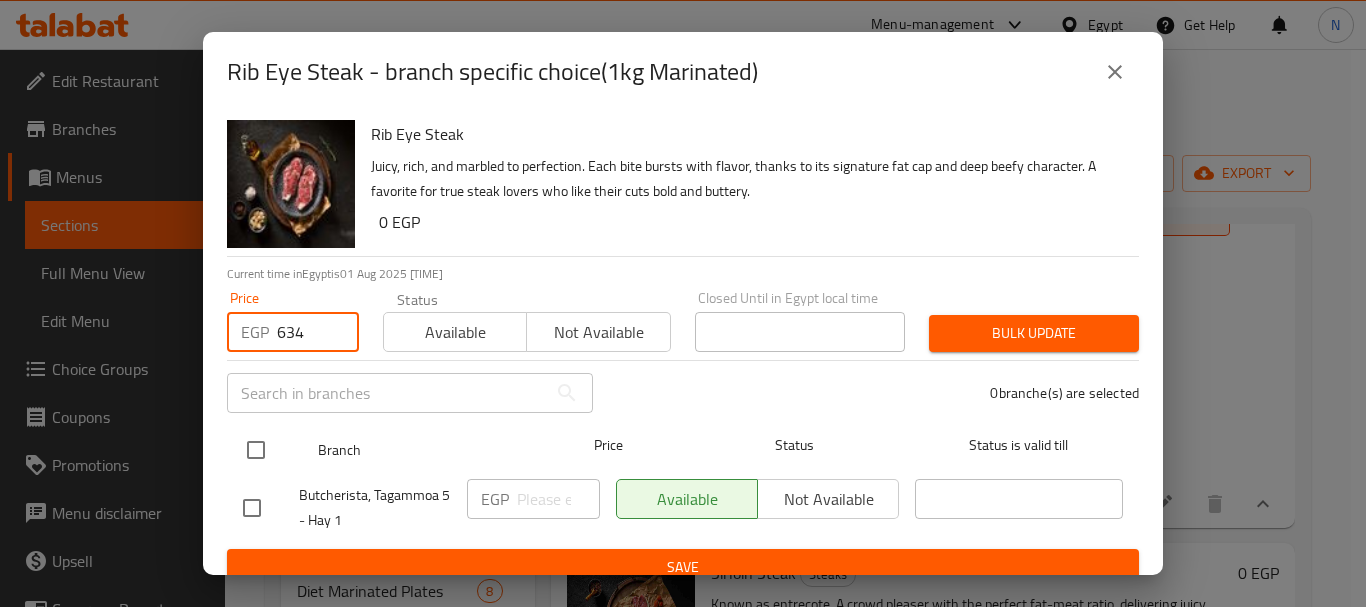 type on "634" 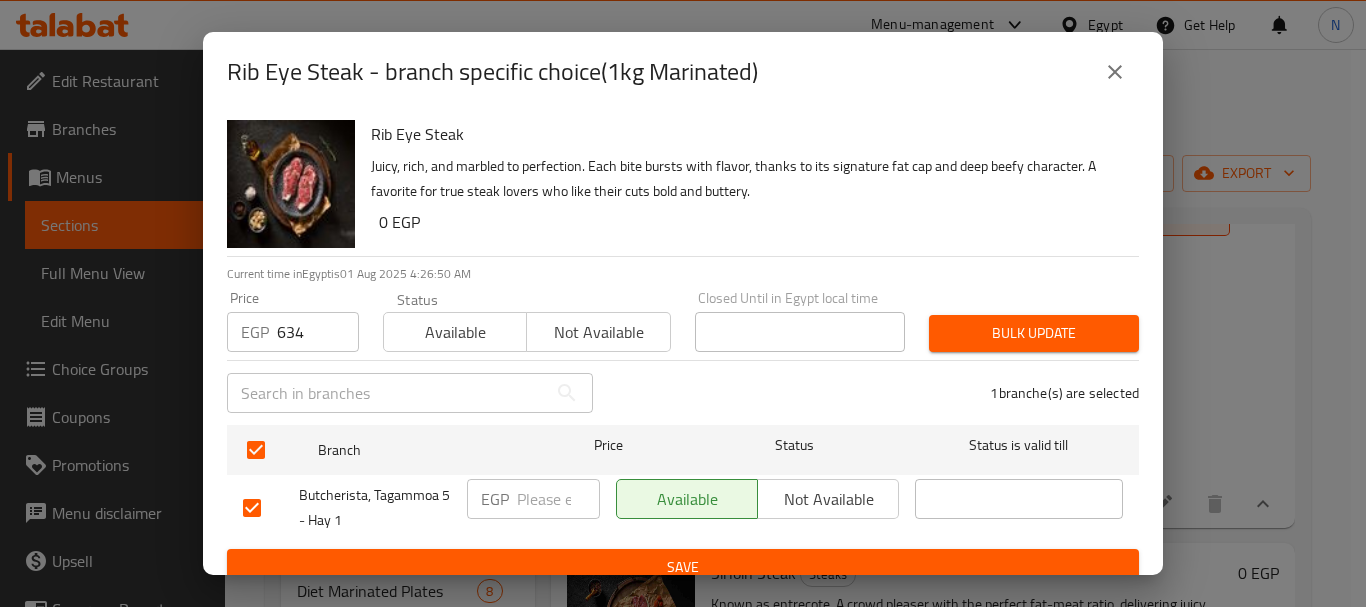 click on "Bulk update" at bounding box center (1034, 333) 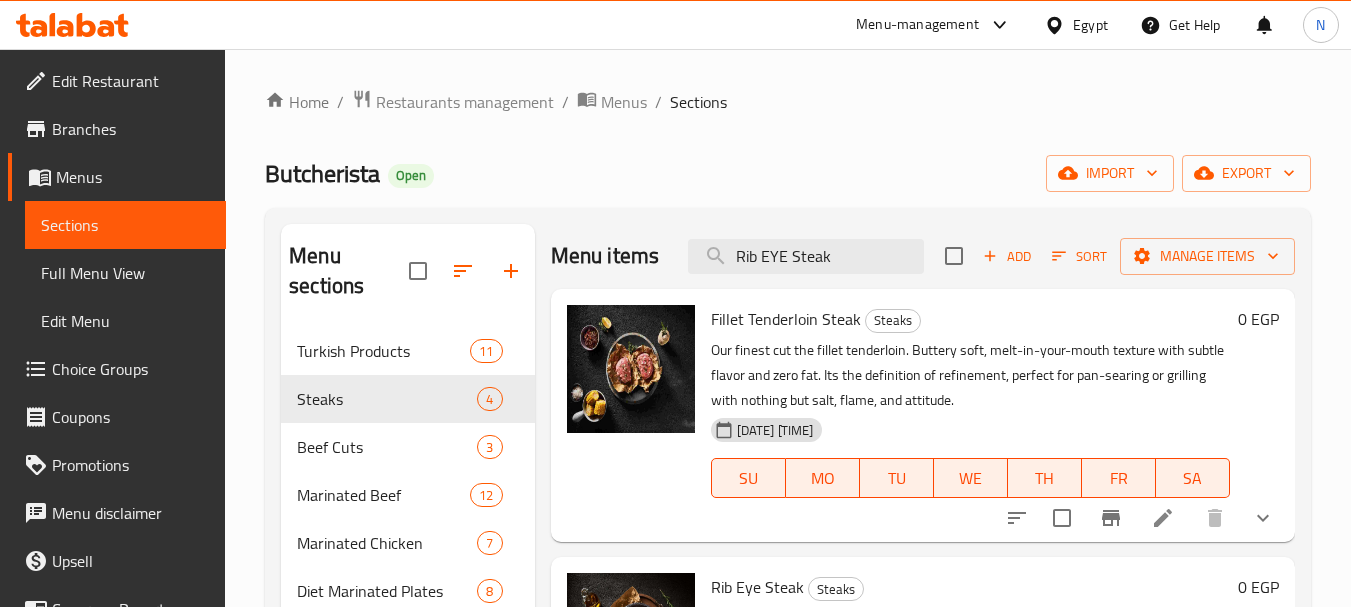 scroll, scrollTop: 531, scrollLeft: 0, axis: vertical 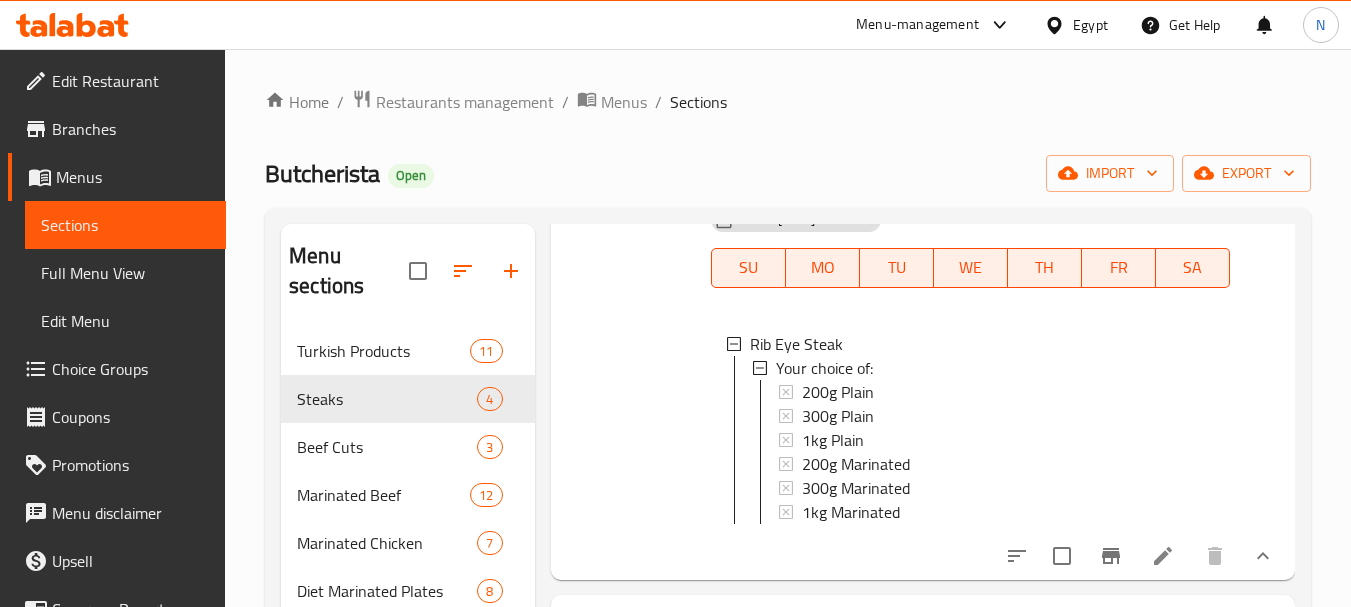 click on "[WEIGHT] Marinated" at bounding box center [1008, 512] 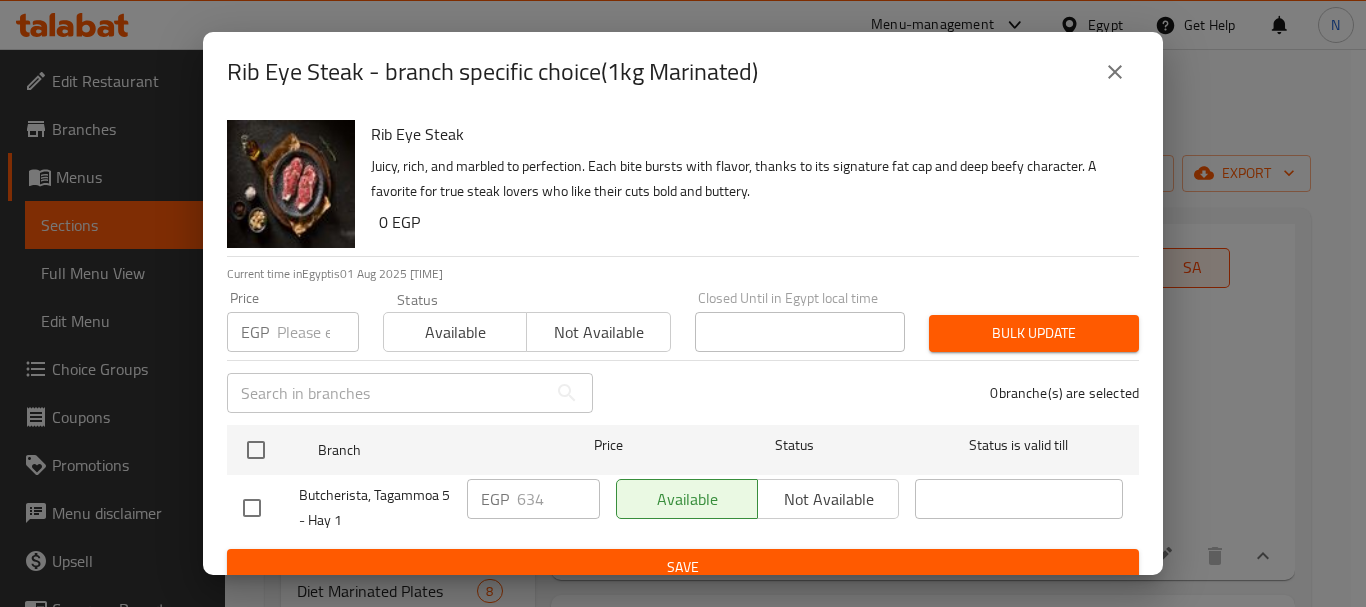 click at bounding box center (318, 332) 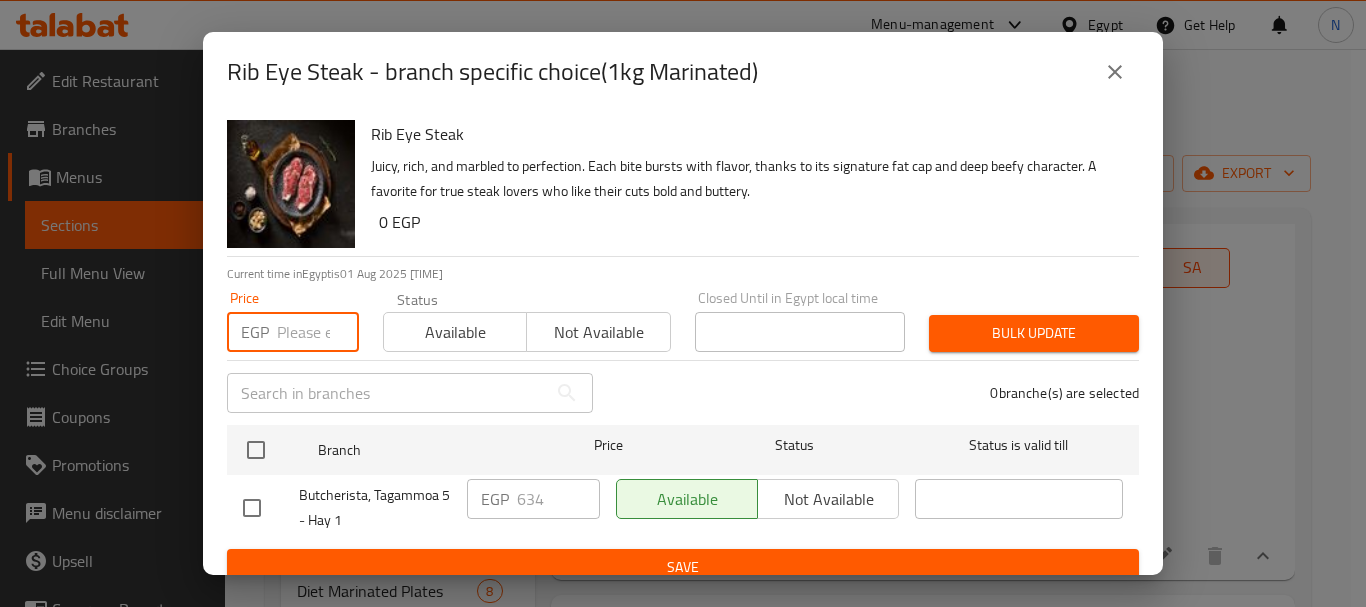 paste on "634" 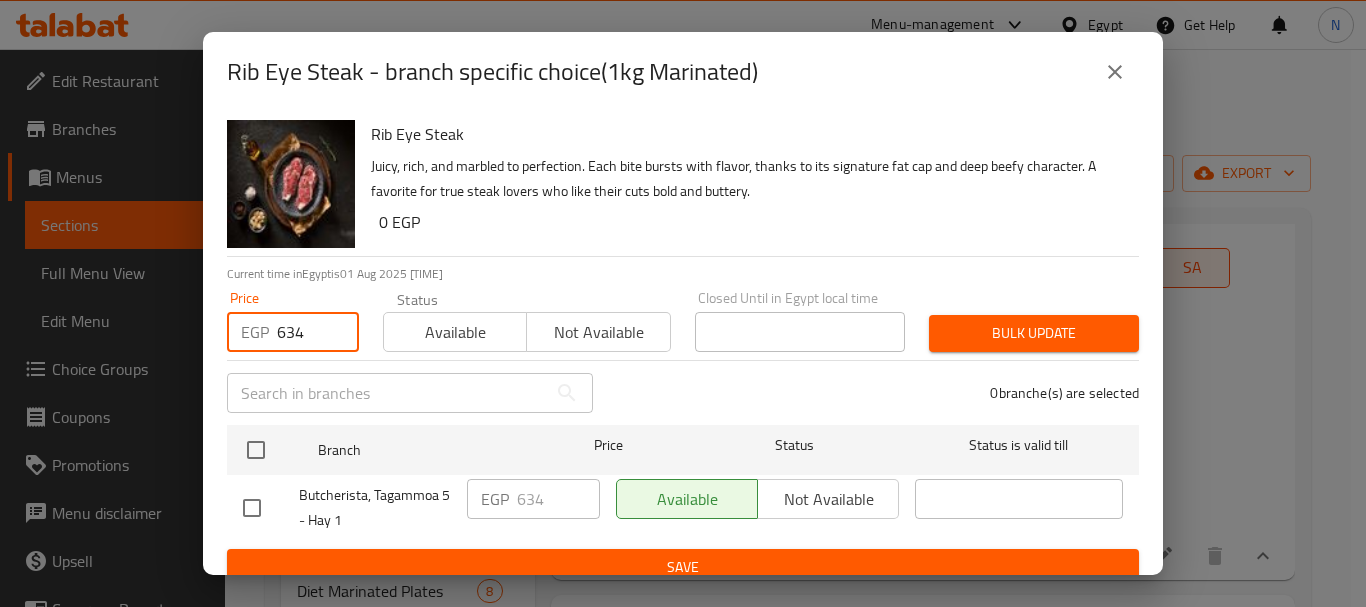 type on "634" 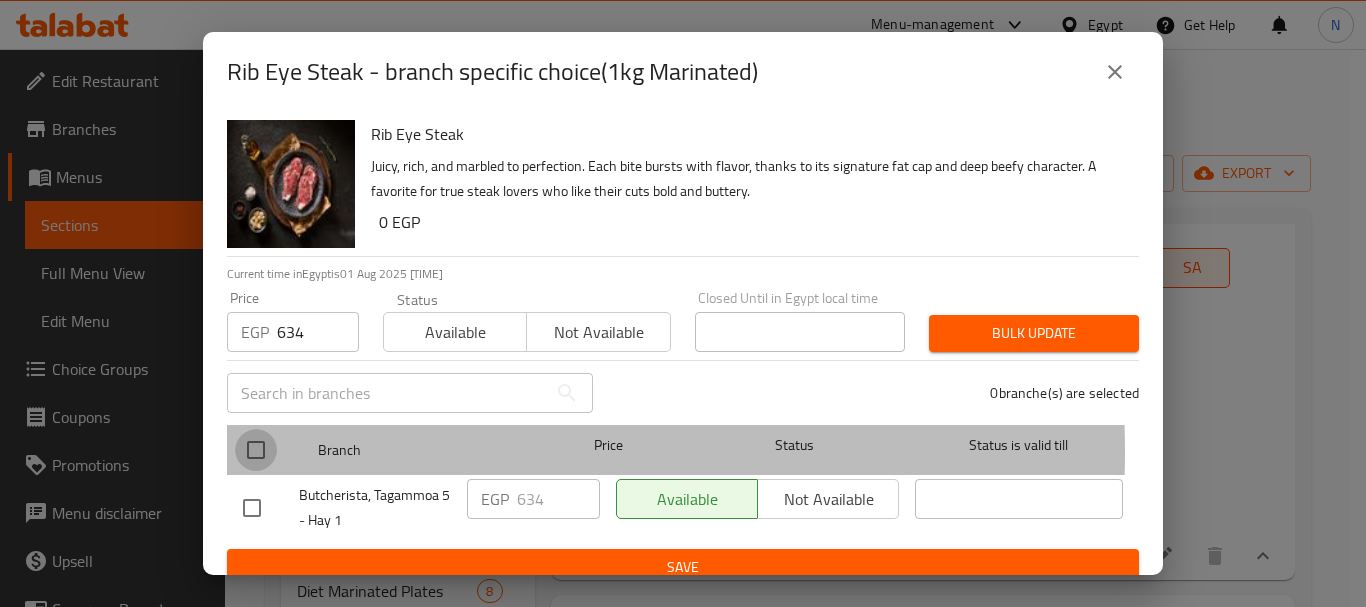 click at bounding box center [256, 450] 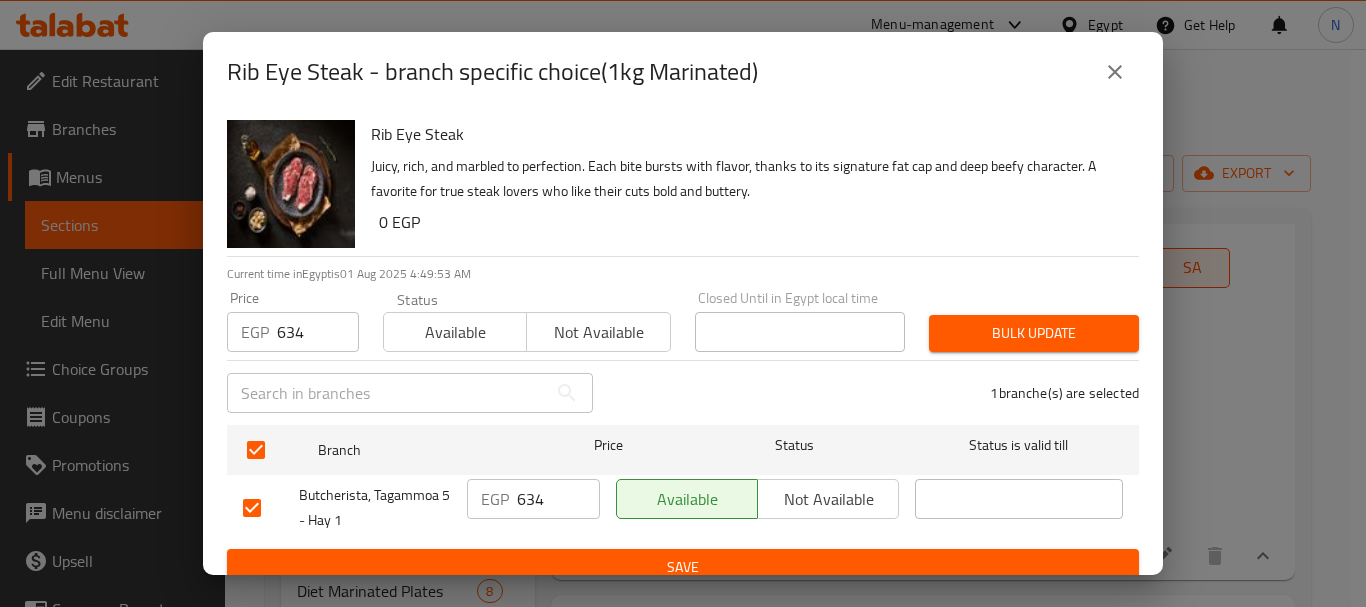 click on "Bulk update" at bounding box center (1034, 333) 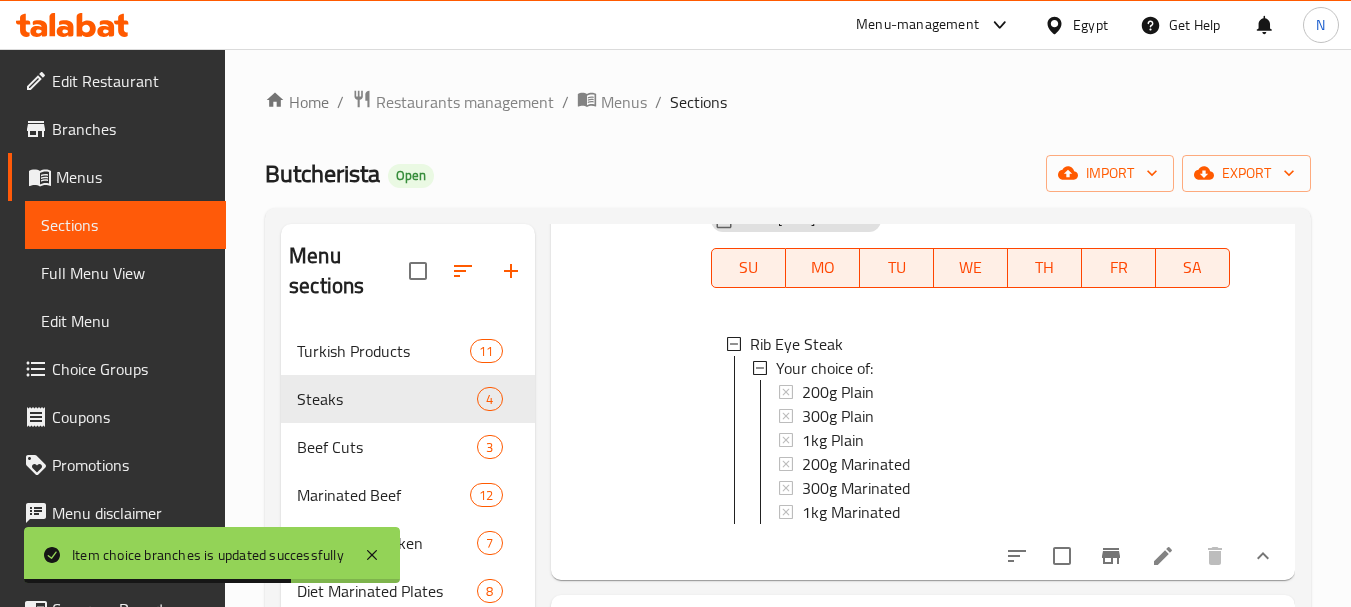 scroll, scrollTop: 0, scrollLeft: 0, axis: both 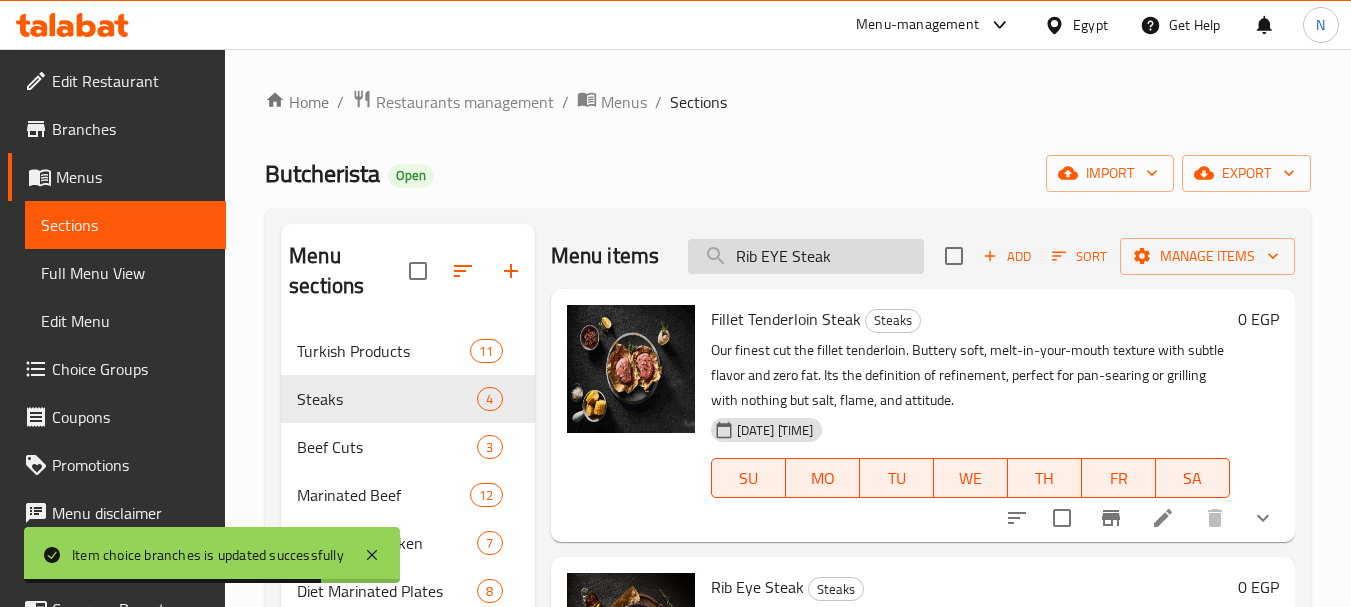 type 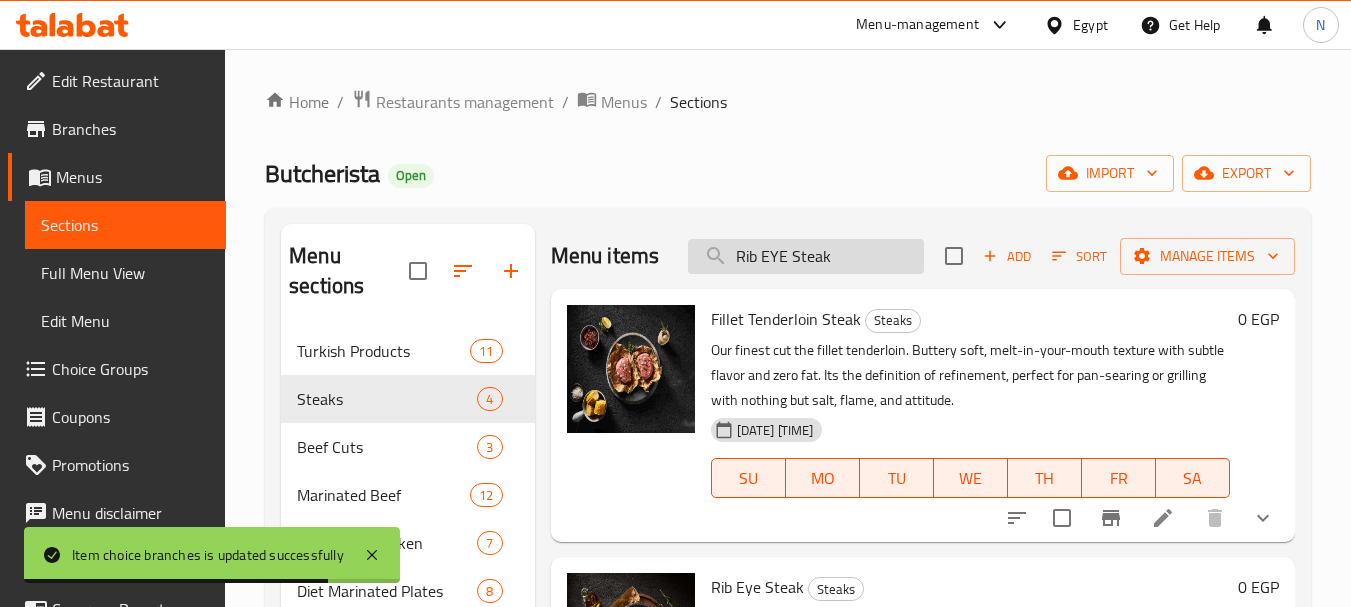 click on "Rib EYE Steak" at bounding box center [806, 256] 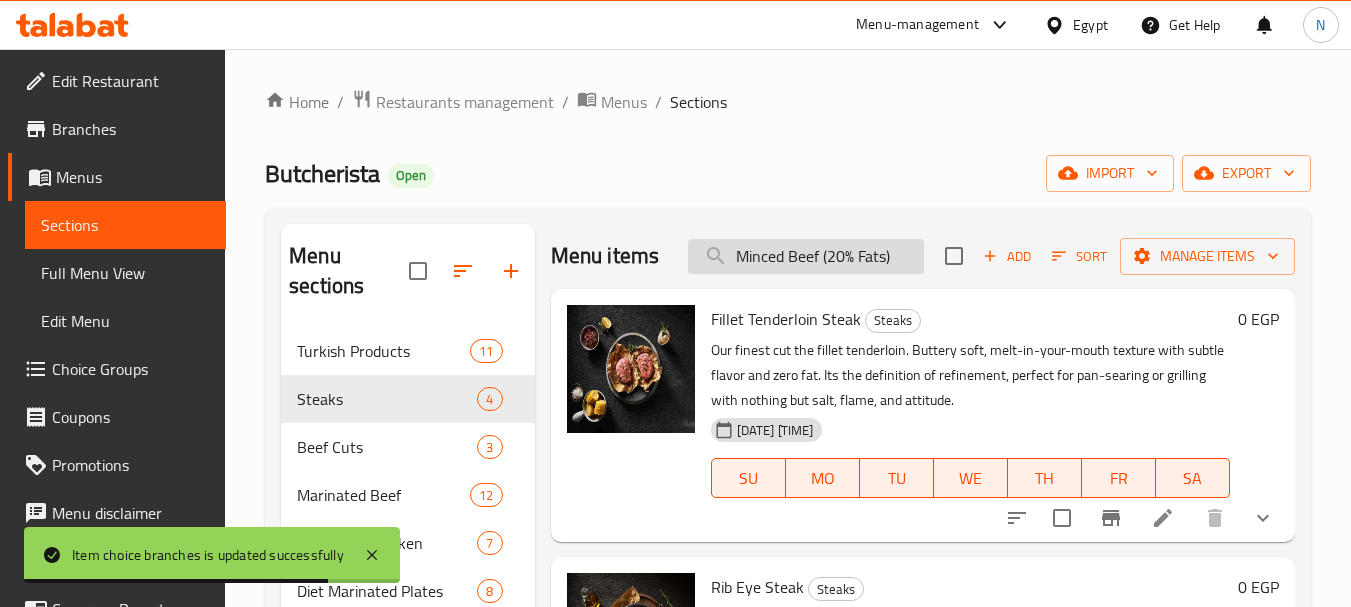 click on "Minced Beef (20% Fats)" at bounding box center [806, 256] 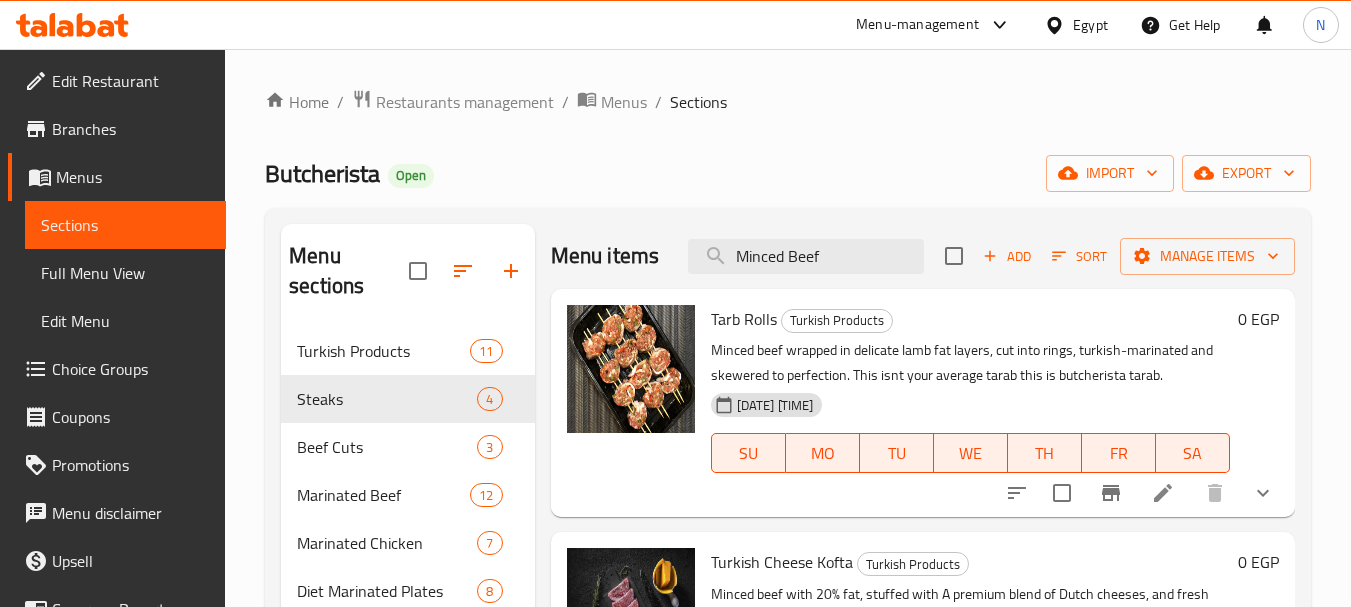 scroll, scrollTop: 531, scrollLeft: 0, axis: vertical 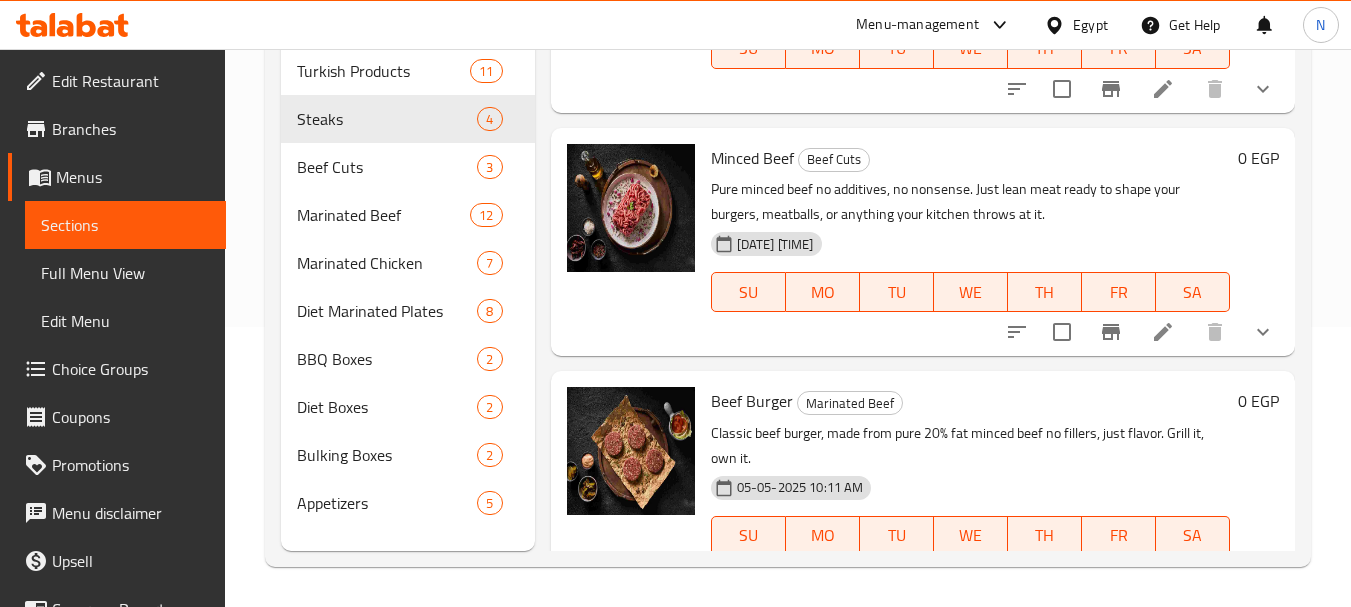 type on "Minced Beef" 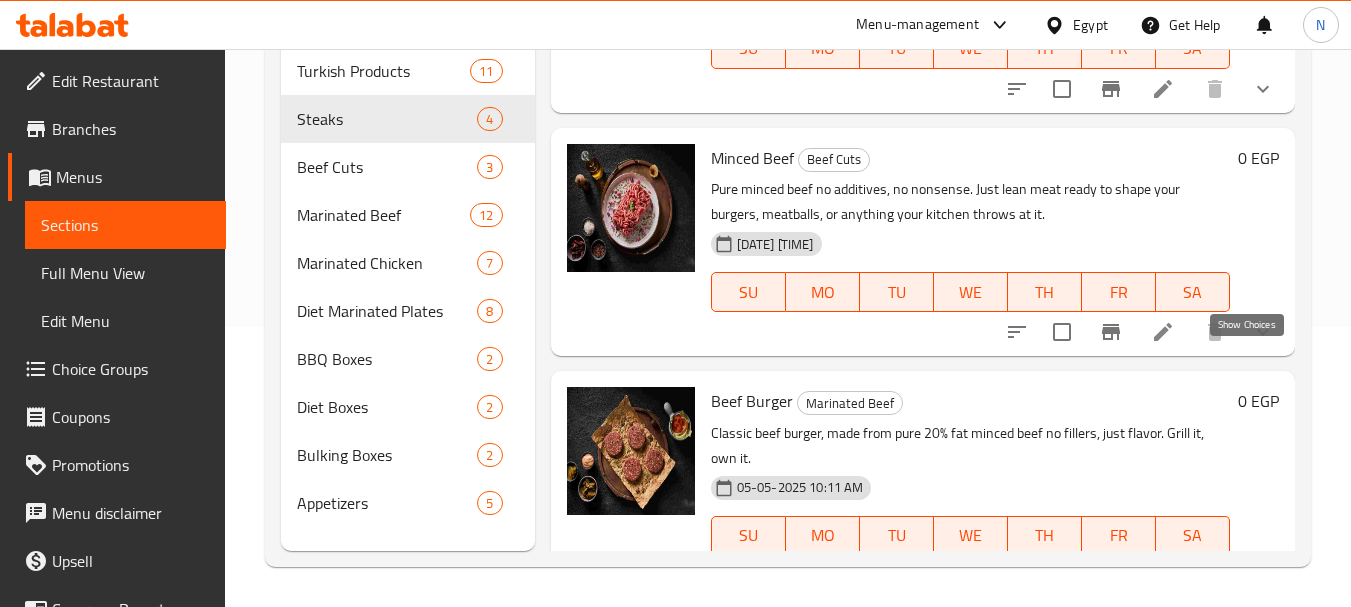 click 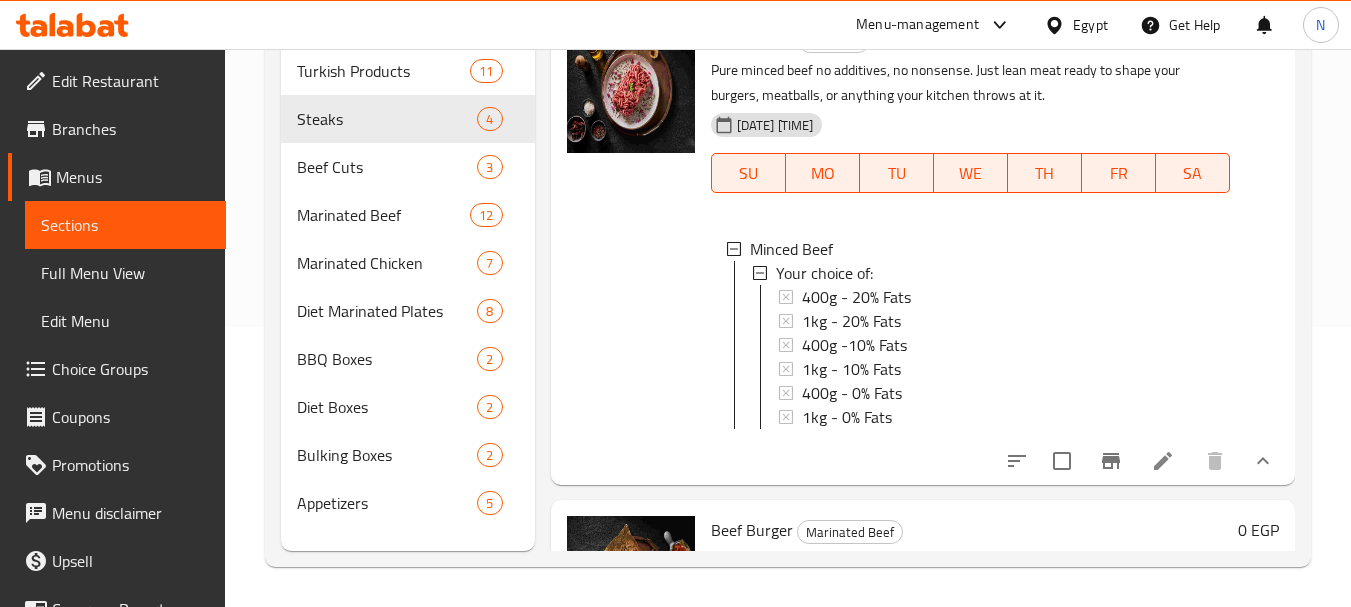 scroll, scrollTop: 491, scrollLeft: 0, axis: vertical 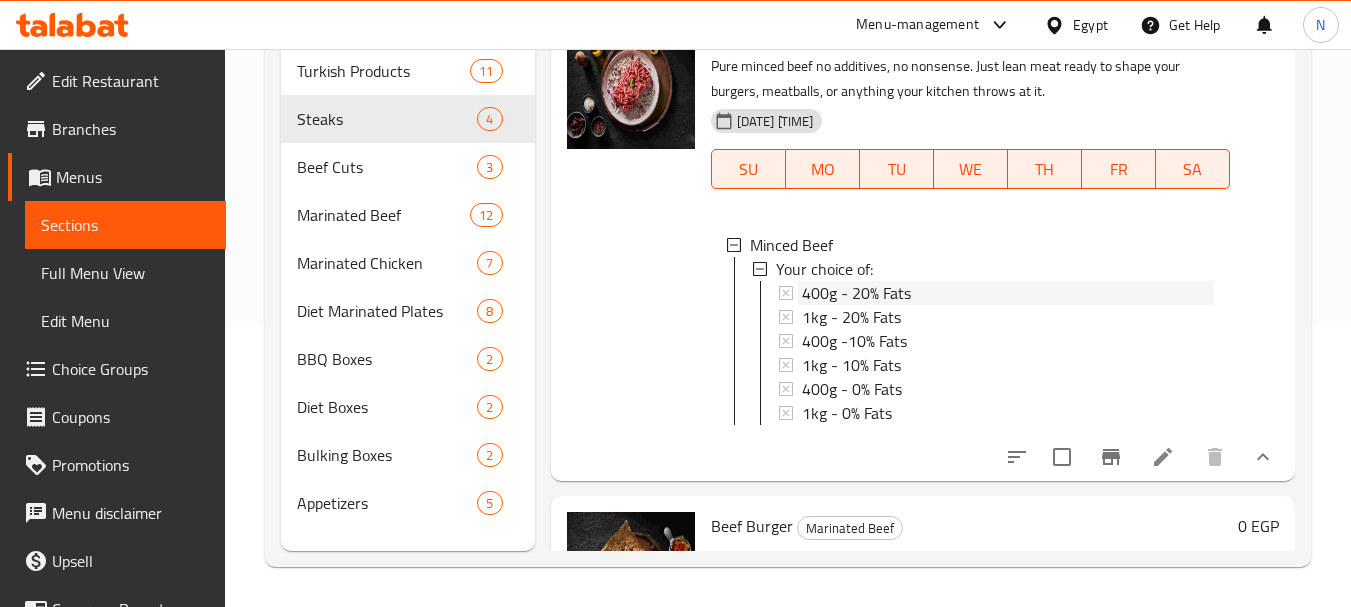 click on "[WEIGHT] - [PERCENT]% Fats" at bounding box center [856, 293] 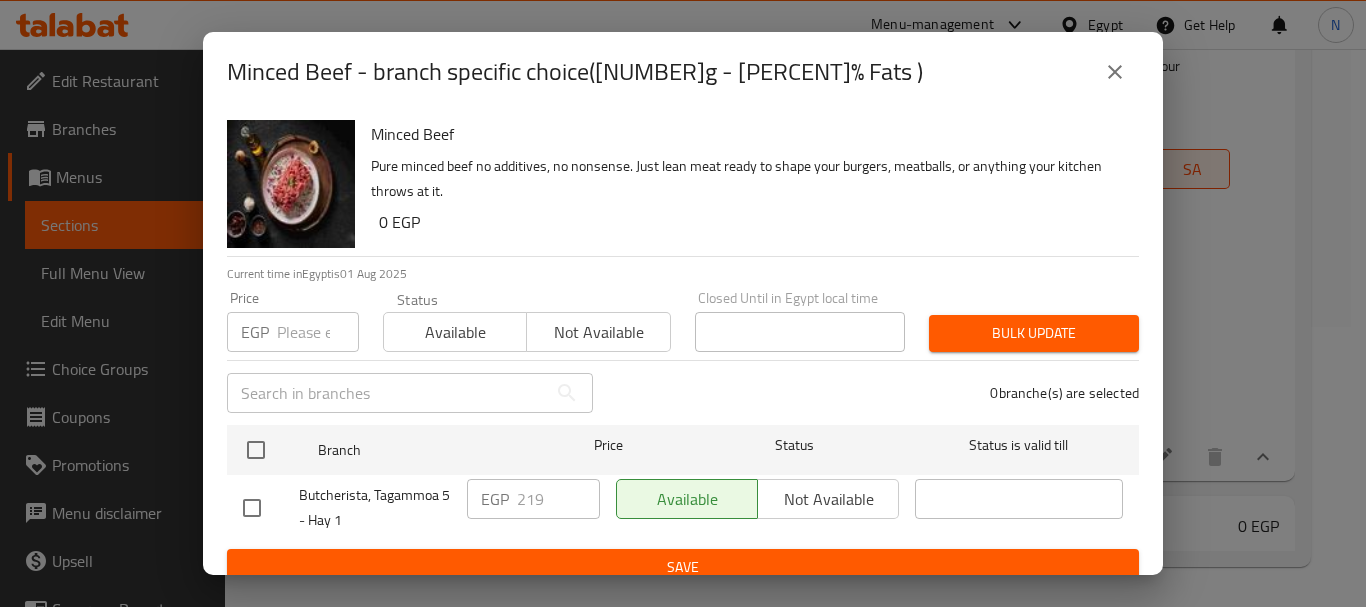 click at bounding box center (318, 332) 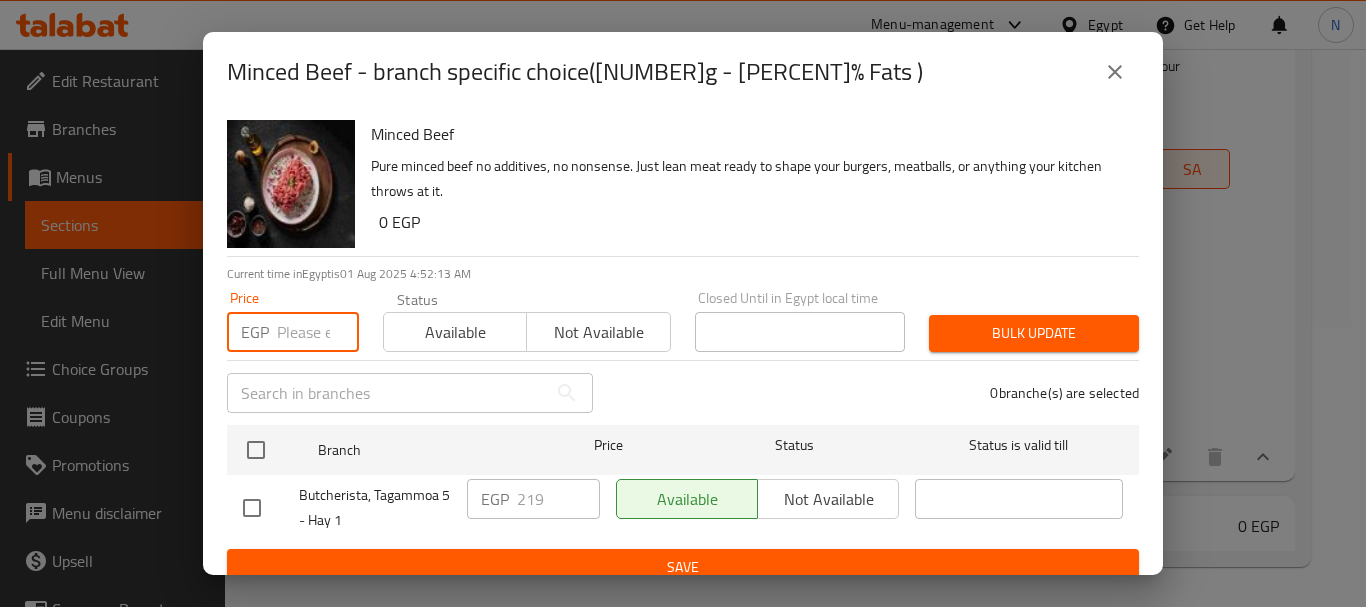 paste on "219" 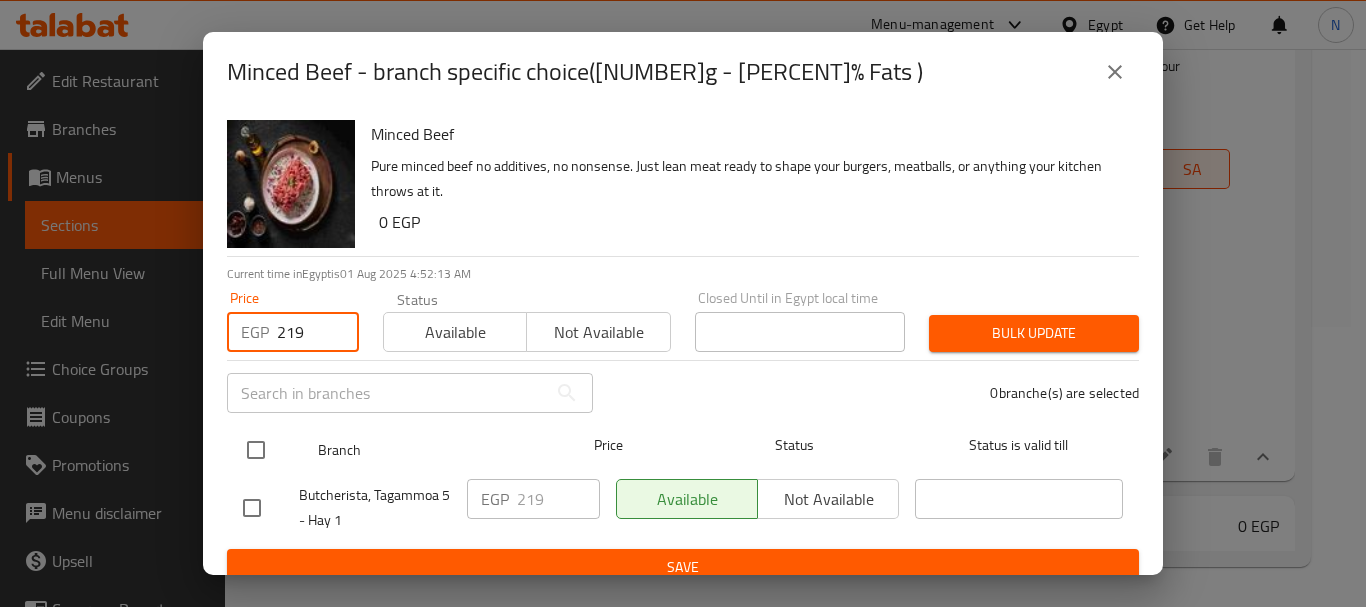 type on "219" 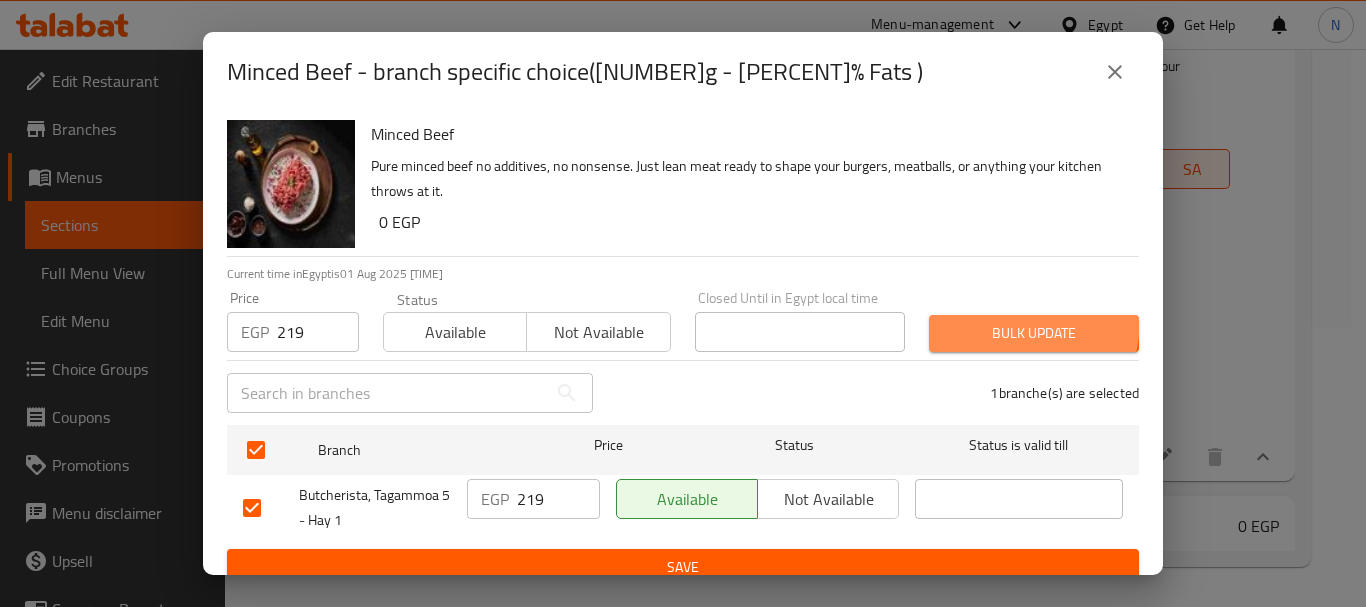 click on "Bulk update" at bounding box center [1034, 333] 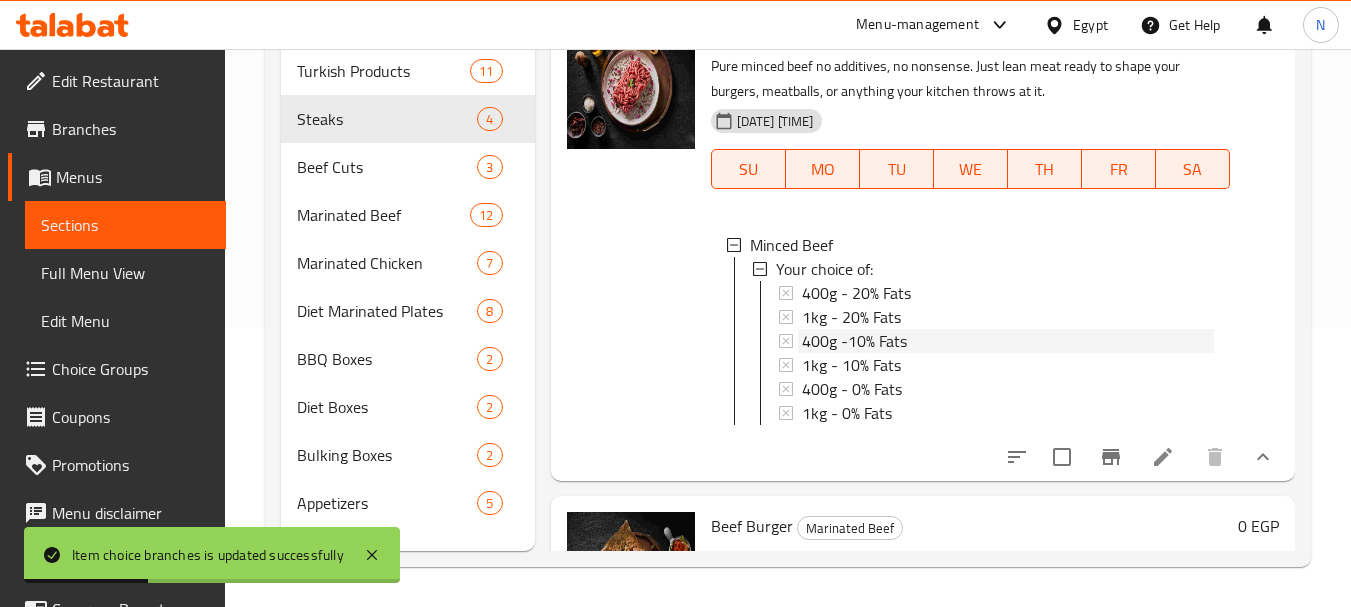 click on "400g -10% Fats" at bounding box center [854, 341] 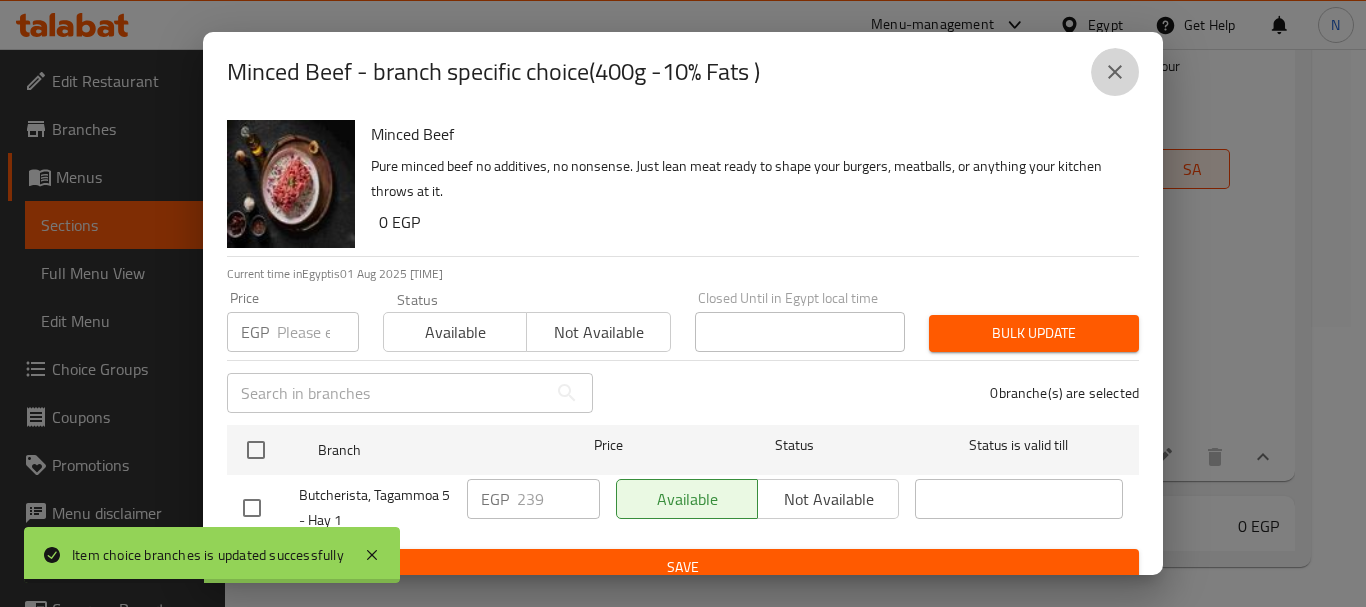 click 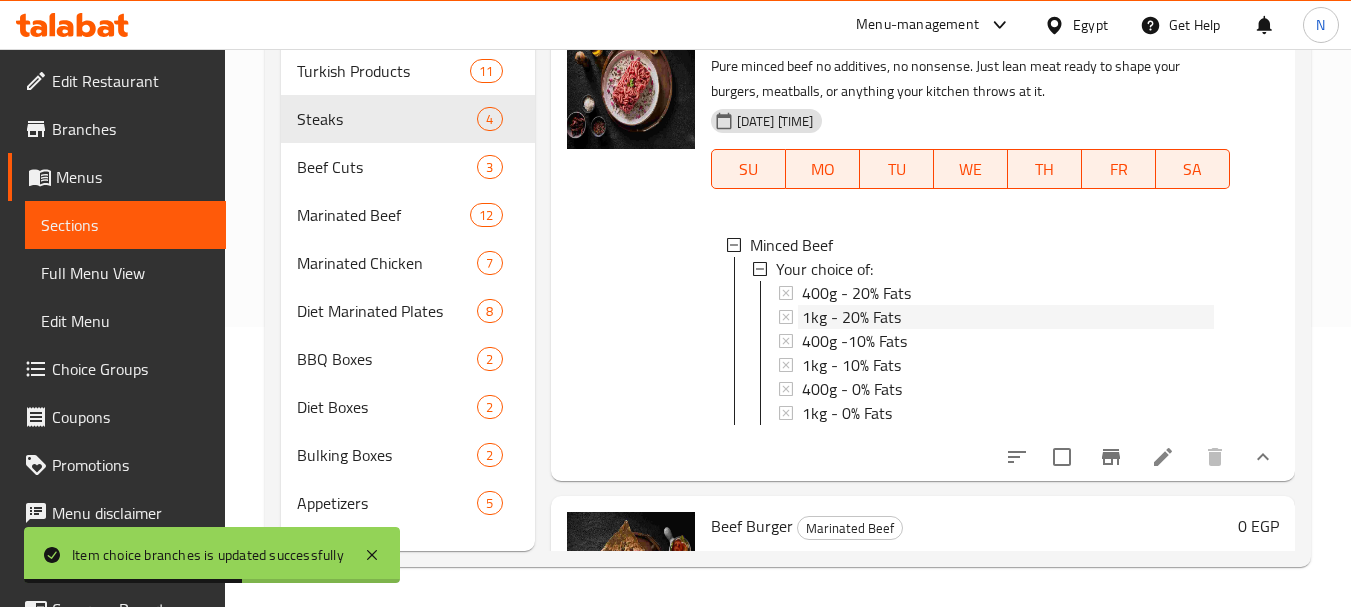 click on "[WEIGHT] - [PERCENT]% Fats" at bounding box center (851, 317) 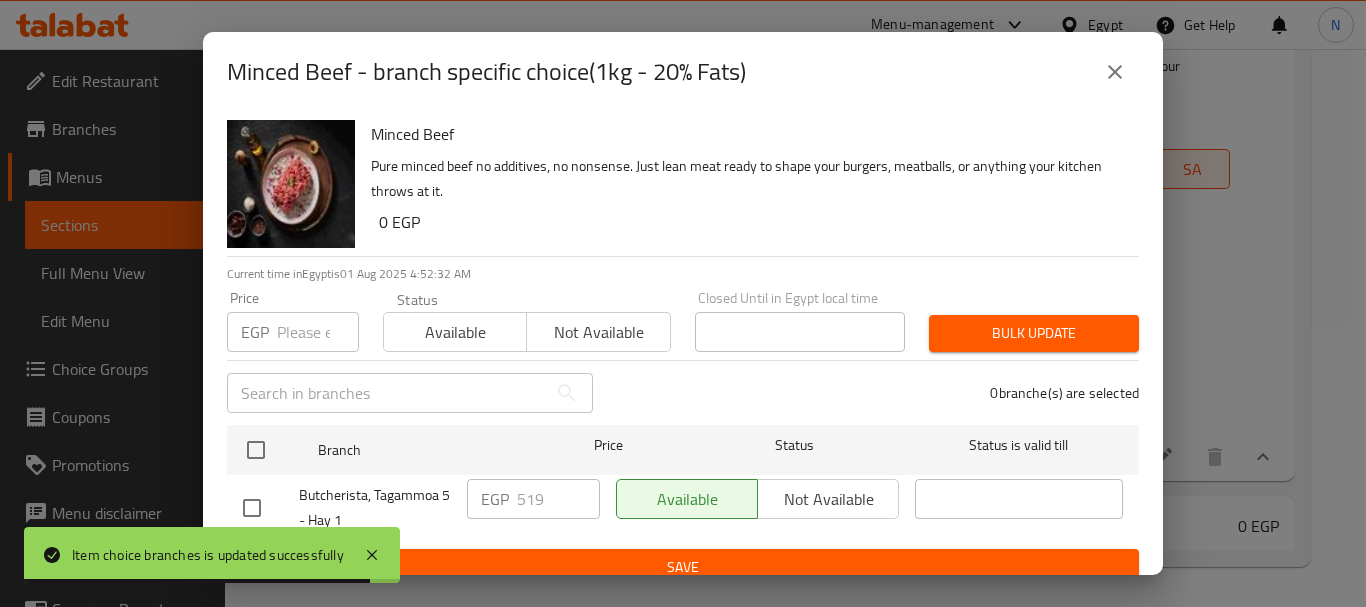 click at bounding box center (318, 332) 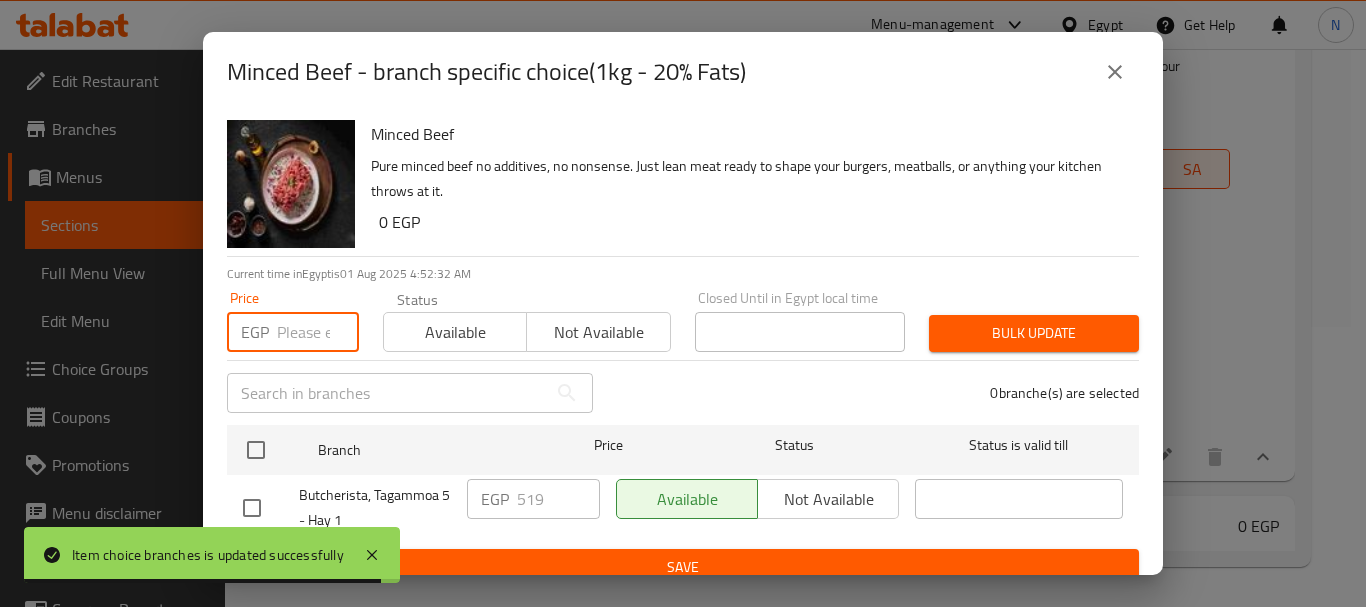 paste on "519" 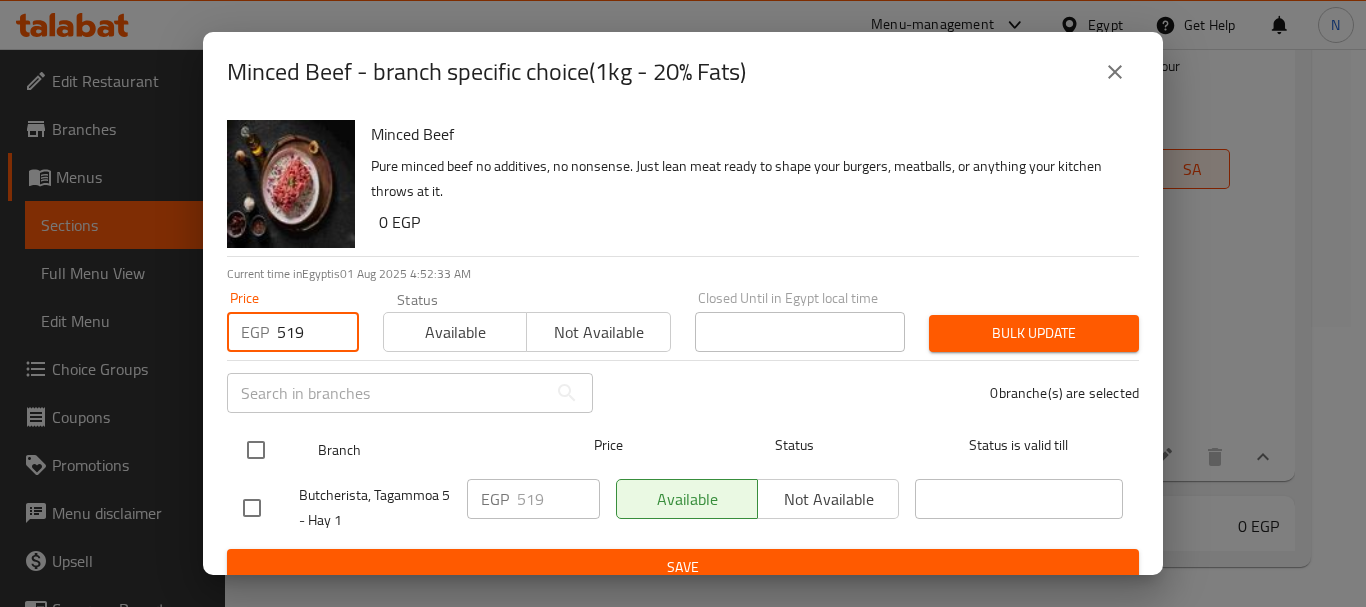 type on "519" 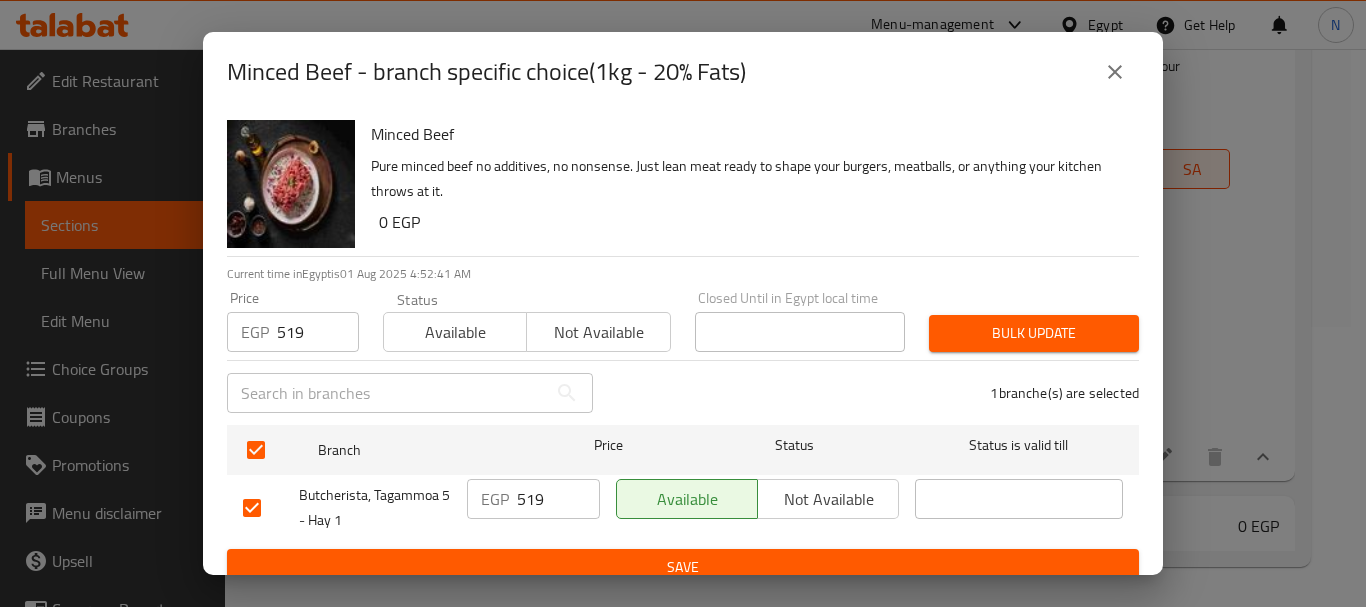 click on "Bulk update" at bounding box center [1034, 333] 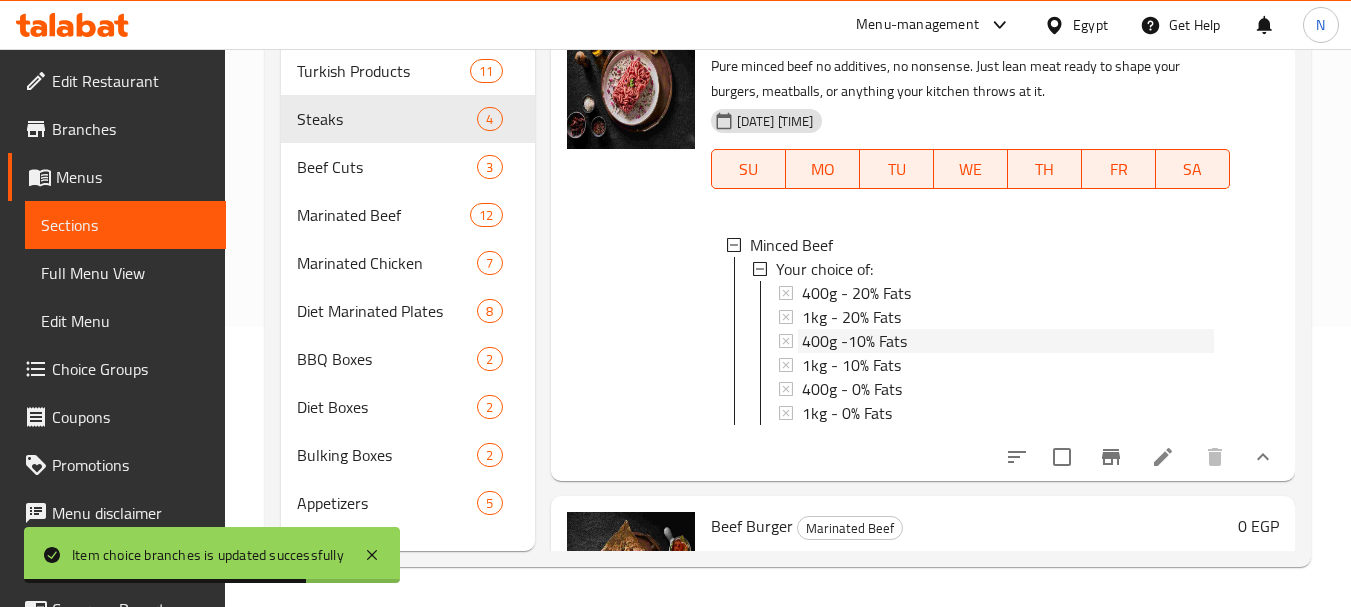 click on "400g -10% Fats" at bounding box center [854, 341] 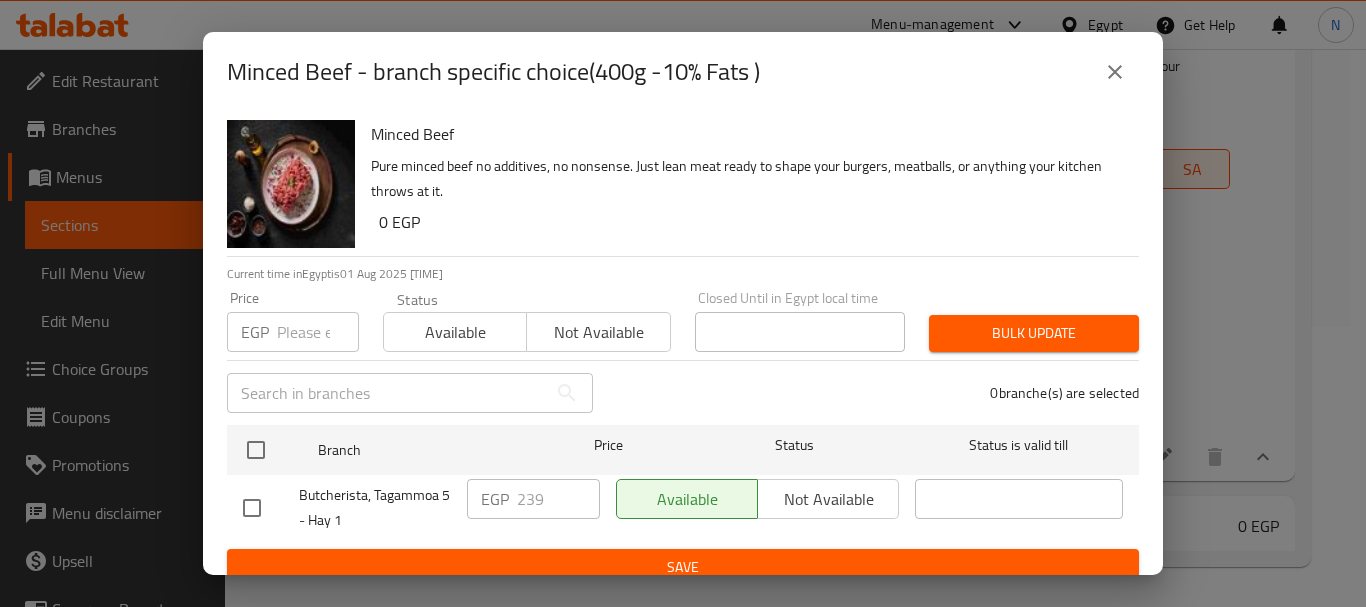 click at bounding box center [318, 332] 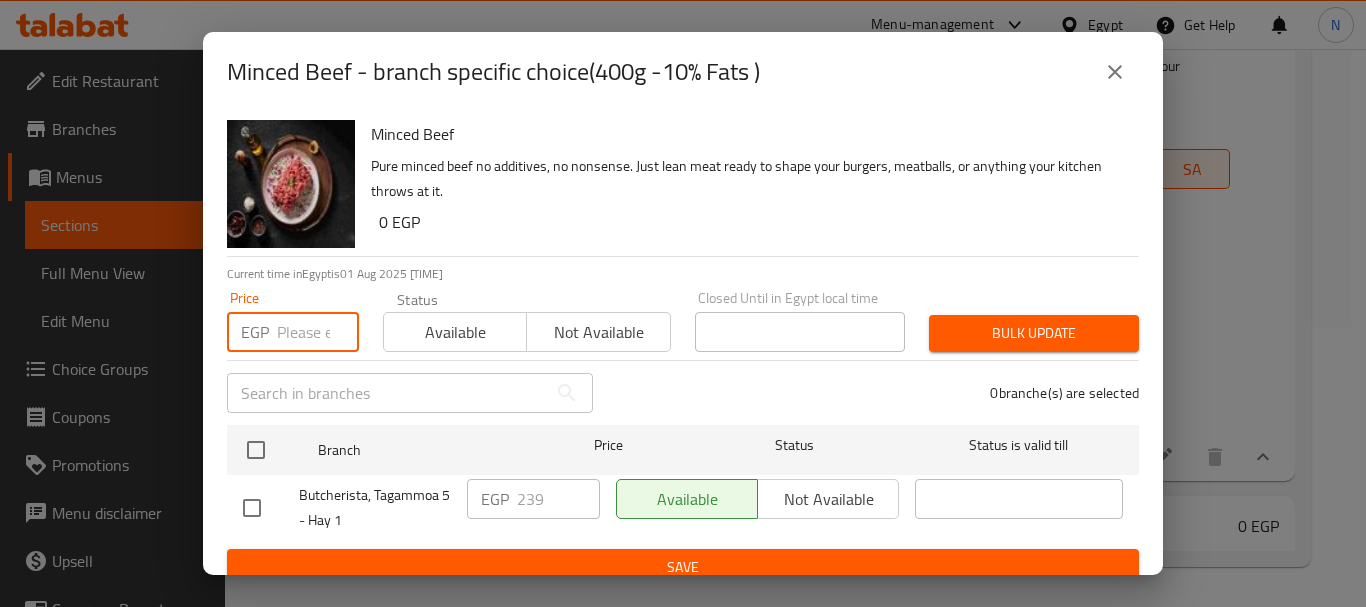 paste on "239" 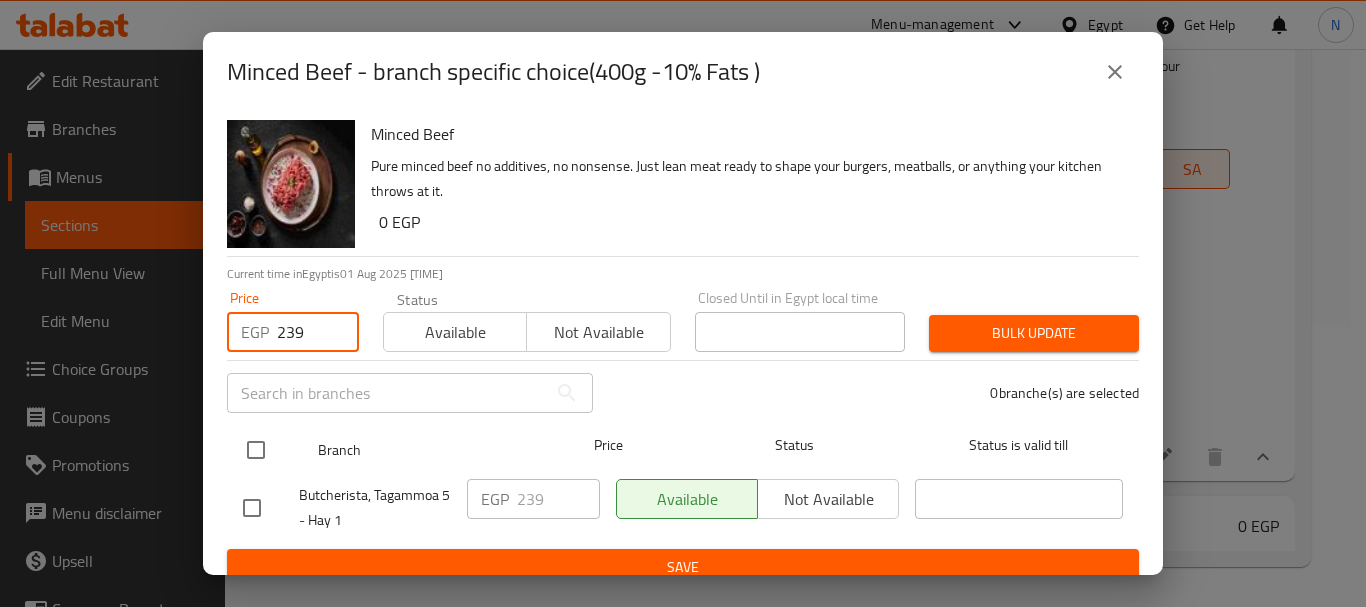 type on "239" 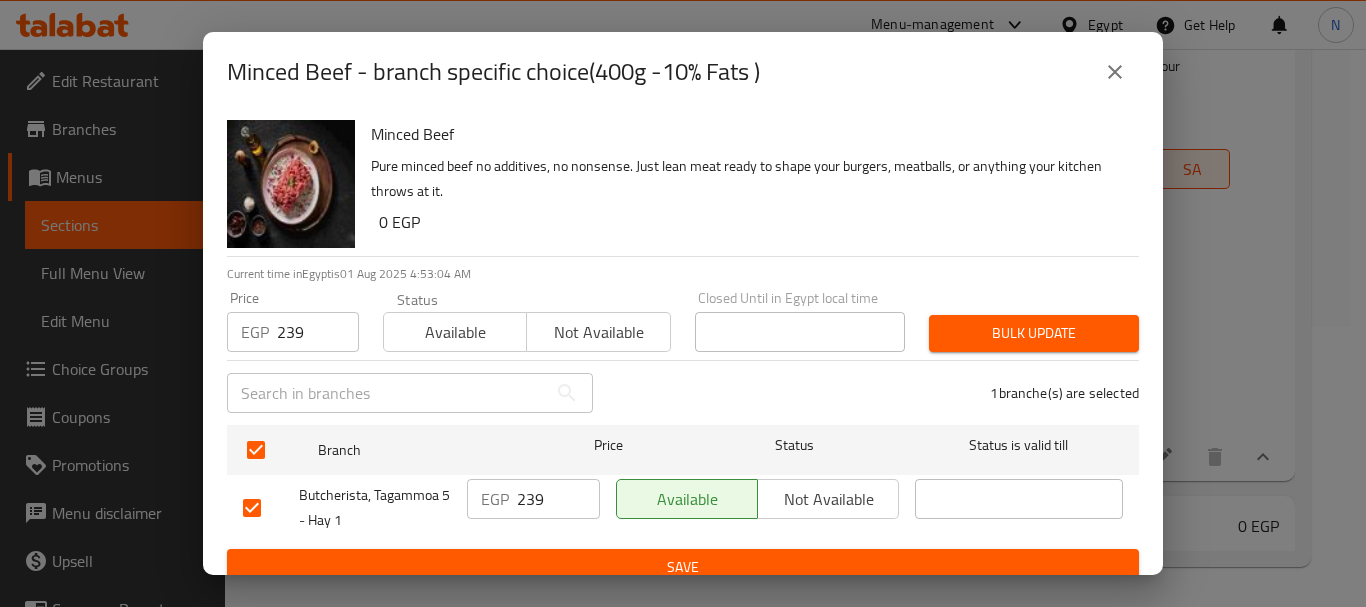 click on "Bulk update" at bounding box center [1034, 333] 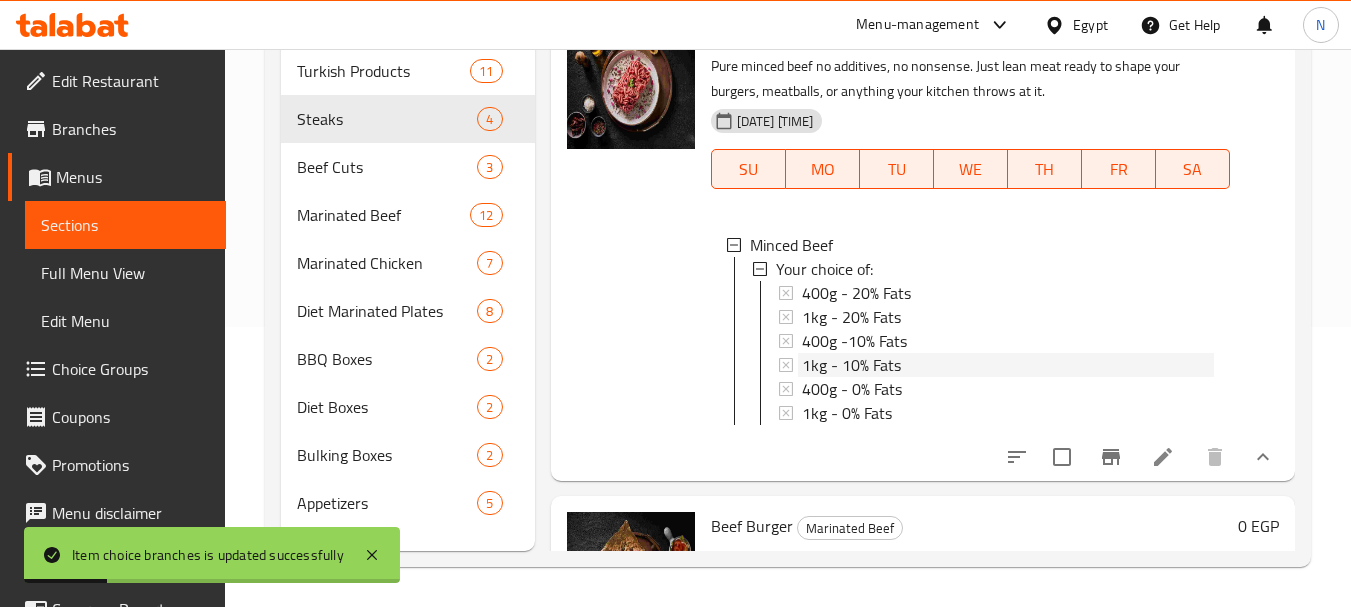 click on "1kg - 10% Fats" at bounding box center (851, 365) 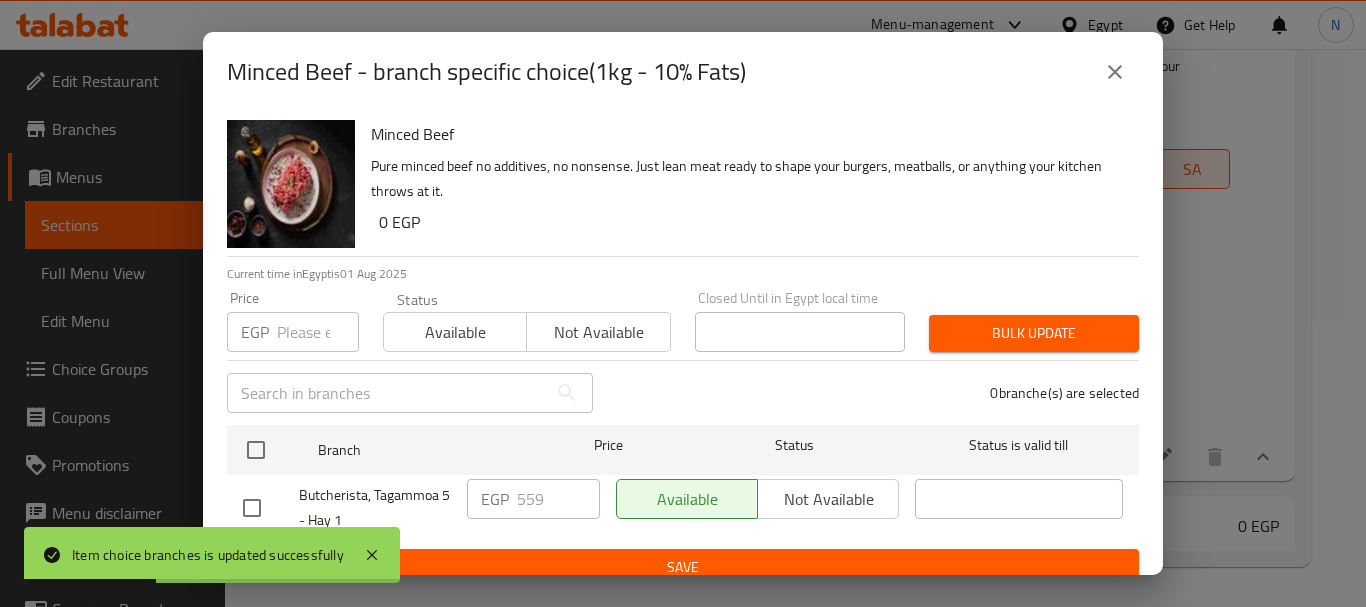 click at bounding box center [318, 332] 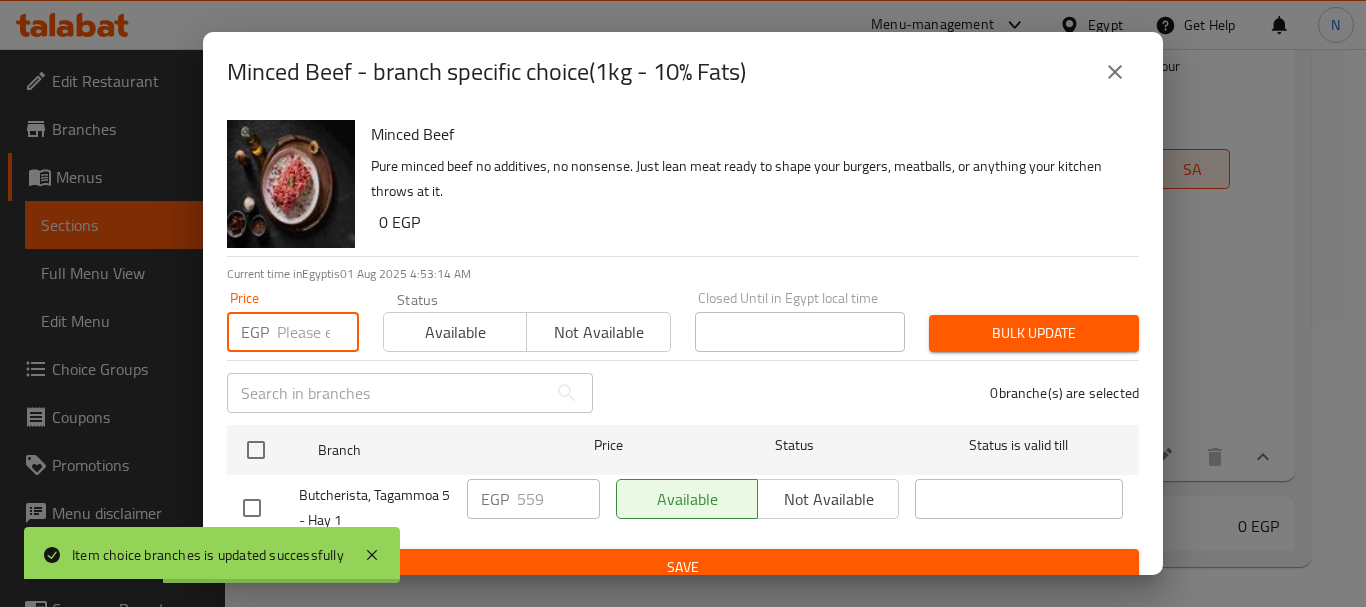 paste on "[NUMBER]" 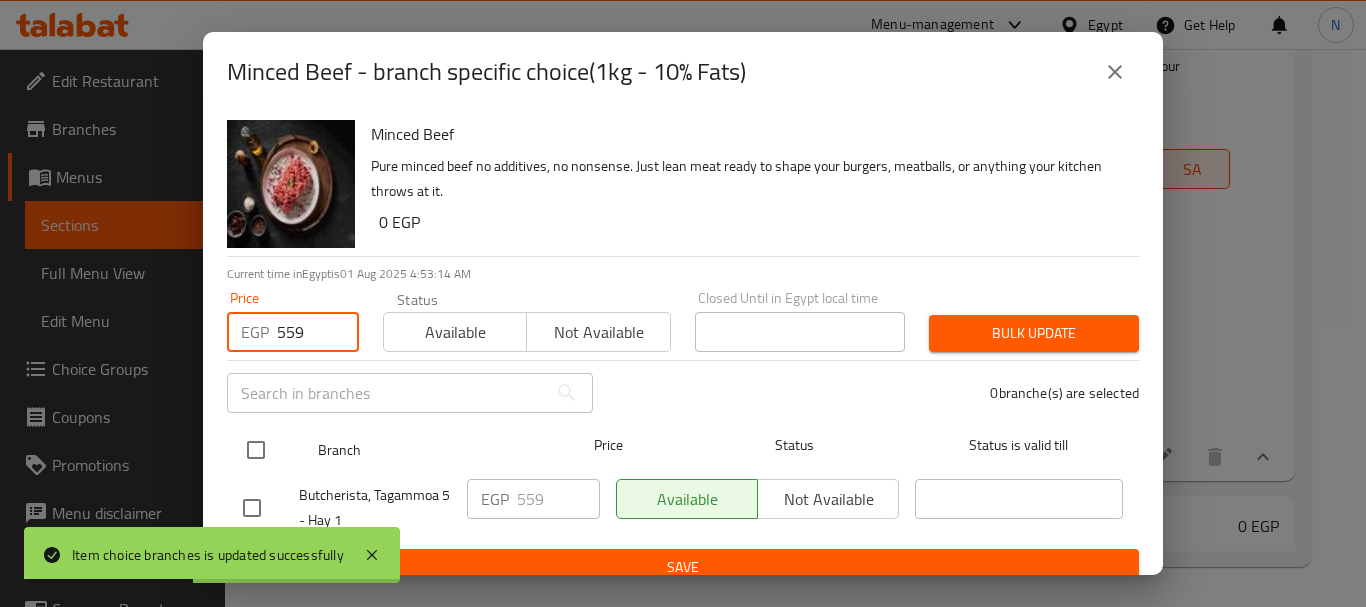 type on "[NUMBER]" 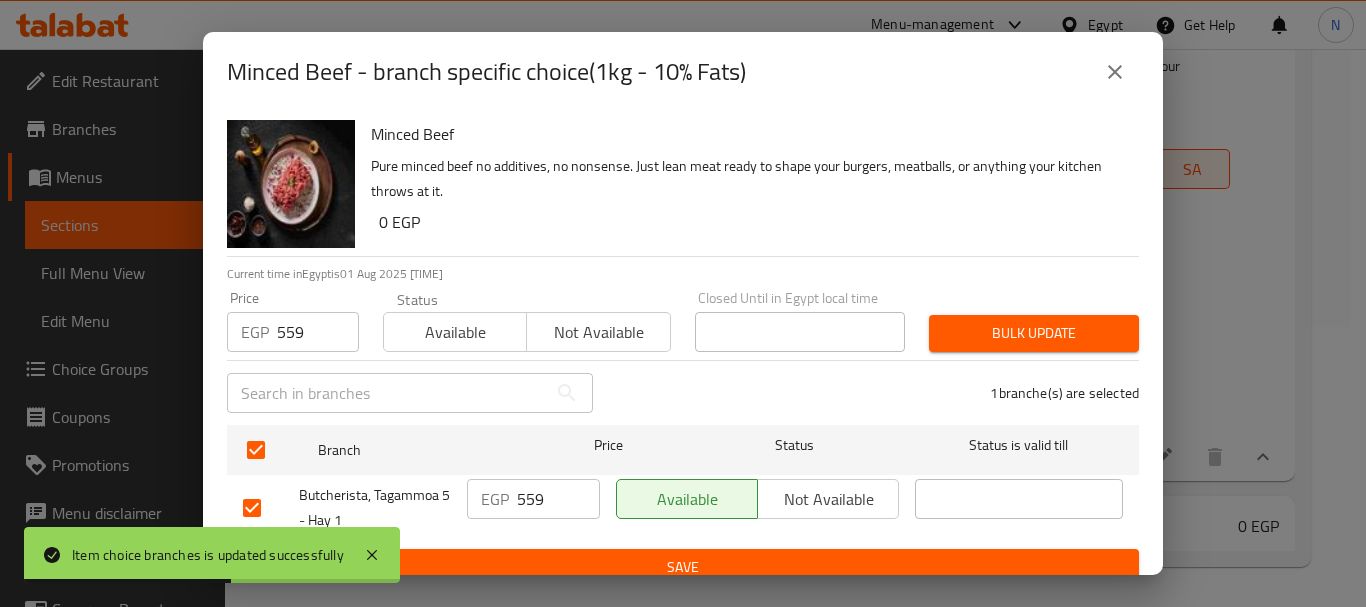 click on "Bulk update" at bounding box center [1034, 333] 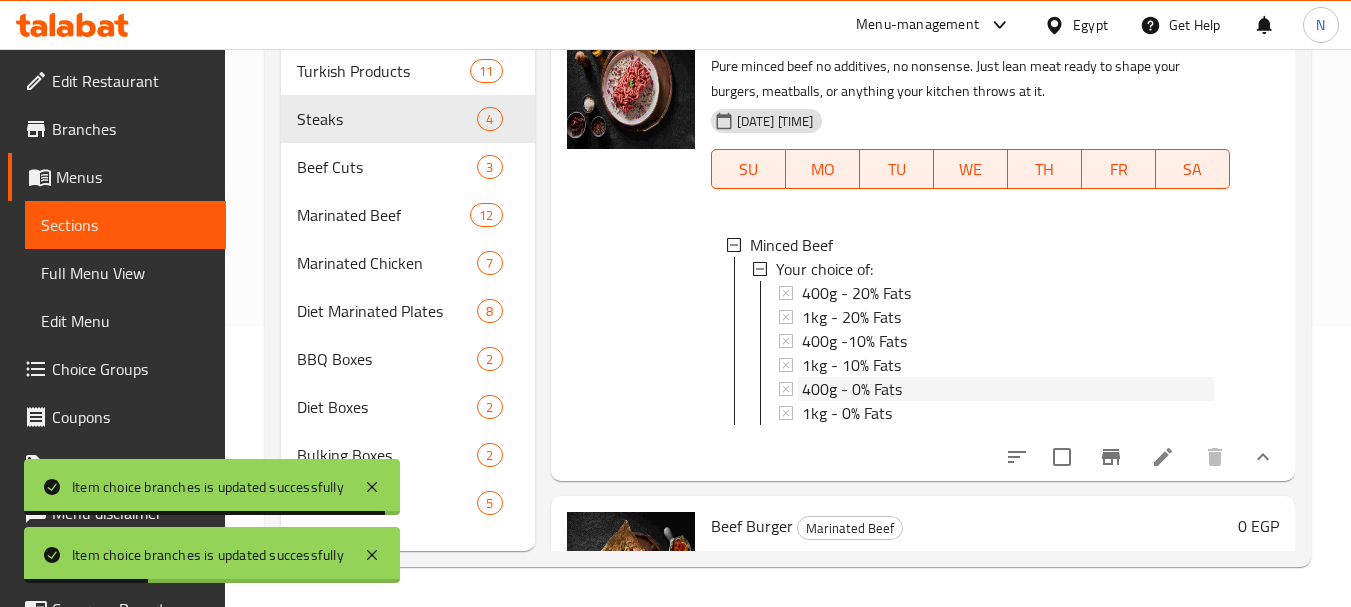 click on "[WEIGHT] - [PERCENT]% Fats" at bounding box center [852, 389] 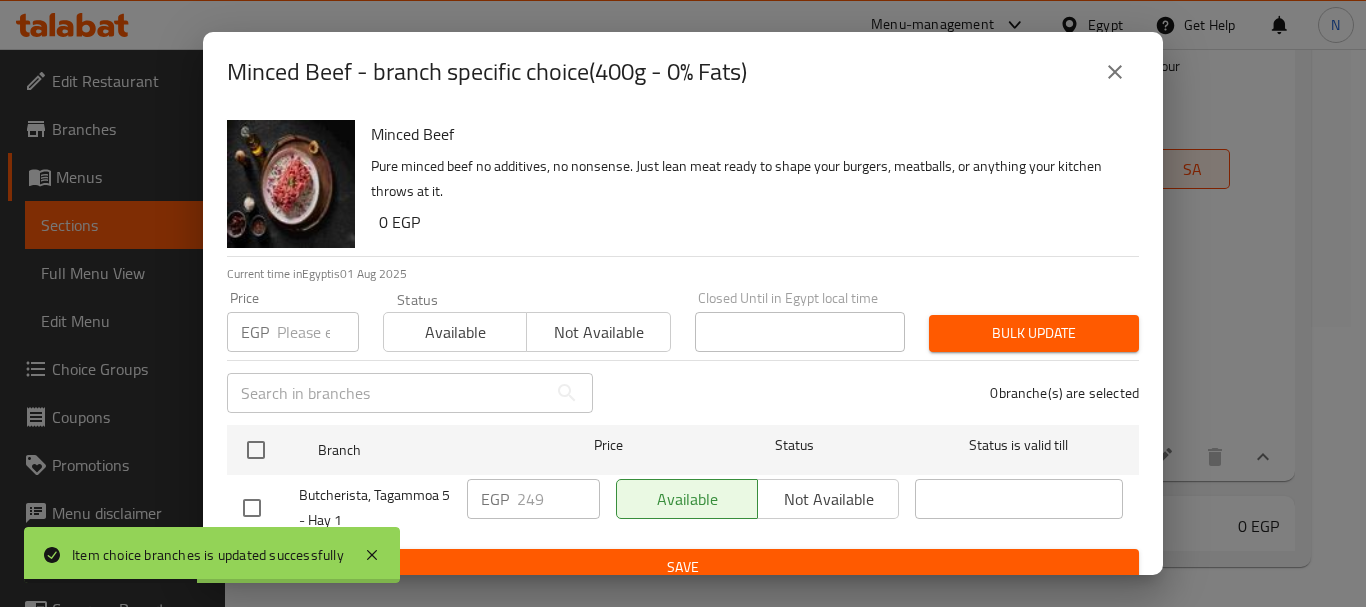 click at bounding box center (318, 332) 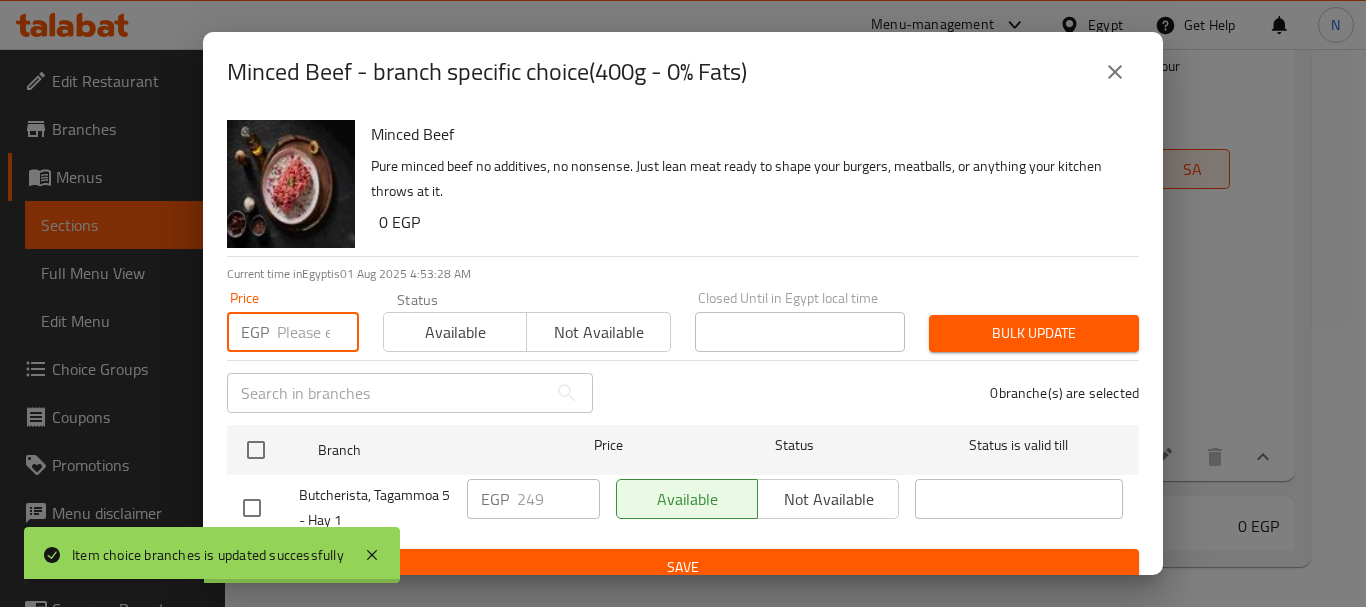 paste on "249" 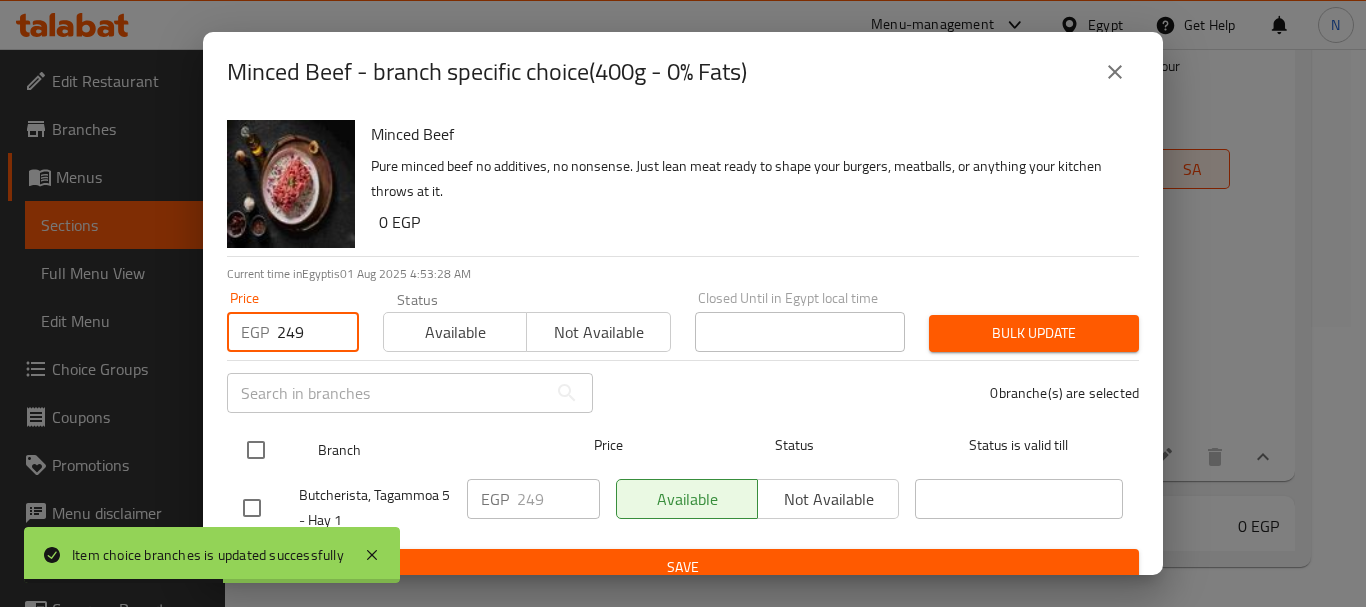 type on "249" 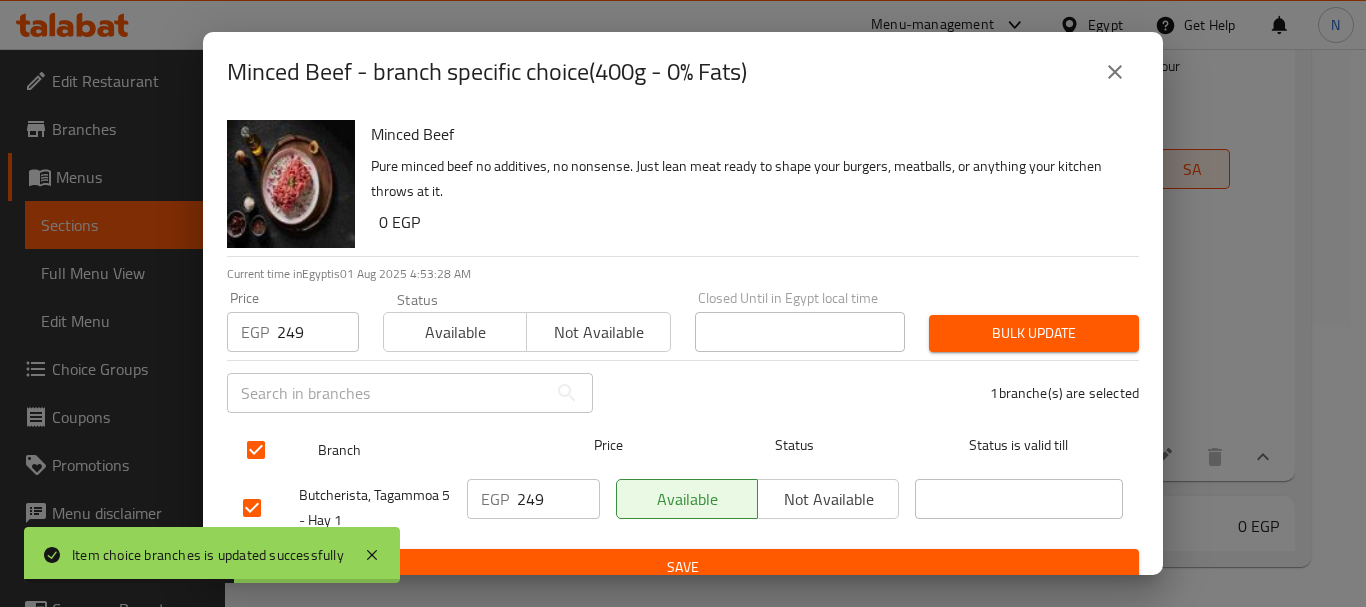 checkbox on "true" 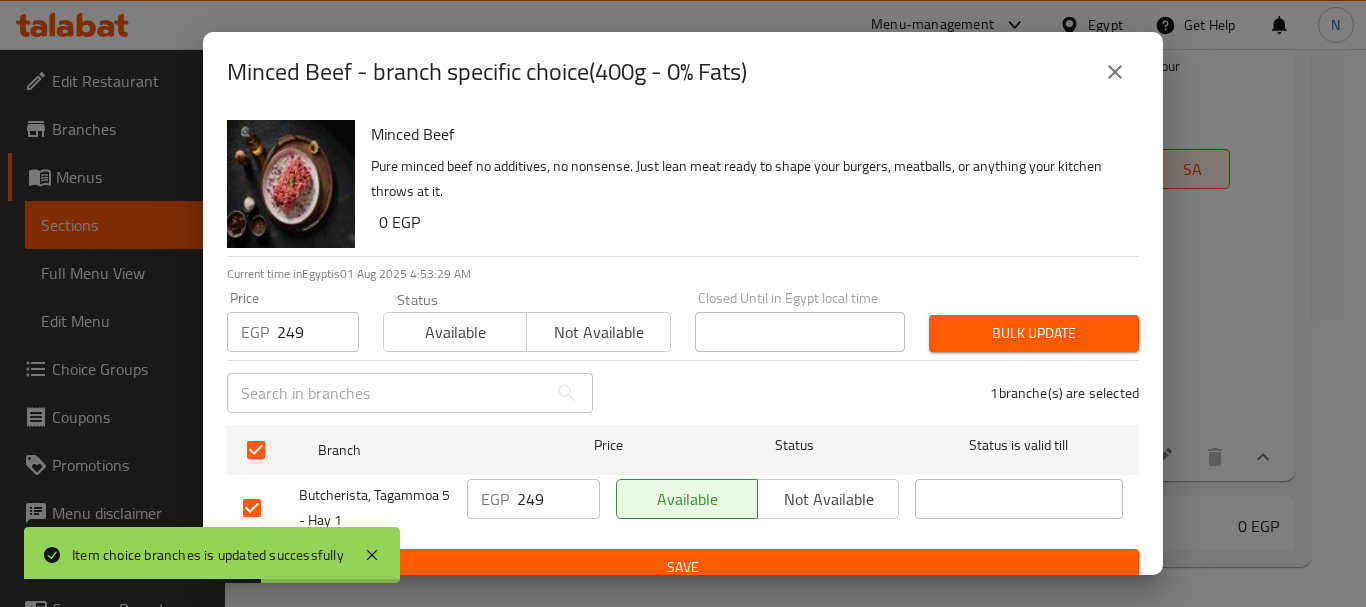click on "Bulk update" at bounding box center [1034, 333] 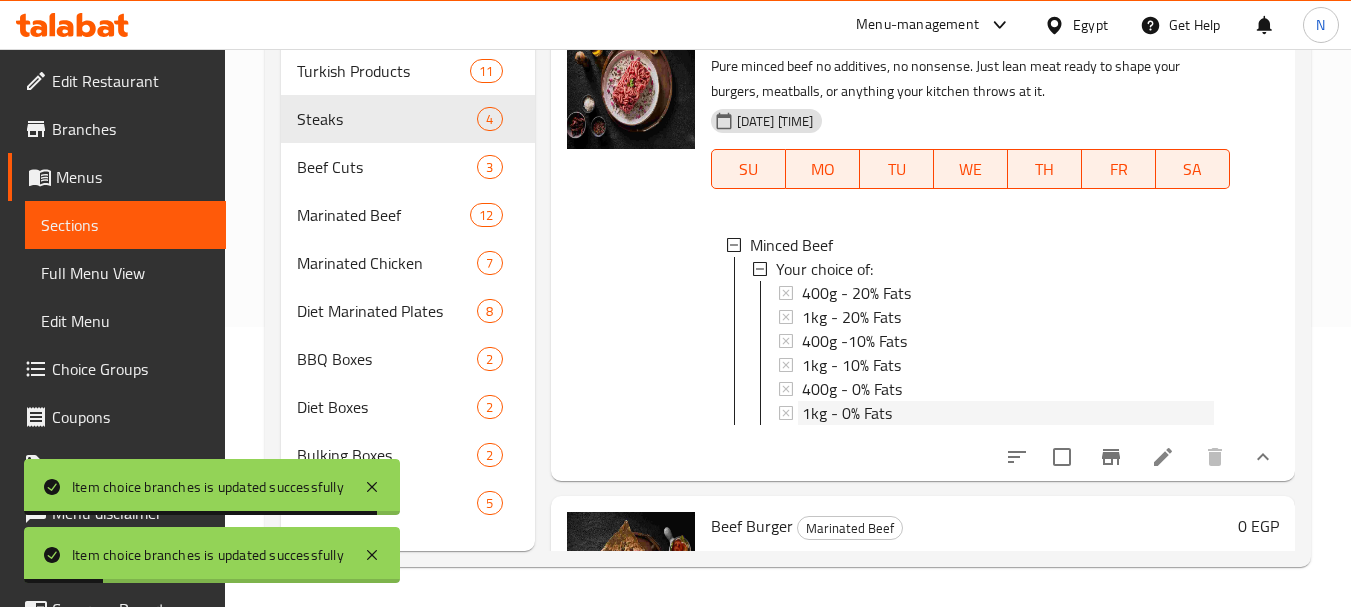click on "1kg - 0% Fats" at bounding box center (1008, 413) 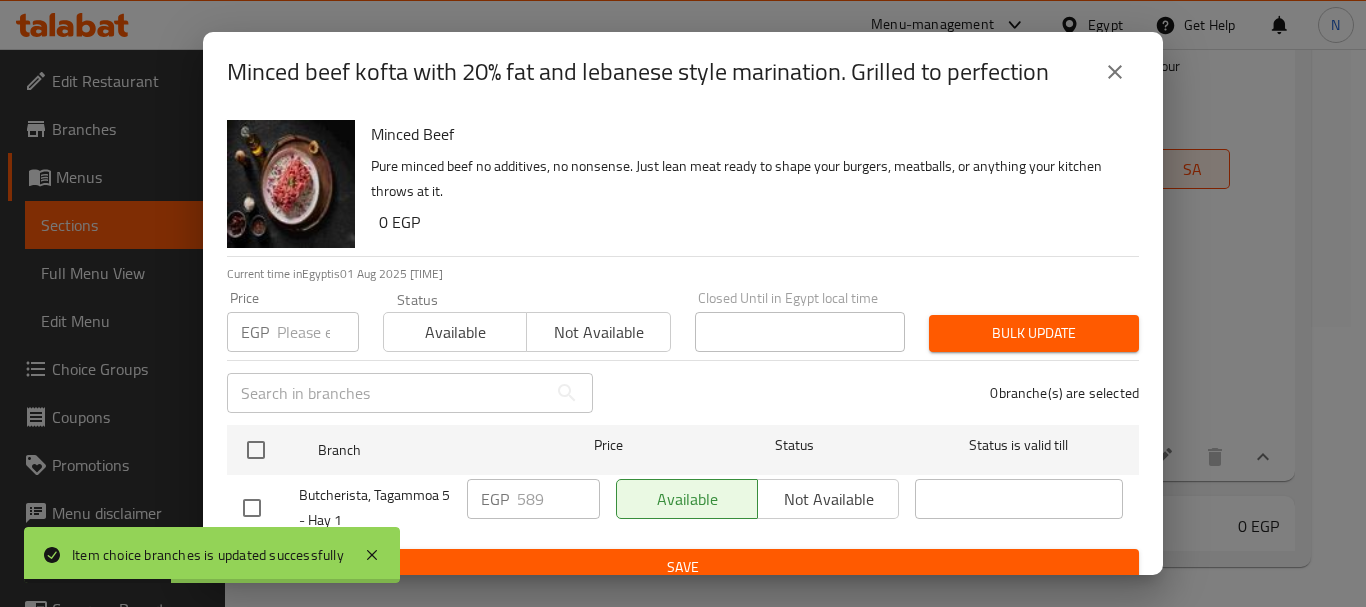 click at bounding box center (318, 332) 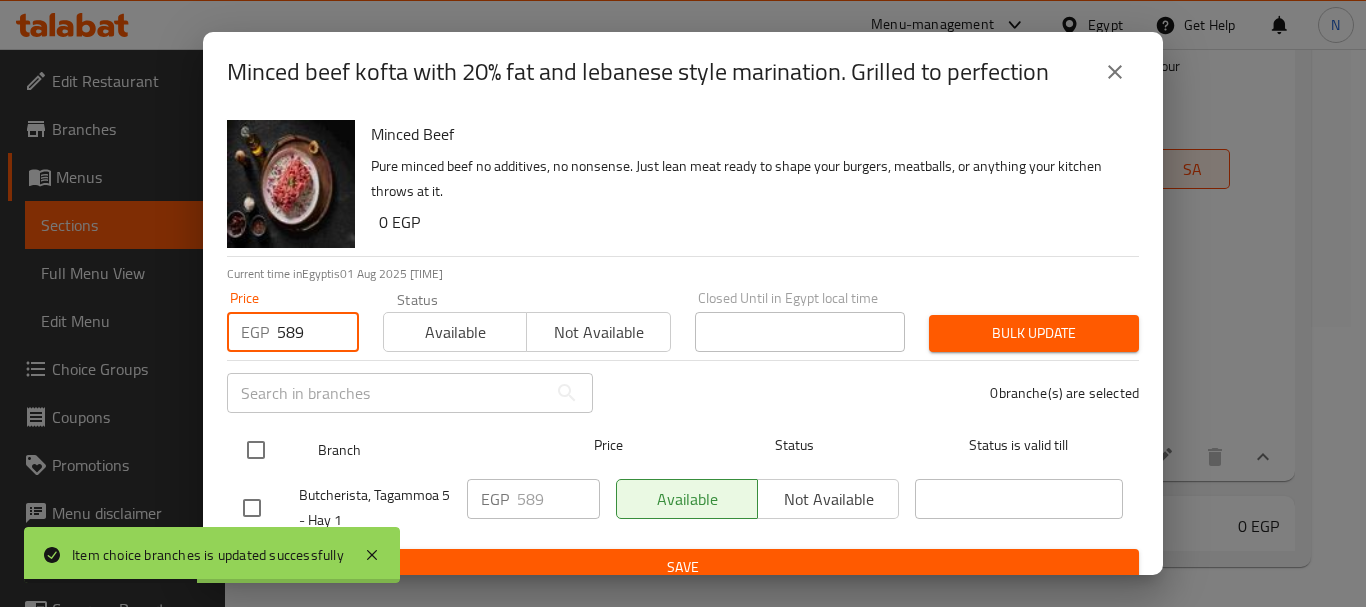 type on "[NUMBER]" 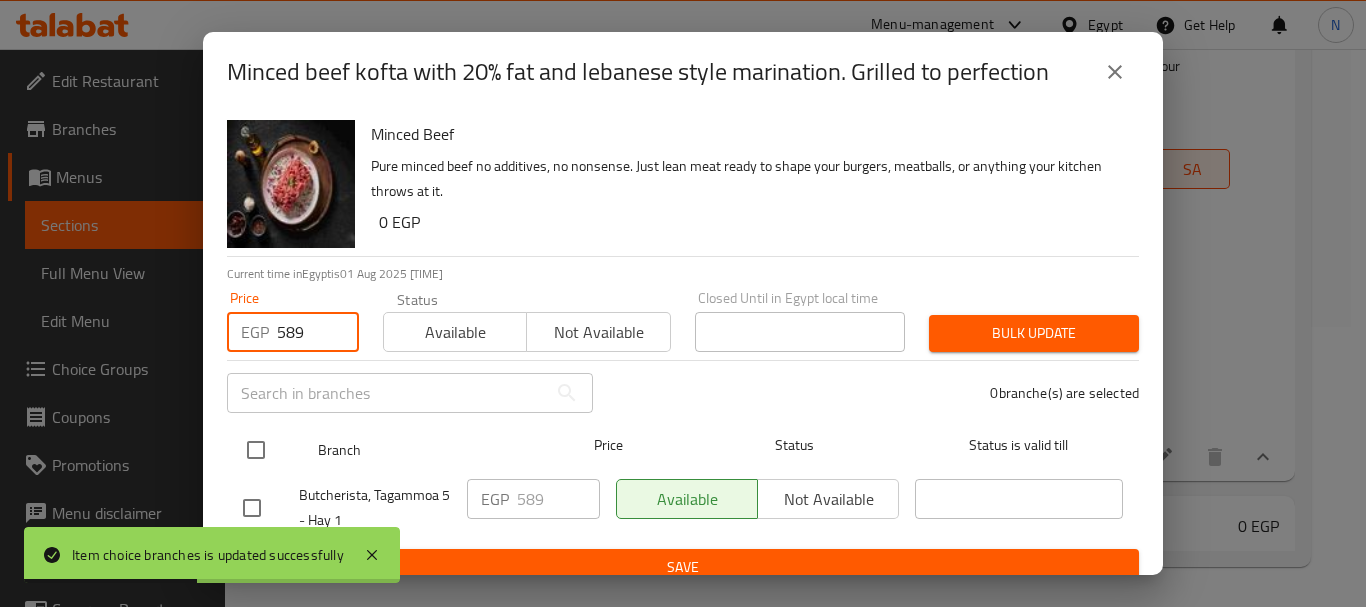 click at bounding box center (256, 450) 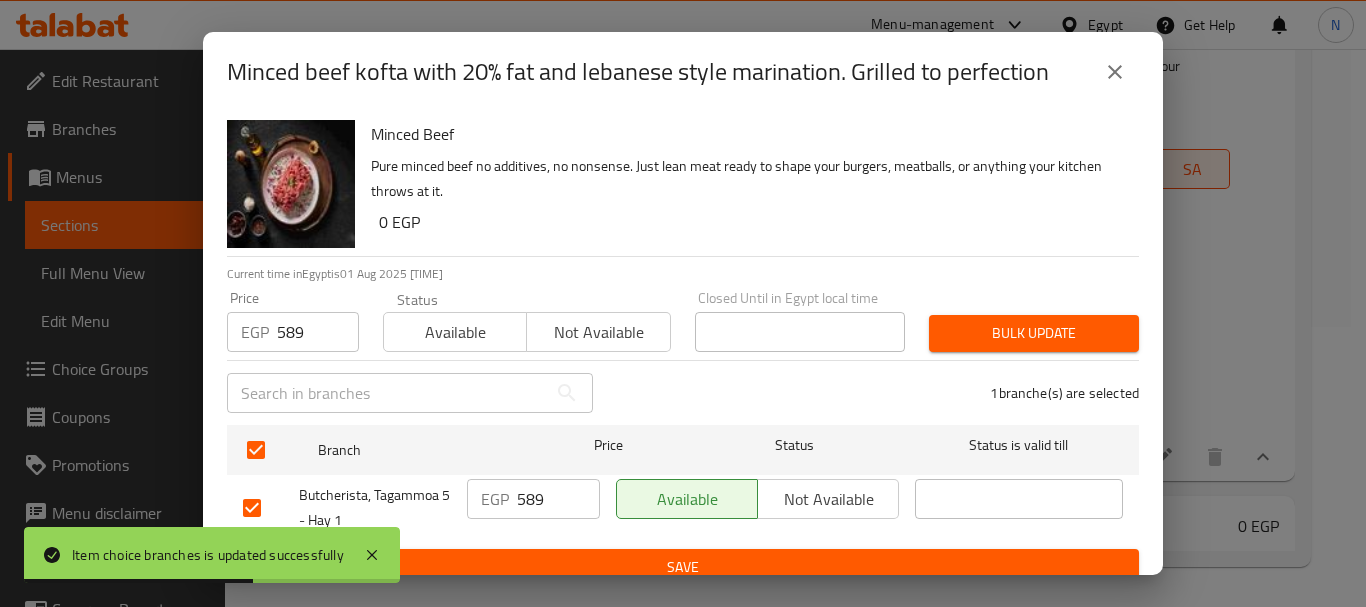 click on "Bulk update" at bounding box center [1034, 333] 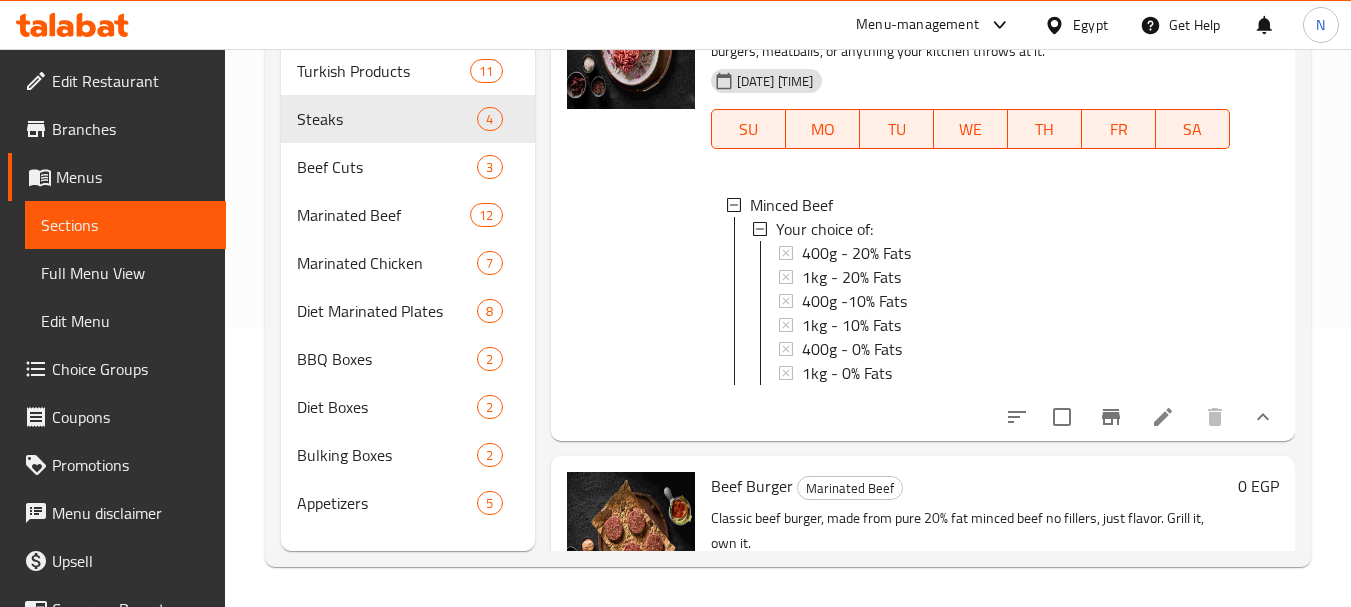 scroll, scrollTop: 0, scrollLeft: 0, axis: both 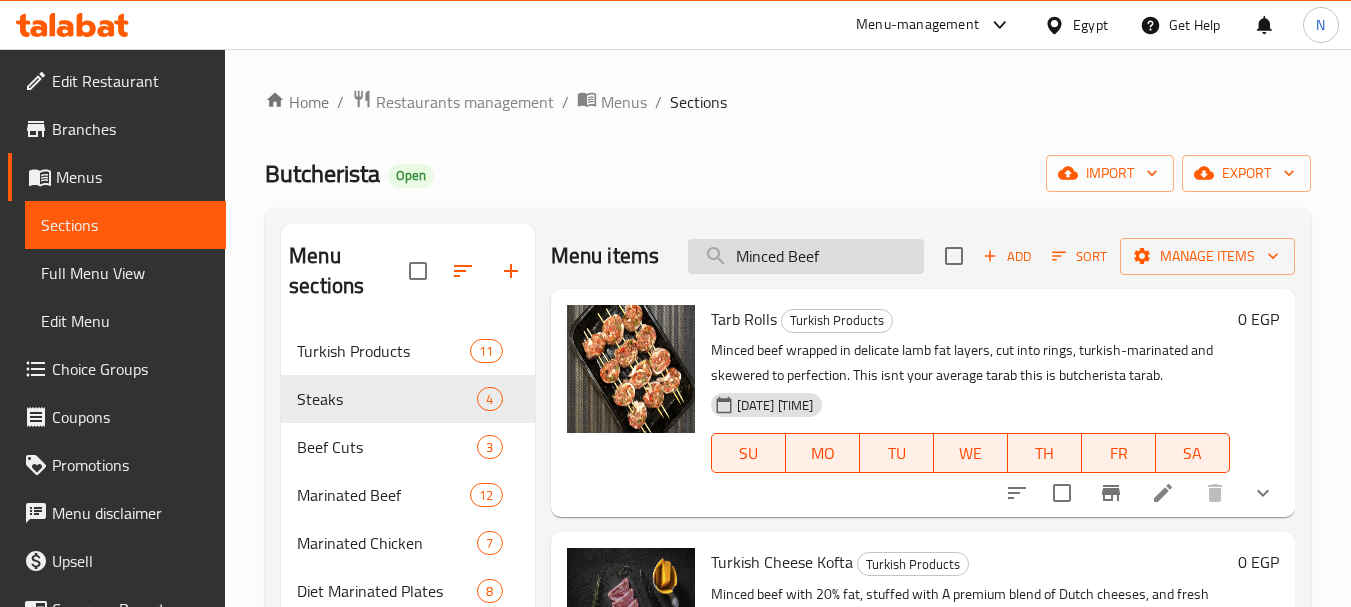 click on "Minced Beef" at bounding box center (806, 256) 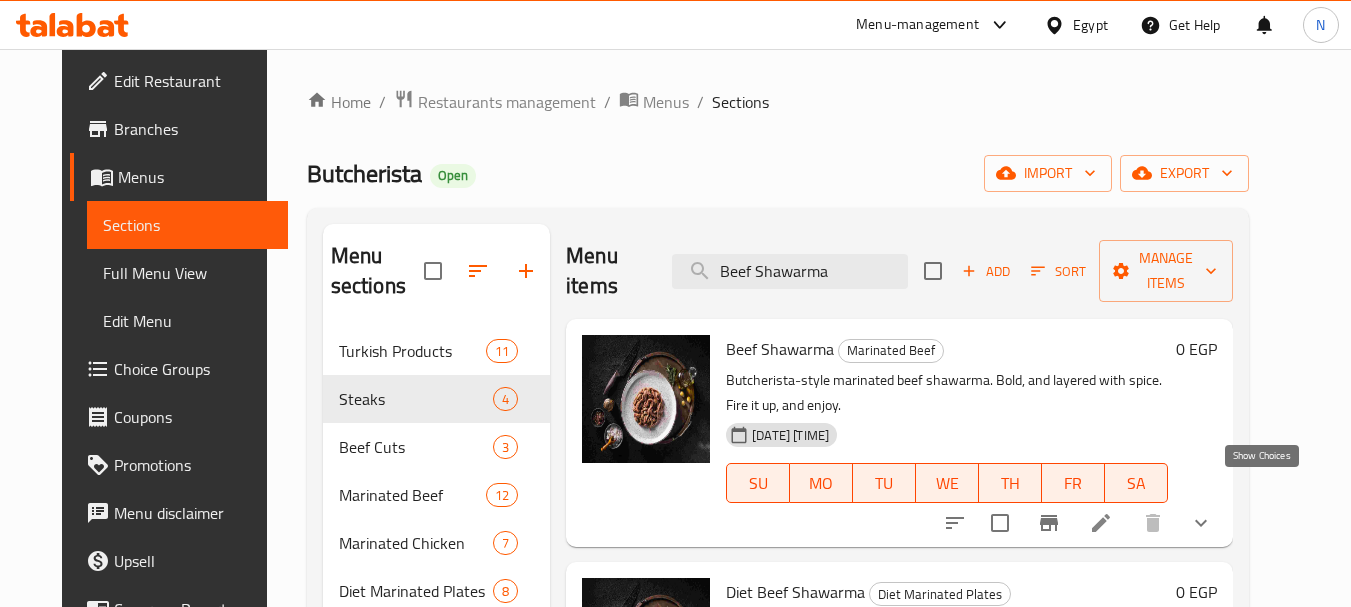 type on "Beef Shawarma" 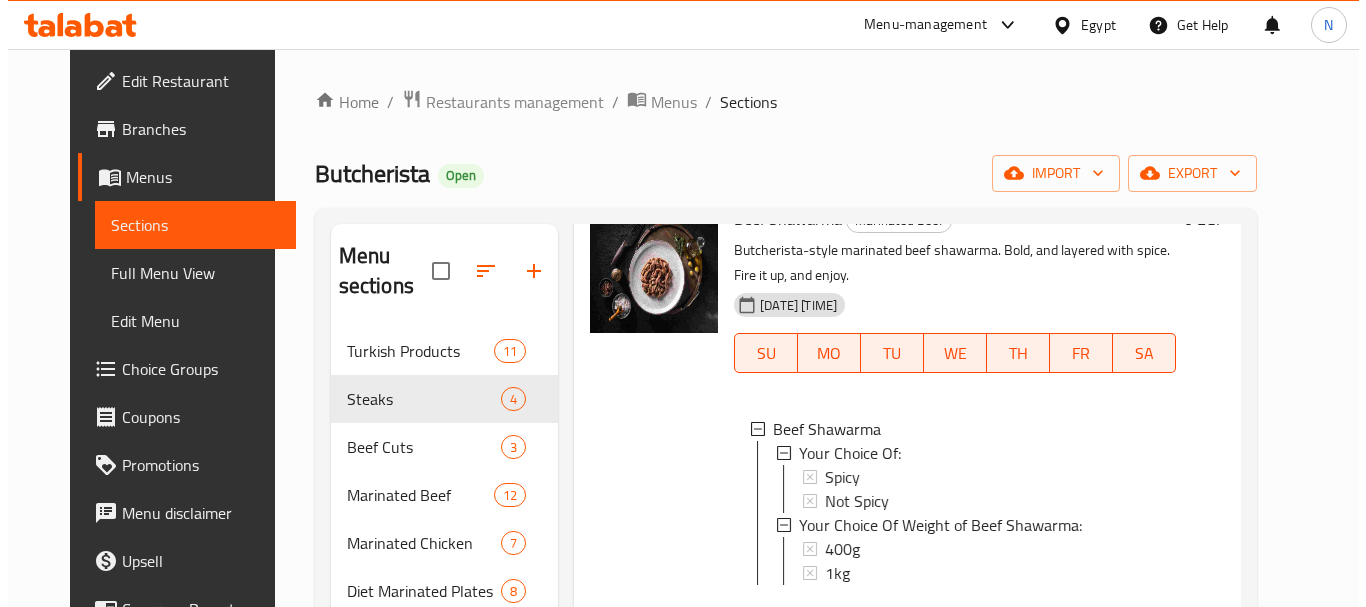 scroll, scrollTop: 199, scrollLeft: 0, axis: vertical 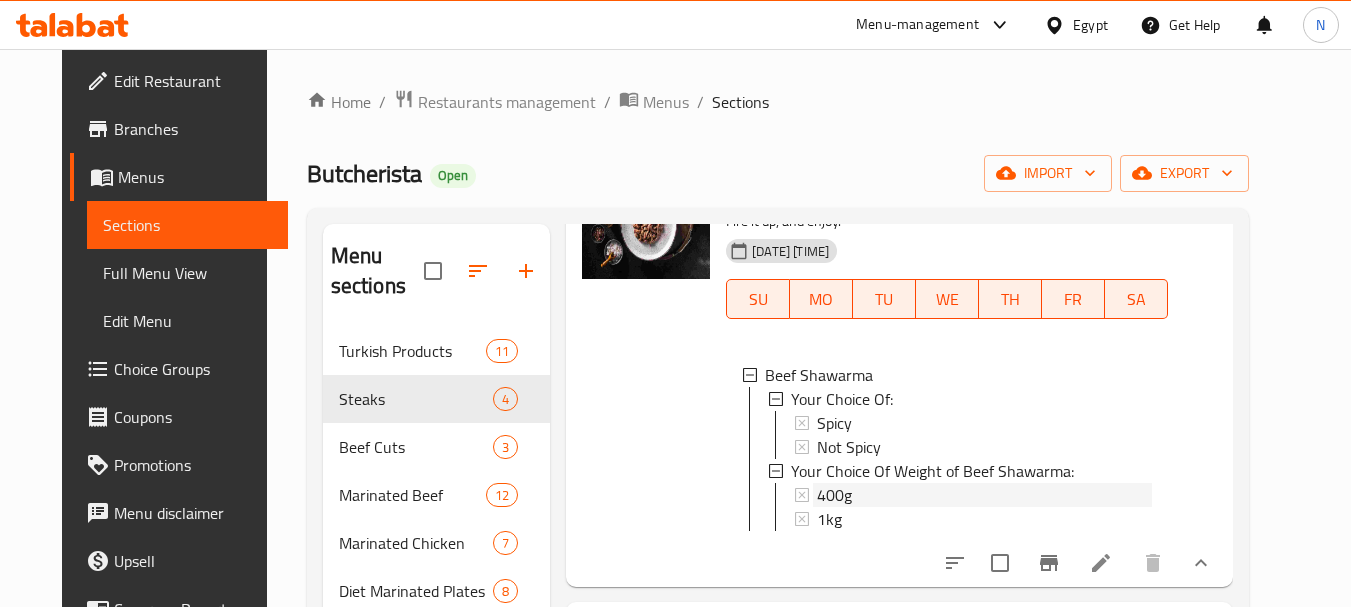click on "400g" at bounding box center (834, 495) 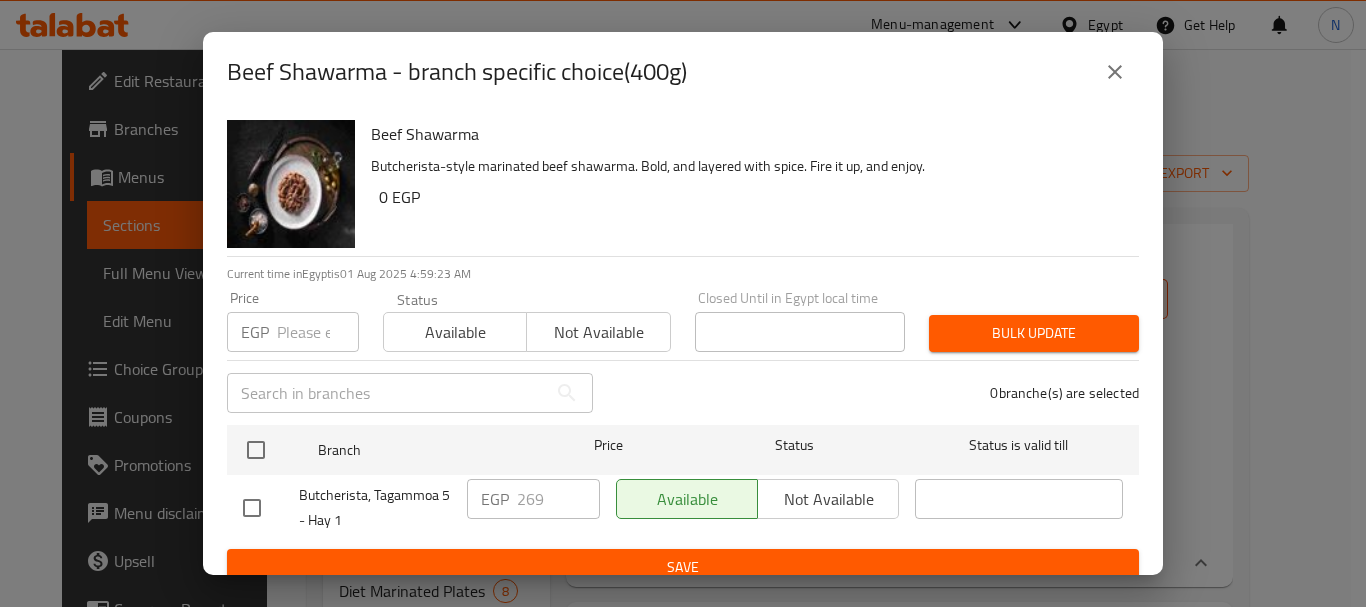 click at bounding box center [318, 332] 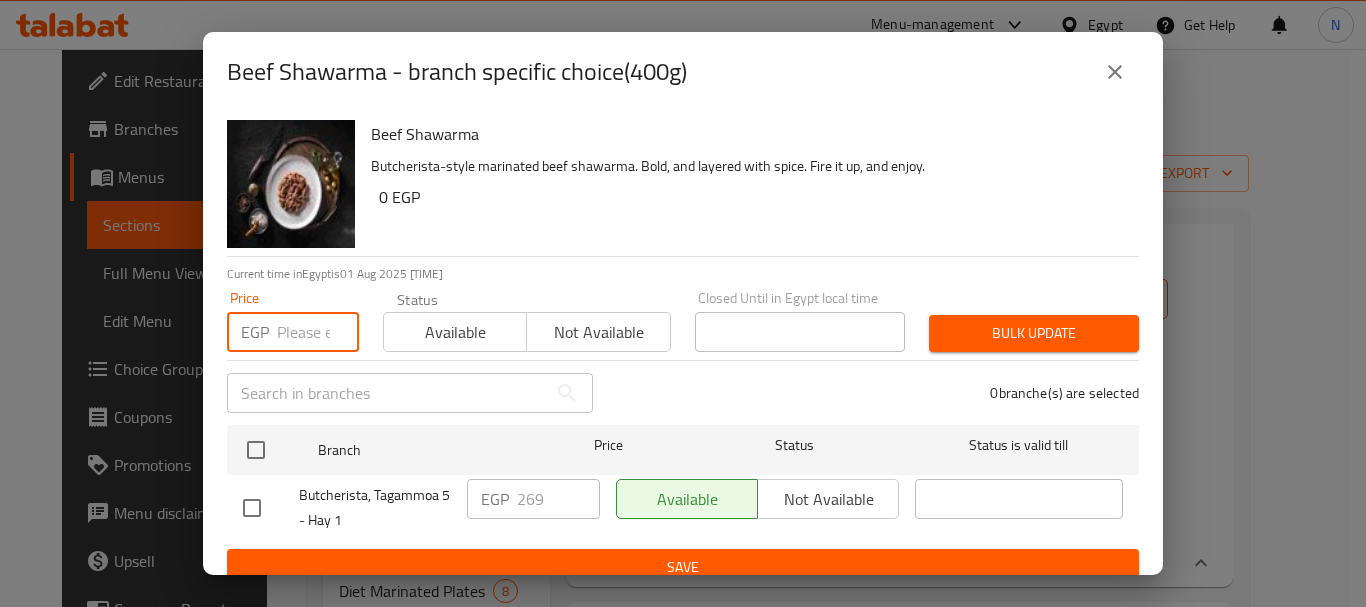 paste on "269" 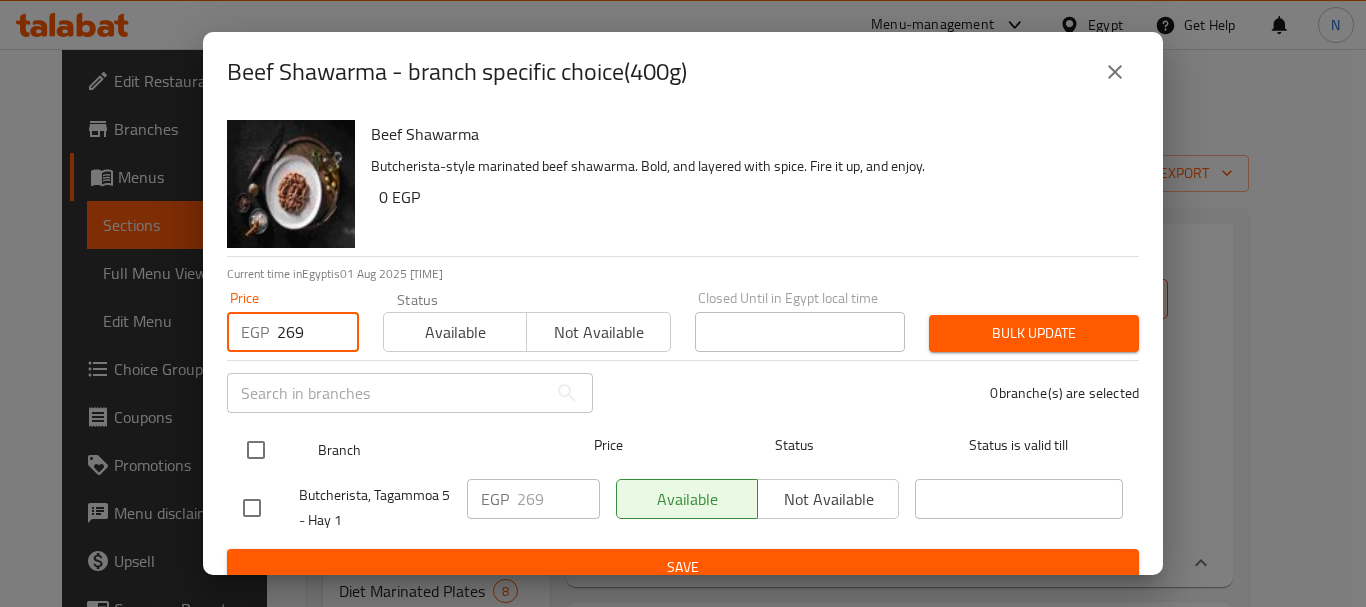 type on "269" 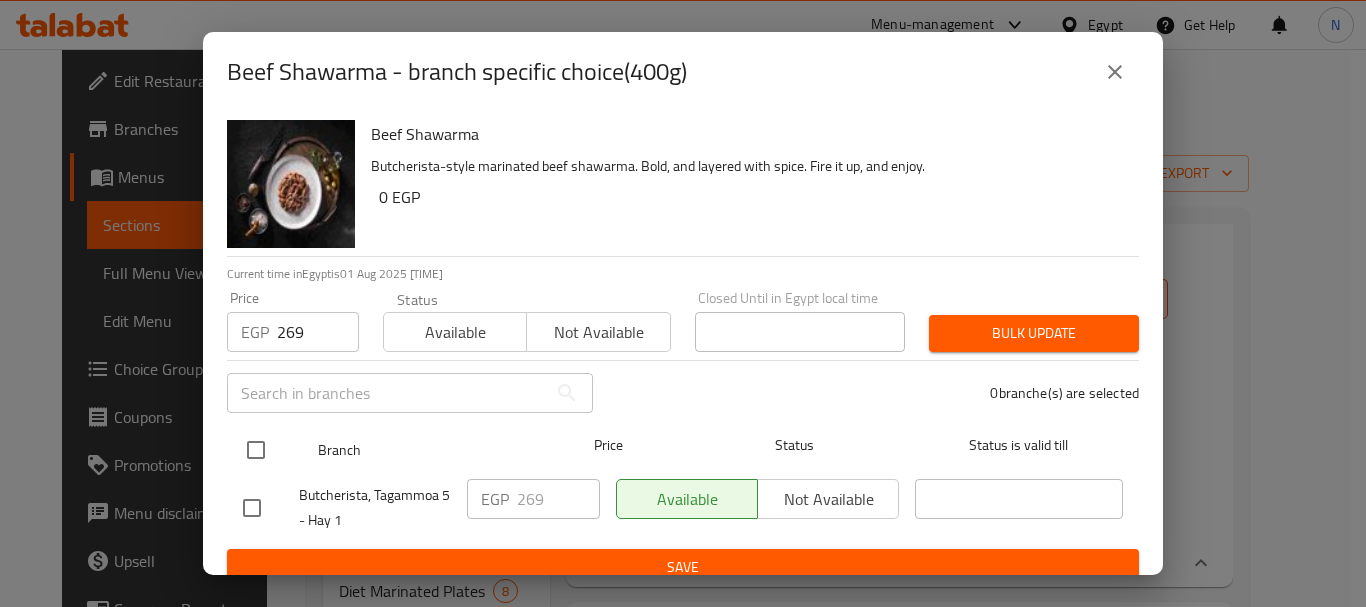 click at bounding box center [256, 450] 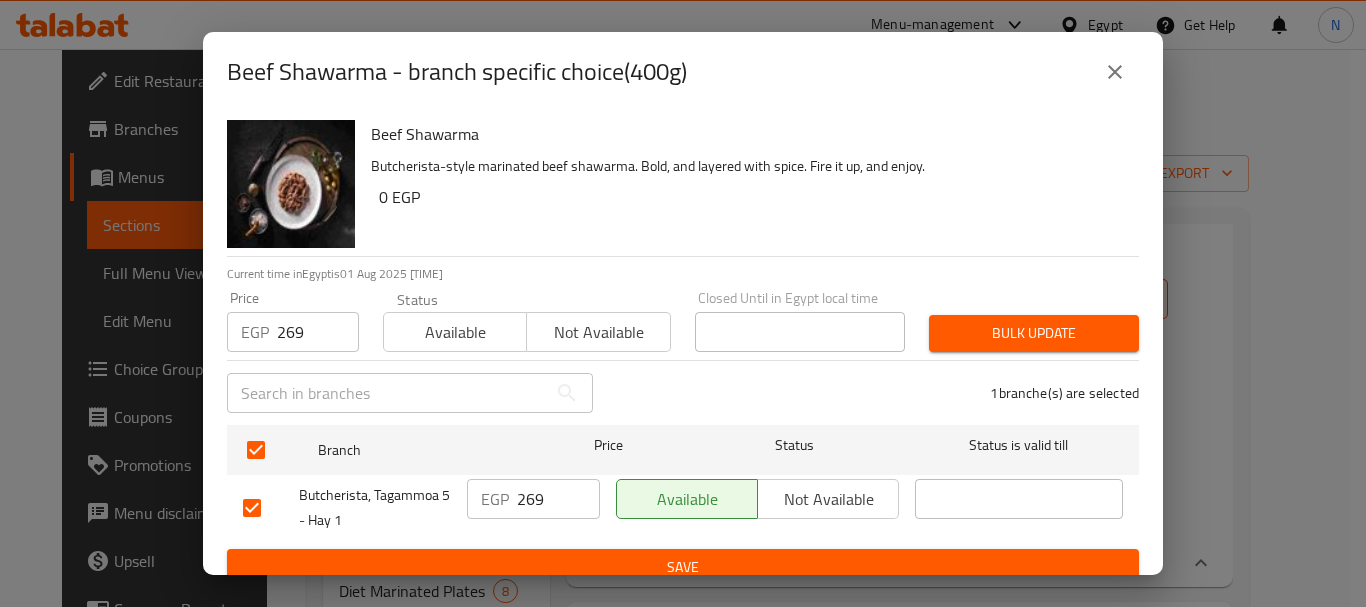 click on "Bulk update" at bounding box center [1034, 333] 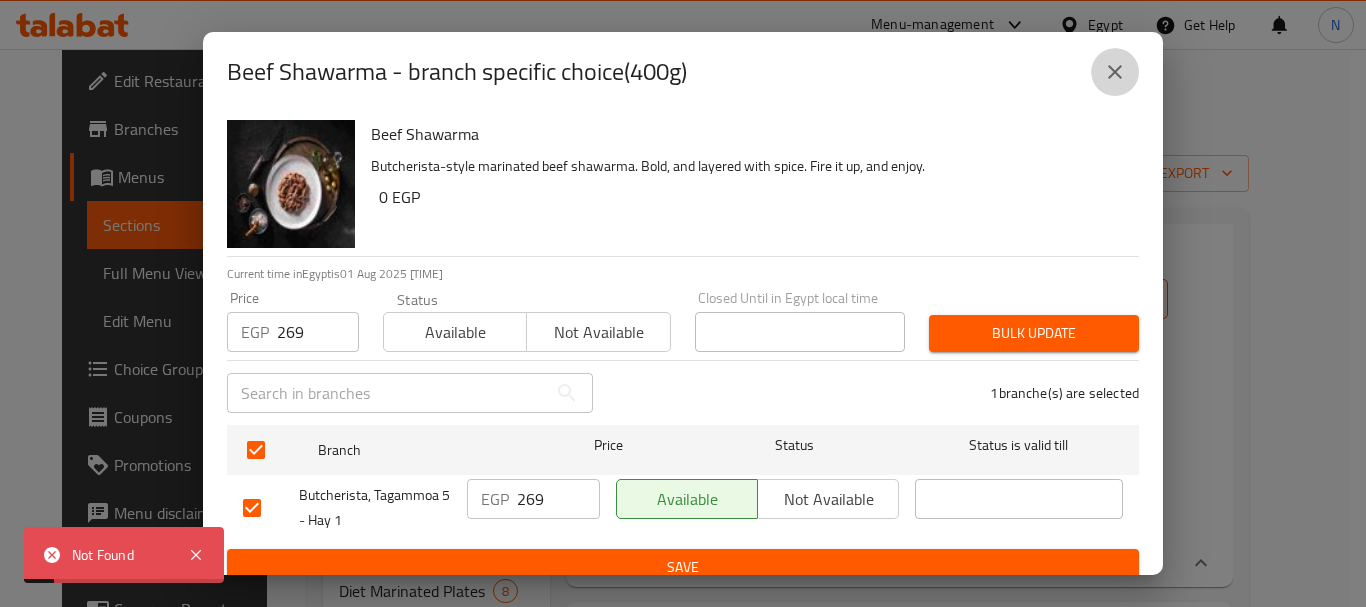 click 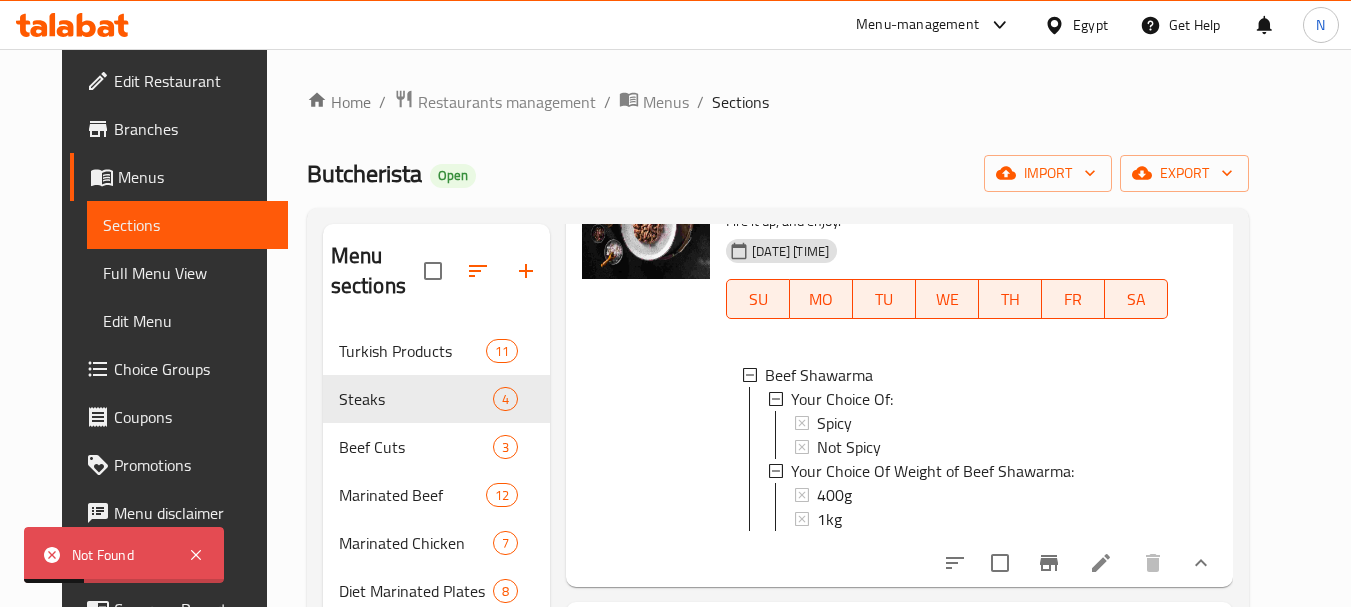click at bounding box center (1101, 563) 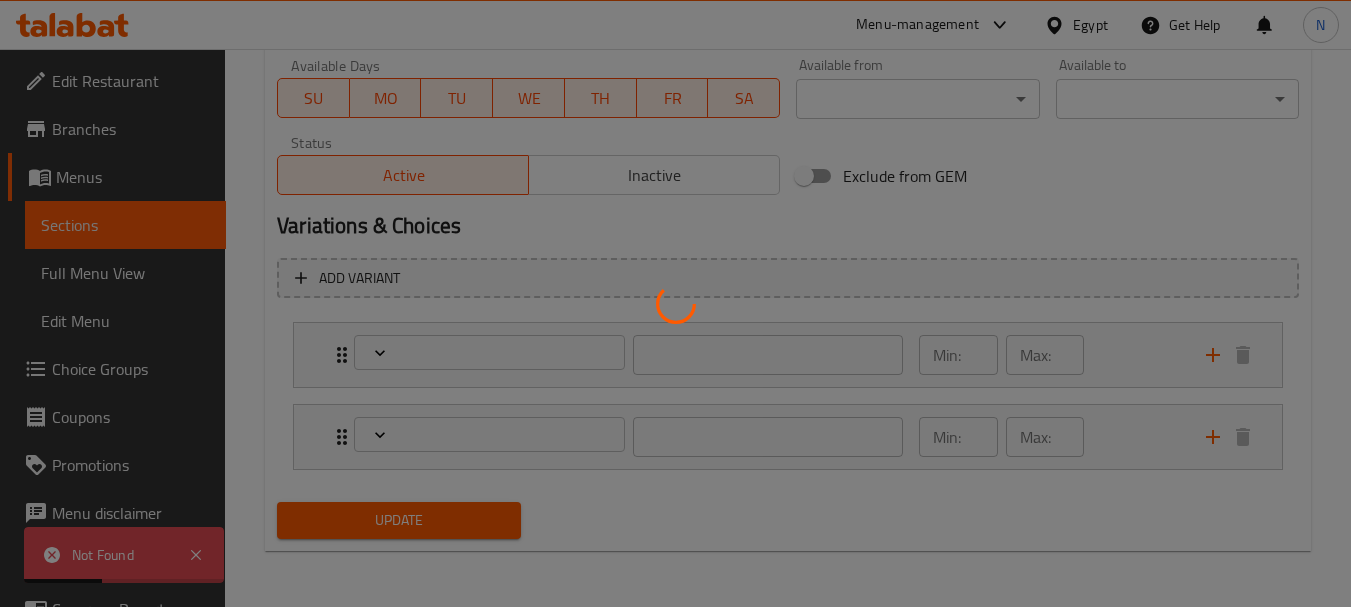 type on "إختيارك من:" 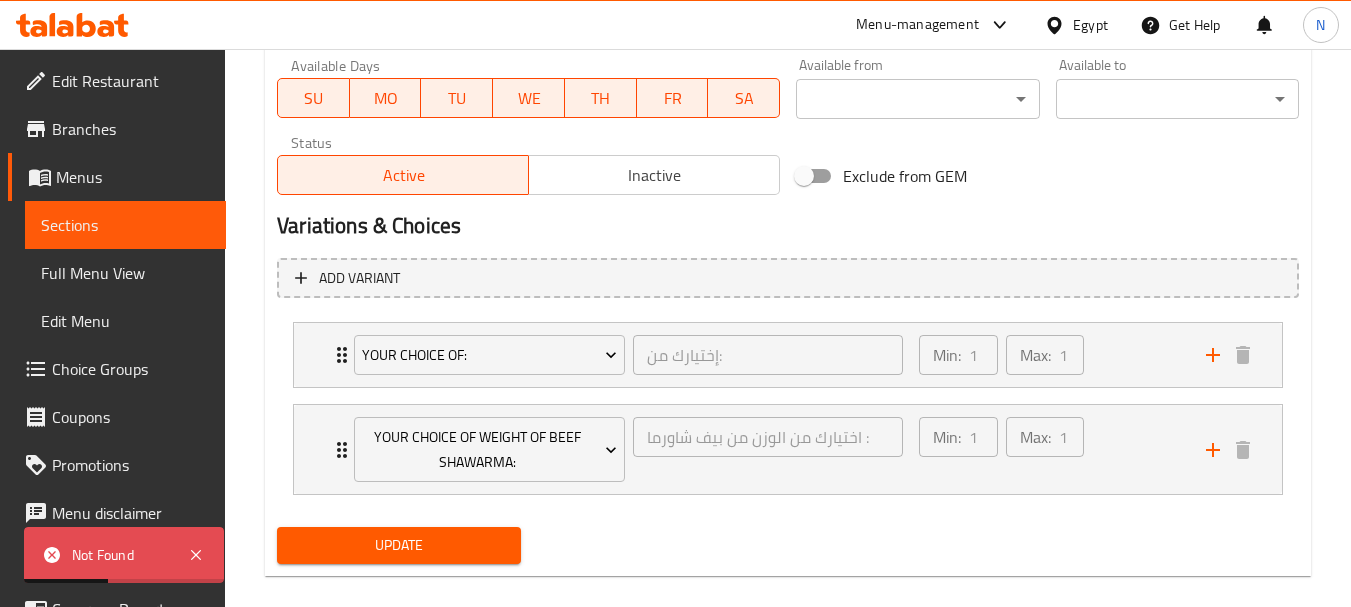 scroll, scrollTop: 975, scrollLeft: 0, axis: vertical 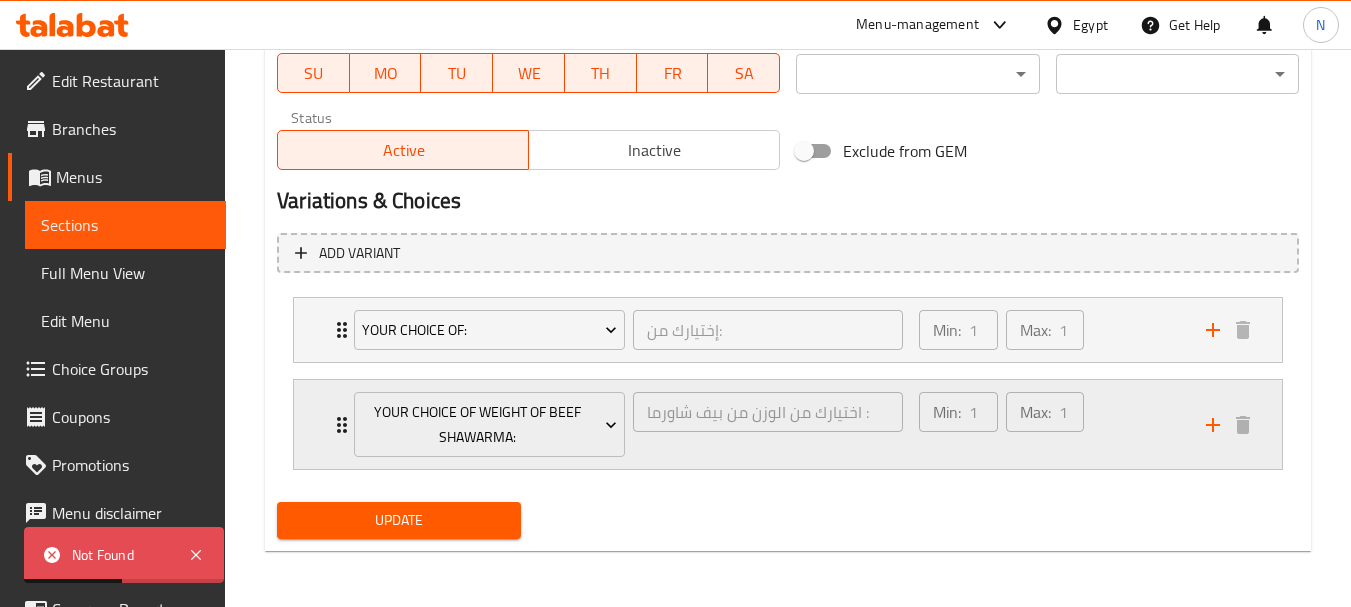 click on "Min: 1 ​ Max: 1 ​" at bounding box center [1050, 424] 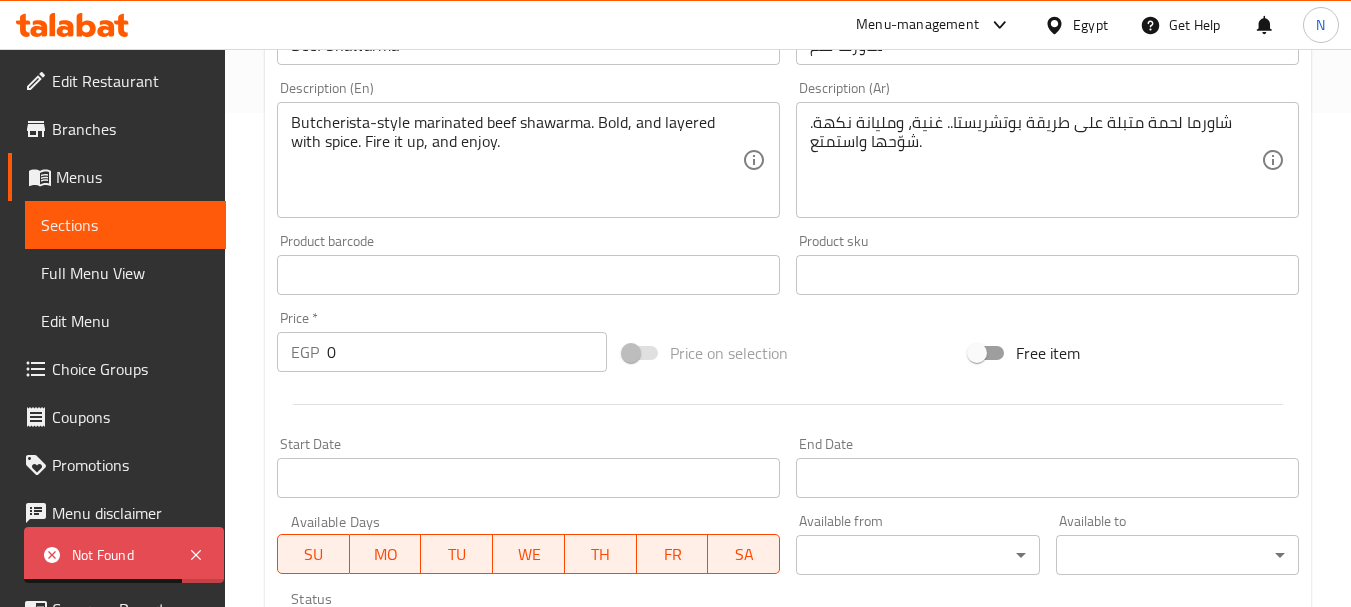 scroll, scrollTop: 0, scrollLeft: 0, axis: both 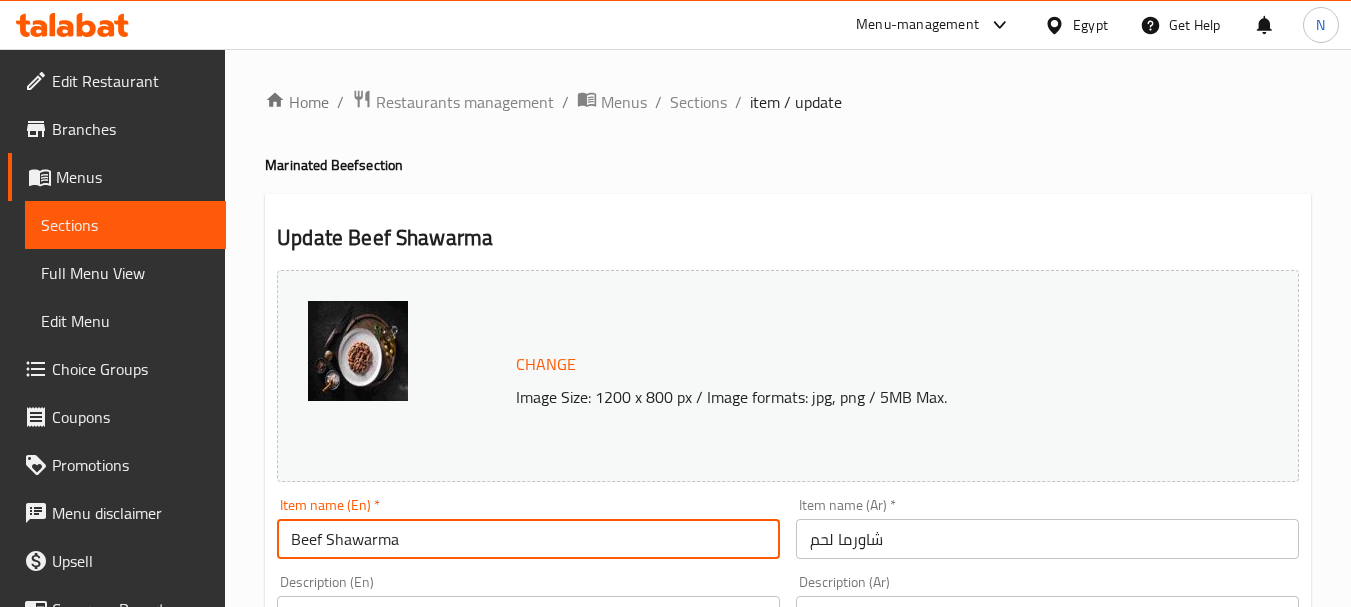 drag, startPoint x: 404, startPoint y: 548, endPoint x: 288, endPoint y: 553, distance: 116.10771 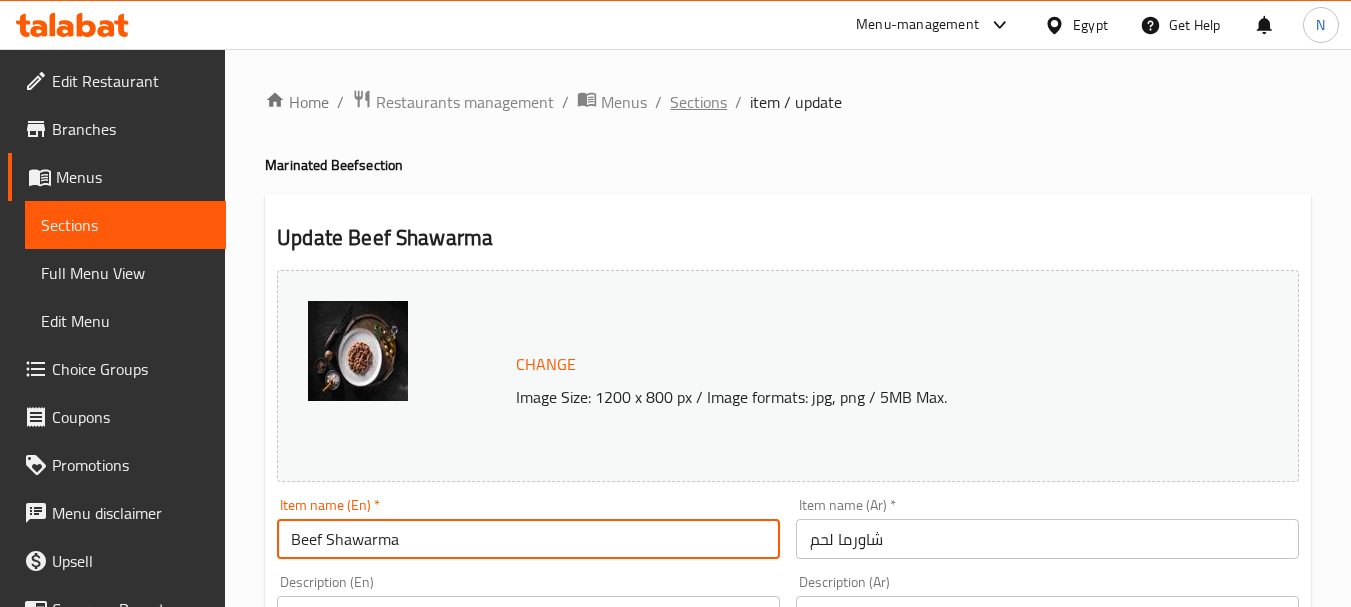 click on "Sections" at bounding box center (698, 102) 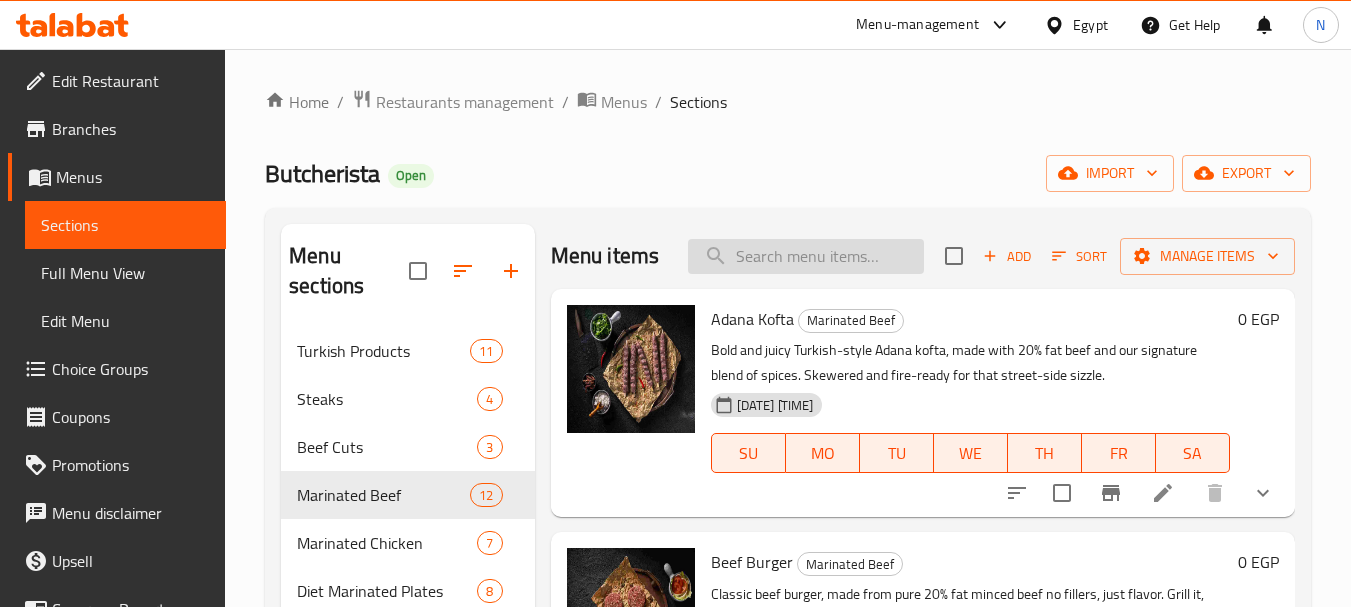 click at bounding box center (806, 256) 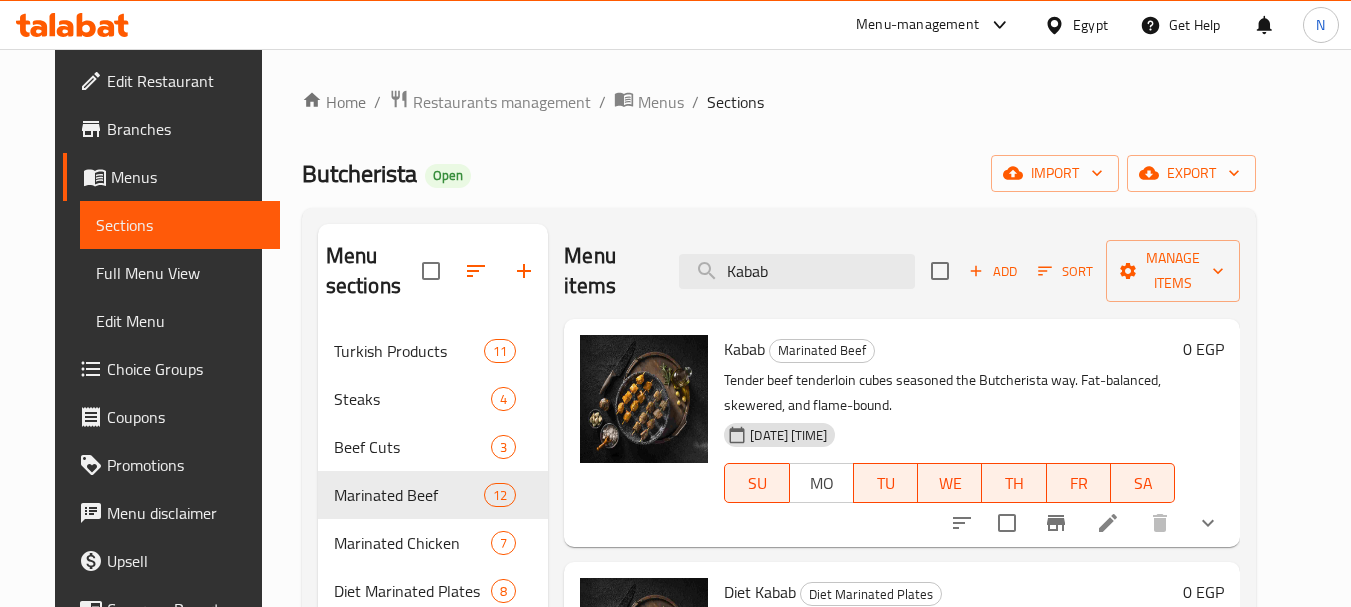 type on "Kabab" 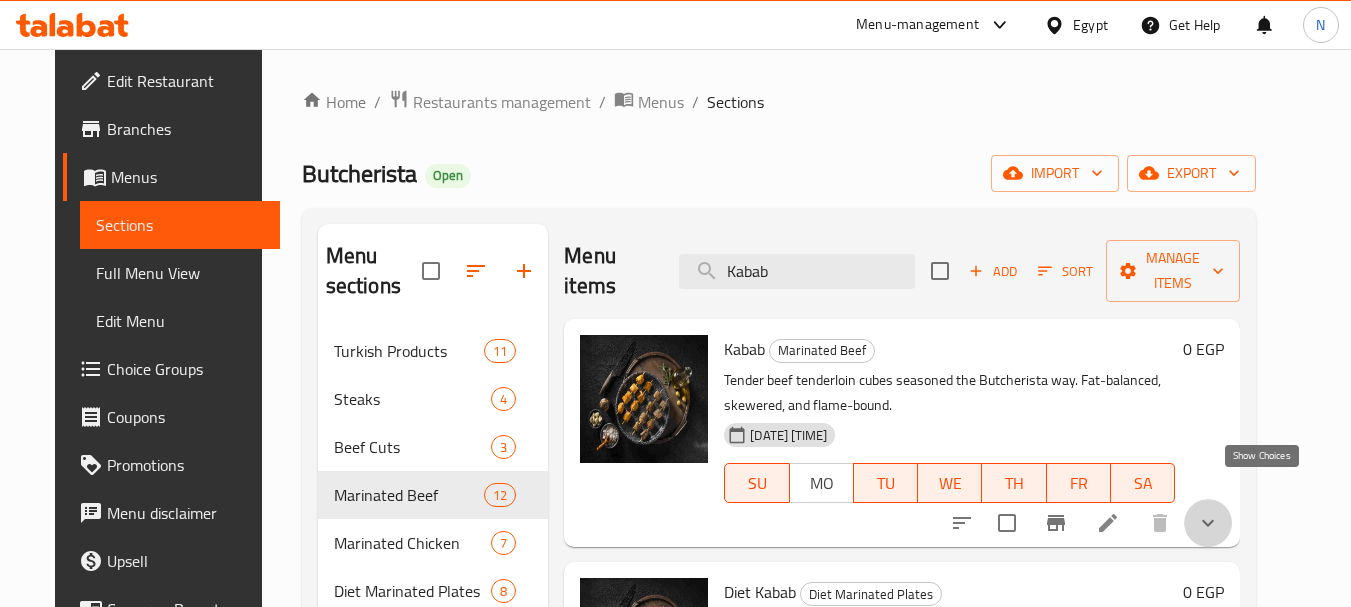 click 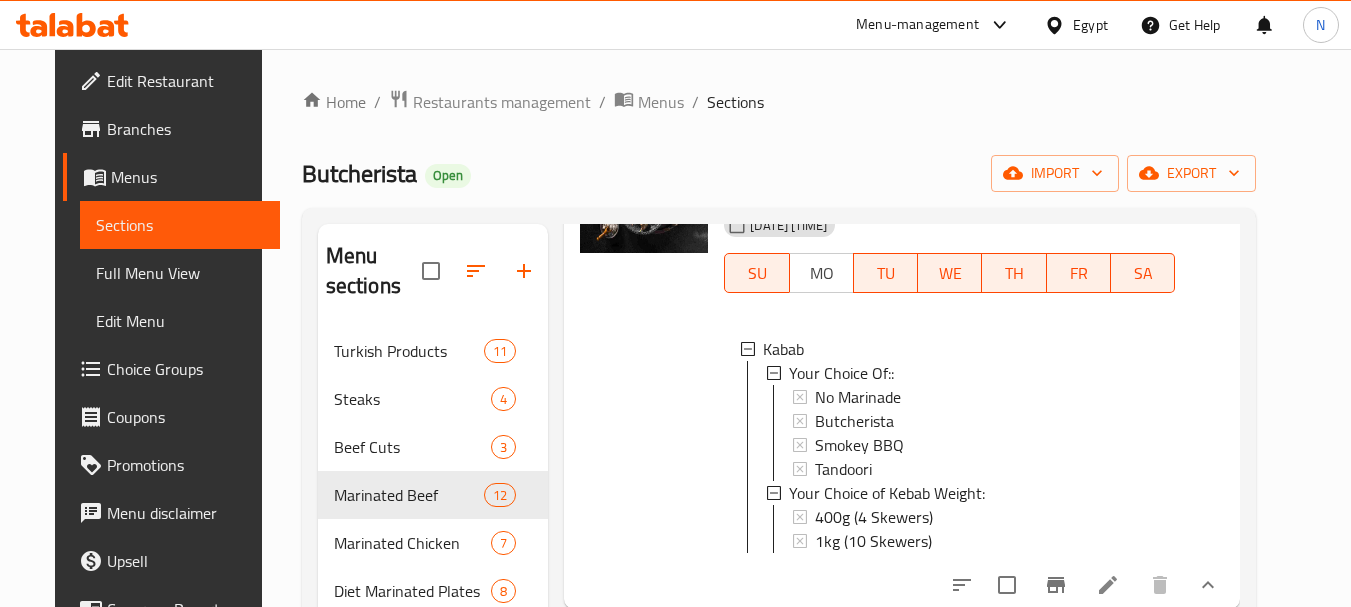 scroll, scrollTop: 247, scrollLeft: 0, axis: vertical 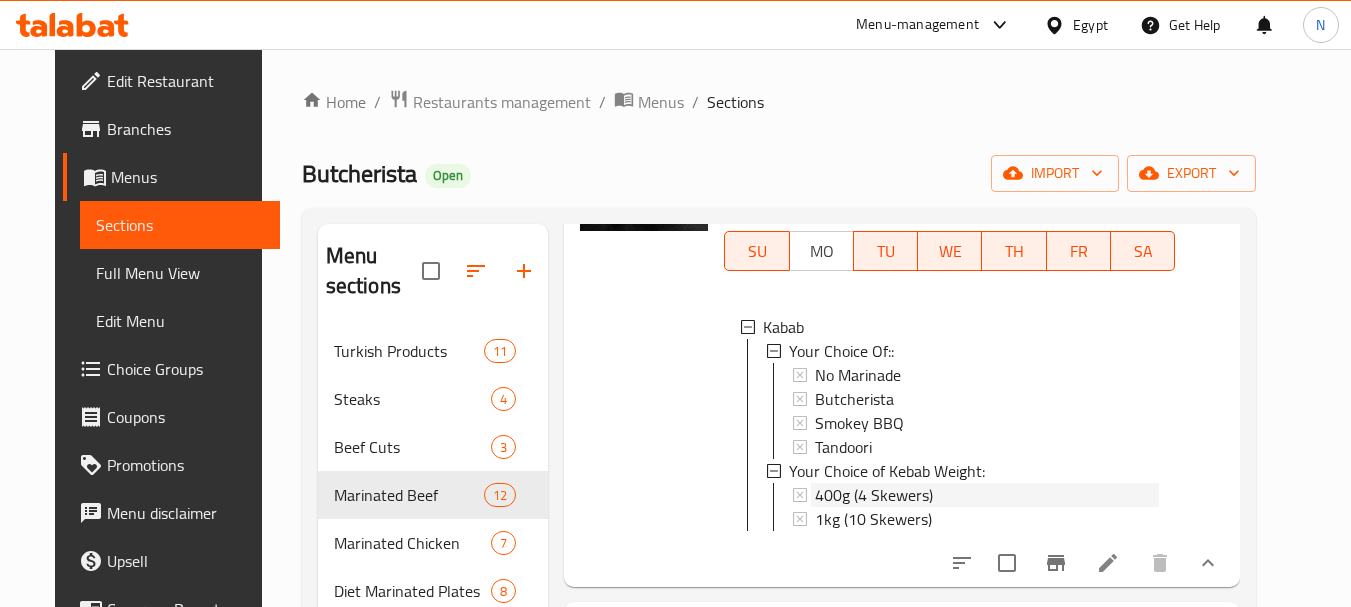 click on "400g (4 Skewers)" at bounding box center [874, 495] 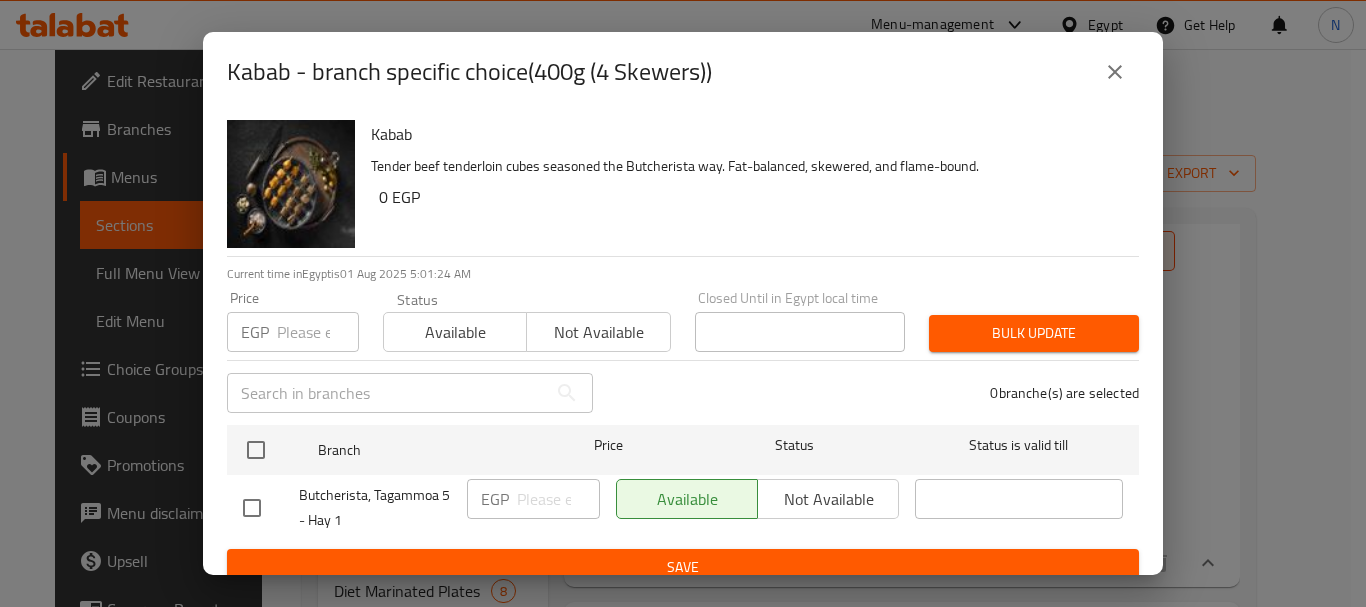 click at bounding box center [318, 332] 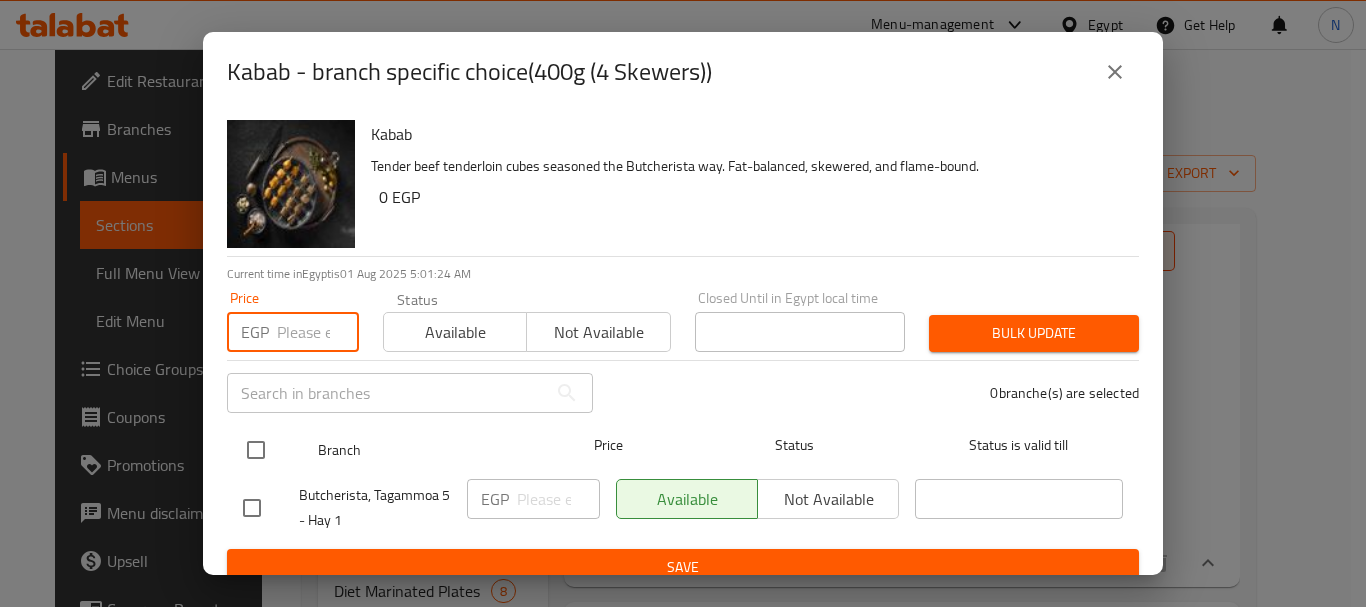 type on "379" 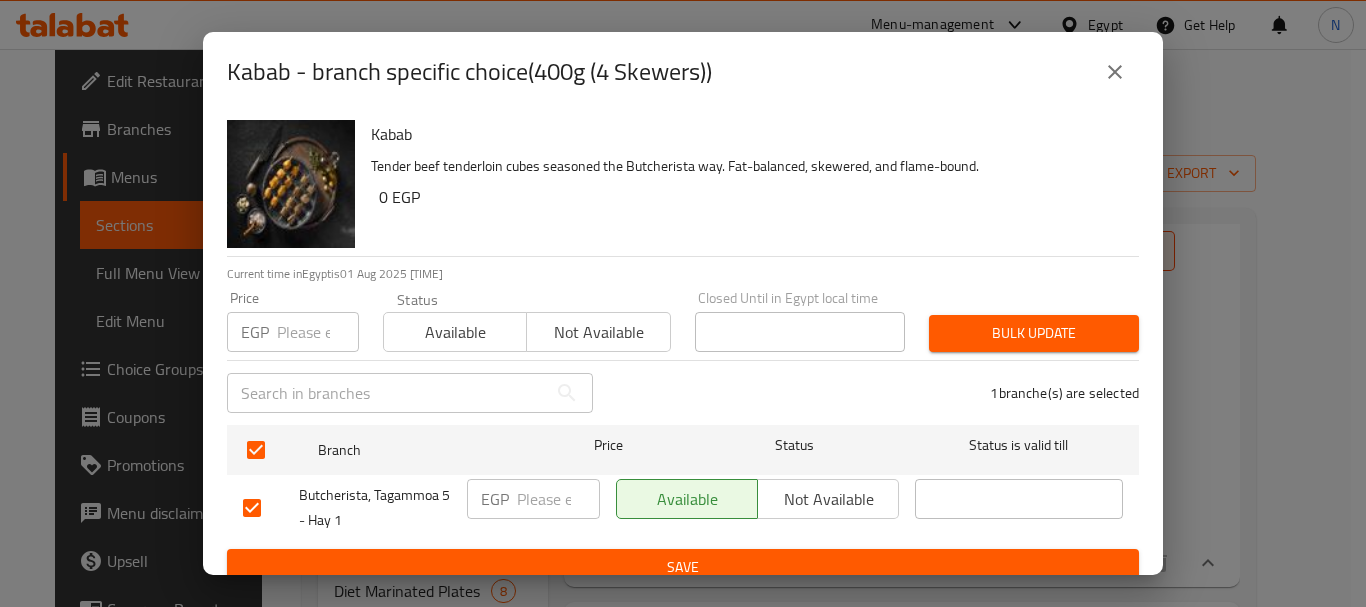 click on "Bulk update" at bounding box center (1034, 333) 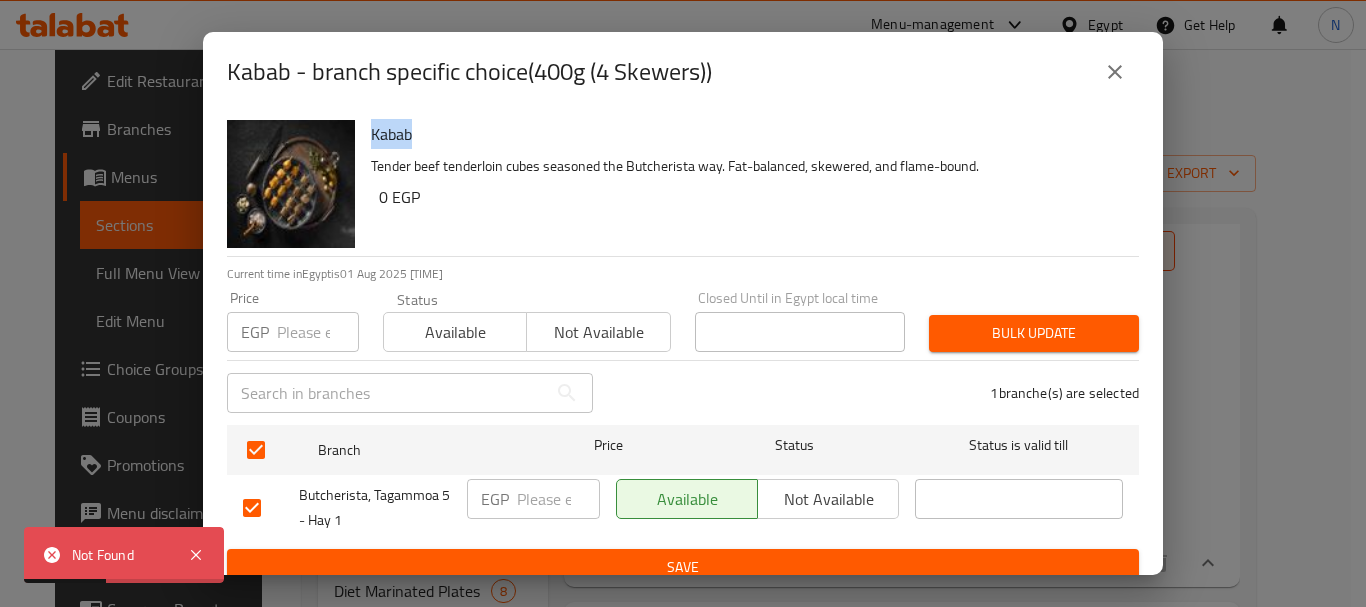 drag, startPoint x: 417, startPoint y: 135, endPoint x: 372, endPoint y: 140, distance: 45.276924 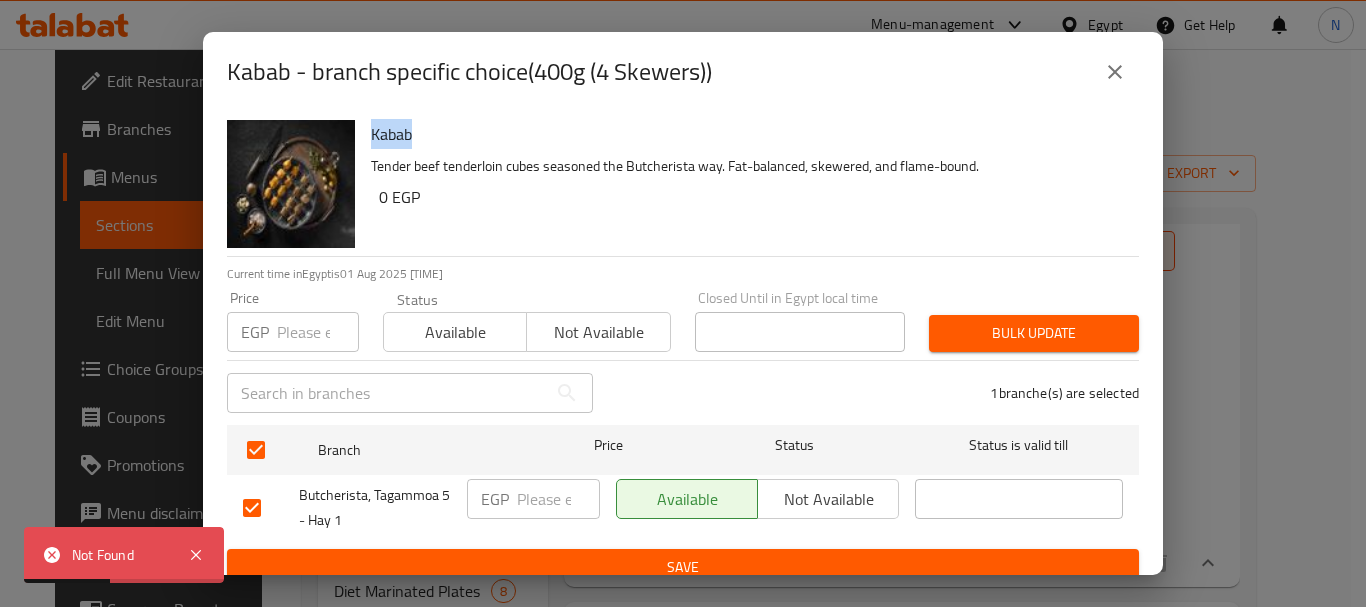 copy on "Kabab" 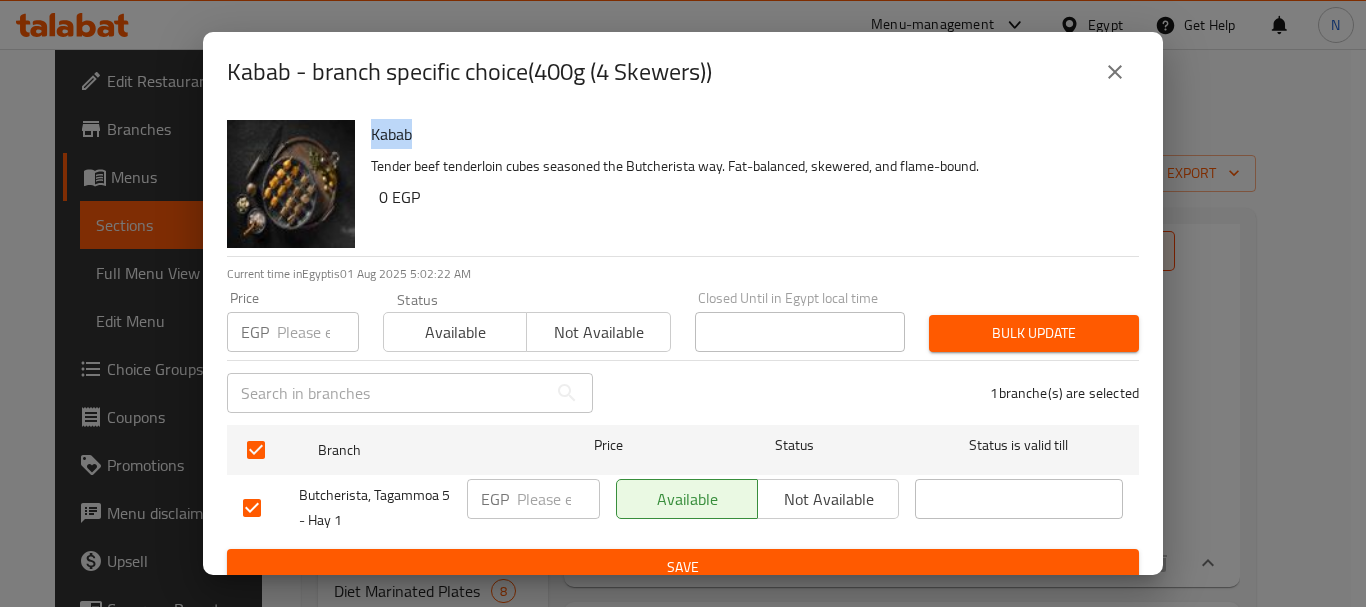 click on "Bulk update" at bounding box center [1034, 333] 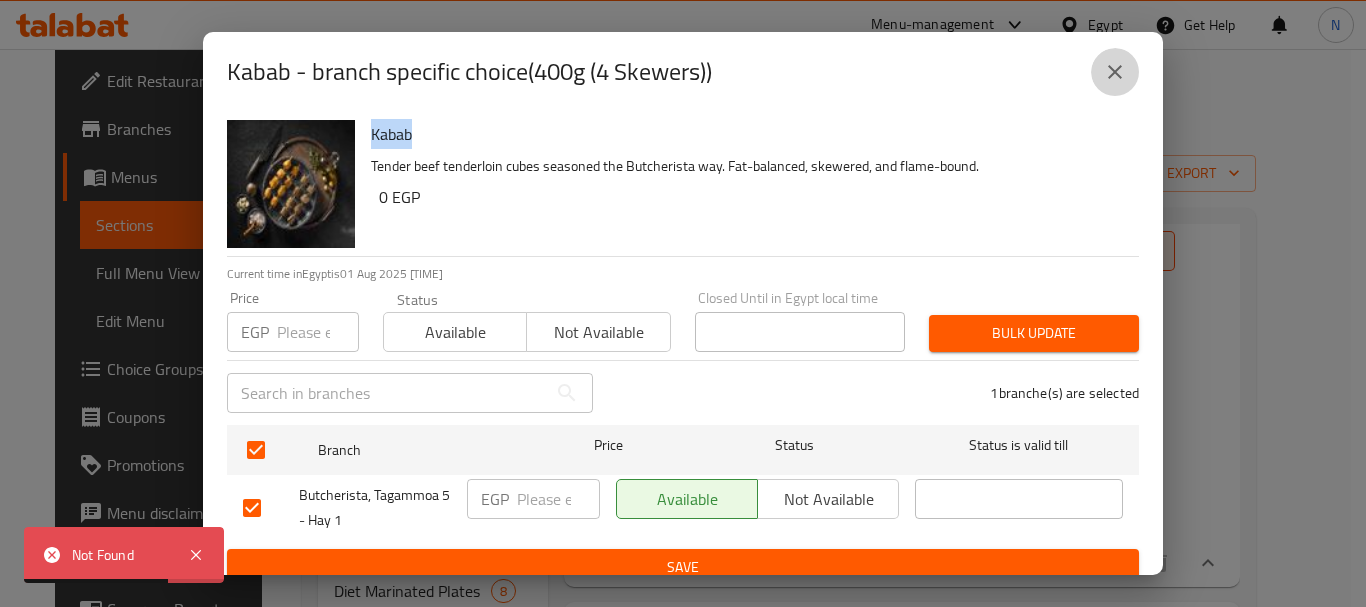 click at bounding box center [1115, 72] 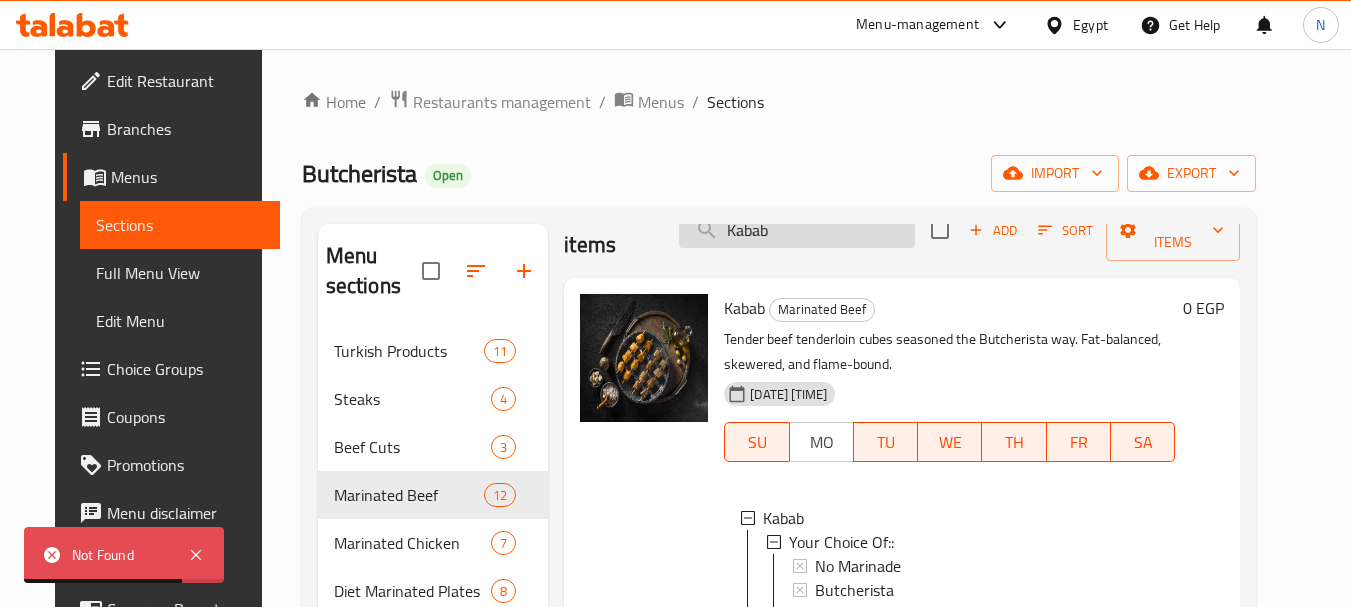 scroll, scrollTop: 0, scrollLeft: 0, axis: both 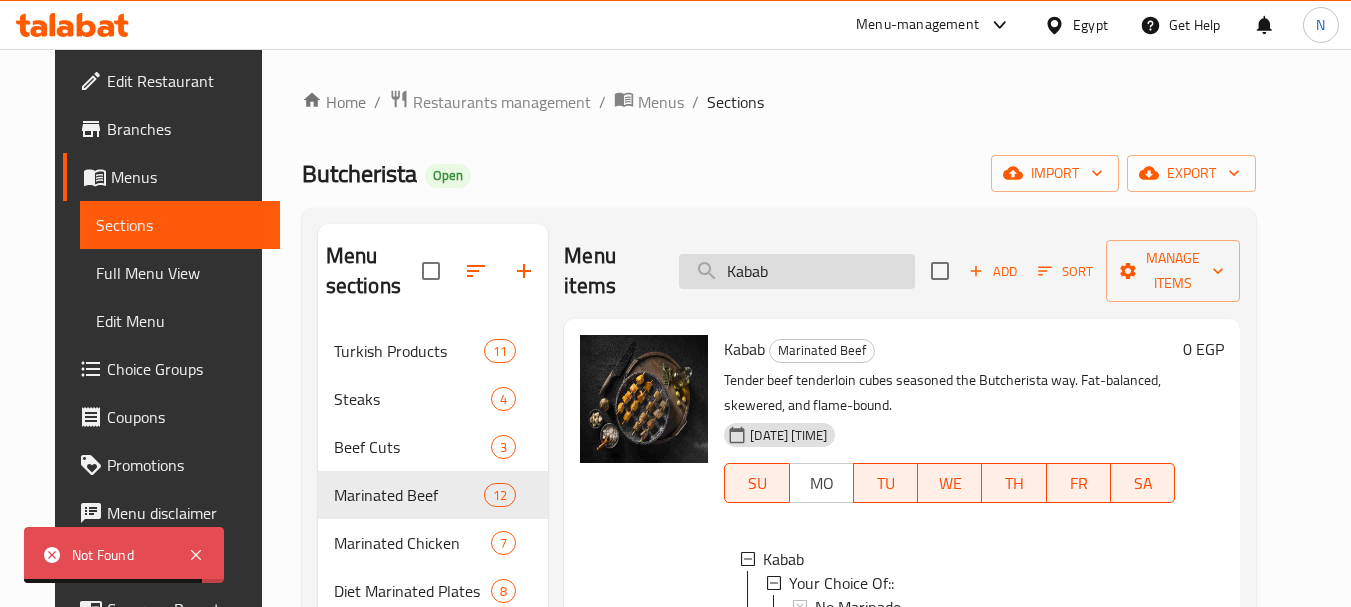click on "Kabab" at bounding box center (797, 271) 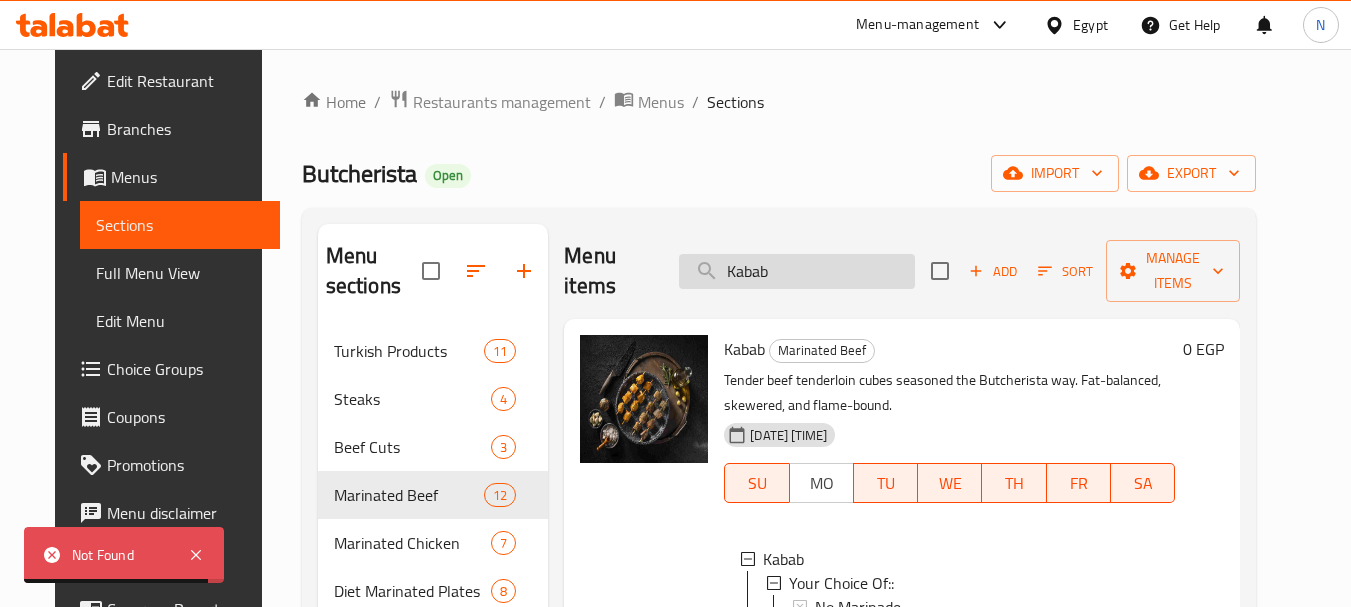 paste on "Chicken Breast" 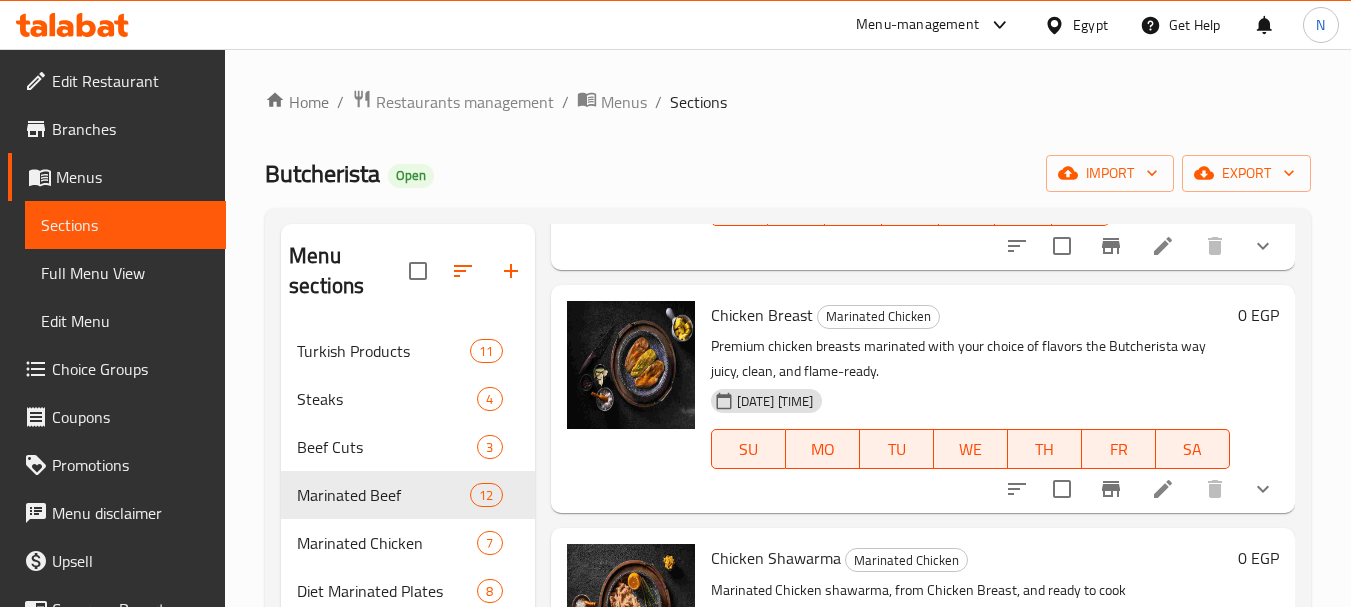 scroll, scrollTop: 582, scrollLeft: 0, axis: vertical 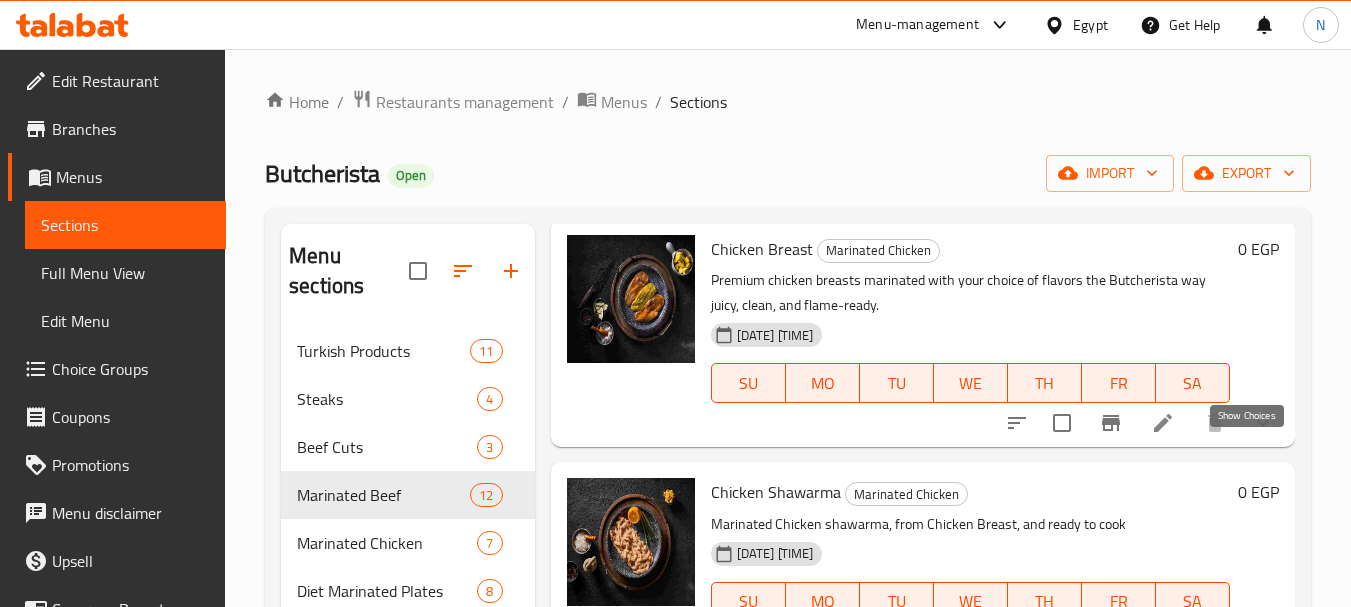 type on "Chicken Breast" 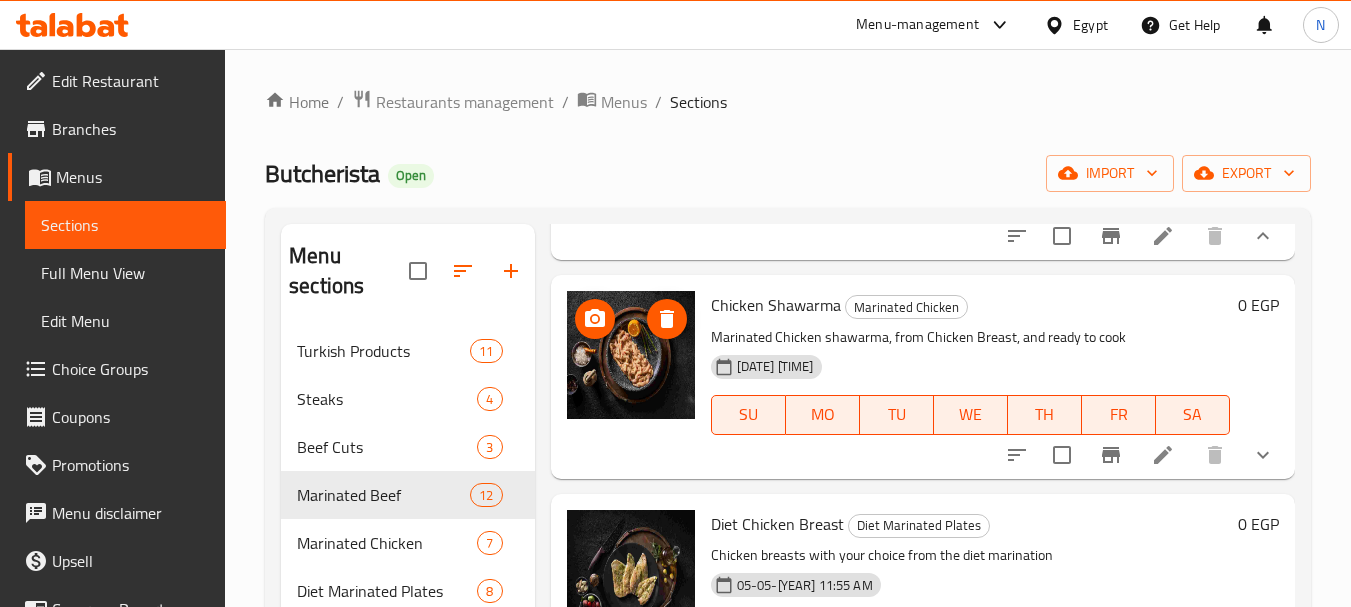 scroll, scrollTop: 582, scrollLeft: 0, axis: vertical 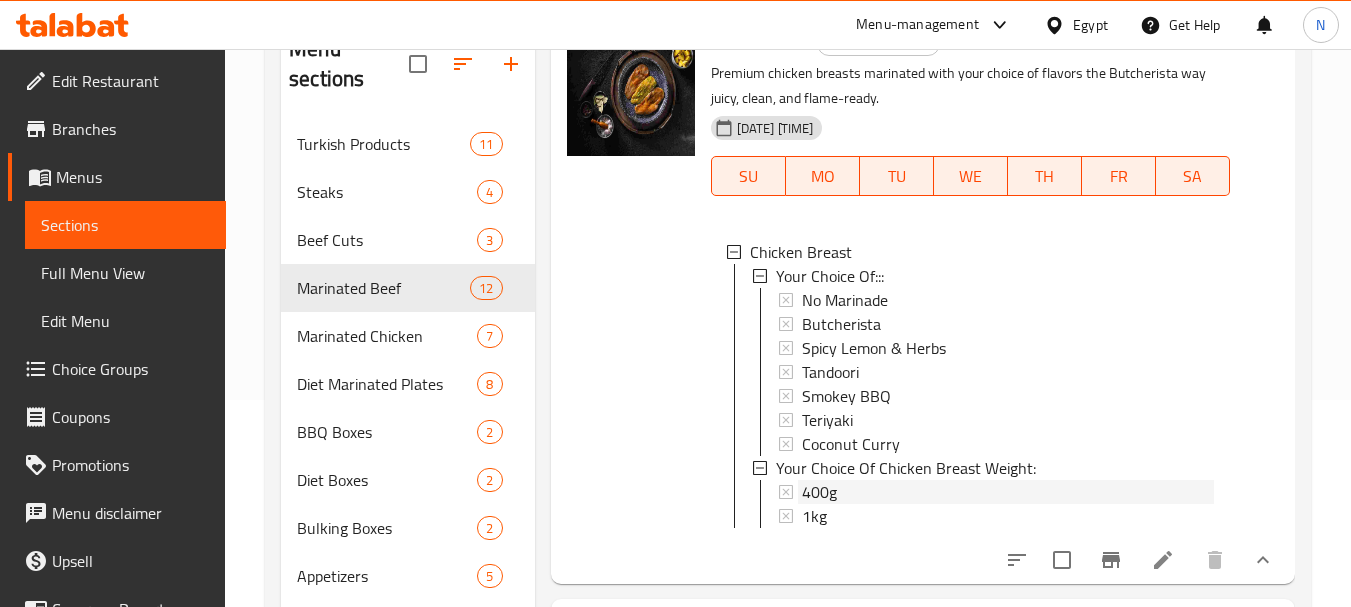 click on "400g" at bounding box center [819, 492] 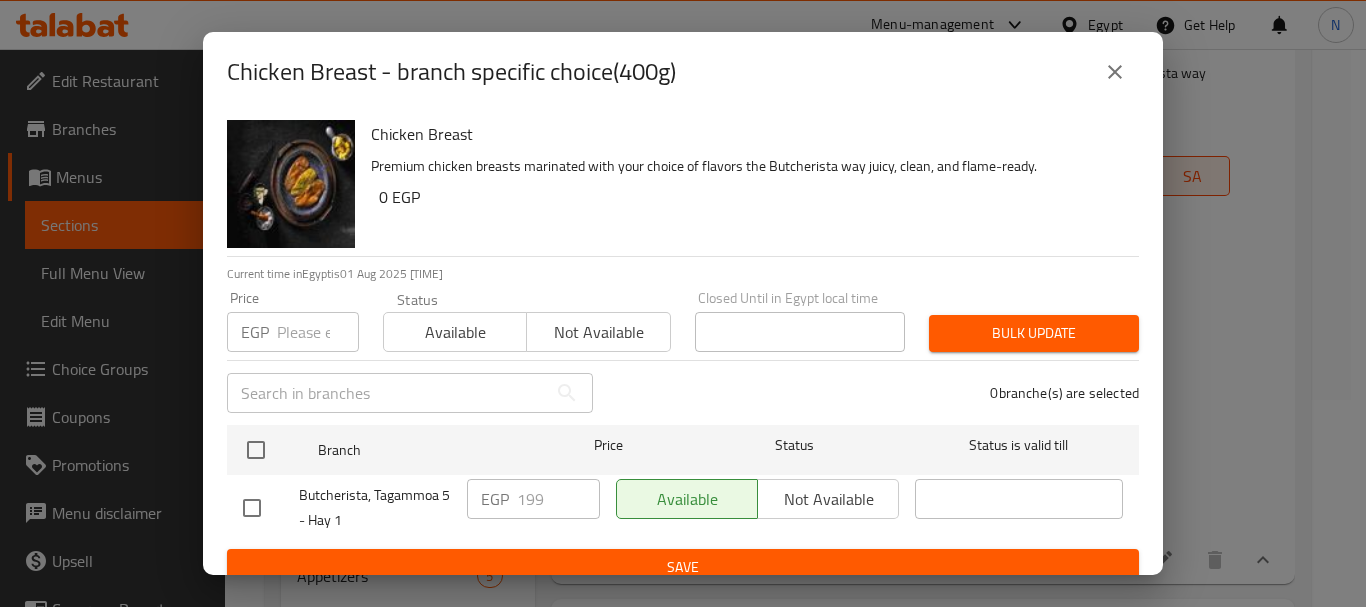 click at bounding box center [318, 332] 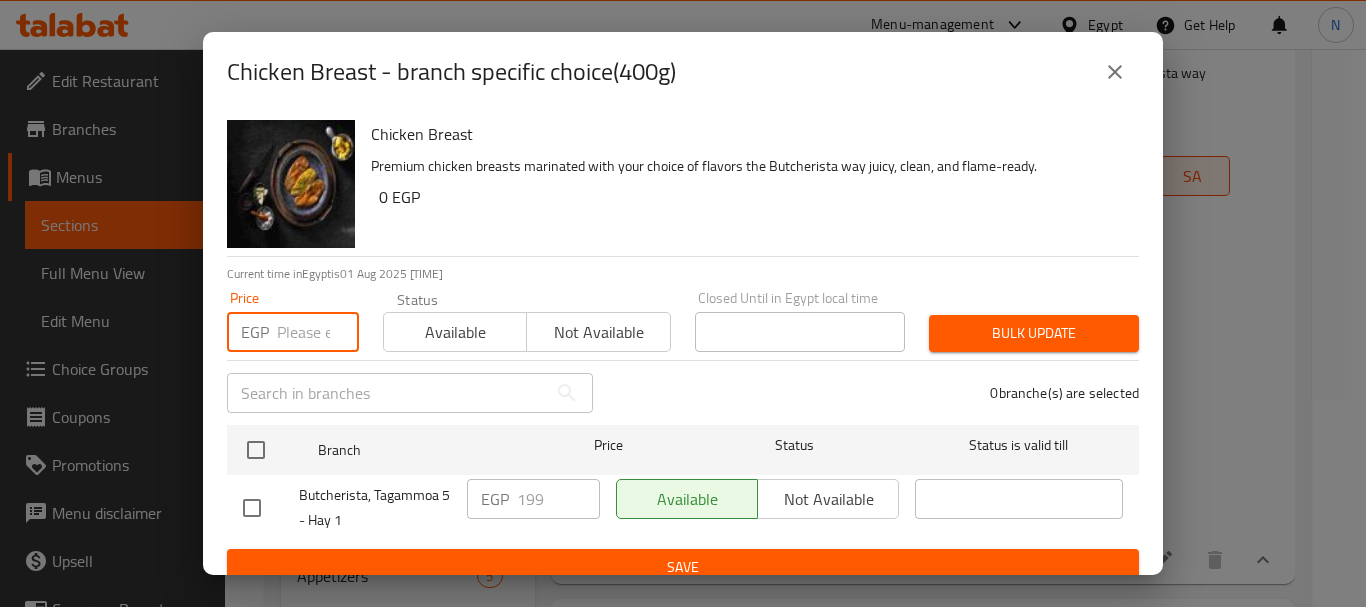 drag, startPoint x: 320, startPoint y: 336, endPoint x: 264, endPoint y: 352, distance: 58.24088 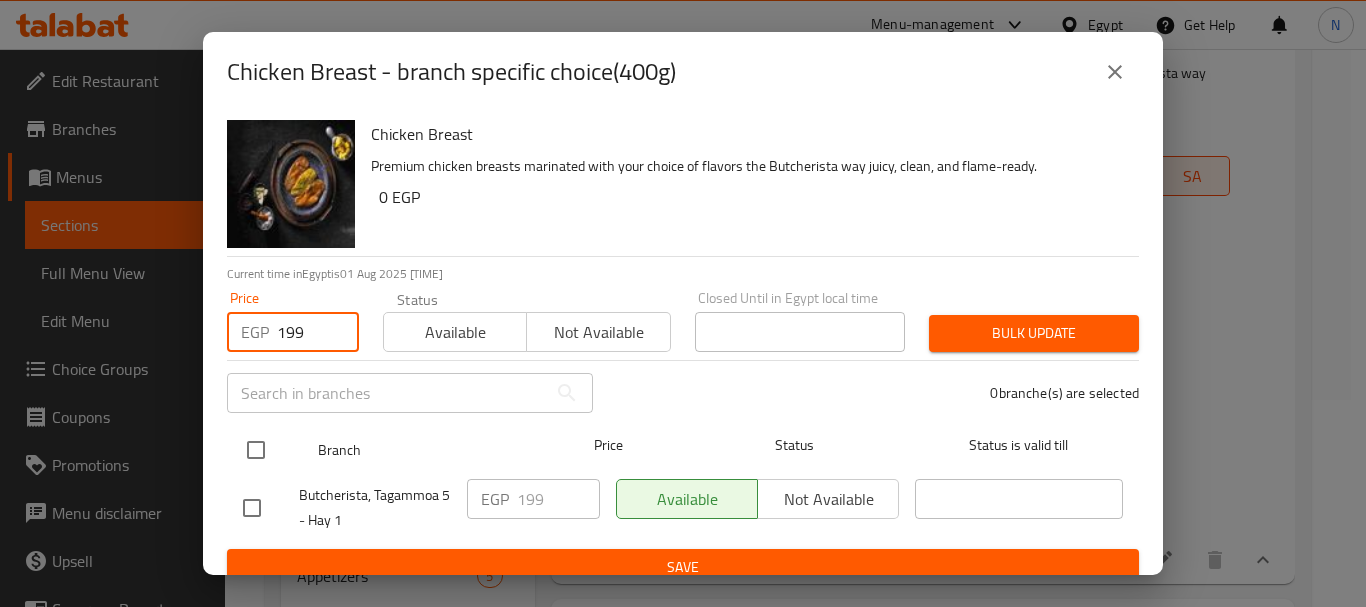 type on "199" 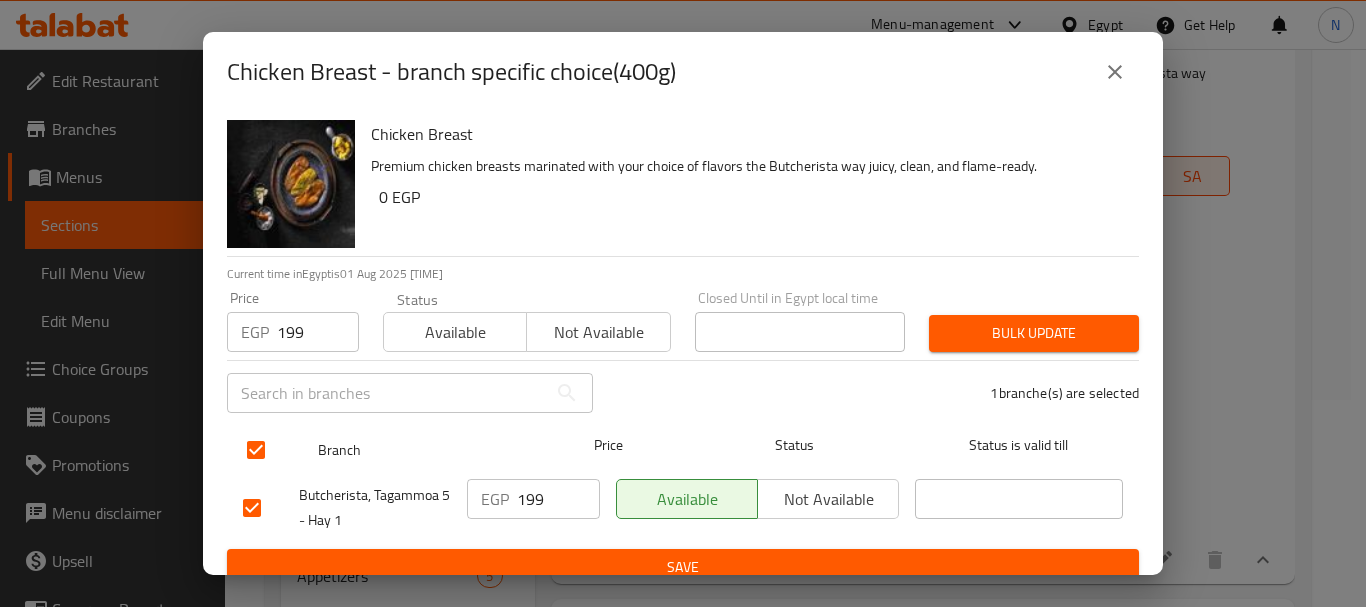 checkbox on "true" 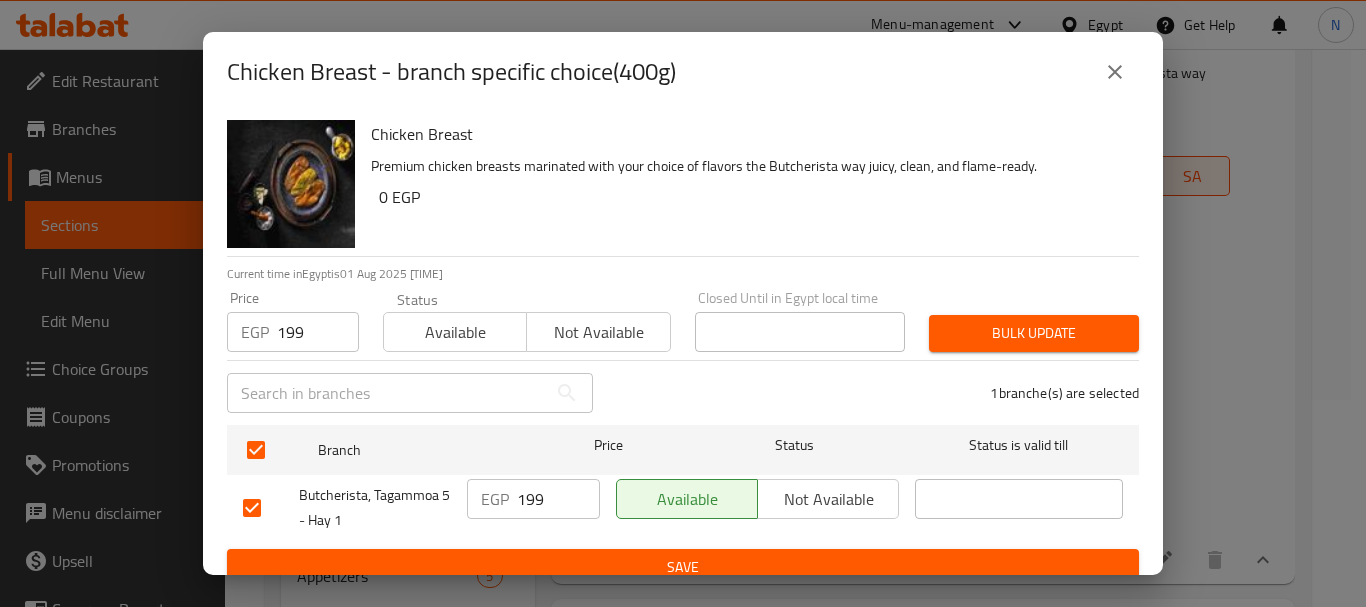 click on "Bulk update" at bounding box center (1034, 333) 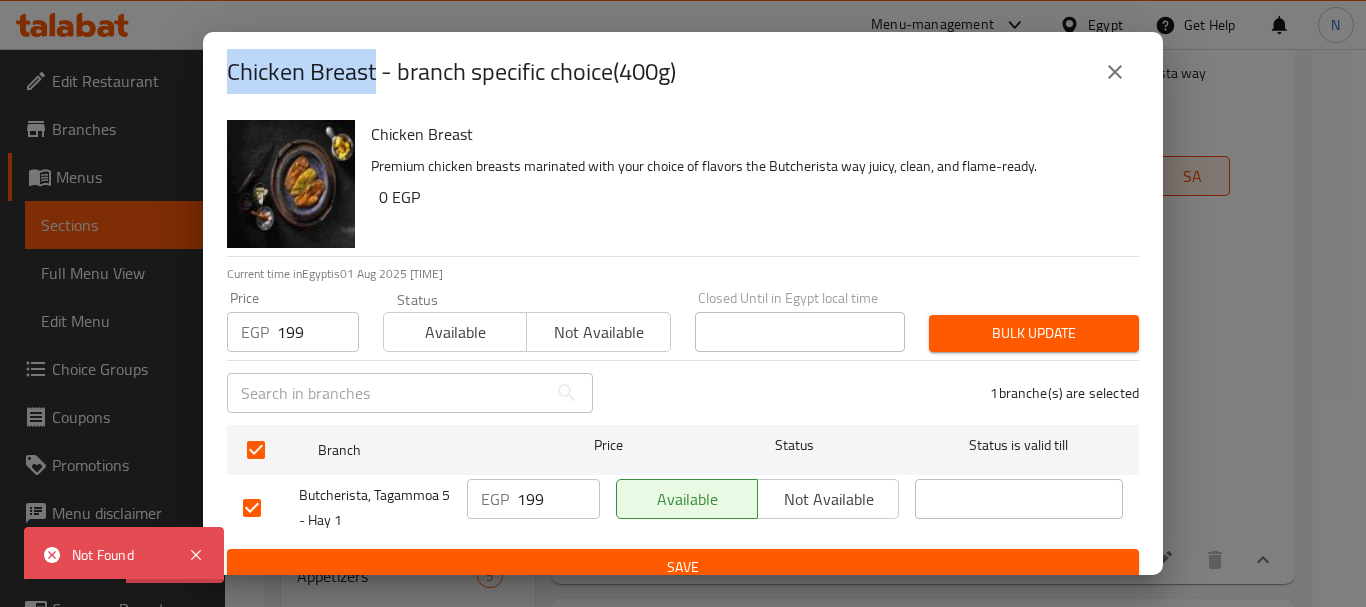 drag, startPoint x: 375, startPoint y: 78, endPoint x: 231, endPoint y: 83, distance: 144.08678 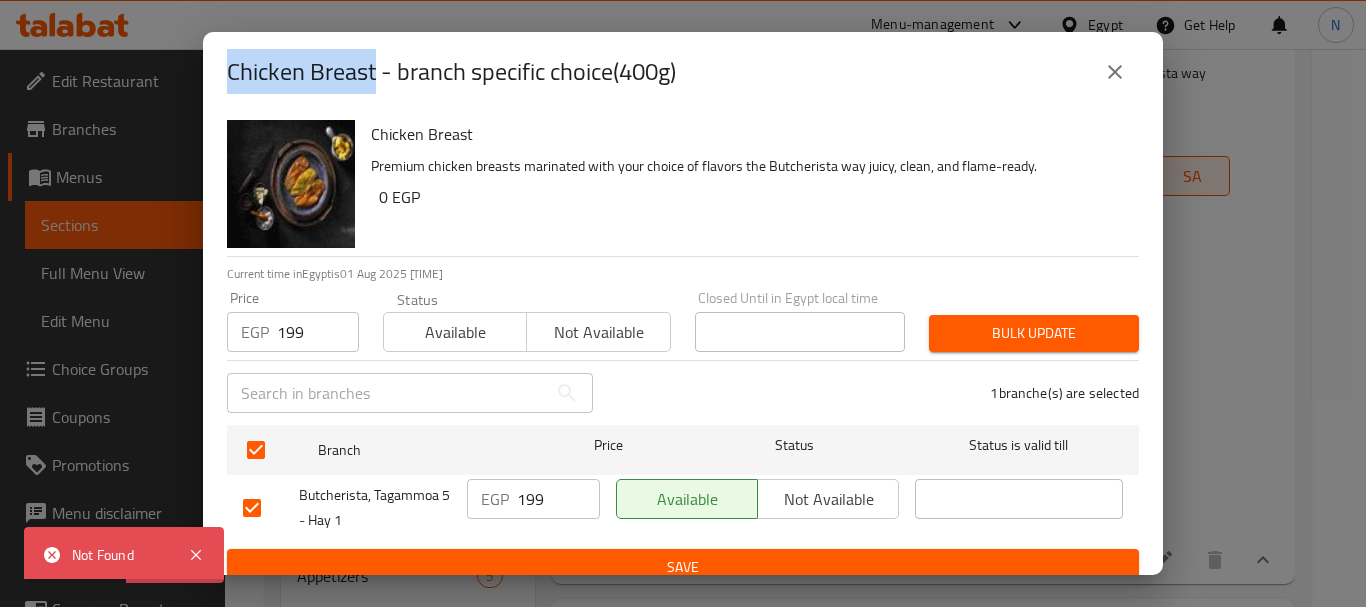click on "Chicken Breast - branch specific choice(400g)" at bounding box center (451, 72) 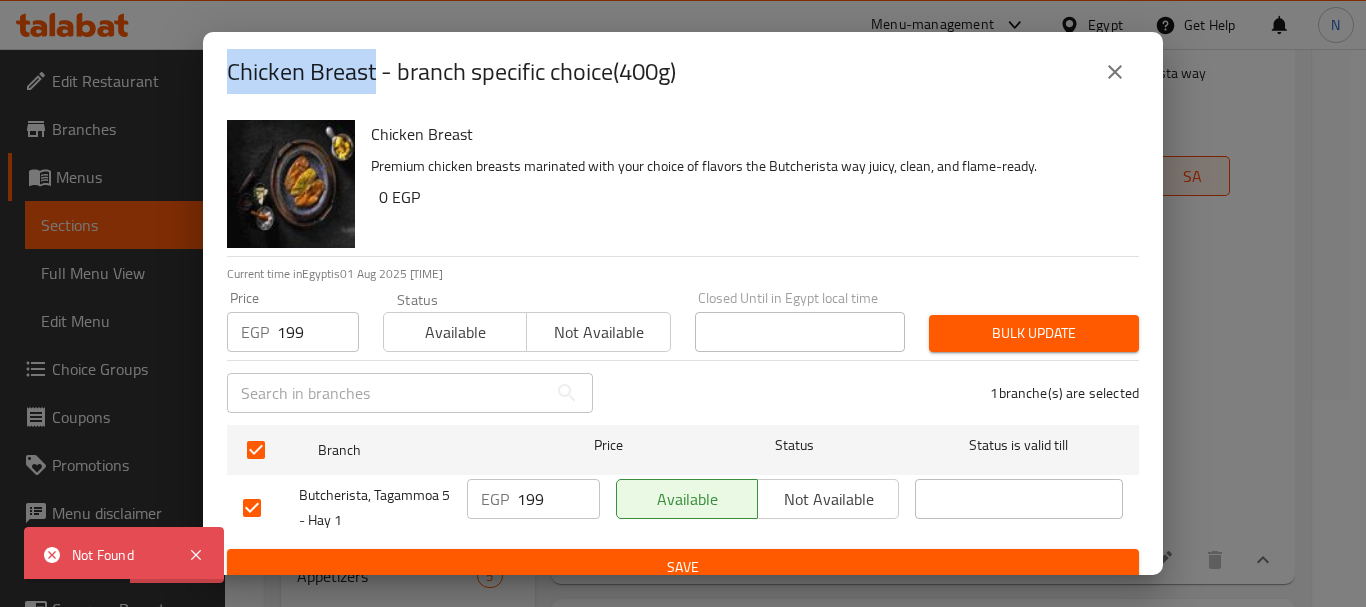 copy on "Chicken Breast" 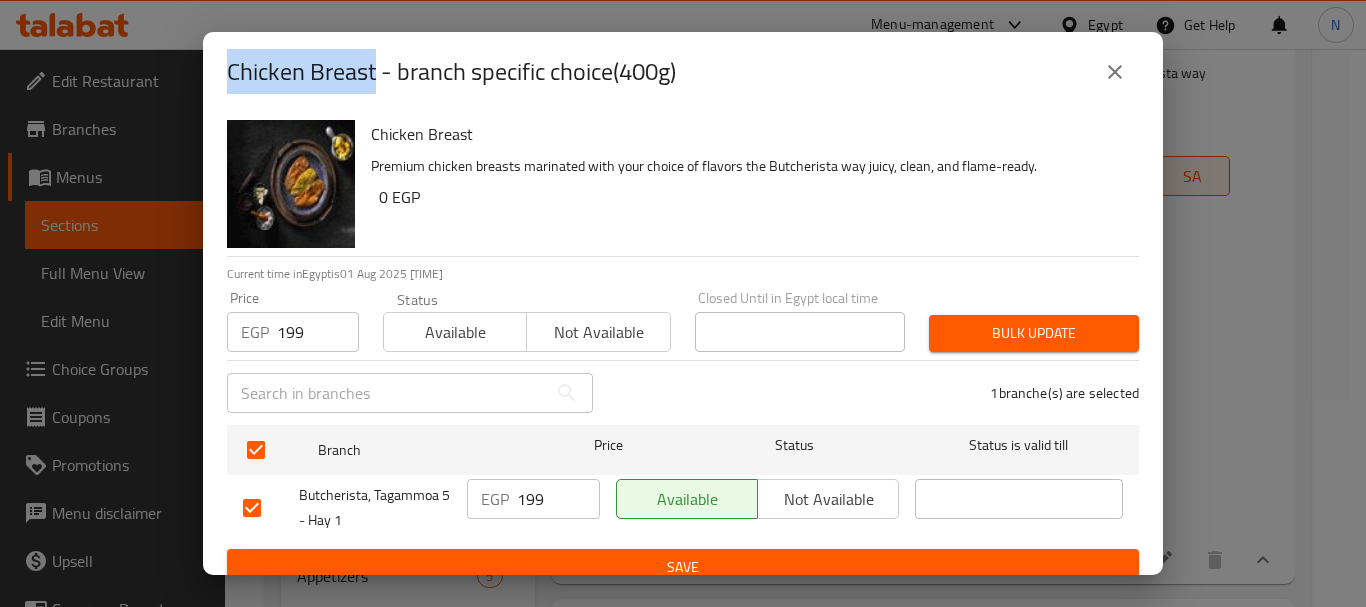 click 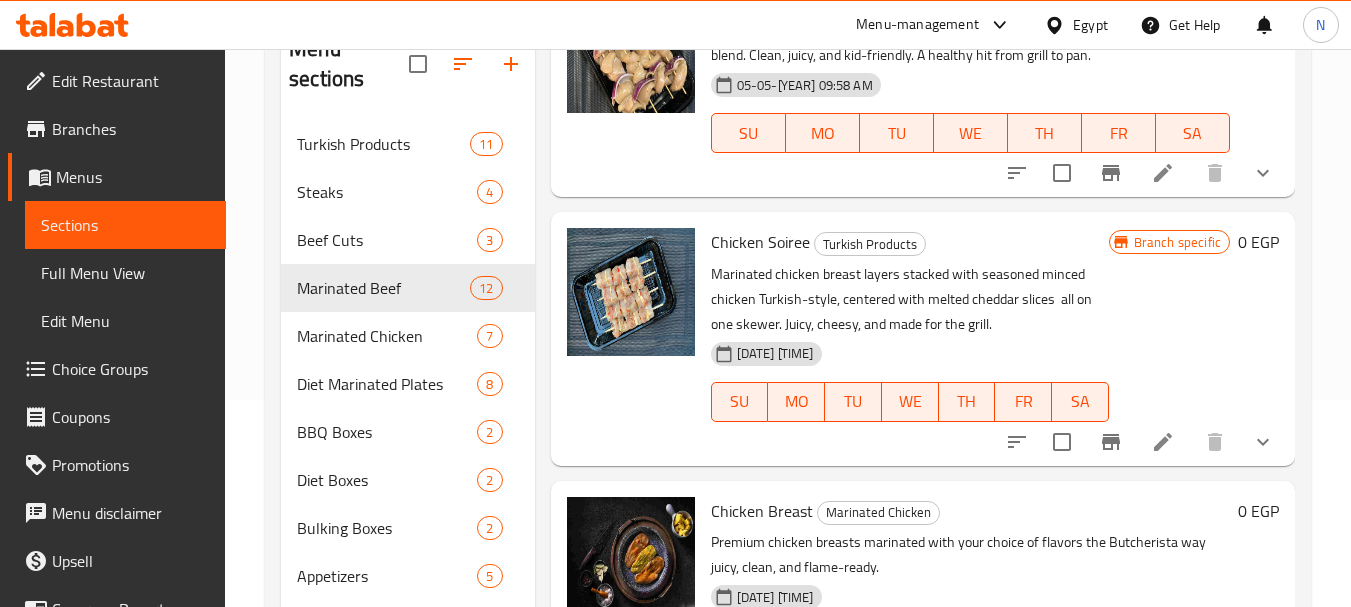 scroll, scrollTop: 0, scrollLeft: 0, axis: both 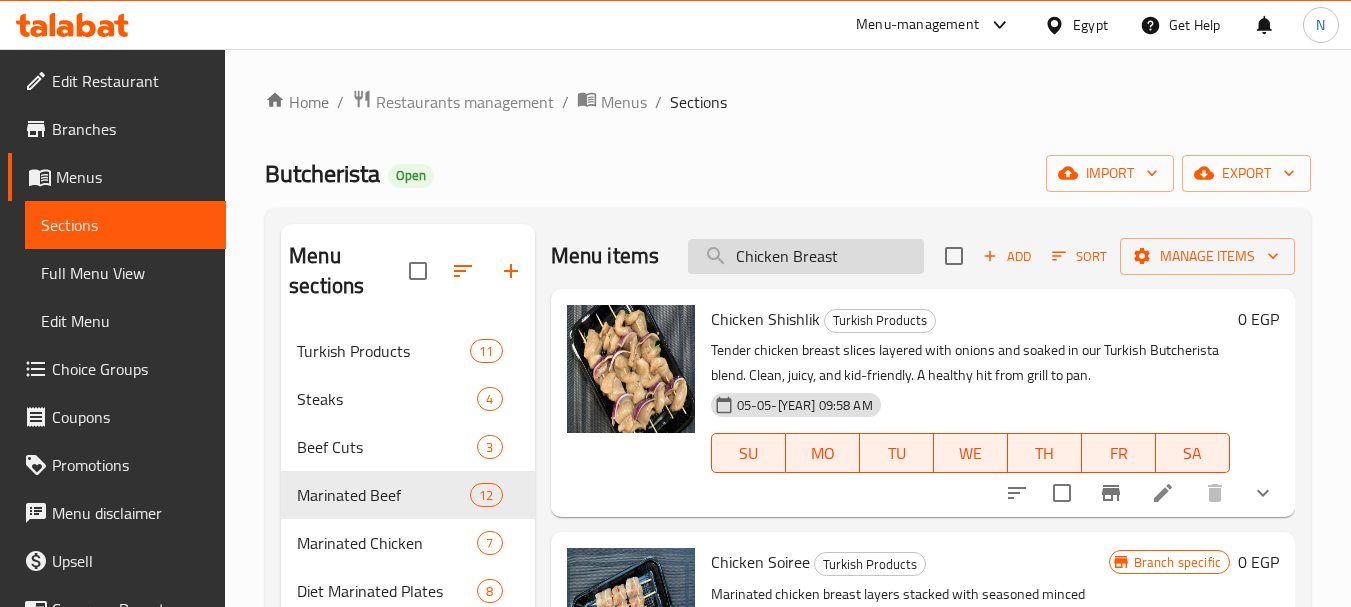 click on "Chicken Breast" at bounding box center [806, 256] 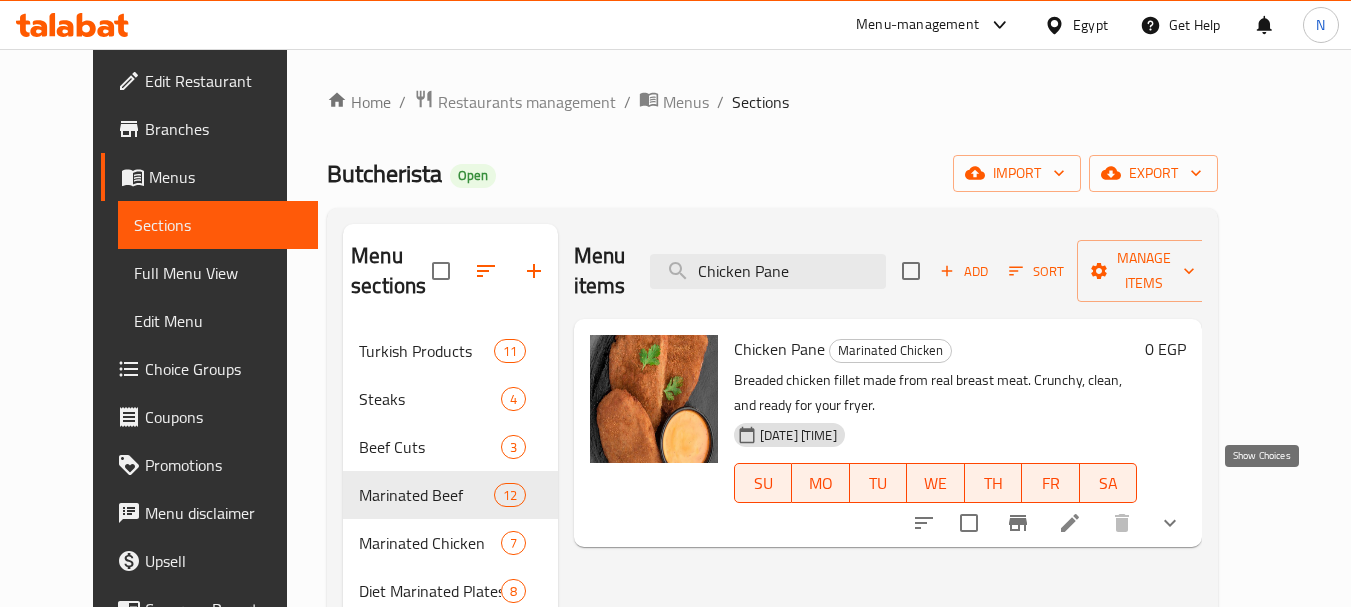 click 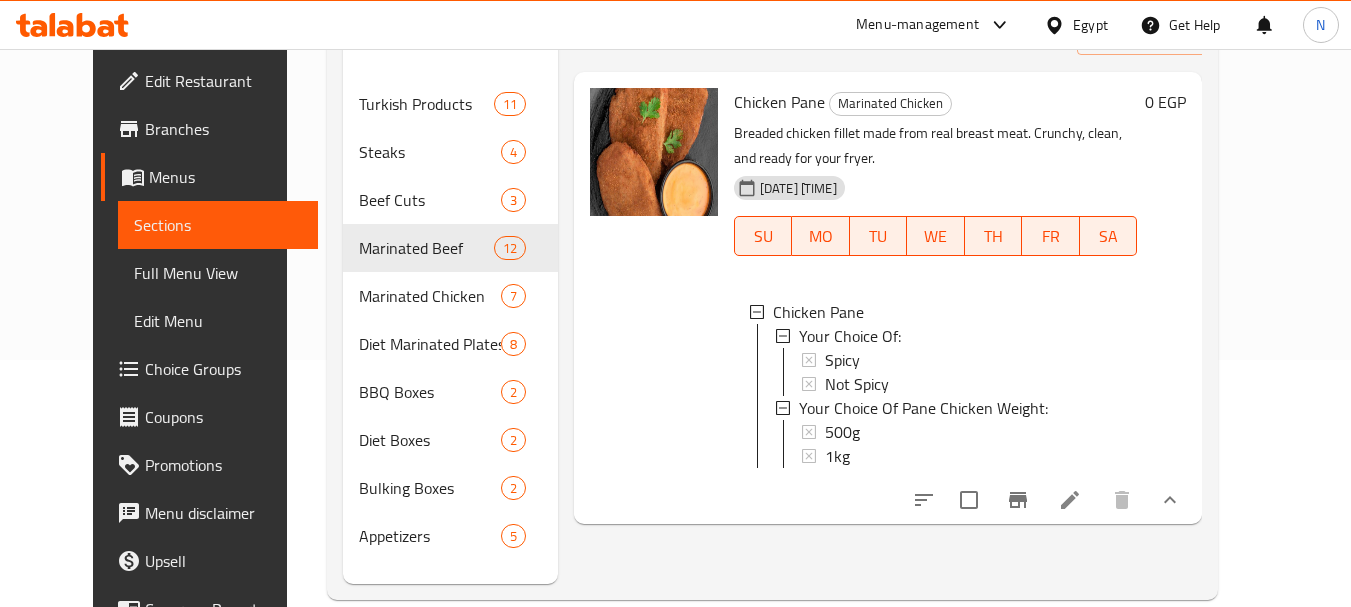 scroll, scrollTop: 280, scrollLeft: 0, axis: vertical 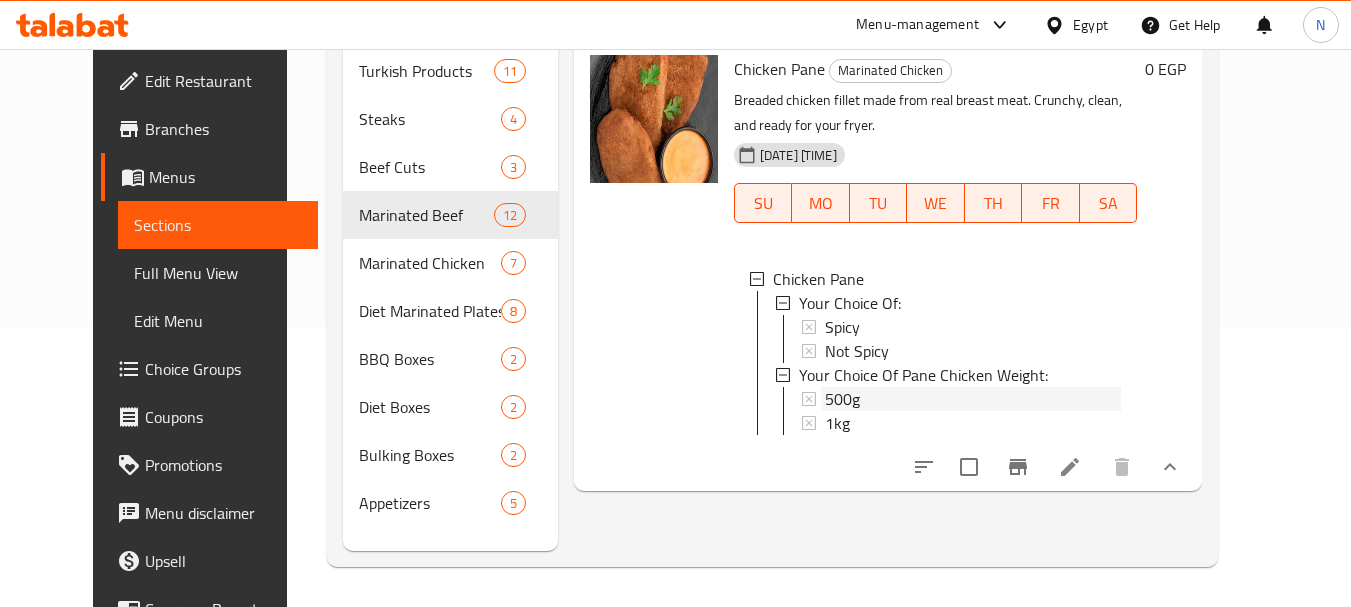 click on "500g" at bounding box center [971, 399] 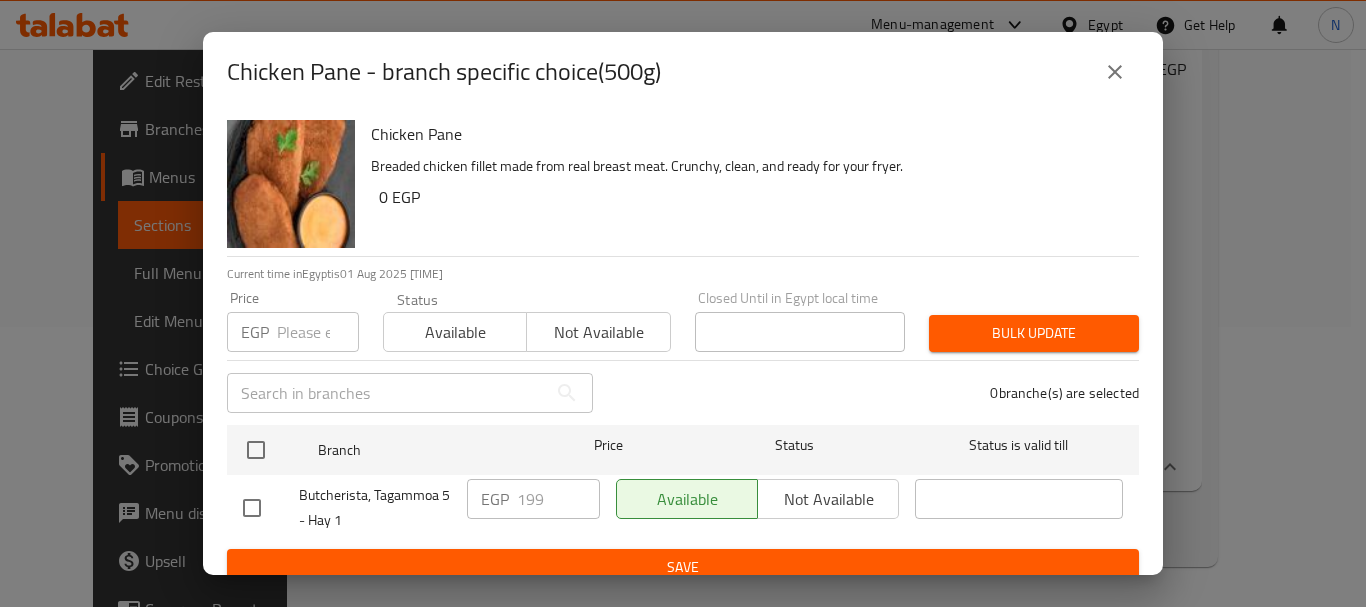click 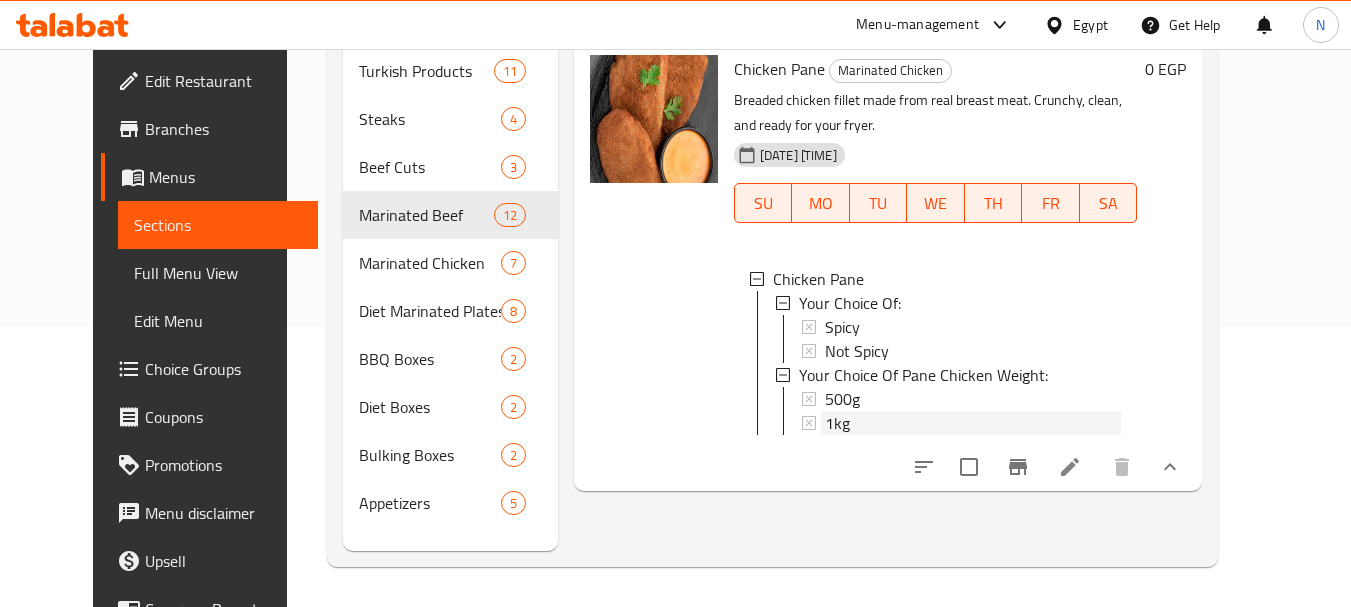 click on "1kg" at bounding box center [973, 423] 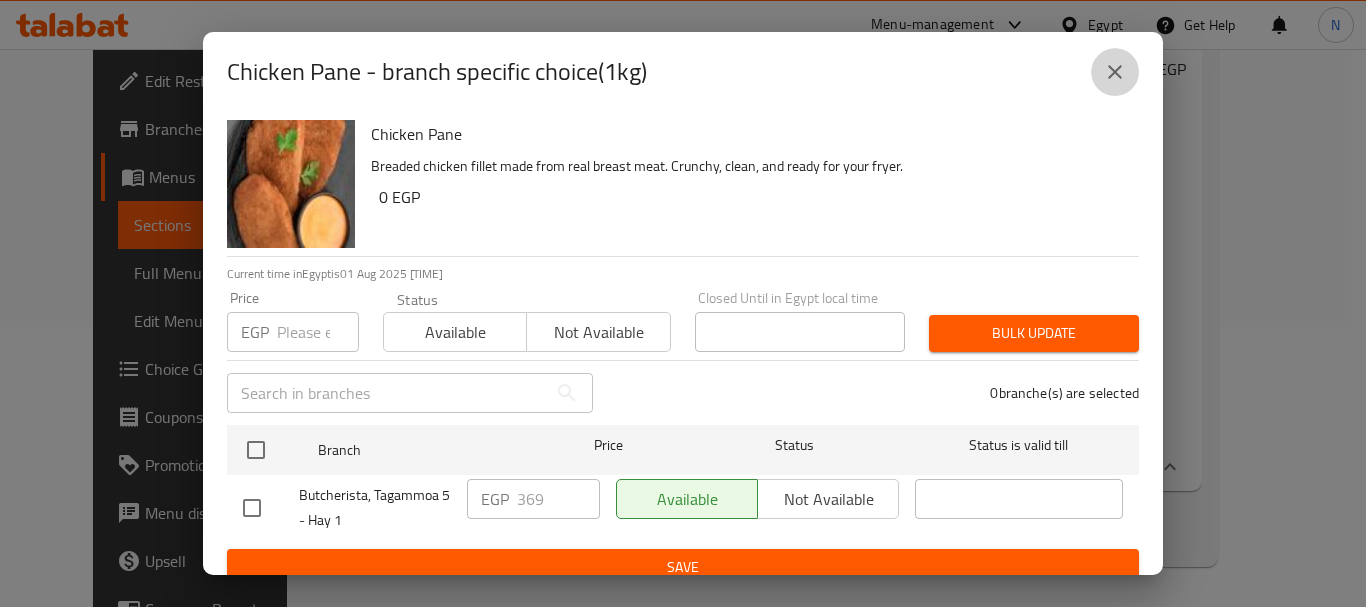 click 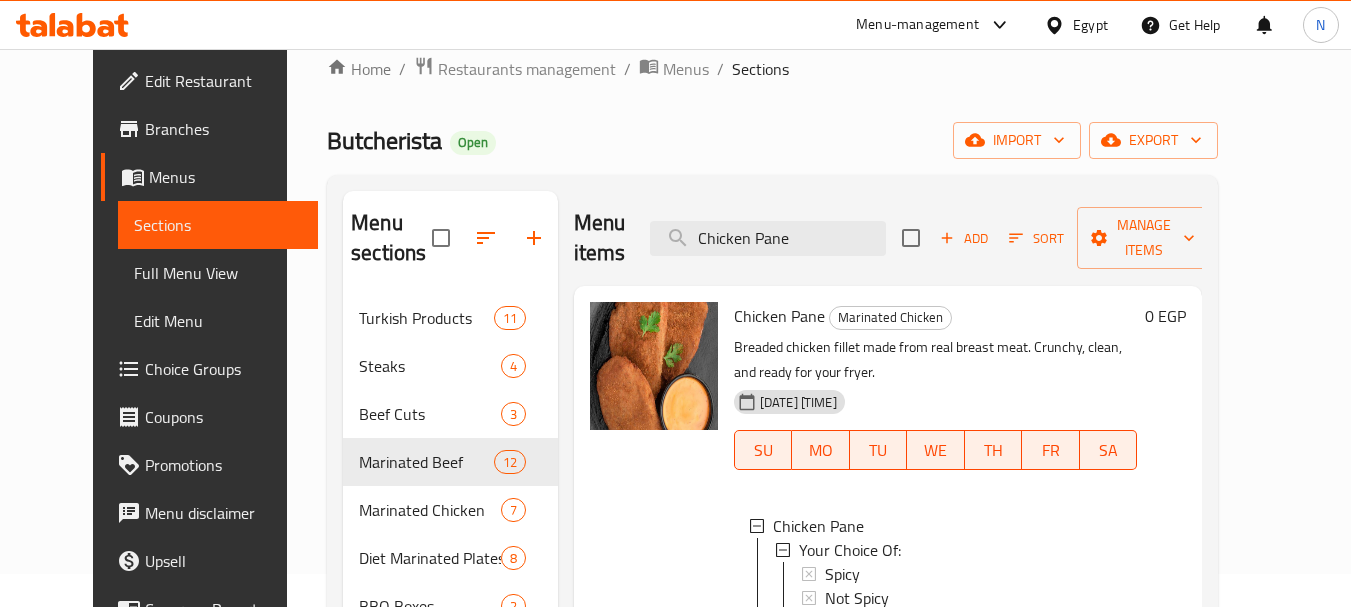 scroll, scrollTop: 0, scrollLeft: 0, axis: both 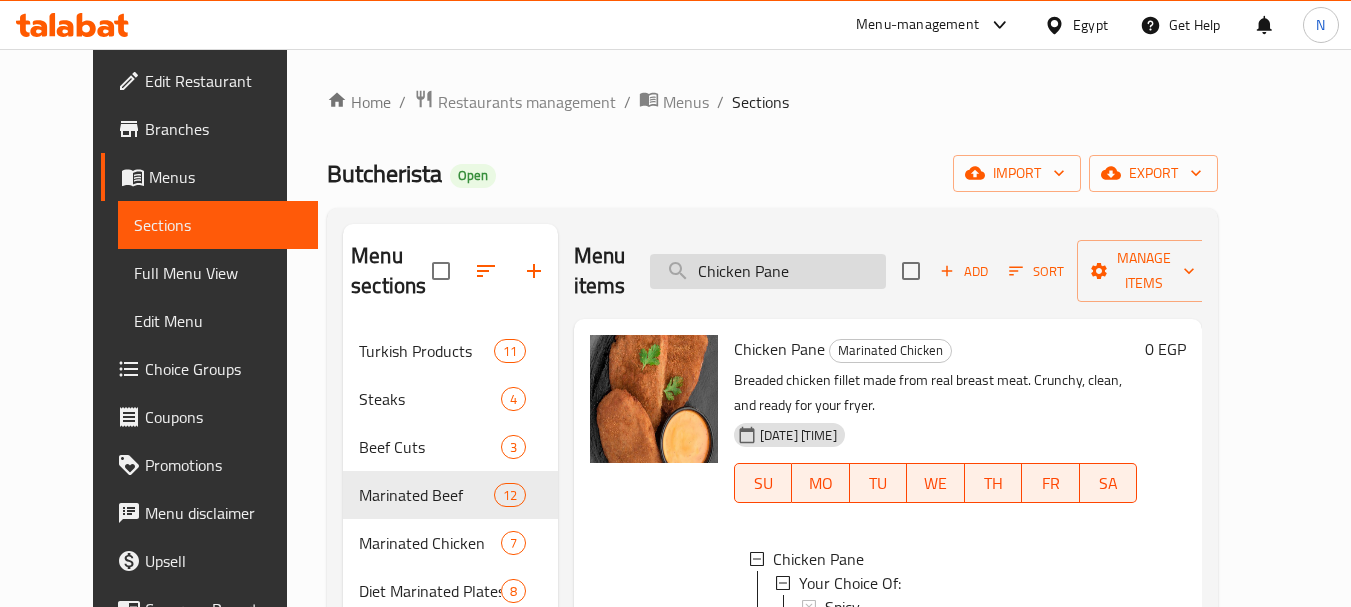 click on "Chicken Pane" at bounding box center [768, 271] 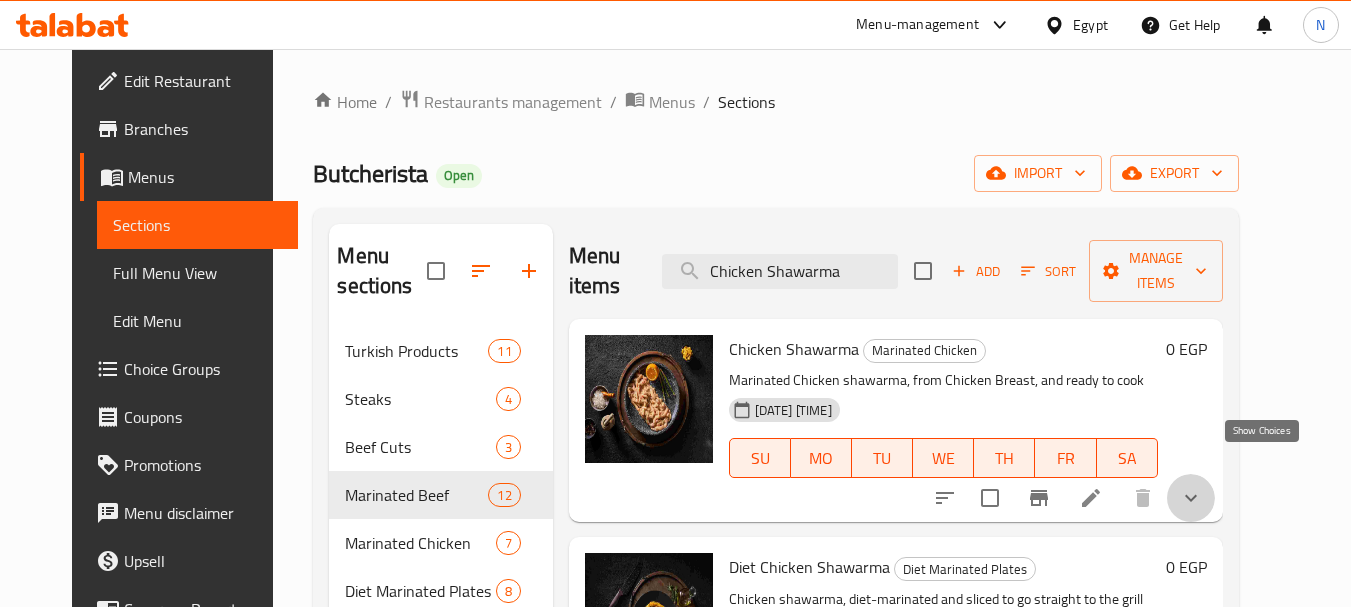 click 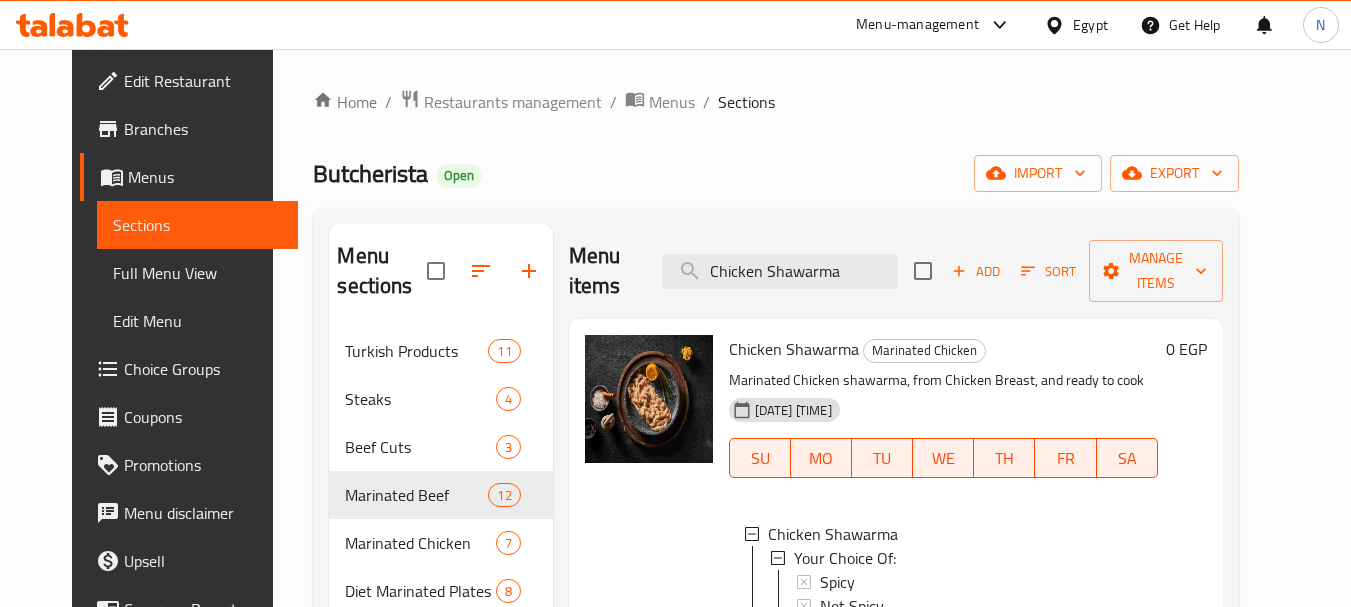 scroll, scrollTop: 174, scrollLeft: 0, axis: vertical 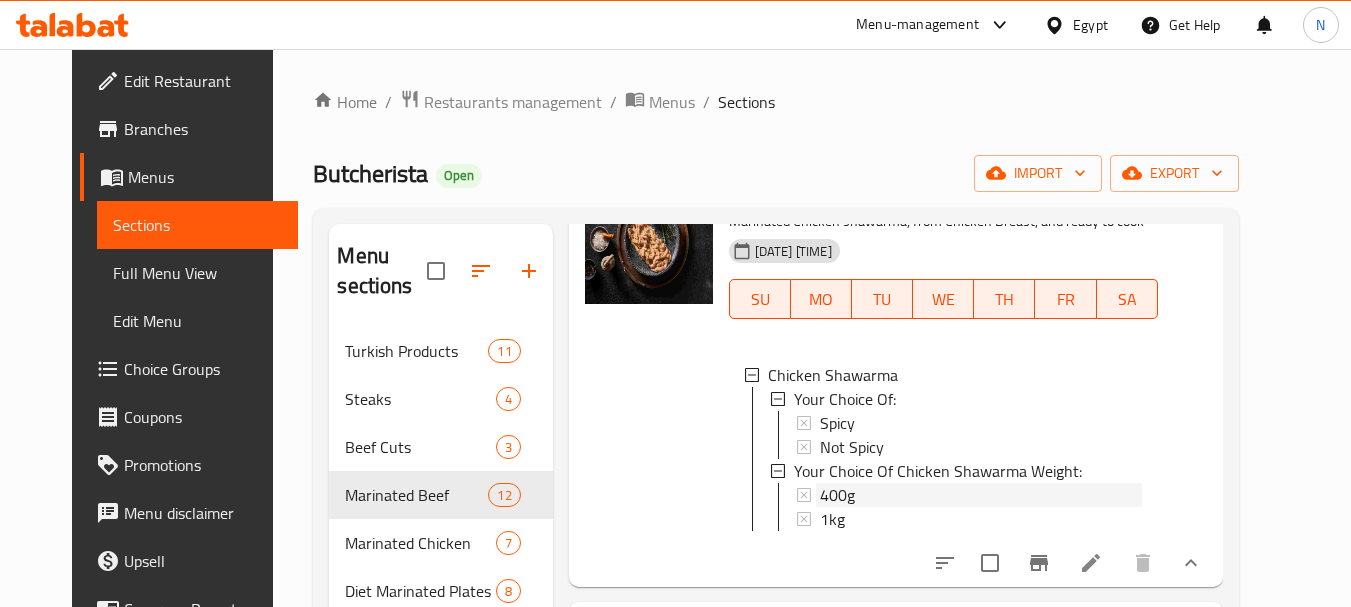 click on "400g" at bounding box center (981, 495) 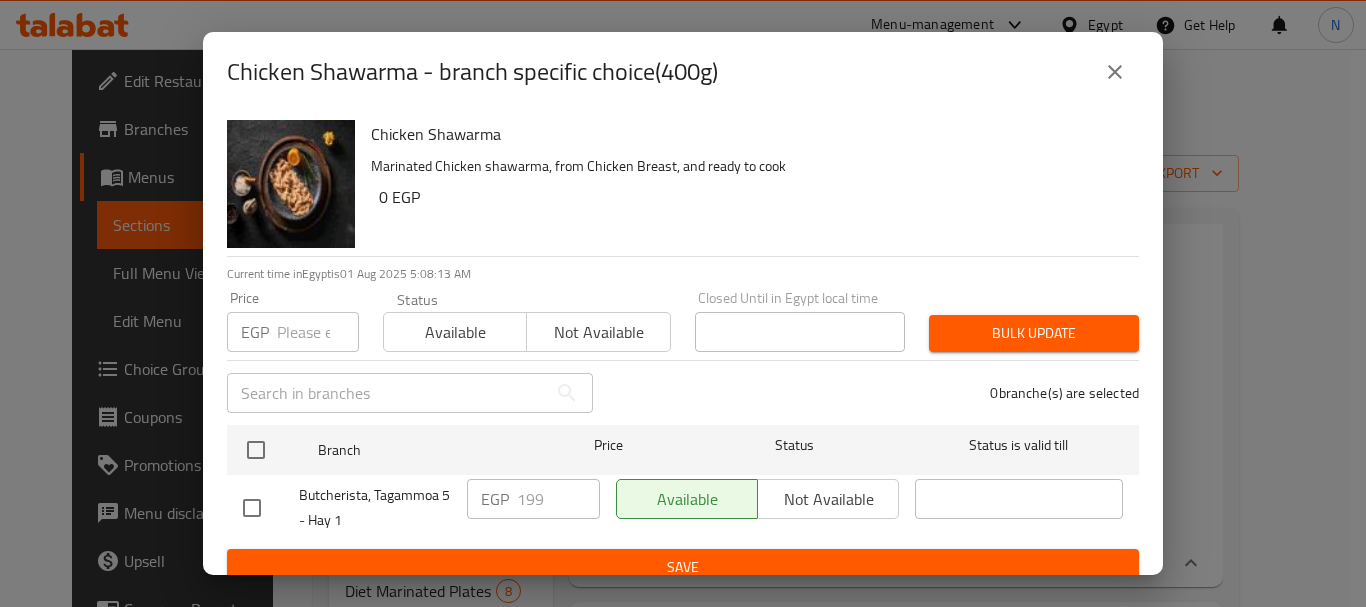 click 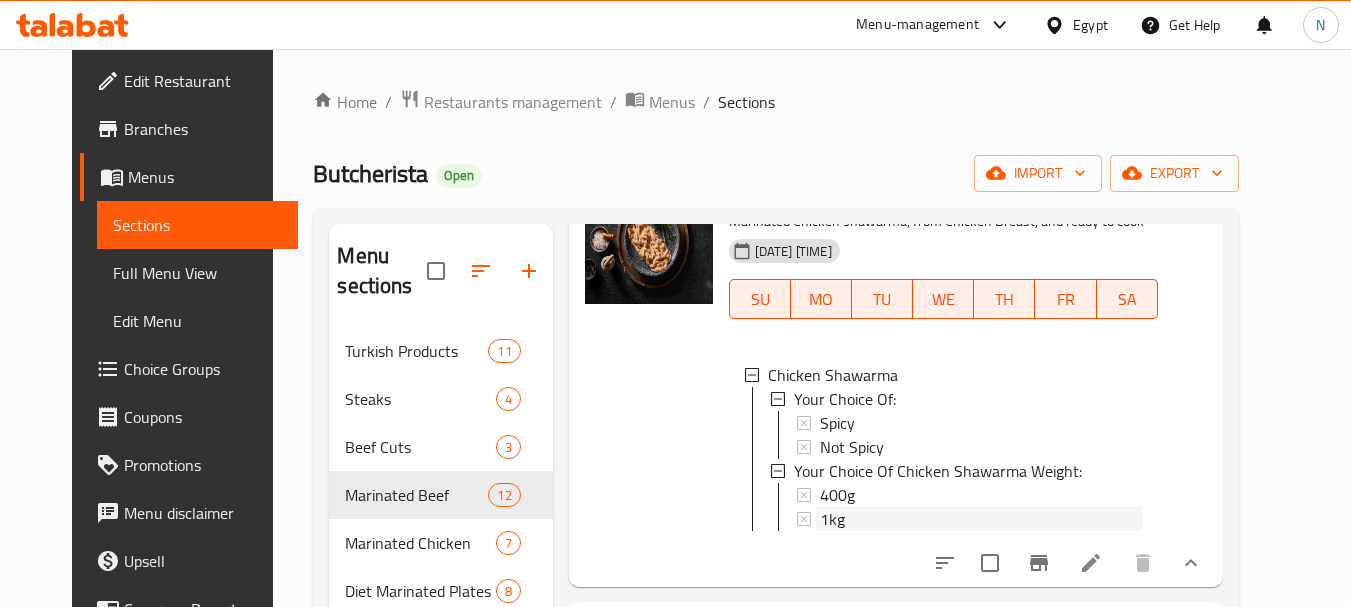 click on "1kg" at bounding box center (981, 519) 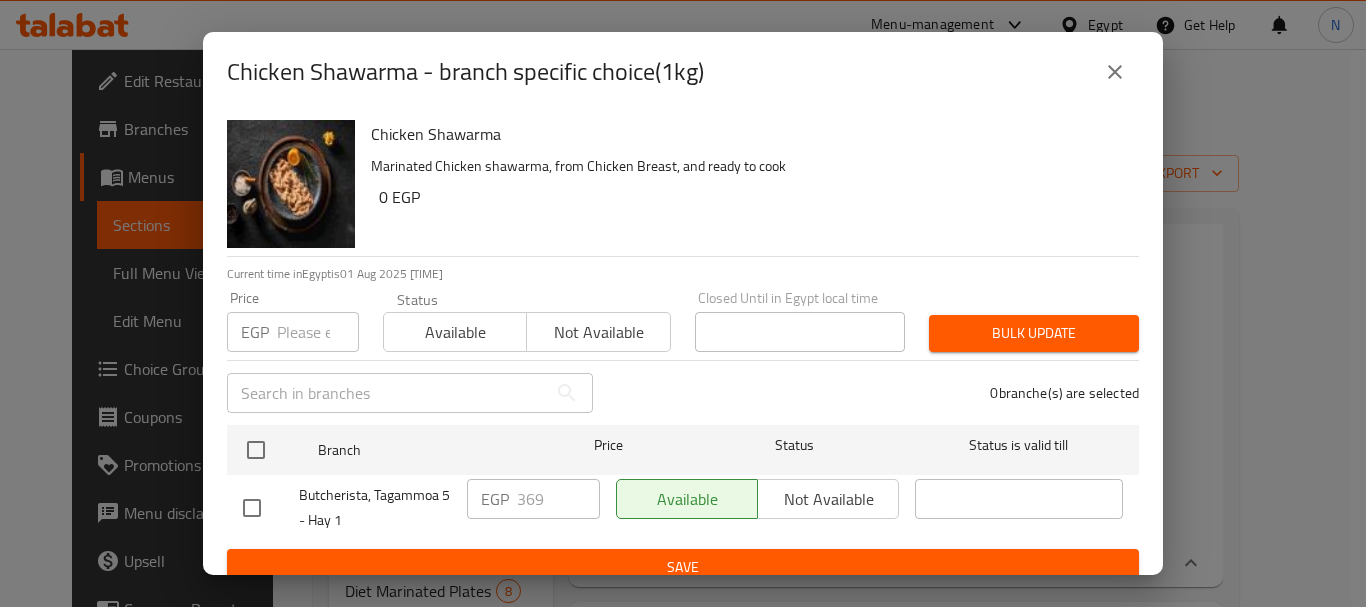 click 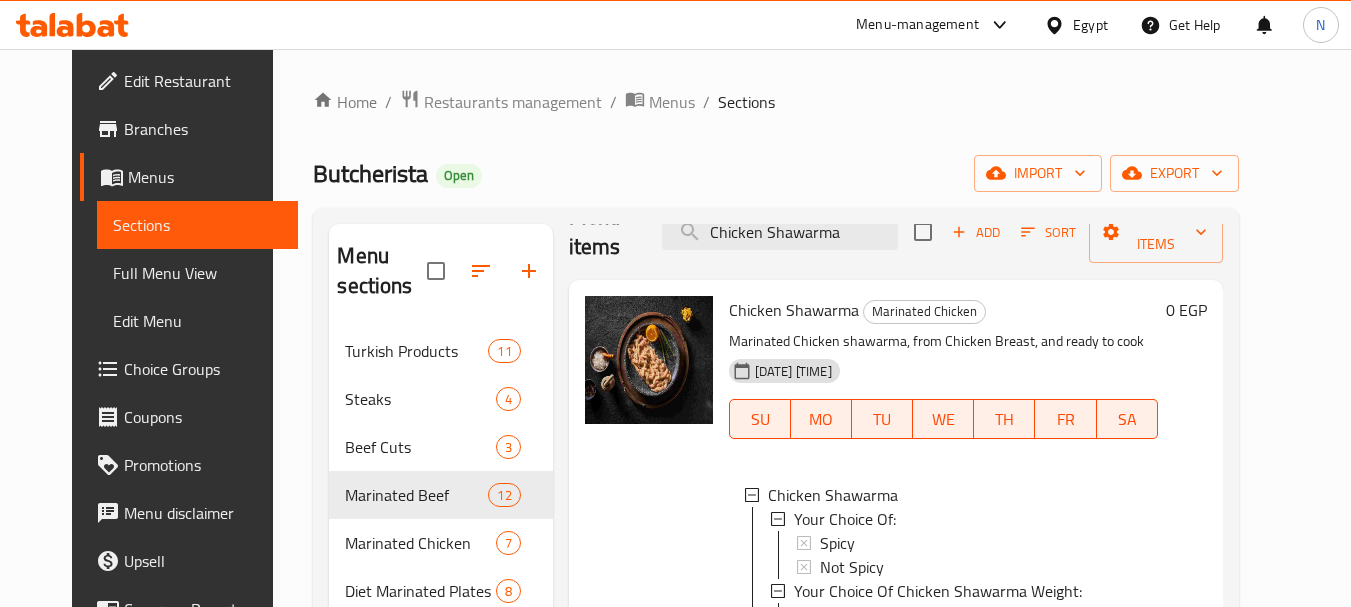 scroll, scrollTop: 0, scrollLeft: 0, axis: both 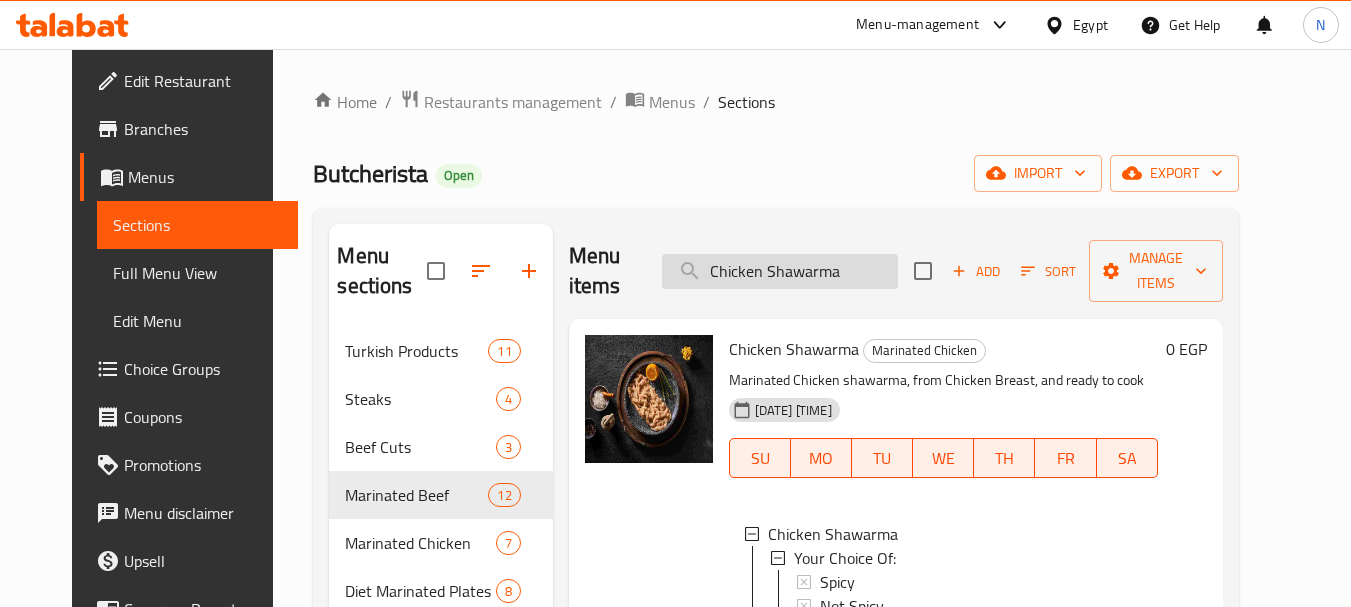 click on "Chicken Shawarma" at bounding box center (780, 271) 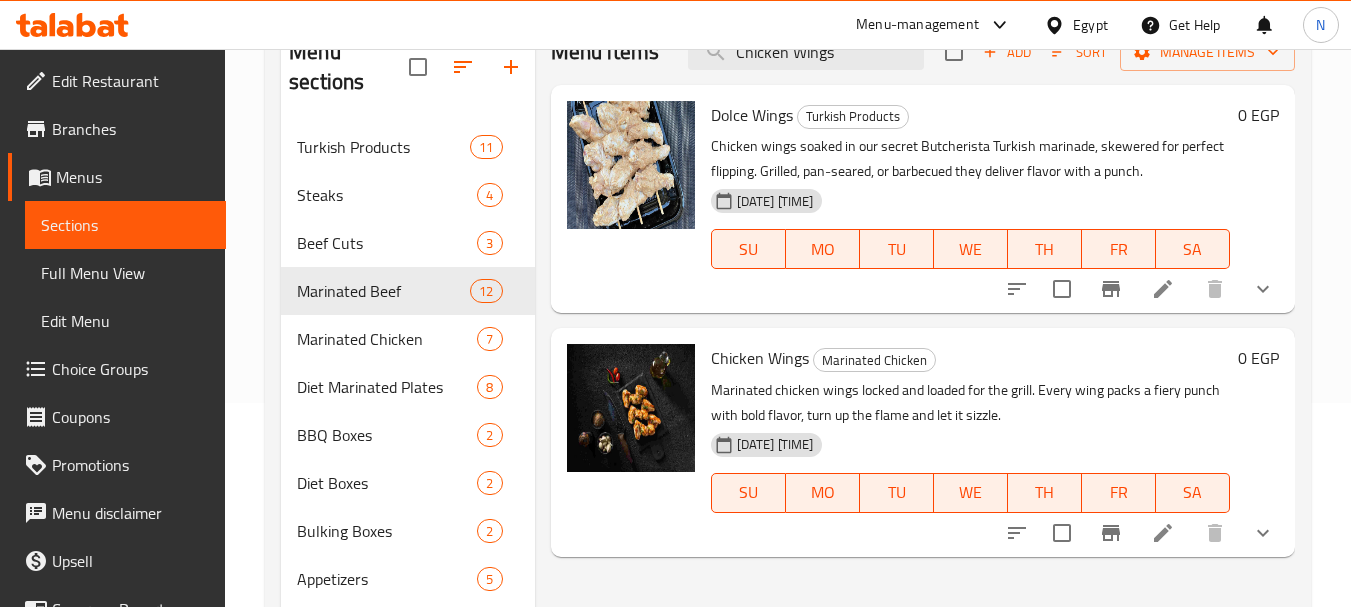 scroll, scrollTop: 208, scrollLeft: 0, axis: vertical 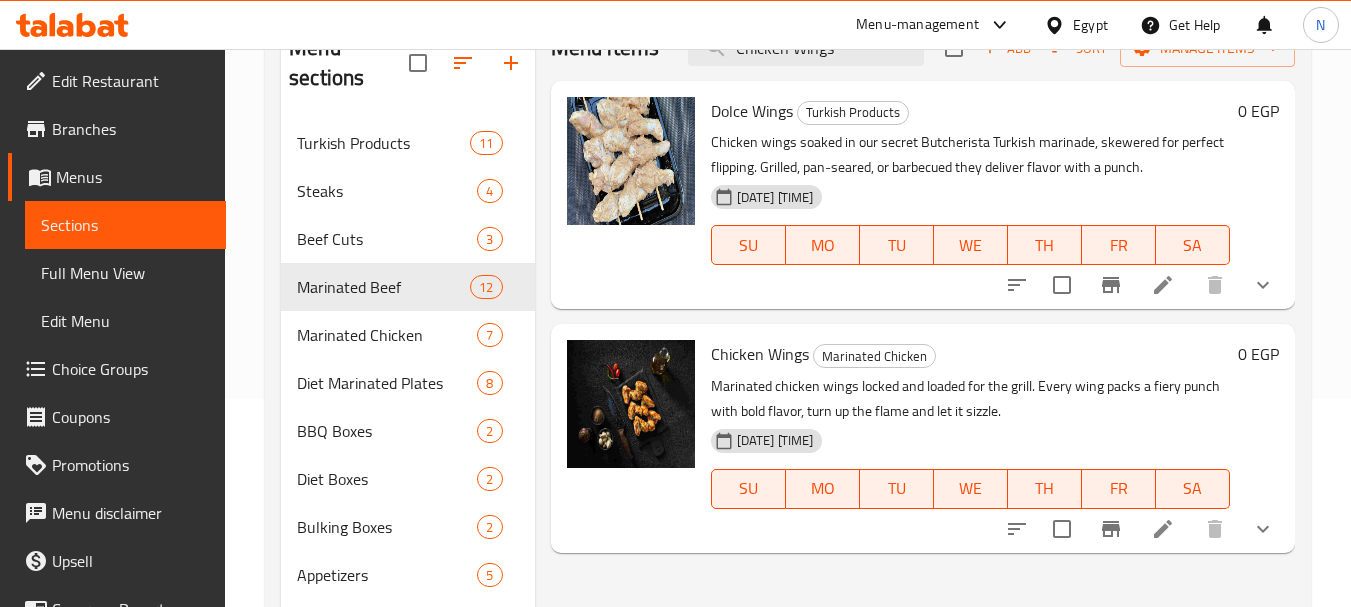 click 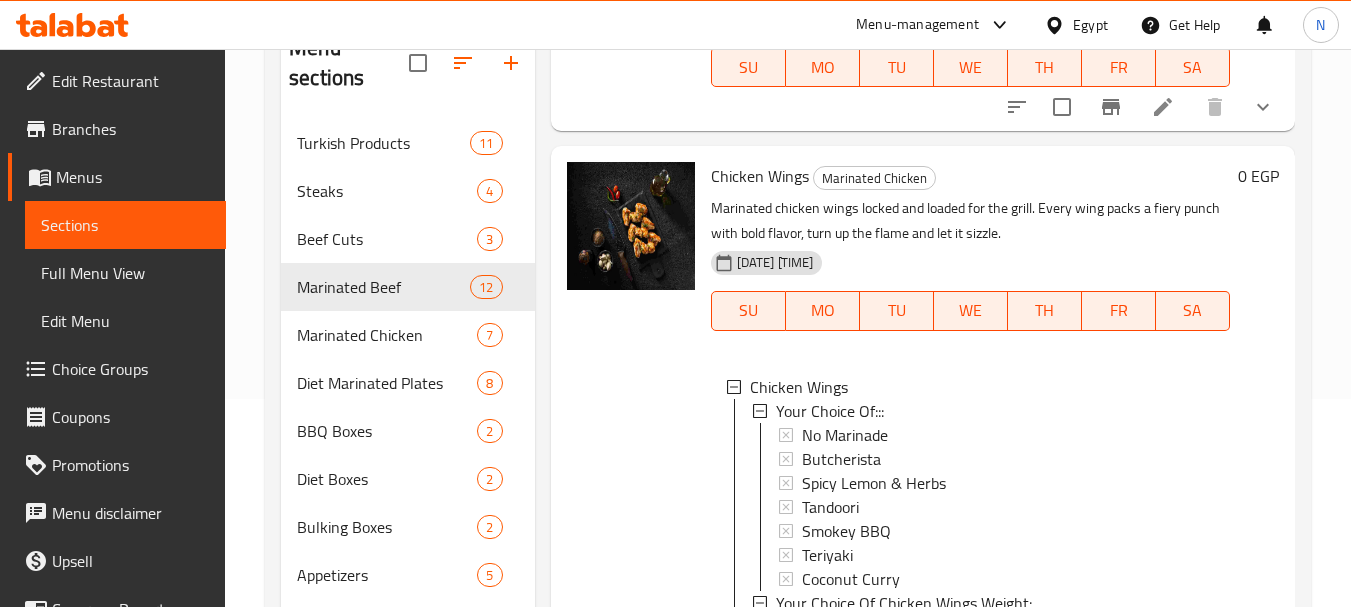 scroll, scrollTop: 180, scrollLeft: 0, axis: vertical 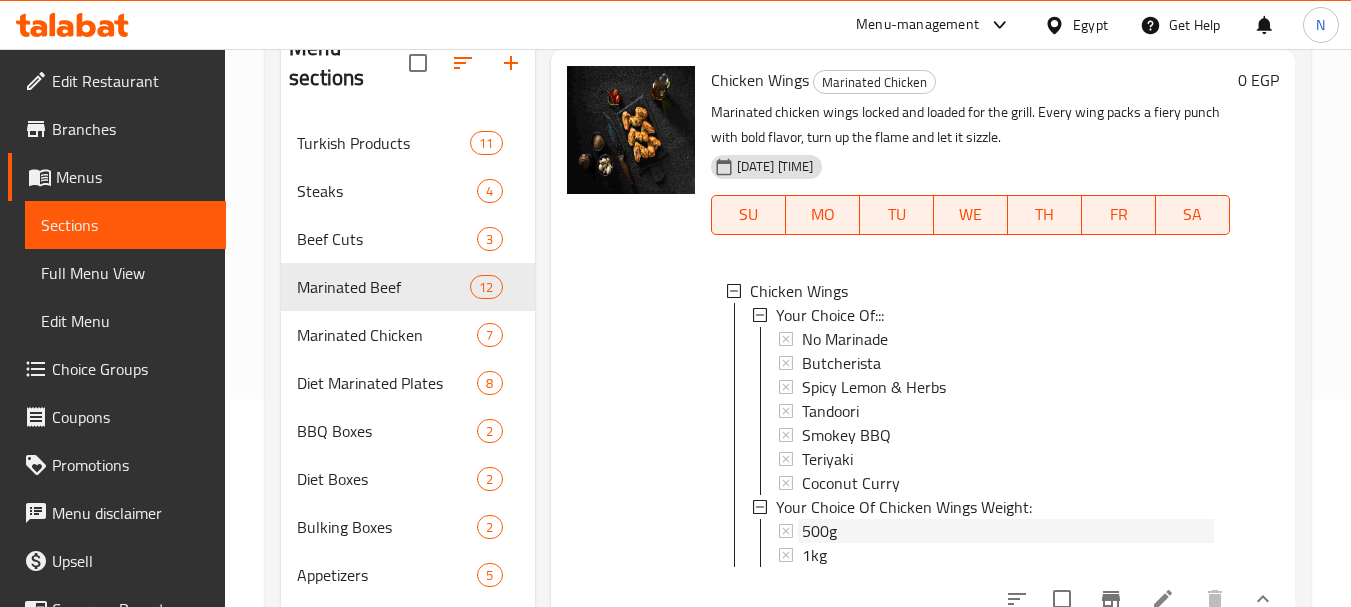 click on "500g" at bounding box center [1008, 531] 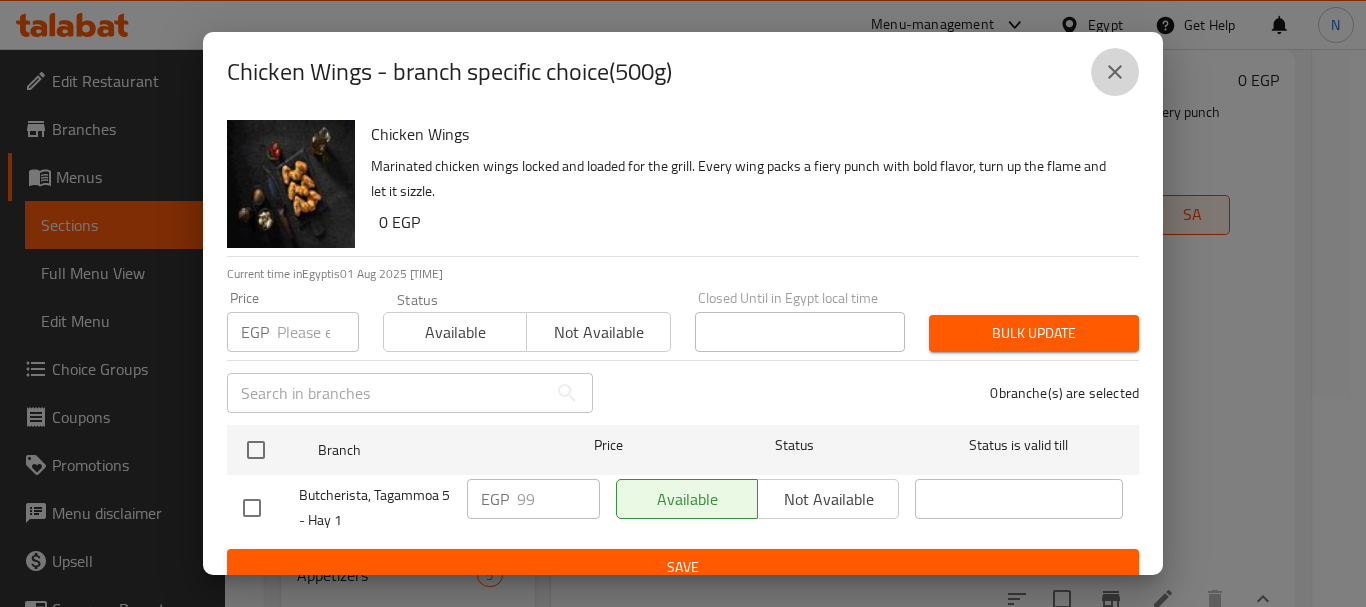 click 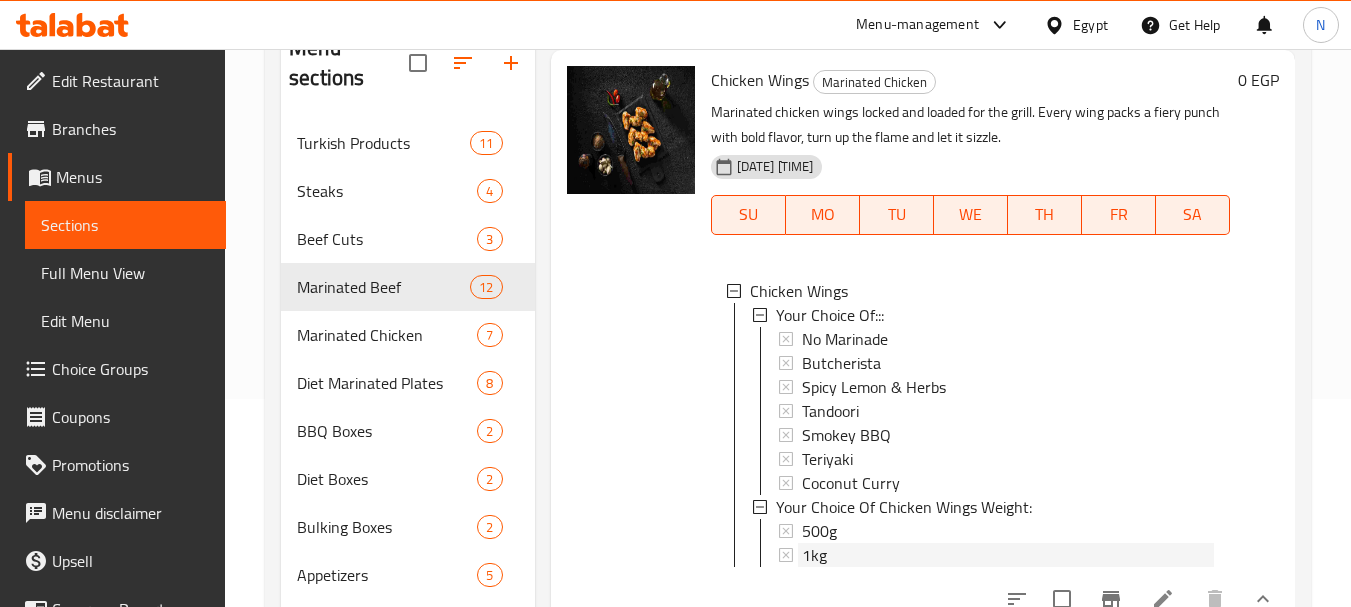 click on "1kg" at bounding box center (814, 555) 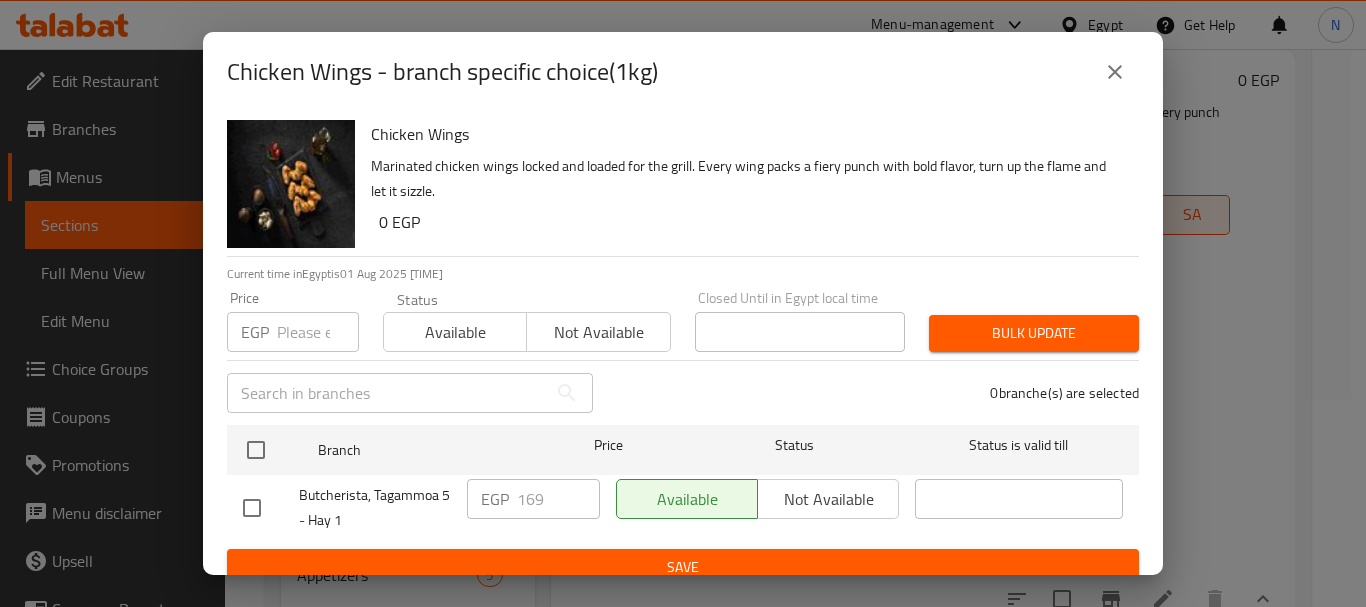 click 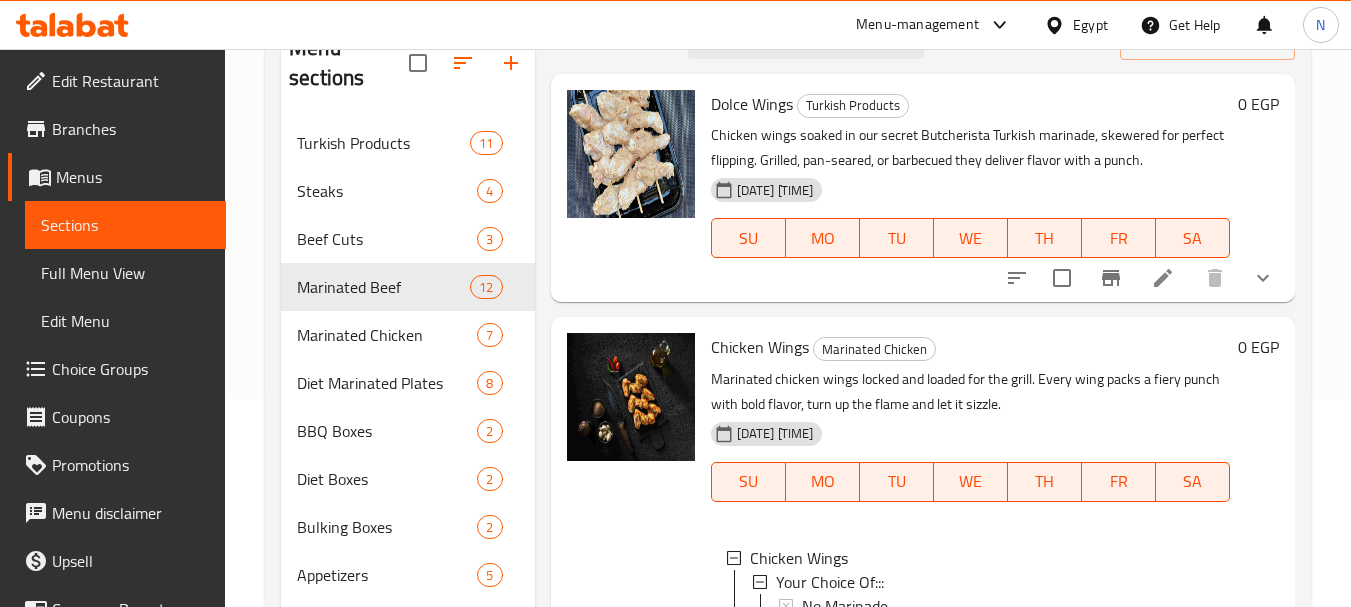 scroll, scrollTop: 0, scrollLeft: 0, axis: both 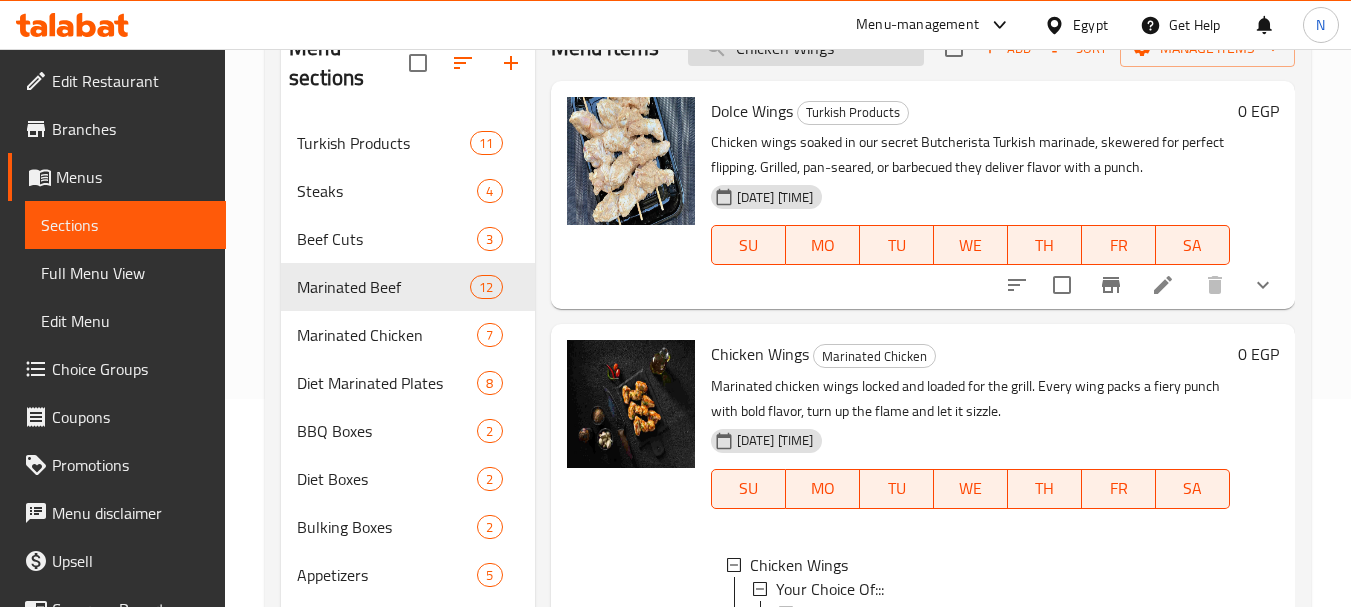 click on "Chicken Wings" at bounding box center [806, 48] 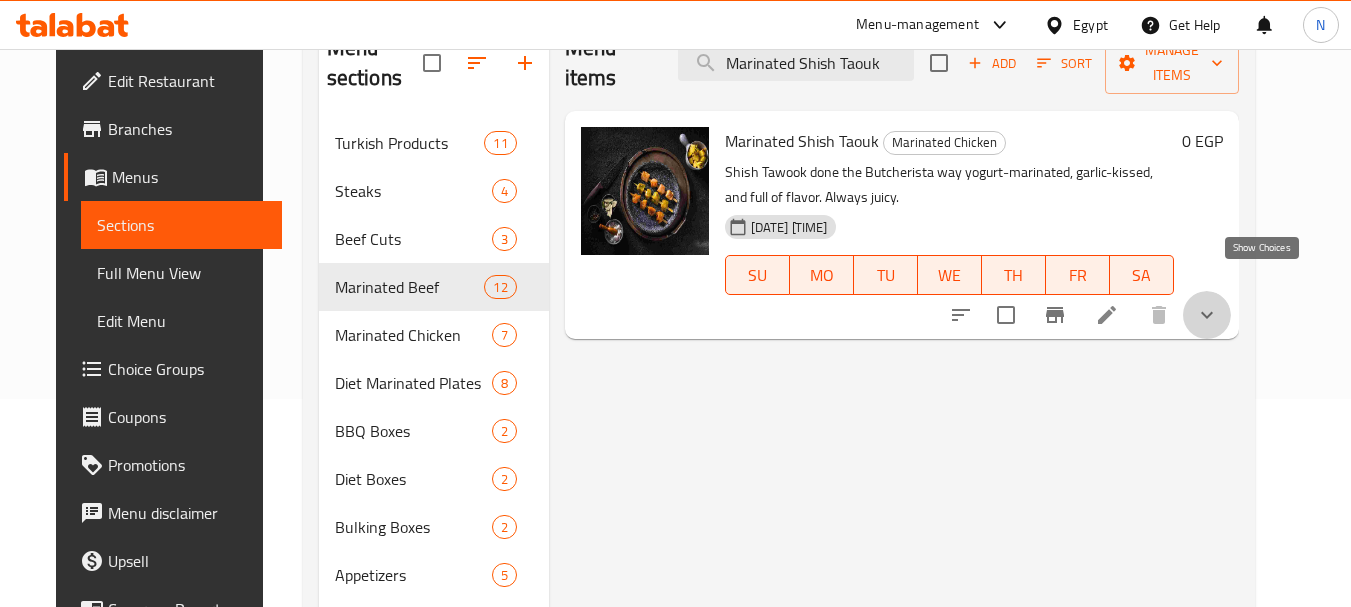 click 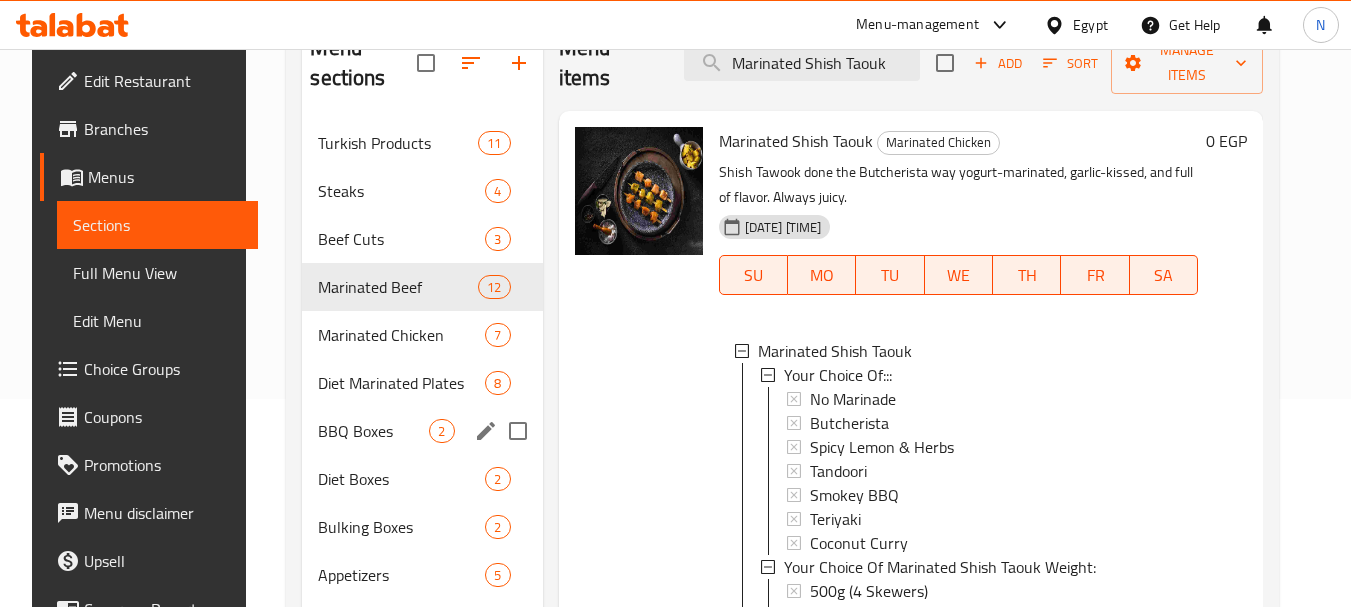 scroll, scrollTop: 280, scrollLeft: 0, axis: vertical 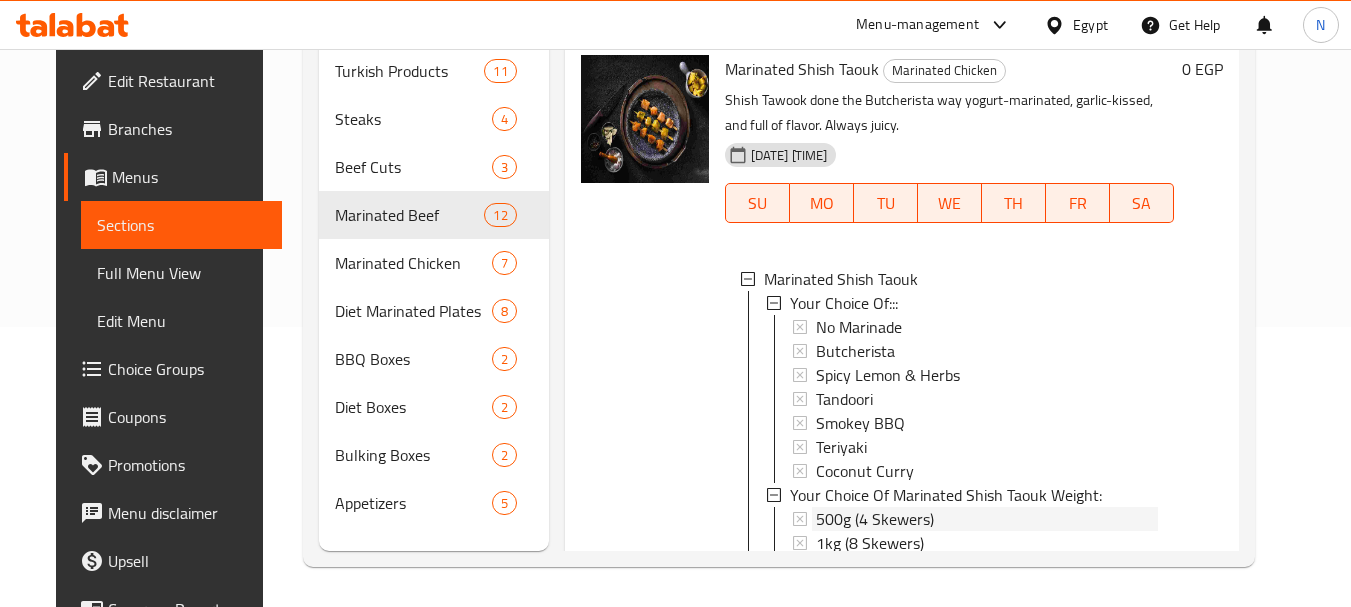 click on "500g (4 Skewers)" at bounding box center [875, 519] 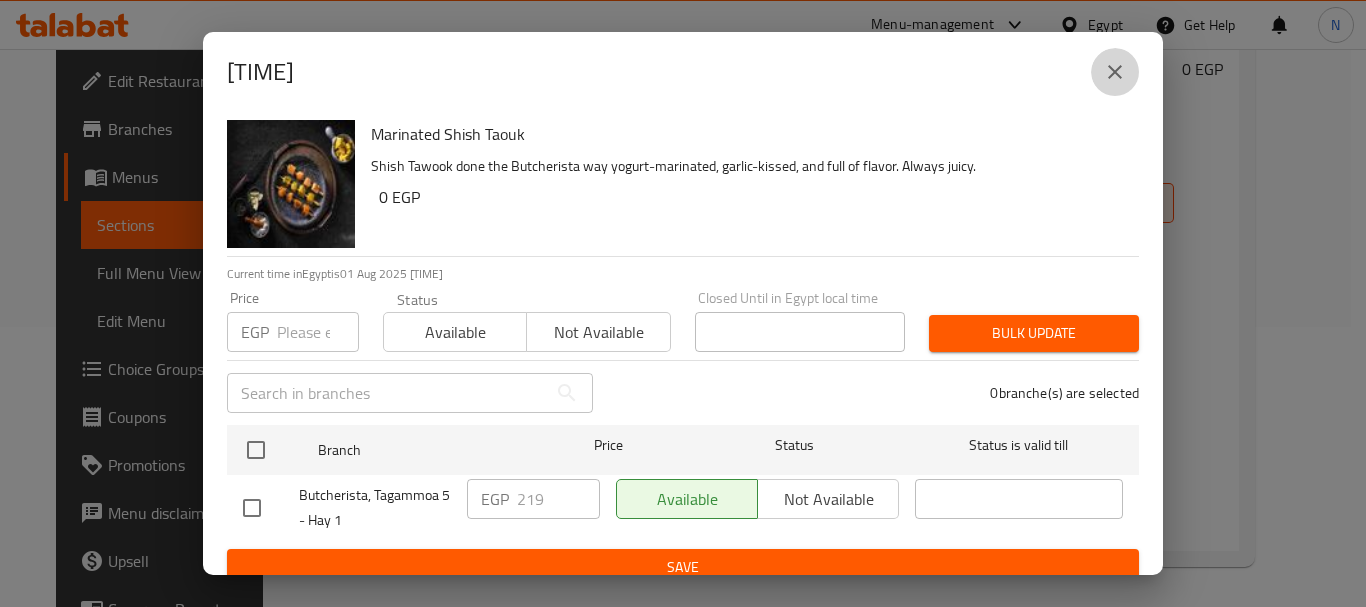 click at bounding box center (1115, 72) 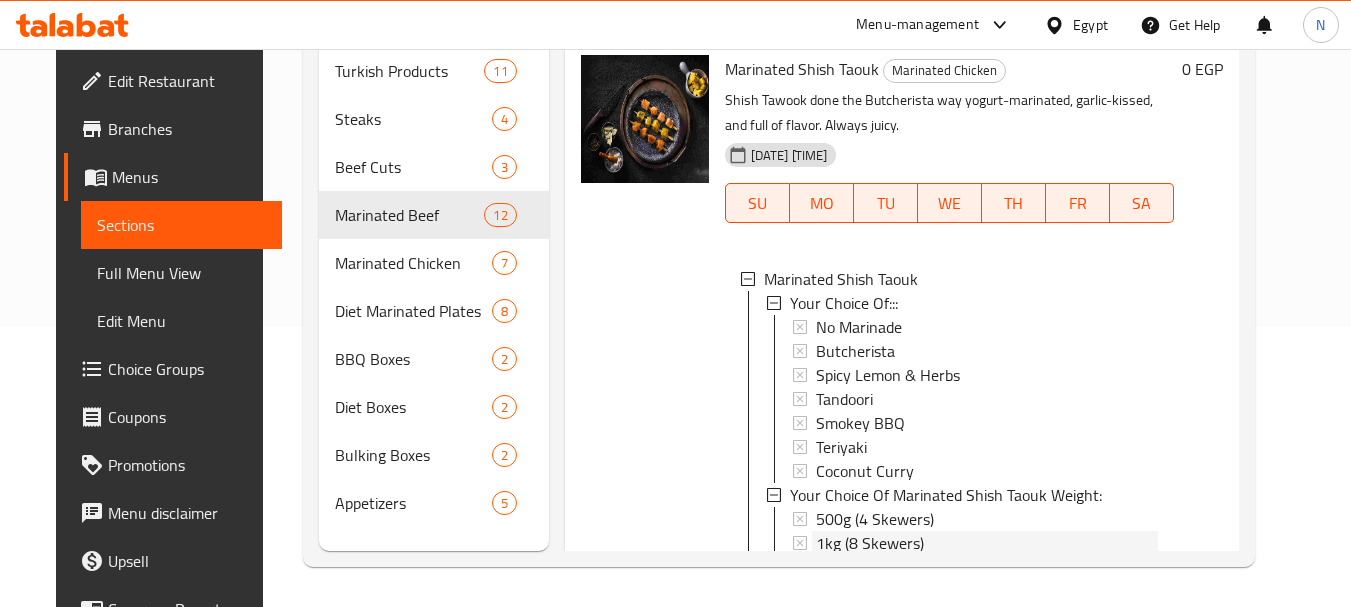 click on "1kg (8 Skewers)" at bounding box center (870, 543) 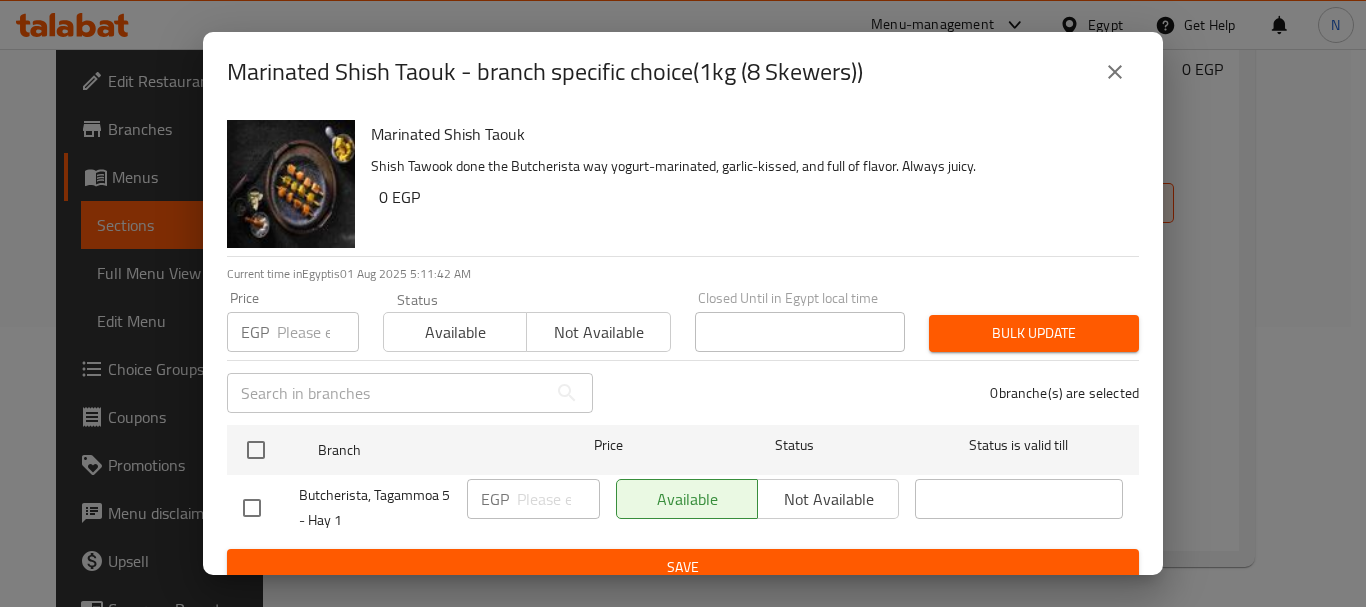 click 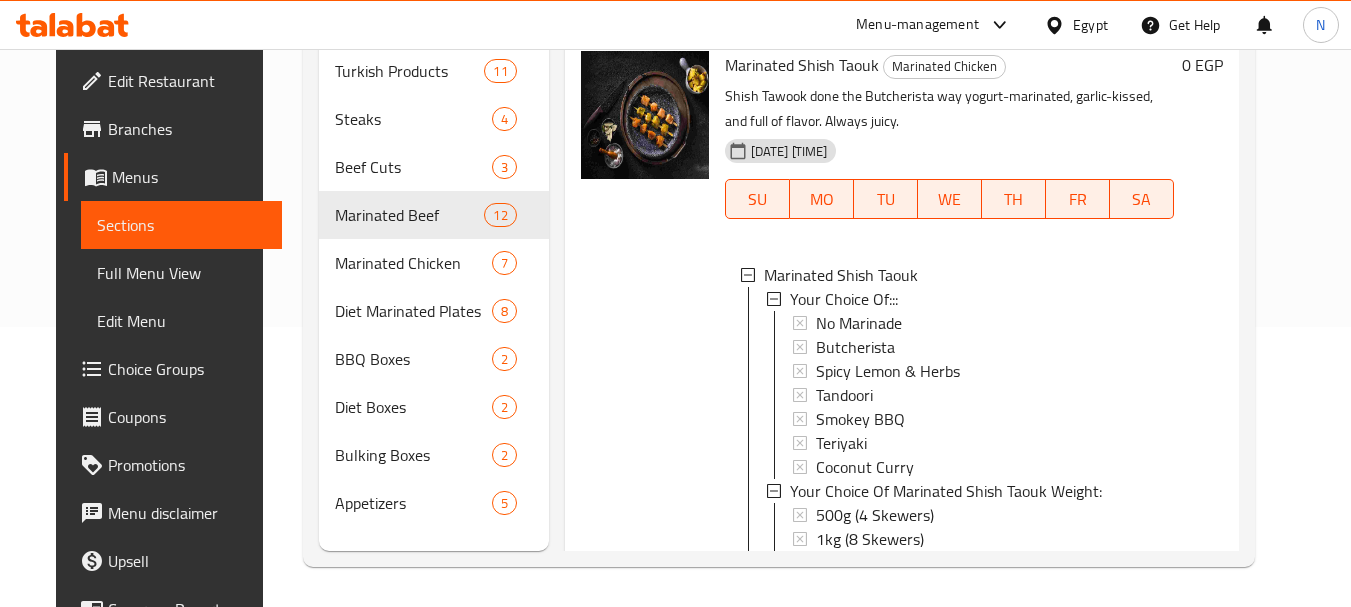 scroll, scrollTop: 0, scrollLeft: 0, axis: both 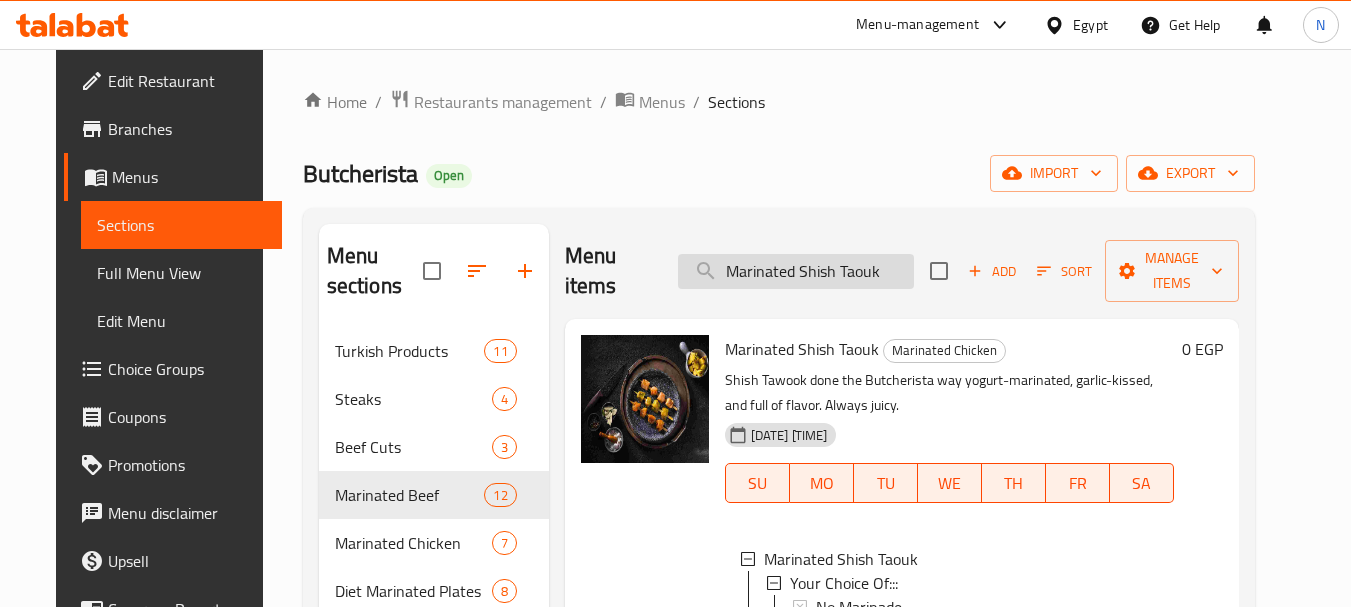 click on "Marinated Shish Taouk" at bounding box center (796, 271) 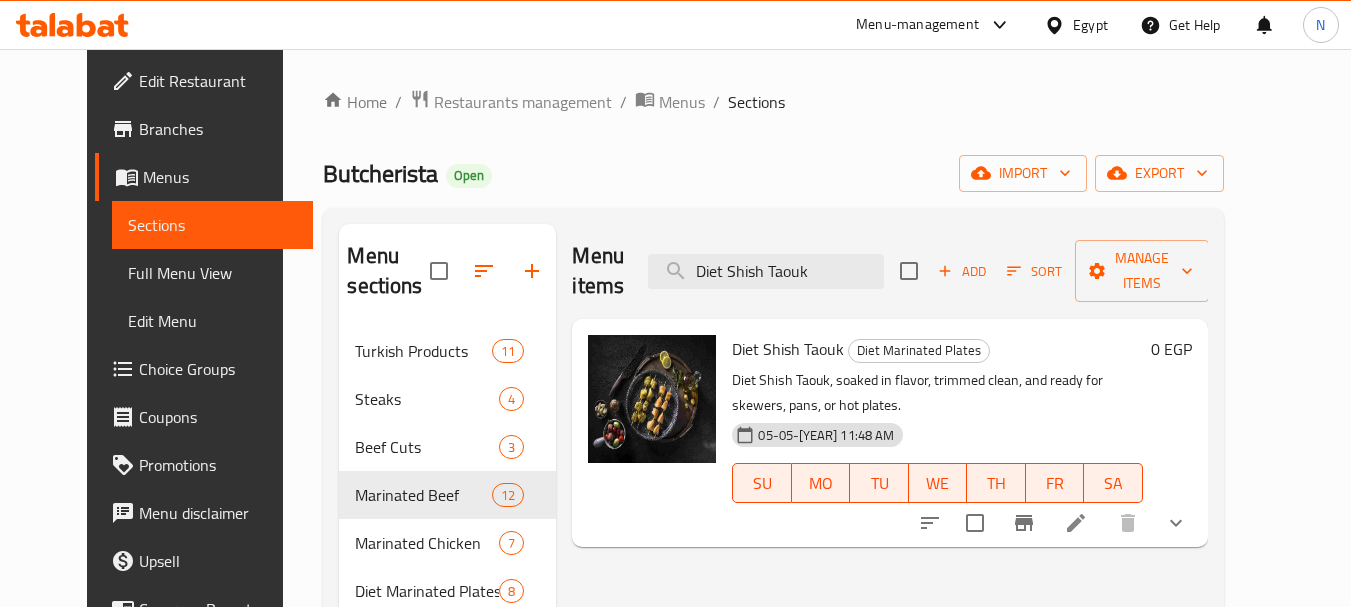 type on "Diet Shish Taouk" 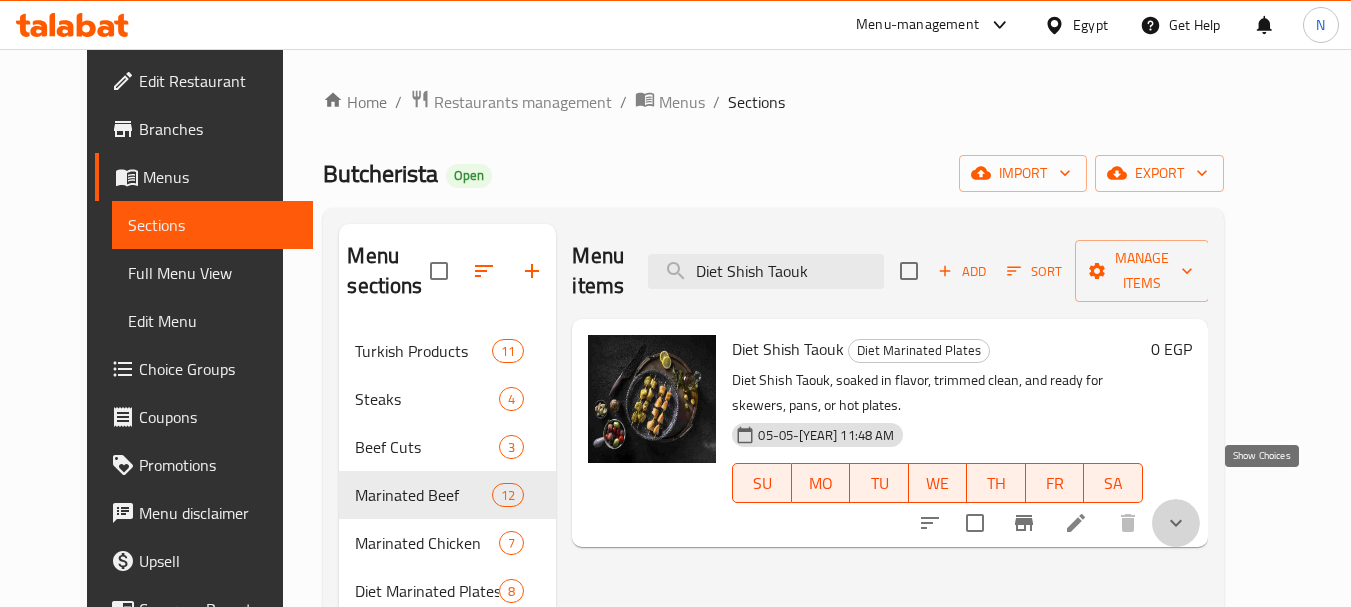 click 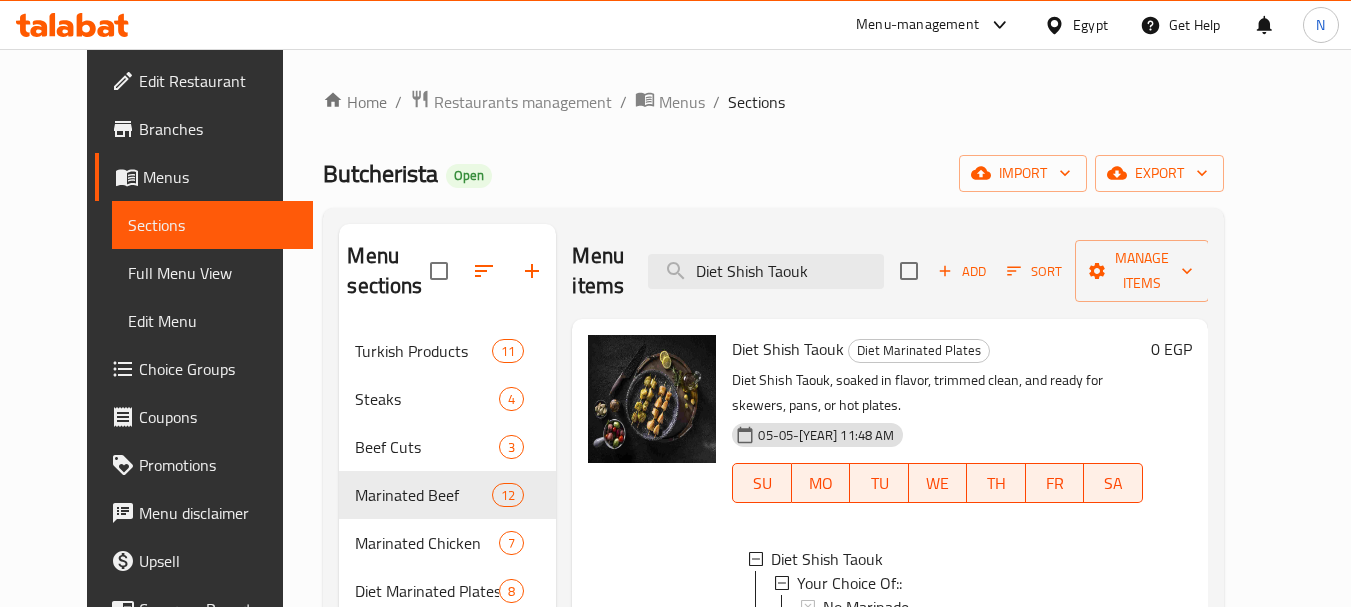 scroll, scrollTop: 3, scrollLeft: 0, axis: vertical 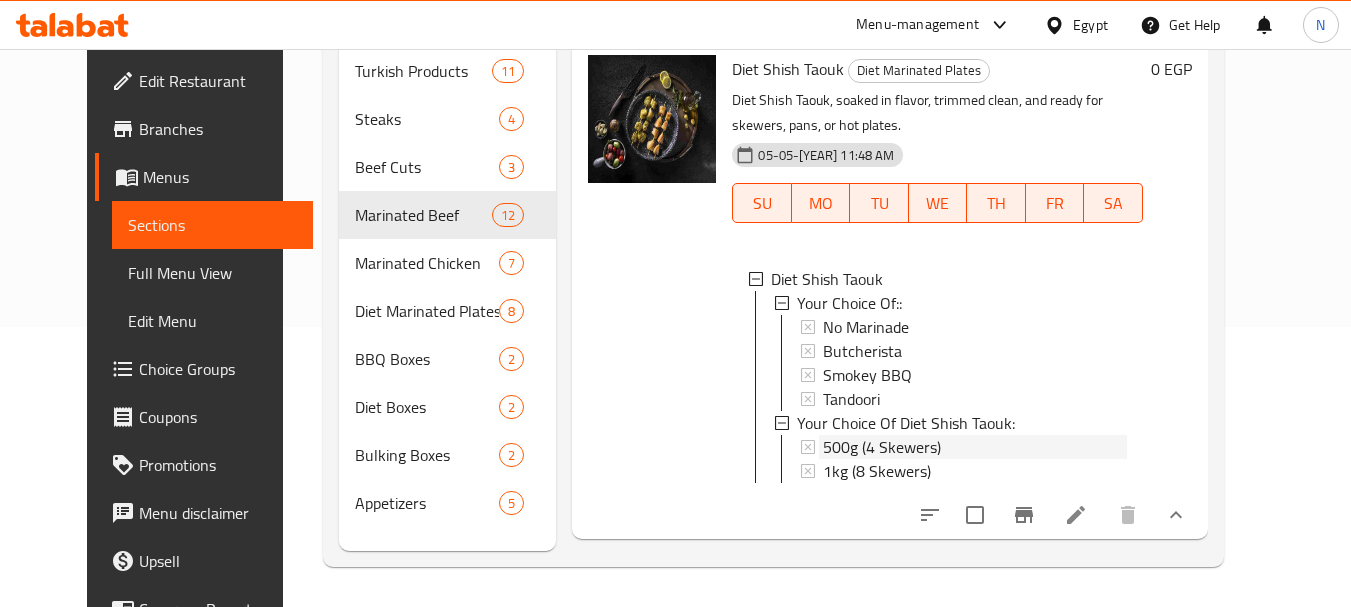 click on "500g (4 Skewers)" at bounding box center [882, 447] 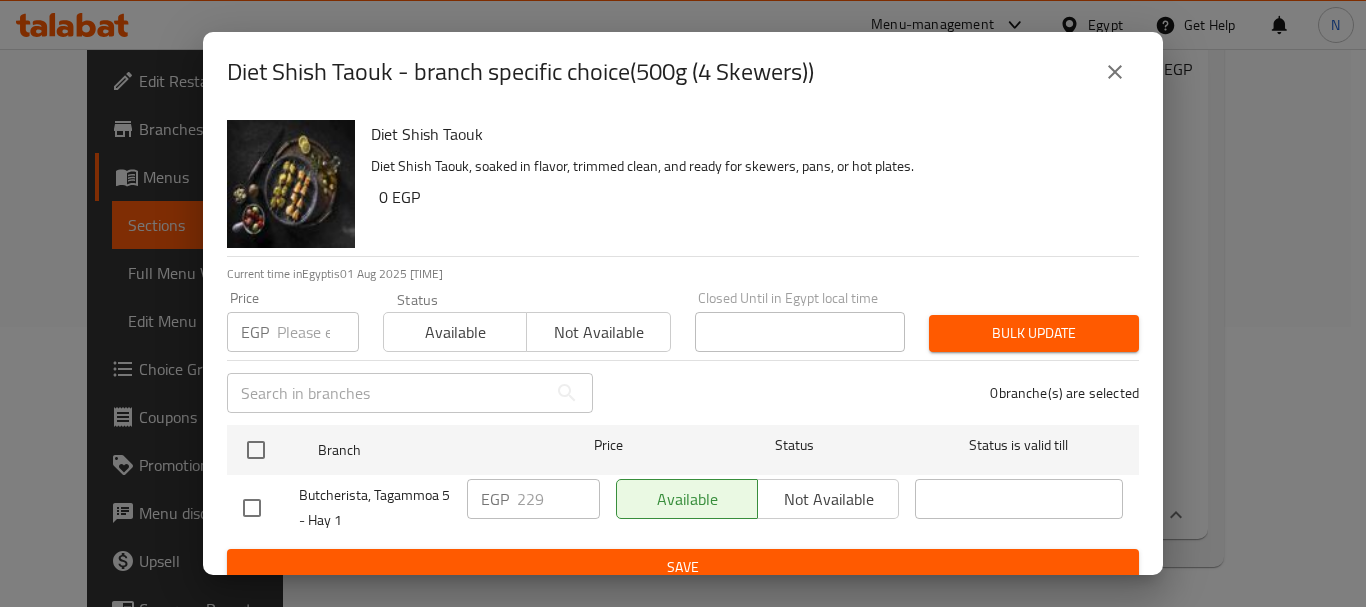 click 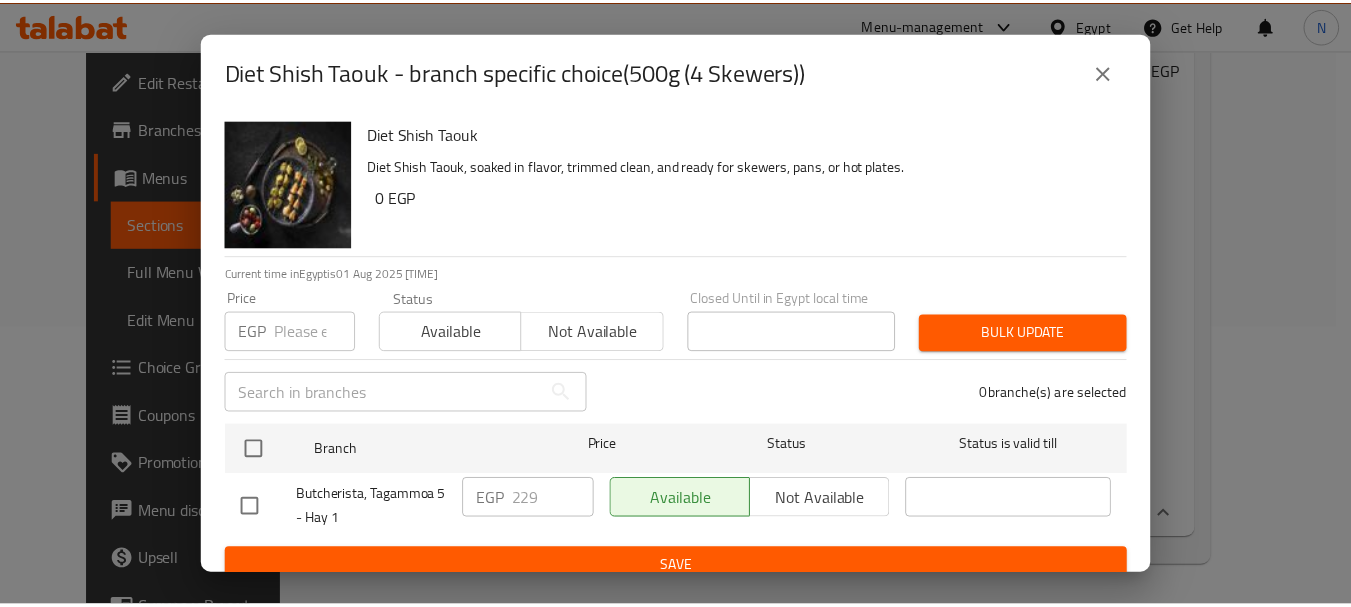 scroll, scrollTop: 0, scrollLeft: 0, axis: both 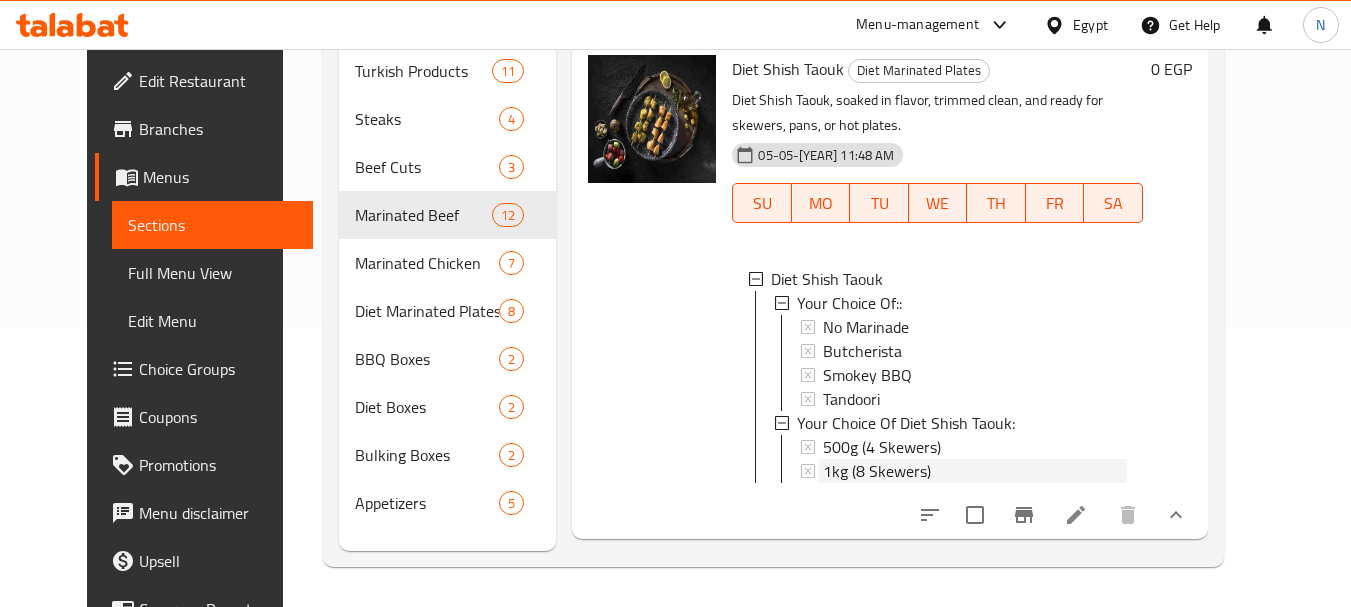 click on "1kg (8 Skewers)" at bounding box center (877, 471) 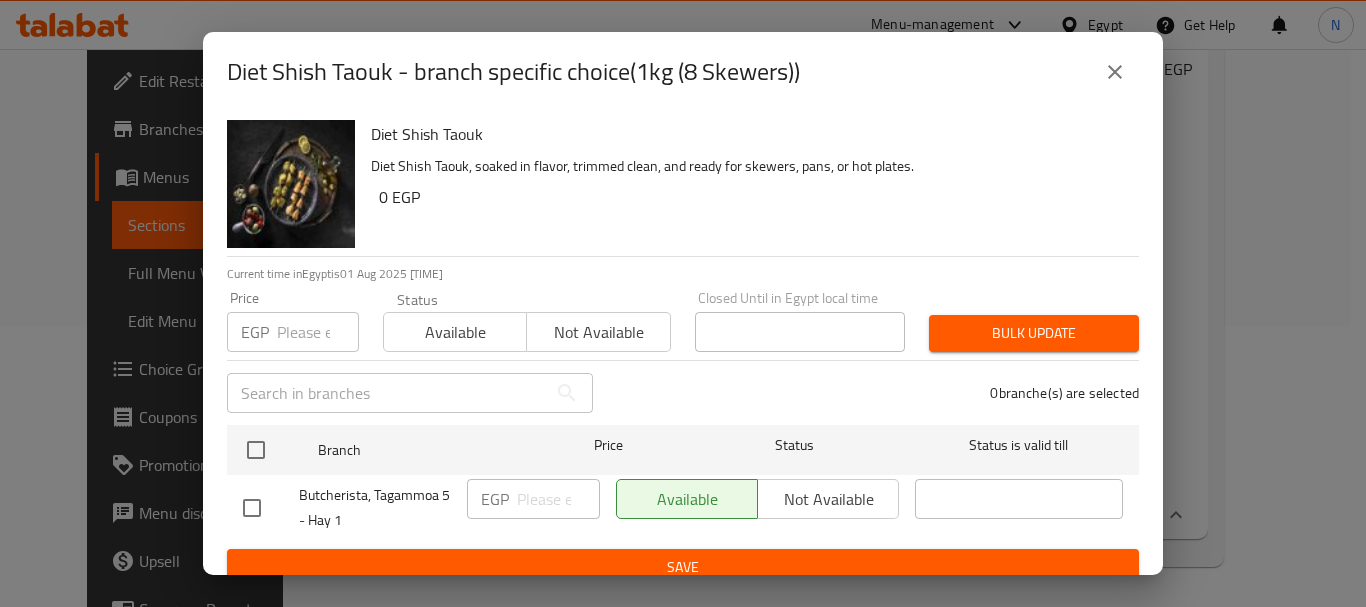 click at bounding box center [1115, 72] 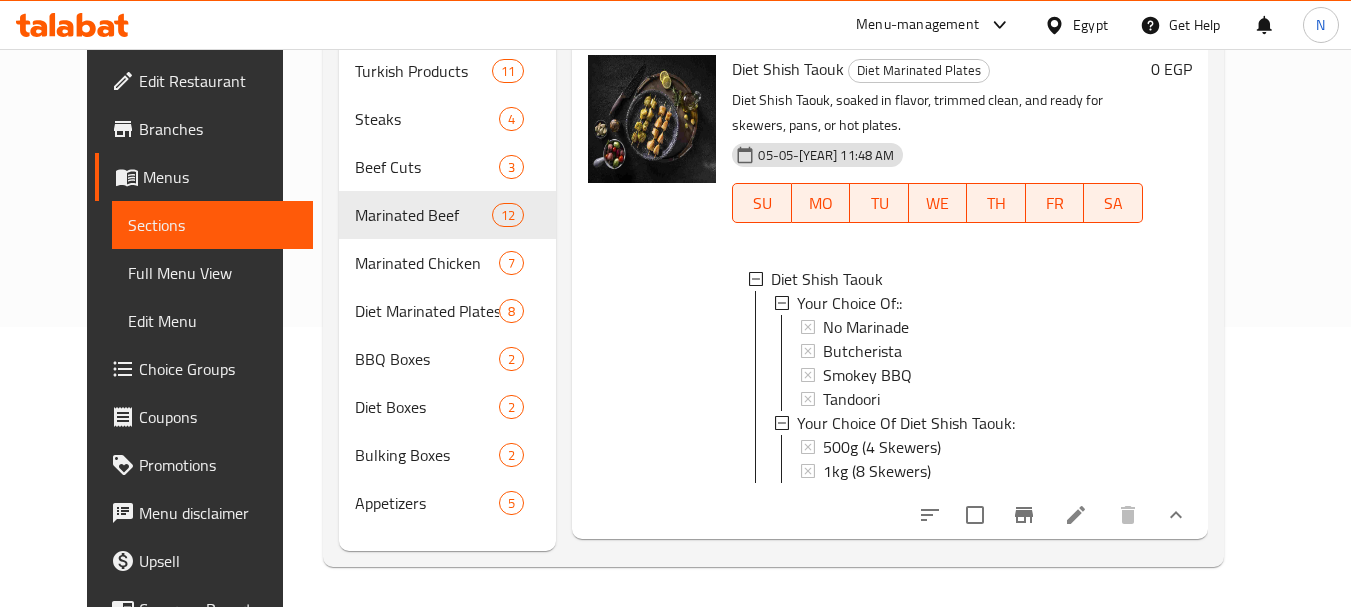 type 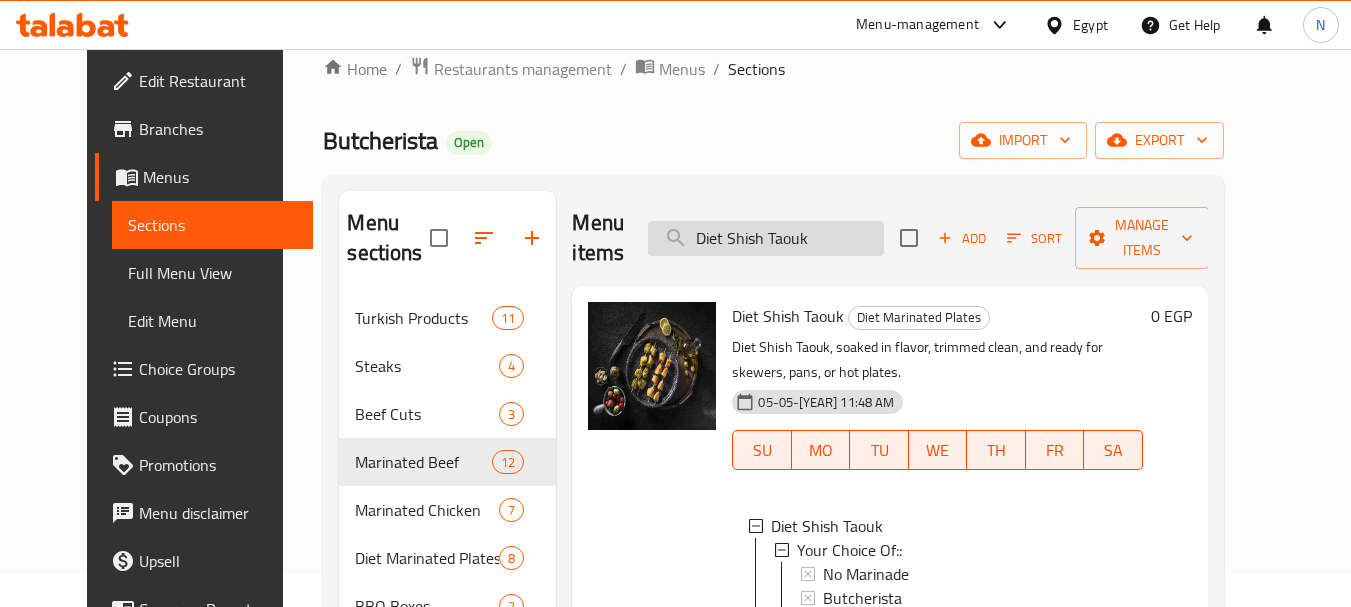 scroll, scrollTop: 0, scrollLeft: 0, axis: both 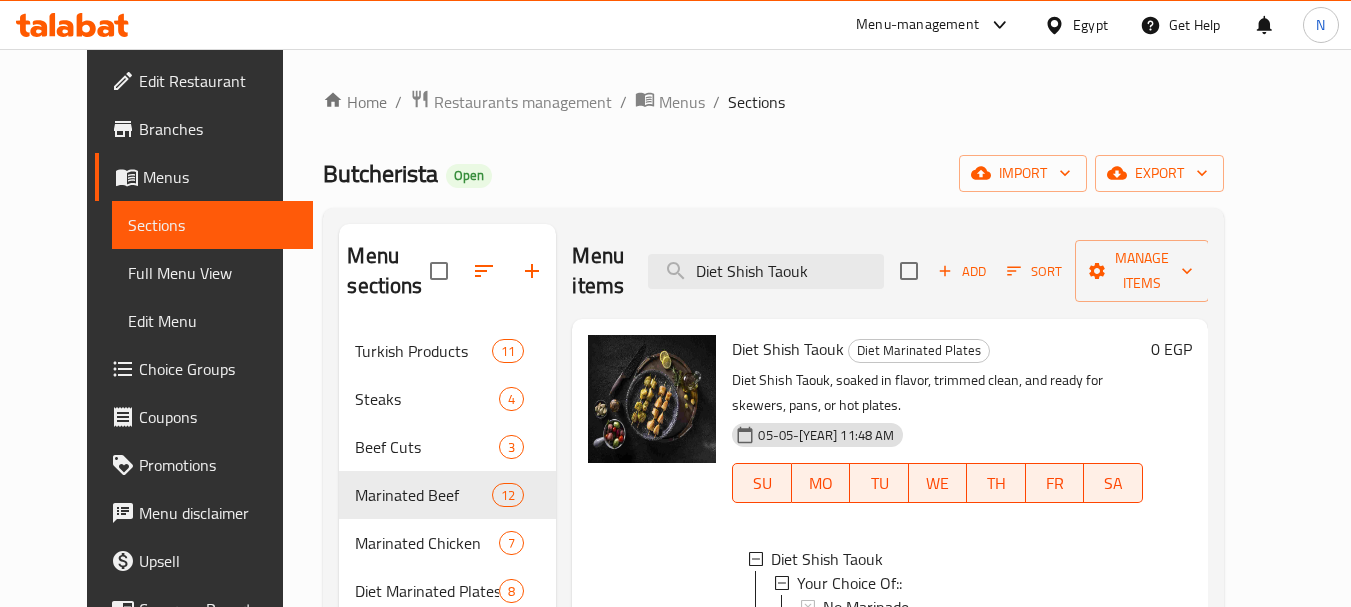 click on "Menu items Diet Shish Taouk Add Sort Manage items" at bounding box center [889, 271] 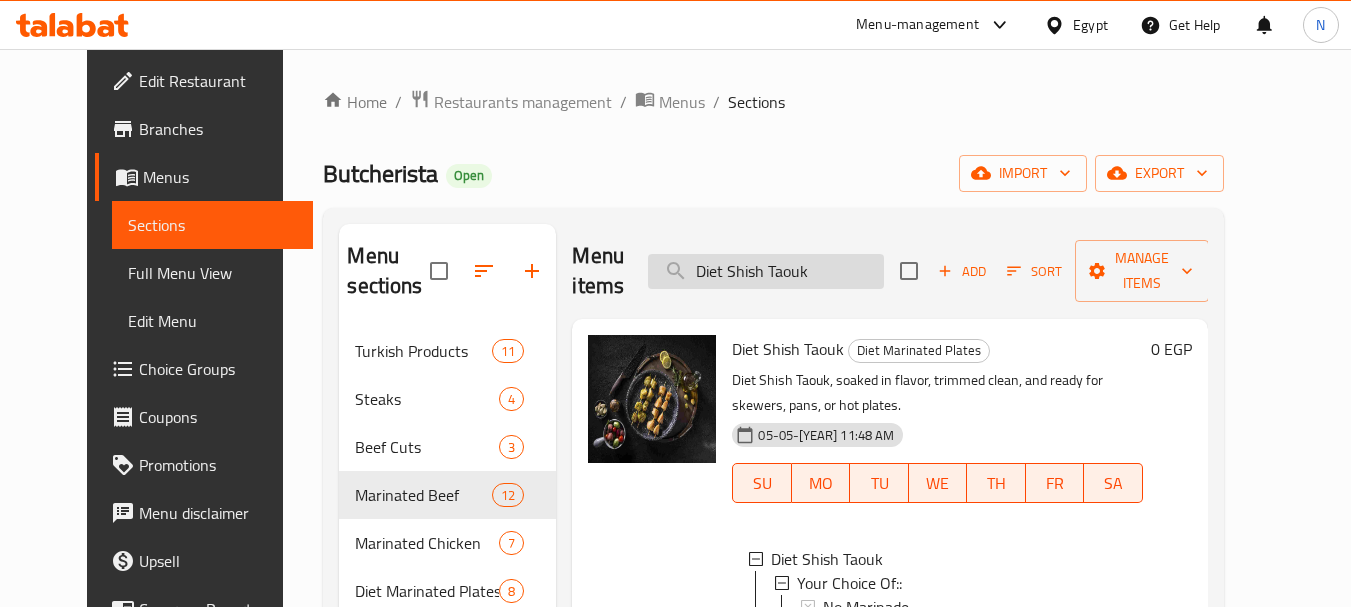 click on "Diet Shish Taouk" at bounding box center [766, 271] 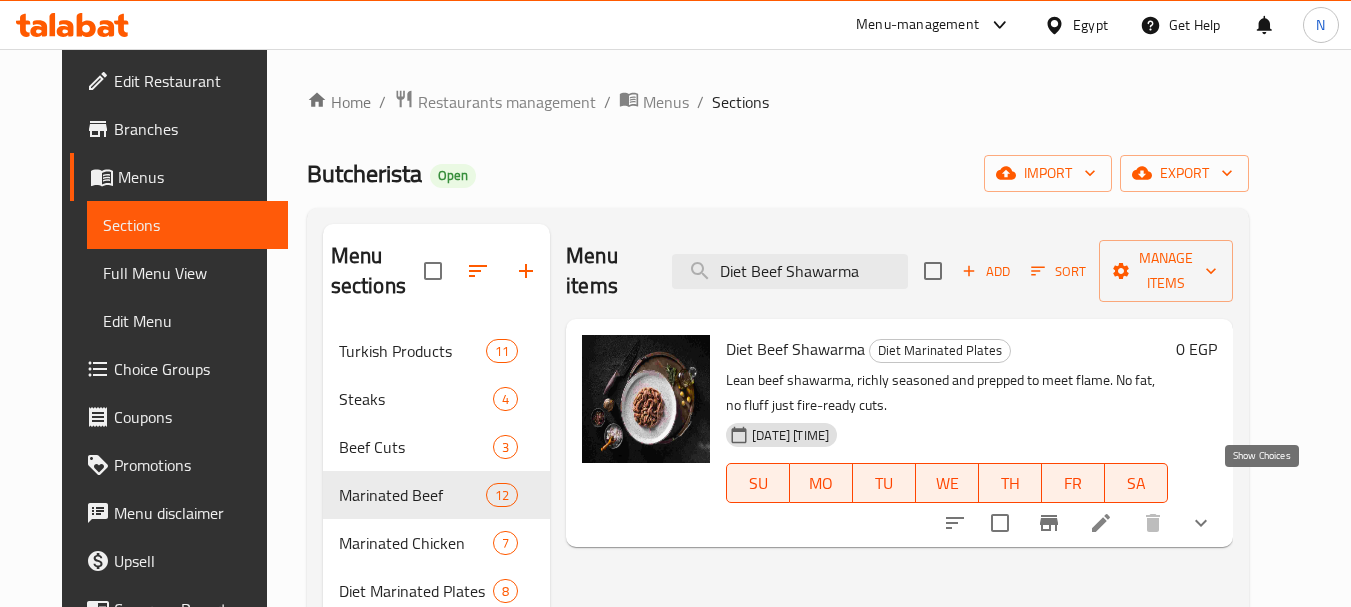 click 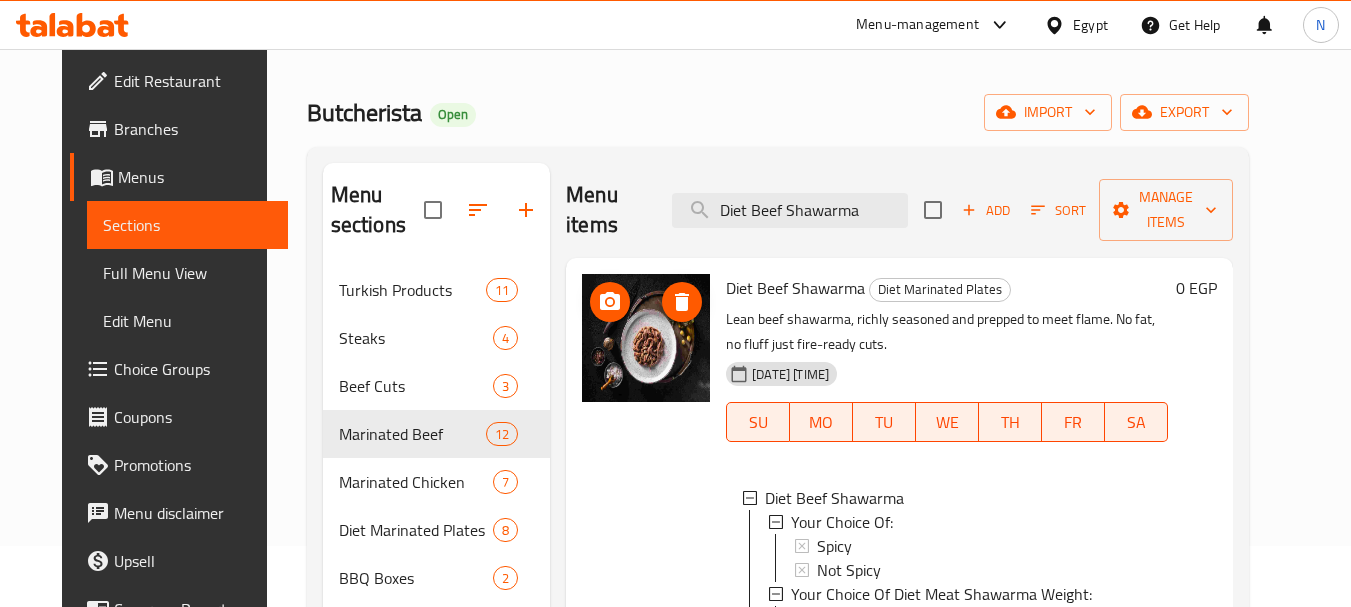 scroll, scrollTop: 280, scrollLeft: 0, axis: vertical 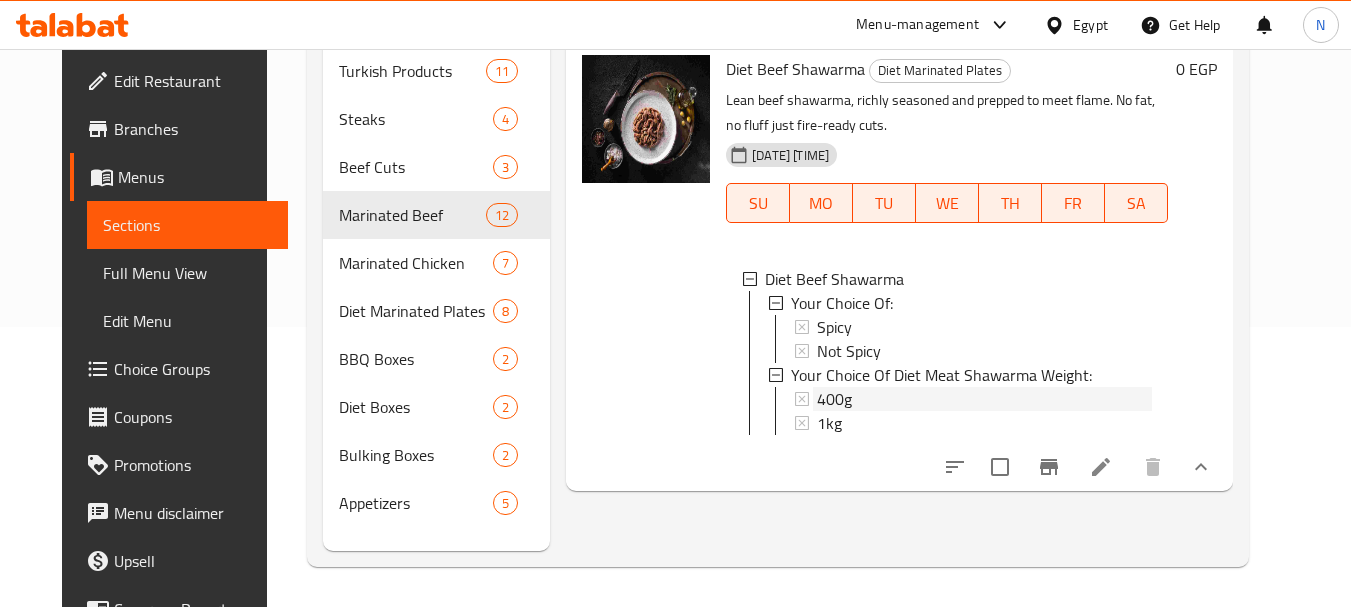 click on "400g" at bounding box center (984, 399) 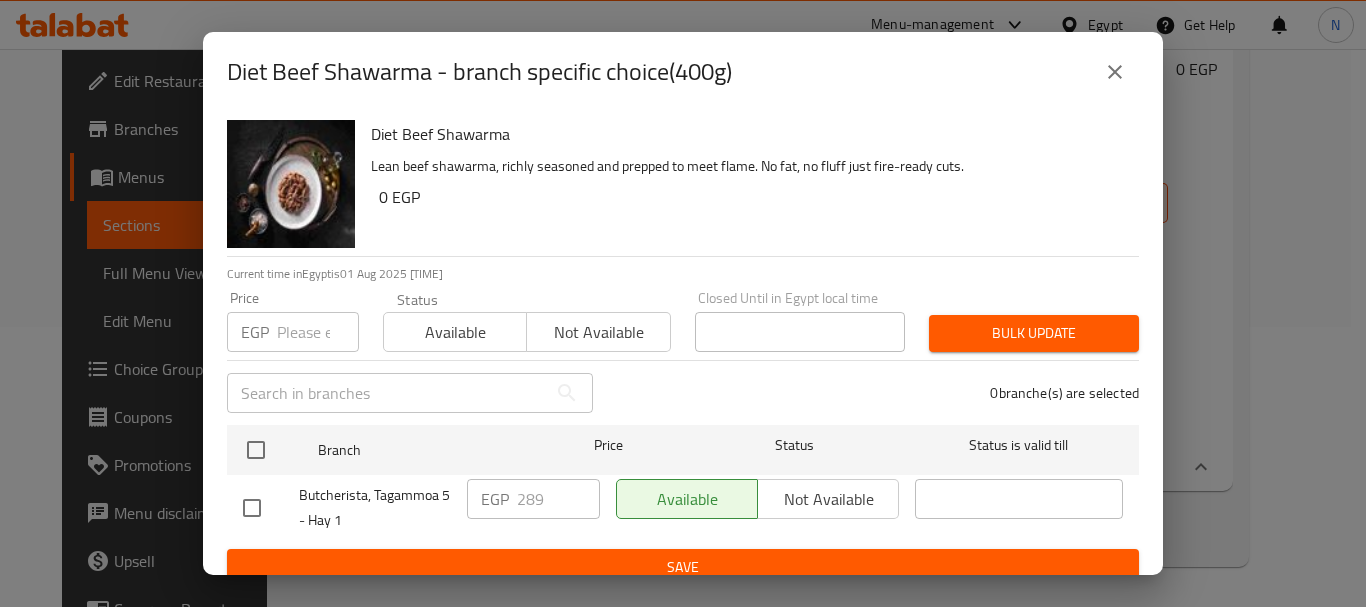 click 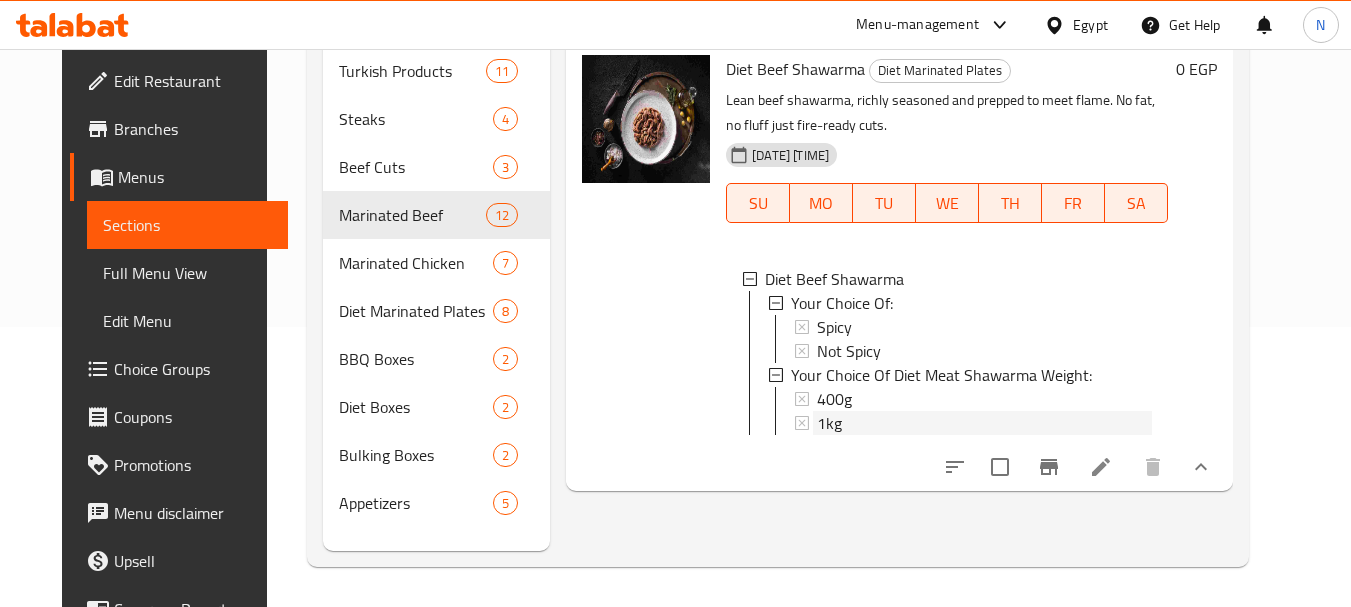 click on "1kg" at bounding box center (829, 423) 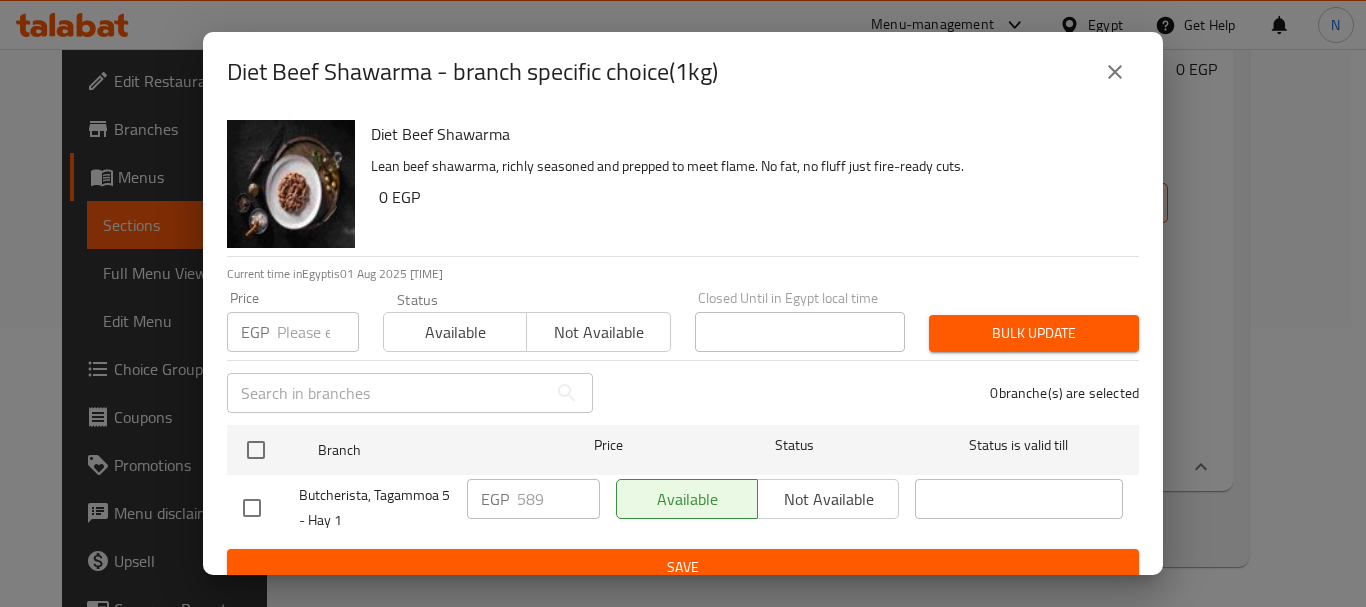 click 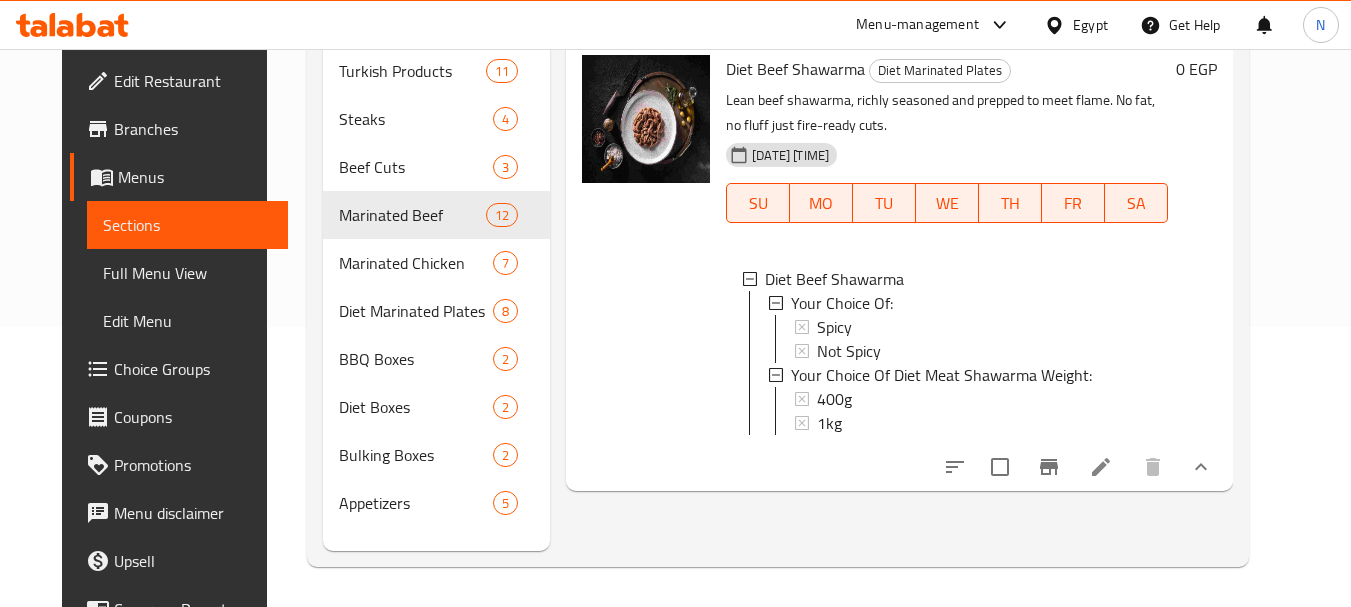 scroll, scrollTop: 0, scrollLeft: 0, axis: both 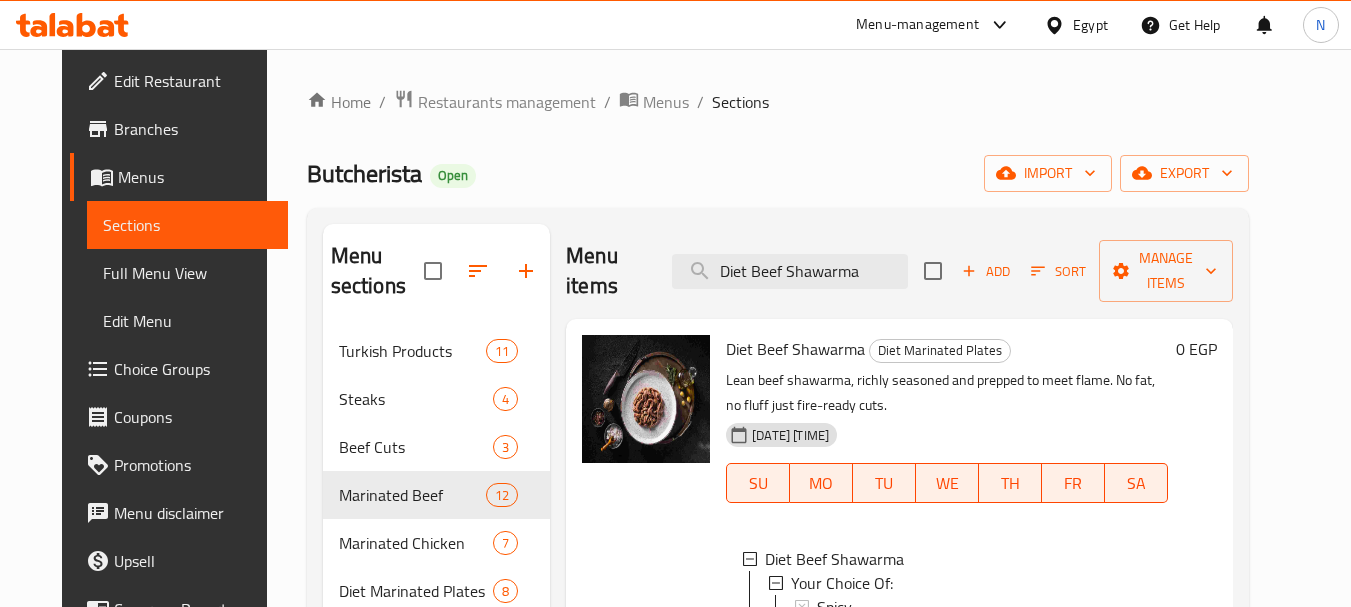 click on "Menu items Diet Beef Shawarma Add Sort Manage items" at bounding box center [899, 271] 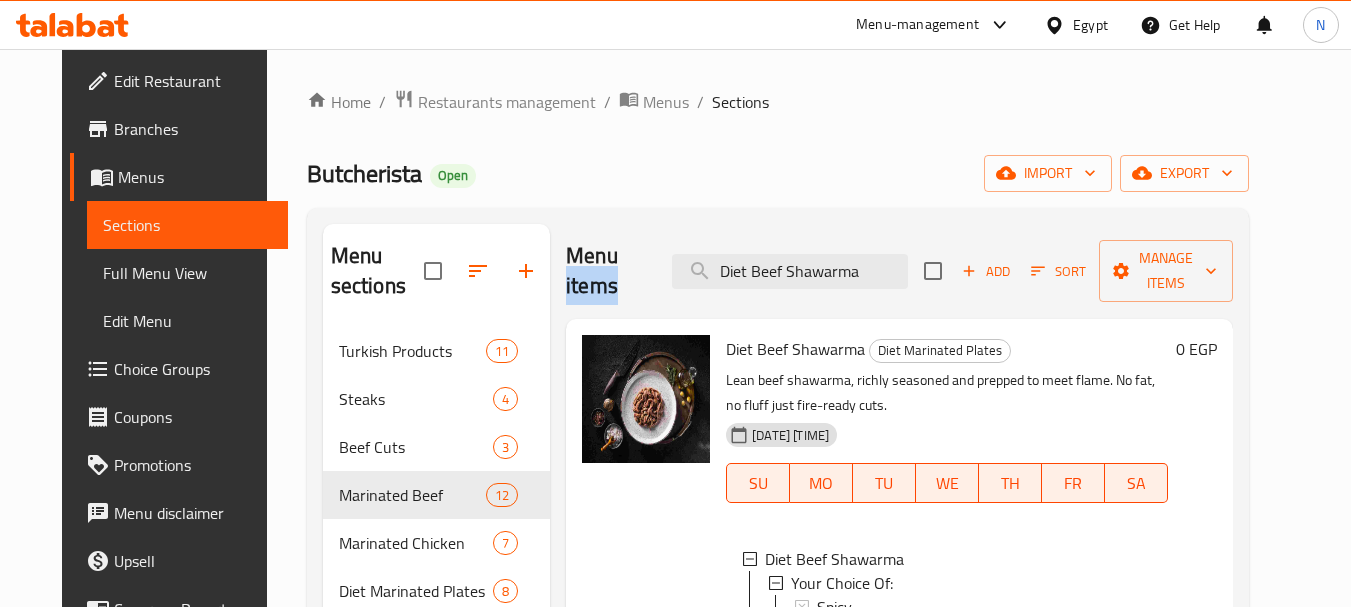 click on "Menu items Diet Beef Shawarma Add Sort Manage items" at bounding box center (899, 271) 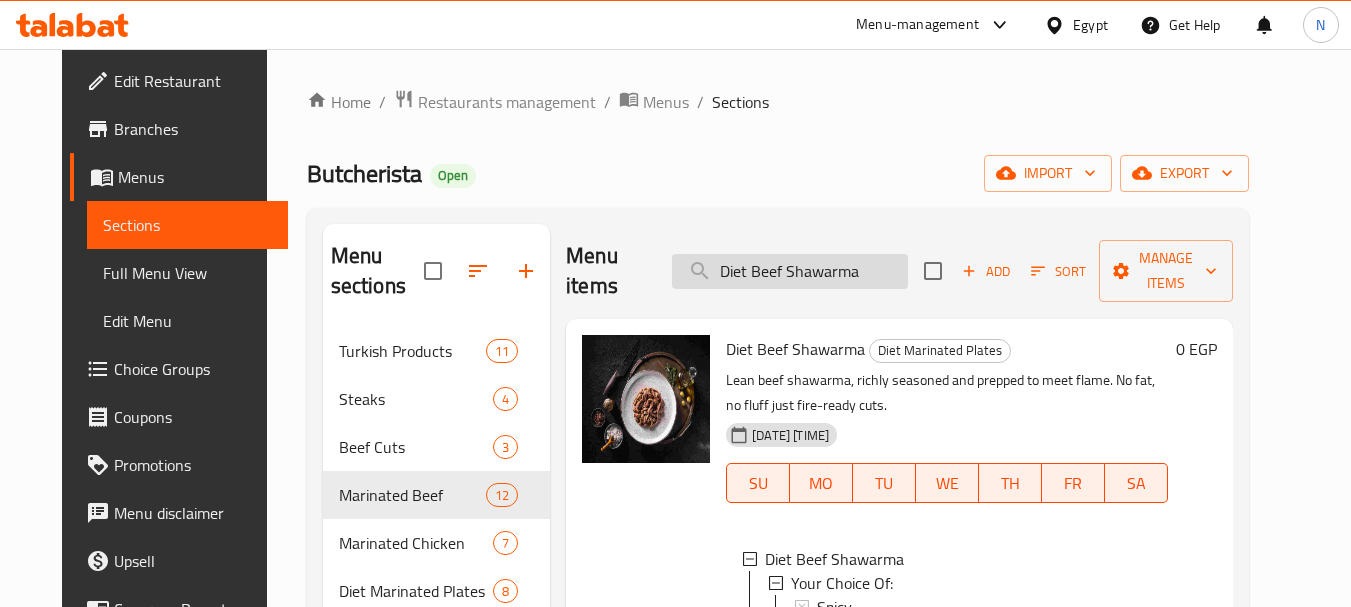 click on "Diet Beef Shawarma" at bounding box center (790, 271) 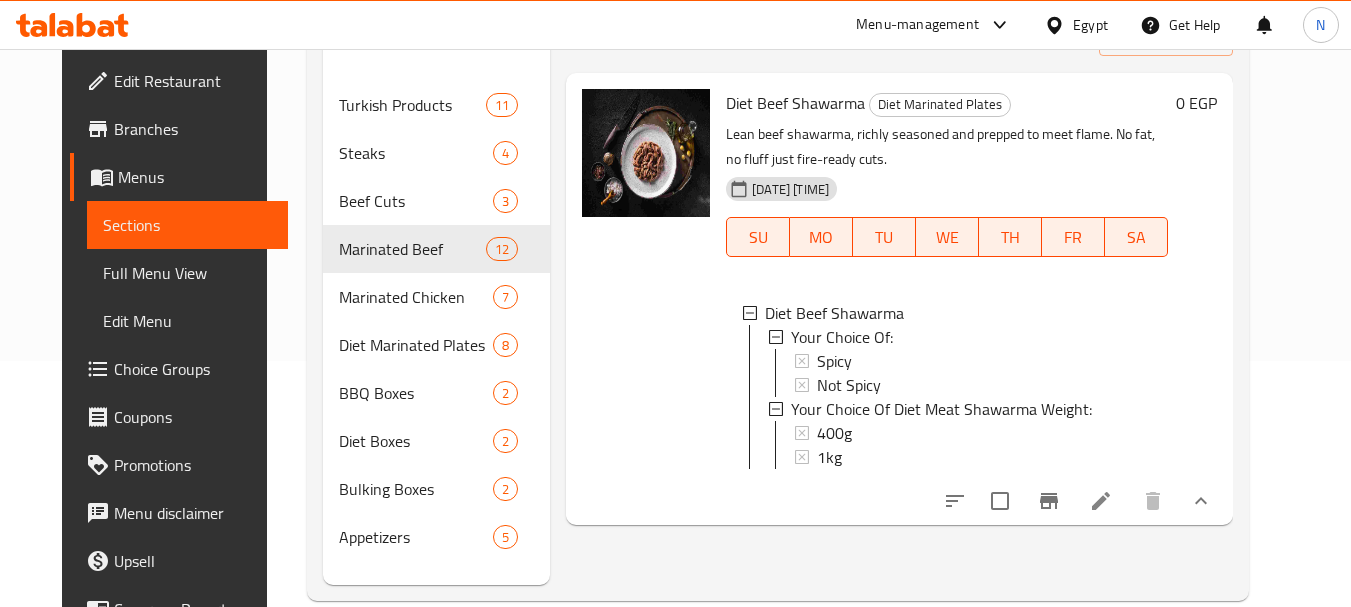 scroll, scrollTop: 280, scrollLeft: 0, axis: vertical 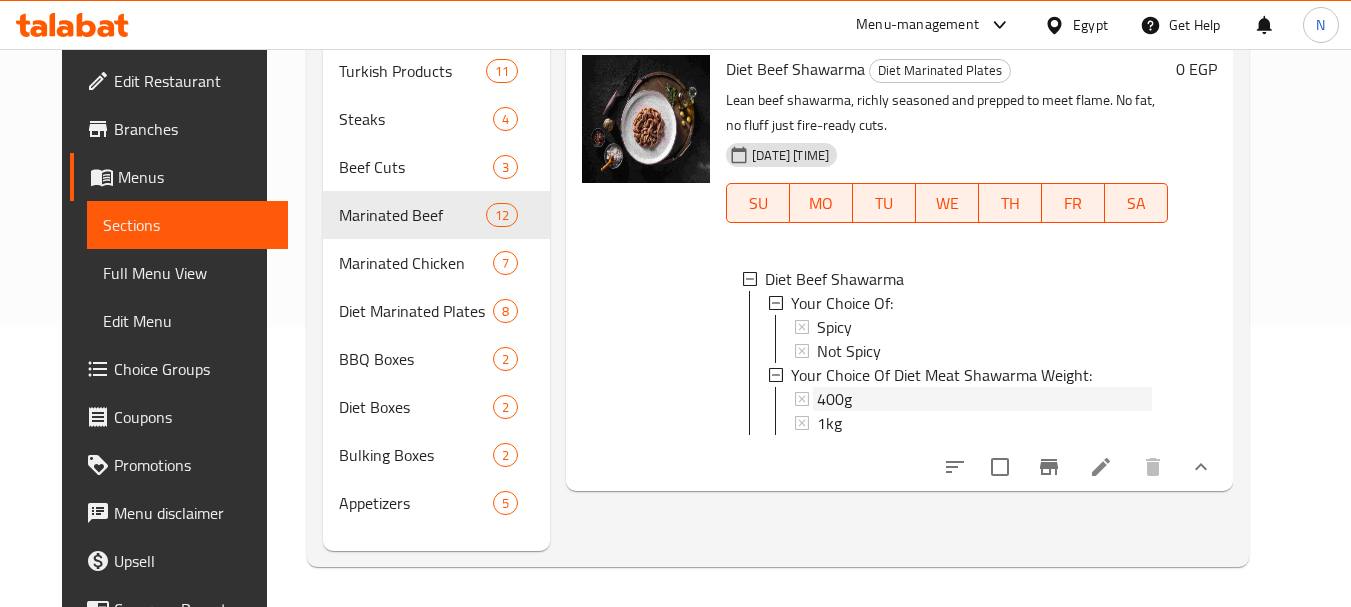 click on "400g" at bounding box center (834, 399) 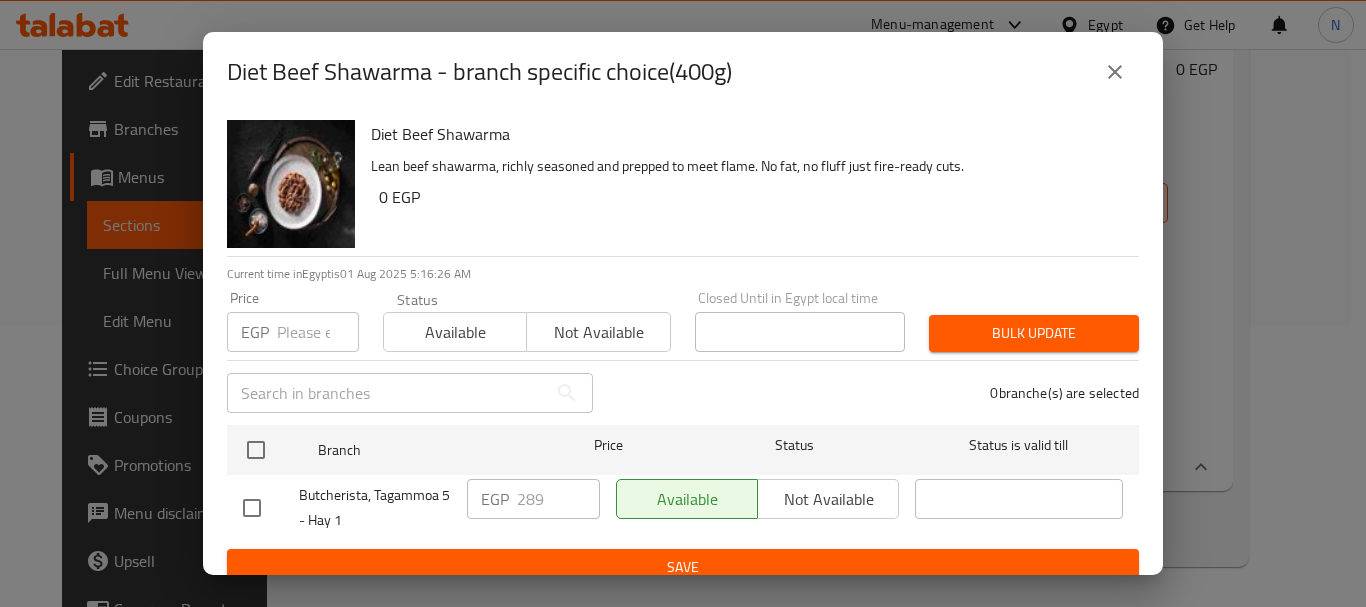 click 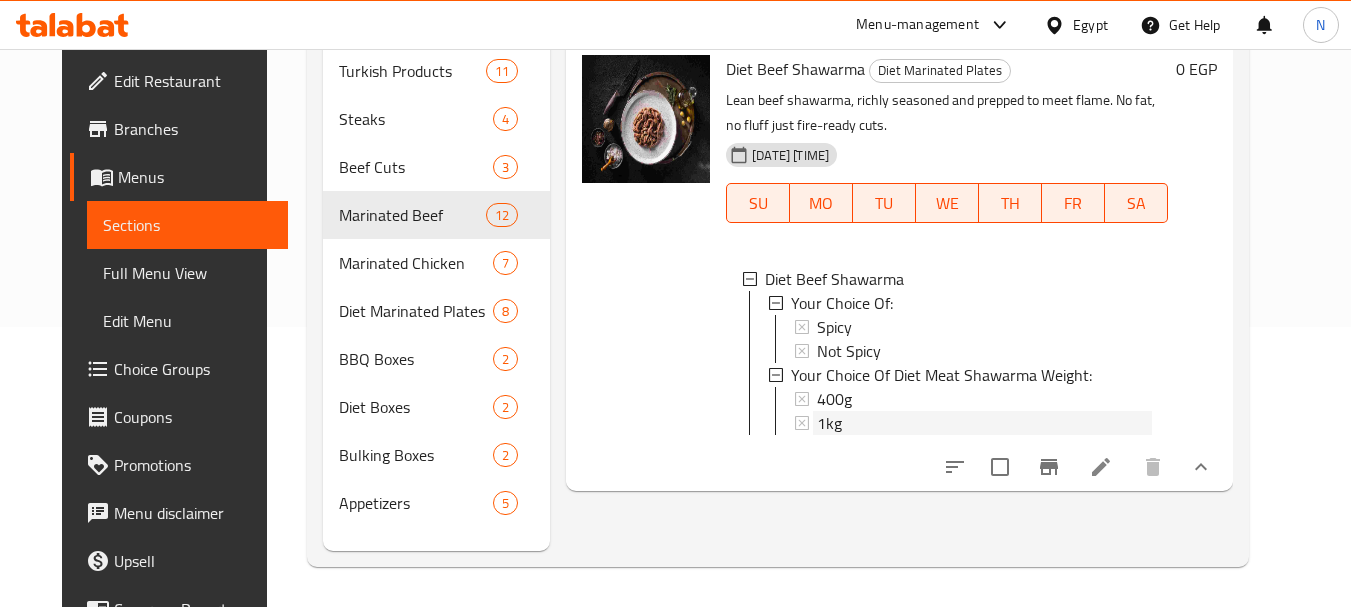 click on "1kg" at bounding box center [984, 423] 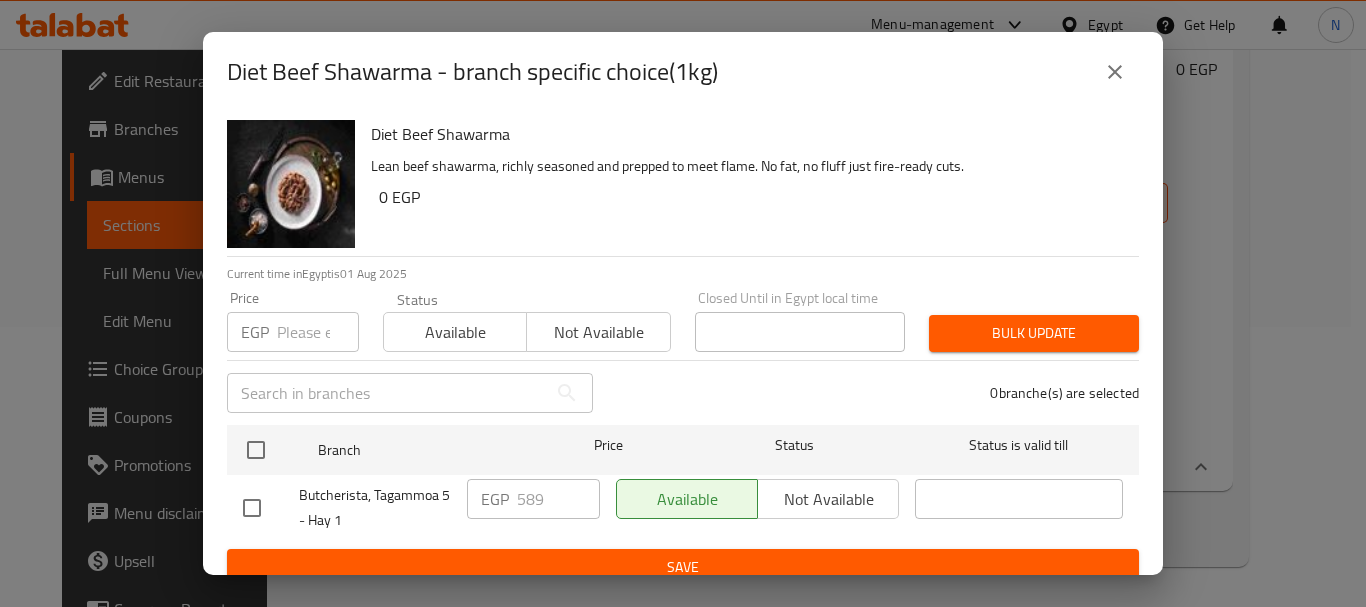 click 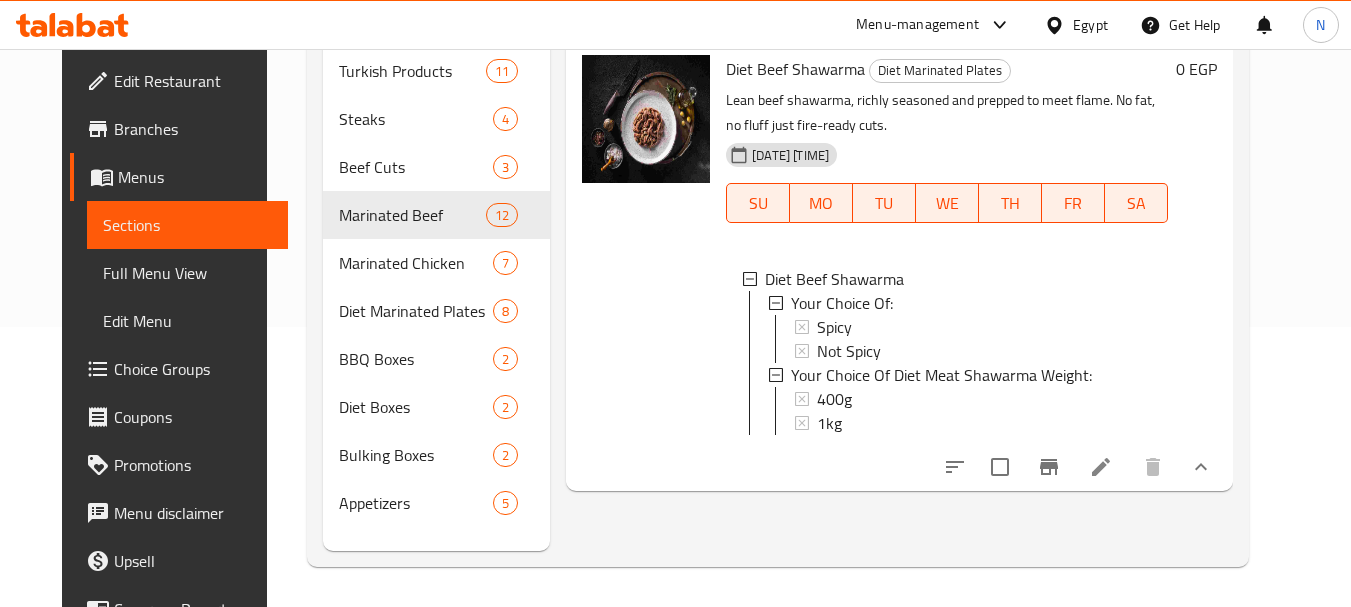 scroll, scrollTop: 0, scrollLeft: 0, axis: both 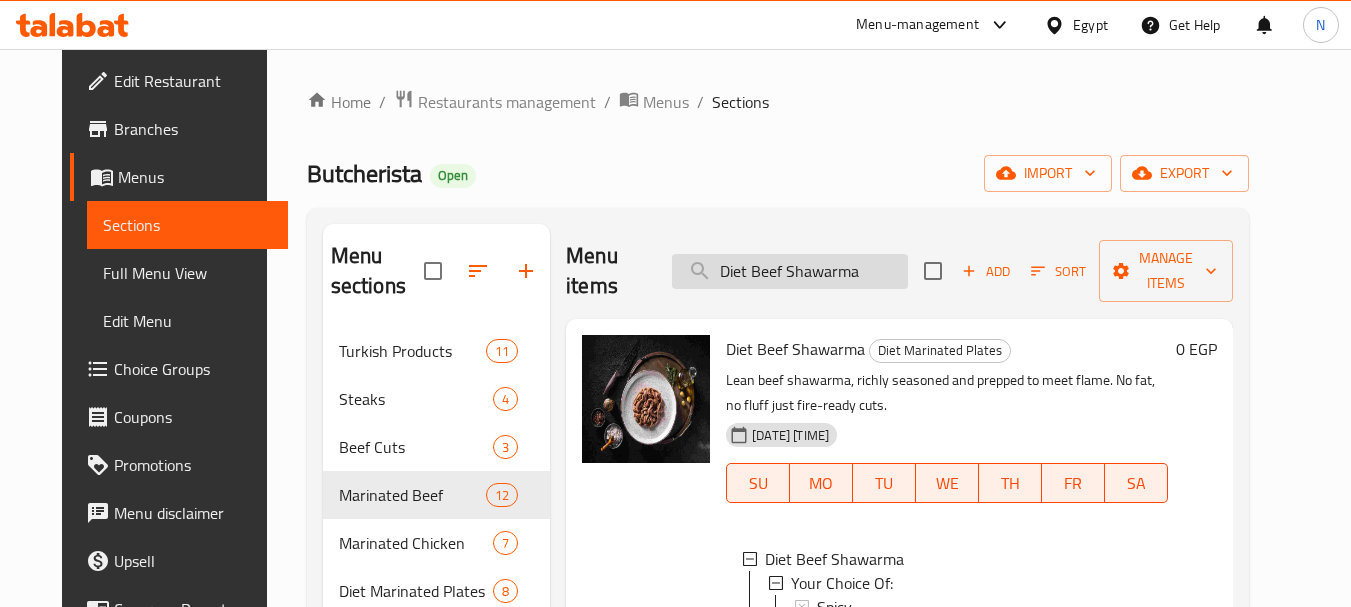 click on "Diet Beef Shawarma" at bounding box center [790, 271] 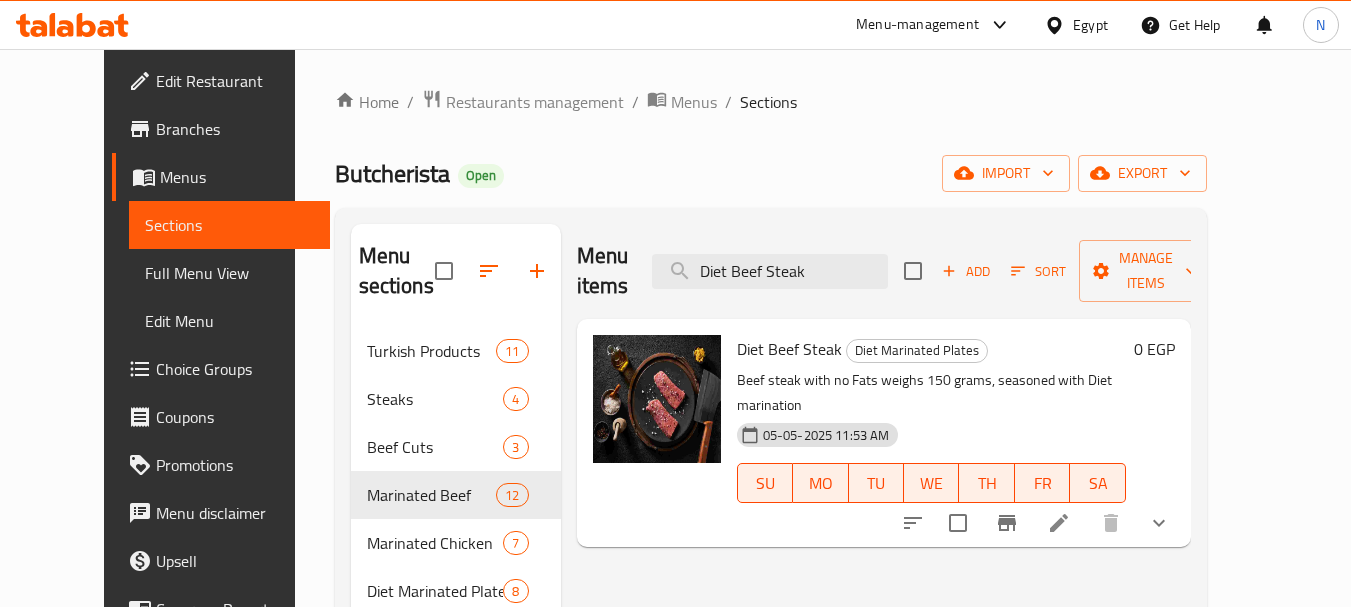 click on "Menu items Diet Beef Steak Add Sort Manage items" at bounding box center [884, 271] 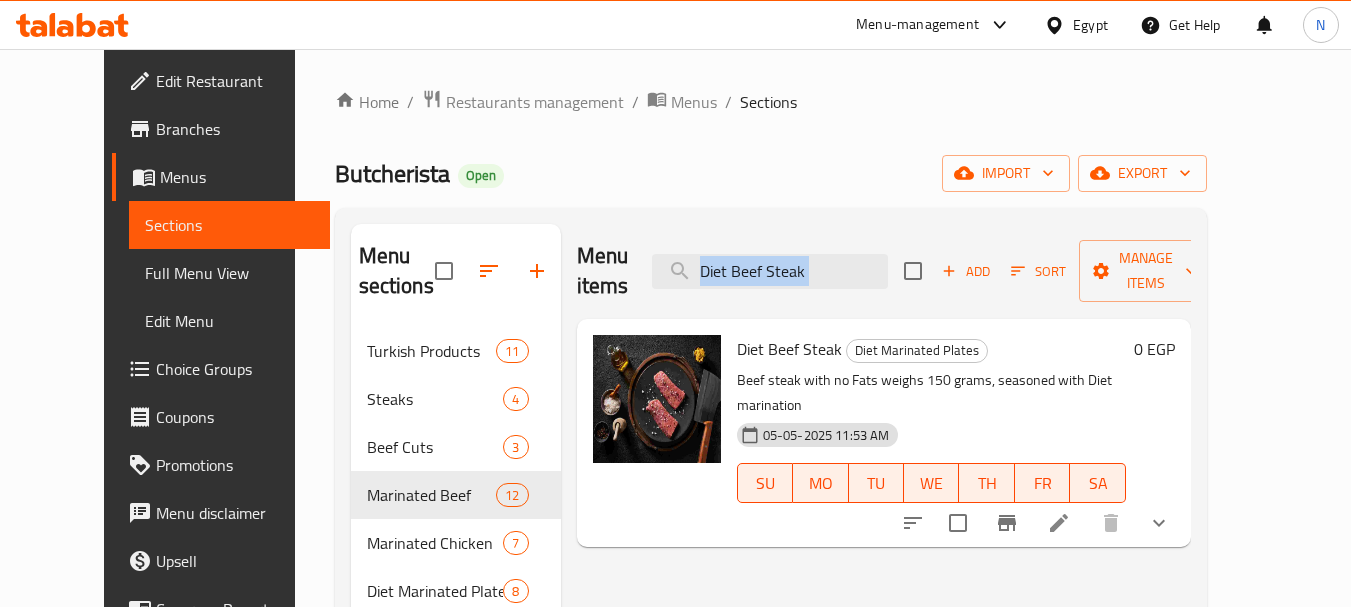 click on "Menu items Diet Beef Steak Add Sort Manage items" at bounding box center [884, 271] 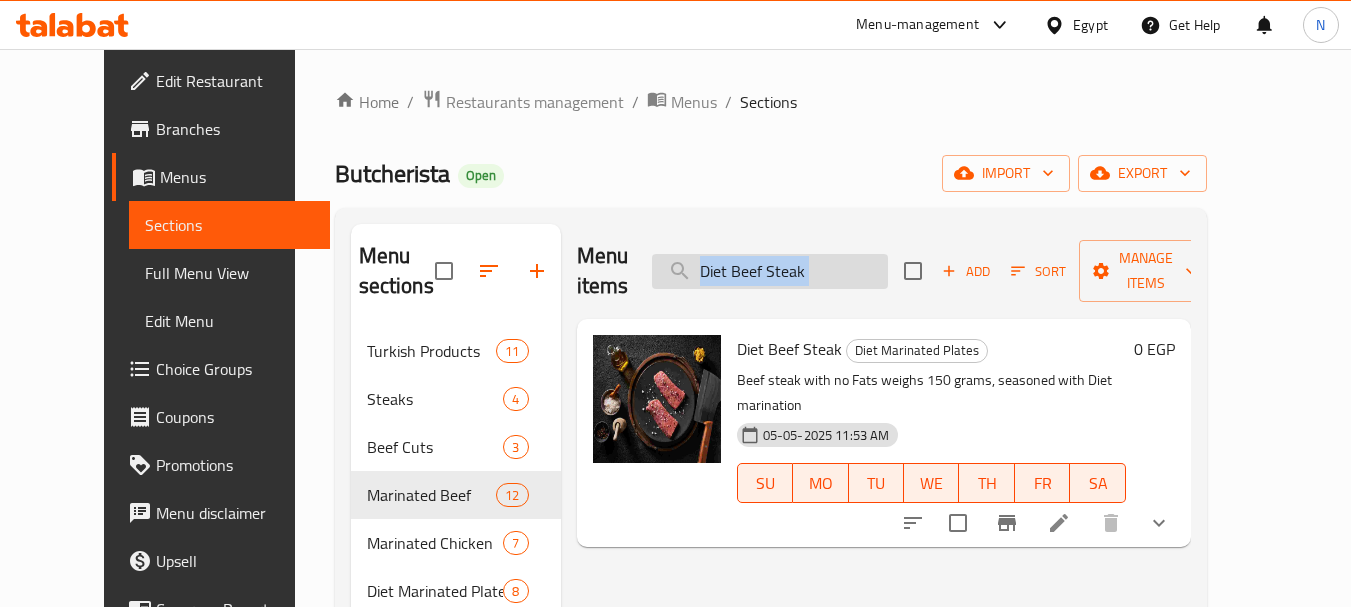 click on "Diet Beef Steak" at bounding box center (770, 271) 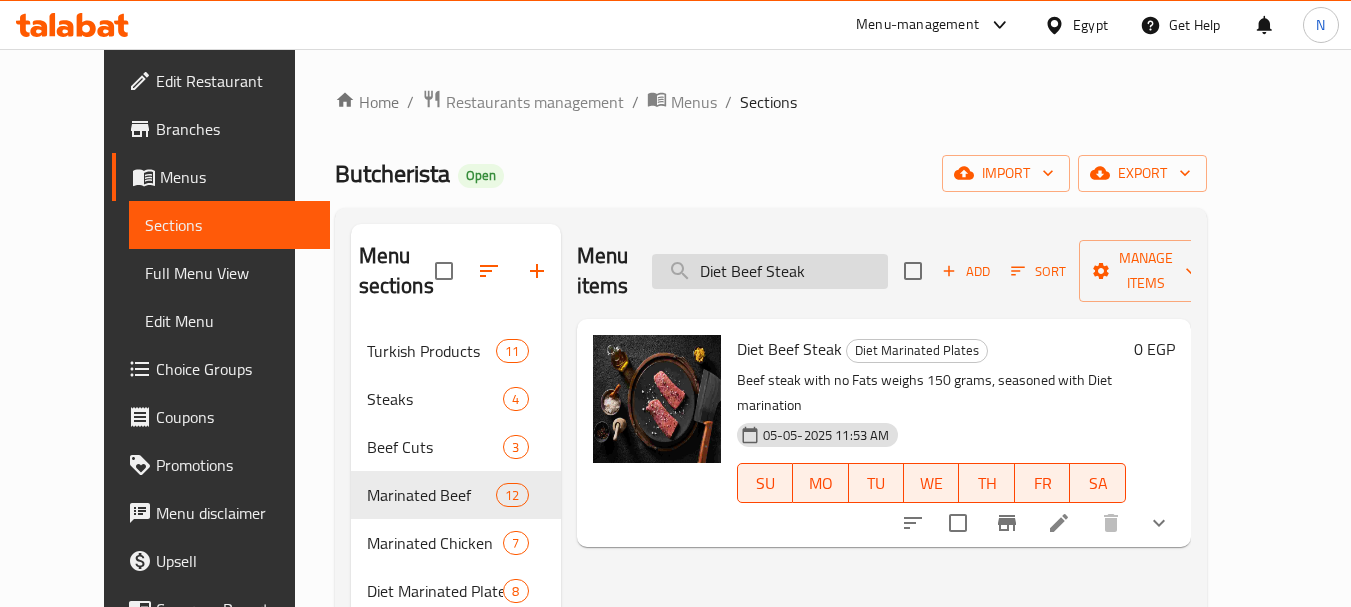 click on "Diet Beef Steak" at bounding box center [770, 271] 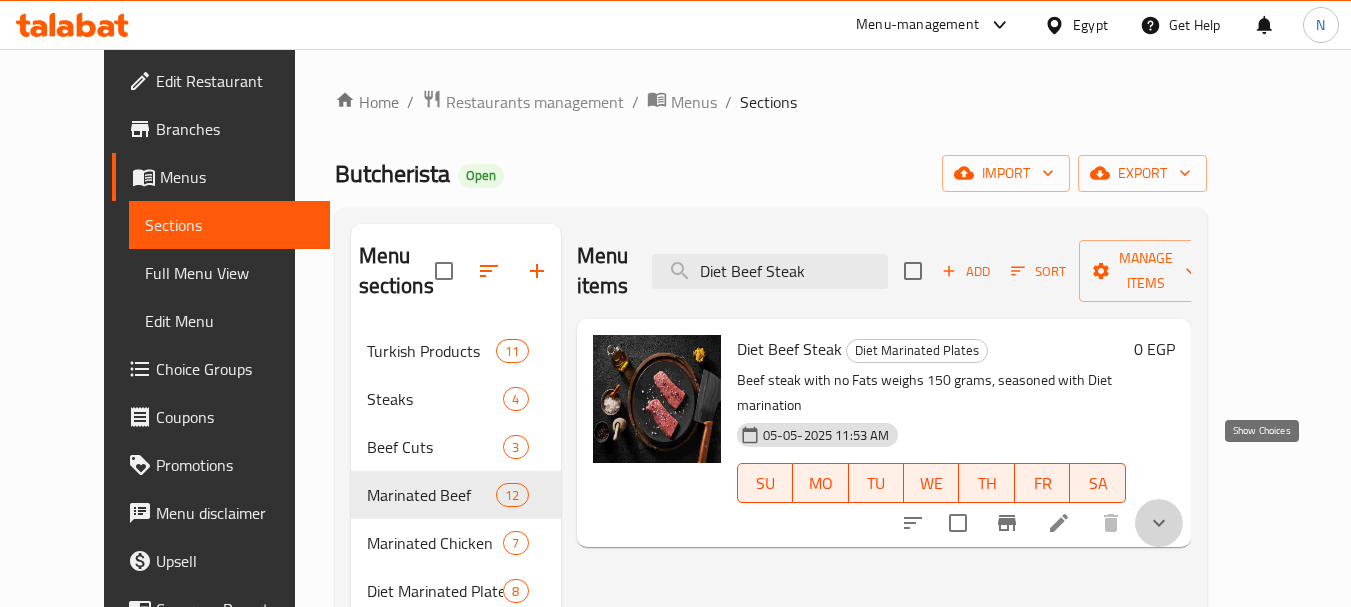 click 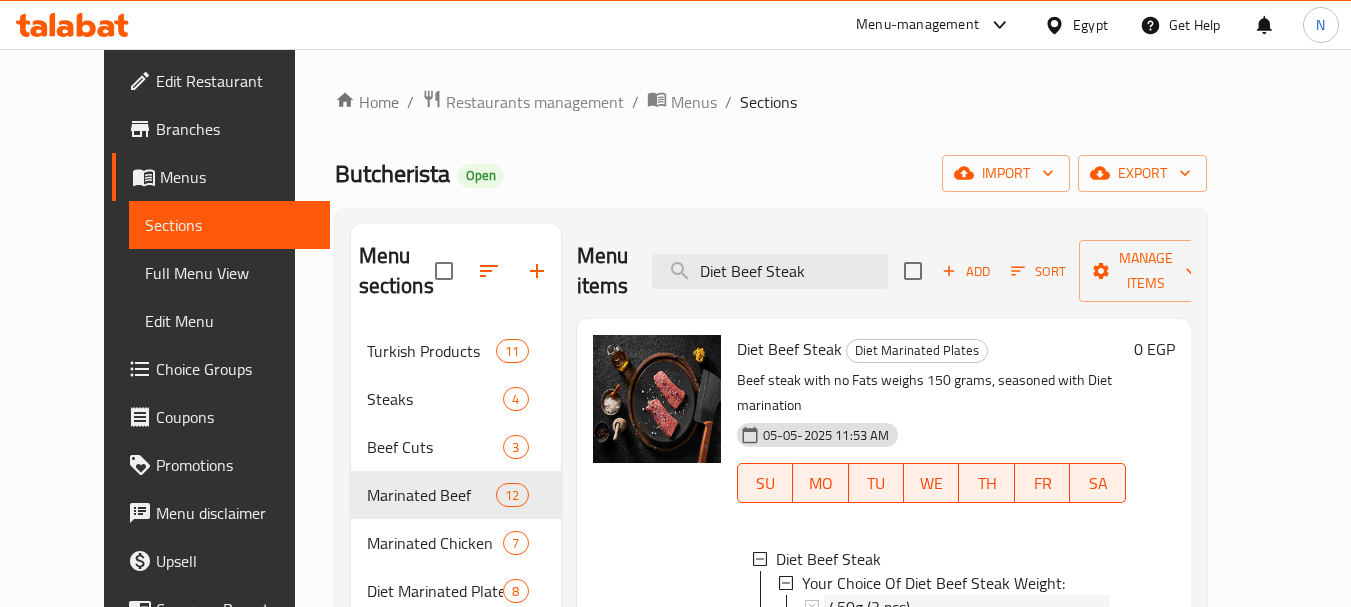 click on "[WEIGHT] ([NUMBER] pcs)" at bounding box center [869, 607] 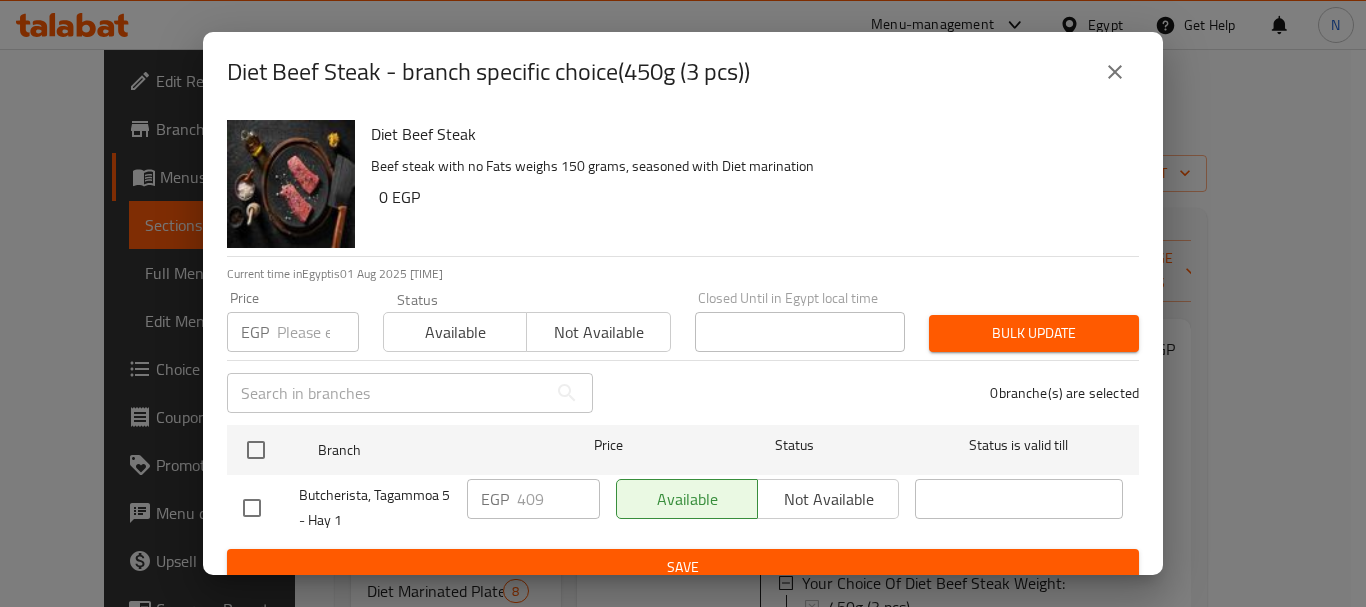 click at bounding box center [1115, 72] 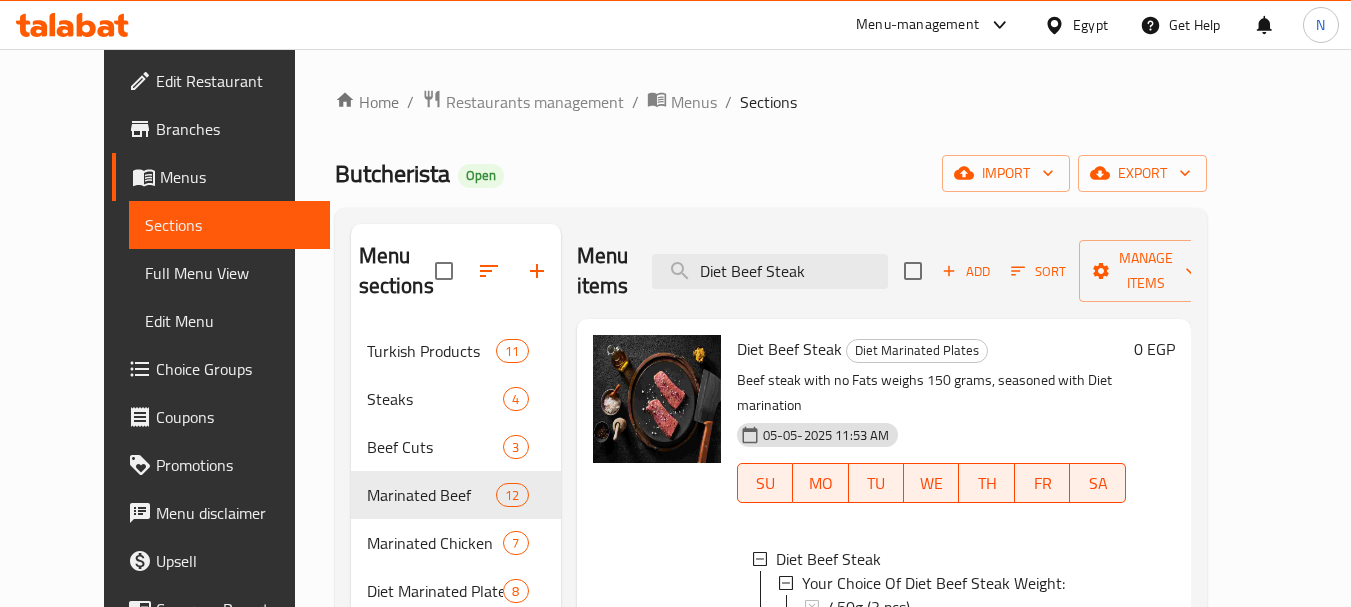 click on "[WEIGHT] ([NUMBER] pcs)" at bounding box center [869, 631] 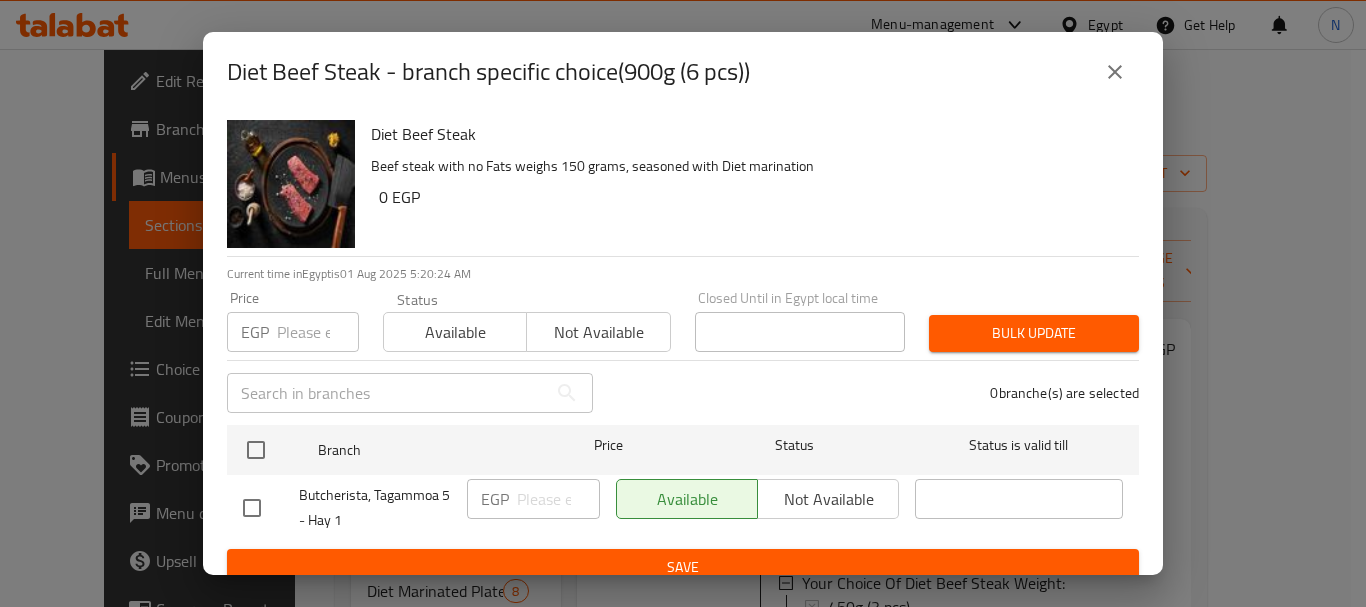click 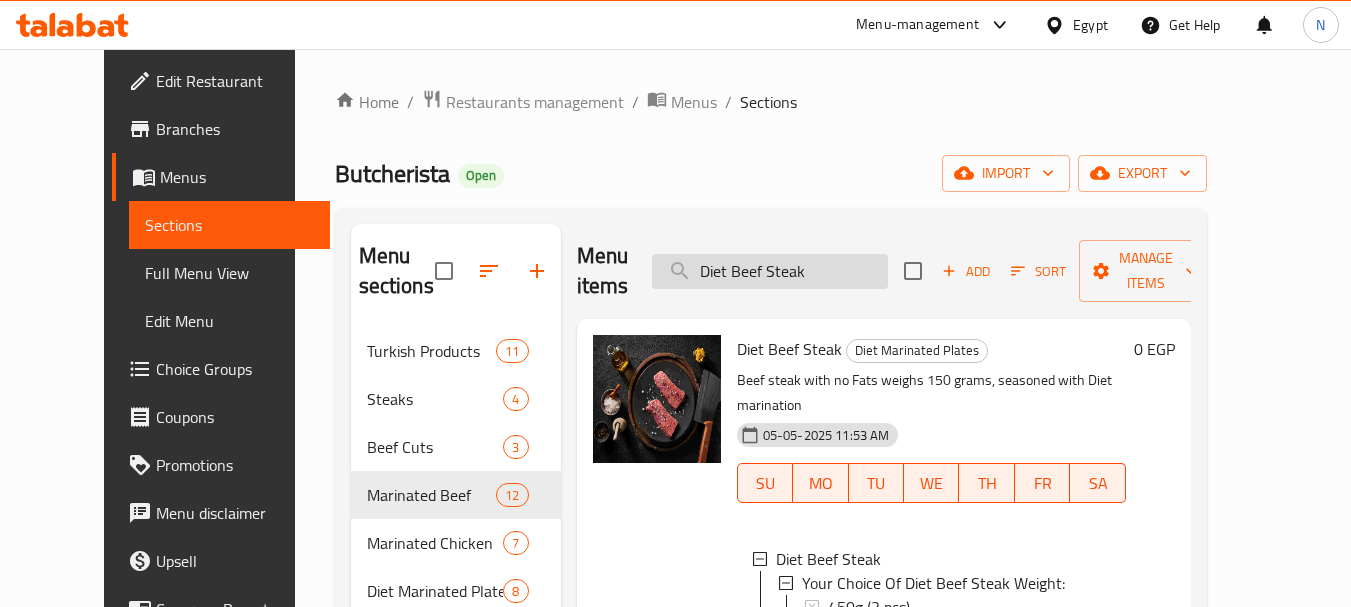 click on "Diet Beef Steak" at bounding box center [770, 271] 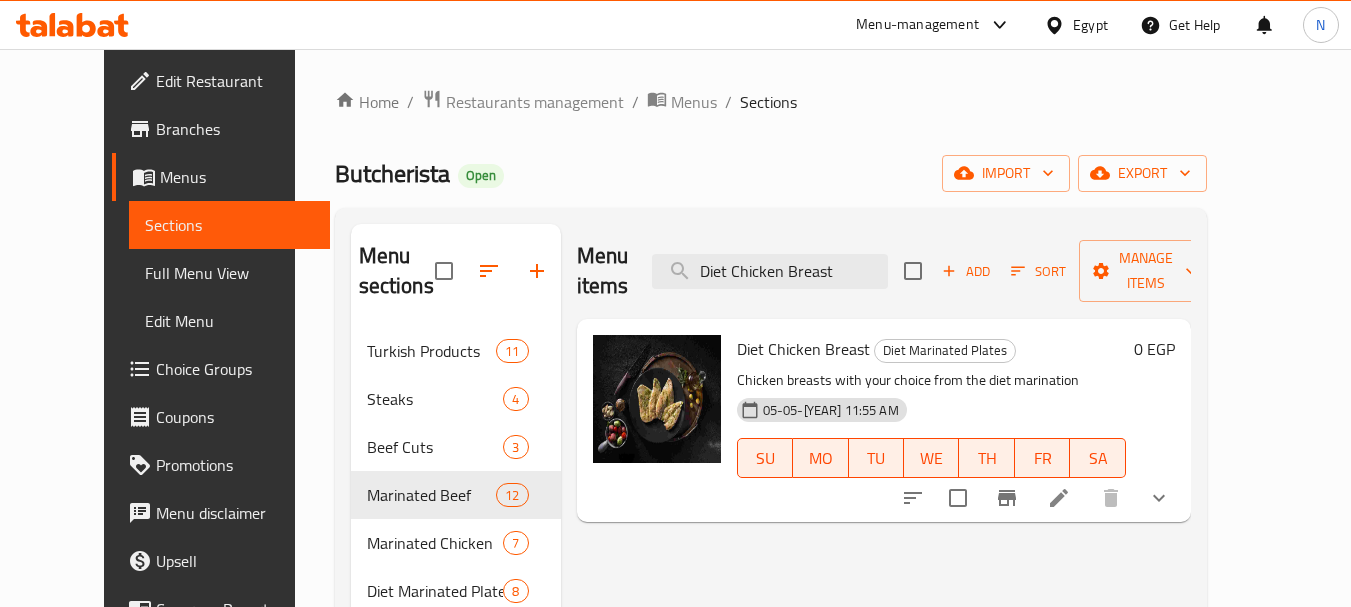 click 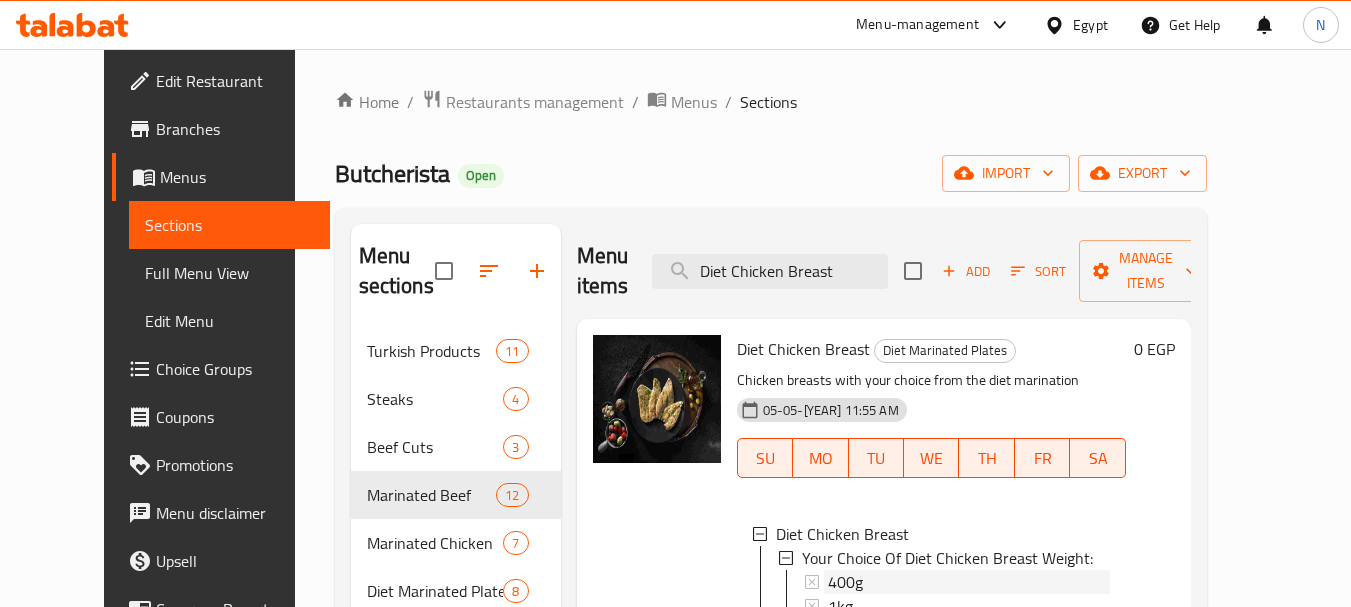 click on "400g" at bounding box center [969, 582] 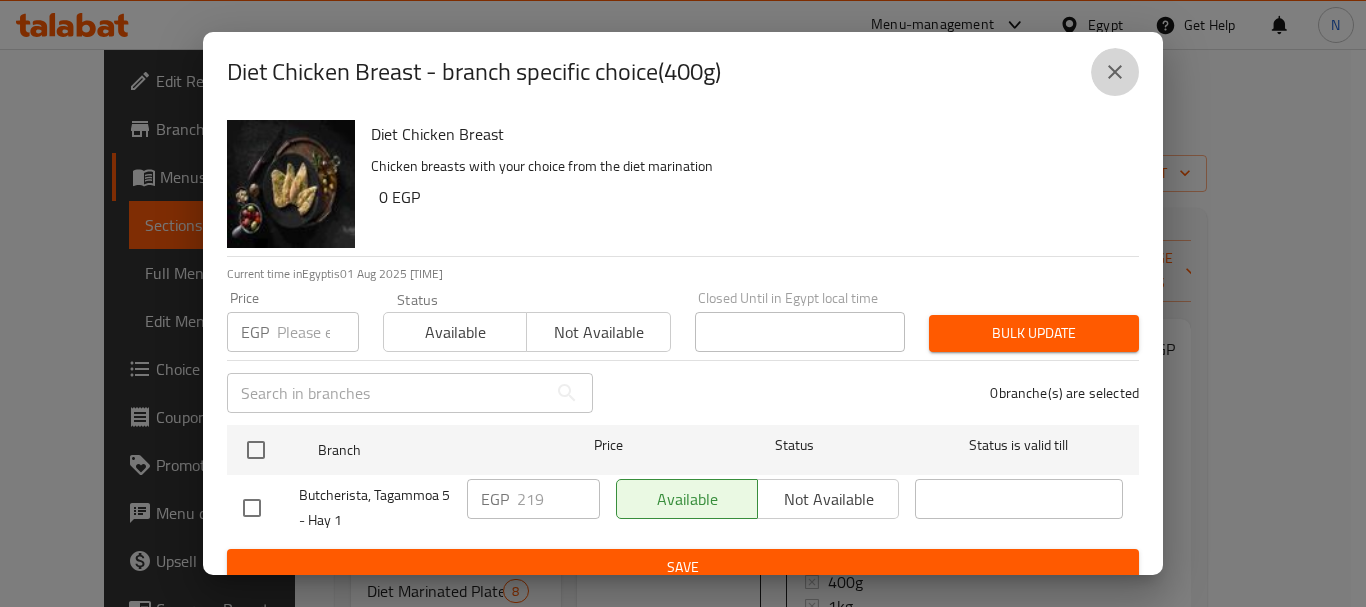 click at bounding box center [1115, 72] 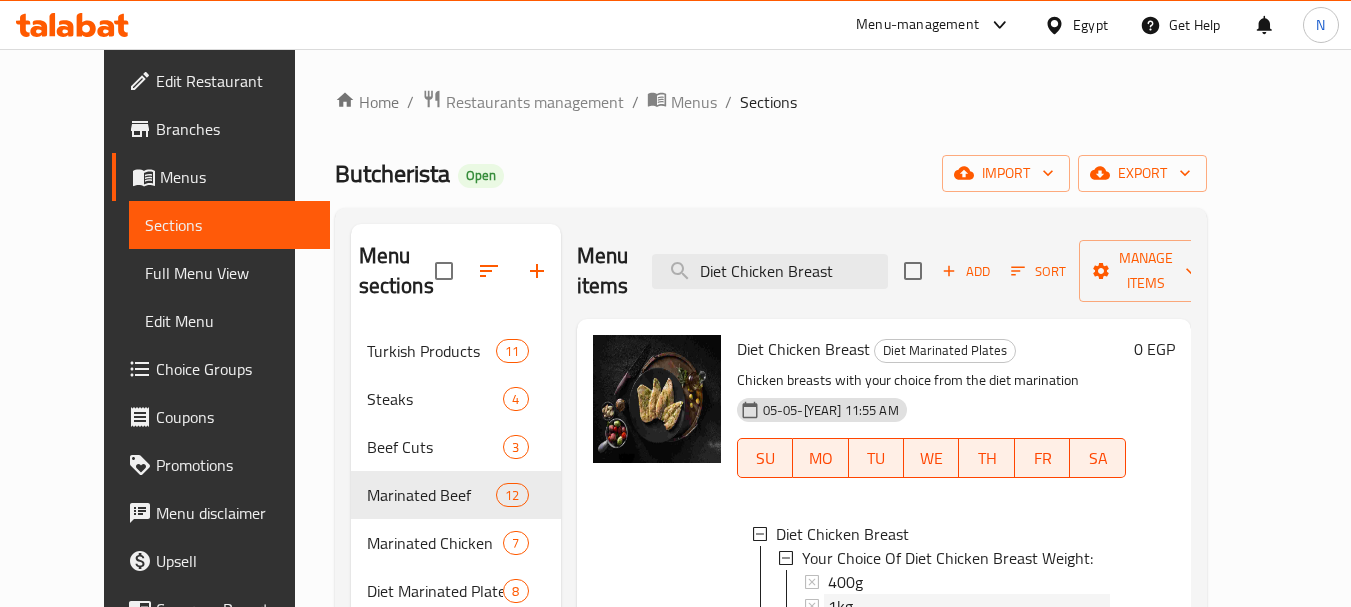 click on "1kg" at bounding box center [840, 606] 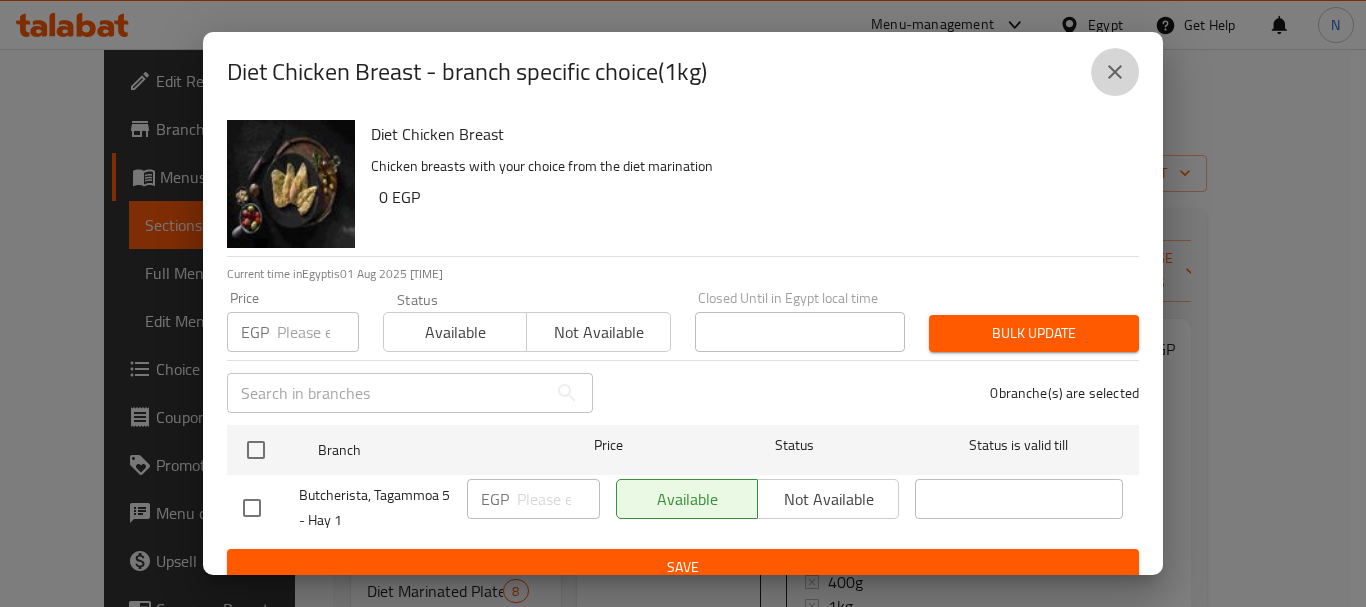 click 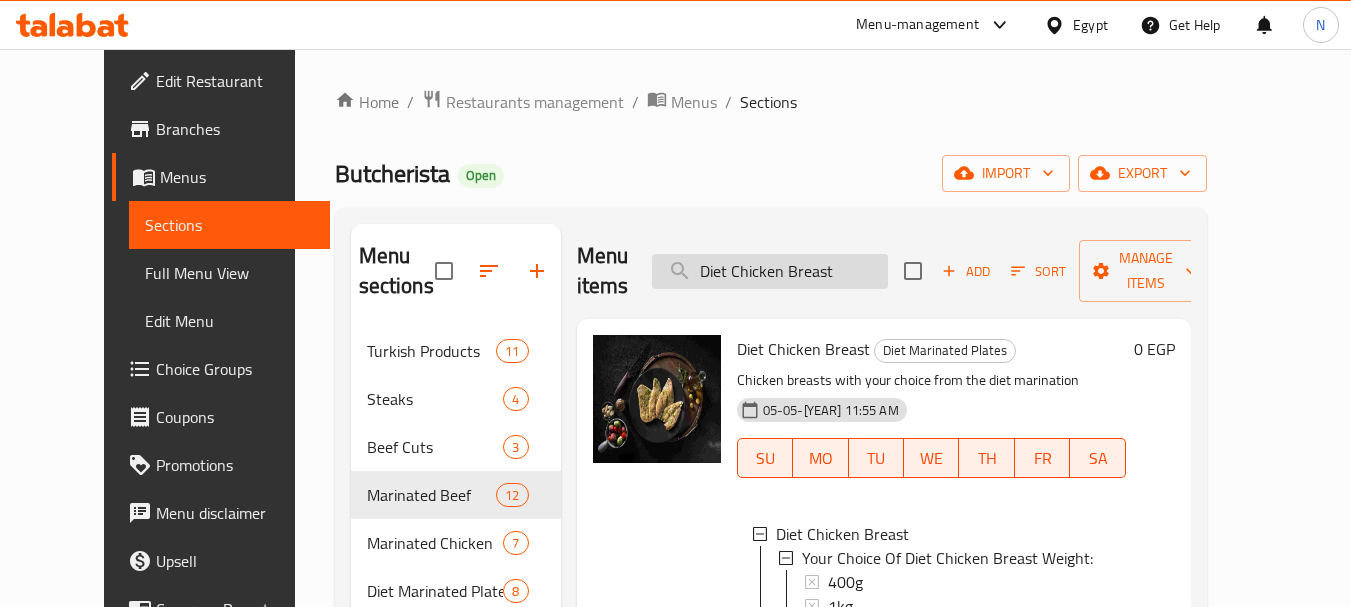 click on "Diet Chicken Breast" at bounding box center (770, 271) 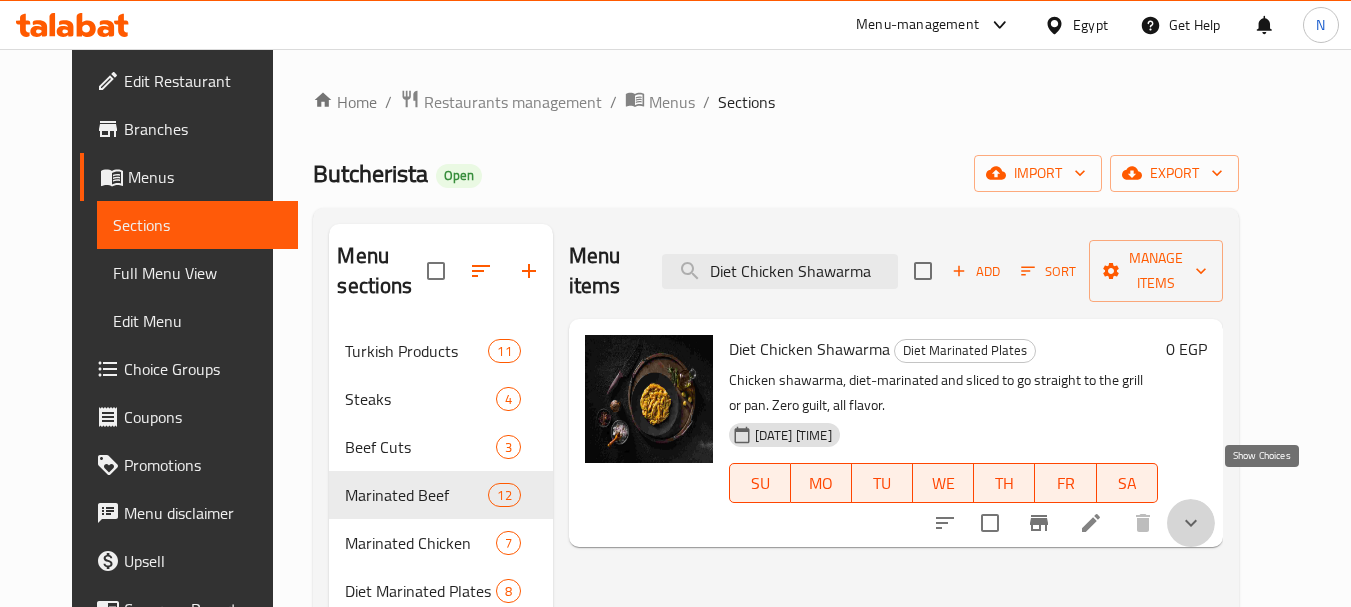 click 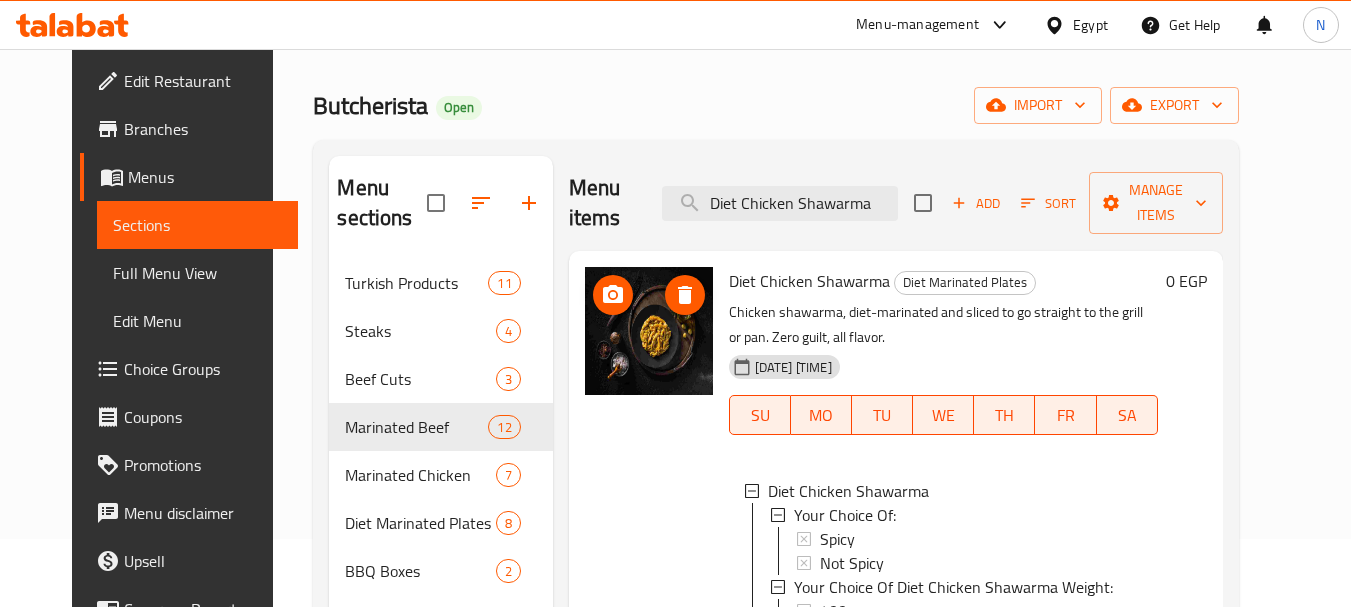 scroll, scrollTop: 280, scrollLeft: 0, axis: vertical 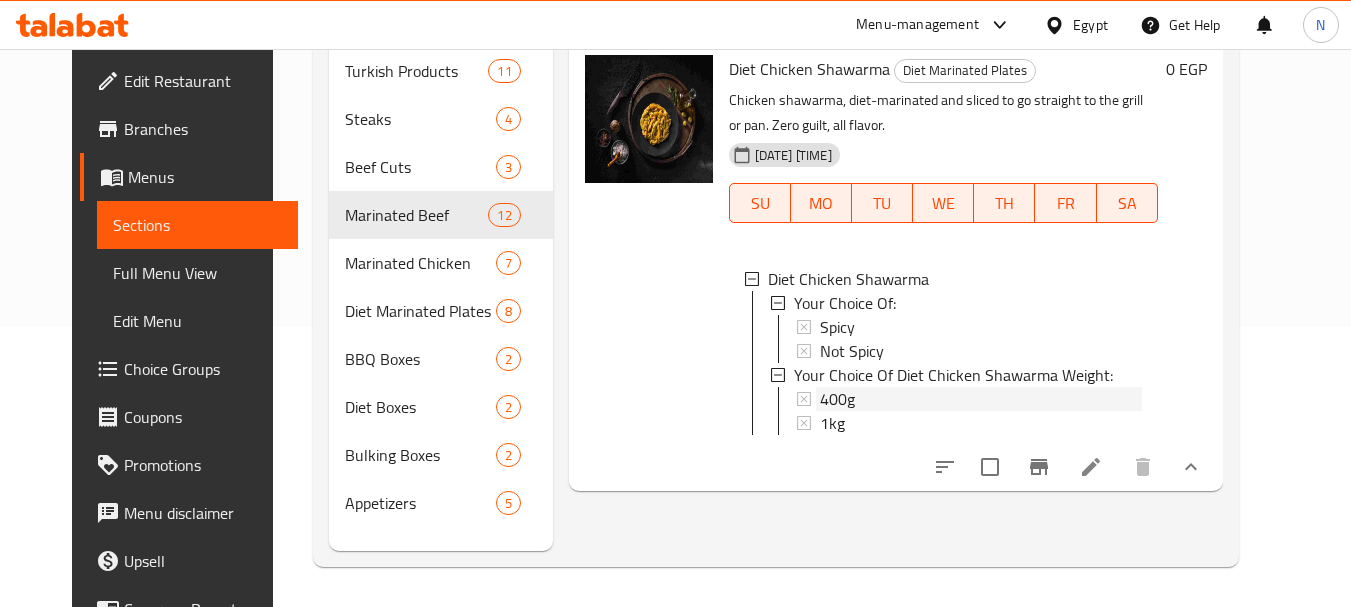 click on "400g" at bounding box center (837, 399) 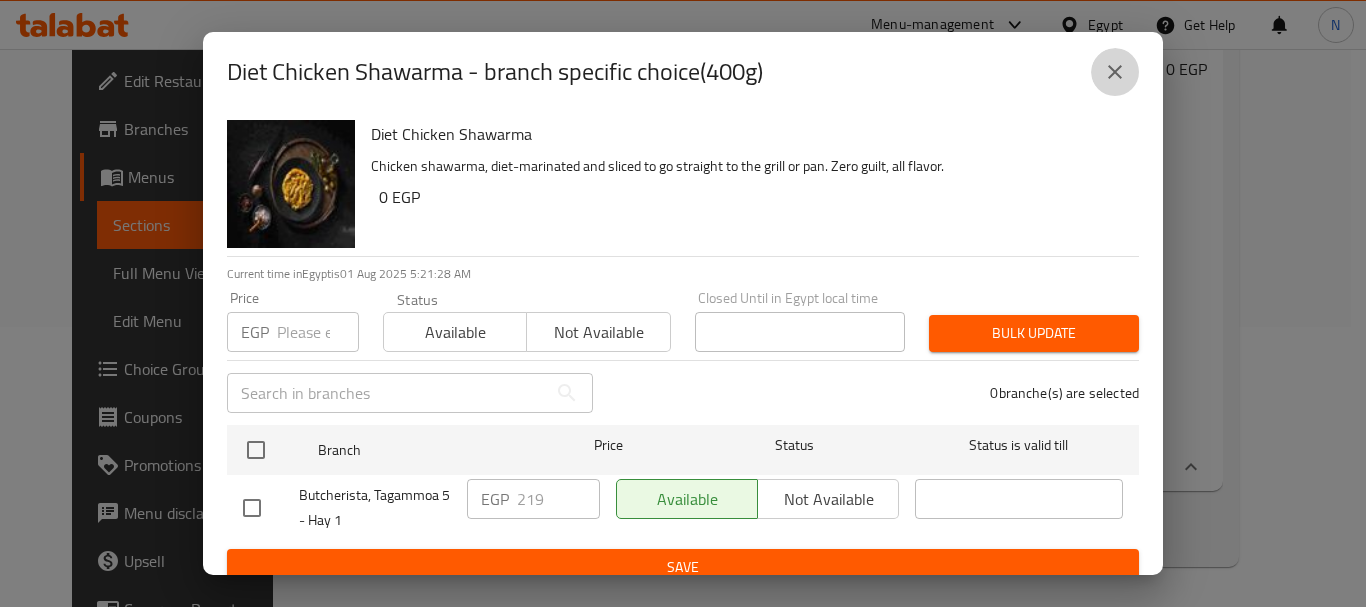 click at bounding box center (1115, 72) 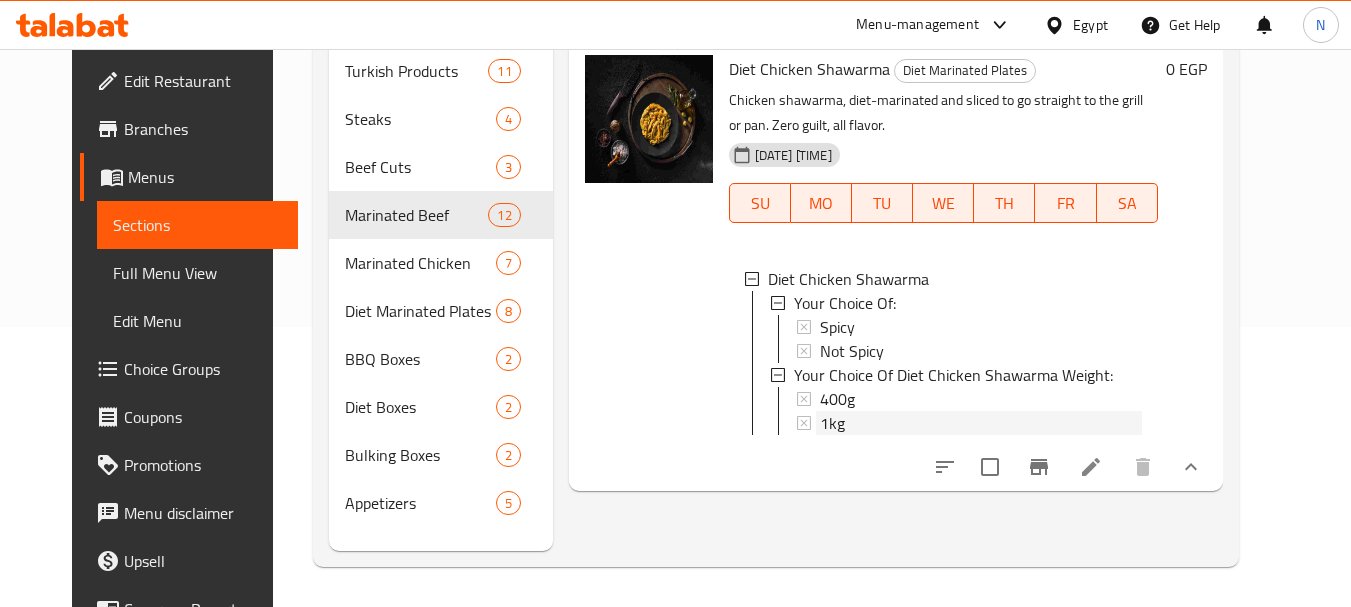 click on "1kg" at bounding box center (981, 423) 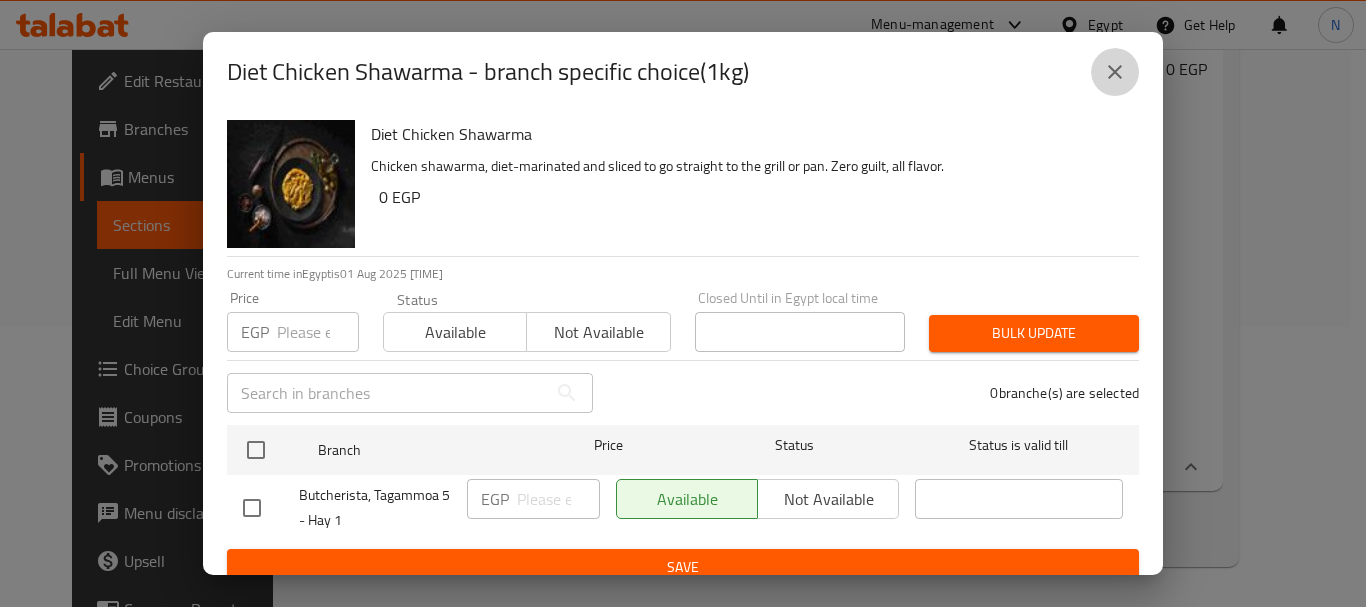 click 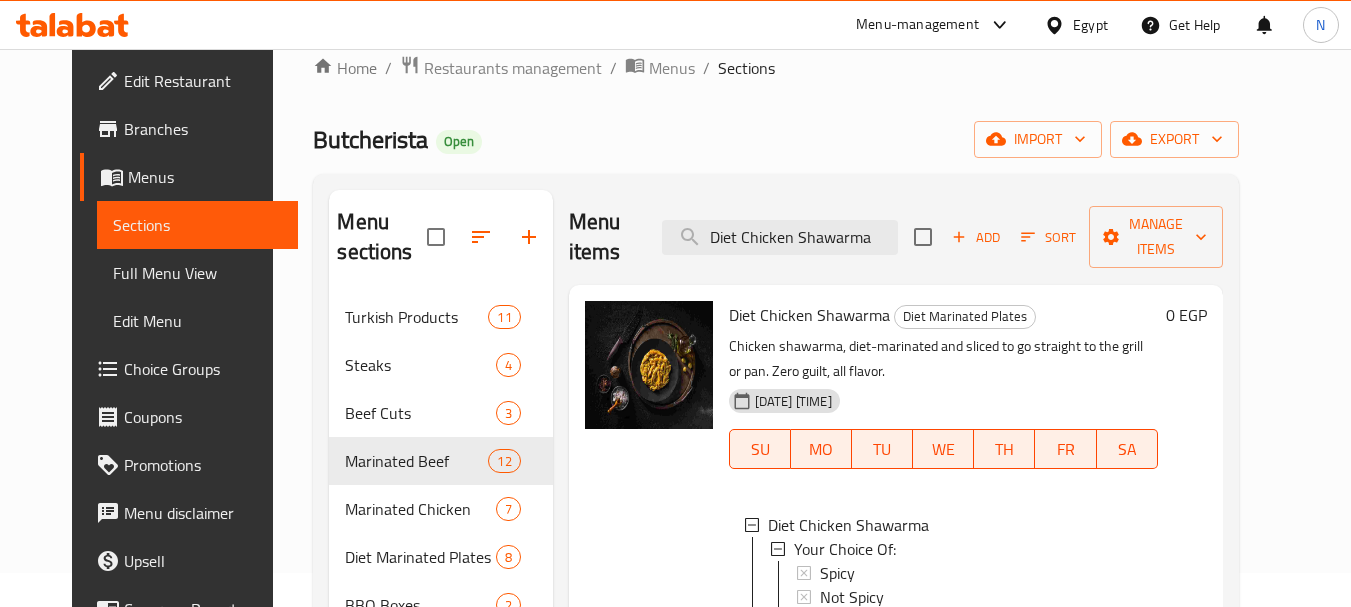 scroll, scrollTop: 0, scrollLeft: 0, axis: both 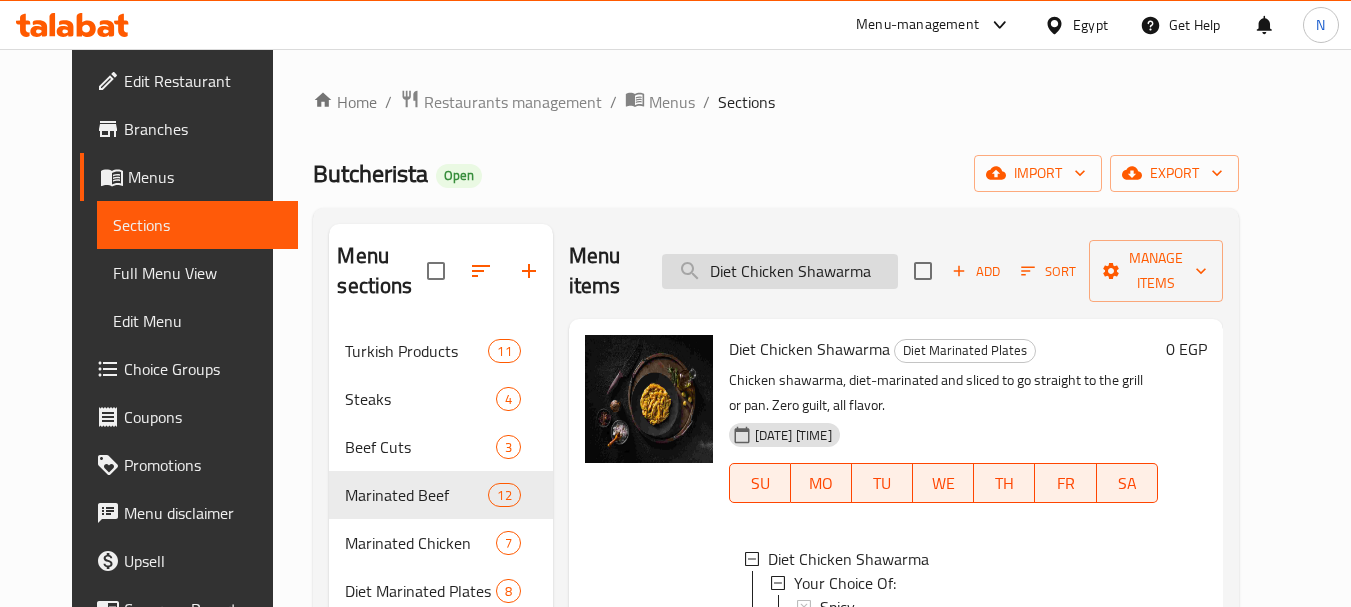 click on "Diet Chicken Shawarma" at bounding box center [780, 271] 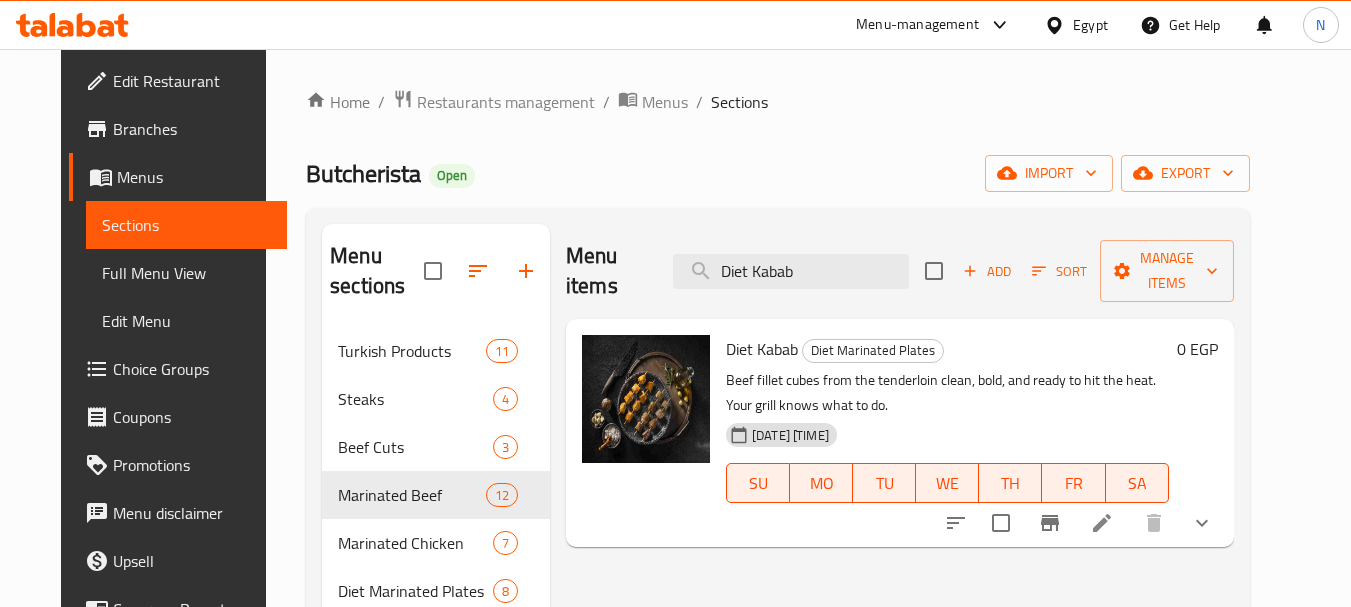 type on "Diet Kabab" 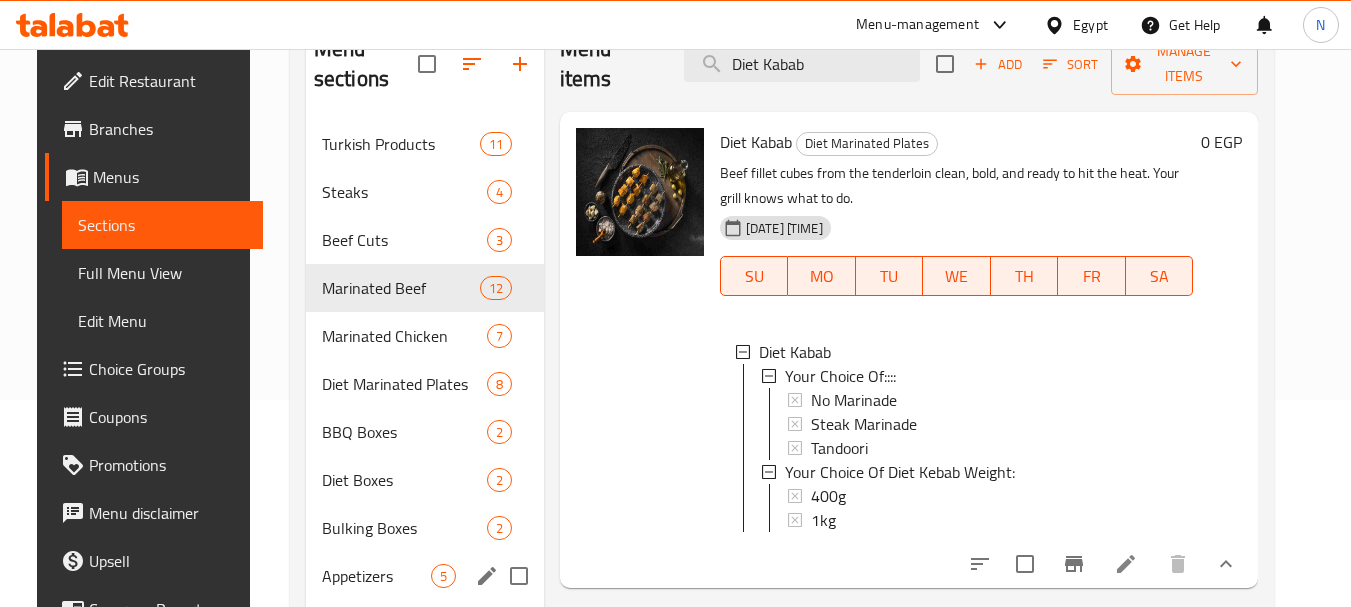 scroll, scrollTop: 280, scrollLeft: 0, axis: vertical 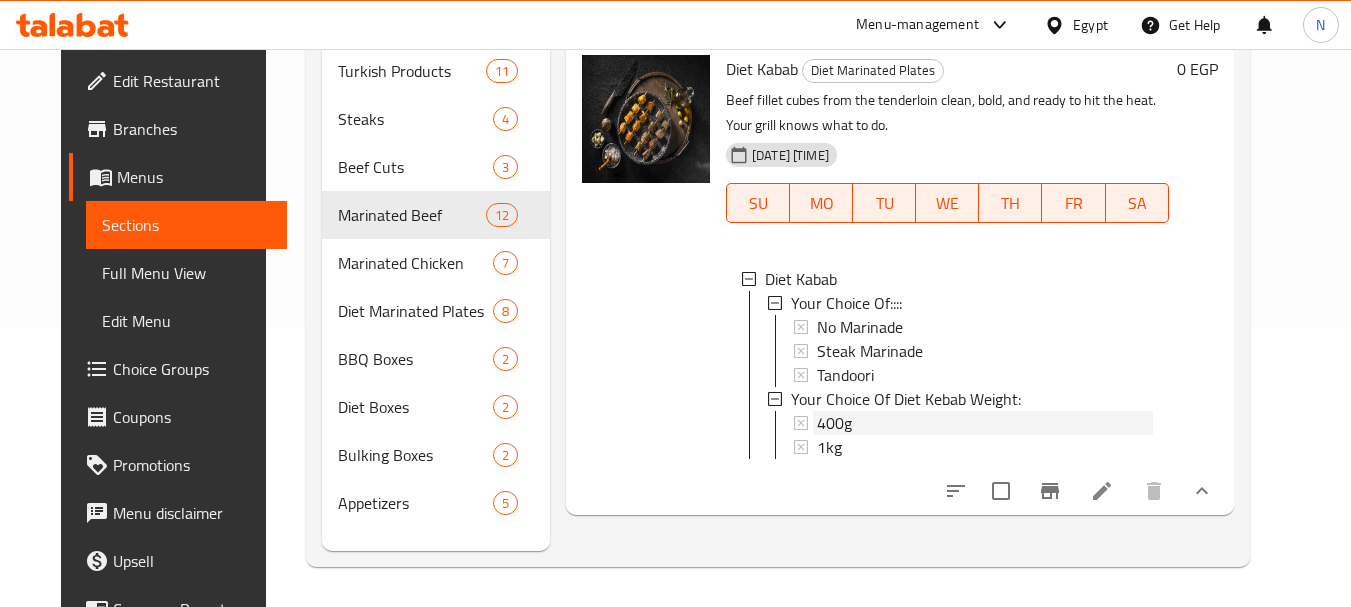 click on "400g" at bounding box center [834, 423] 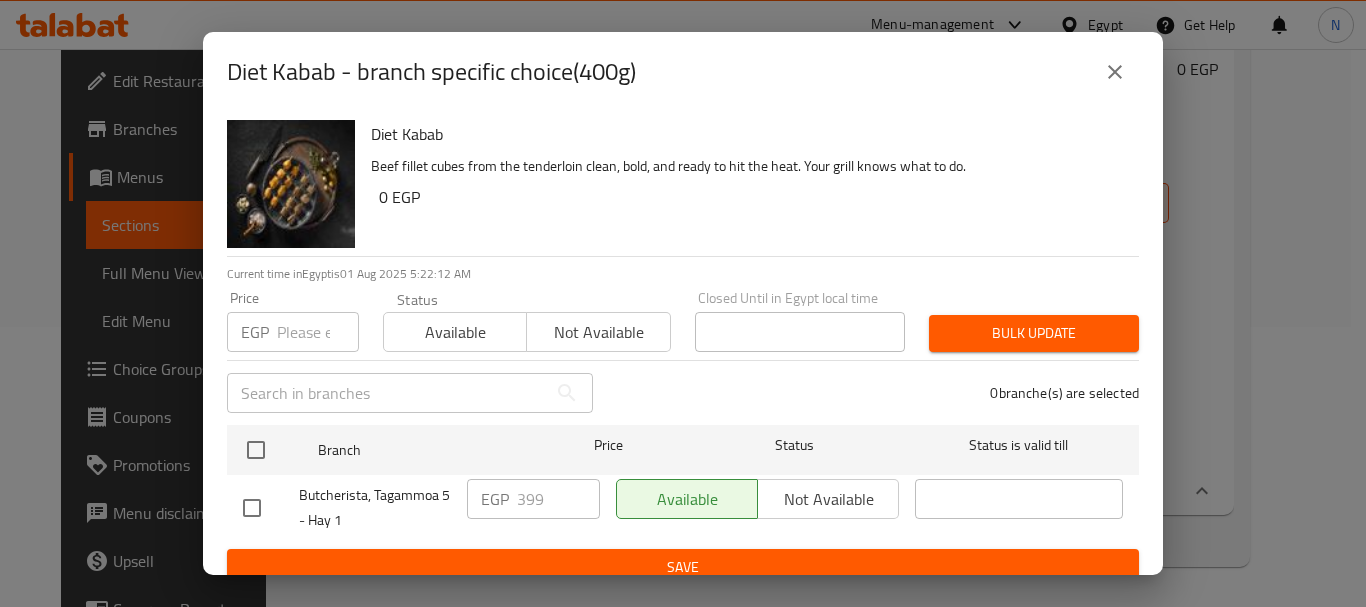 click at bounding box center [1115, 72] 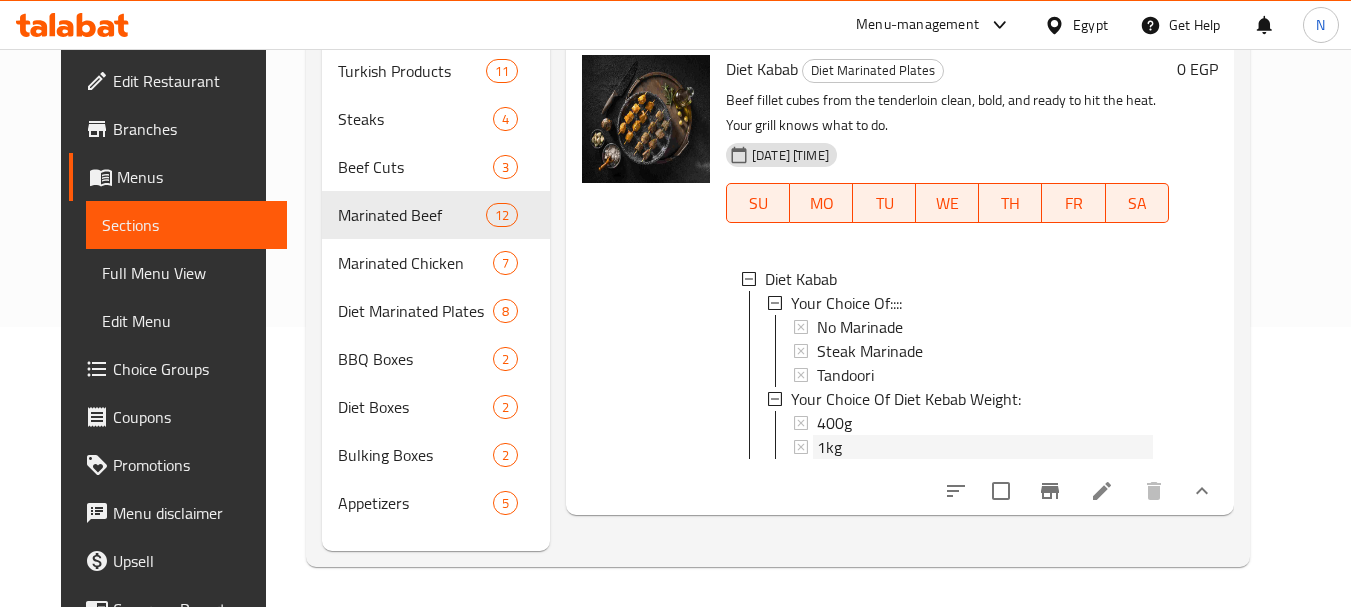click on "1kg" at bounding box center [985, 447] 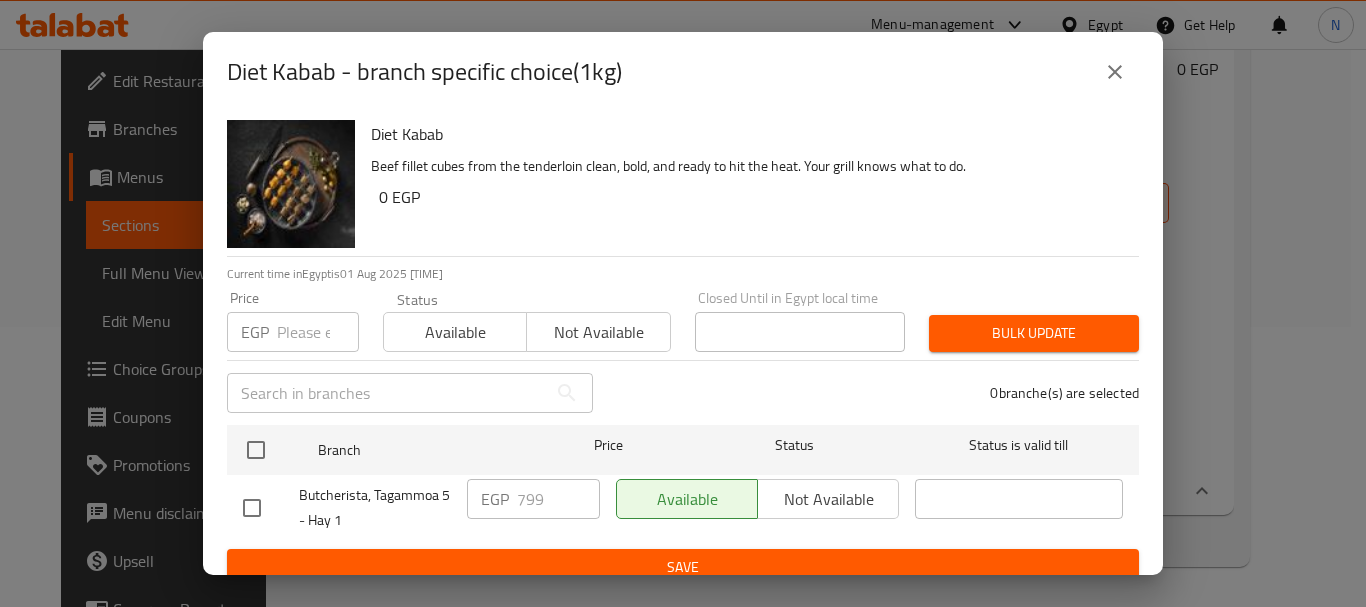 click 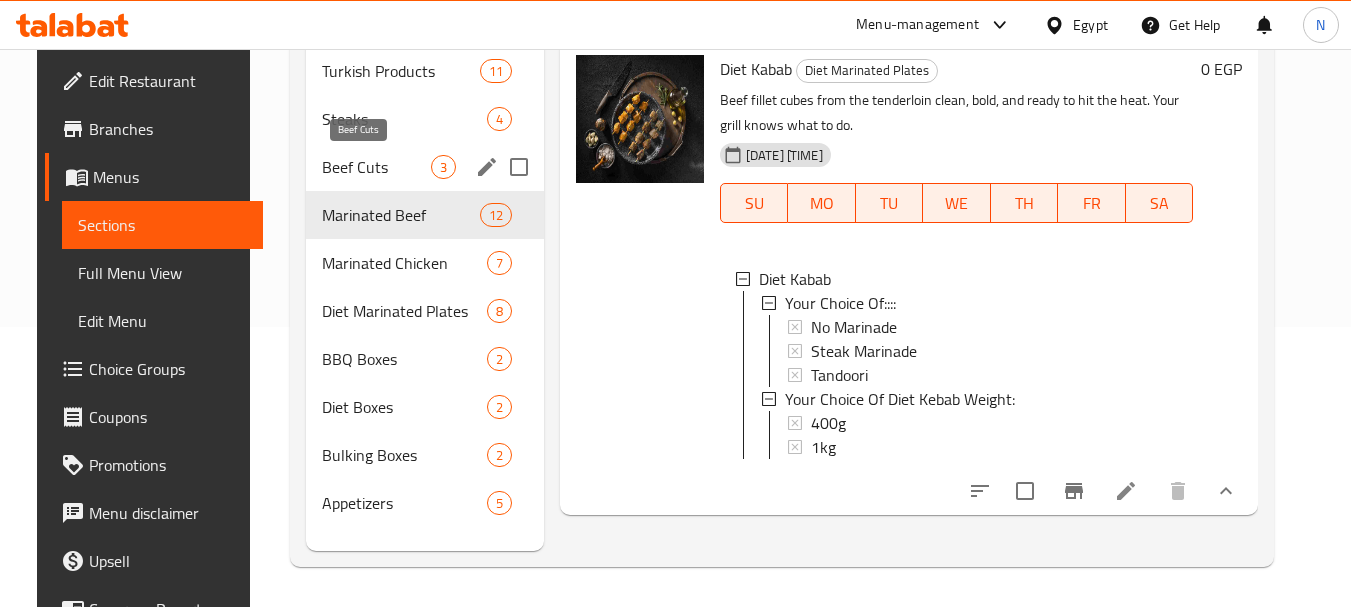 click on "Beef Cuts" at bounding box center (376, 167) 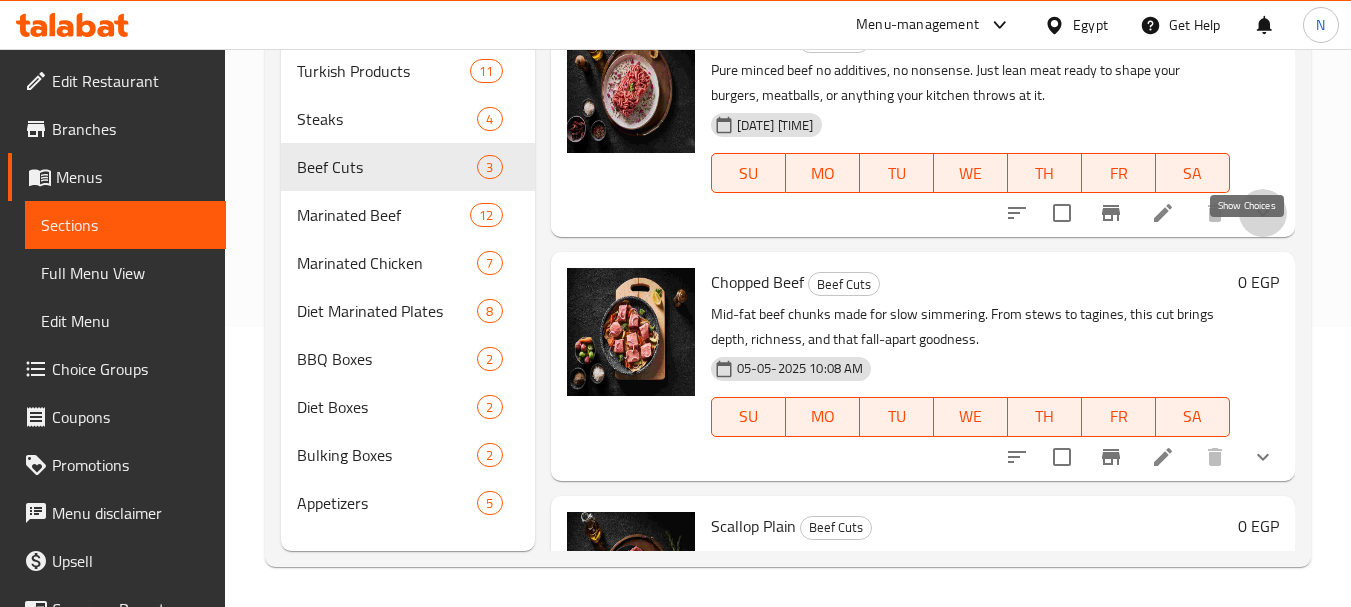 click 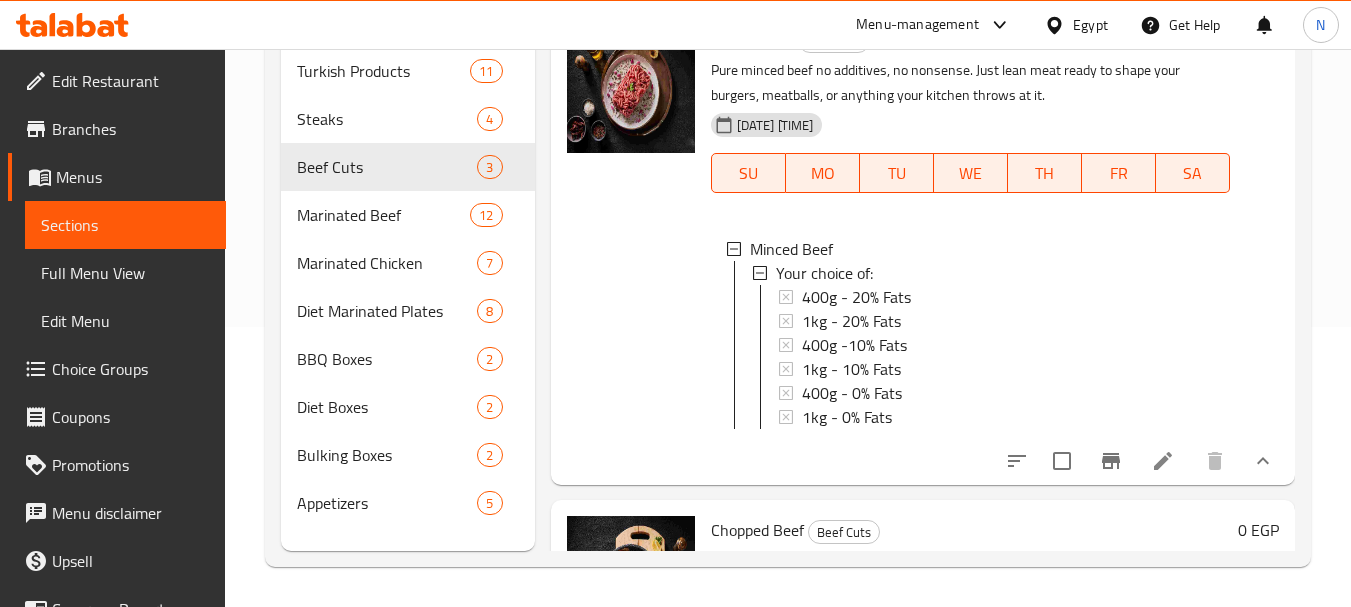 type 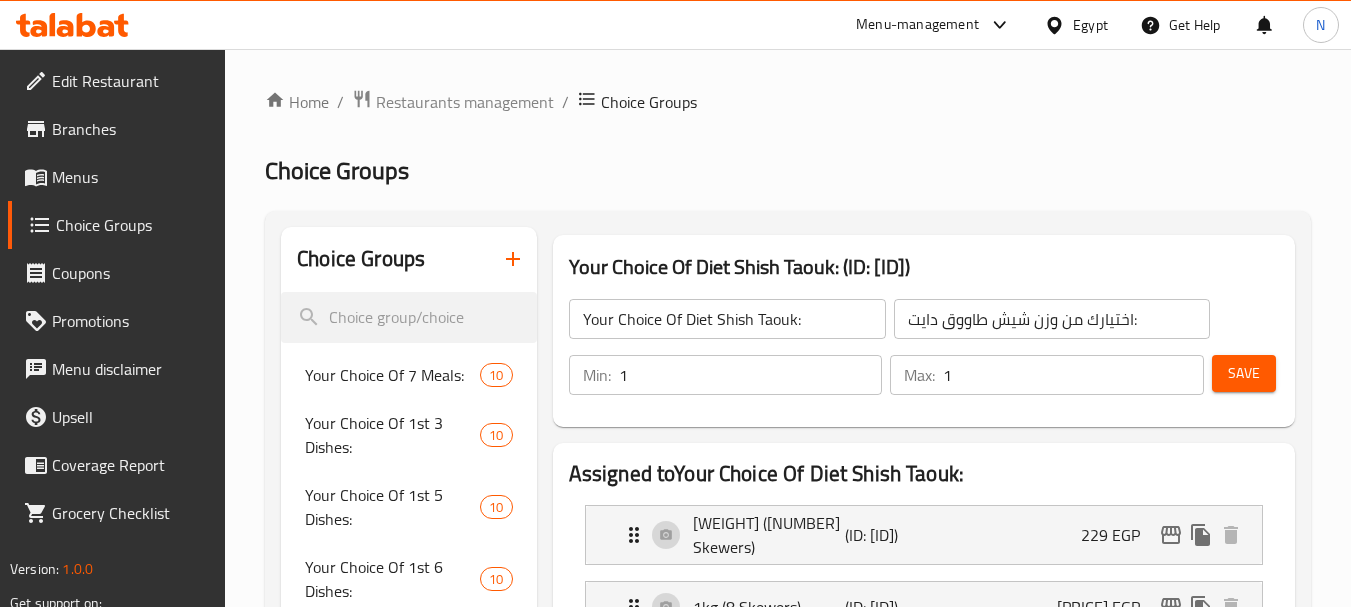 scroll, scrollTop: 1062, scrollLeft: 0, axis: vertical 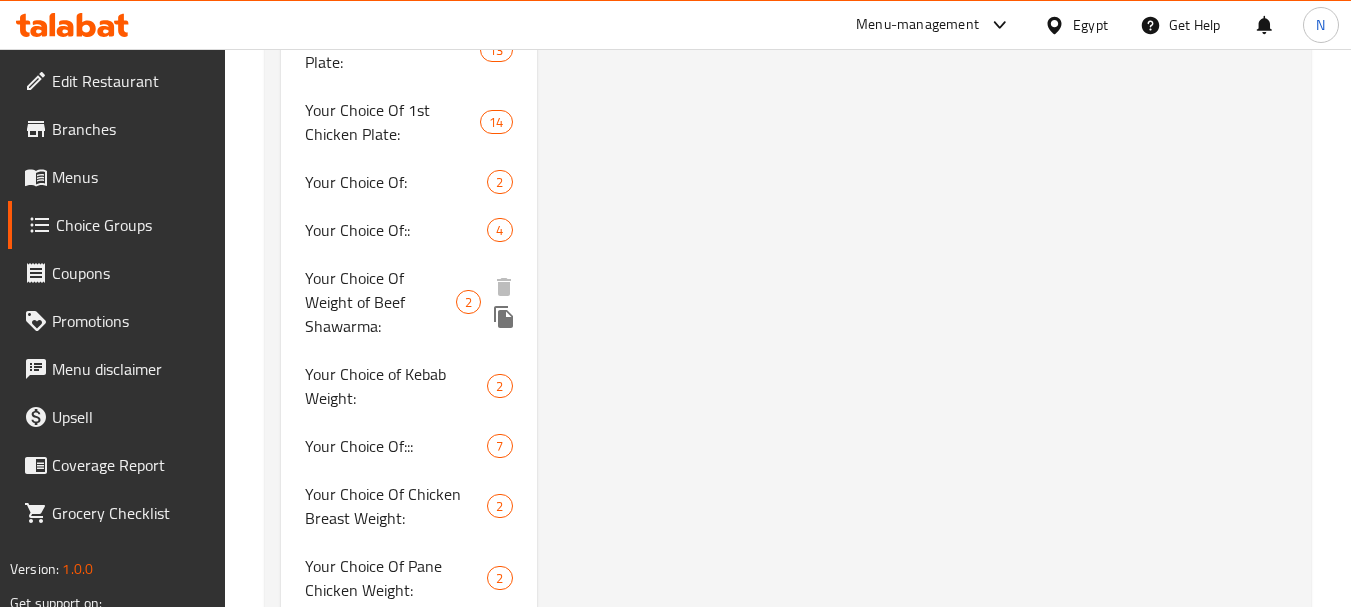 click on "Your Choice Of Weight of Beef Shawarma:" at bounding box center (380, 302) 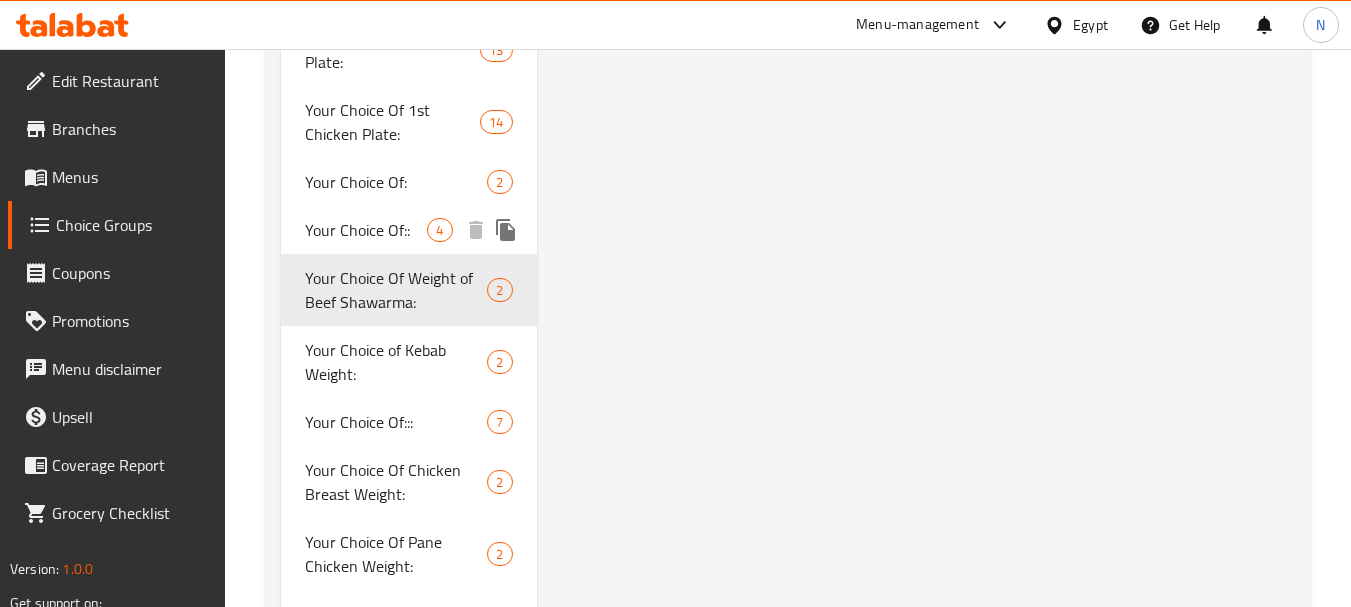 type on "Your Choice Of Weight of Beef Shawarma:" 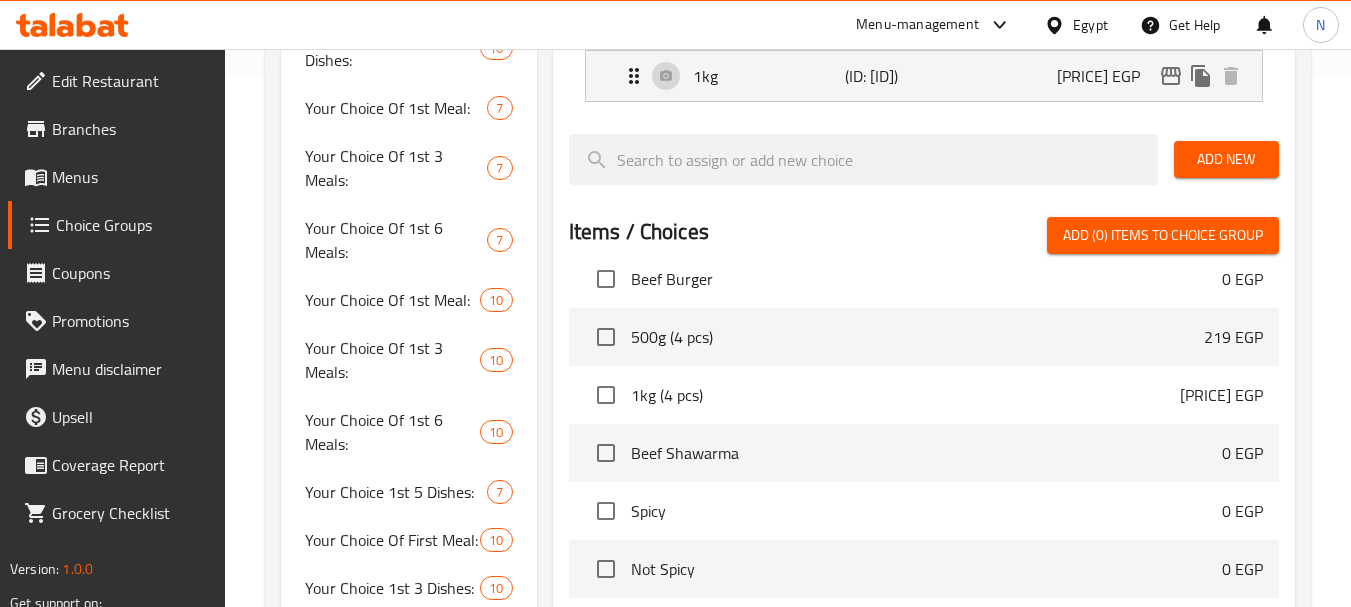 scroll, scrollTop: 0, scrollLeft: 0, axis: both 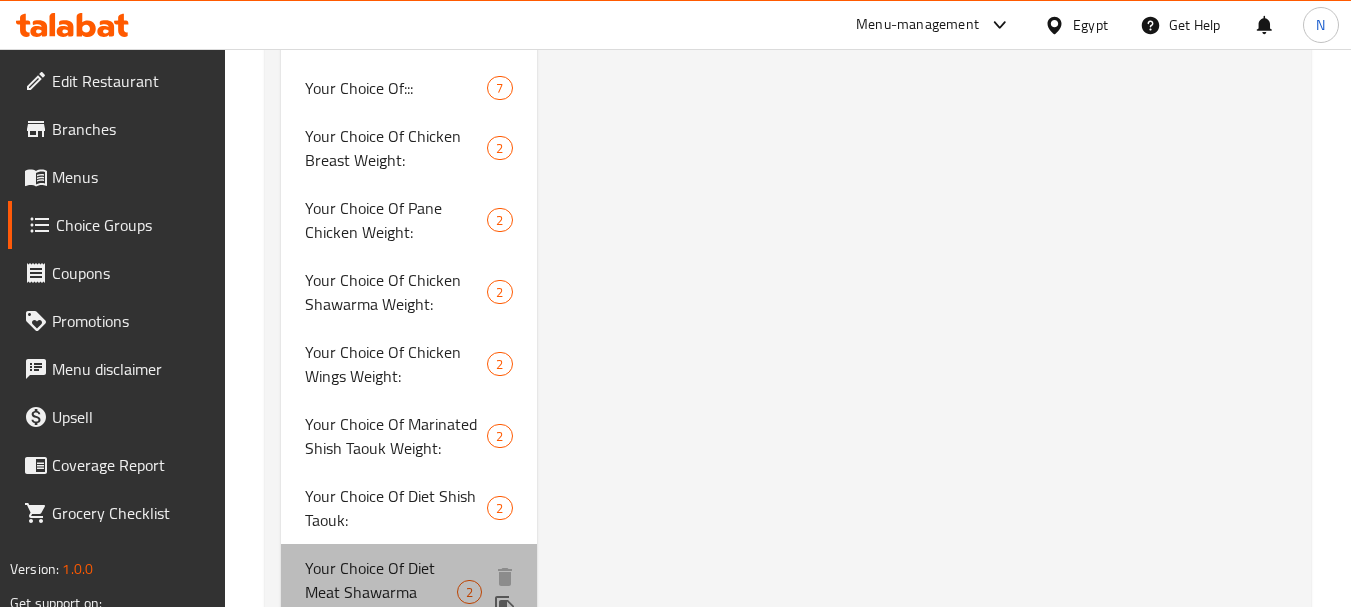 click on "Your Choice Of Diet Meat Shawarma Weight:" at bounding box center (381, 592) 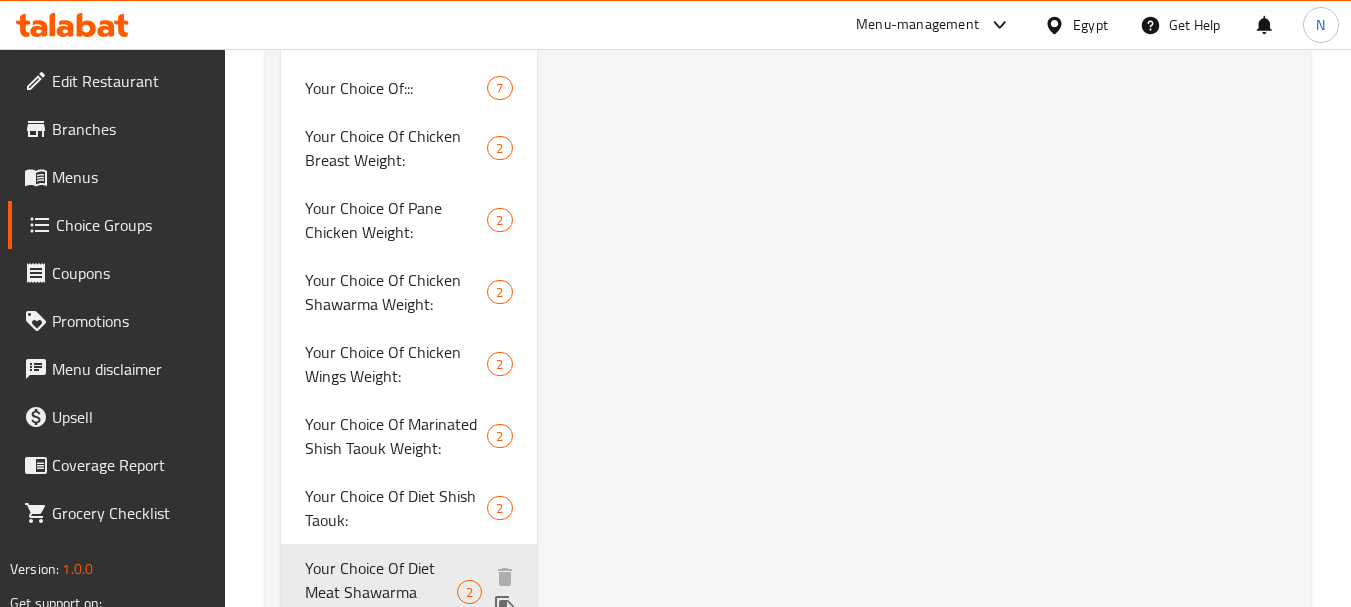 click on "Your Choice Of Diet Meat Shawarma Weight:" at bounding box center (381, 592) 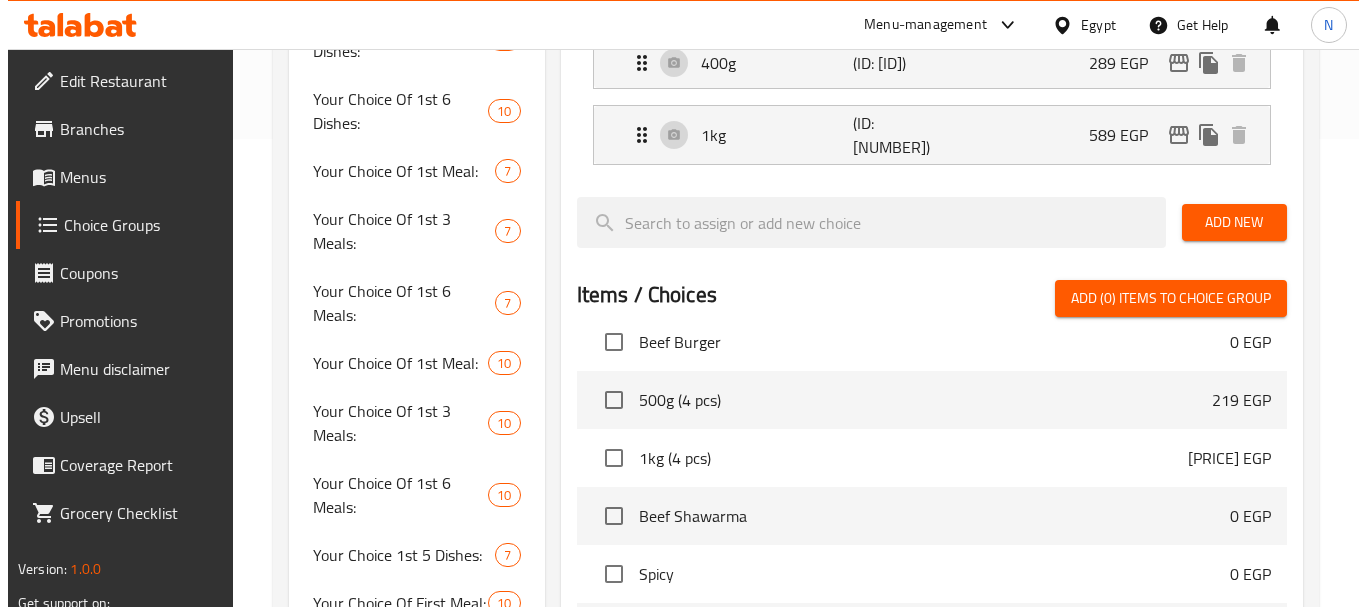 scroll, scrollTop: 0, scrollLeft: 0, axis: both 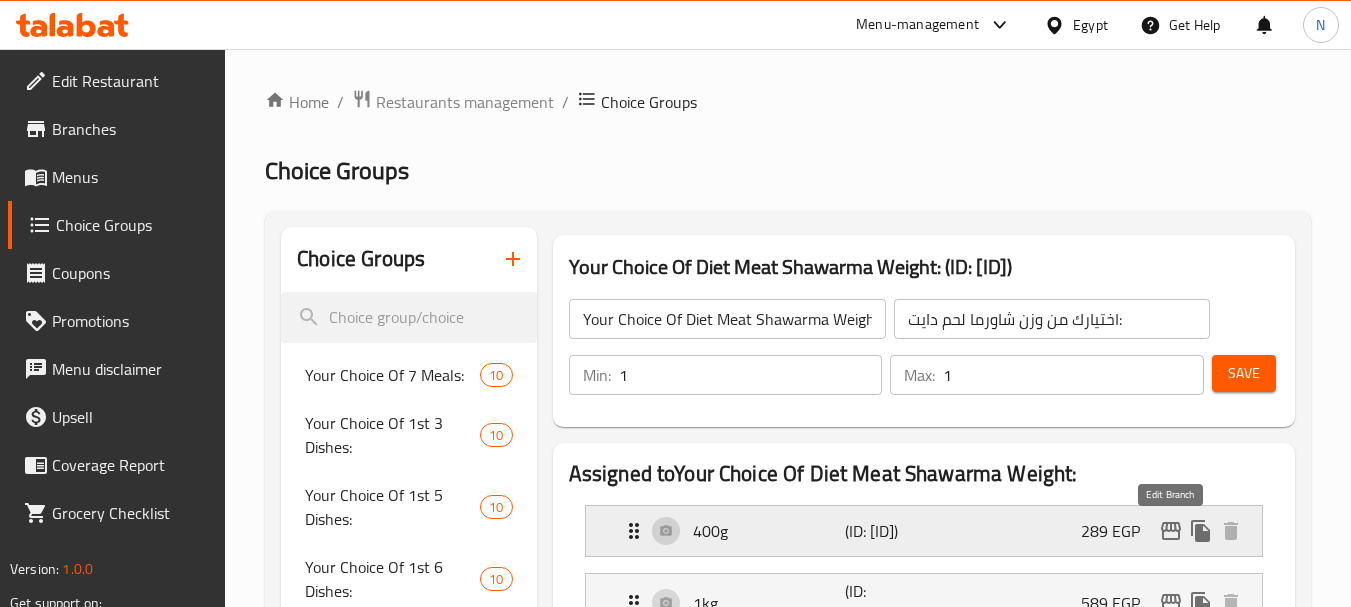 click 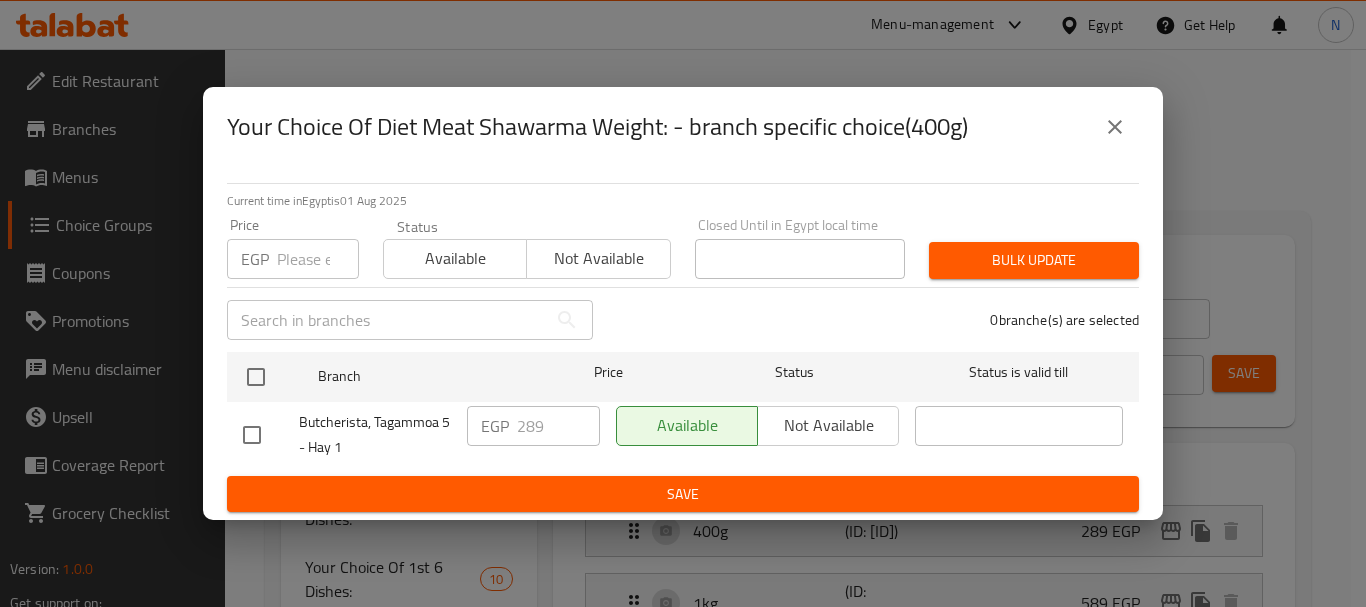 click at bounding box center (318, 259) 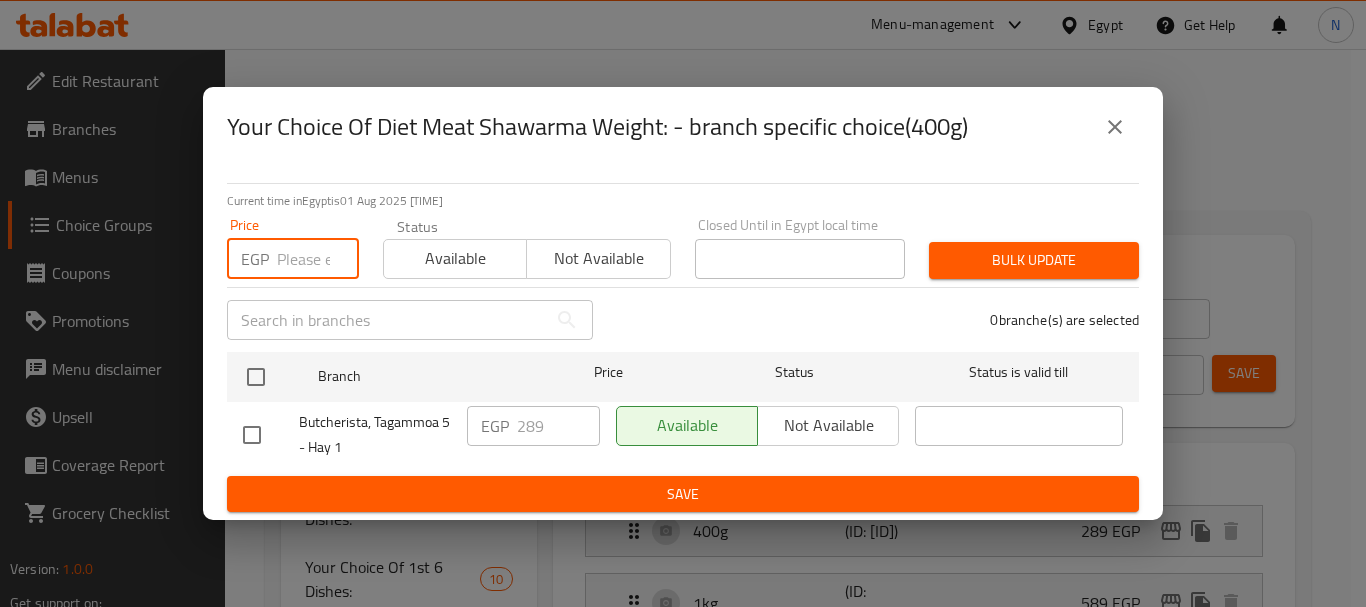 paste on "289" 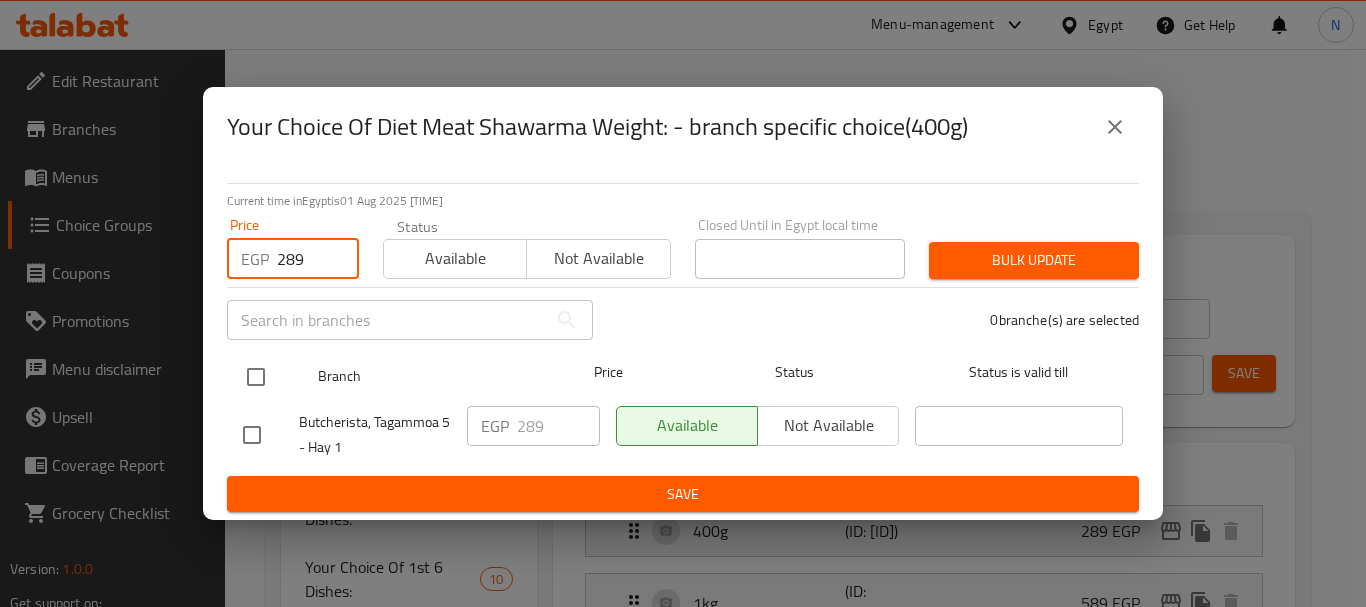 type on "289" 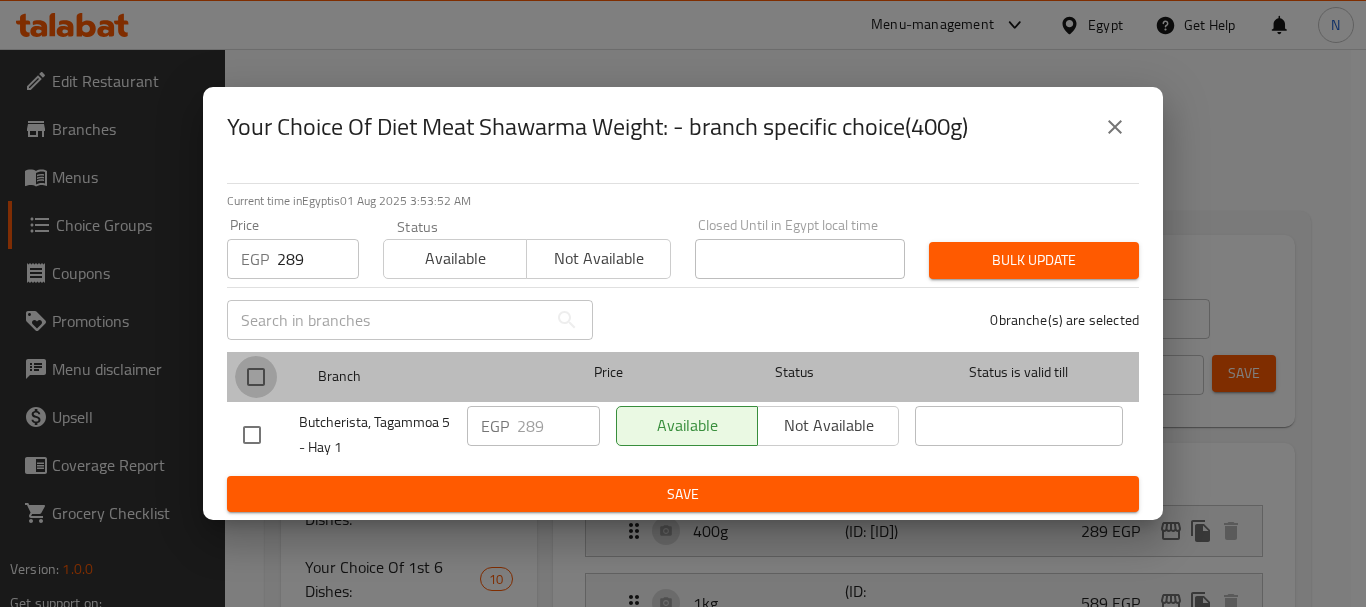 click at bounding box center [256, 377] 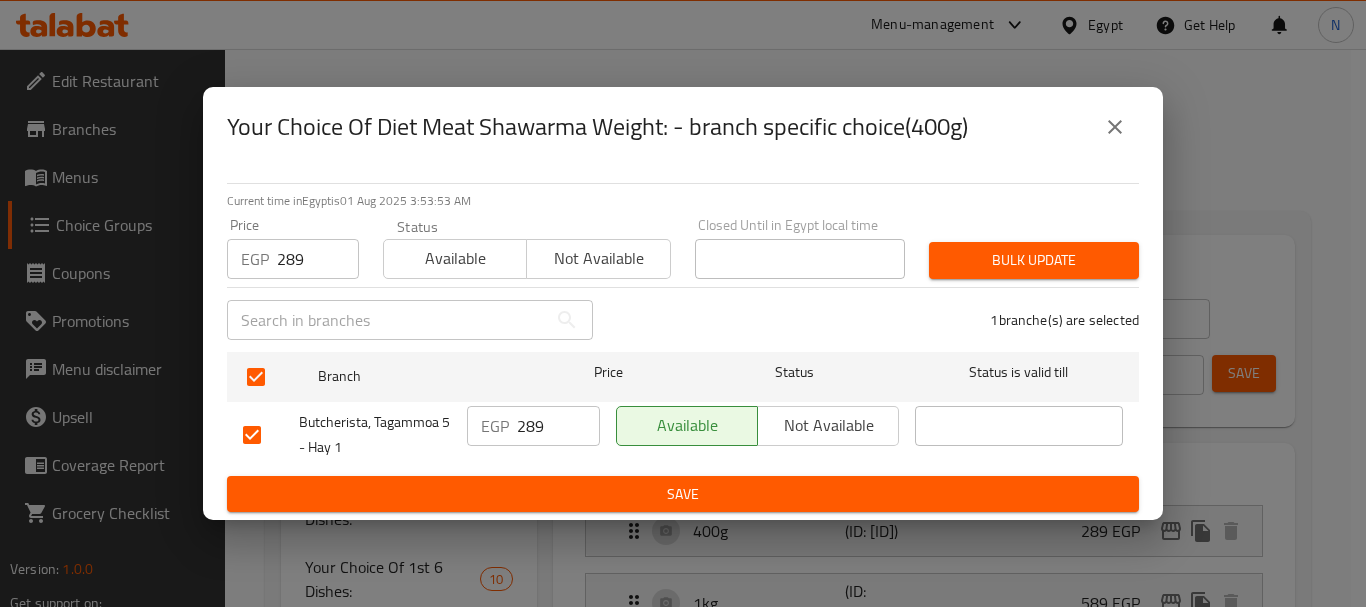 click on "Bulk update" at bounding box center (1034, 260) 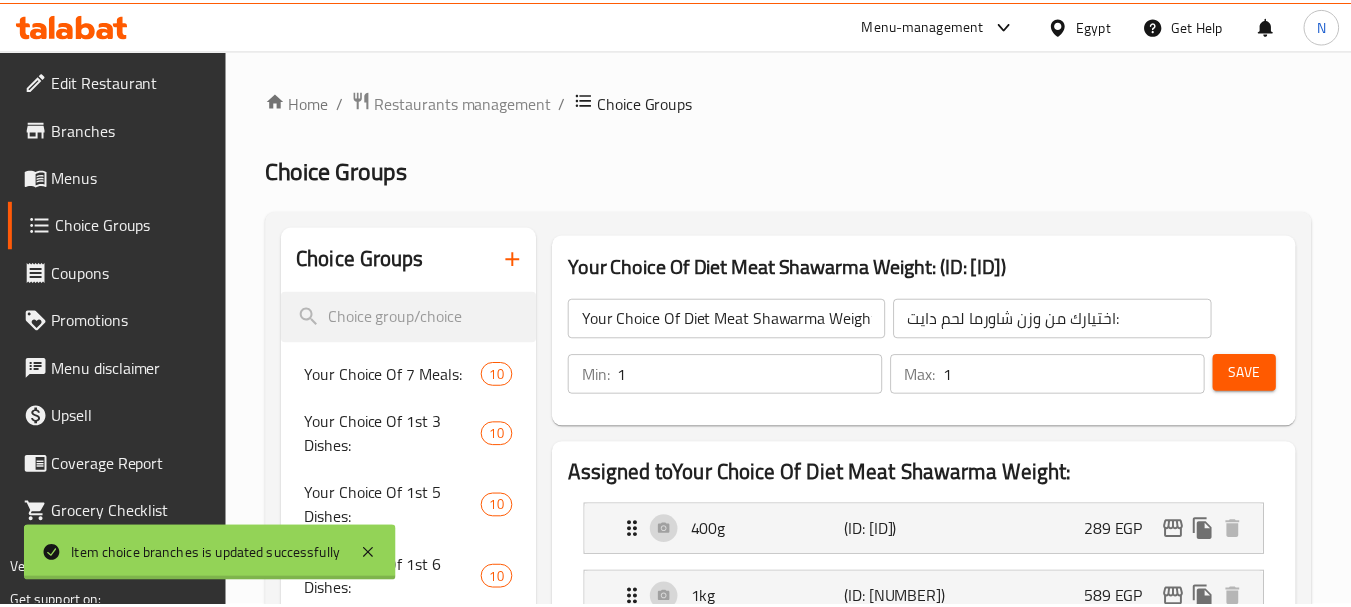 scroll, scrollTop: 2507, scrollLeft: 0, axis: vertical 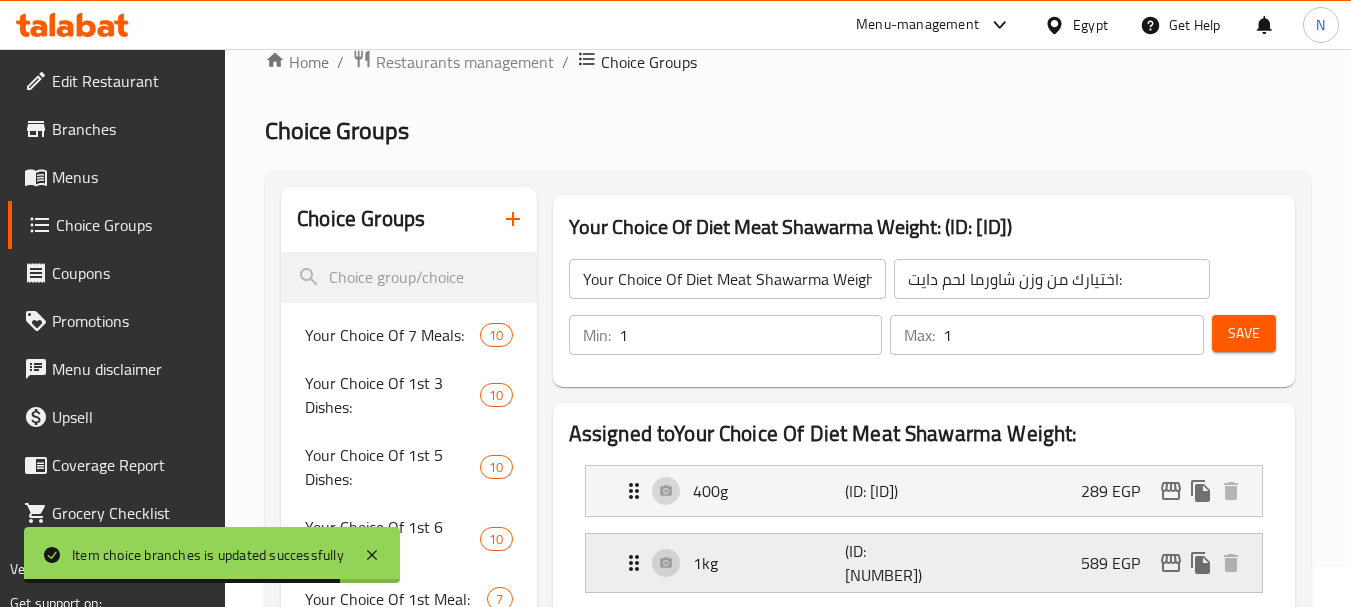 click 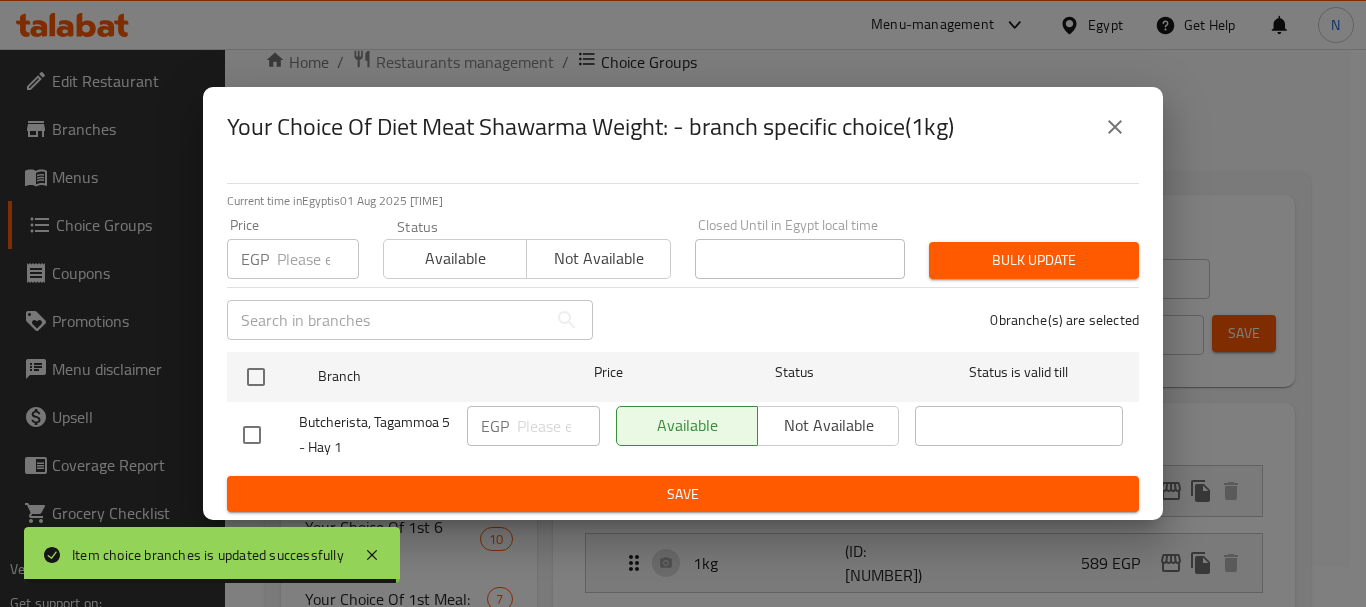 click at bounding box center [318, 259] 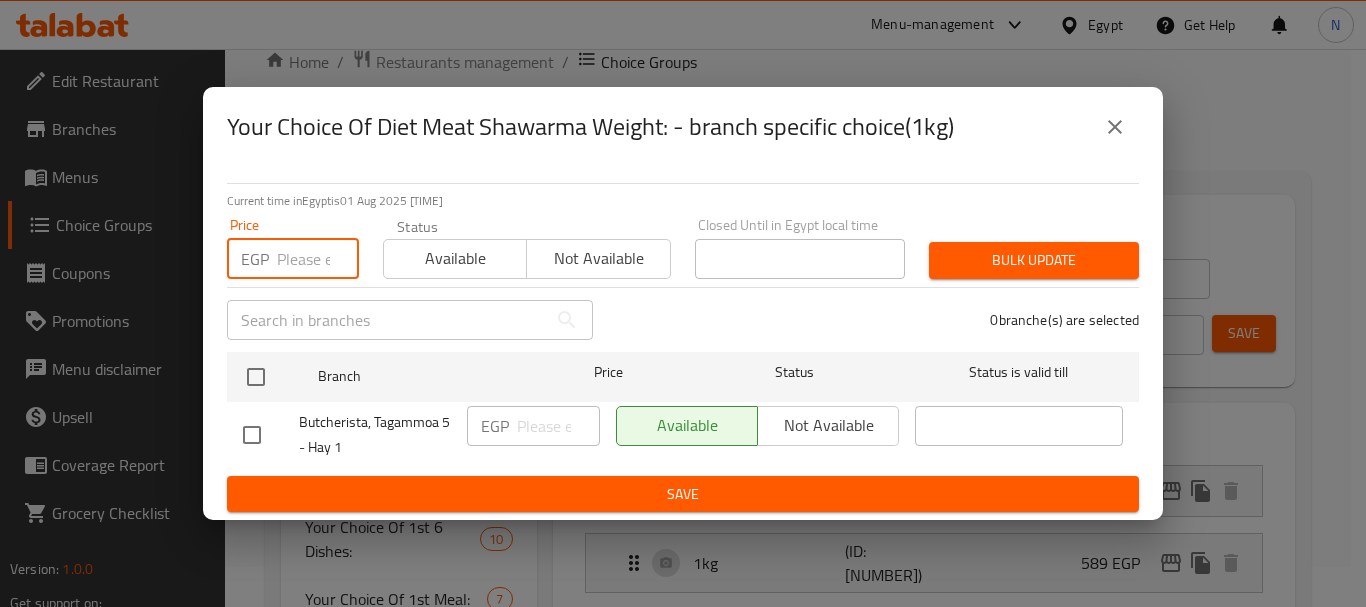 paste on "[NUMBER]" 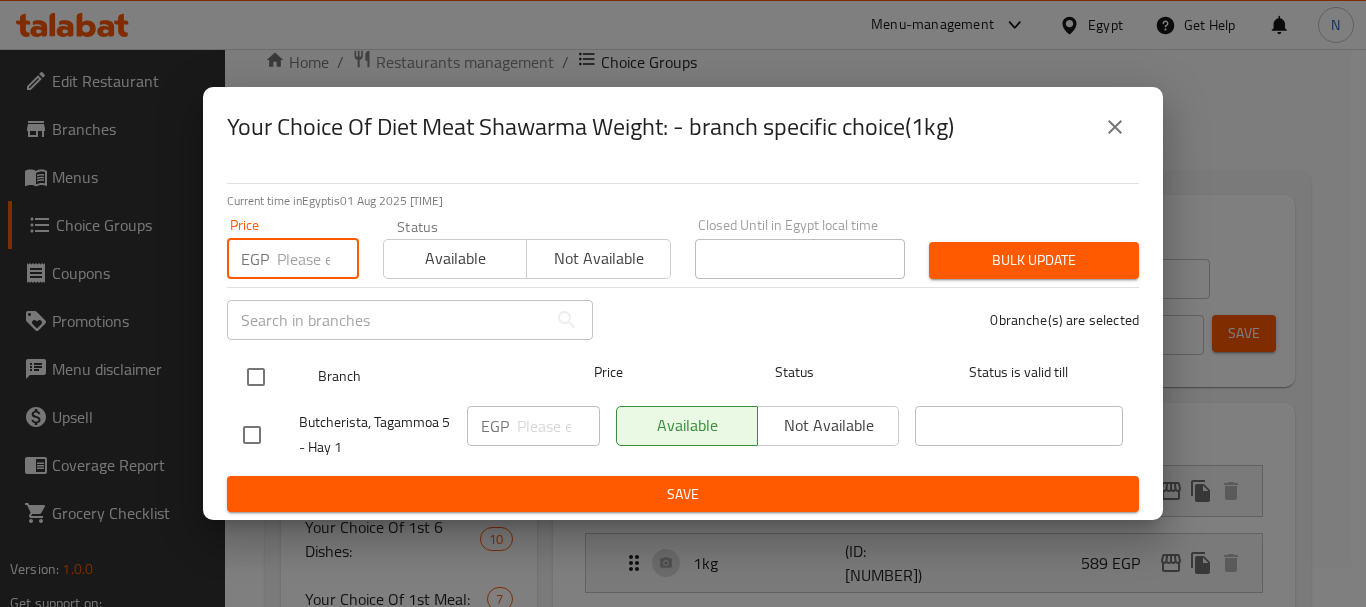 type on "[NUMBER]" 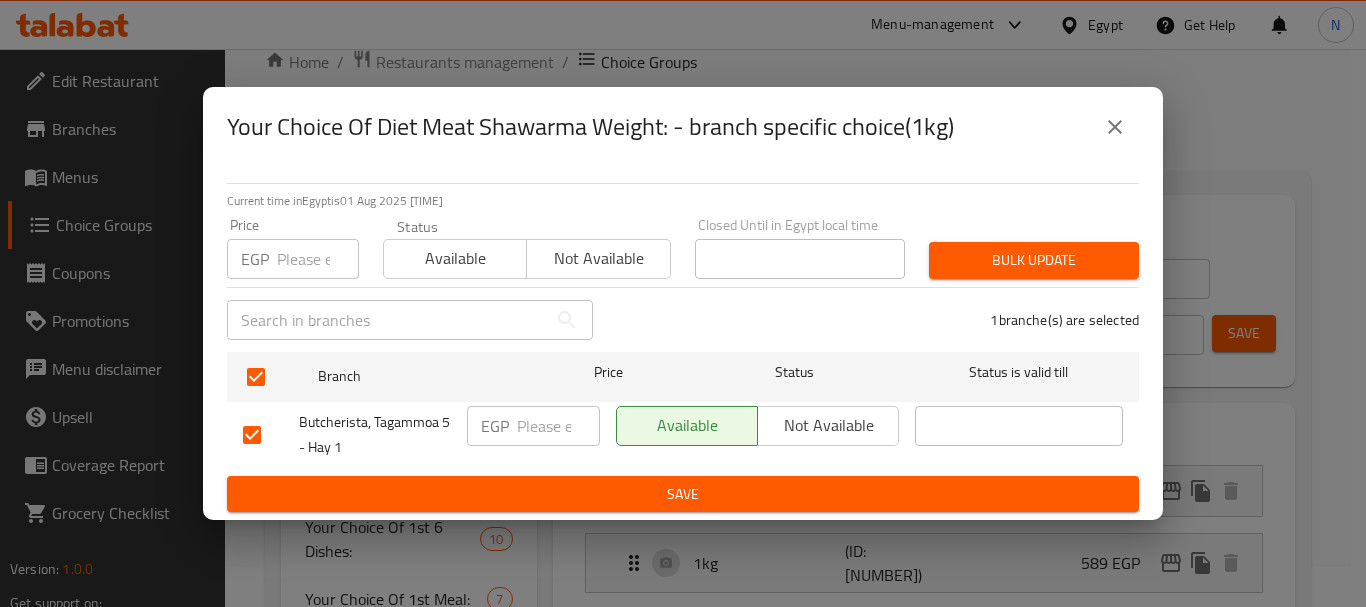 click on "Bulk update" at bounding box center (1034, 260) 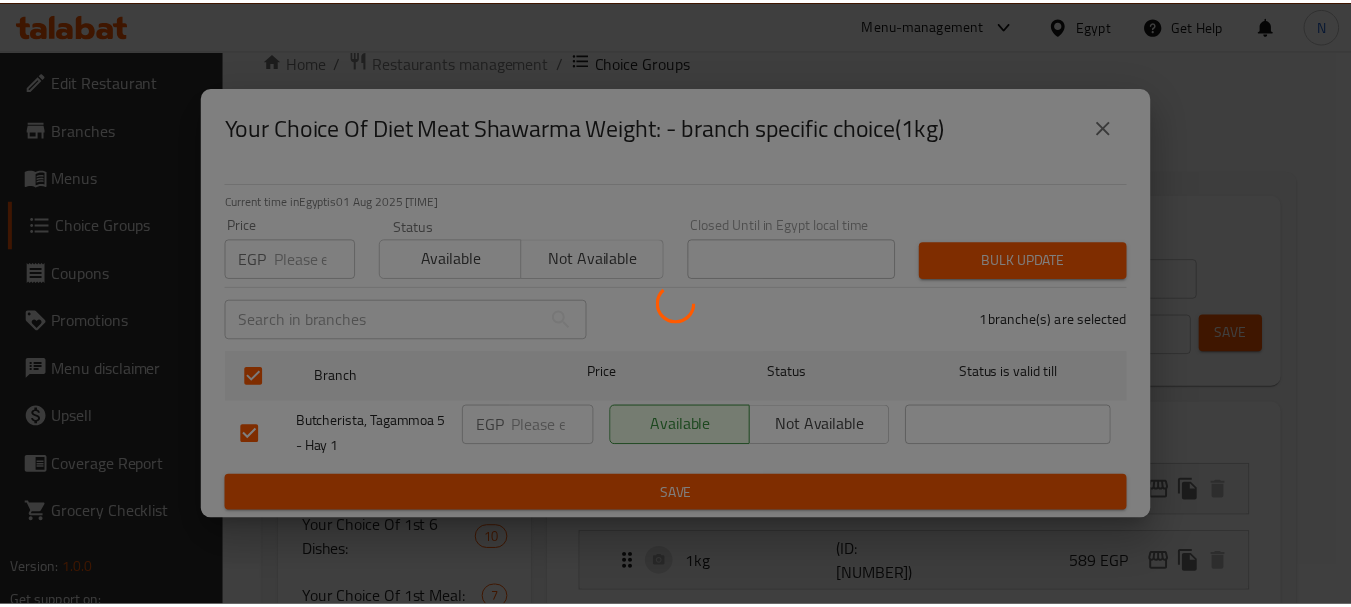 scroll, scrollTop: 2507, scrollLeft: 0, axis: vertical 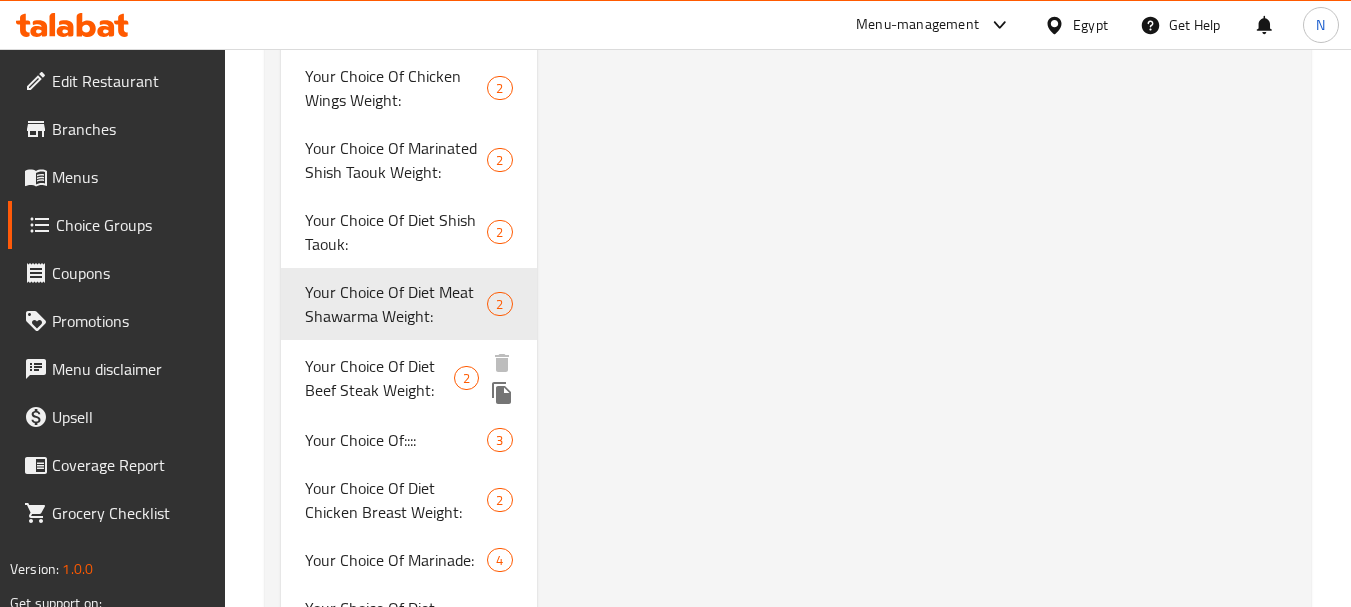 click on "Your Choice Of Diet Beef Steak Weight:" at bounding box center [379, 378] 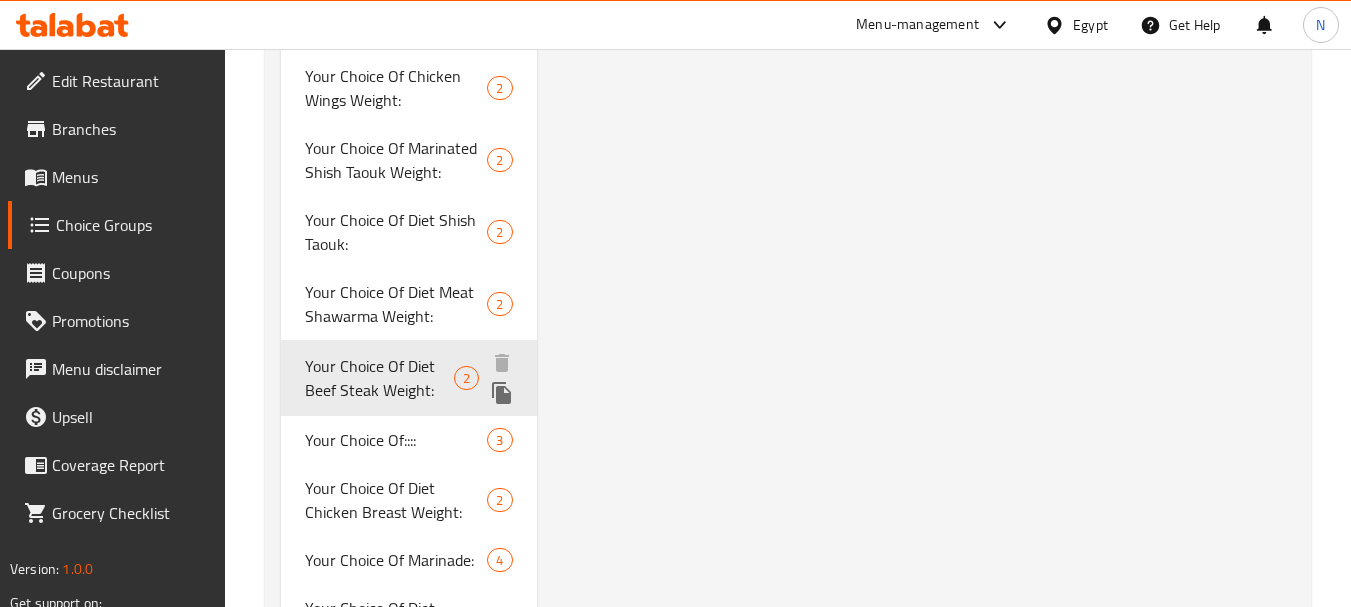 type on "Your Choice Of Diet Beef Steak Weight:" 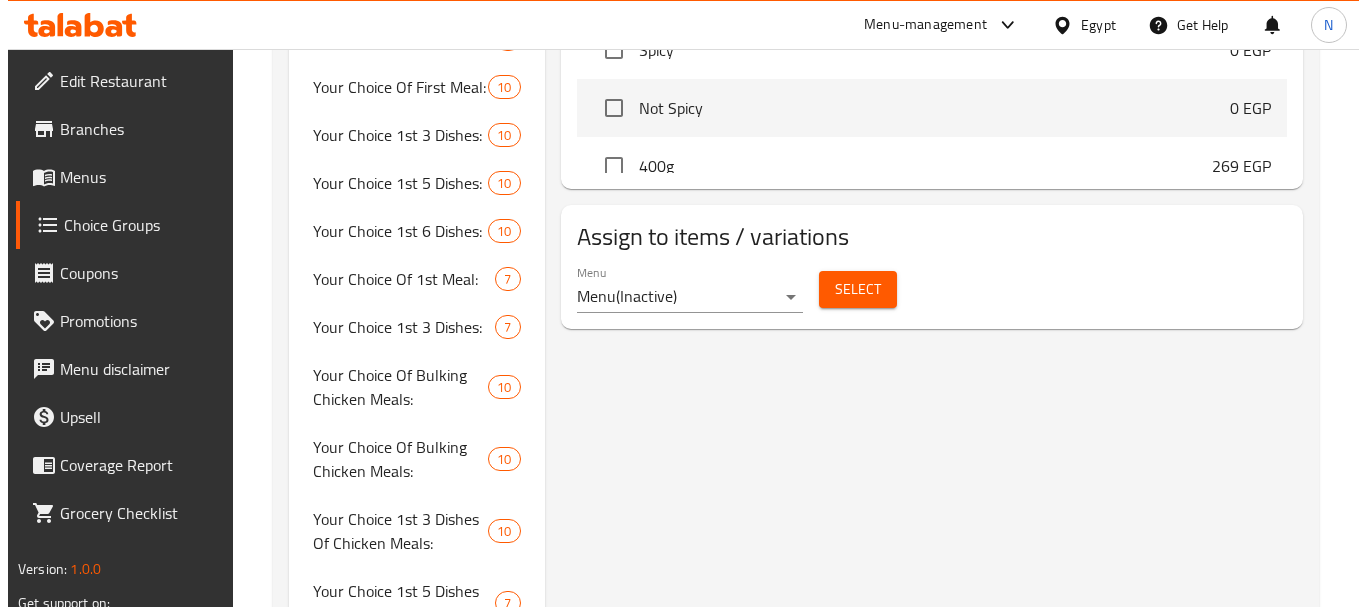 scroll, scrollTop: 0, scrollLeft: 0, axis: both 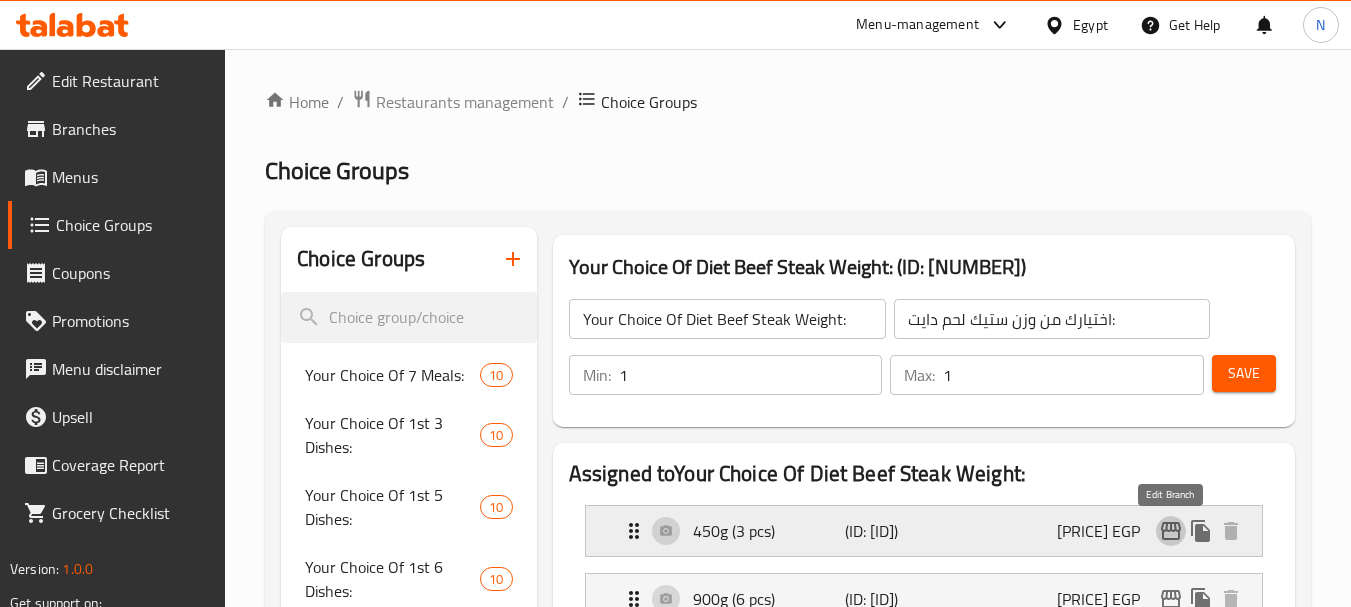 click 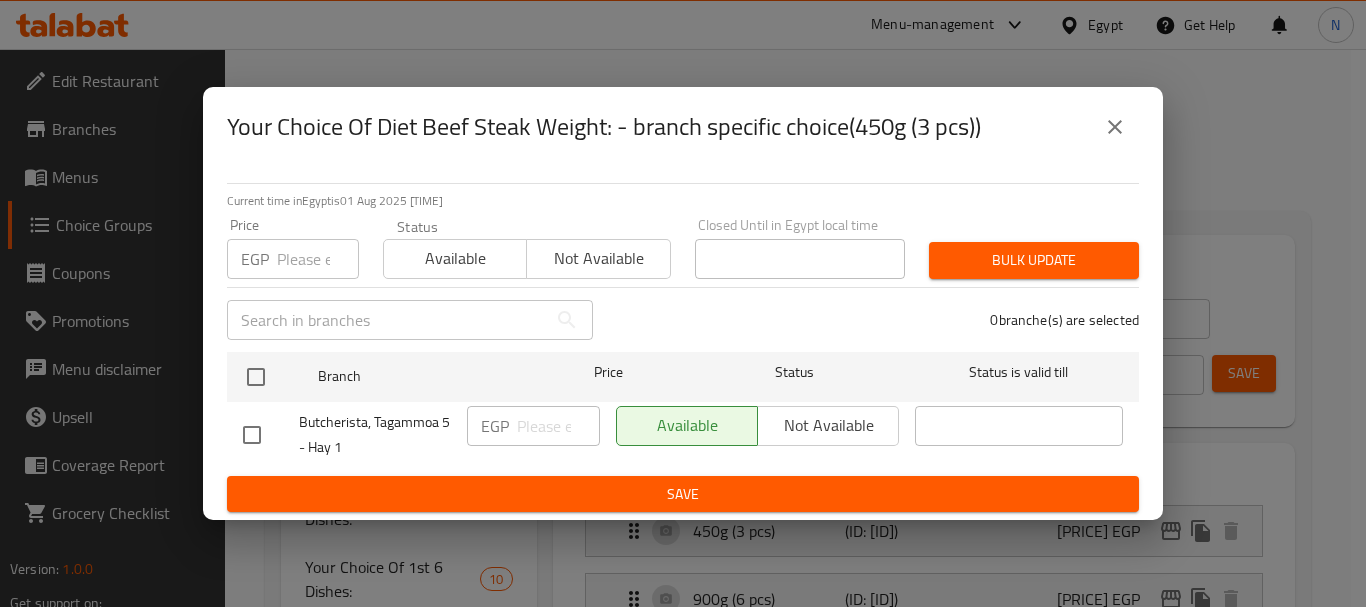 click at bounding box center [318, 259] 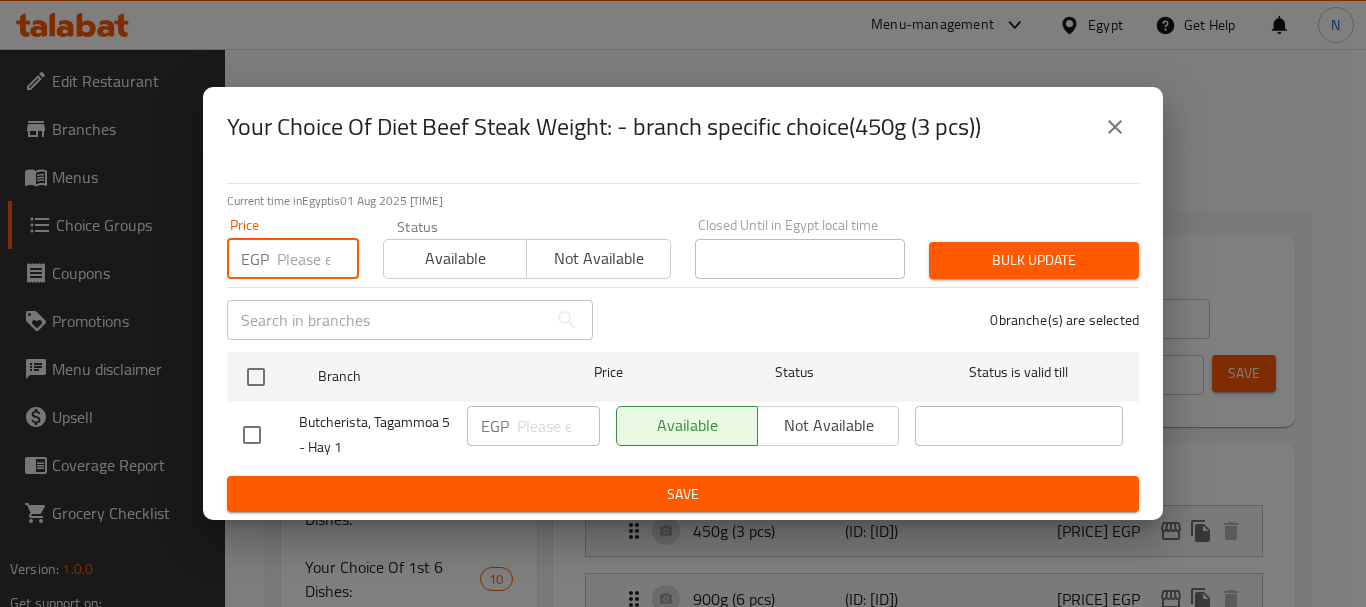 paste on "[NUMBER]" 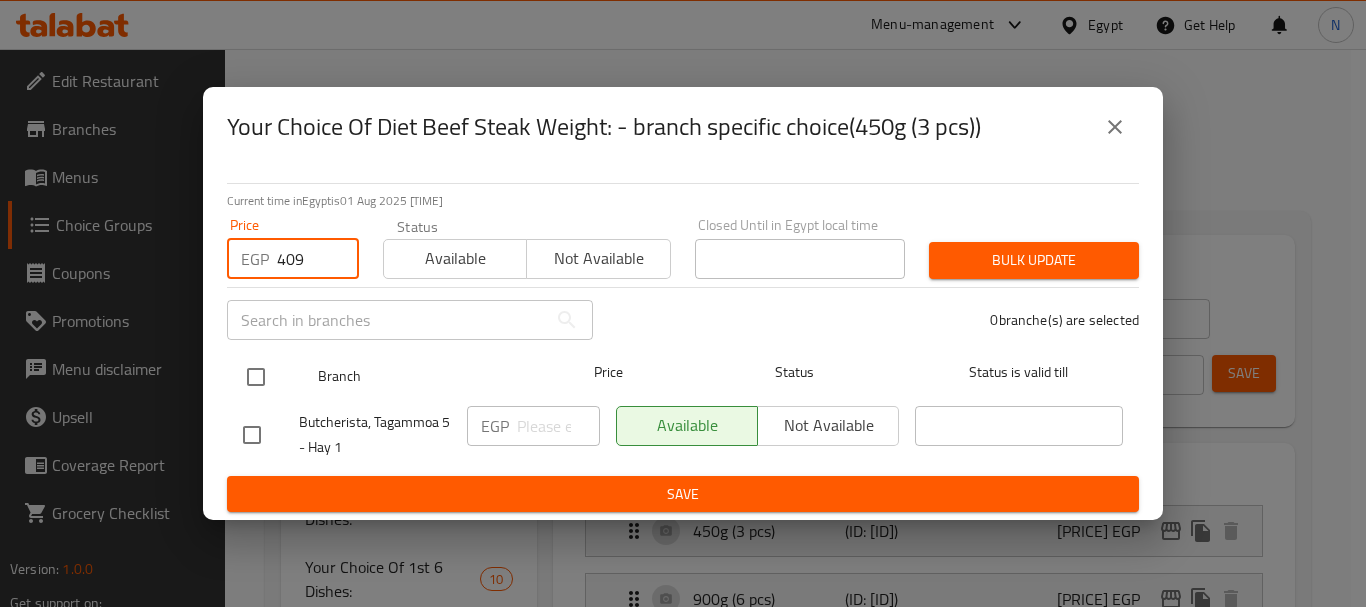 type on "[NUMBER]" 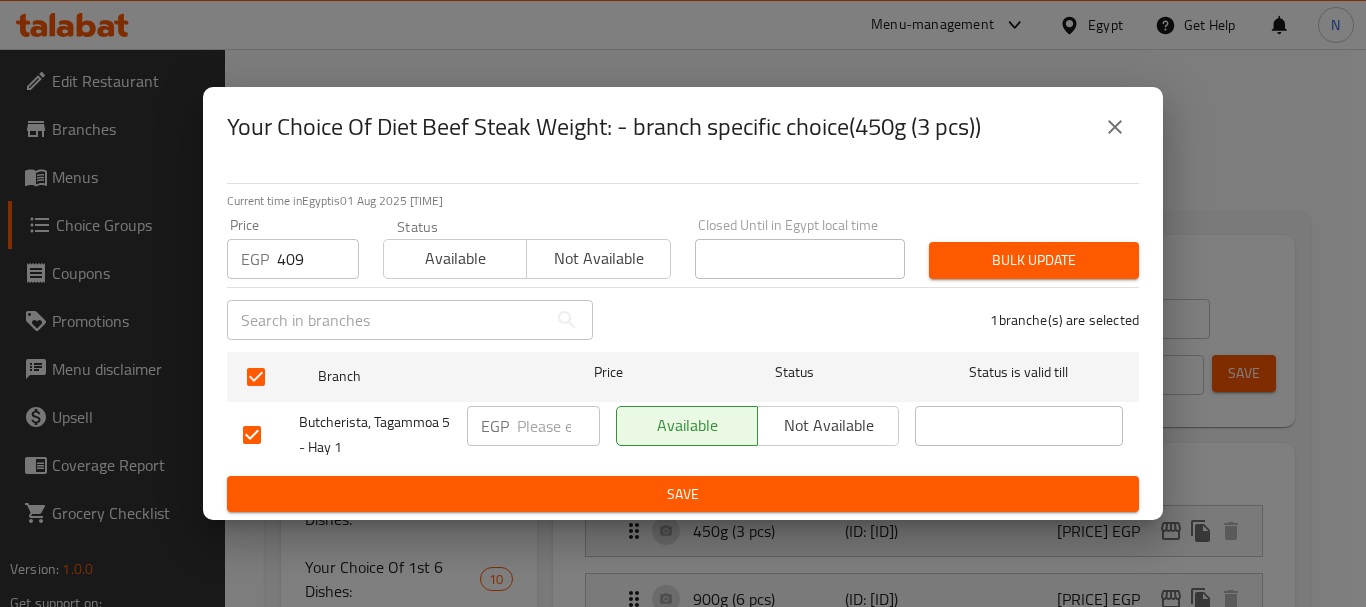 click on "Bulk update" at bounding box center (1034, 260) 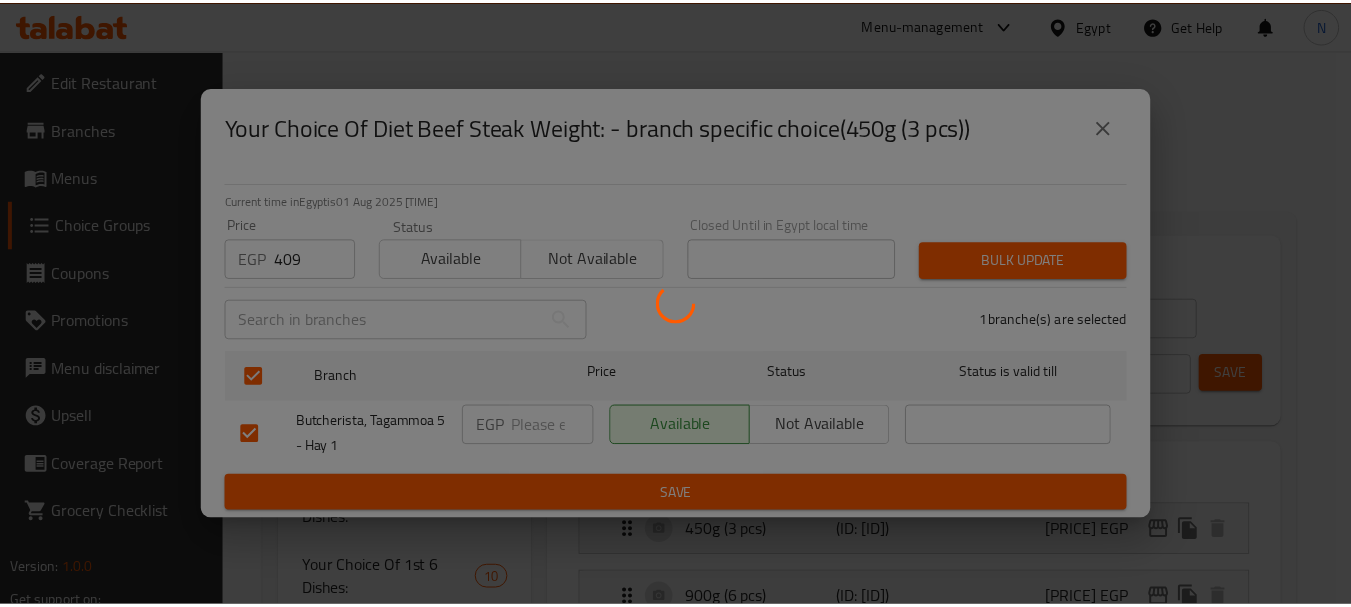 scroll, scrollTop: 2579, scrollLeft: 0, axis: vertical 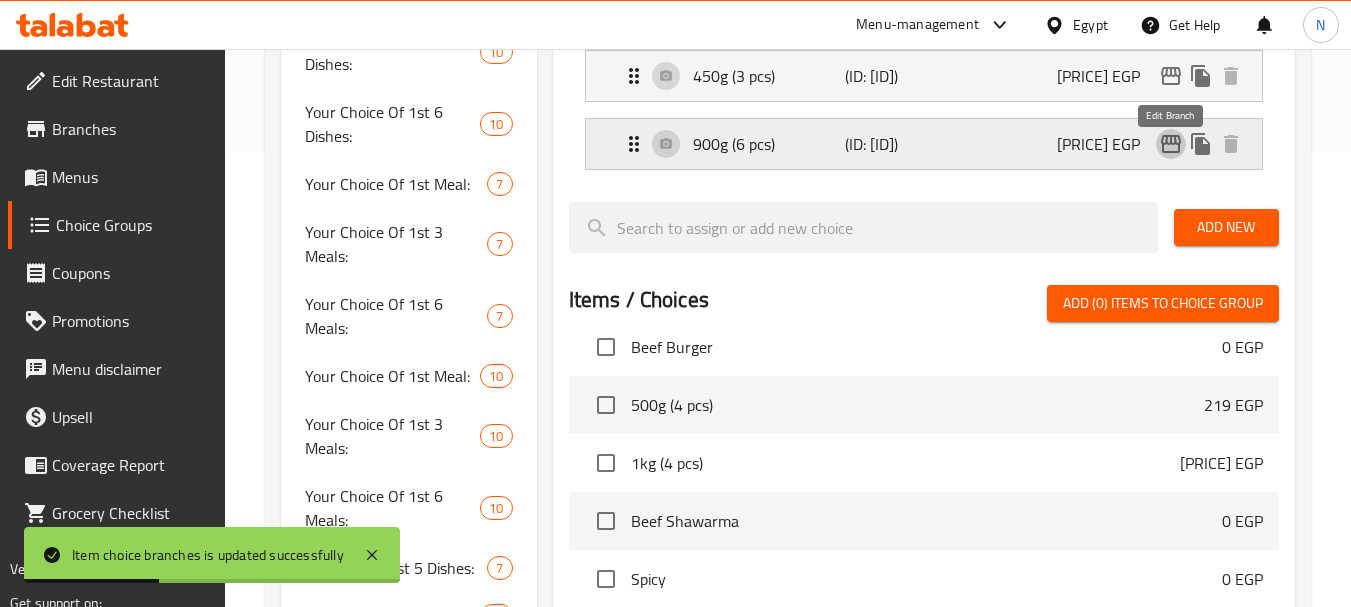 click 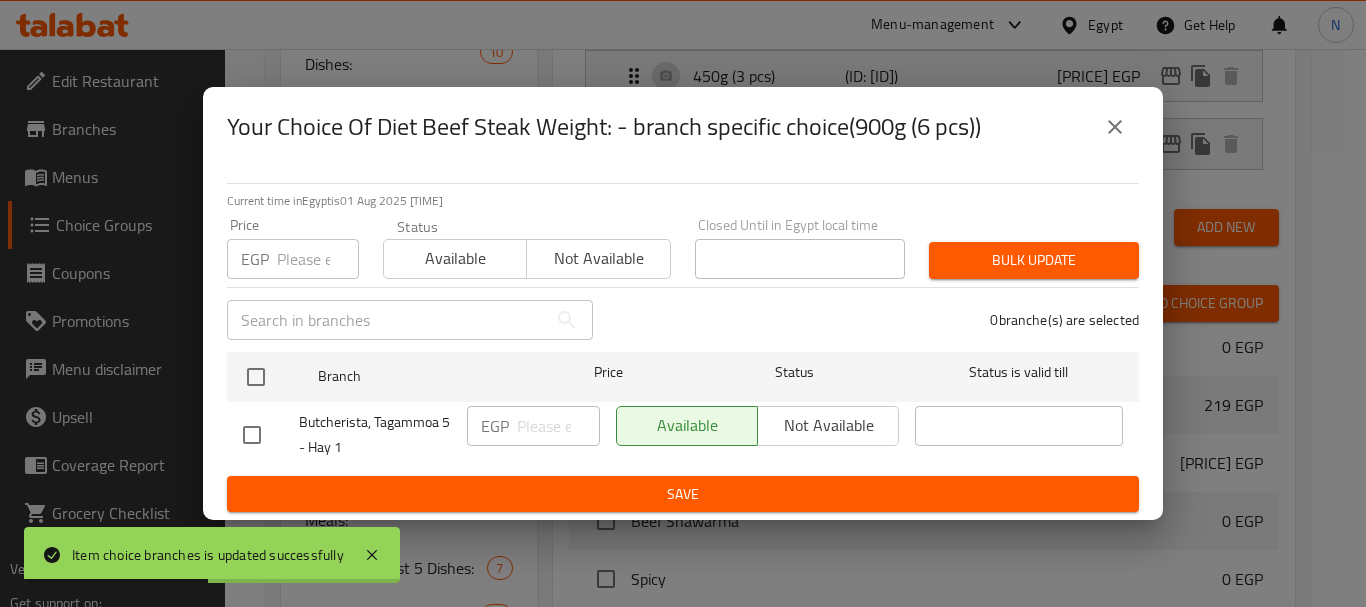 click at bounding box center (318, 259) 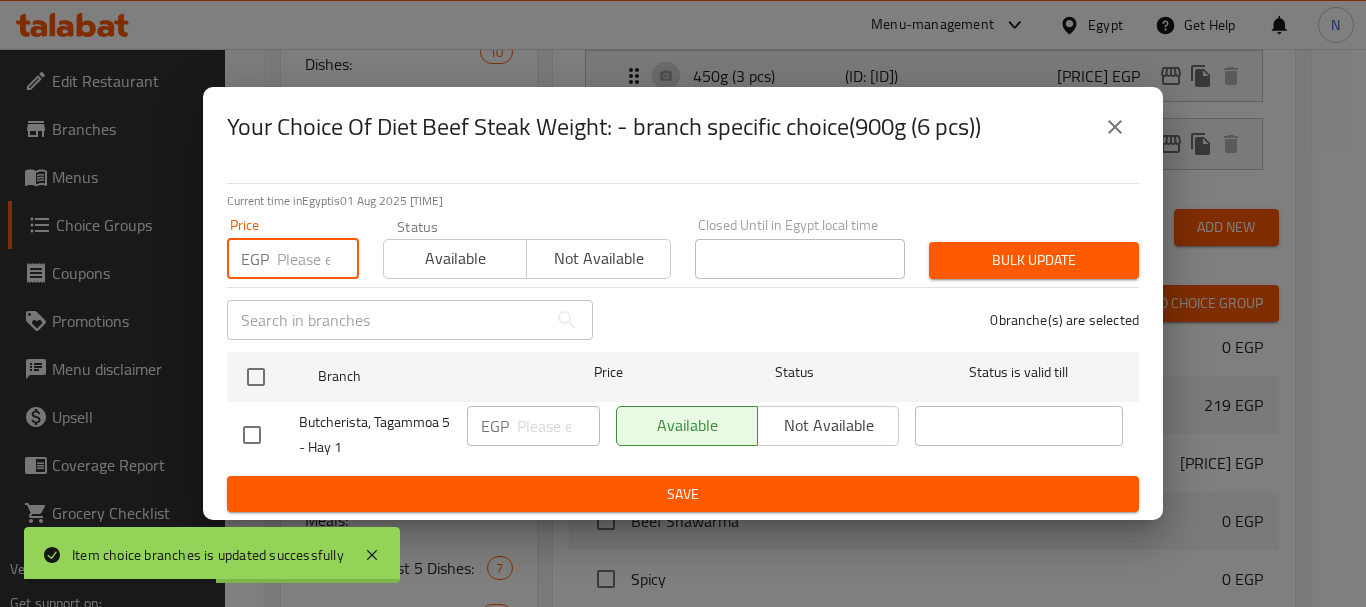 paste on "715" 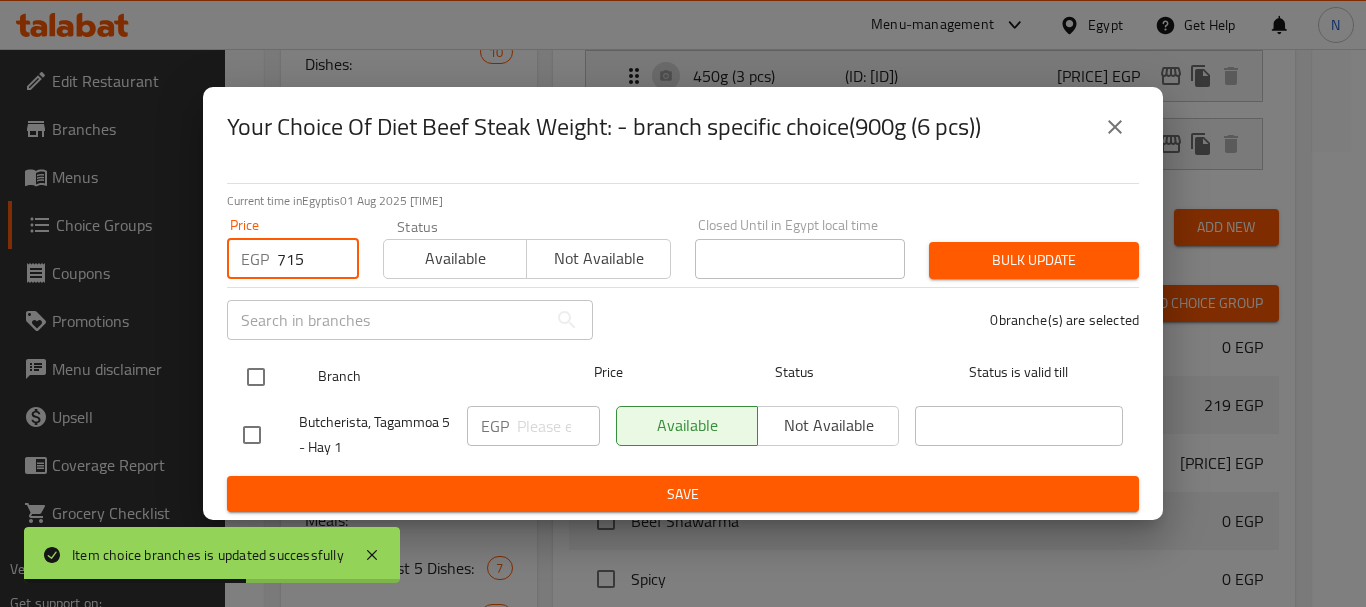 type on "715" 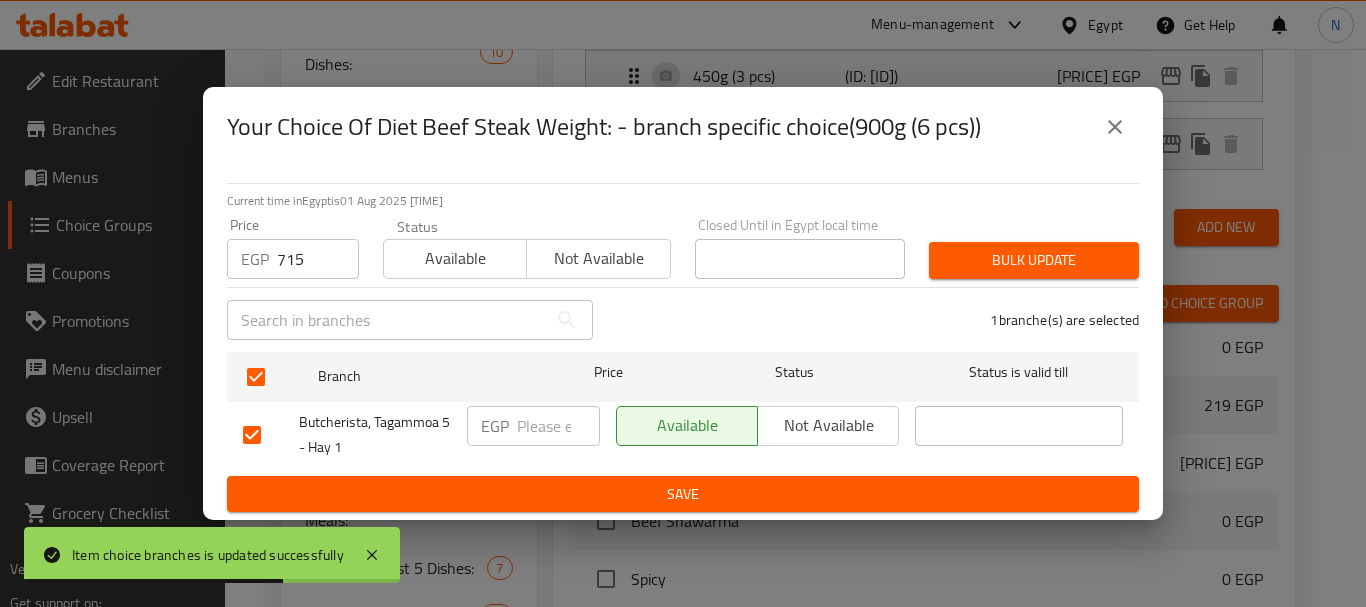 click on "Bulk update" at bounding box center (1034, 260) 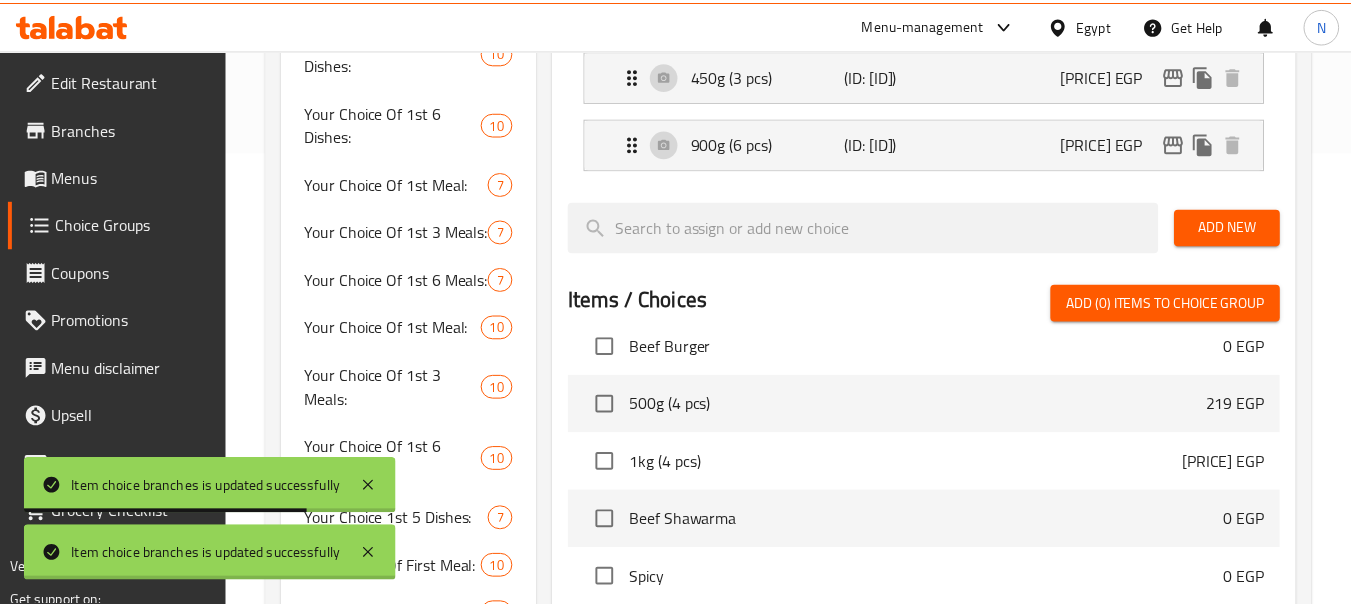 scroll, scrollTop: 2579, scrollLeft: 0, axis: vertical 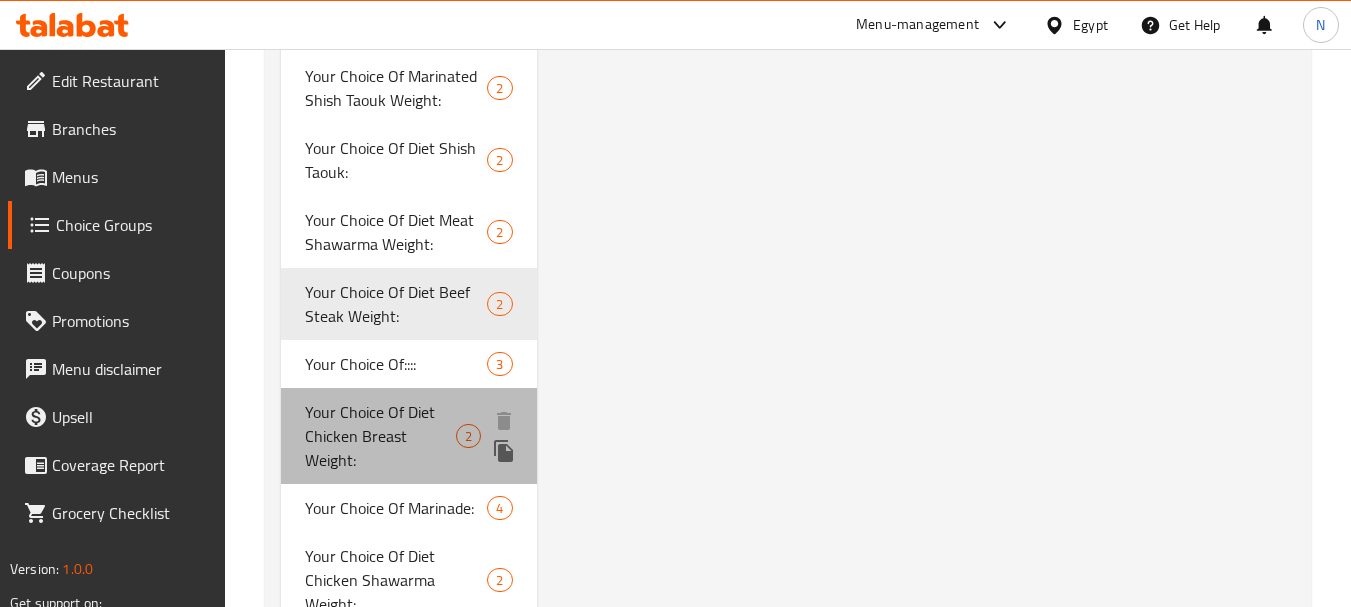 click on "Your Choice Of Diet Chicken Breast Weight:" at bounding box center (380, 436) 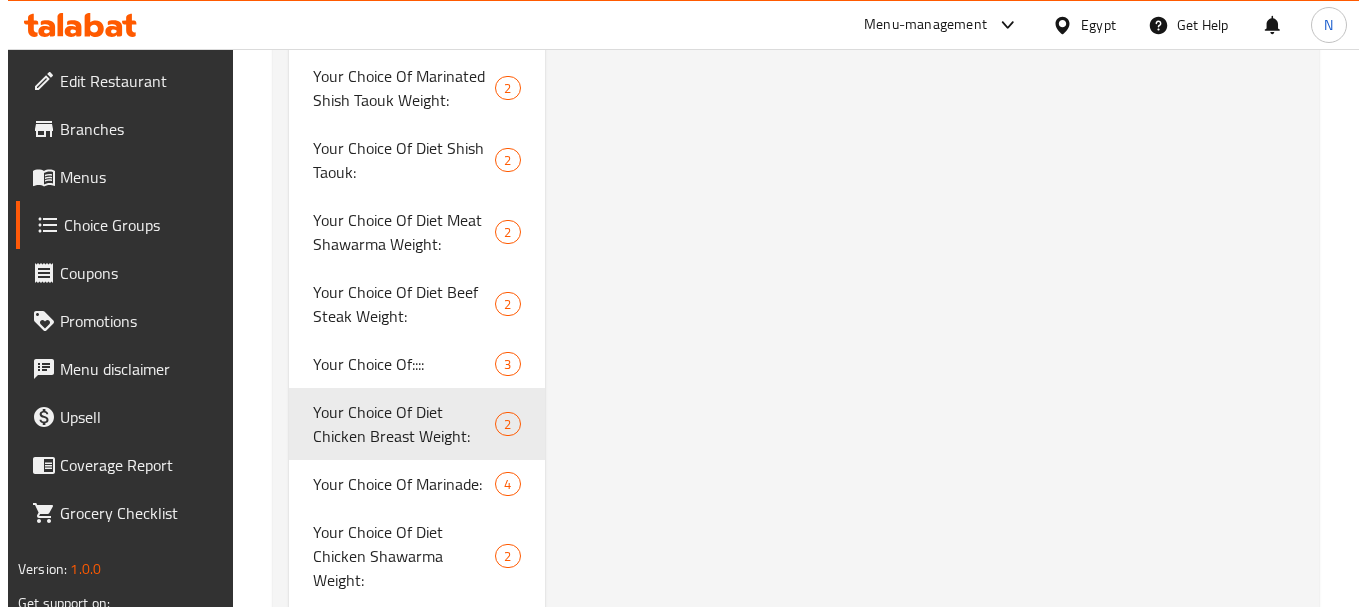 scroll, scrollTop: 0, scrollLeft: 0, axis: both 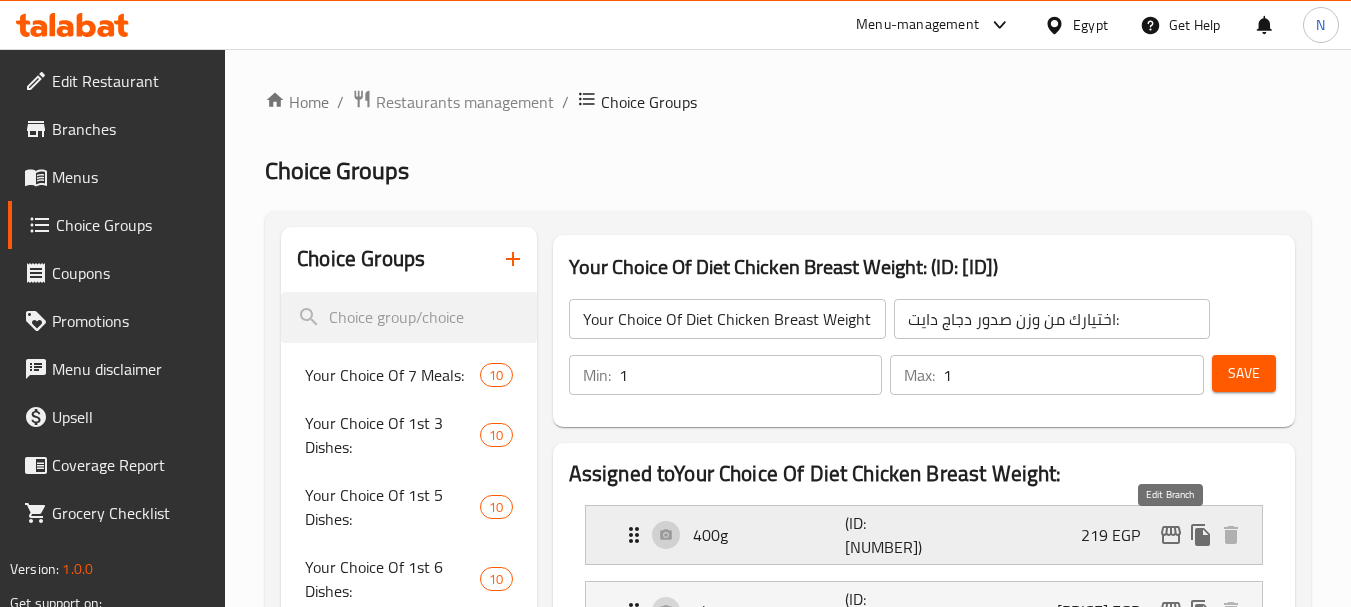click 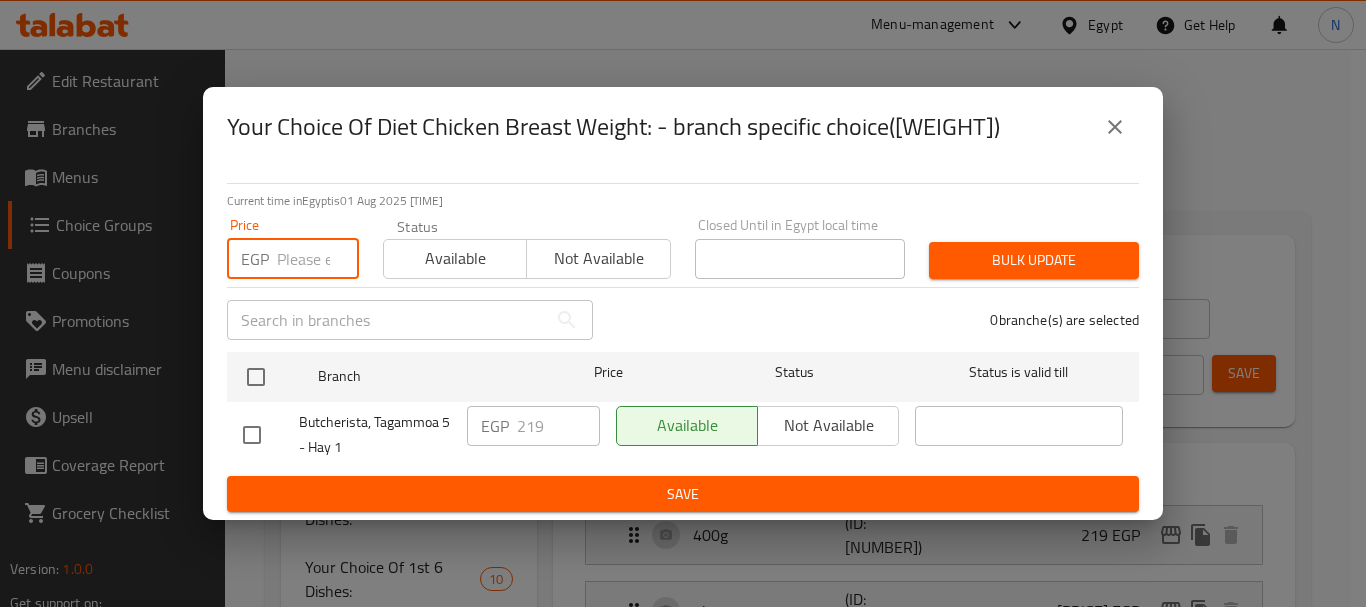 click at bounding box center [318, 259] 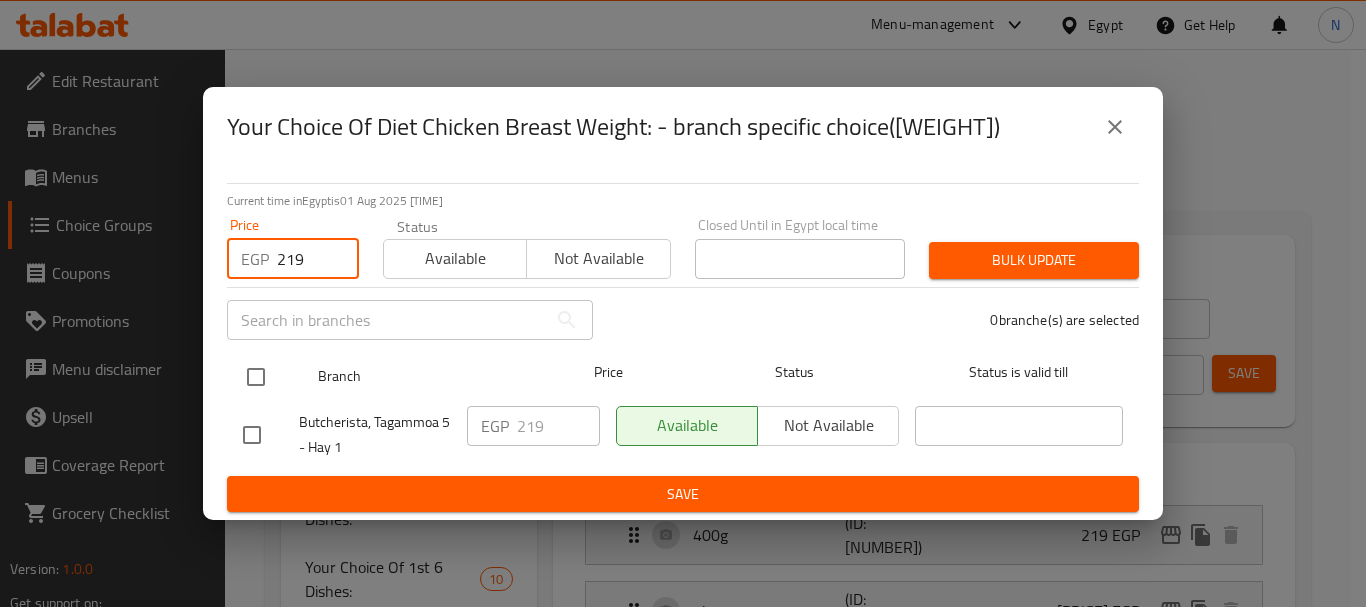 type on "219" 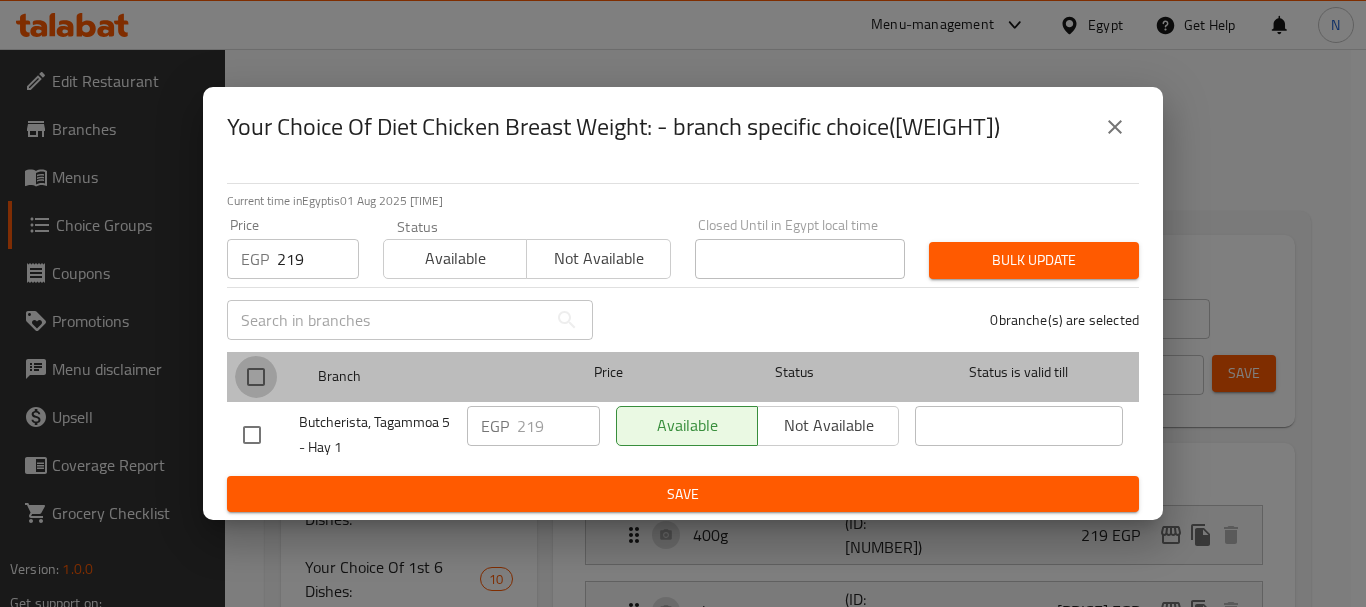 click at bounding box center [256, 377] 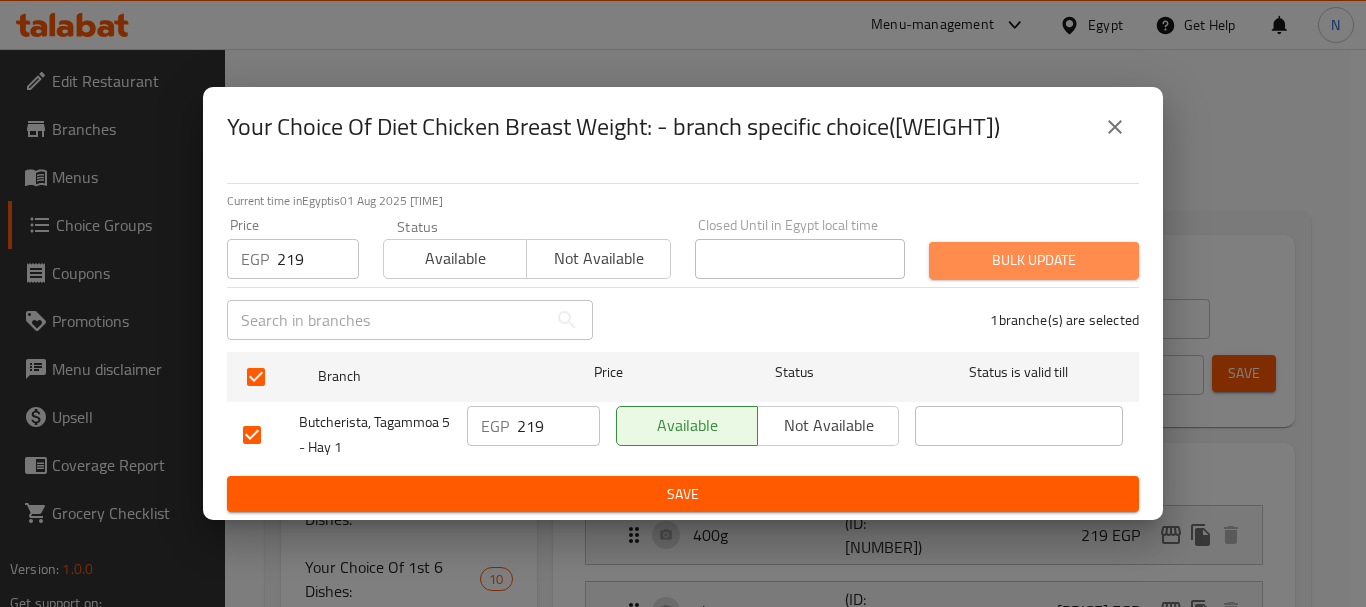 click on "Bulk update" at bounding box center (1034, 260) 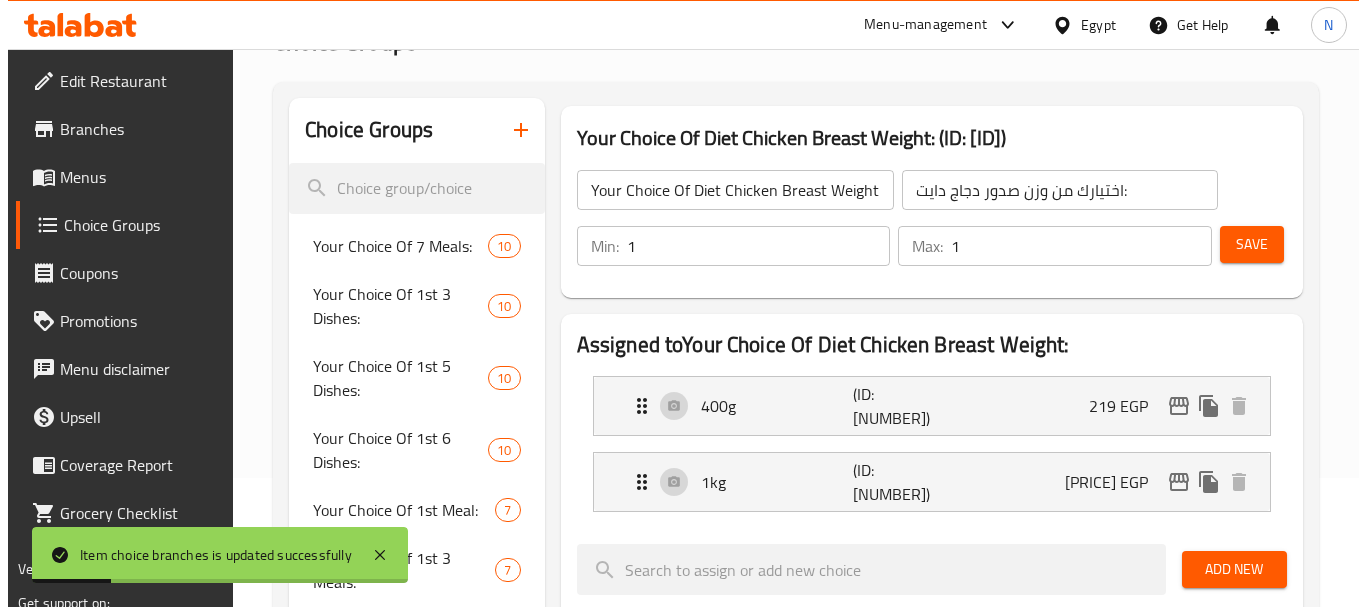 scroll, scrollTop: 43, scrollLeft: 0, axis: vertical 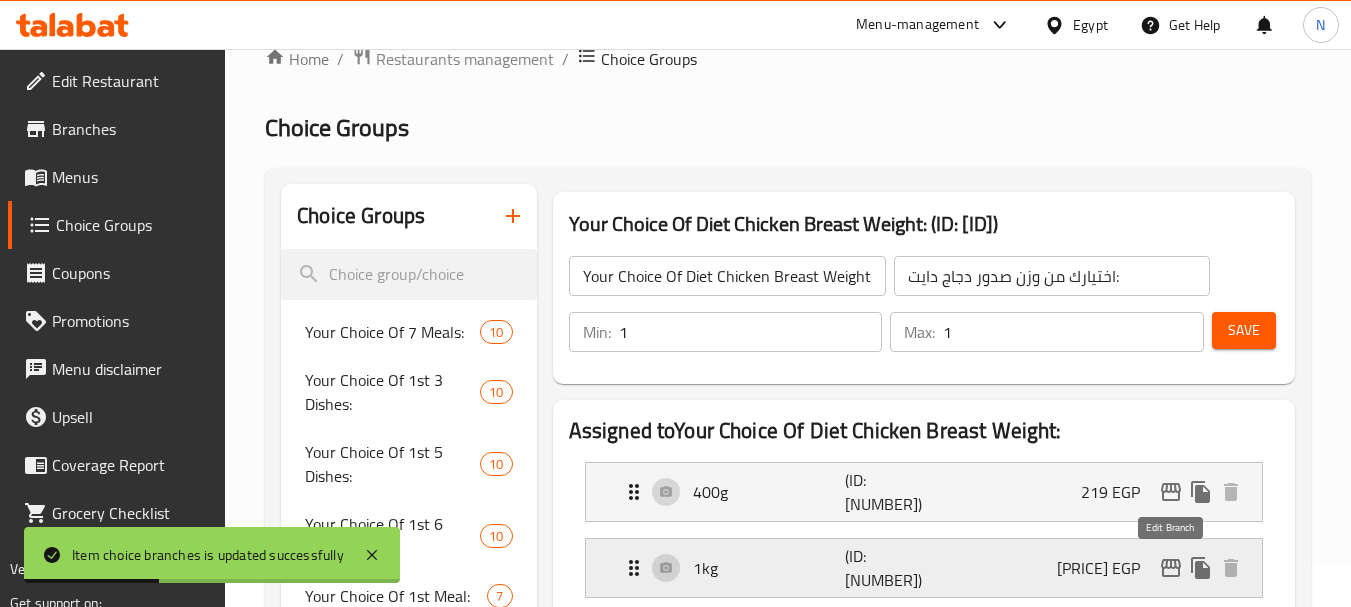 click 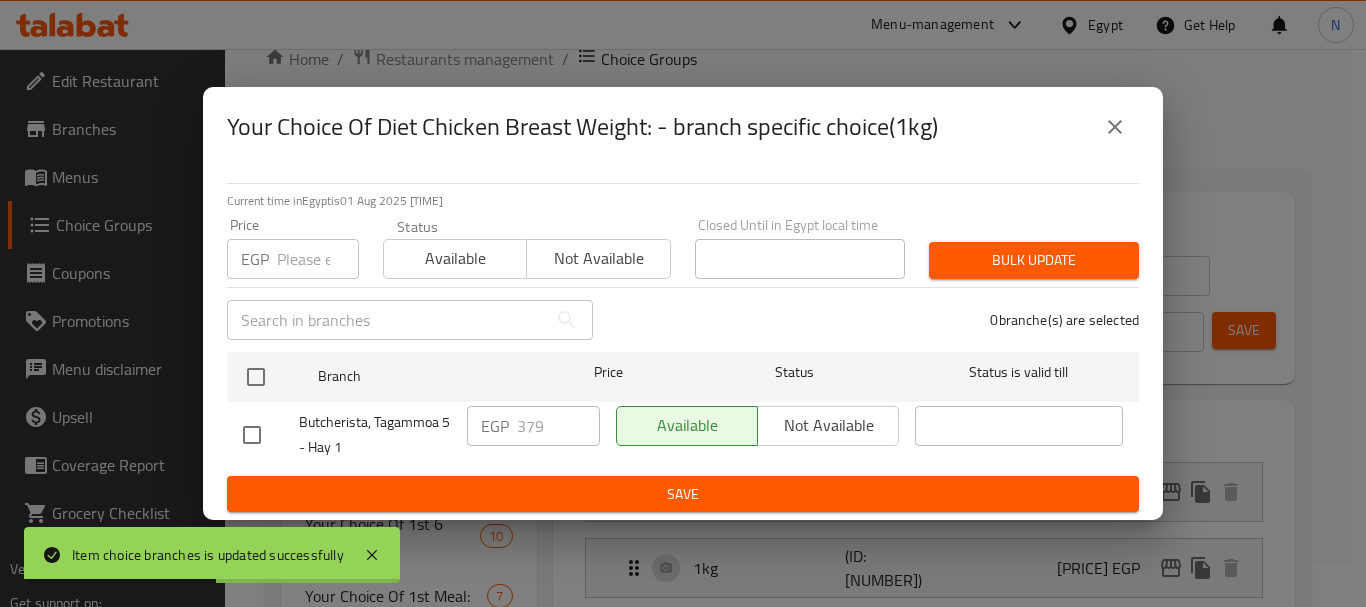click at bounding box center [318, 259] 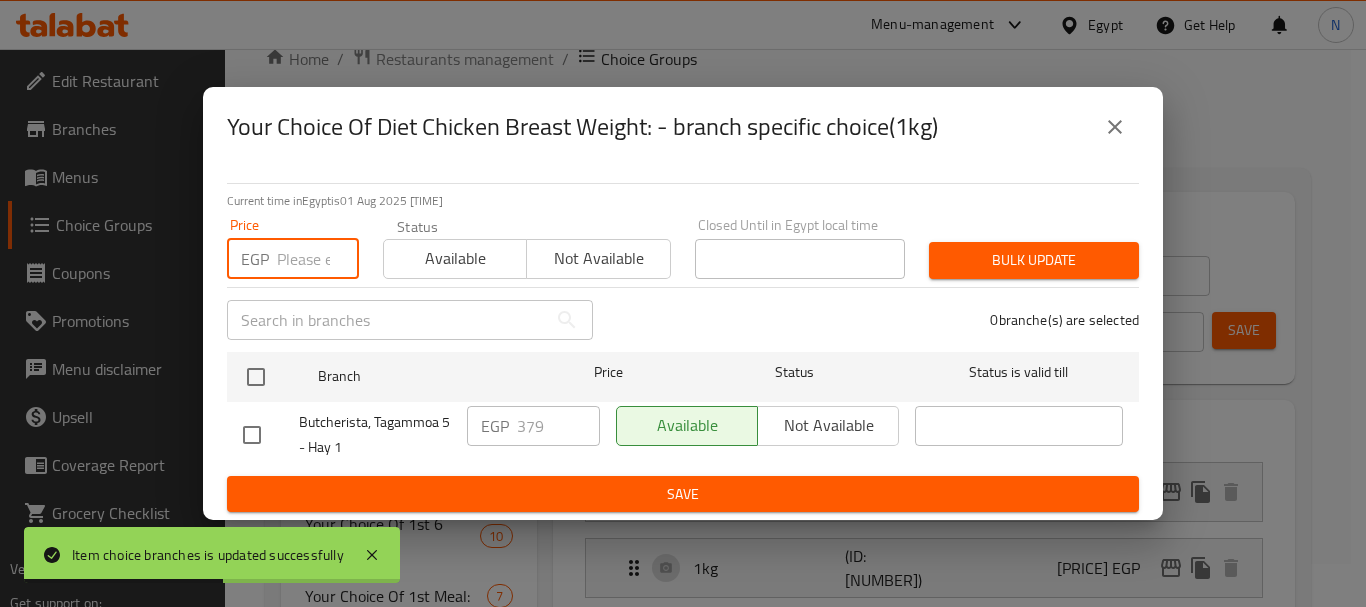 paste on "379" 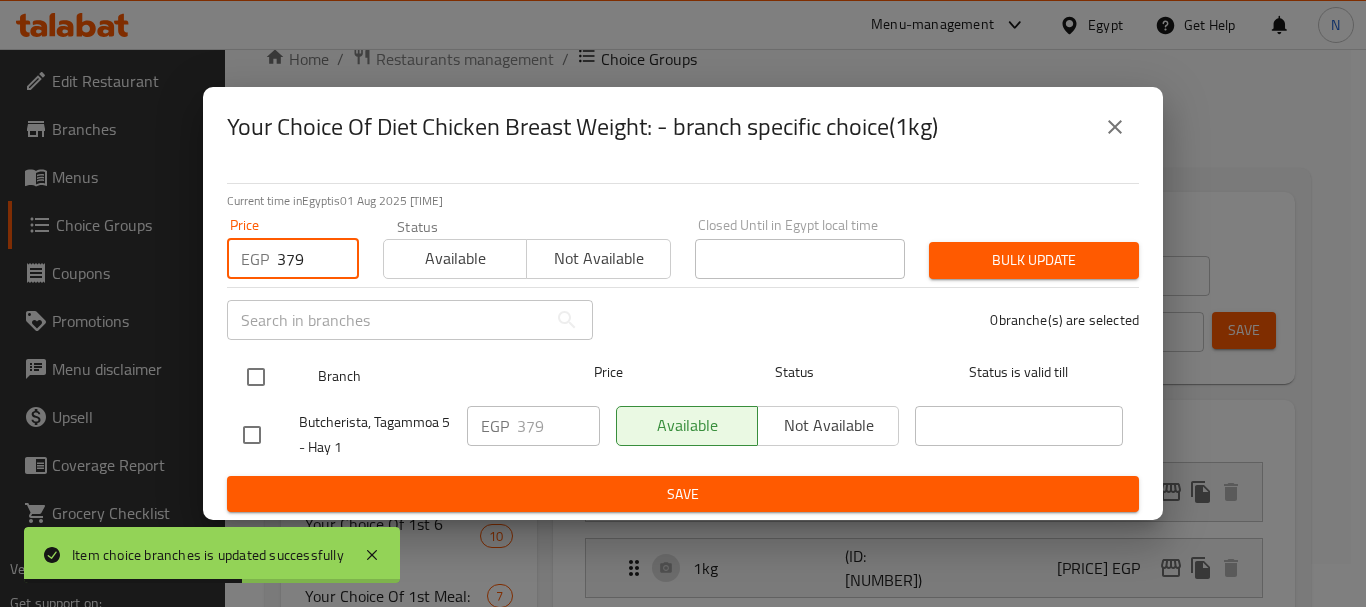 type on "379" 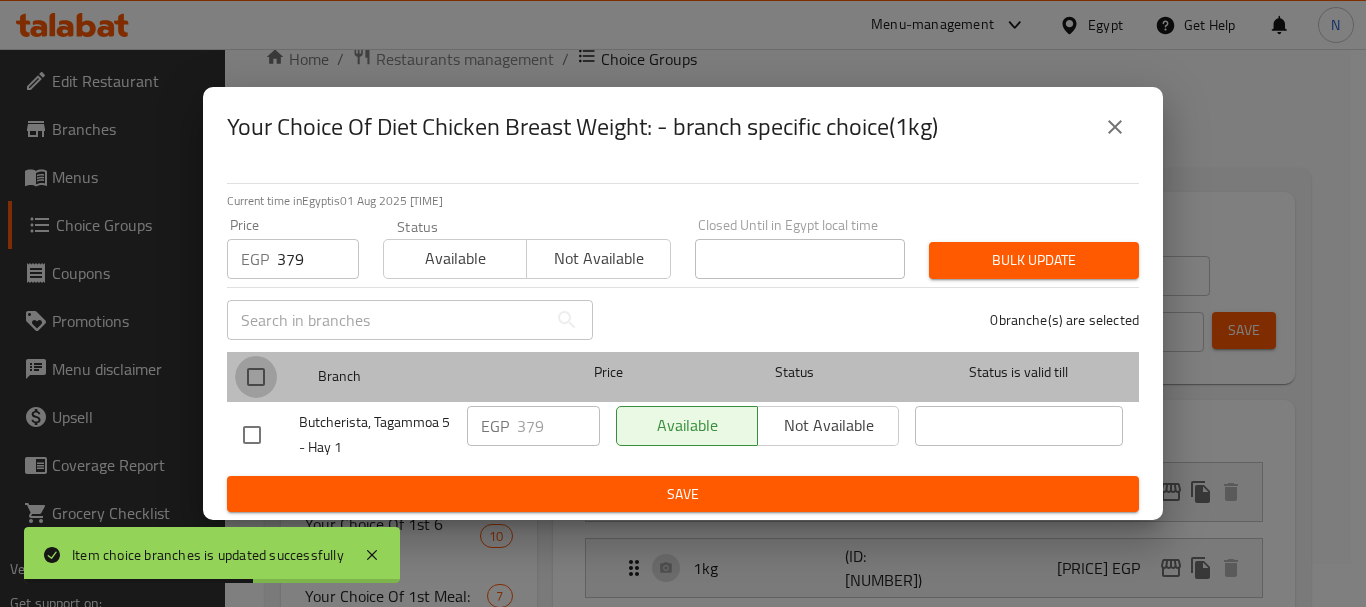 click at bounding box center (256, 377) 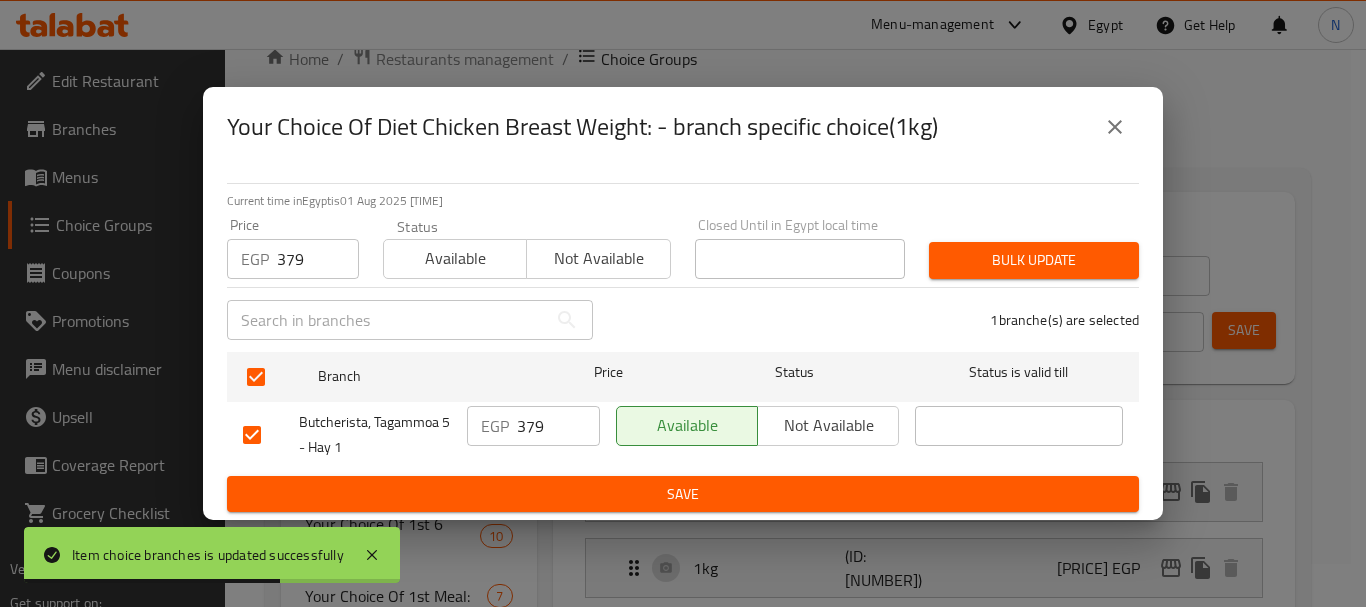 click on "Bulk update" at bounding box center [1034, 260] 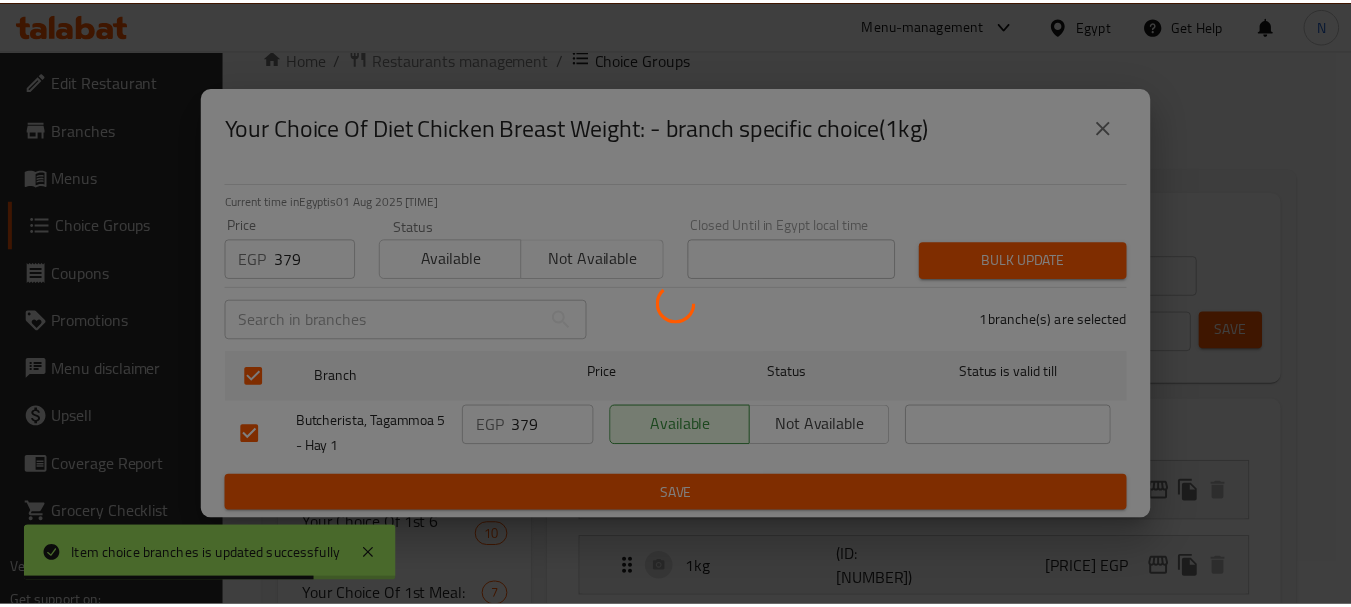scroll, scrollTop: 2699, scrollLeft: 0, axis: vertical 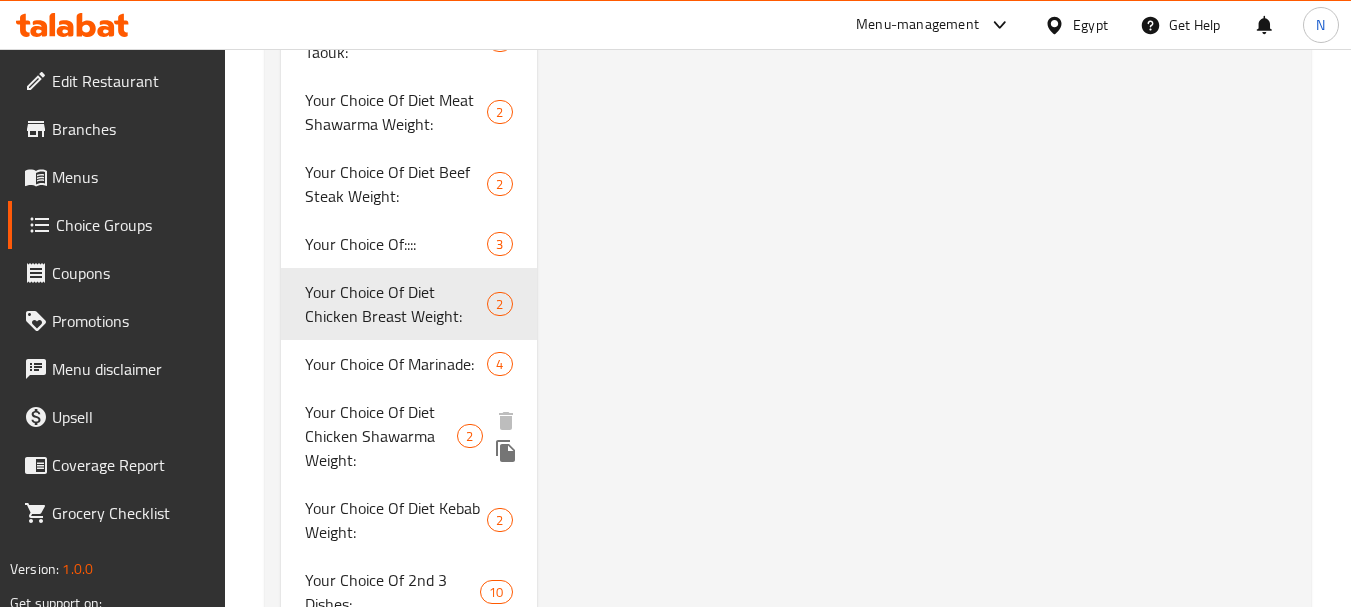click on "Your Choice Of Diet Chicken Shawarma Weight:" at bounding box center (381, 436) 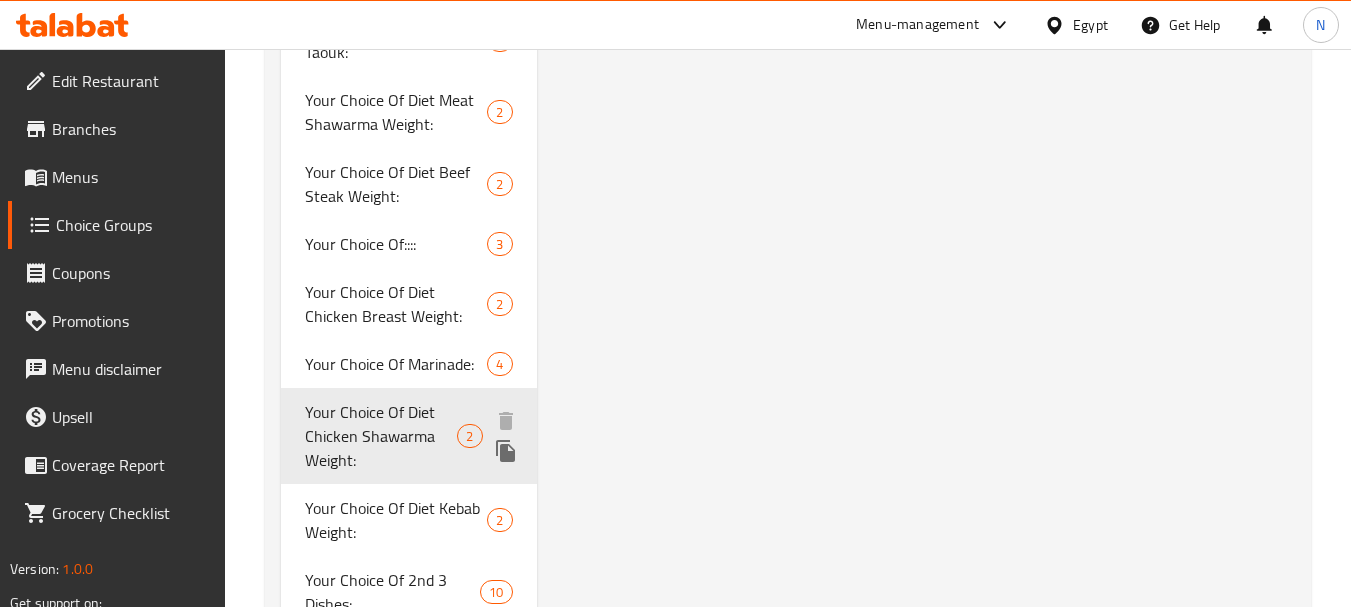 type on "Your Choice Of Diet Chicken Shawarma Weight:" 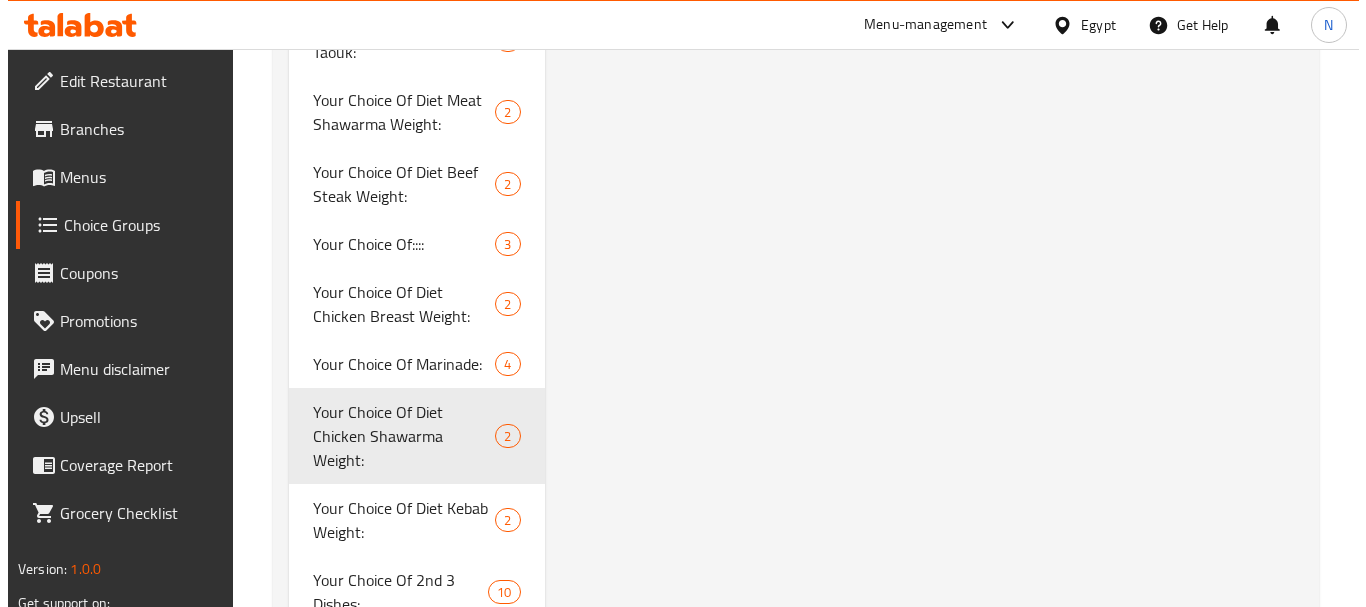 scroll, scrollTop: 44, scrollLeft: 0, axis: vertical 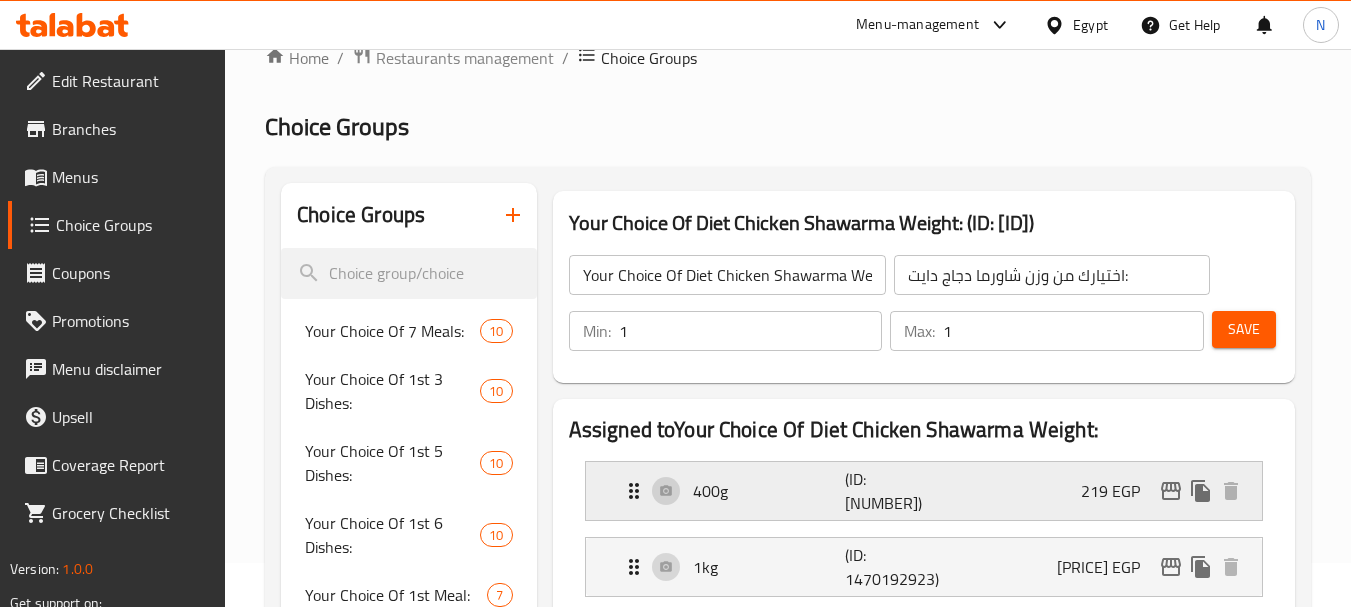 click 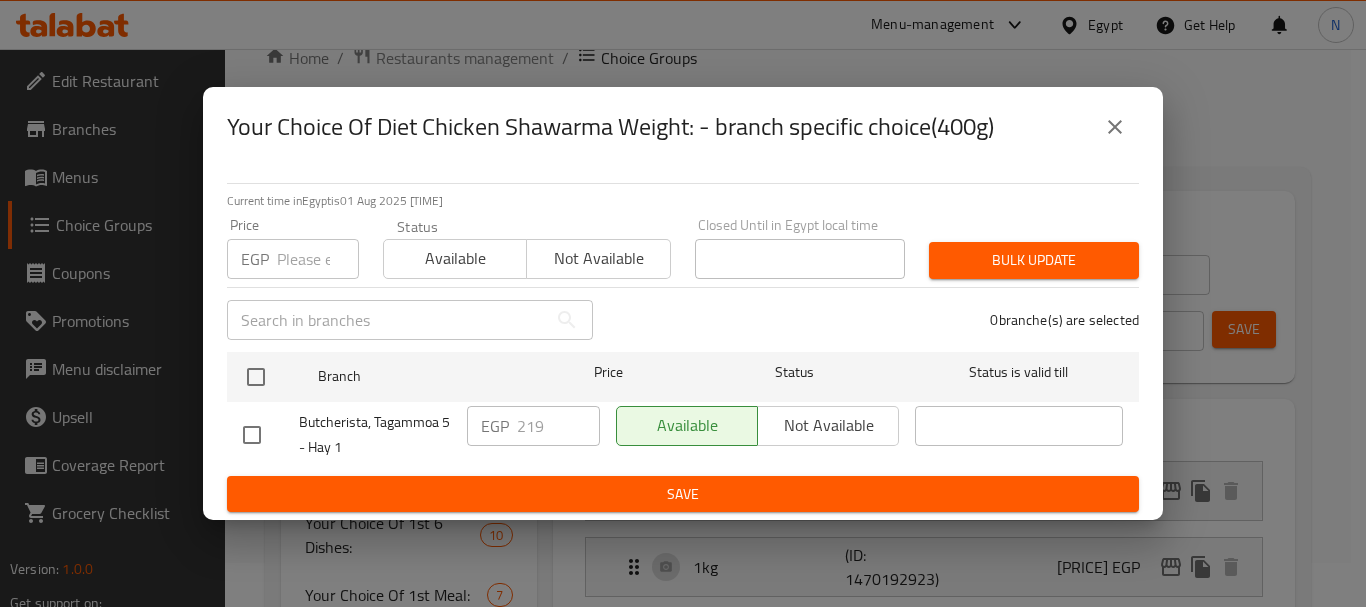 click at bounding box center [318, 259] 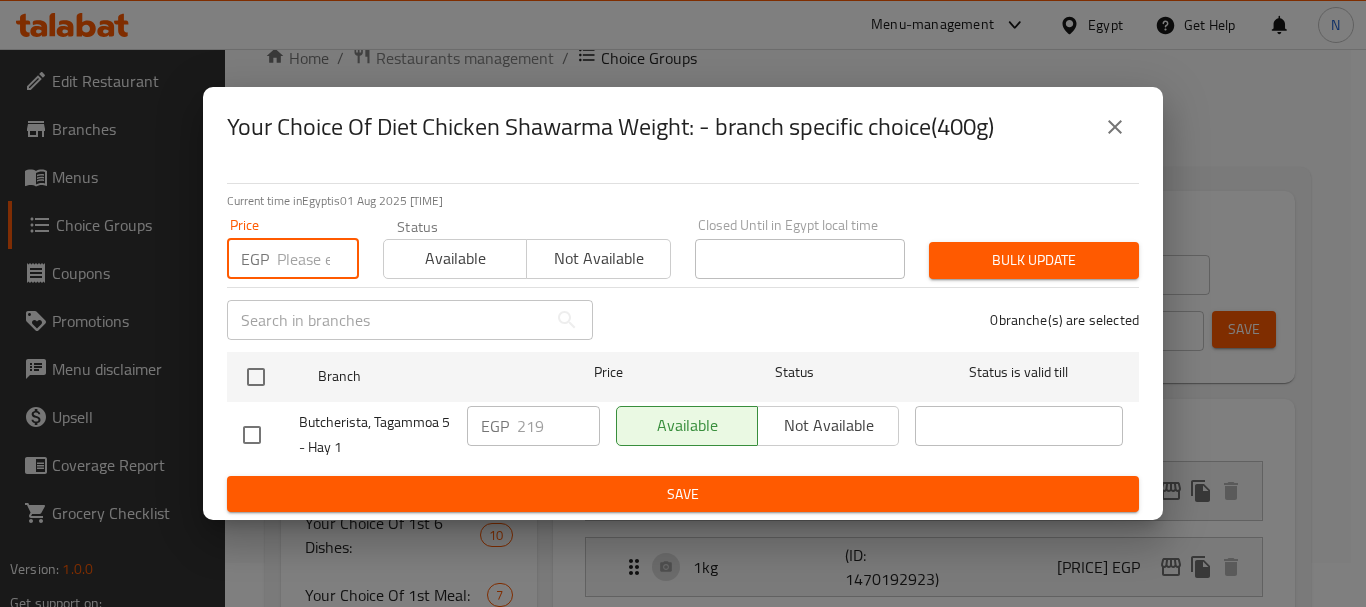 paste on "219" 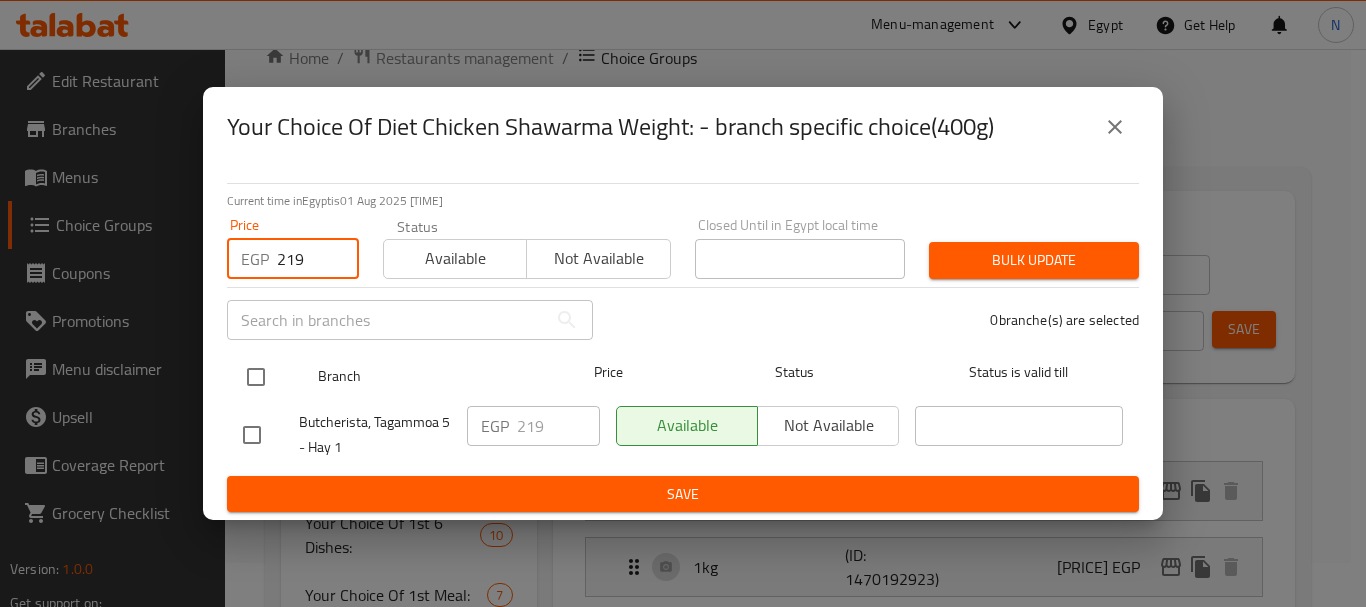 type on "219" 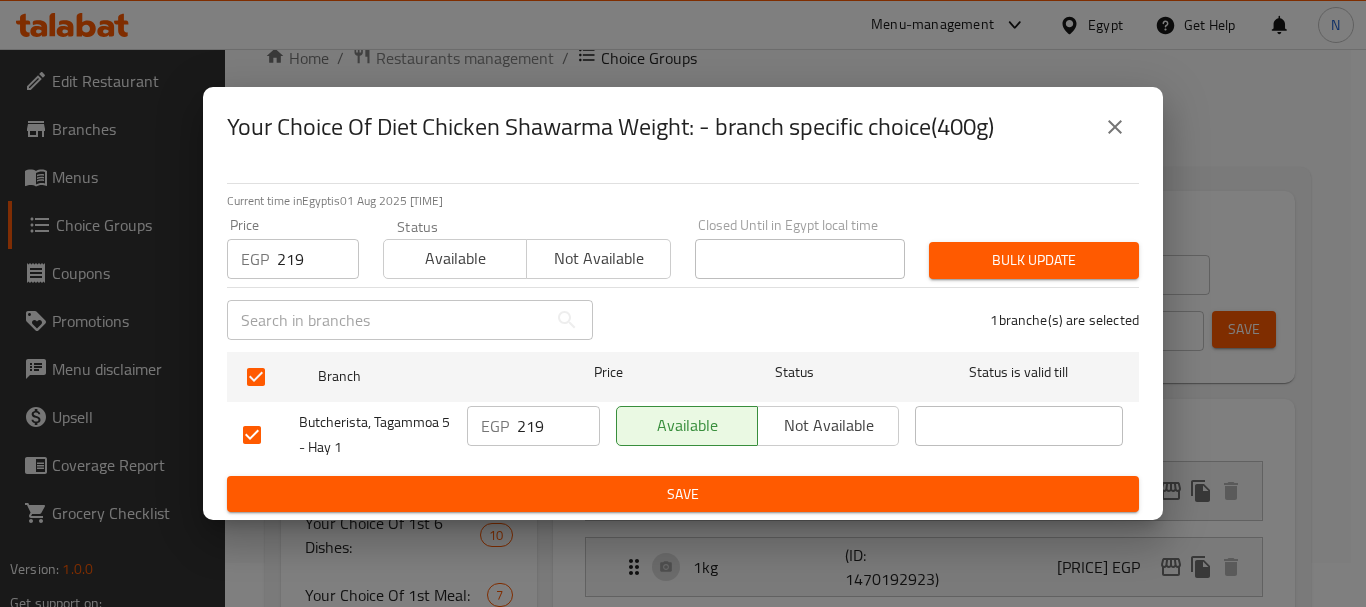 click on "Bulk update" at bounding box center (1034, 260) 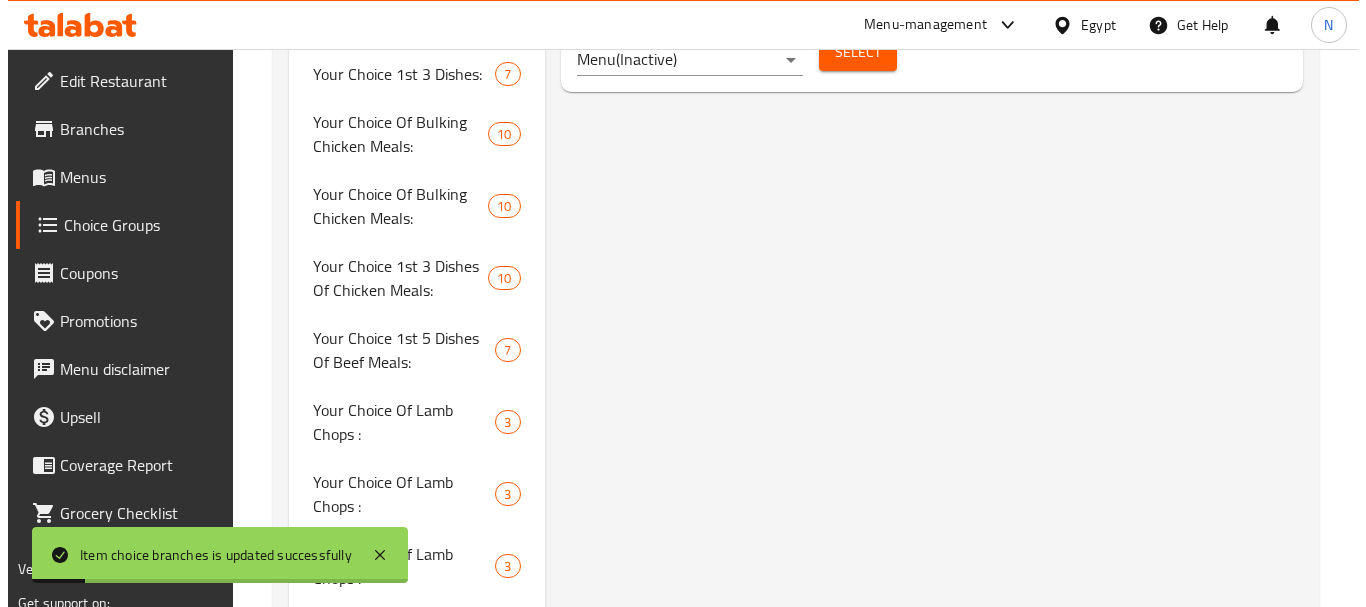 scroll, scrollTop: 175, scrollLeft: 0, axis: vertical 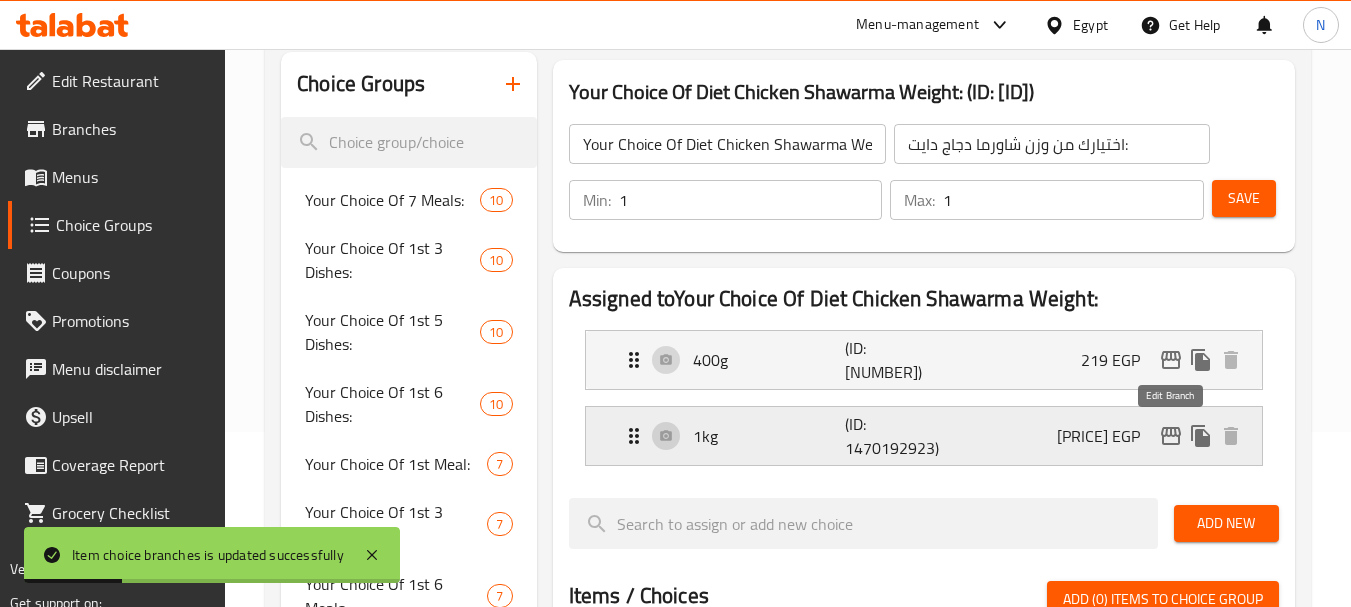 click 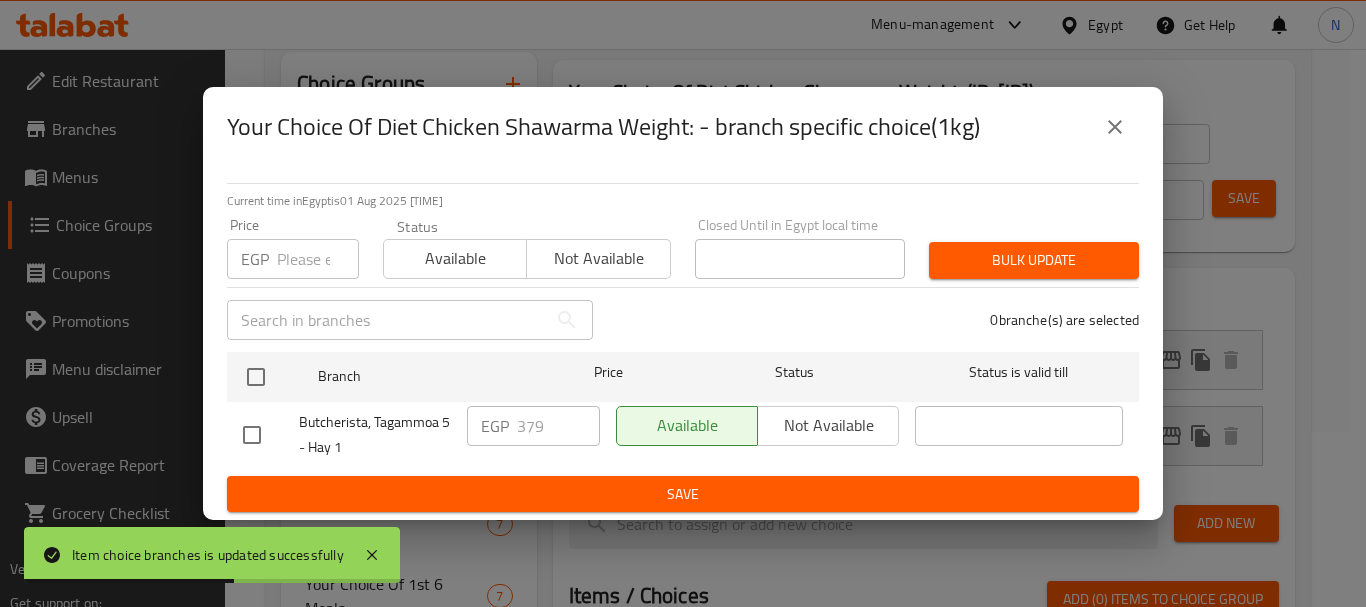 click at bounding box center (318, 259) 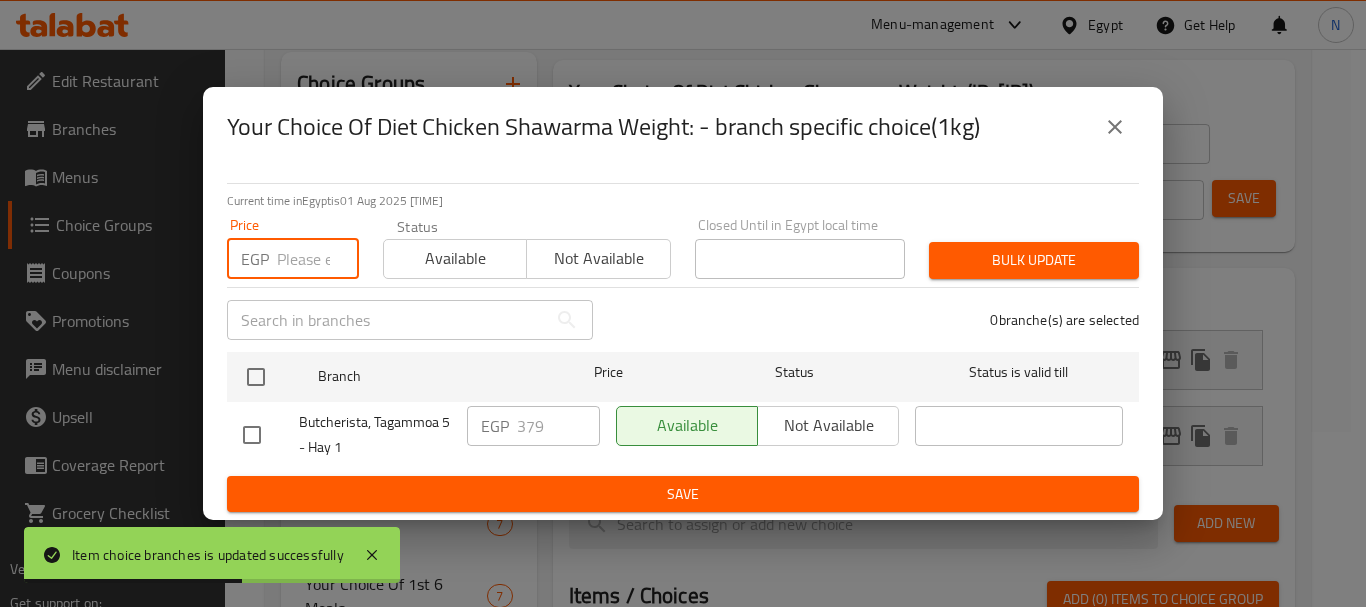 paste on "379" 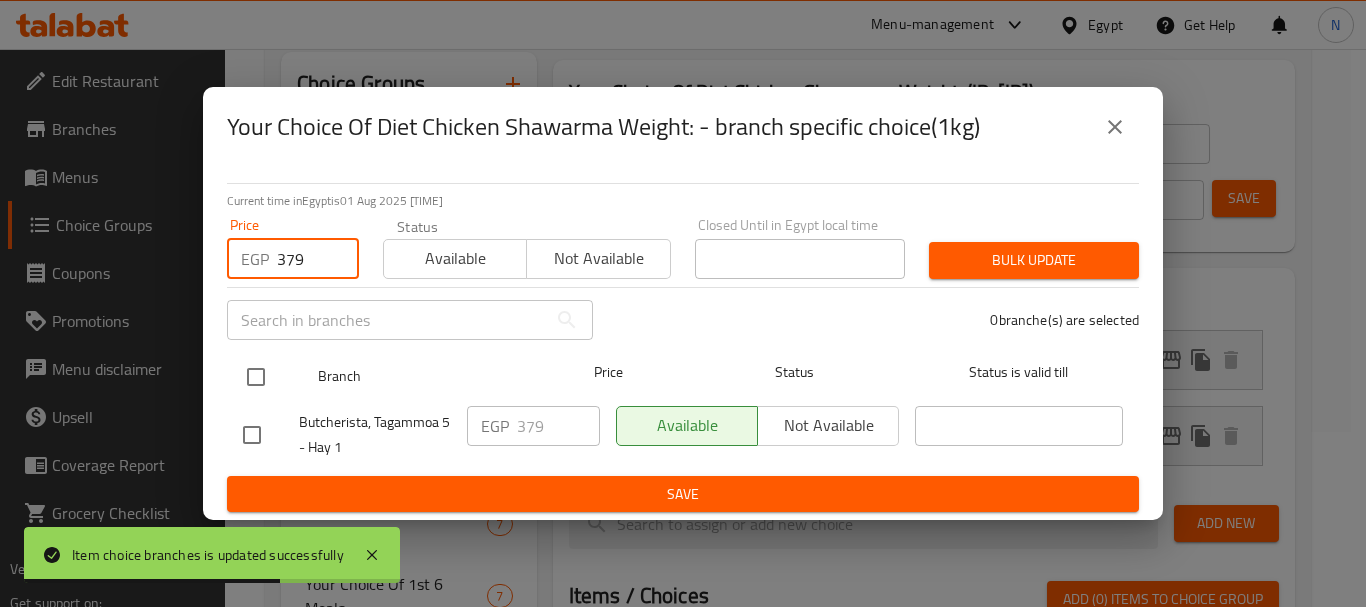 type on "379" 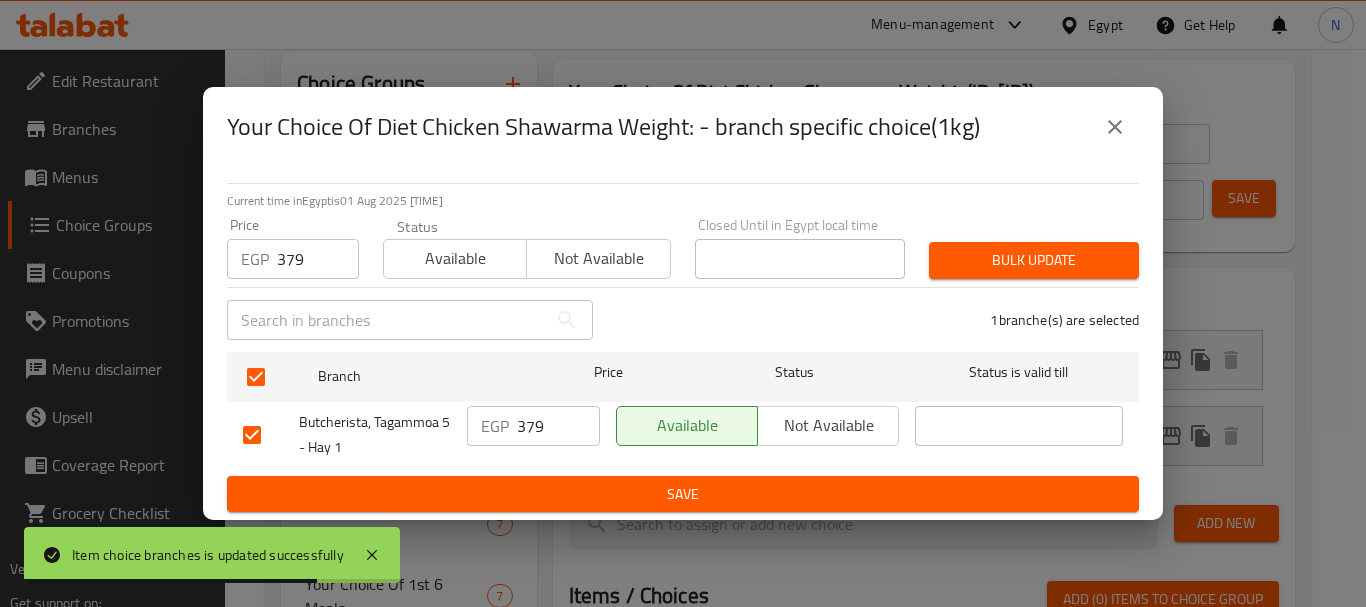 click on "Bulk update" at bounding box center (1034, 260) 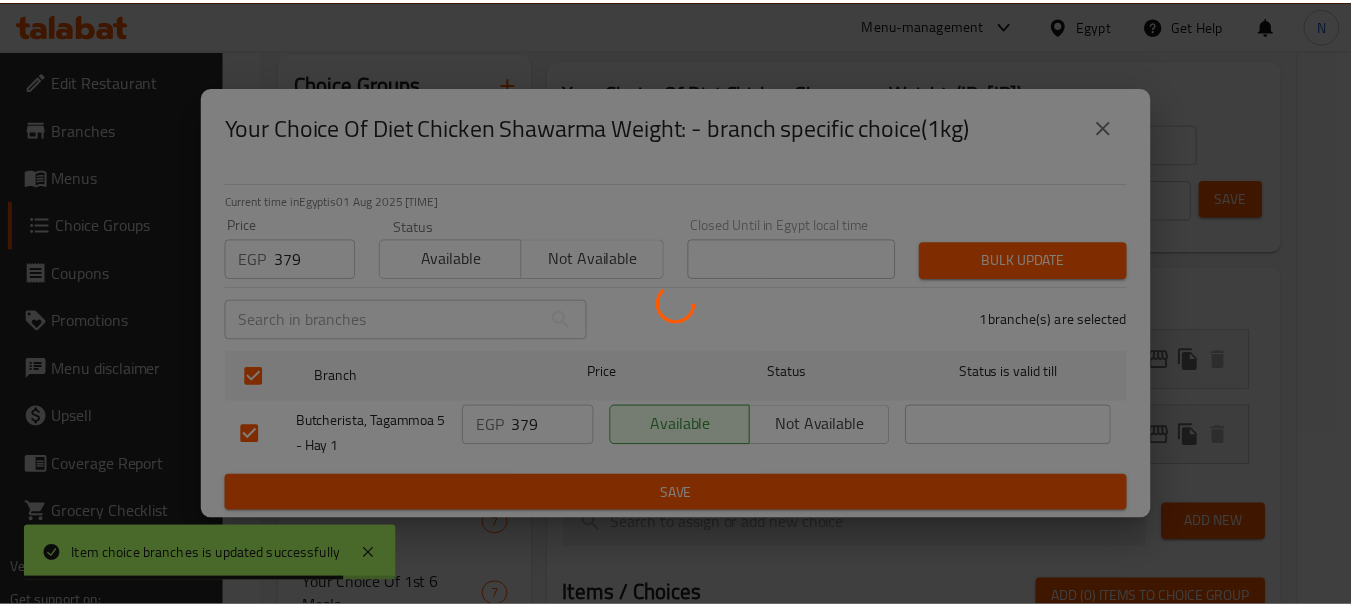 scroll, scrollTop: 2831, scrollLeft: 0, axis: vertical 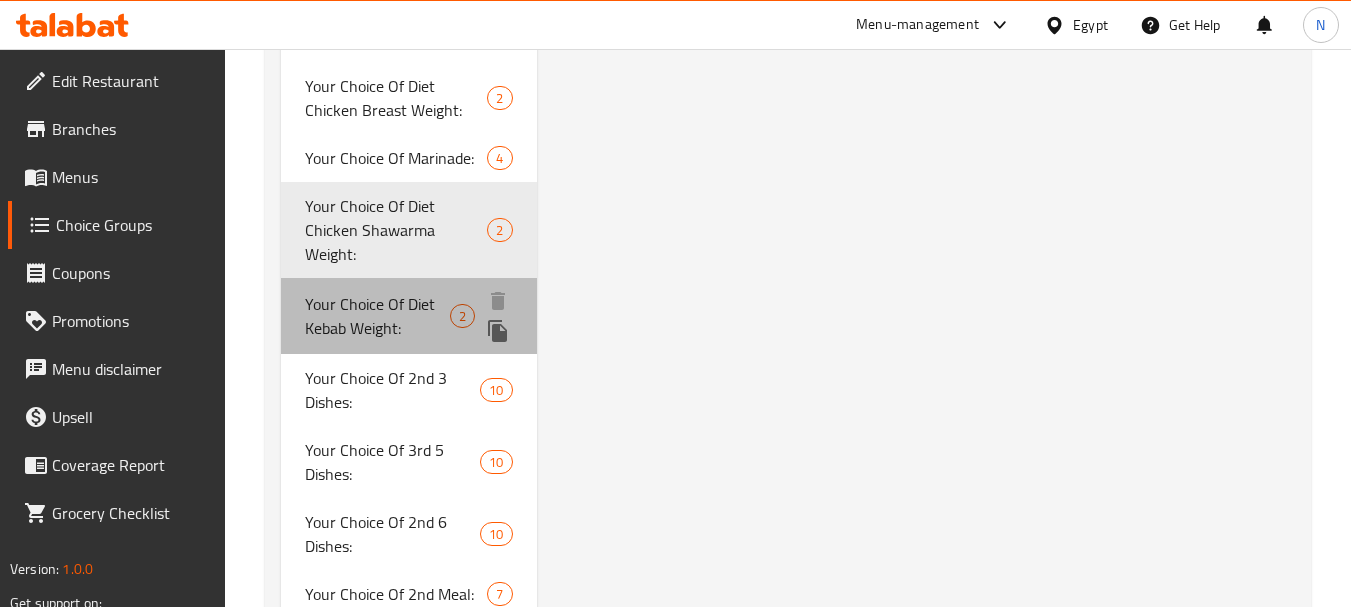 click on "Your Choice Of Diet Kebab Weight:" at bounding box center [377, 316] 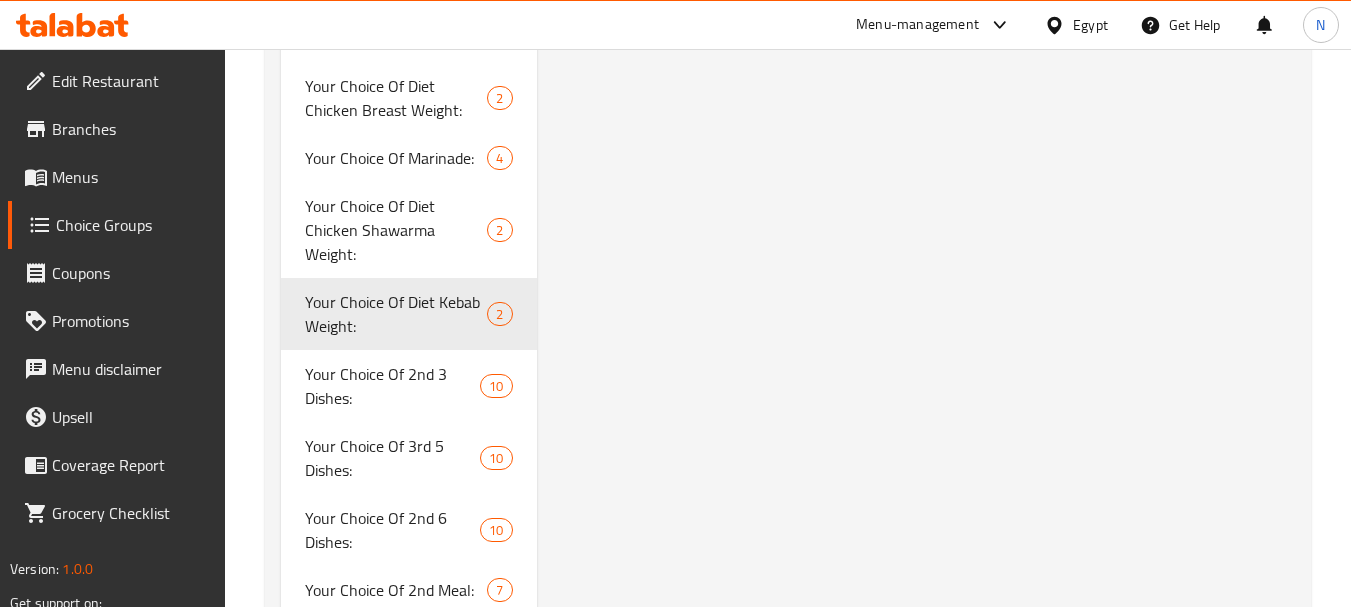 type on "Your Choice Of Diet Kebab Weight:" 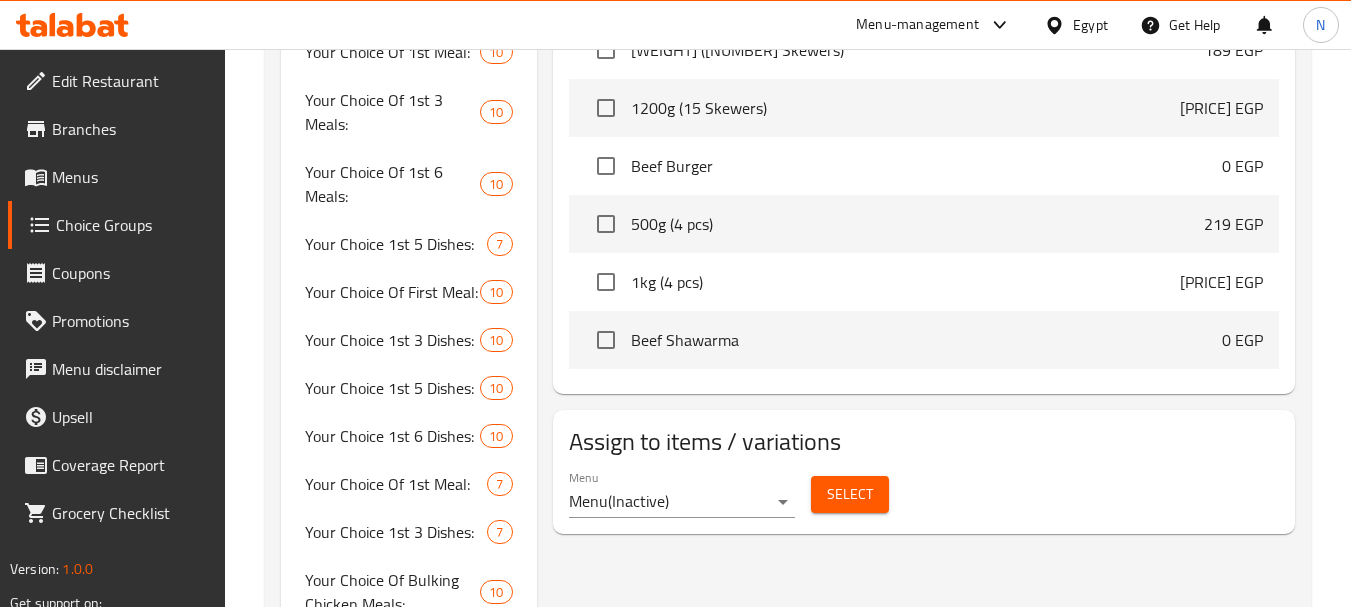 scroll, scrollTop: 3452, scrollLeft: 0, axis: vertical 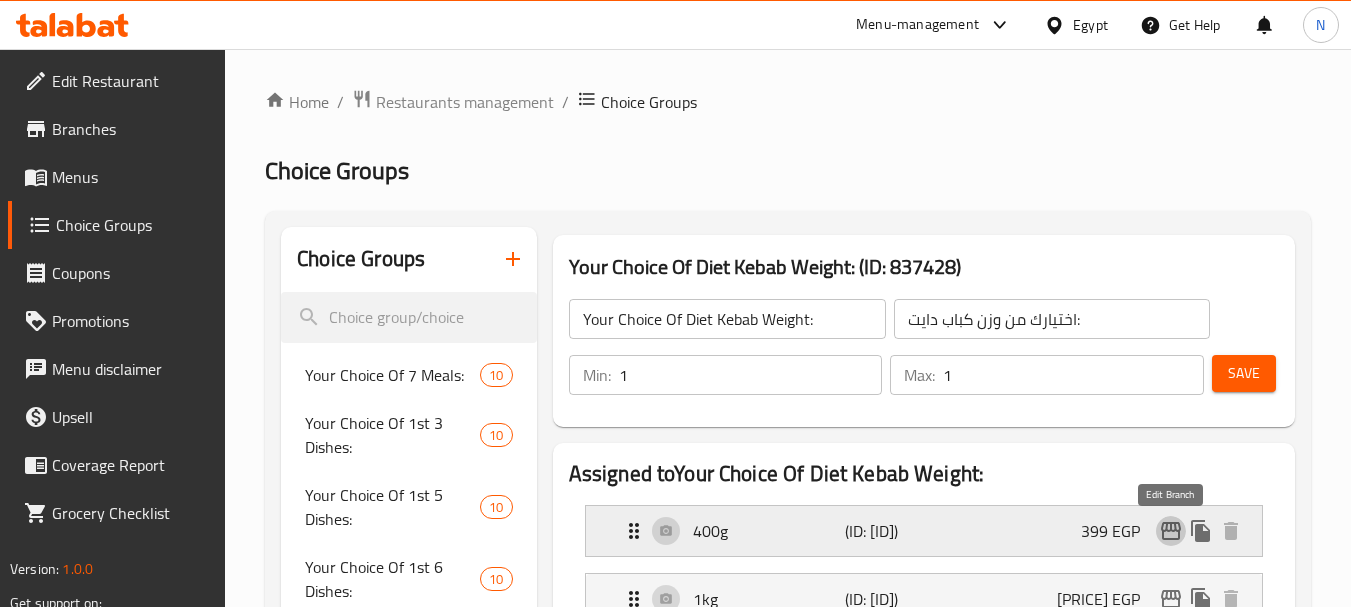 click 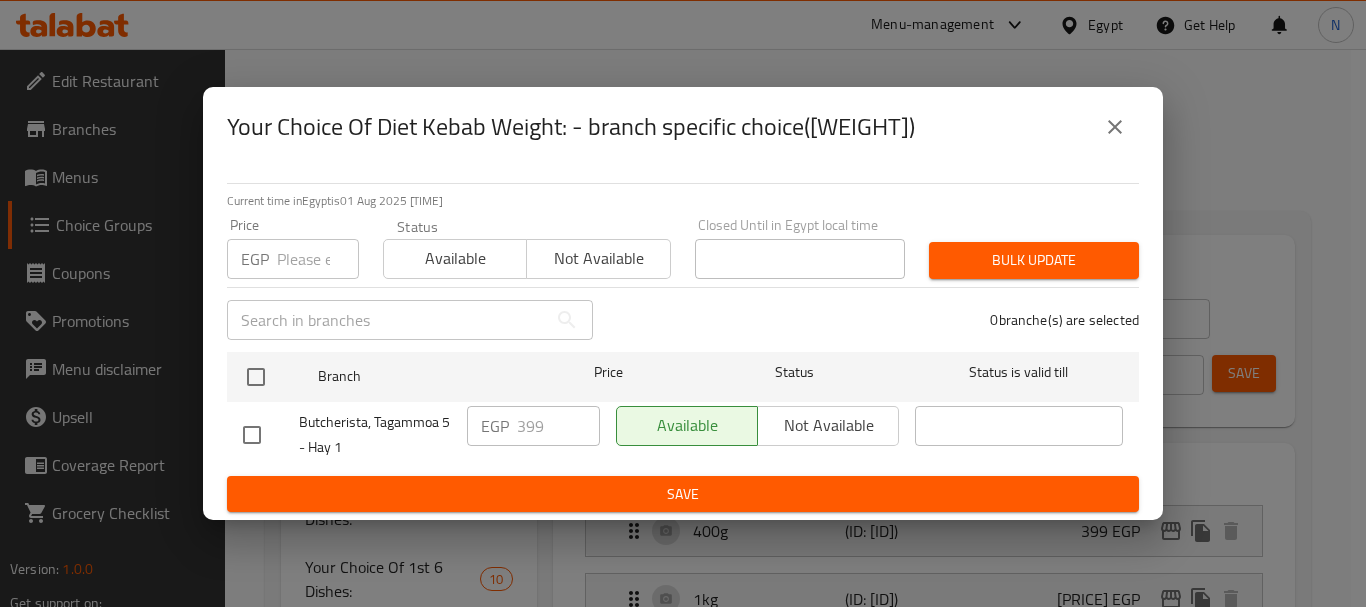 click at bounding box center (318, 259) 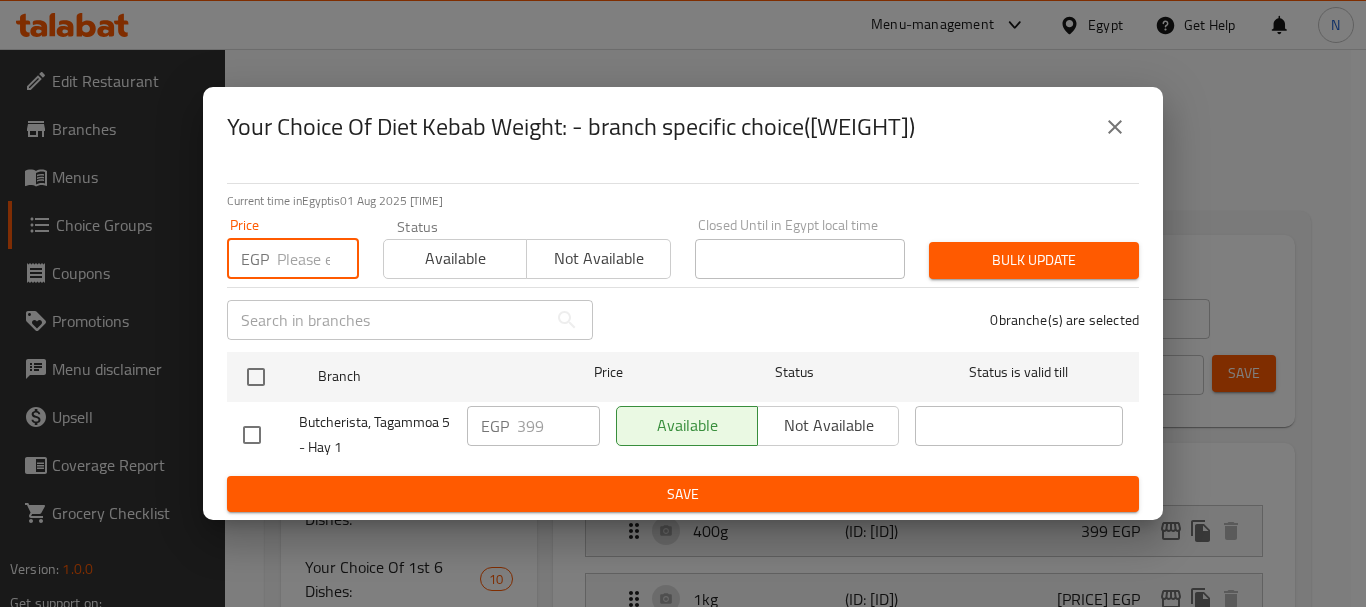 paste on "399" 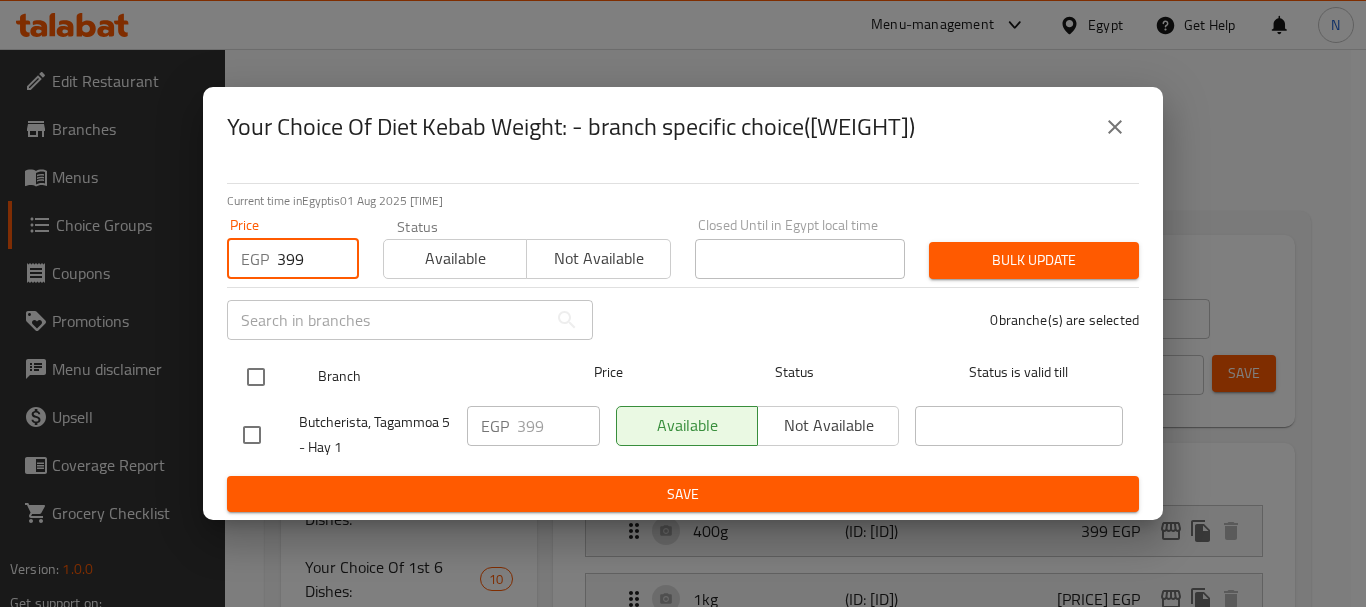type on "399" 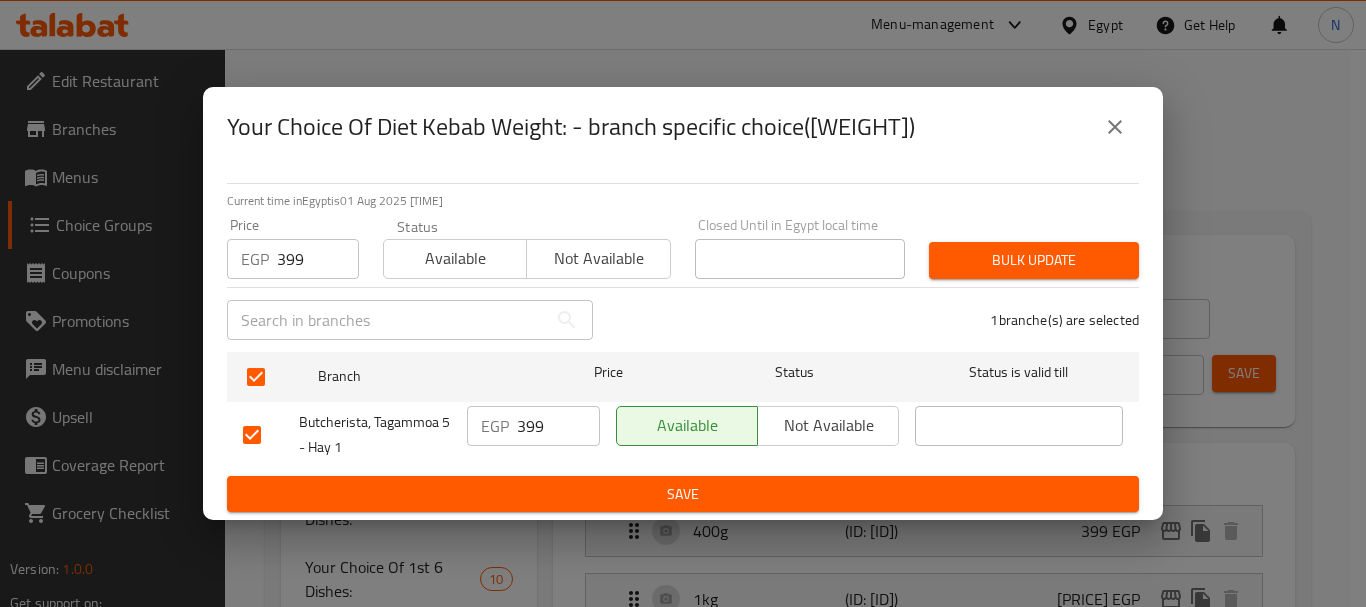 click on "Bulk update" at bounding box center (1034, 260) 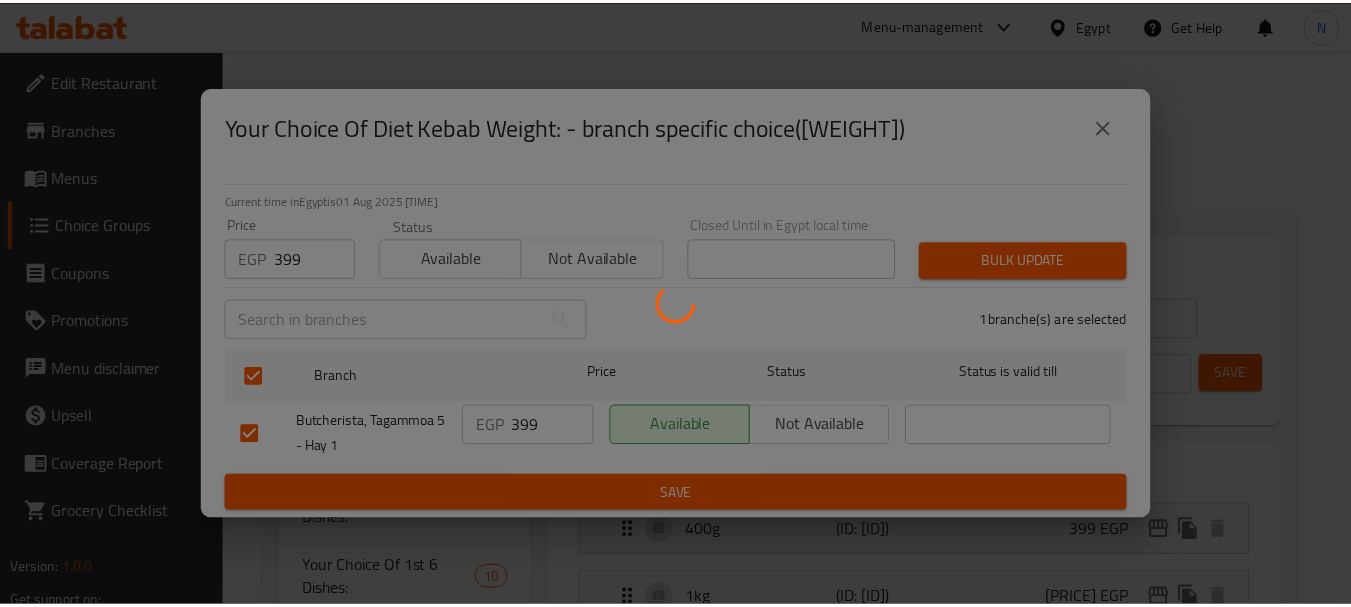 scroll, scrollTop: 2915, scrollLeft: 0, axis: vertical 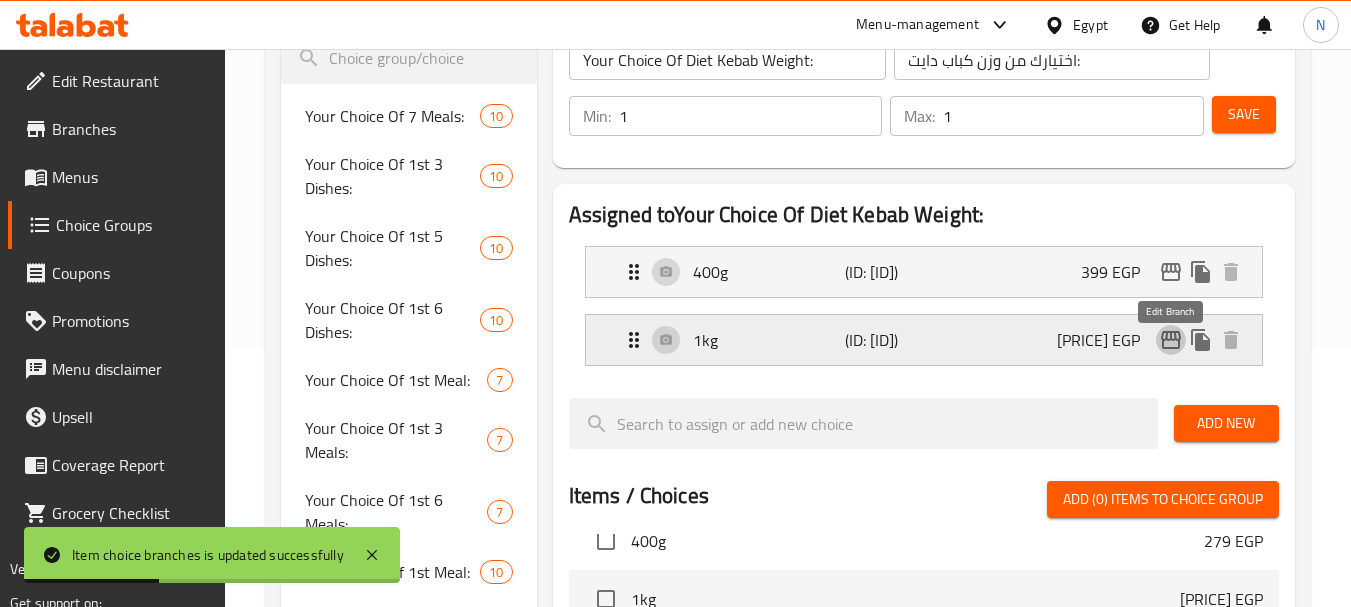 click 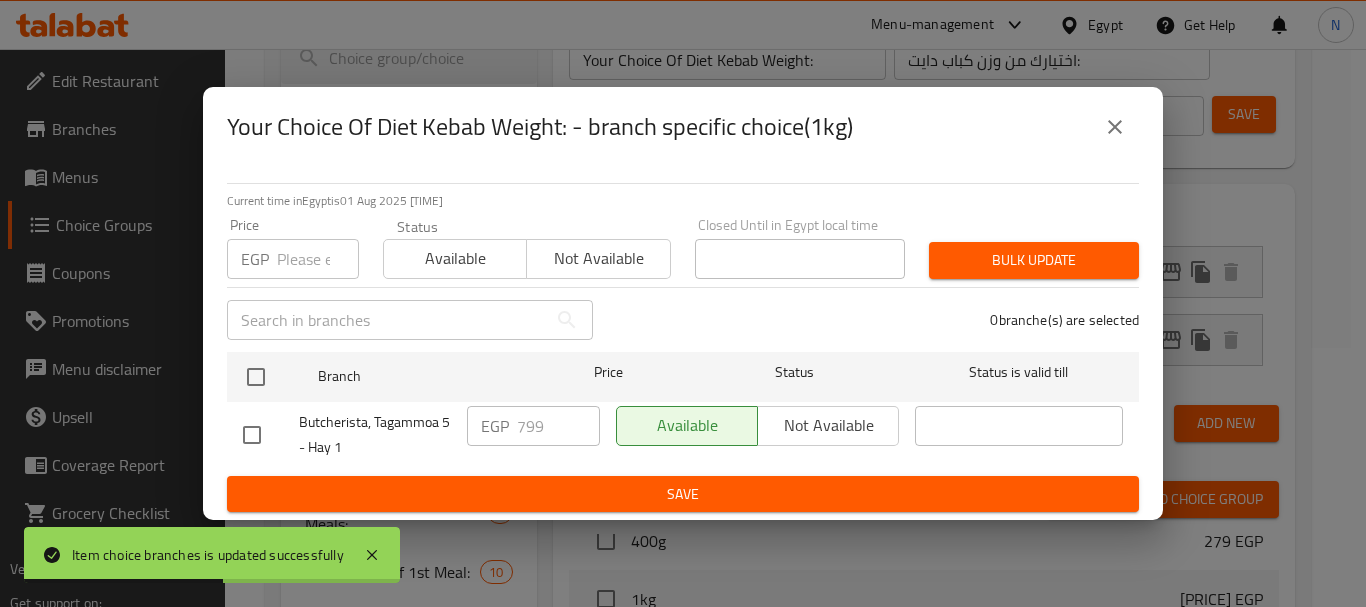 click at bounding box center [318, 259] 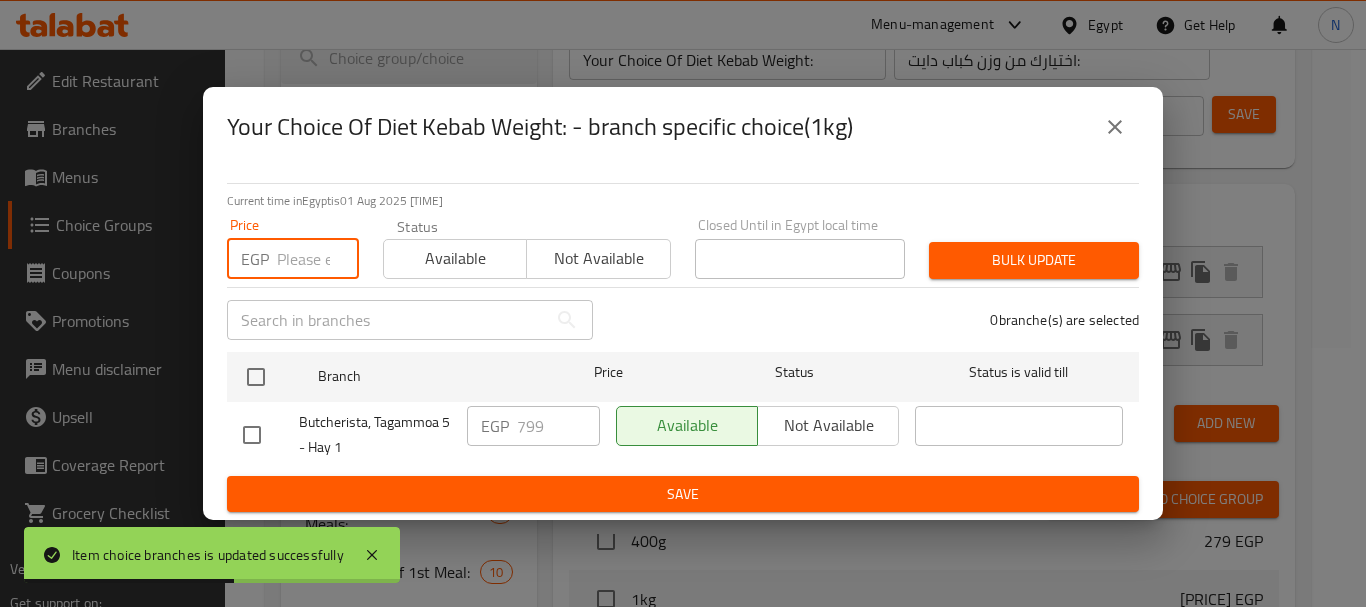 paste on "799" 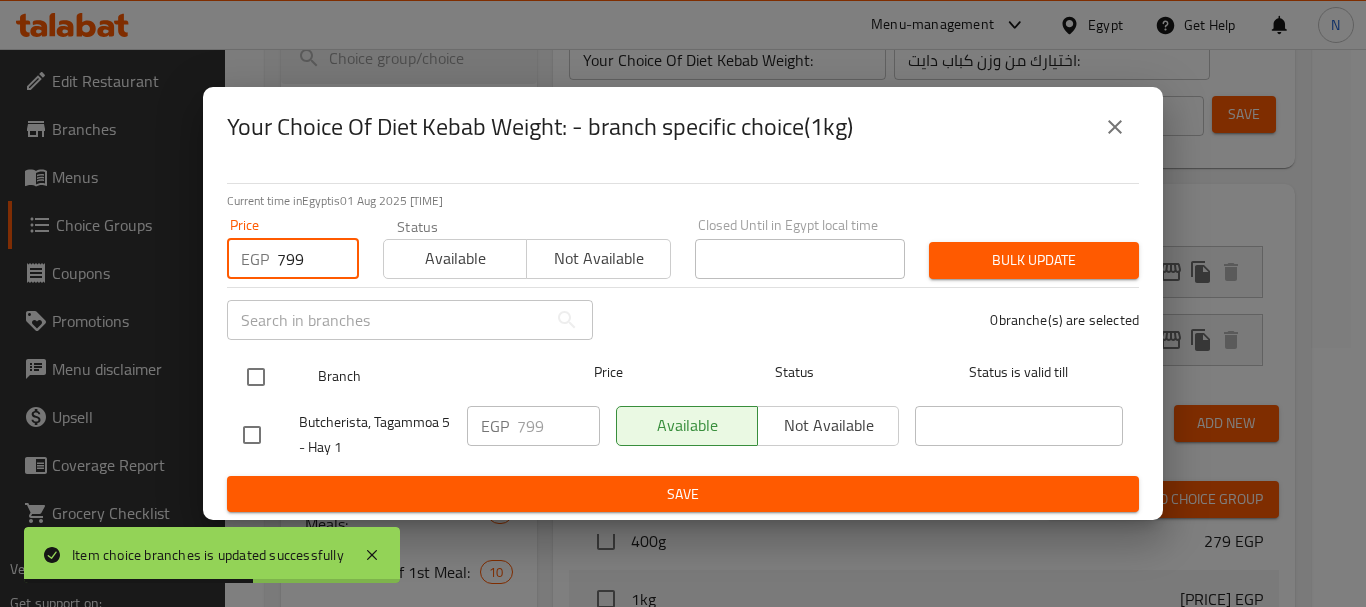 type on "799" 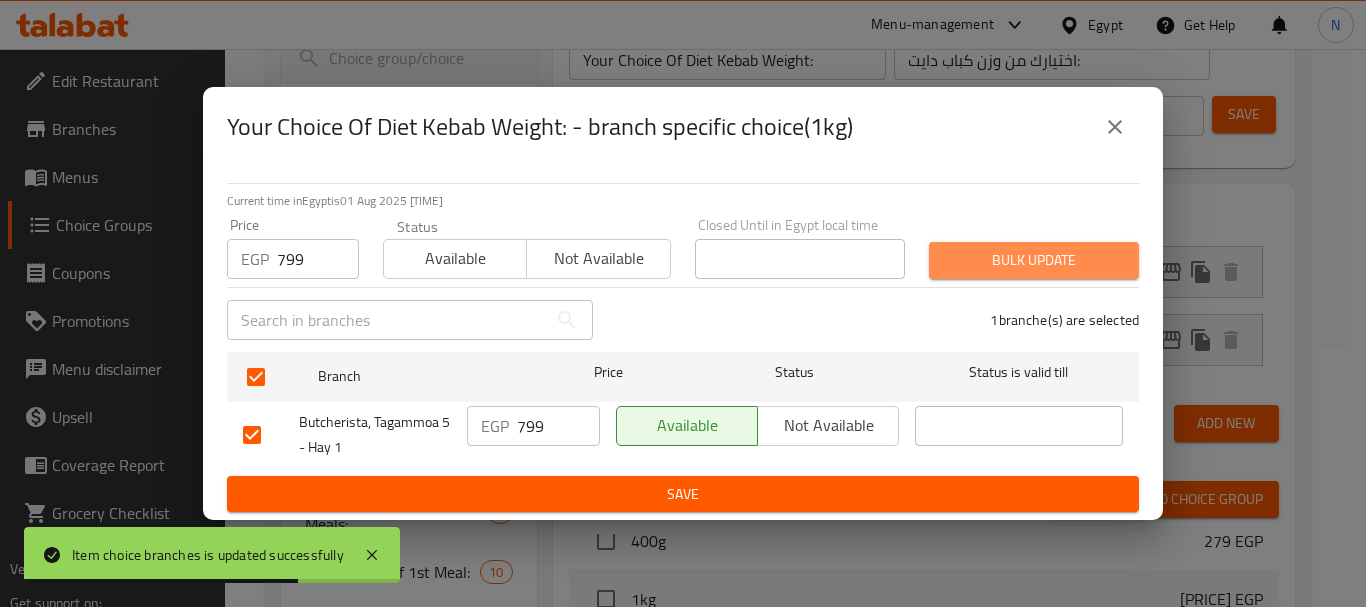 click on "Bulk update" at bounding box center (1034, 260) 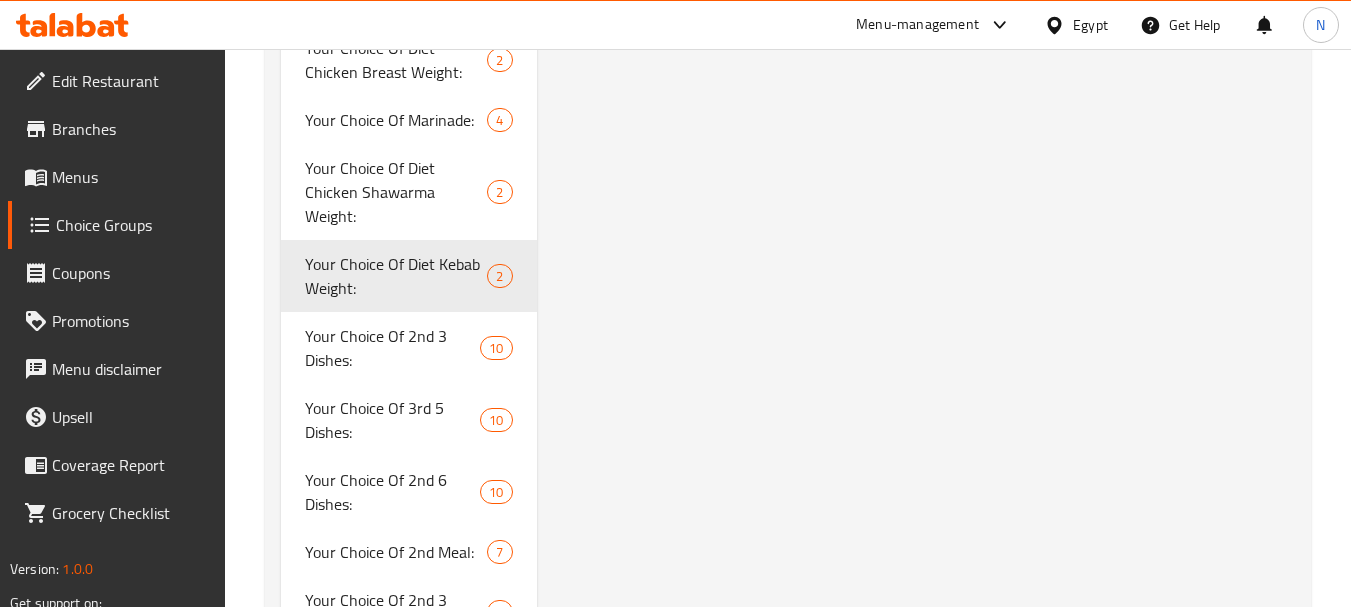 scroll, scrollTop: 2915, scrollLeft: 0, axis: vertical 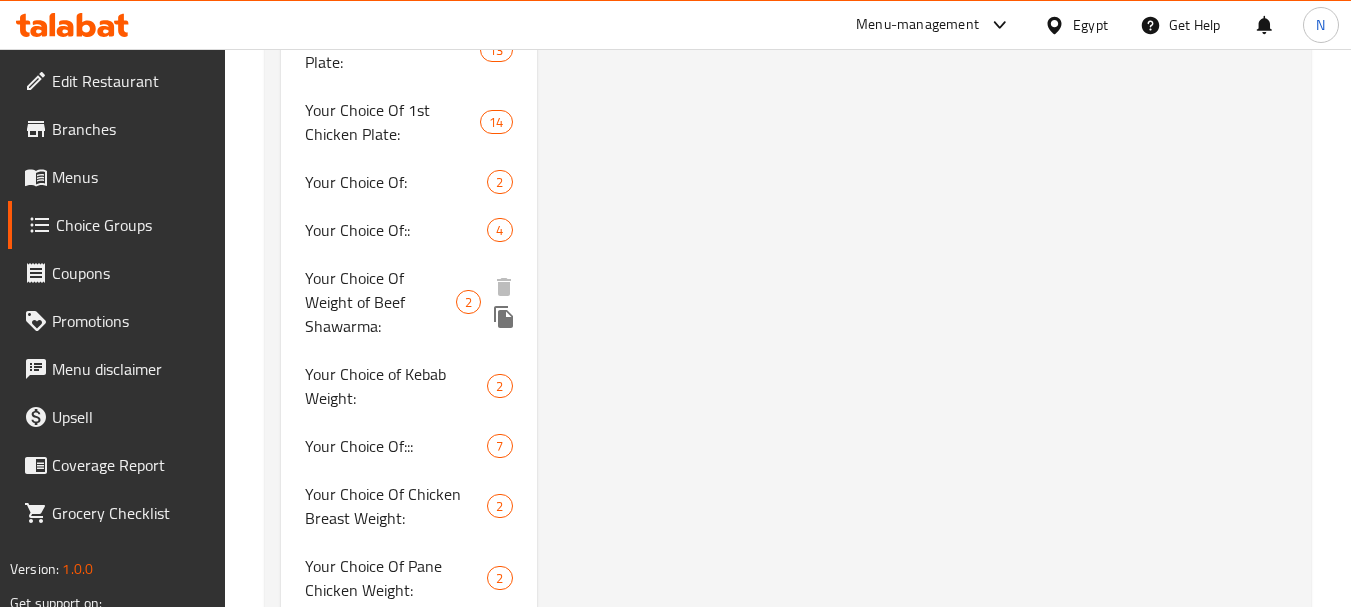 click on "Your Choice Of Weight of Beef Shawarma:" at bounding box center [380, 302] 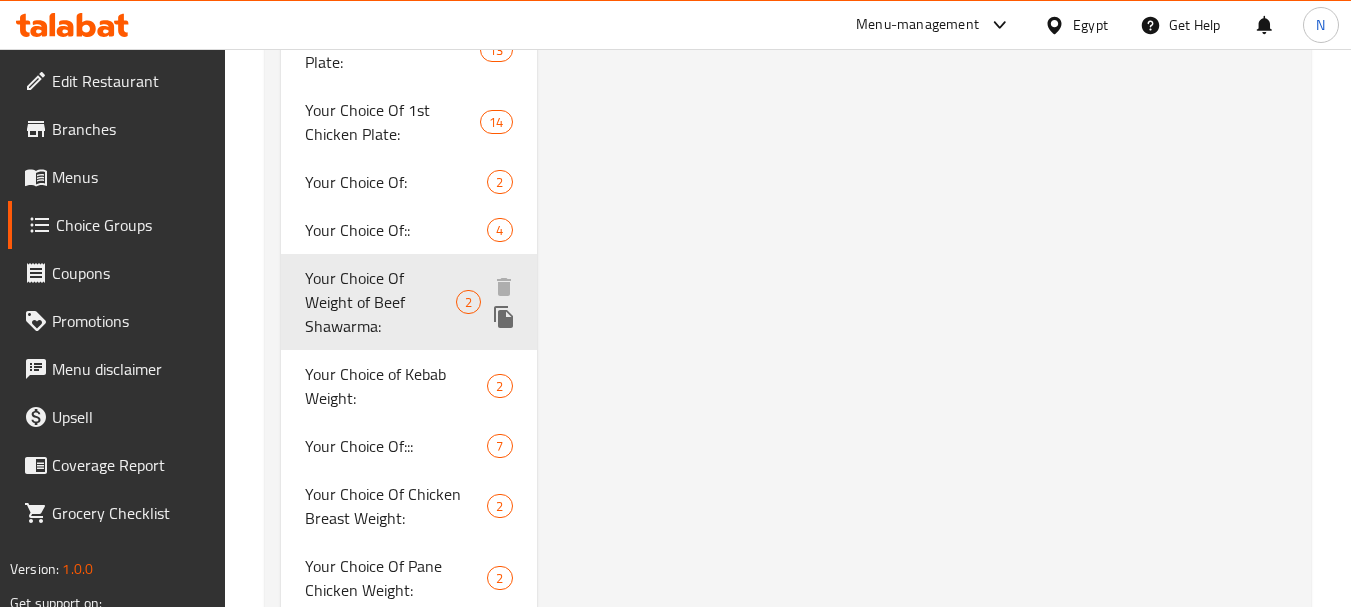 type on "Your Choice Of Weight of Beef Shawarma:" 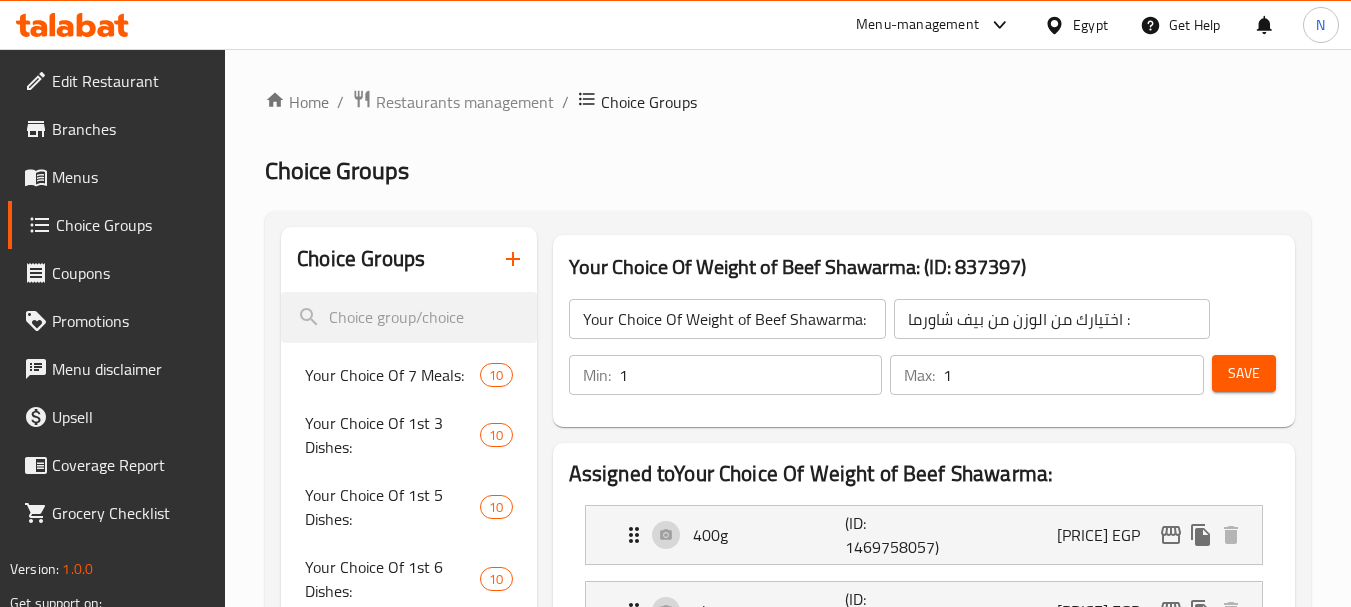scroll, scrollTop: 531, scrollLeft: 0, axis: vertical 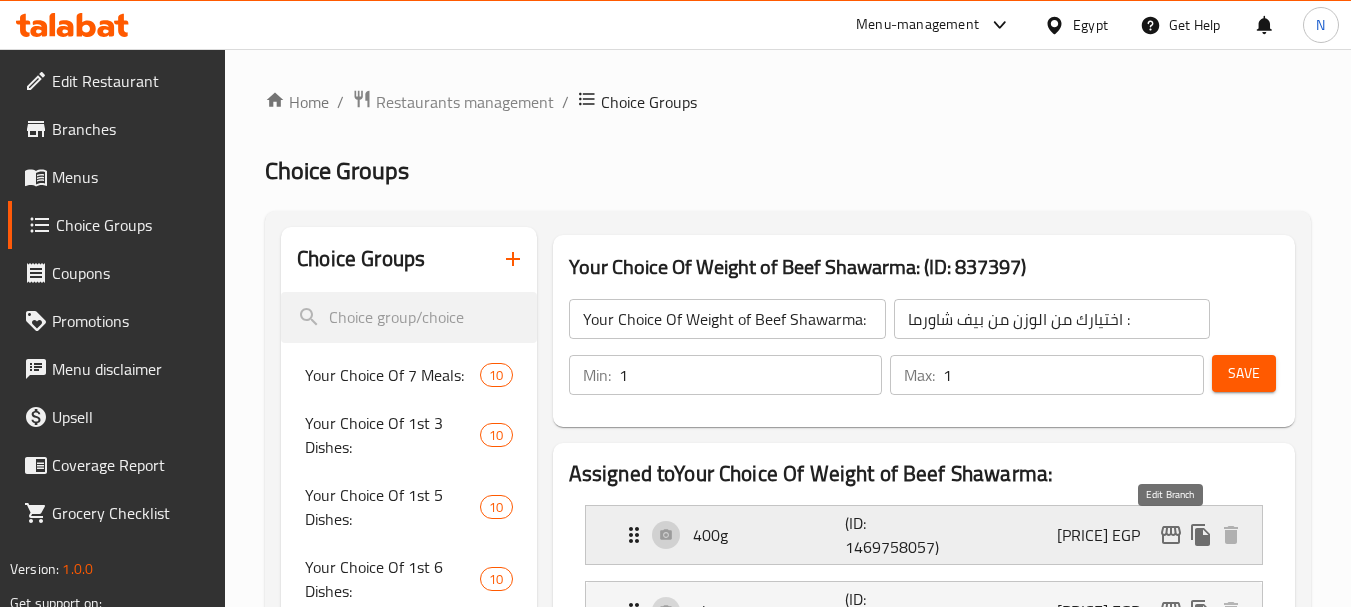 click 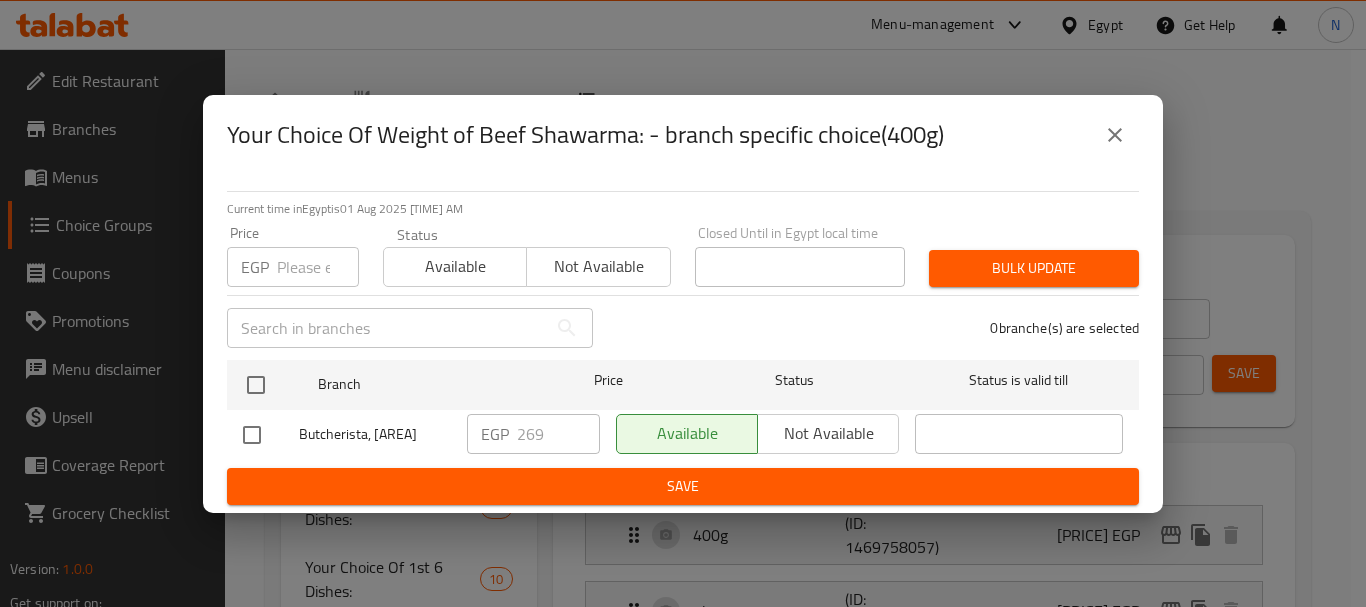 click at bounding box center [318, 267] 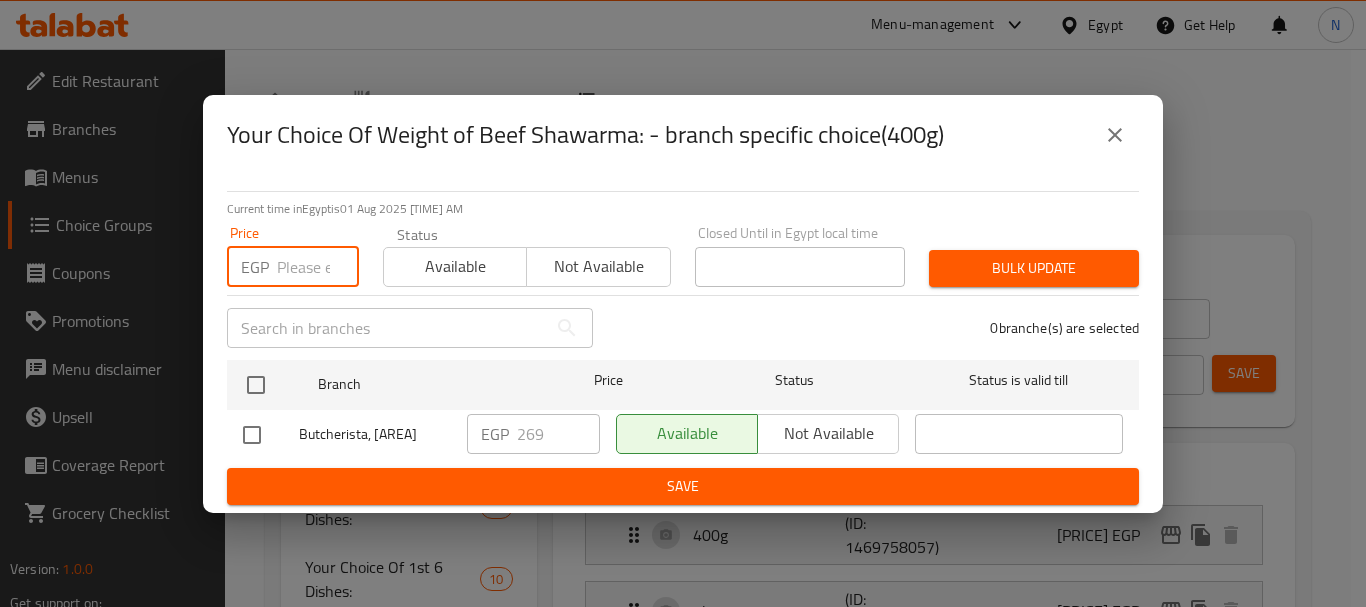 paste on "269" 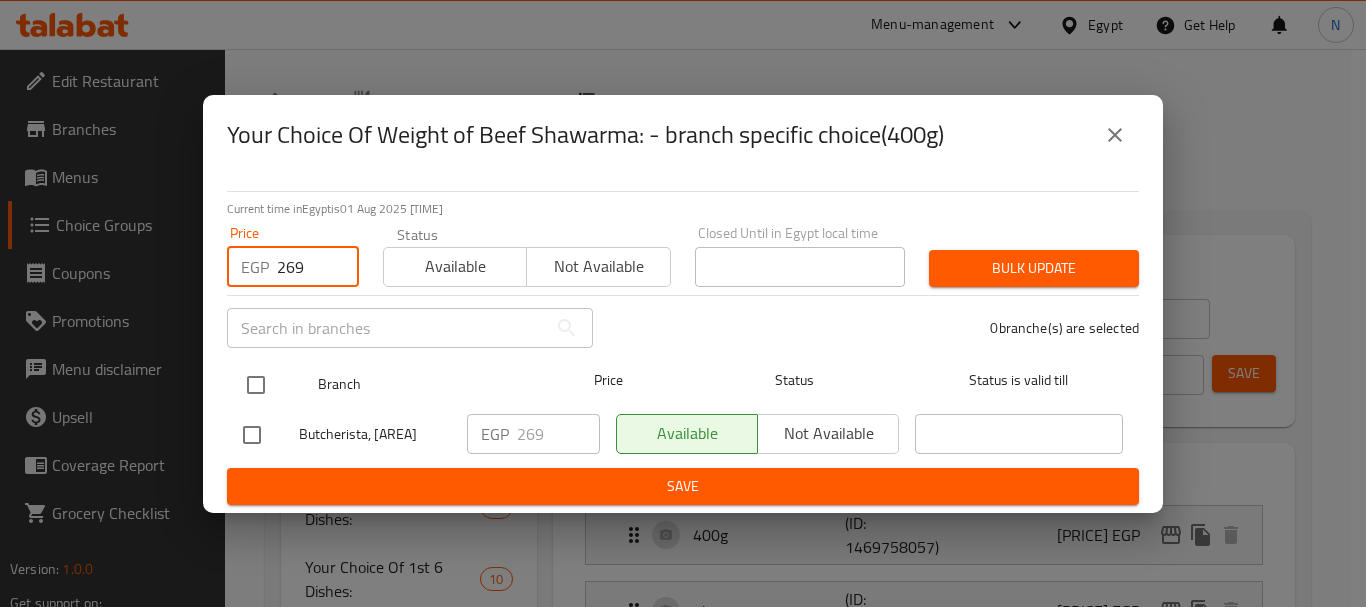 type on "269" 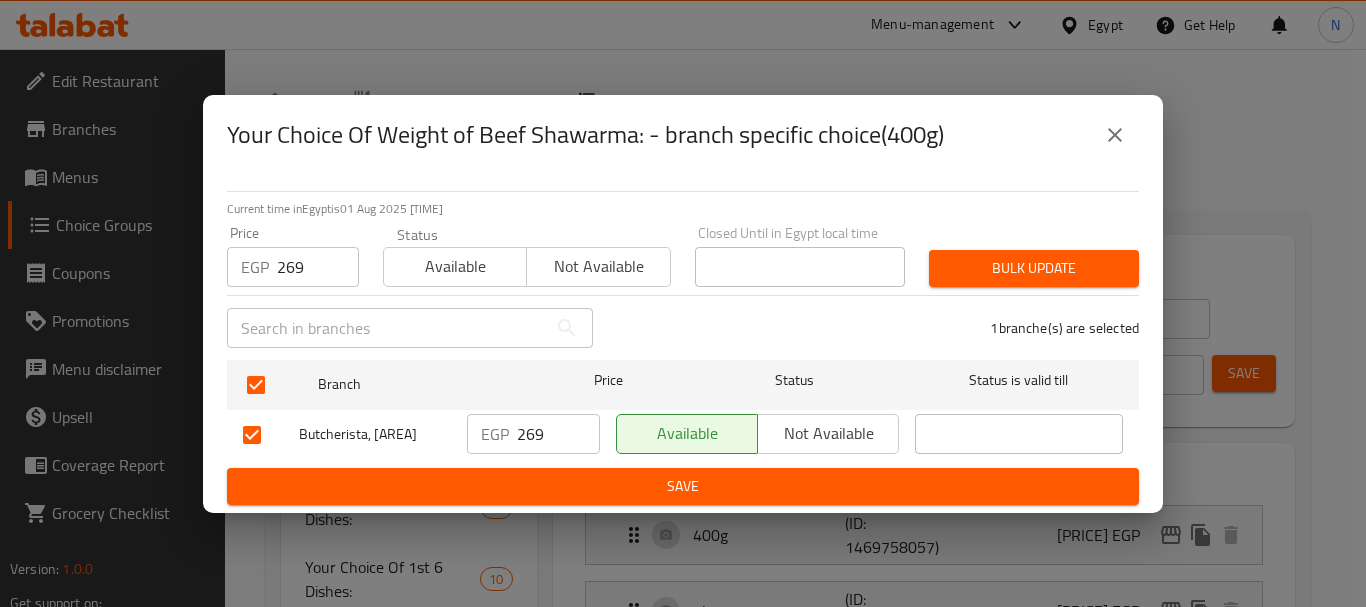 click on "Bulk update" at bounding box center (1034, 268) 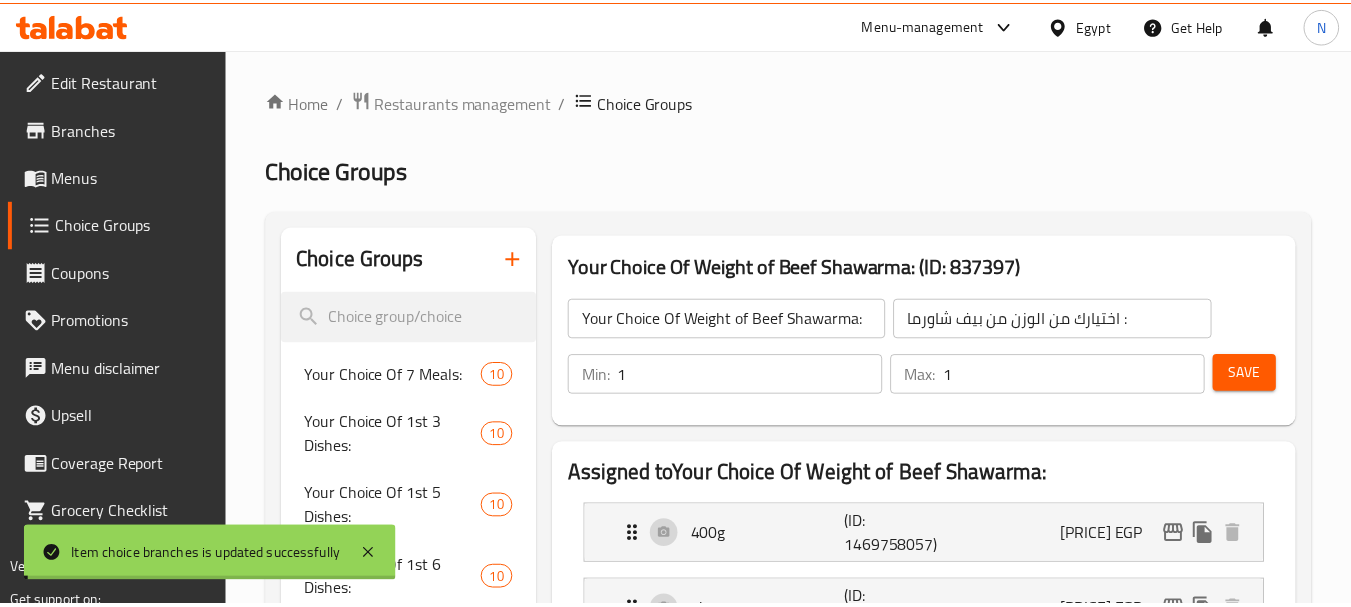 scroll, scrollTop: 1883, scrollLeft: 0, axis: vertical 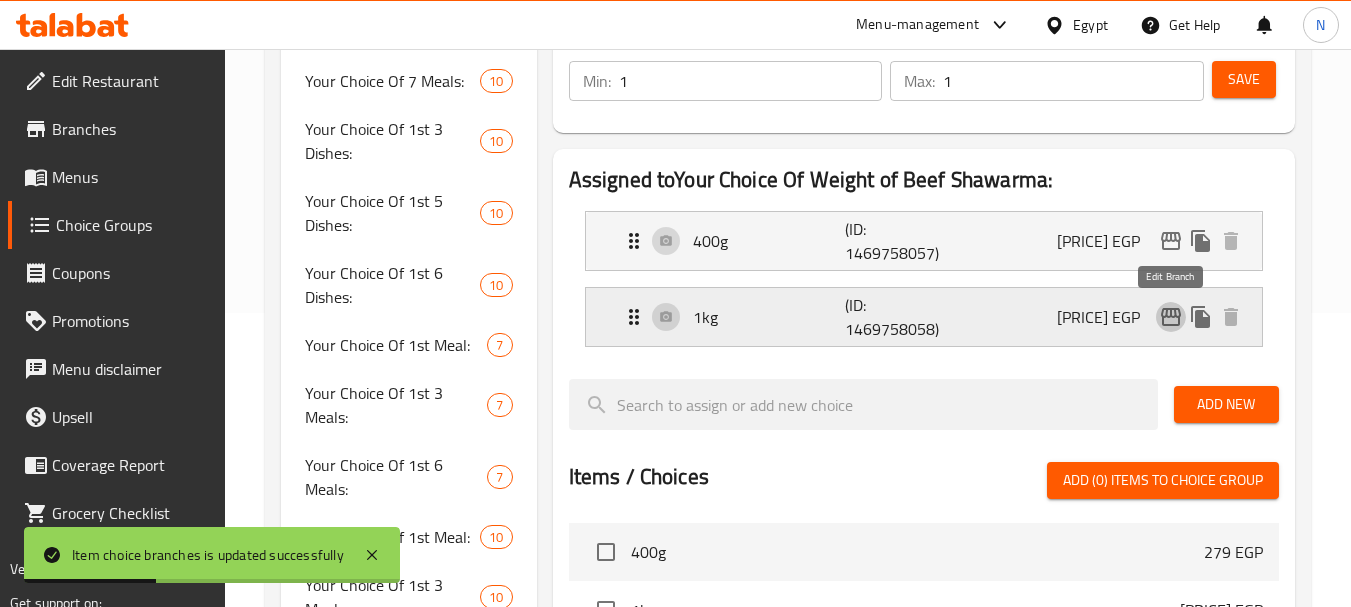 click 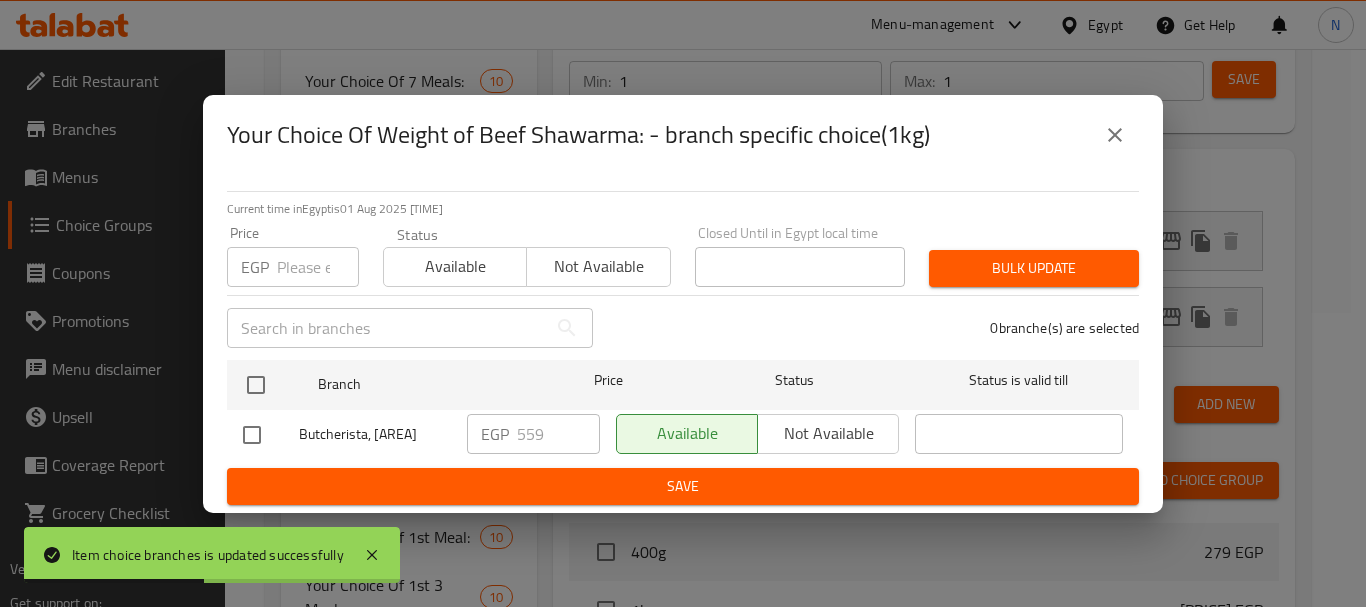 click at bounding box center (318, 267) 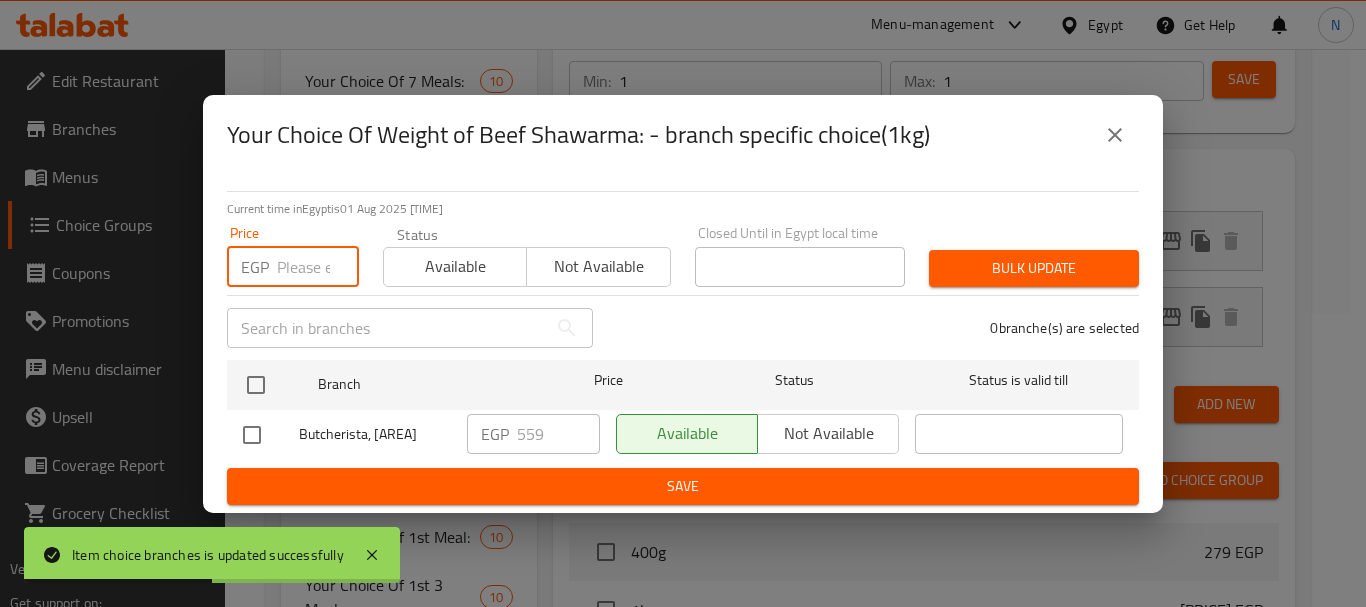 paste on "559" 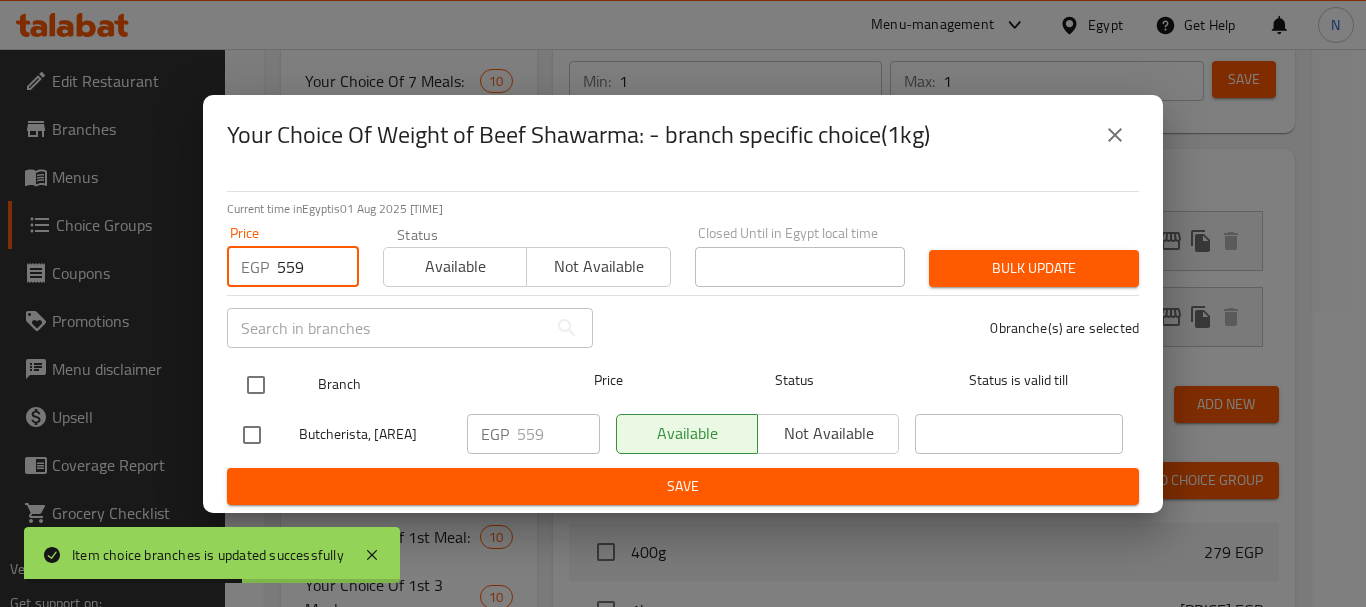 type on "559" 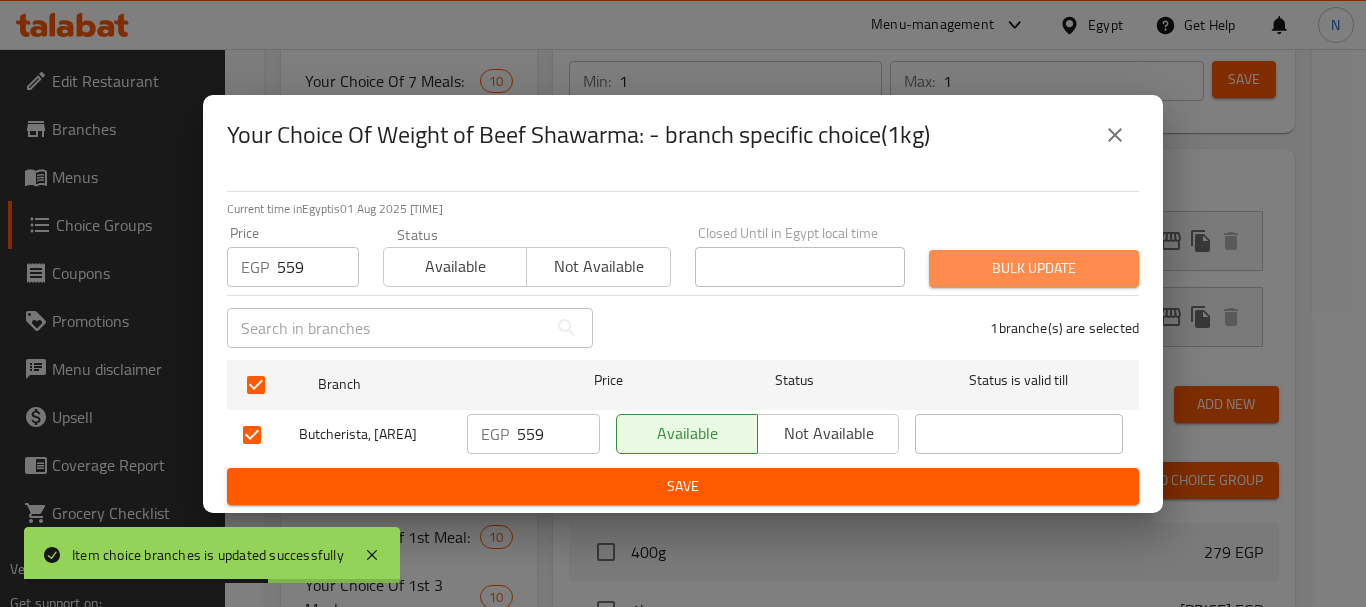 click on "Bulk update" at bounding box center (1034, 268) 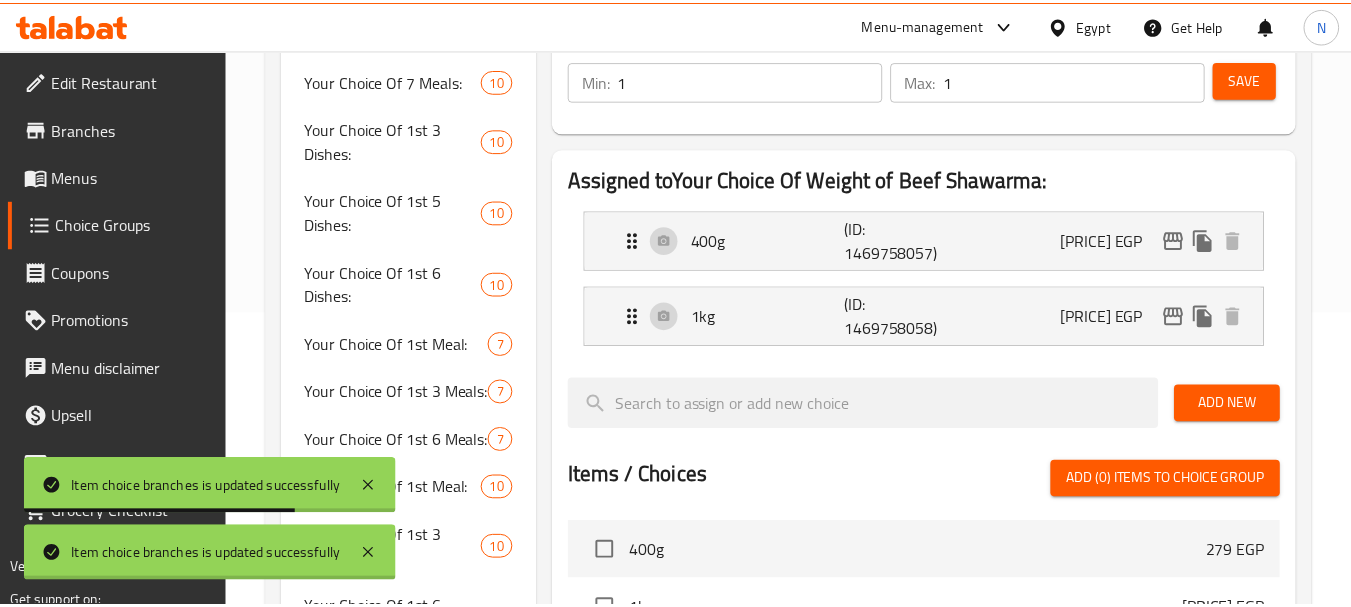 scroll, scrollTop: 1883, scrollLeft: 0, axis: vertical 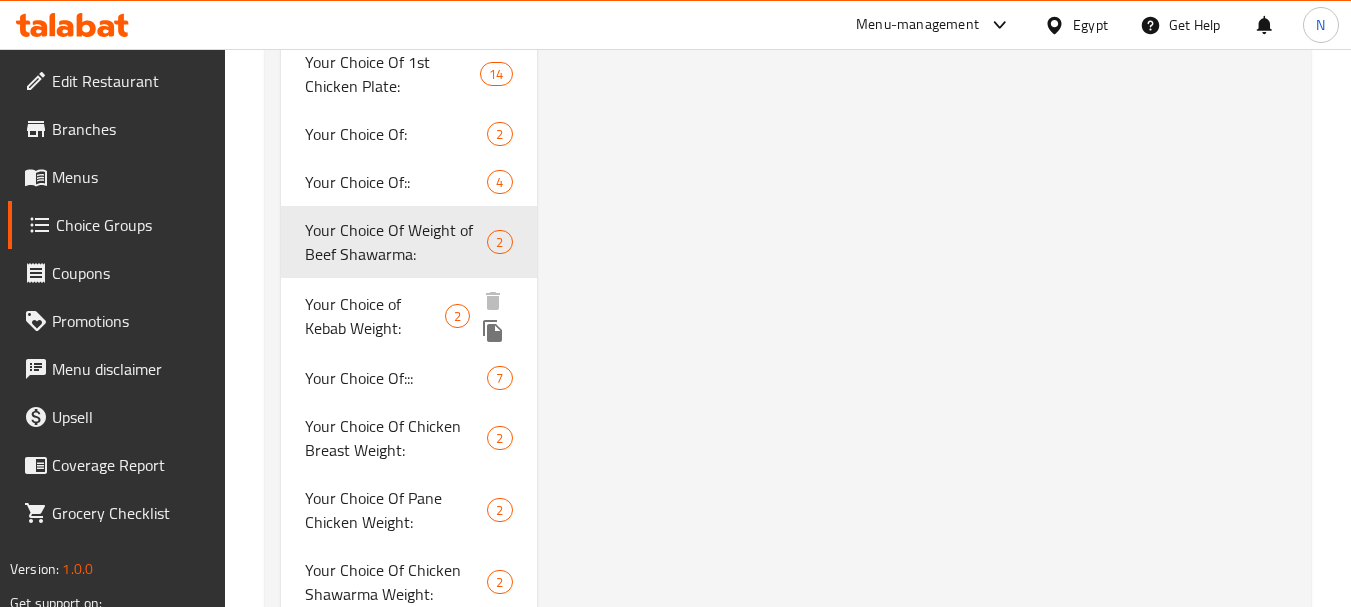 click on "Your Choice of Kebab Weight:" at bounding box center [375, 316] 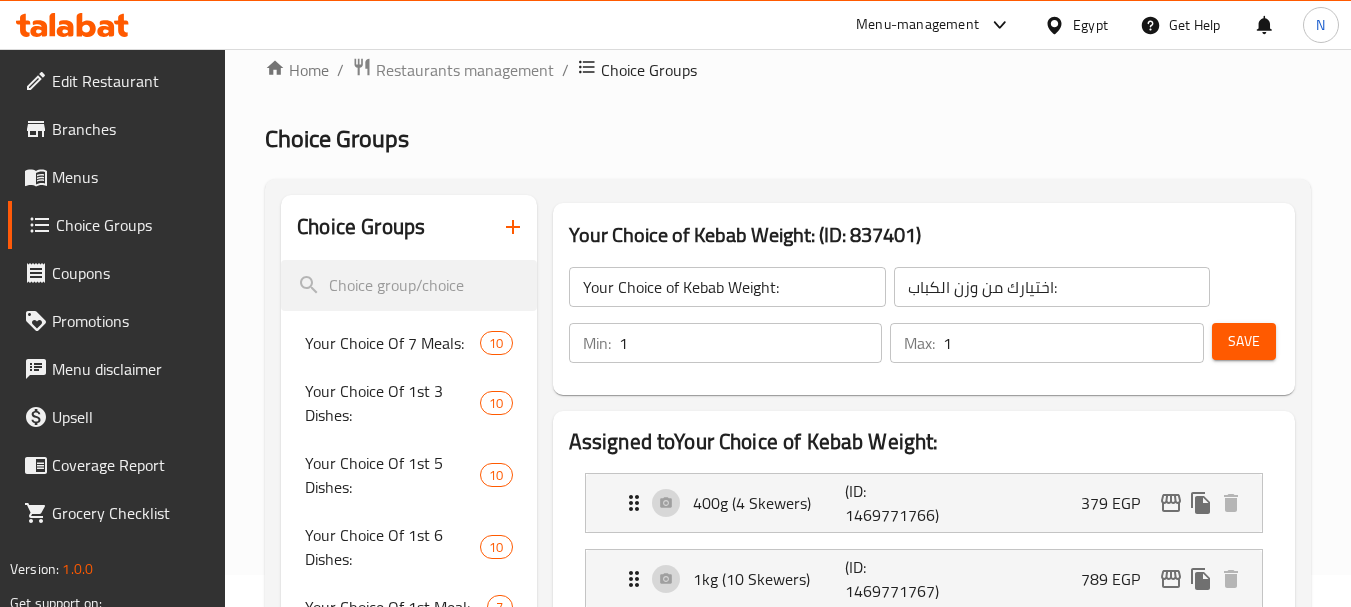 scroll, scrollTop: 531, scrollLeft: 0, axis: vertical 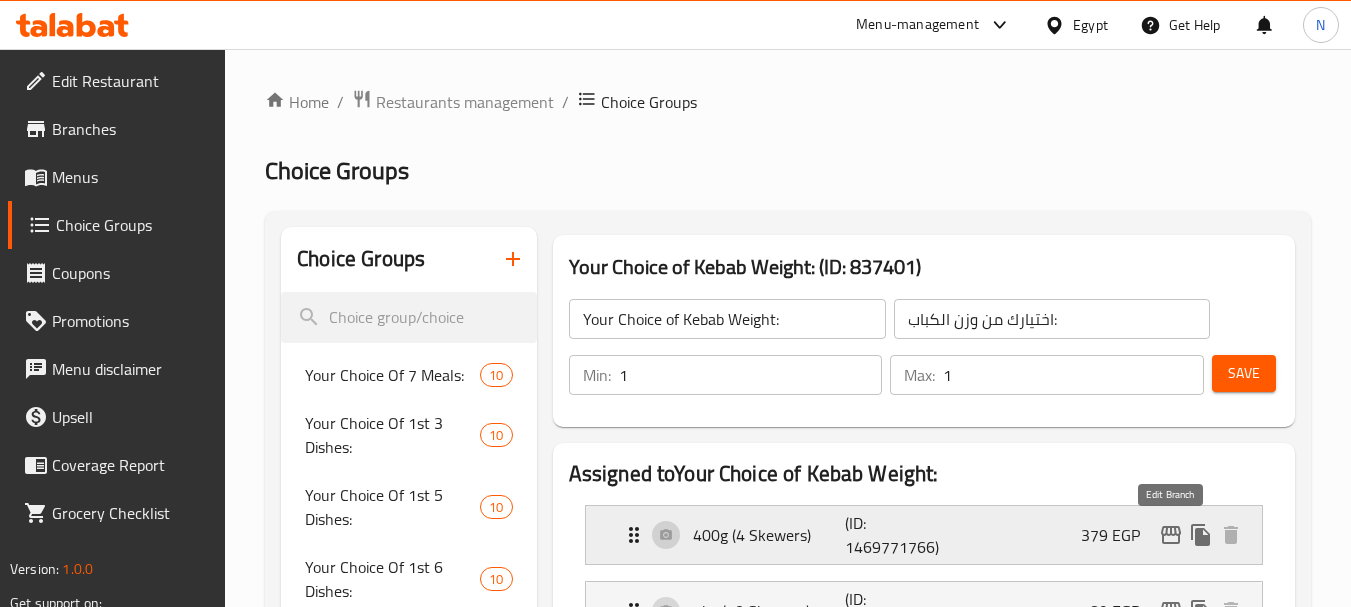 click 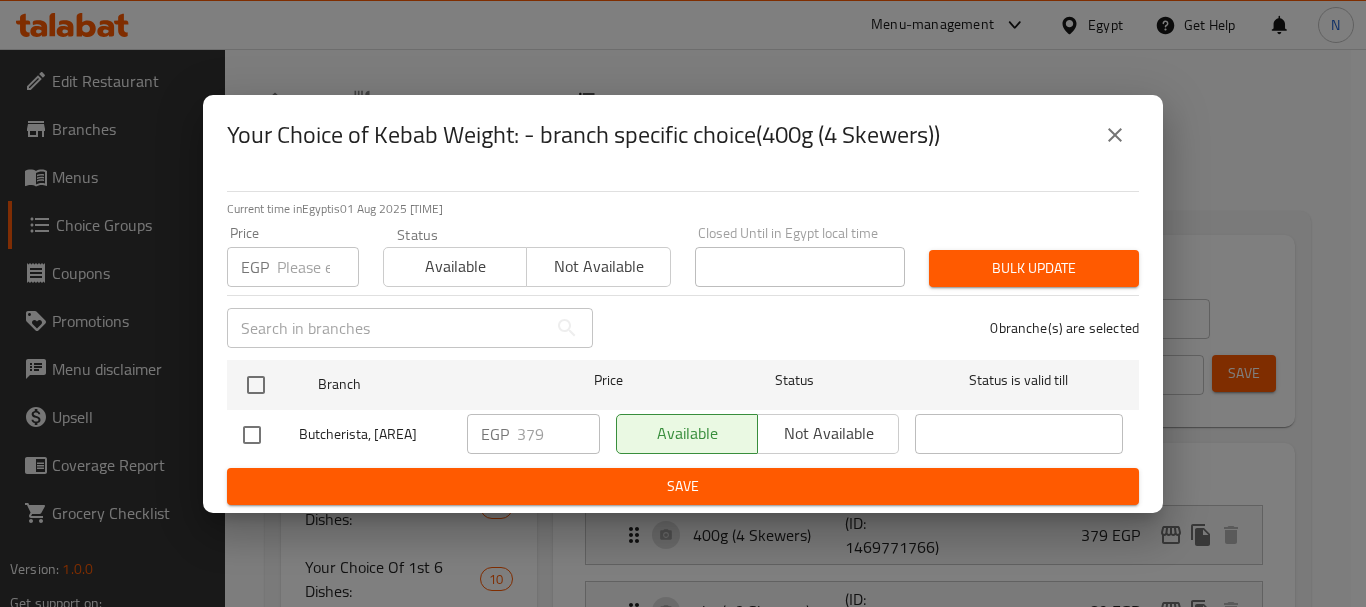 click at bounding box center [318, 267] 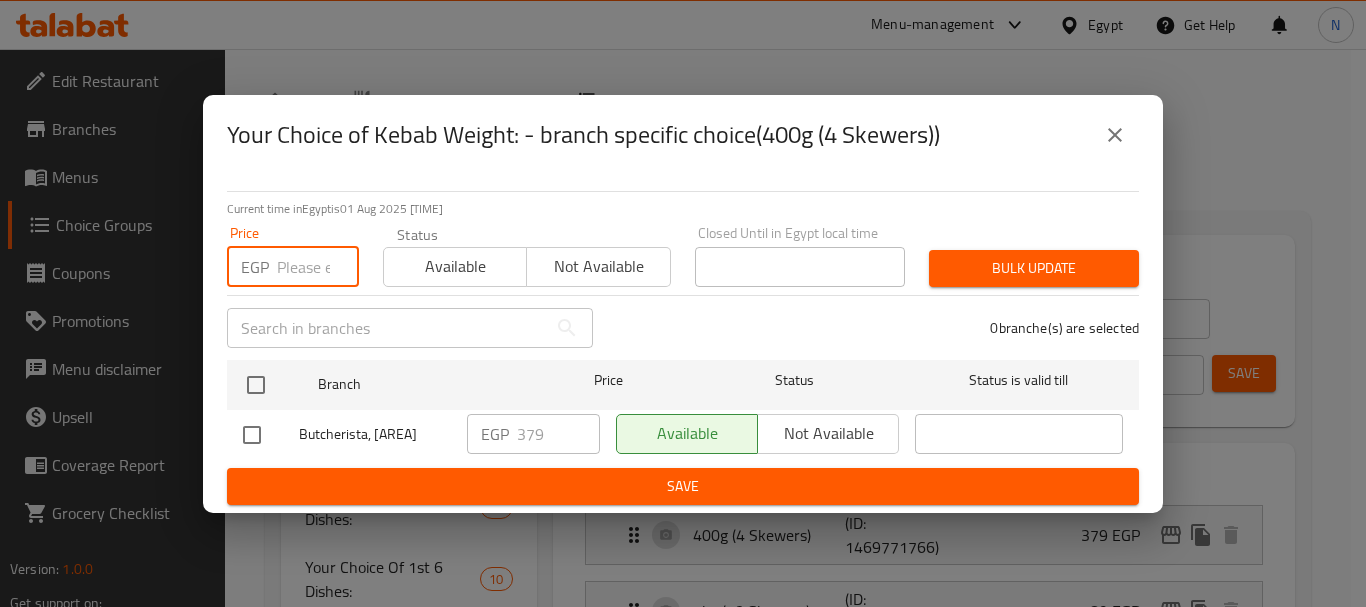 paste on "379" 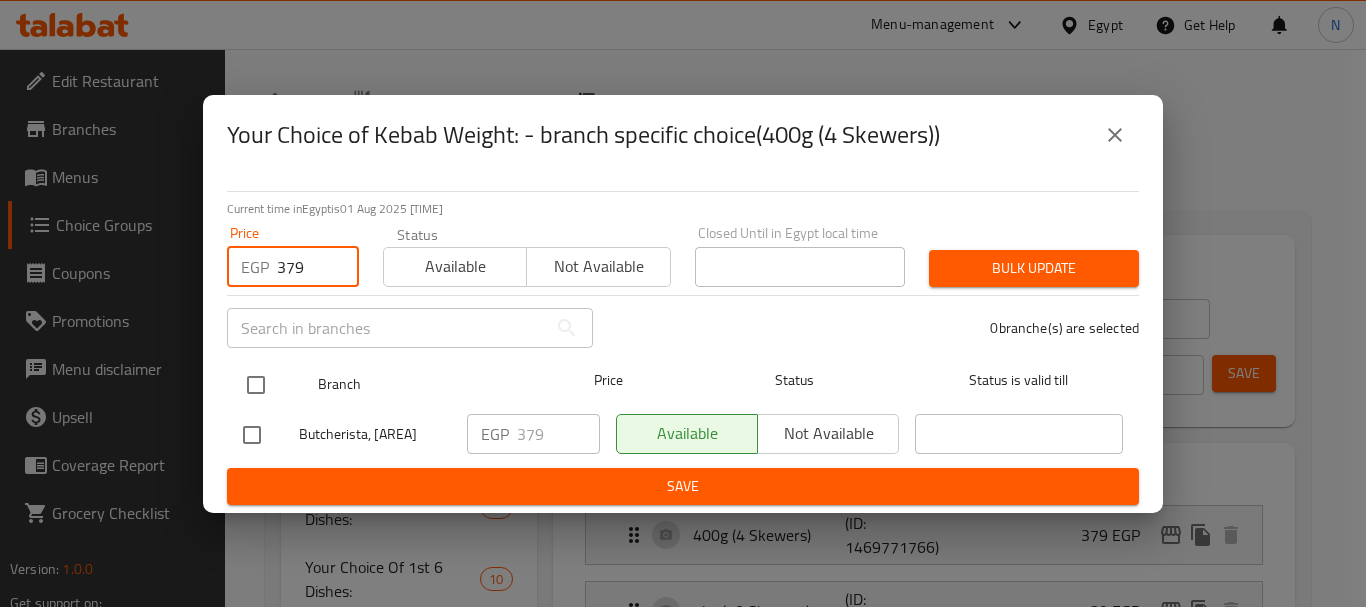 type on "379" 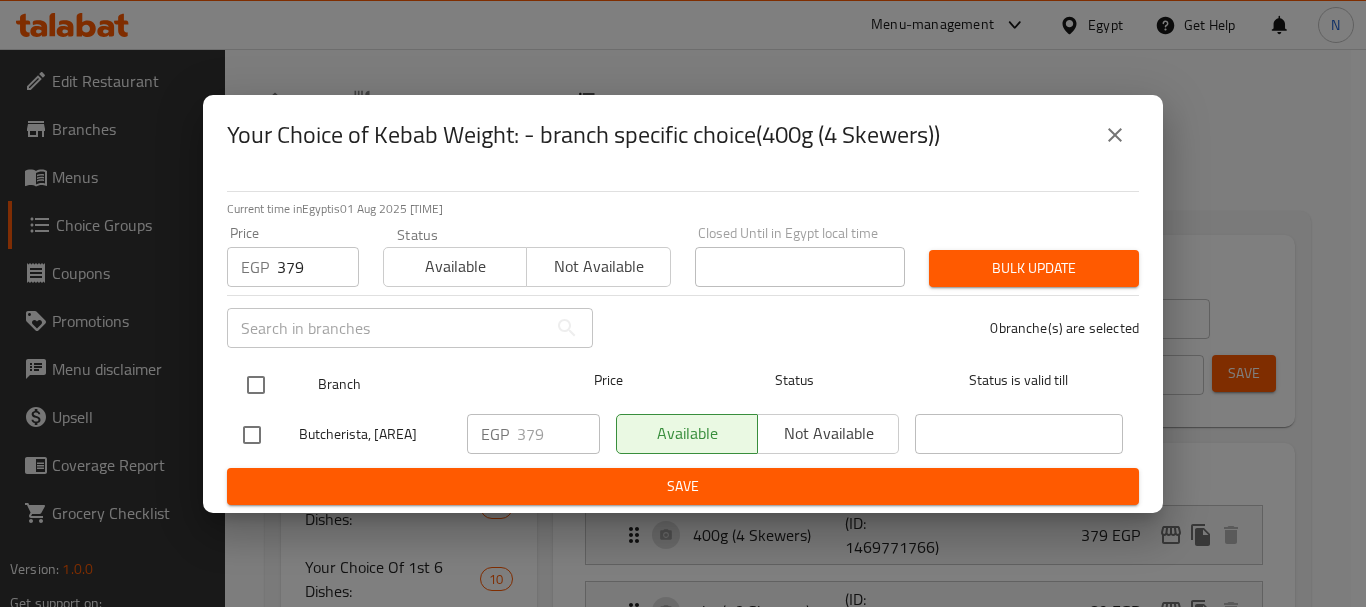 click at bounding box center (256, 385) 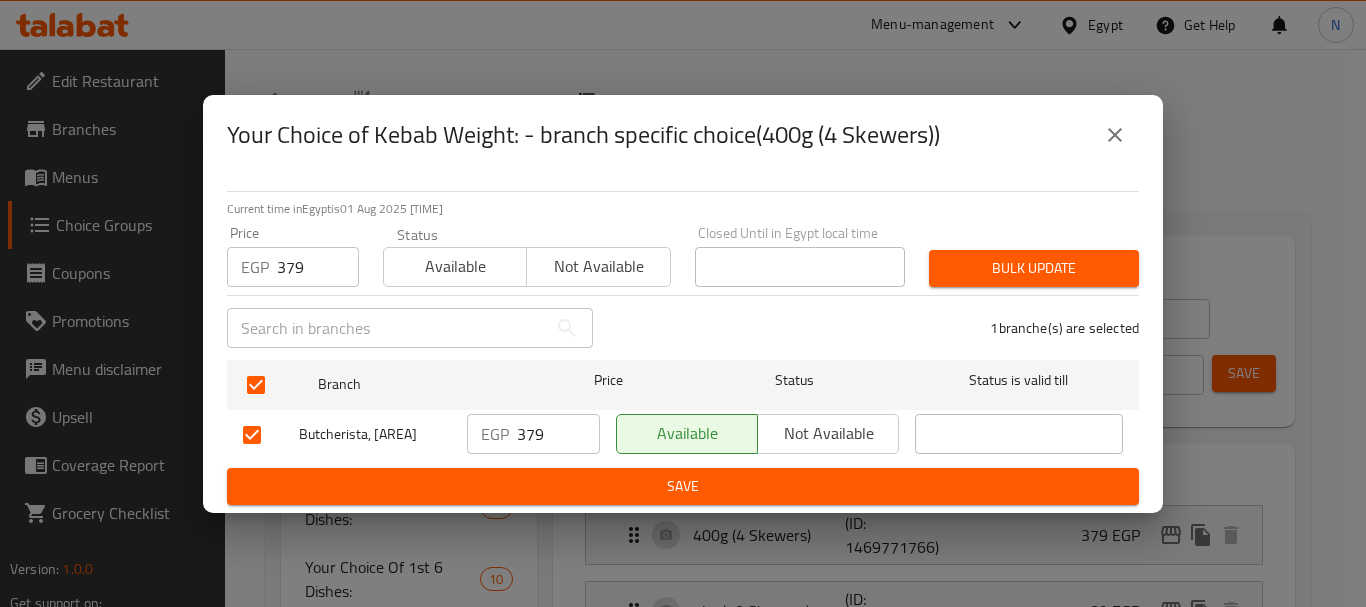 click on "Bulk update" at bounding box center [1034, 268] 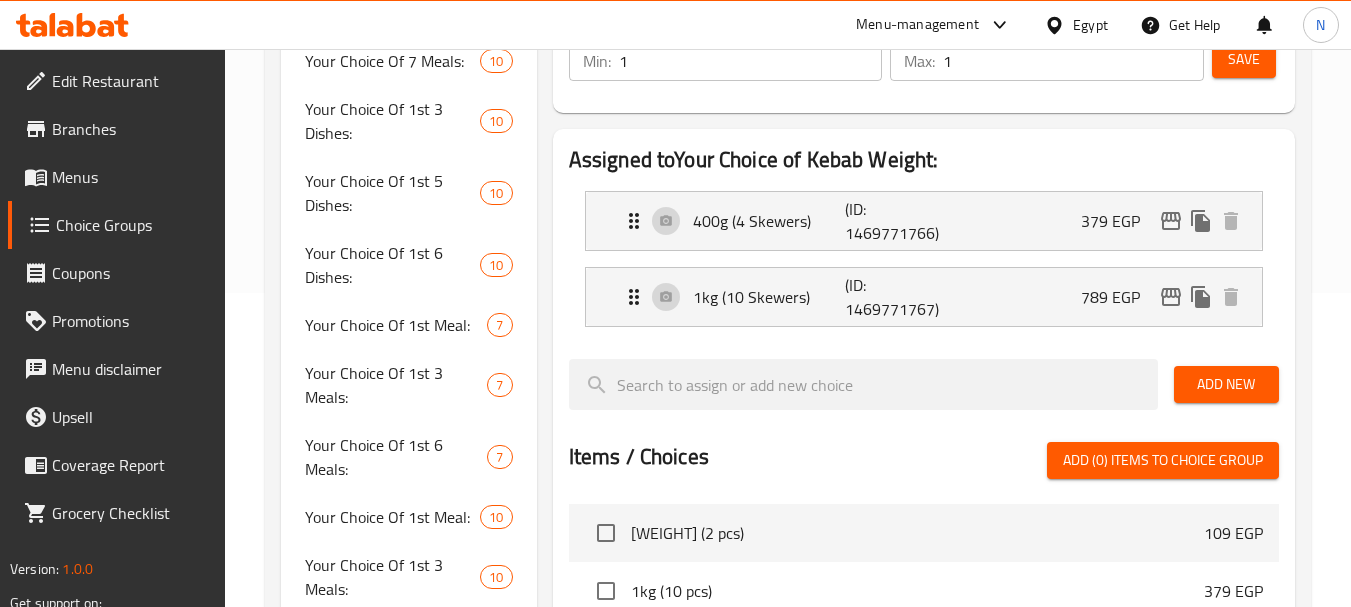 scroll, scrollTop: 0, scrollLeft: 0, axis: both 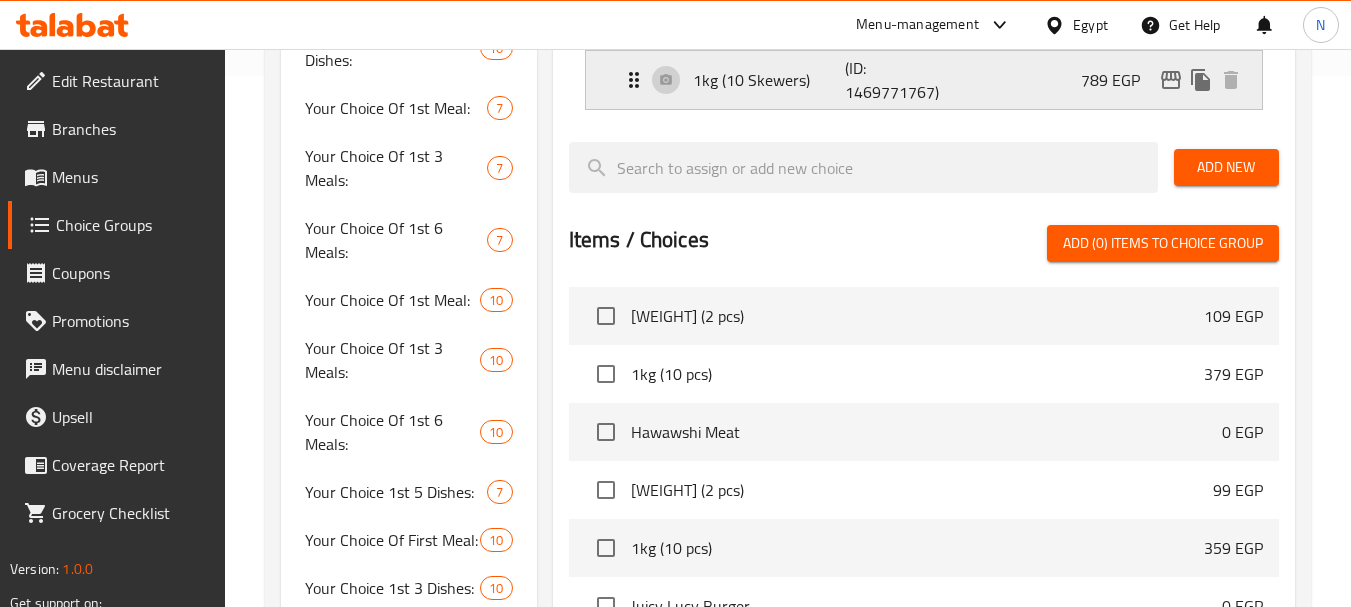 click on "1kg (10 Skewers) (ID: 1469771767) 789 EGP" at bounding box center [930, 80] 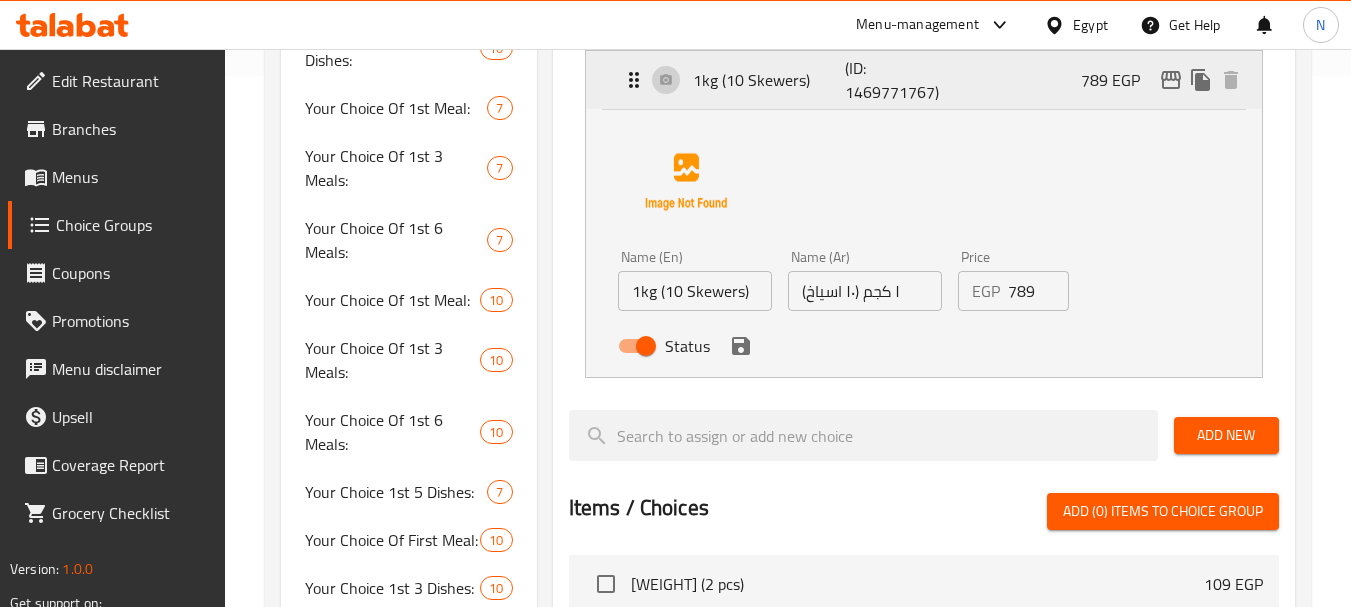 click 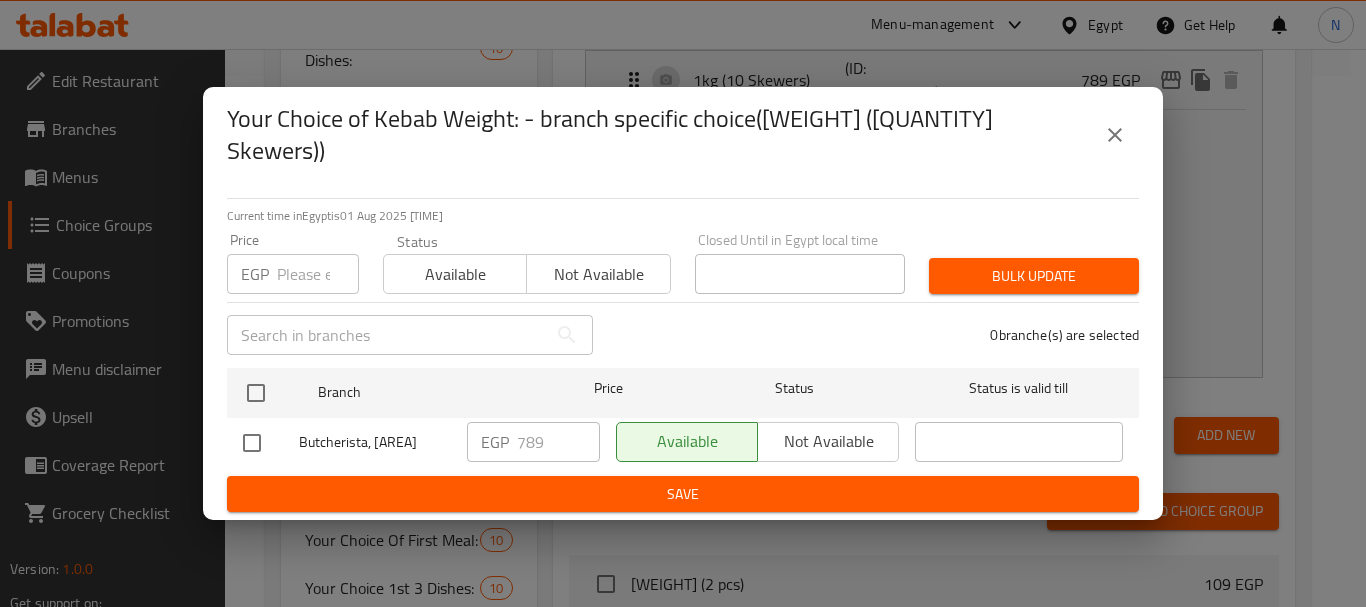click on "Price EGP Price" at bounding box center (293, 263) 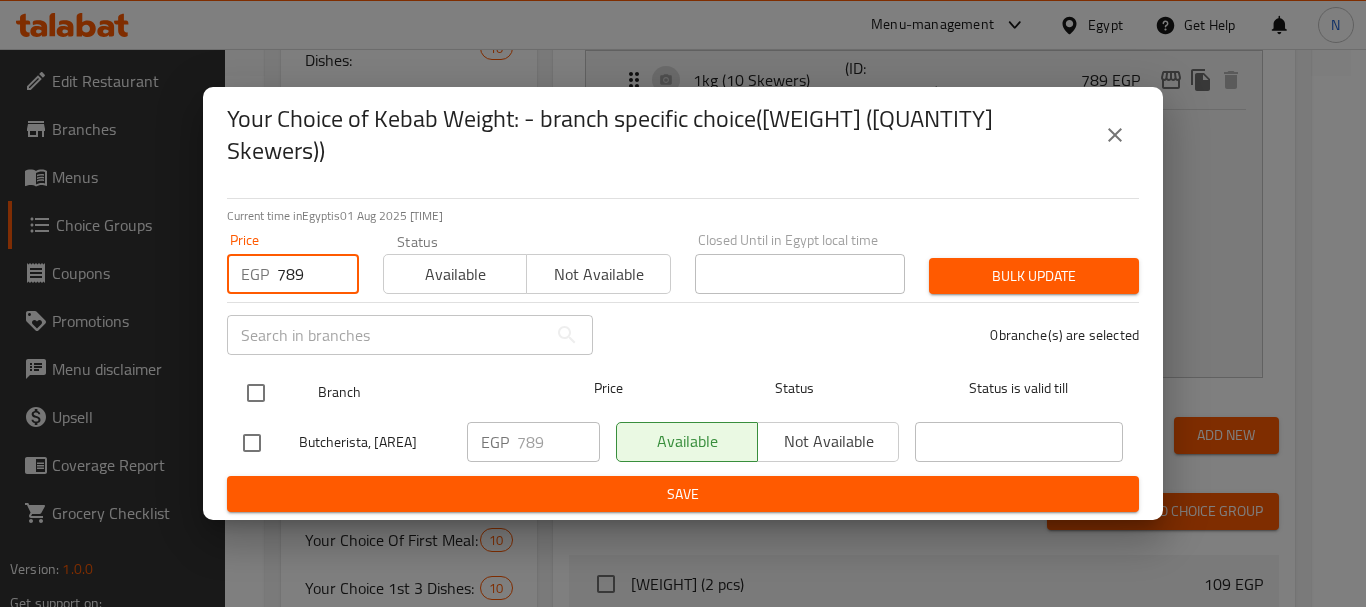 type on "789" 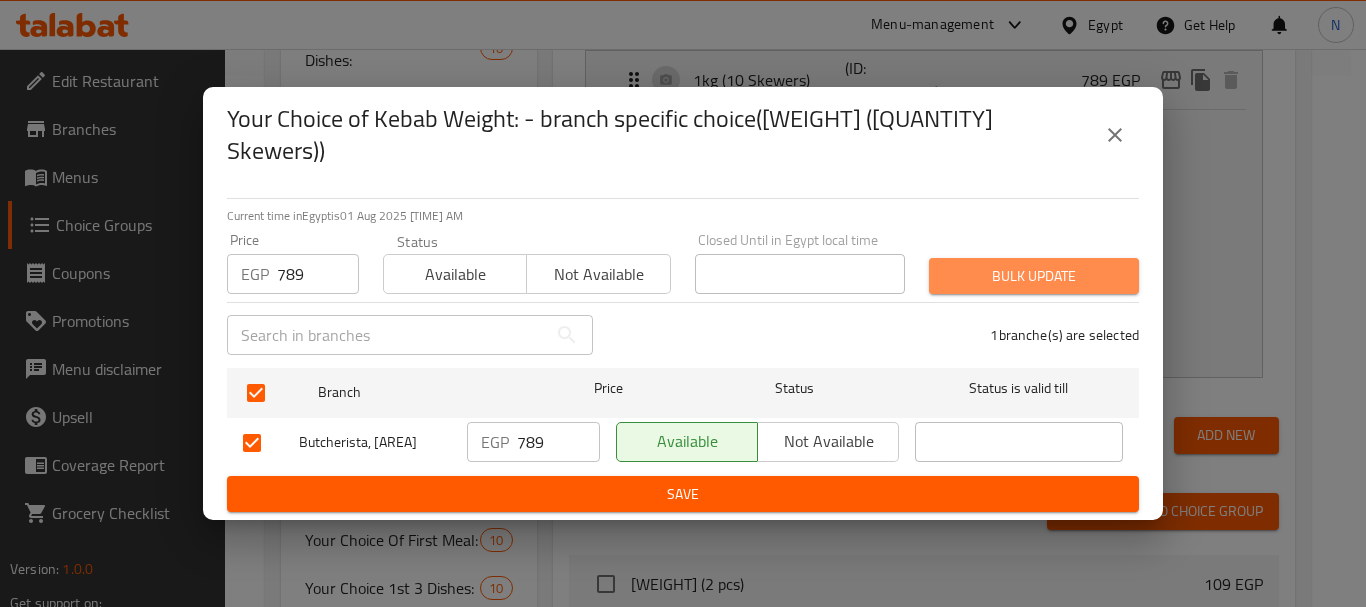click on "Bulk update" at bounding box center [1034, 276] 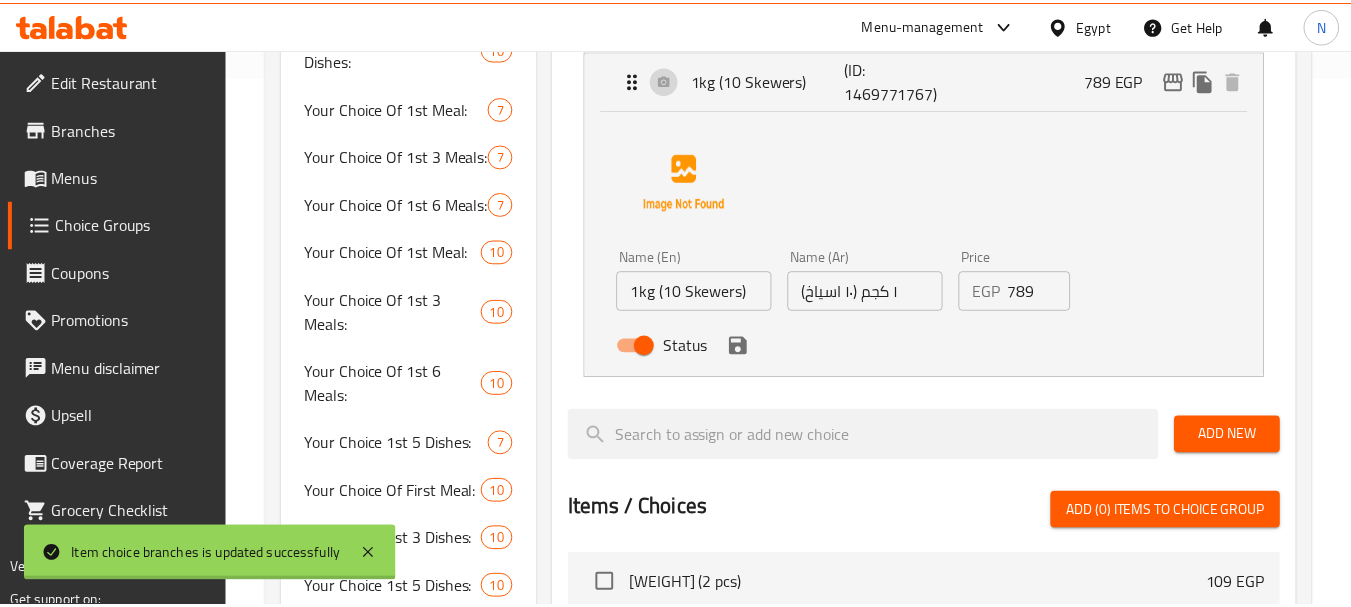 scroll, scrollTop: 1955, scrollLeft: 0, axis: vertical 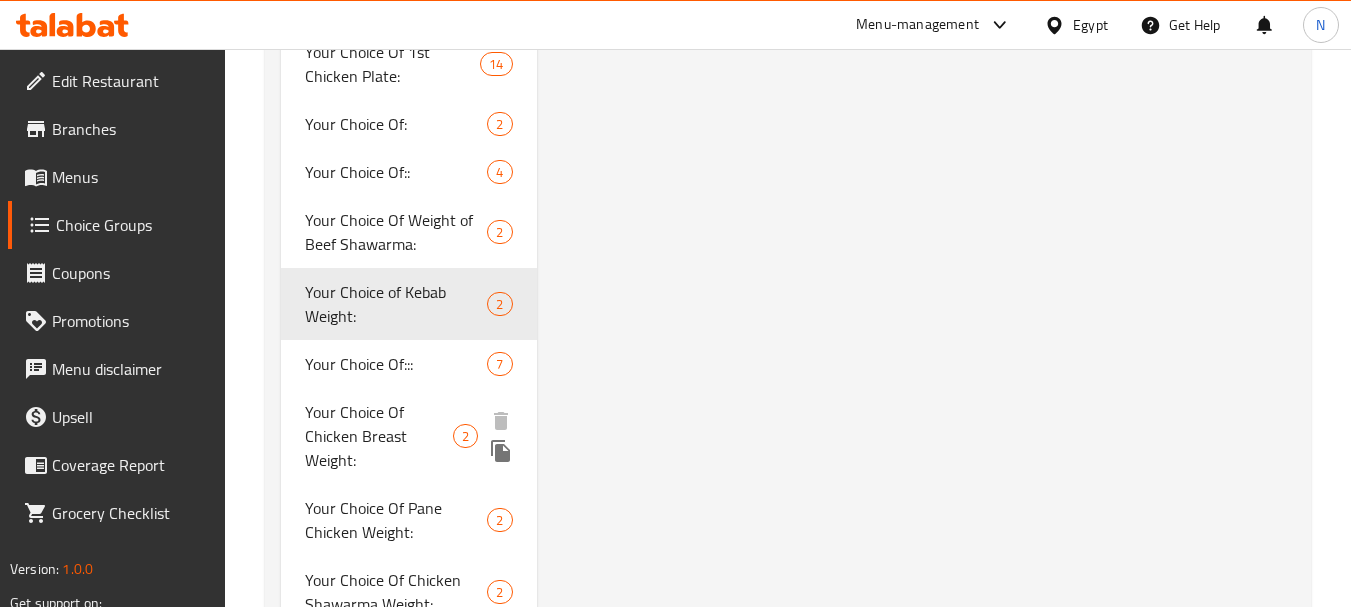 click on "Your Choice Of Chicken Breast Weight:" at bounding box center [379, 436] 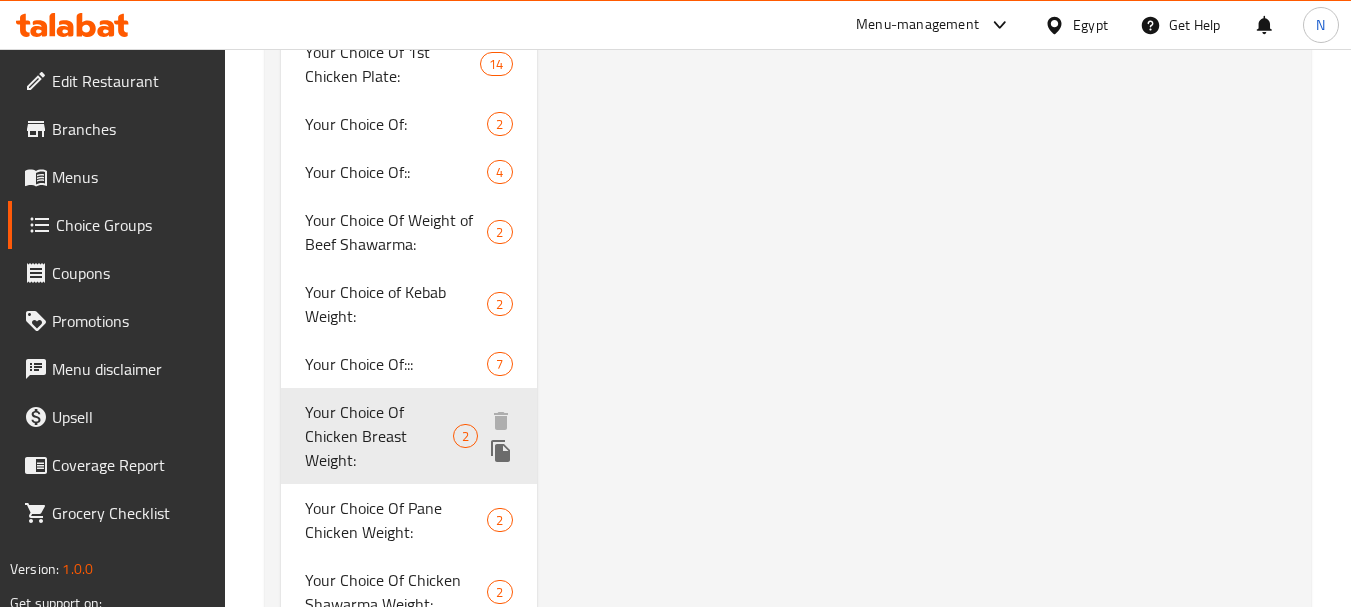 type on "Your Choice Of Chicken Breast Weight:" 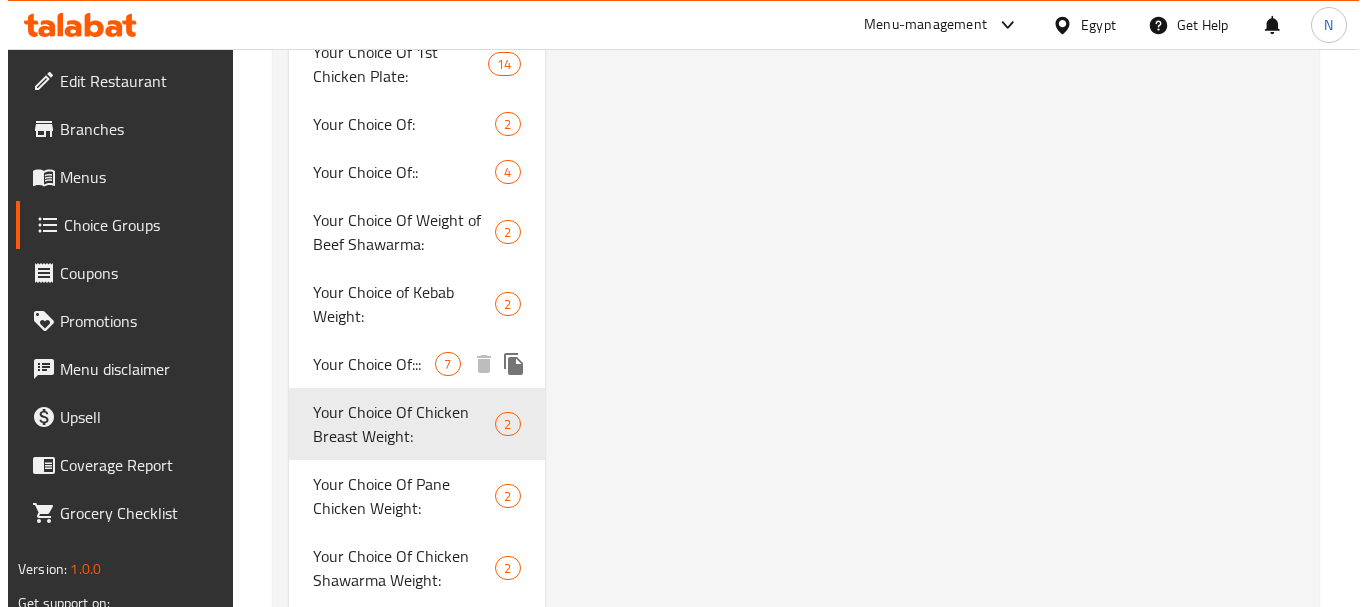 scroll, scrollTop: 0, scrollLeft: 0, axis: both 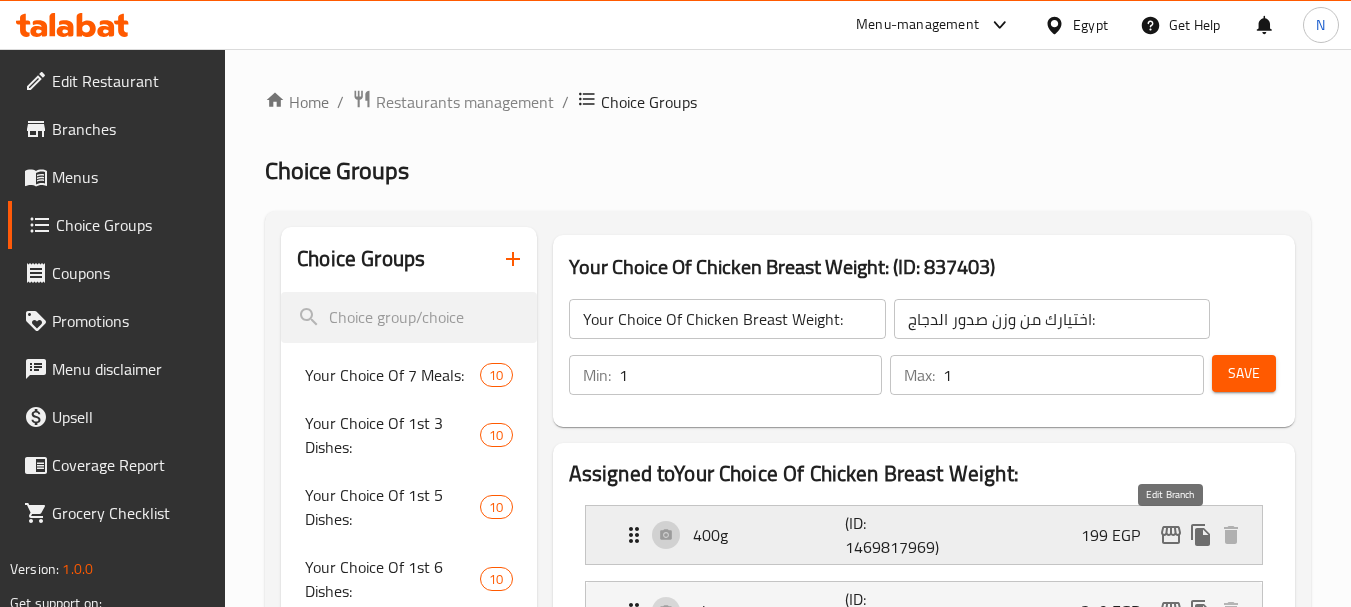 click 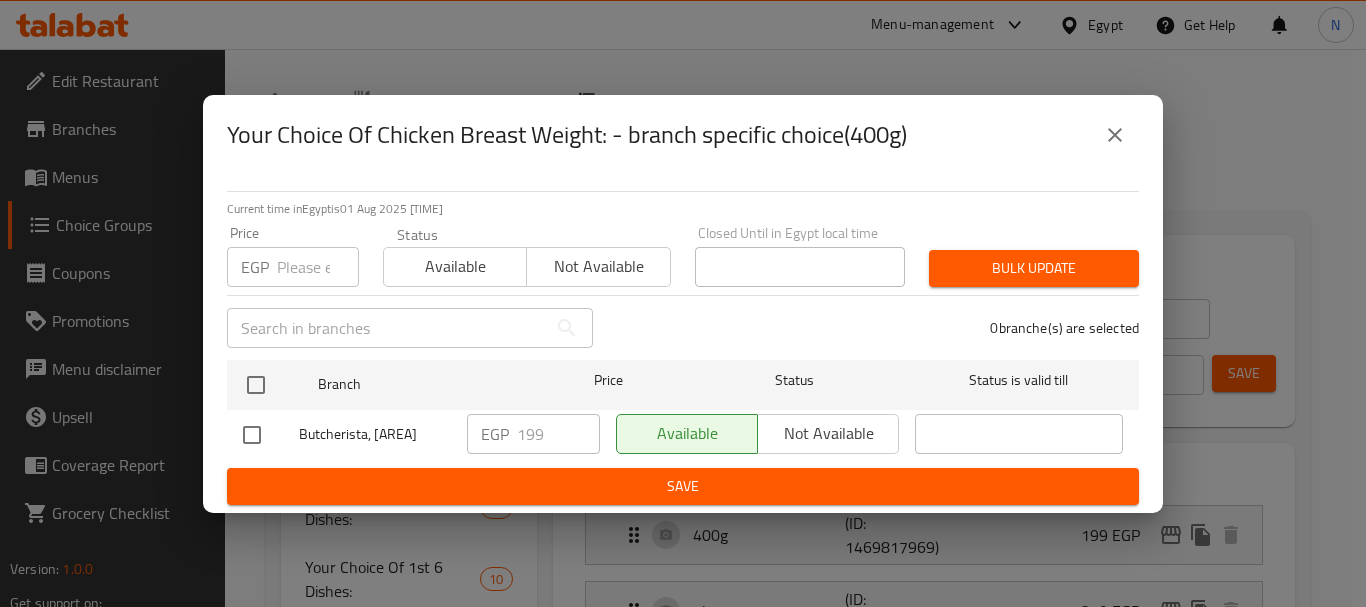 click at bounding box center [318, 267] 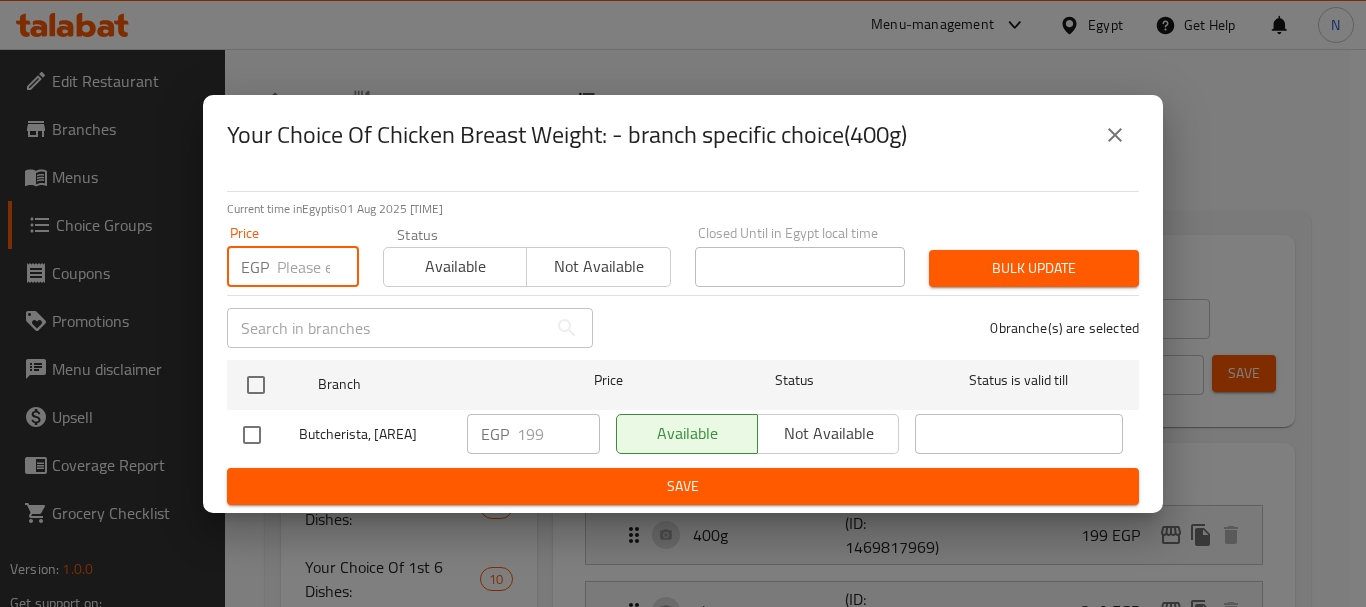 paste on "199" 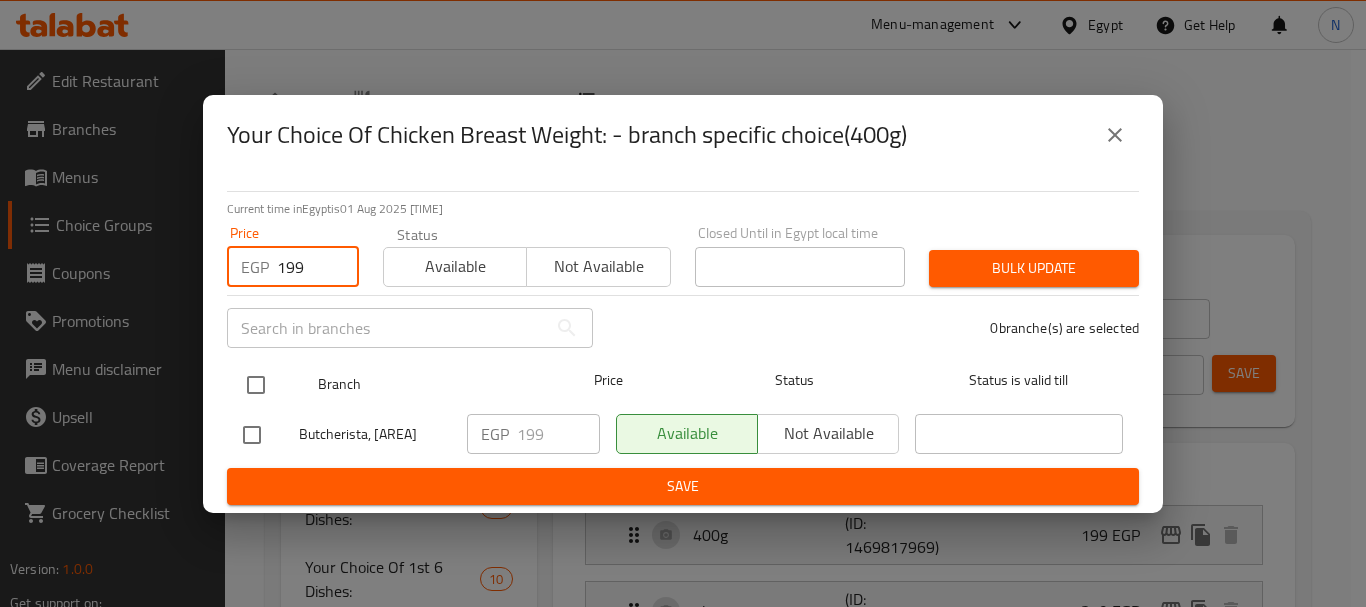 type on "199" 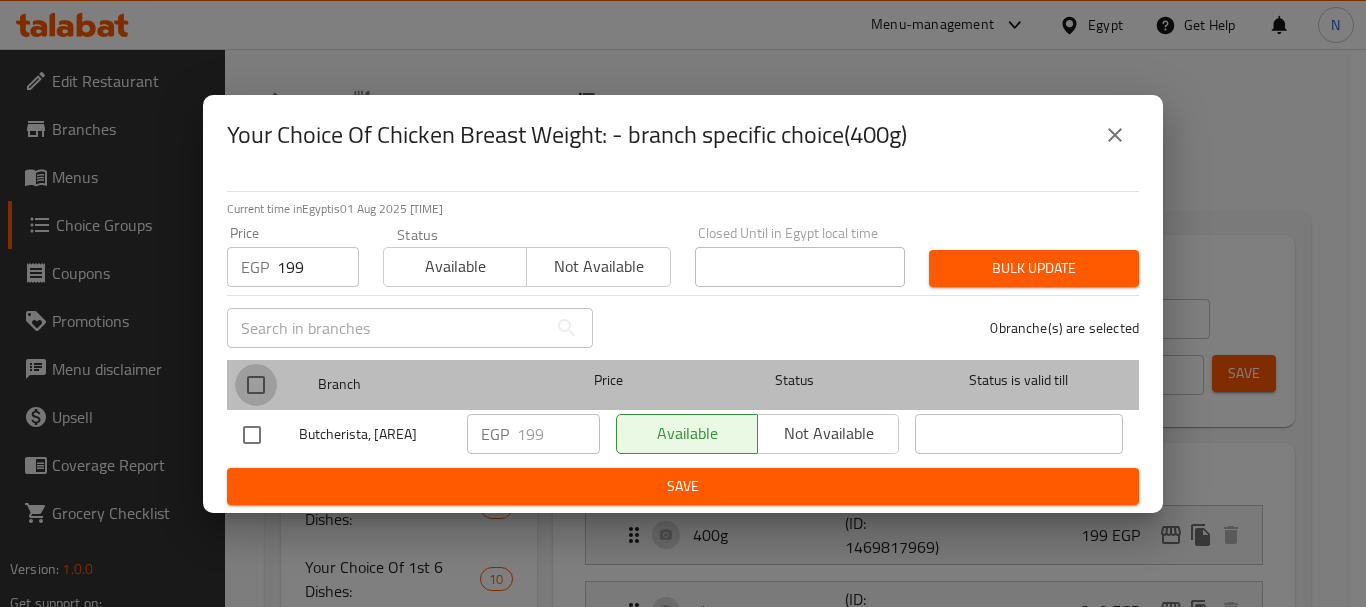 click at bounding box center [256, 385] 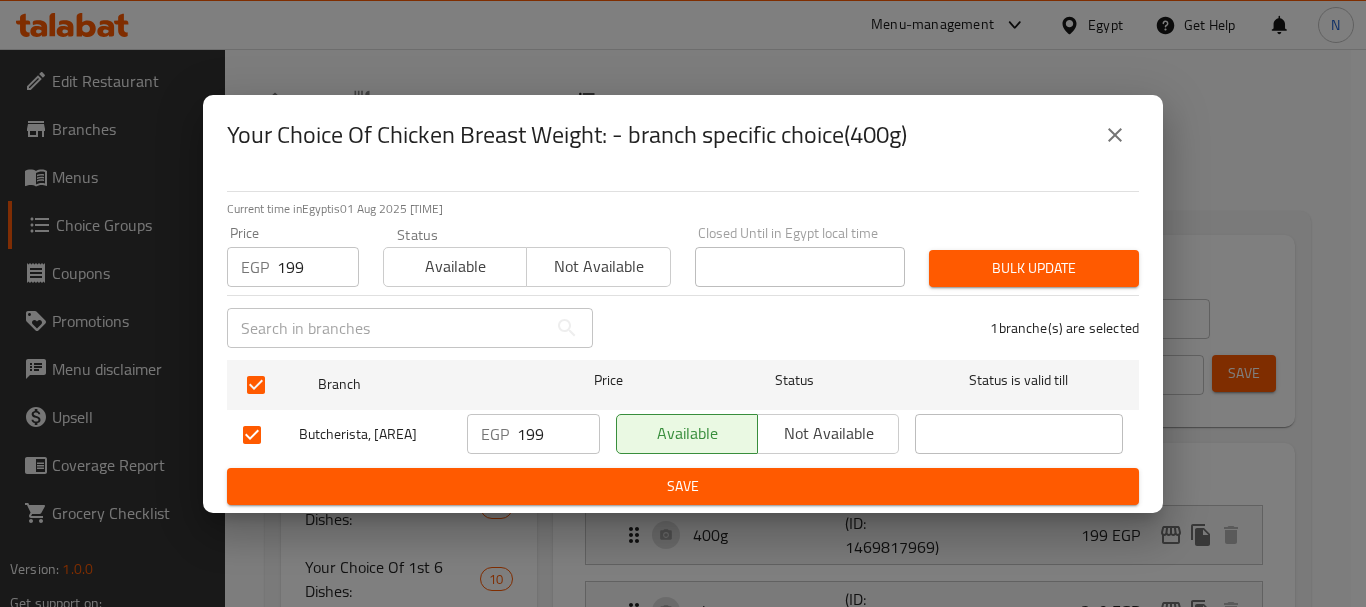 click on "Bulk update" at bounding box center [1034, 268] 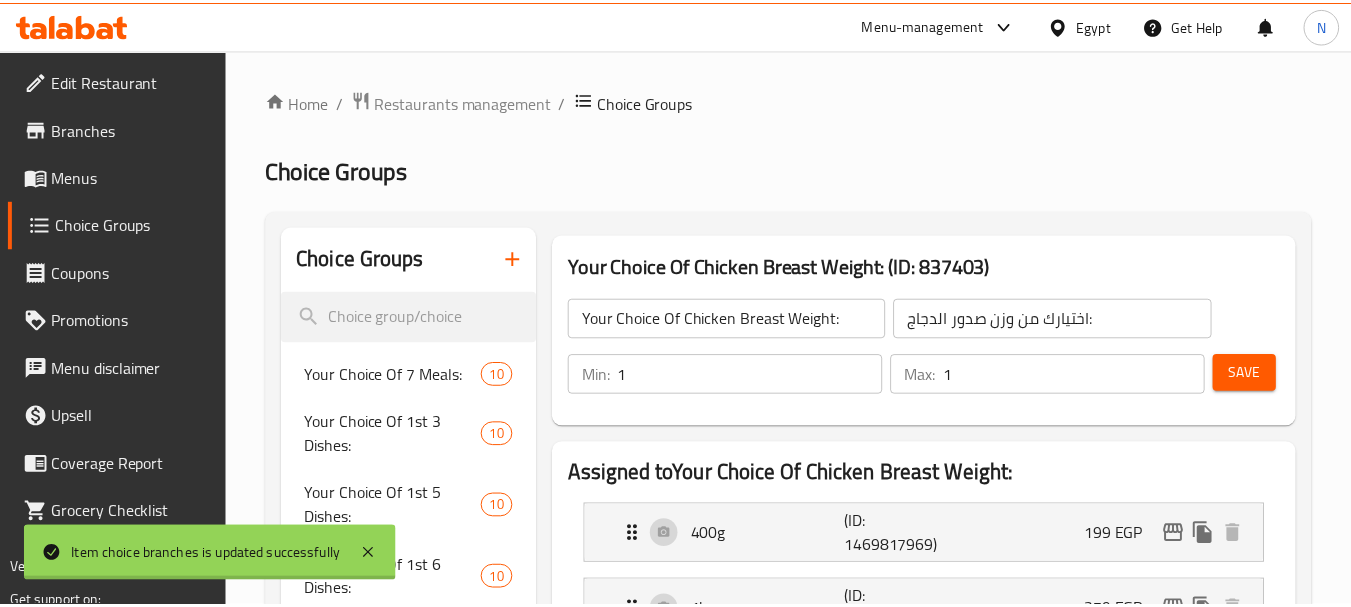 scroll, scrollTop: 2075, scrollLeft: 0, axis: vertical 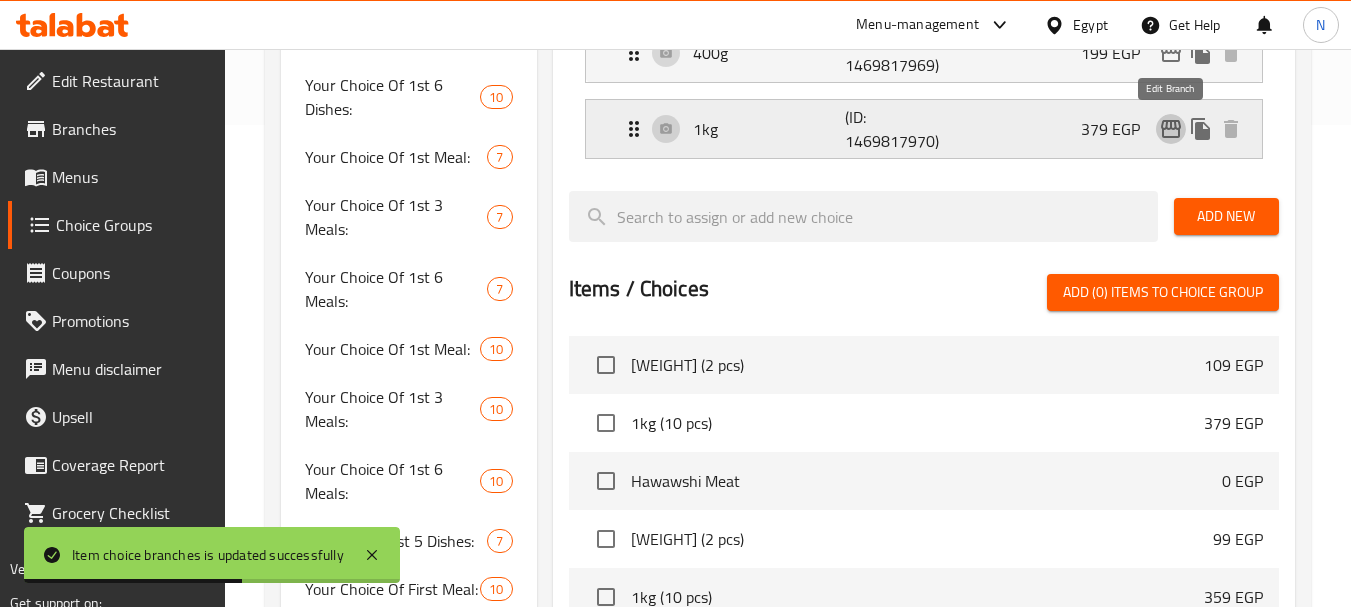 click 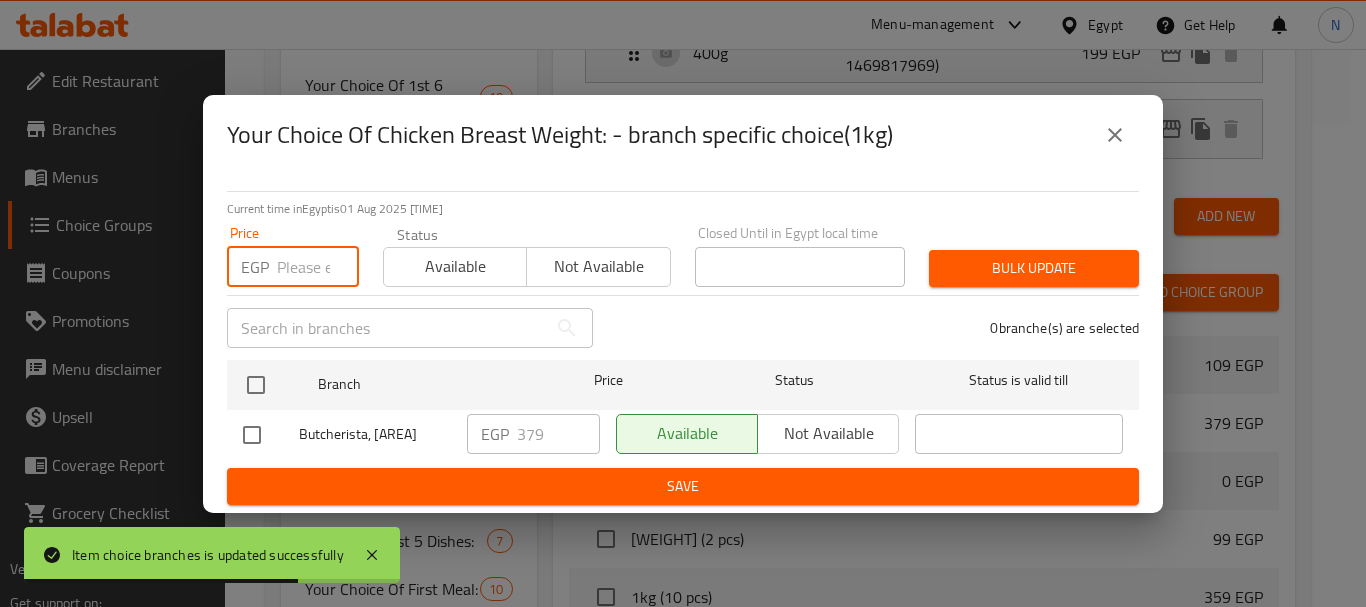 click at bounding box center [318, 267] 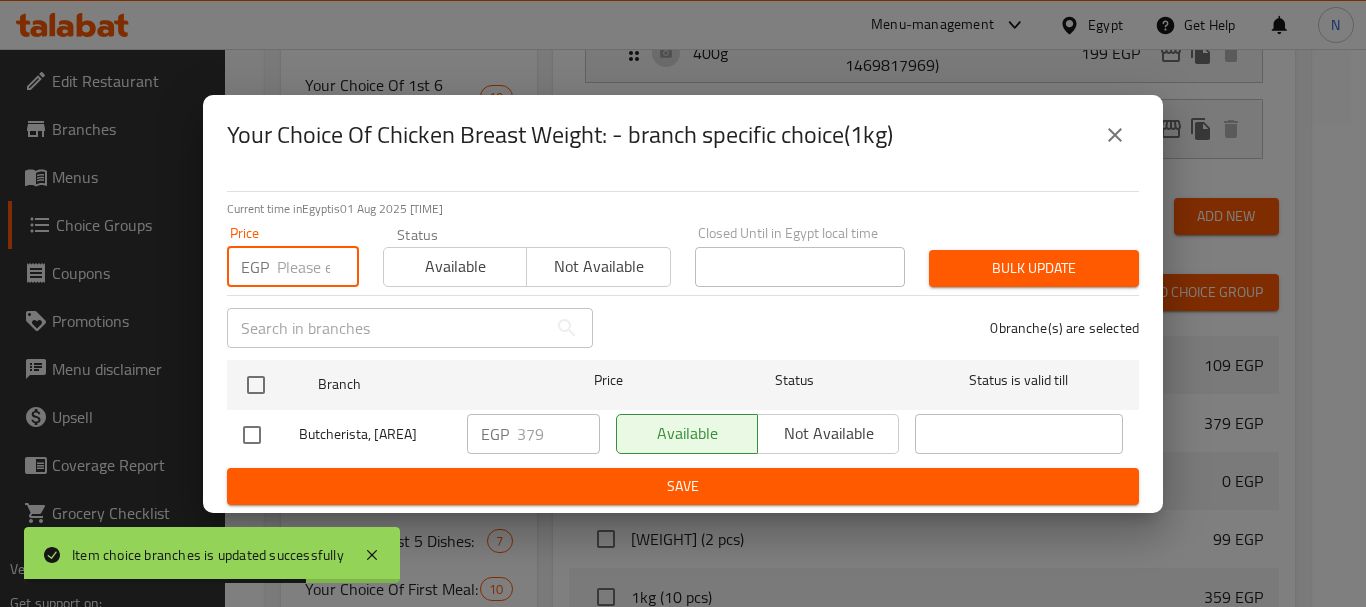 paste on "379" 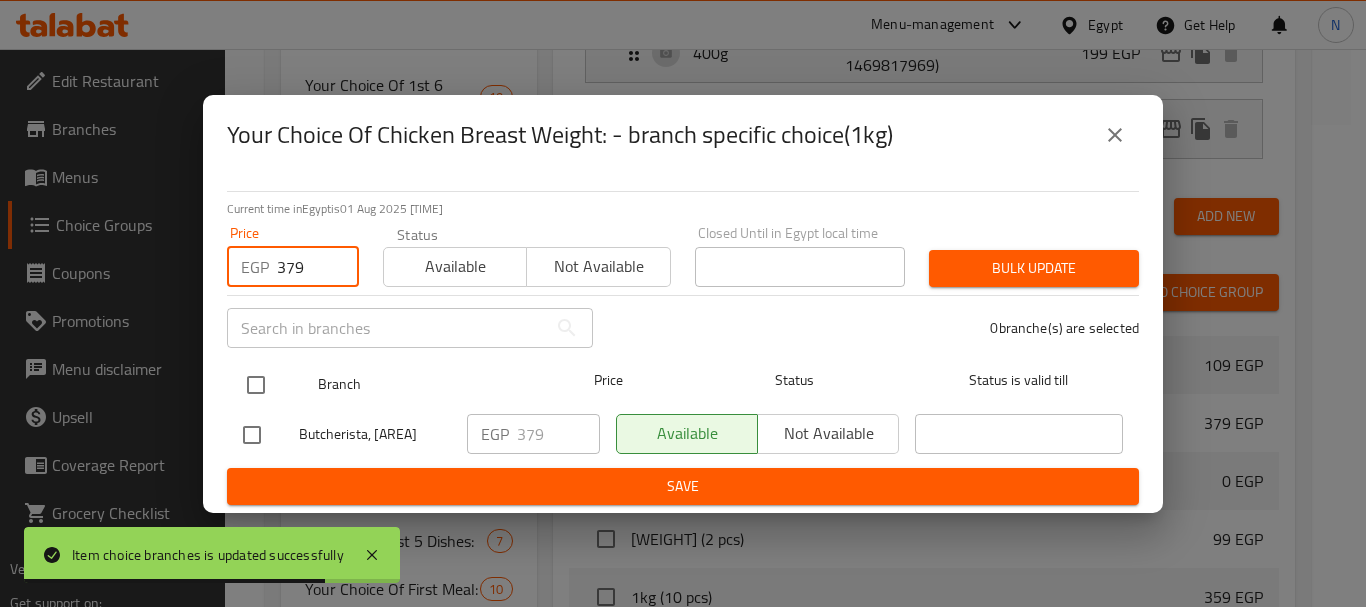 type on "379" 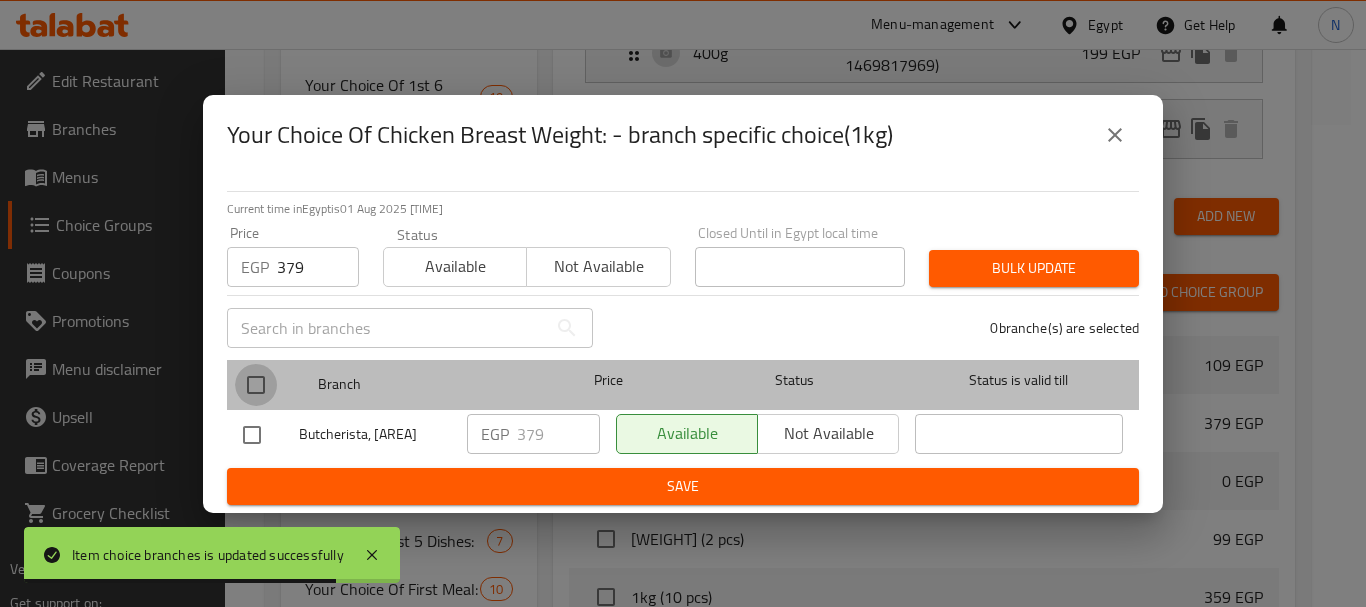 click at bounding box center (256, 385) 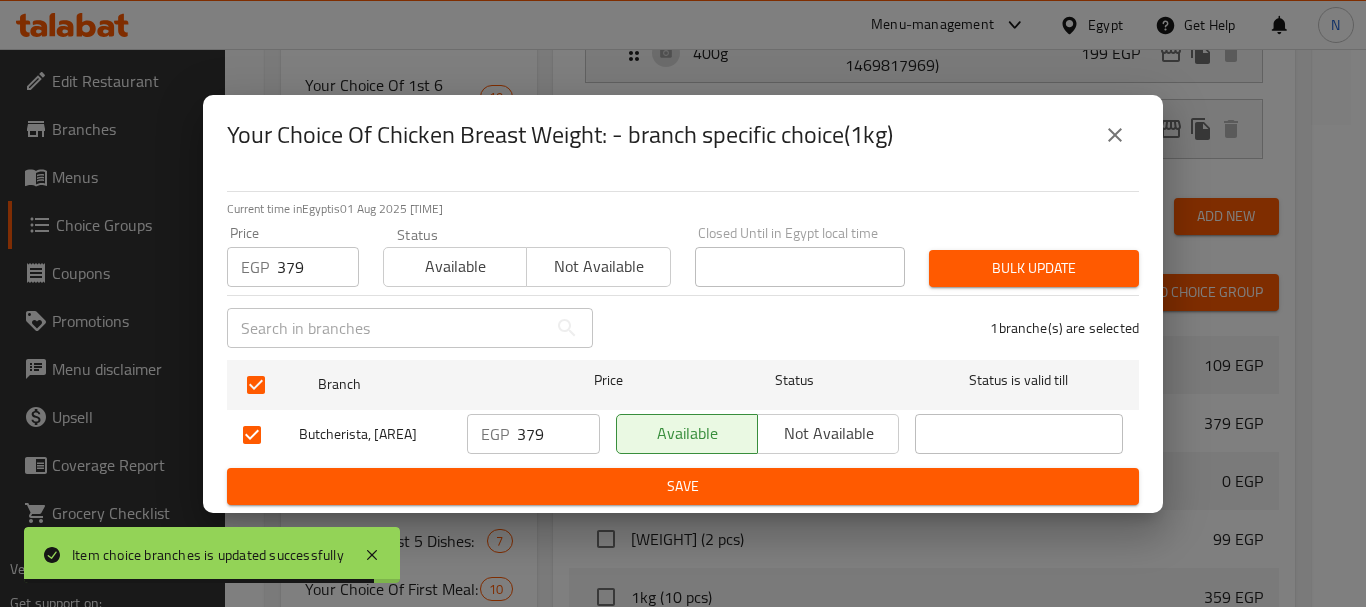 click on "Bulk update" at bounding box center [1034, 268] 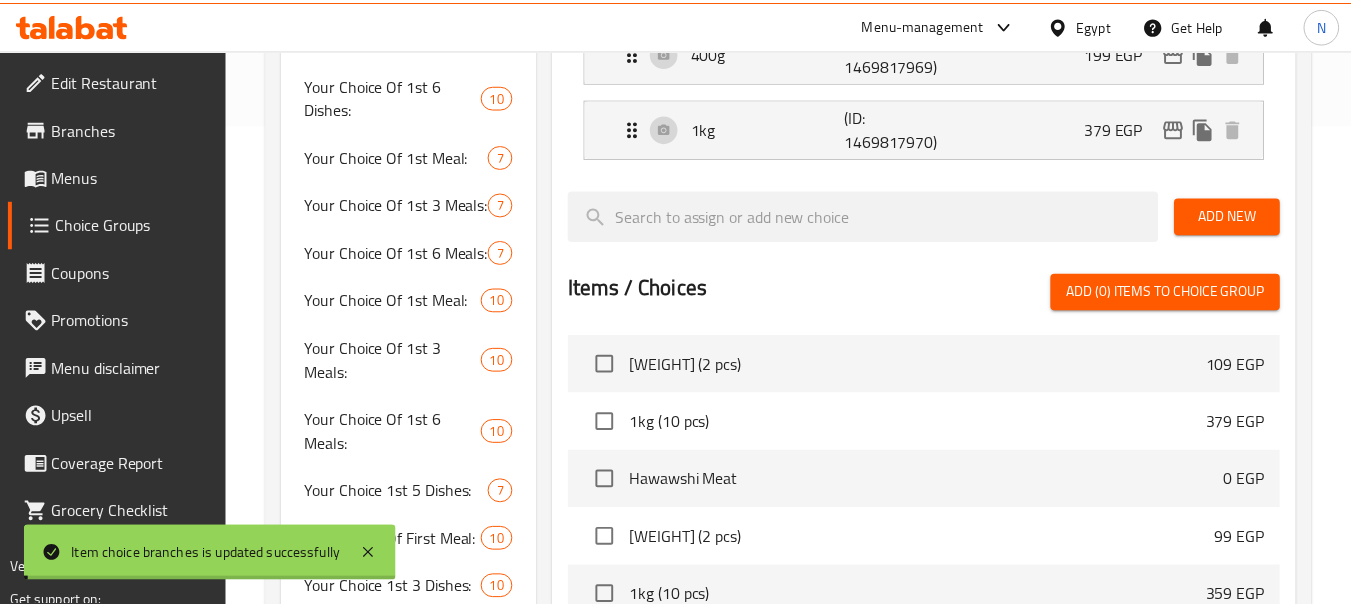 scroll, scrollTop: 2075, scrollLeft: 0, axis: vertical 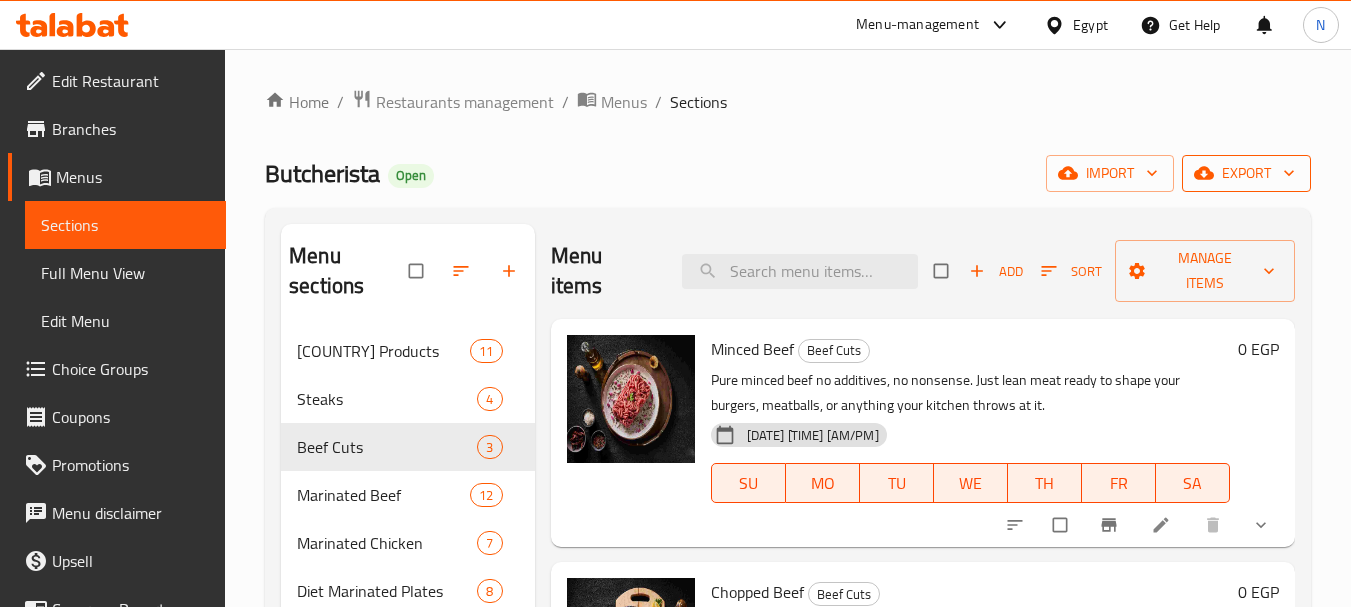 click on "export" at bounding box center (1246, 173) 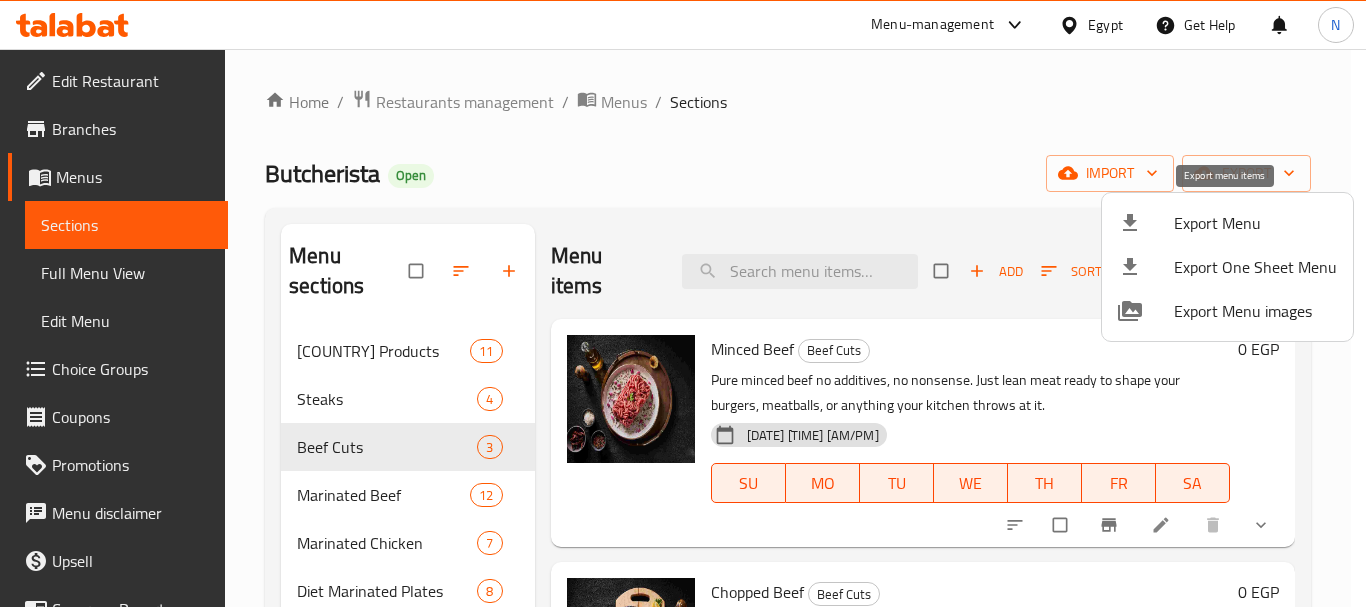 click on "Export Menu" at bounding box center (1255, 223) 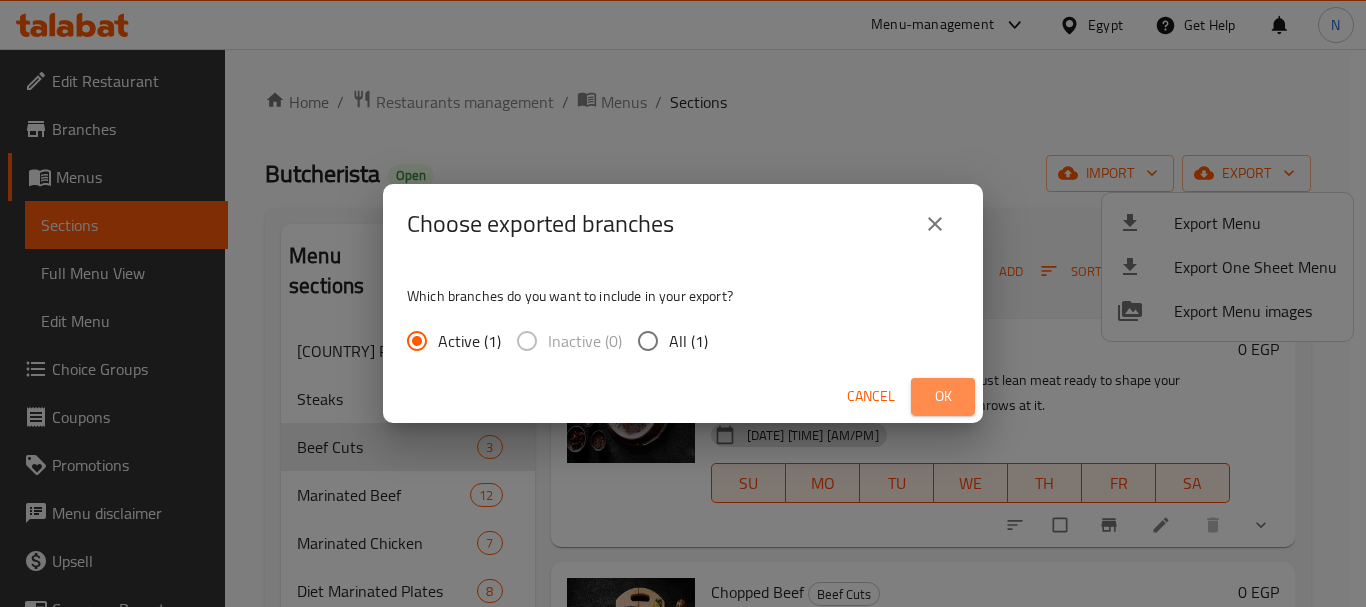click on "Ok" at bounding box center (943, 396) 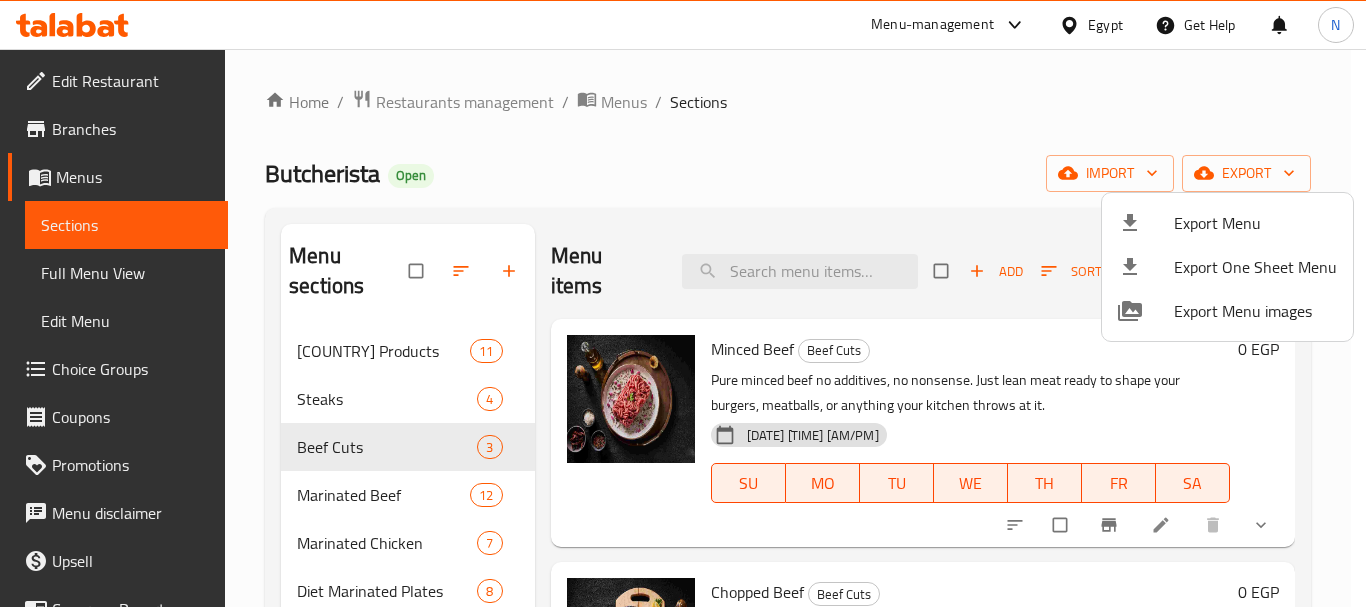 click at bounding box center [683, 303] 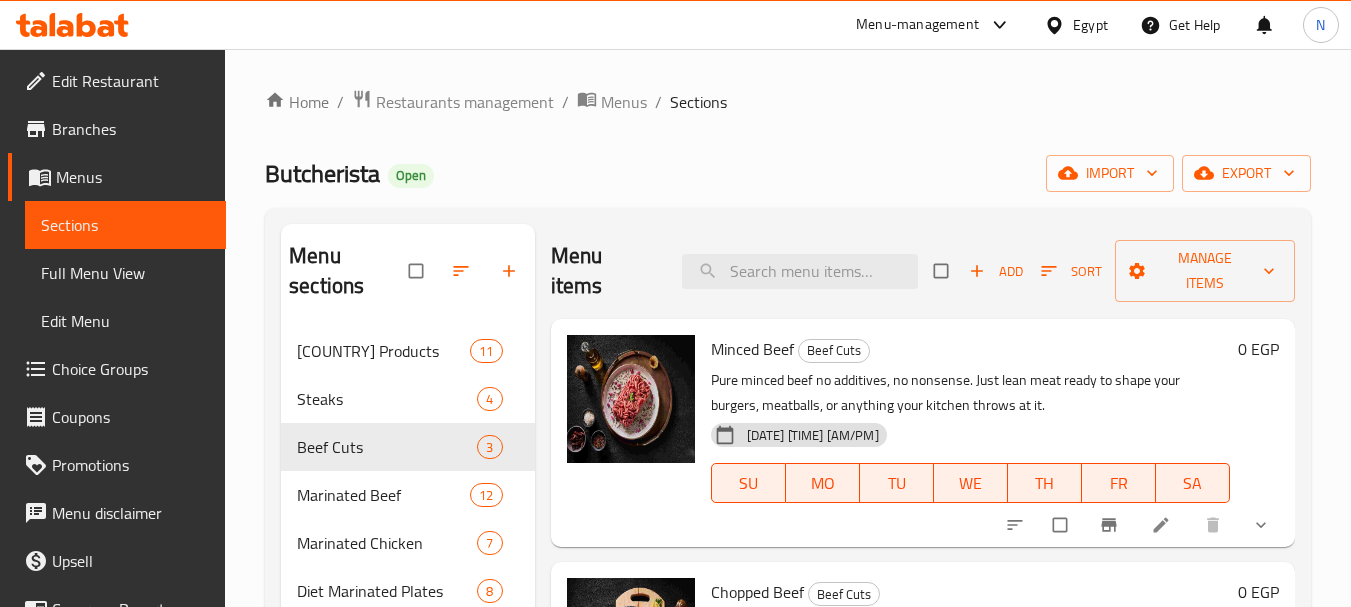 click on "Full Menu View" at bounding box center [125, 273] 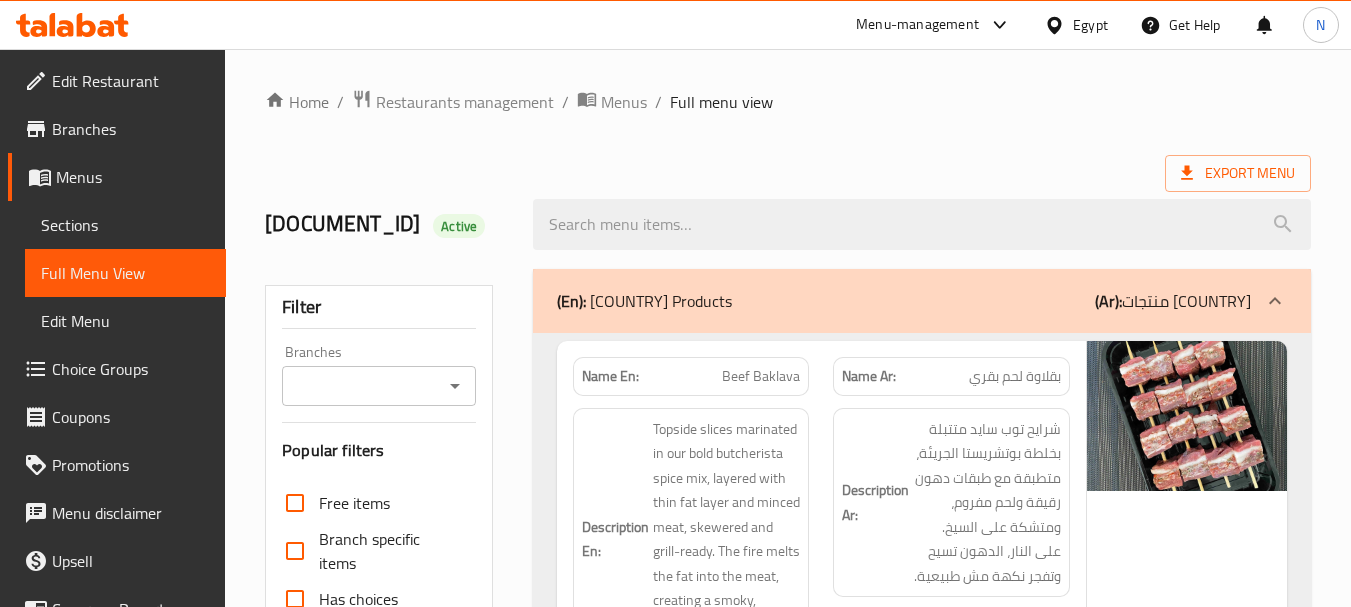 click 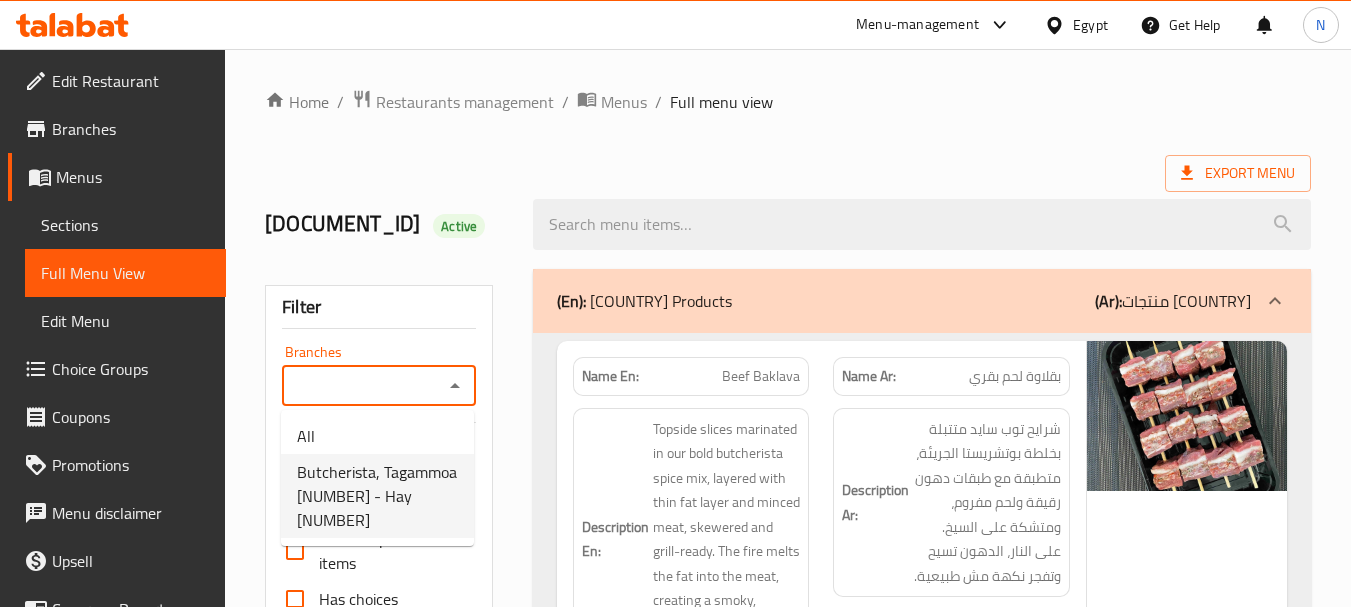 click on "Butcherista, Tagammoa [NUMBER] - Hay [NUMBER]" at bounding box center [377, 496] 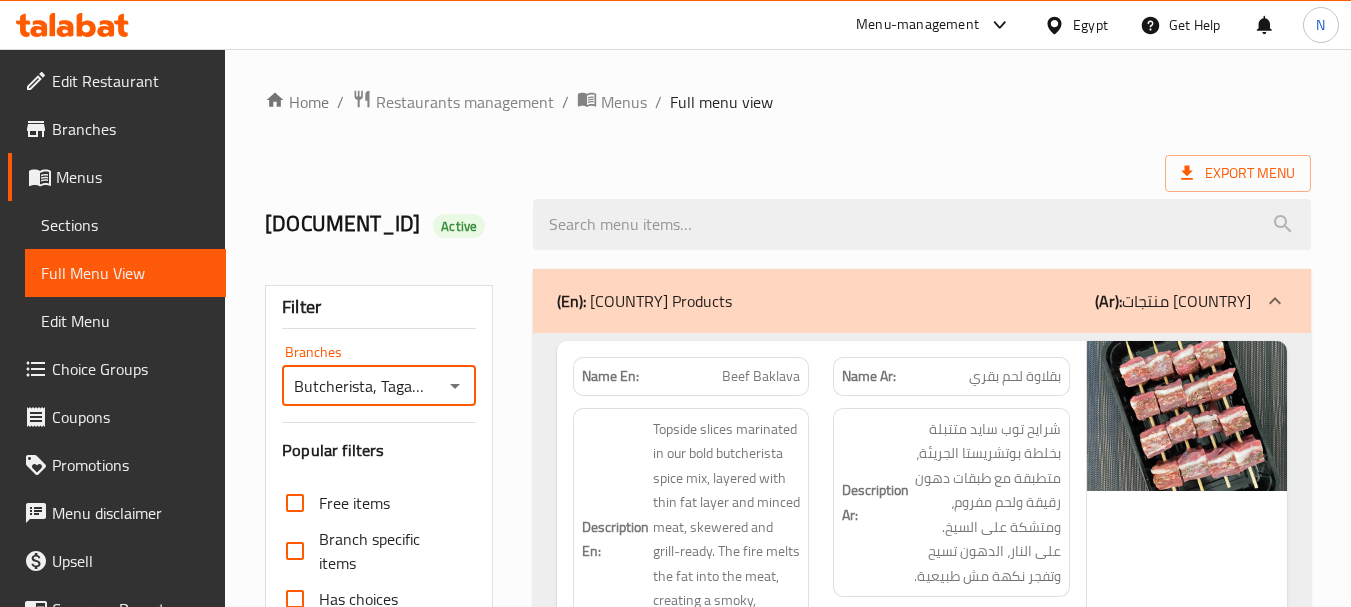 scroll, scrollTop: 531, scrollLeft: 0, axis: vertical 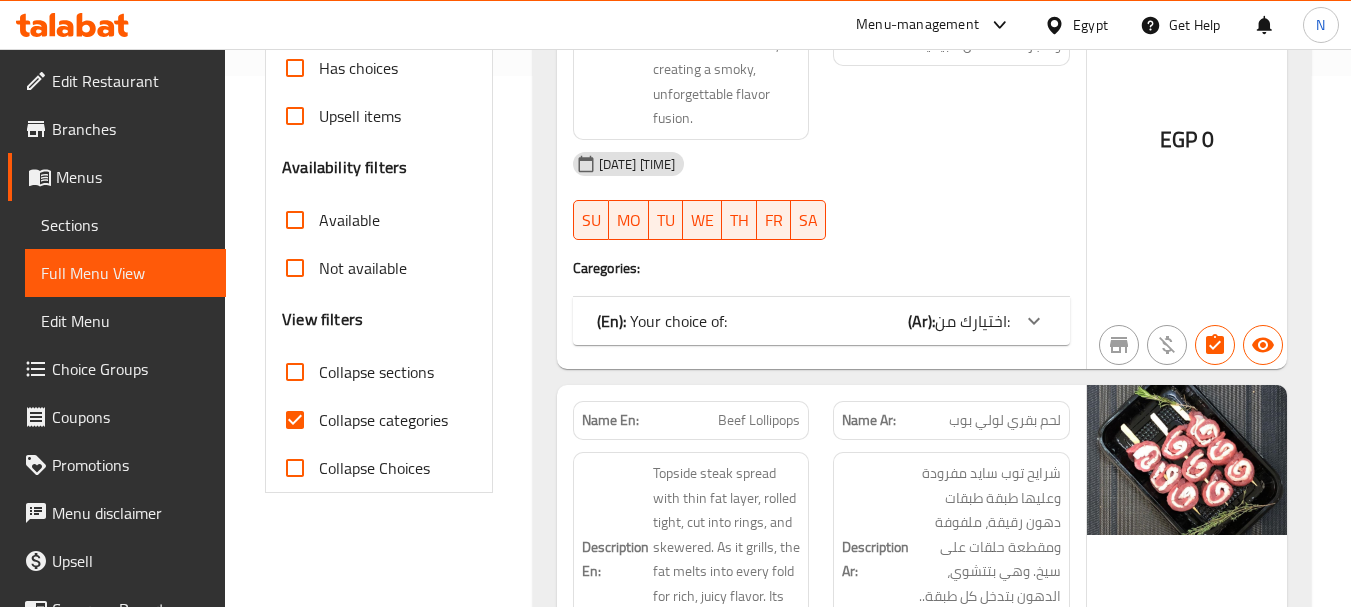 click on "Collapse categories" at bounding box center (295, 420) 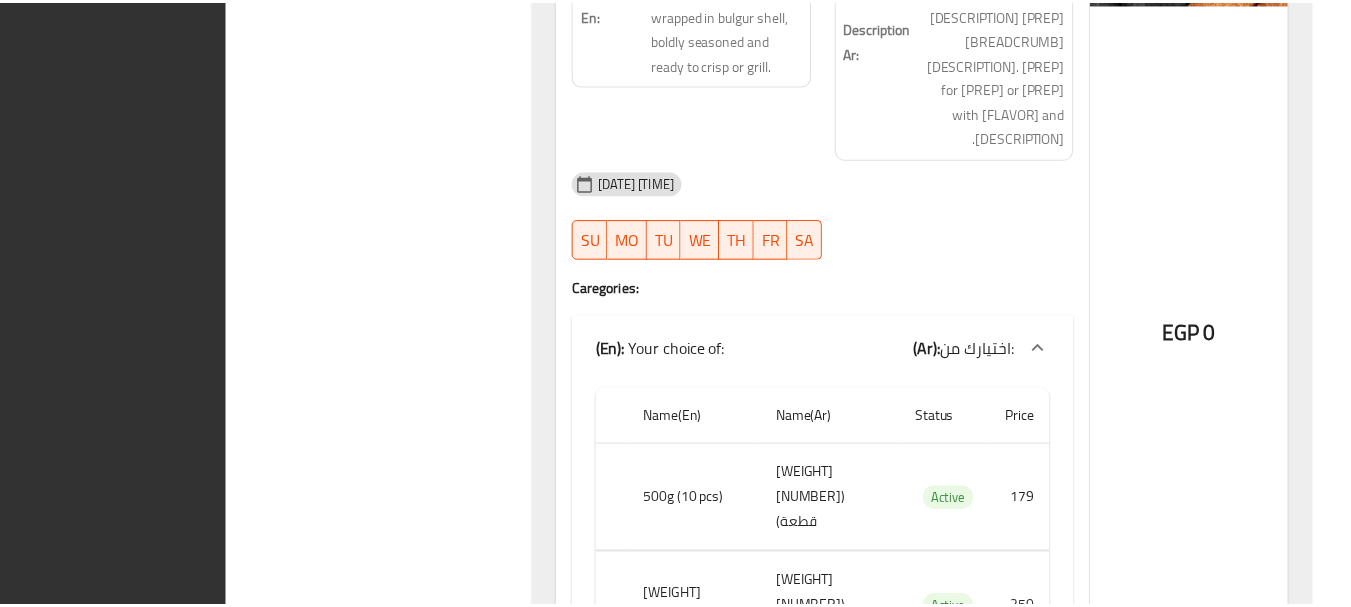 scroll, scrollTop: 43993, scrollLeft: 0, axis: vertical 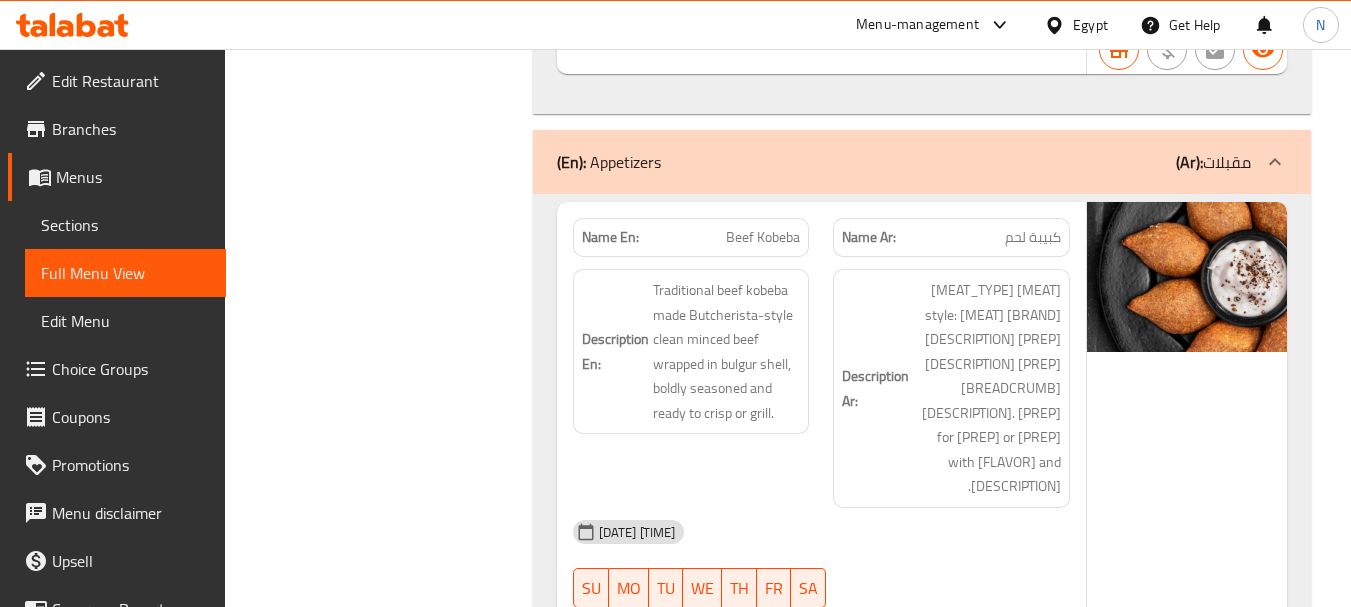 click on "Menus" at bounding box center [133, 177] 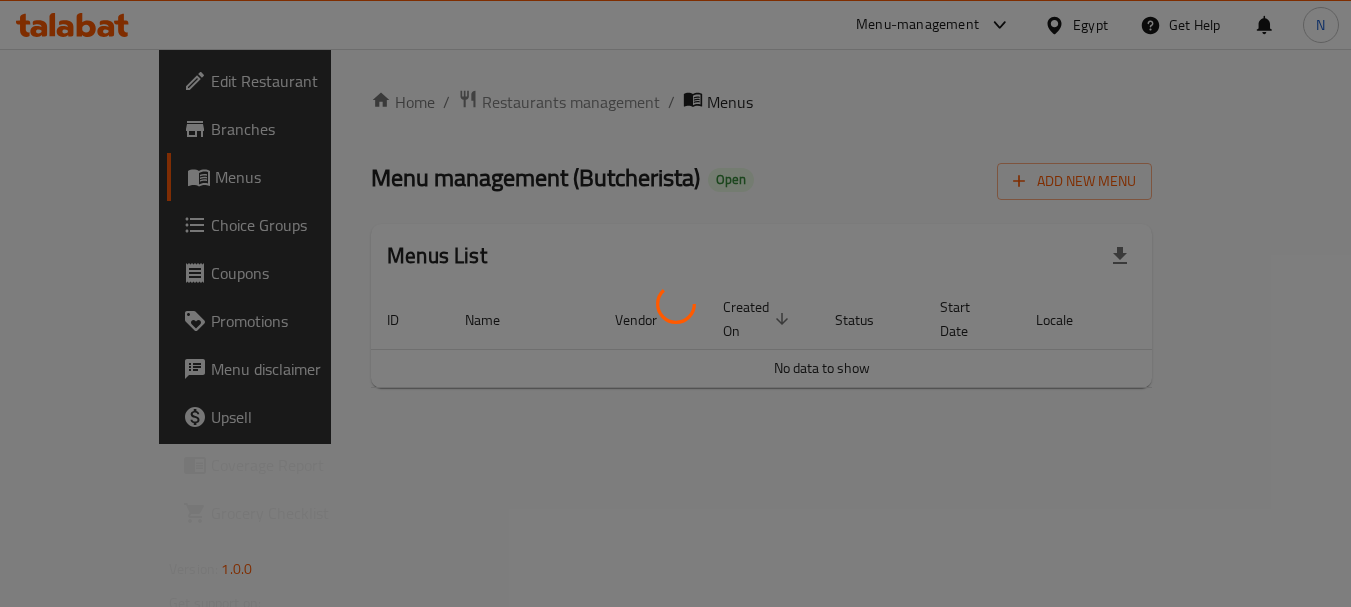 scroll, scrollTop: 0, scrollLeft: 0, axis: both 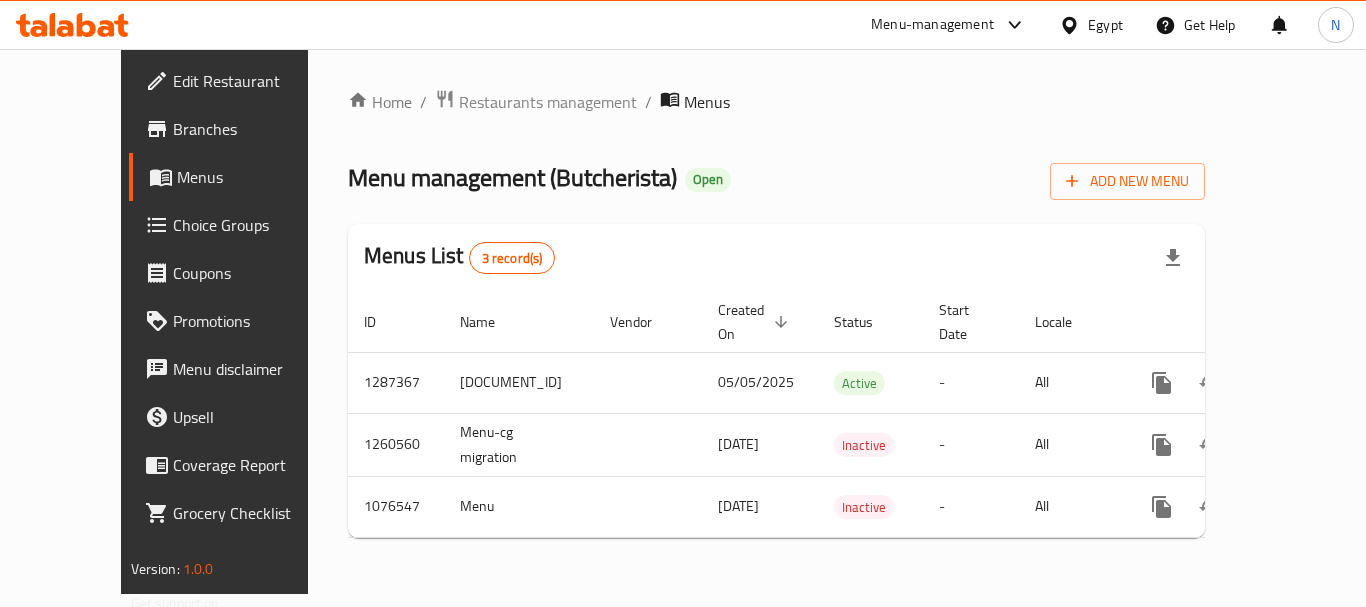 click on "Egypt" at bounding box center (1105, 25) 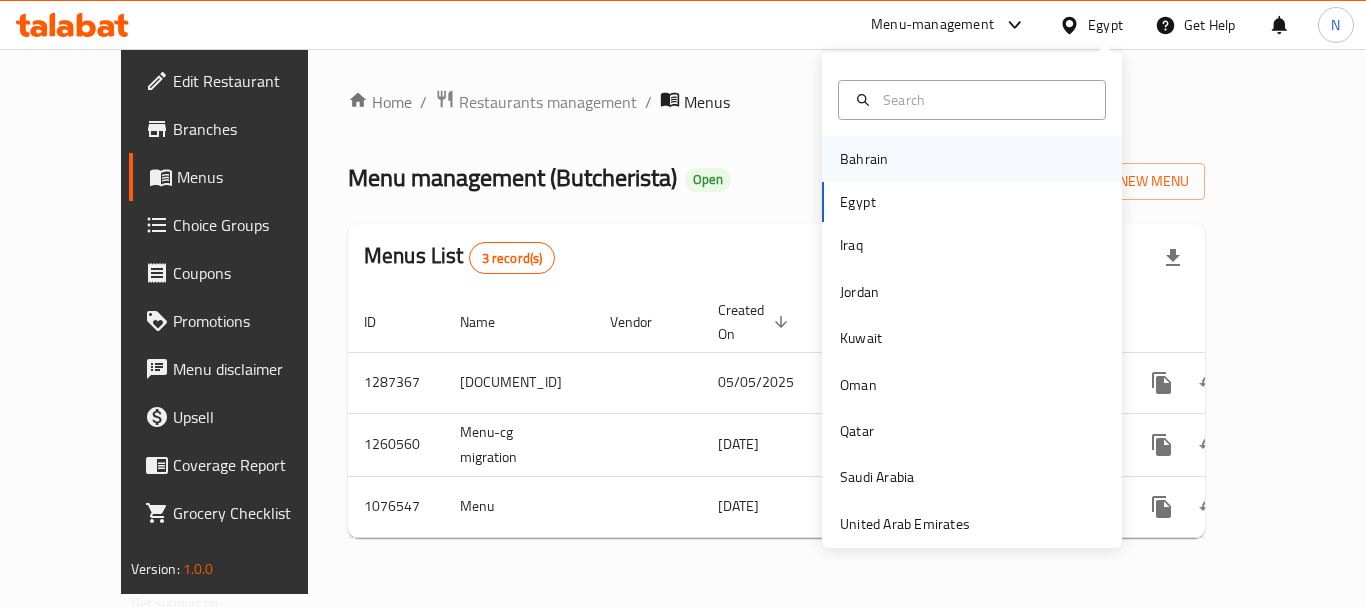 click on "Bahrain" at bounding box center [864, 159] 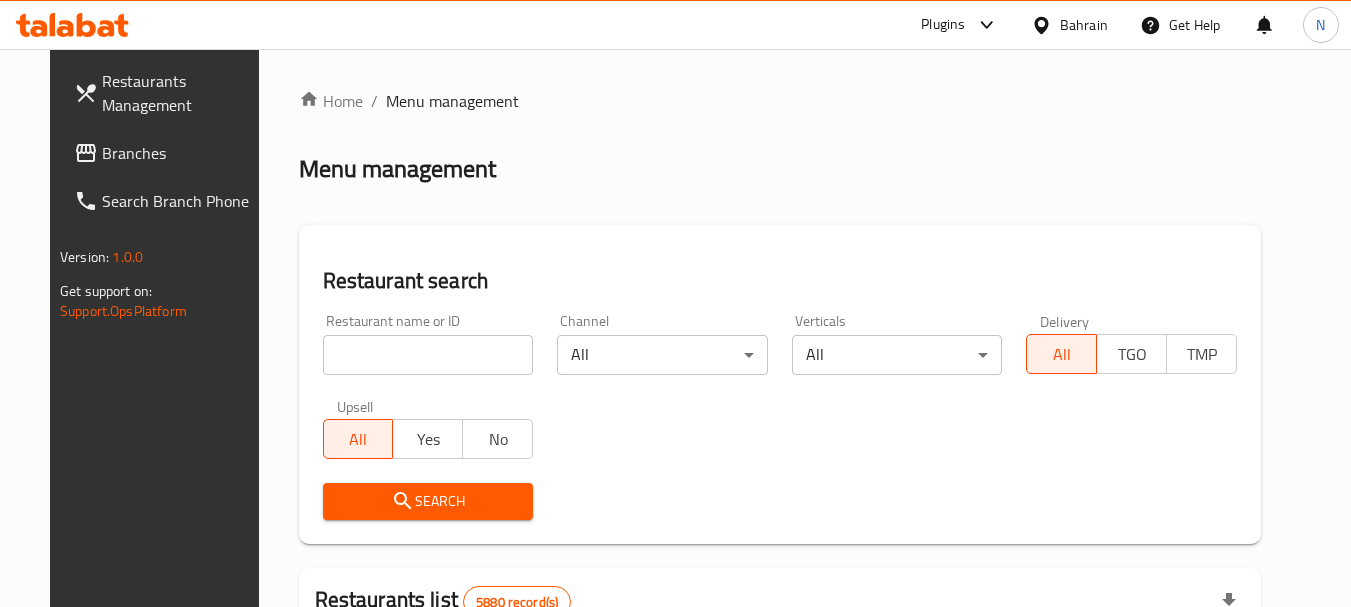 click on "Bahrain" at bounding box center [1084, 25] 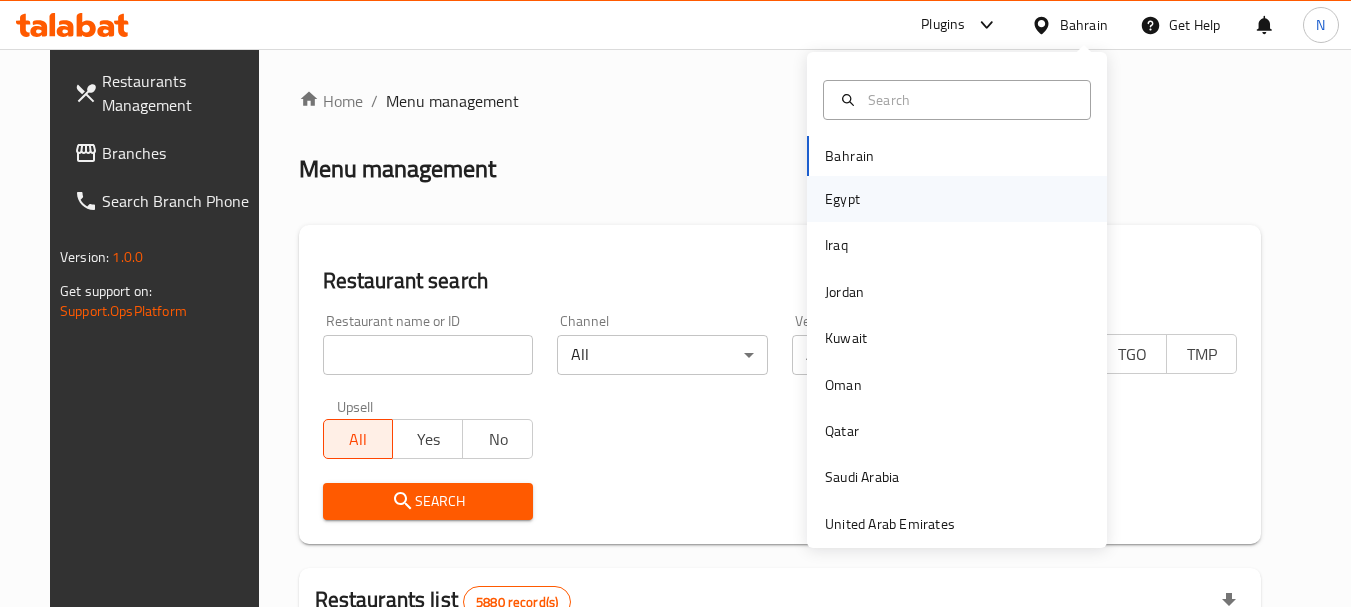 click on "Egypt" at bounding box center [957, 199] 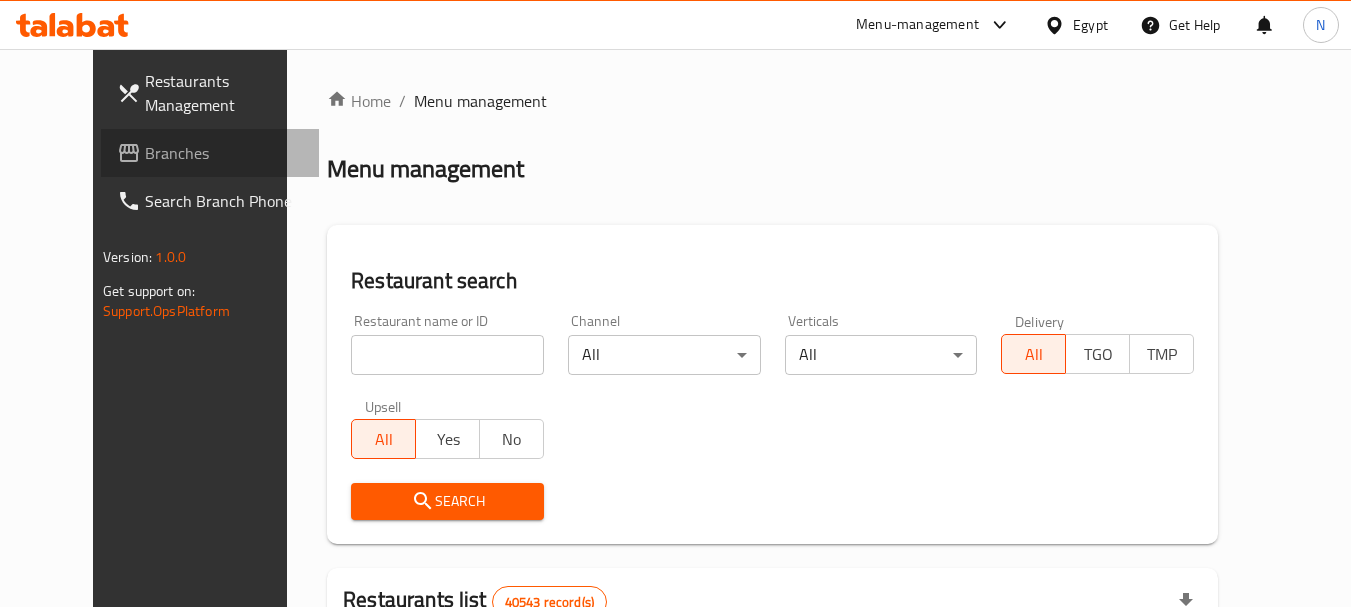 click on "Branches" at bounding box center (224, 153) 